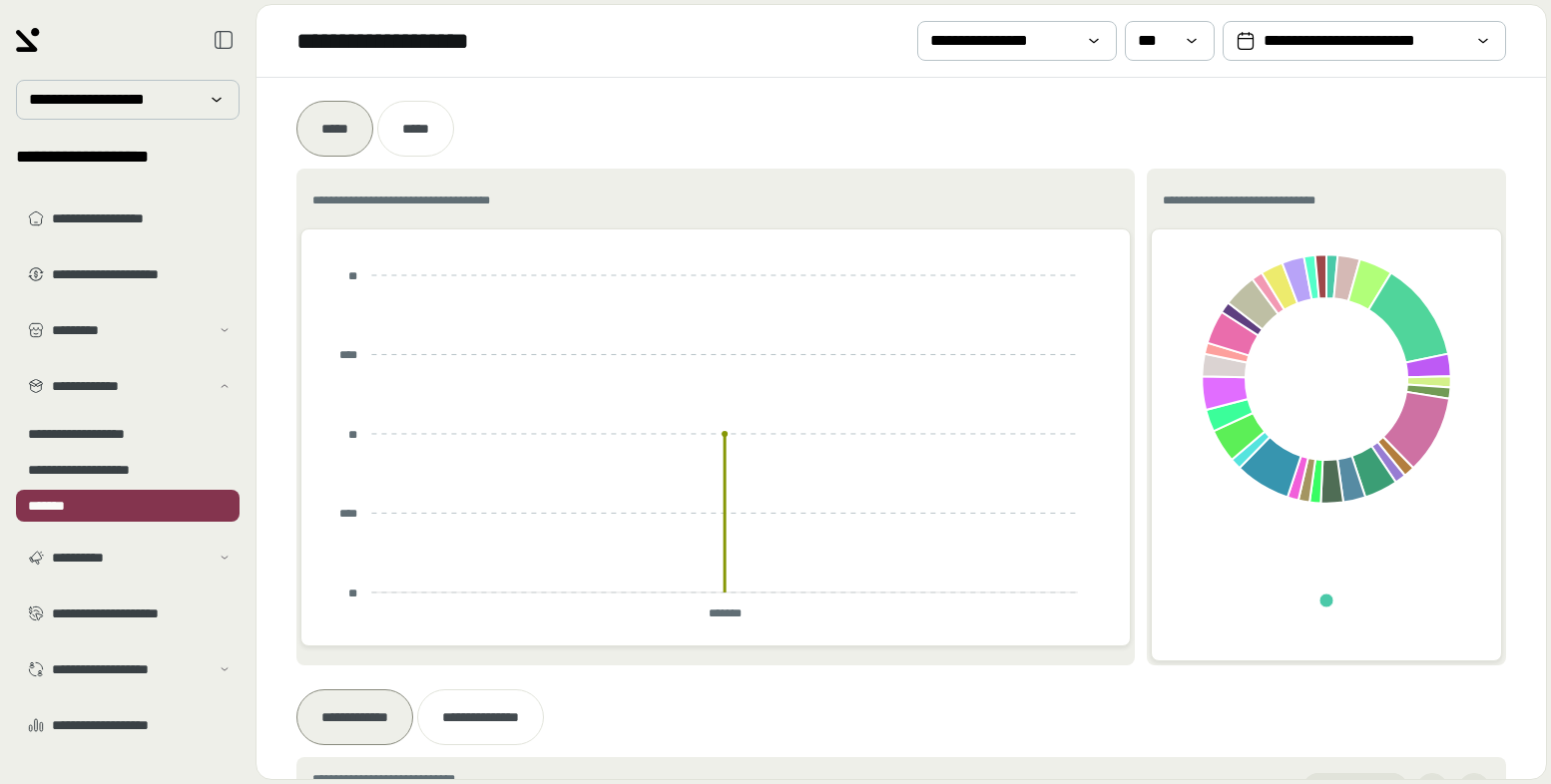 scroll, scrollTop: 0, scrollLeft: 0, axis: both 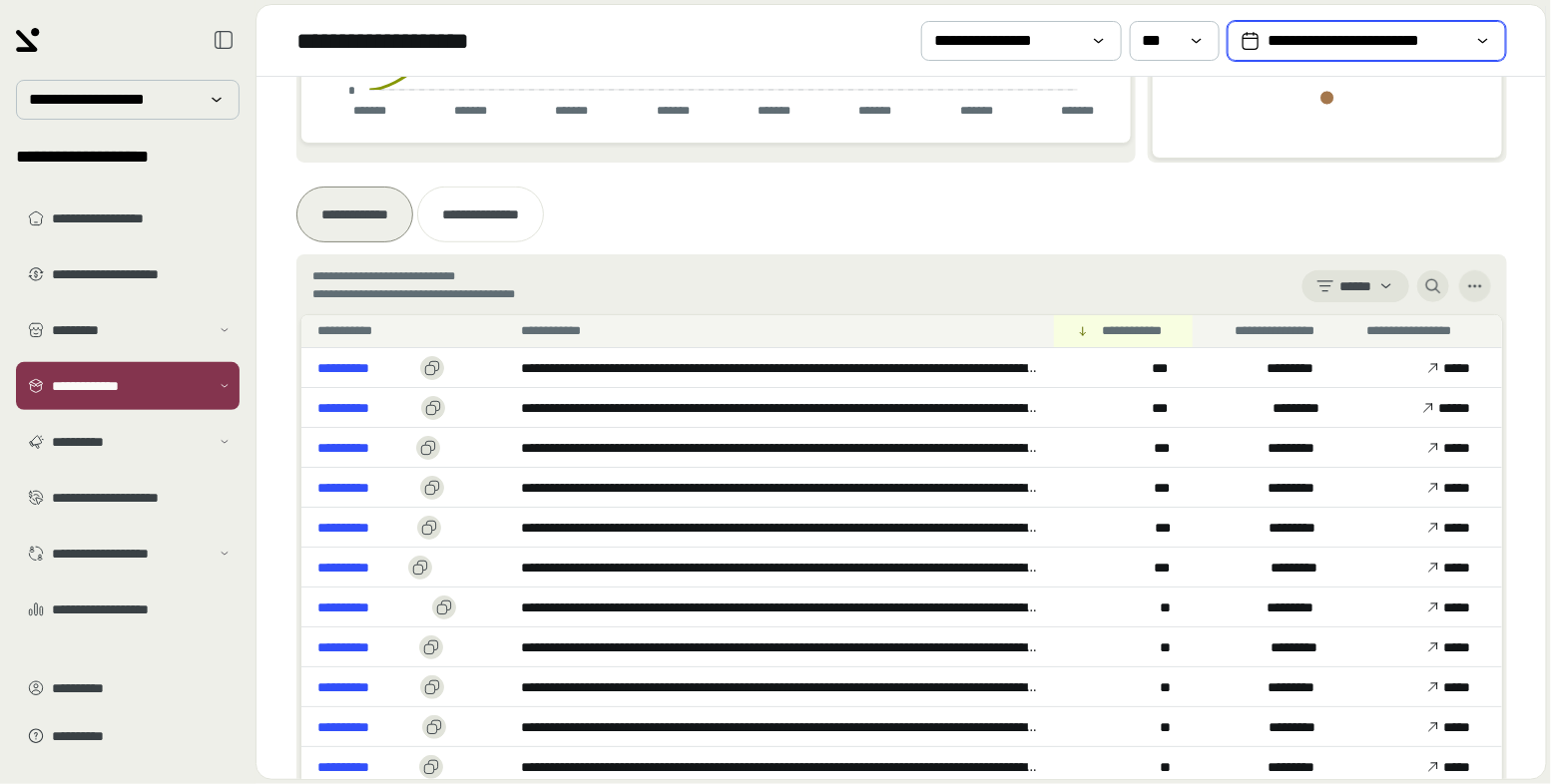 click on "**********" at bounding box center (1366, 41) 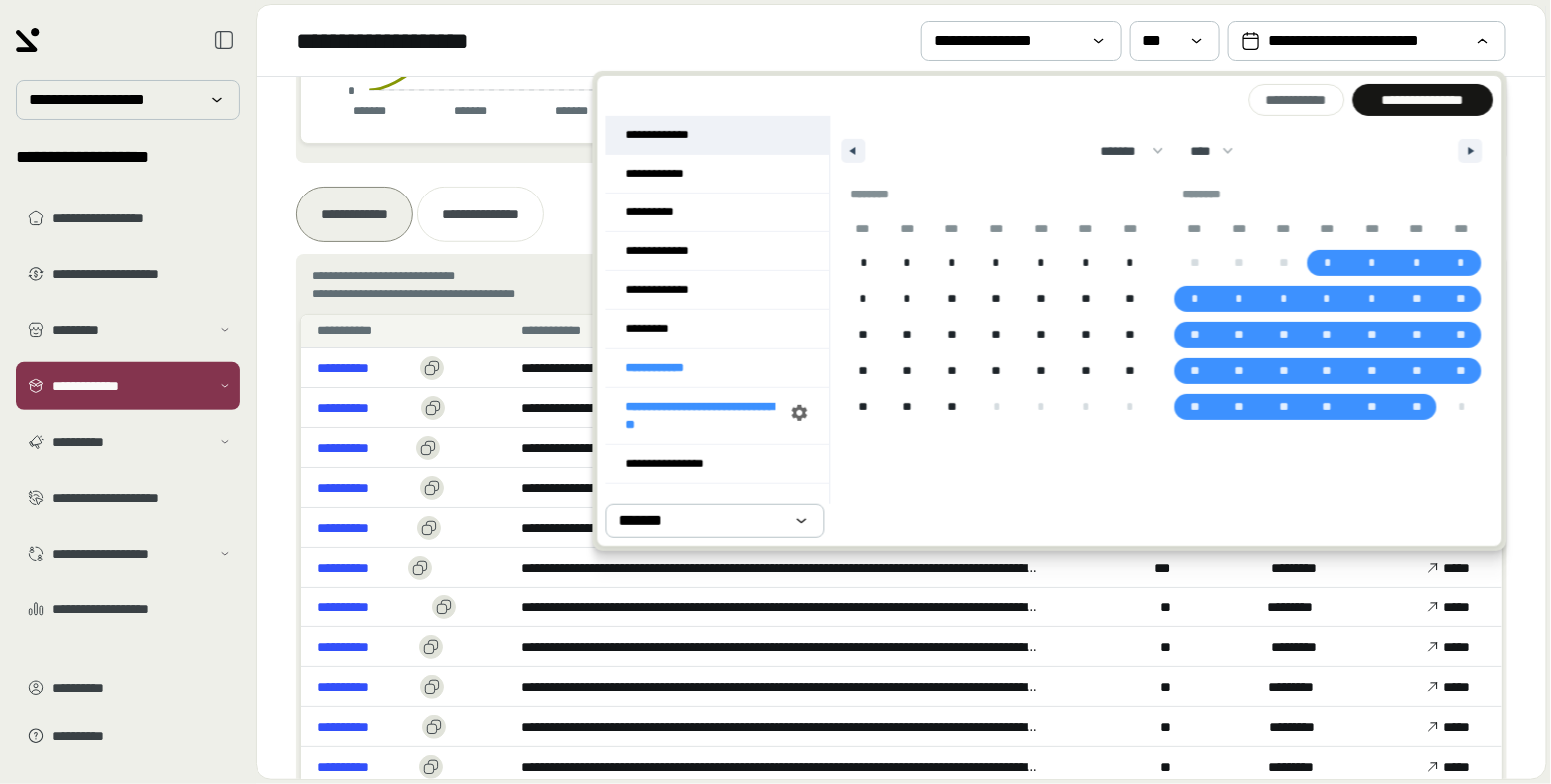 click on "**********" at bounding box center [718, 135] 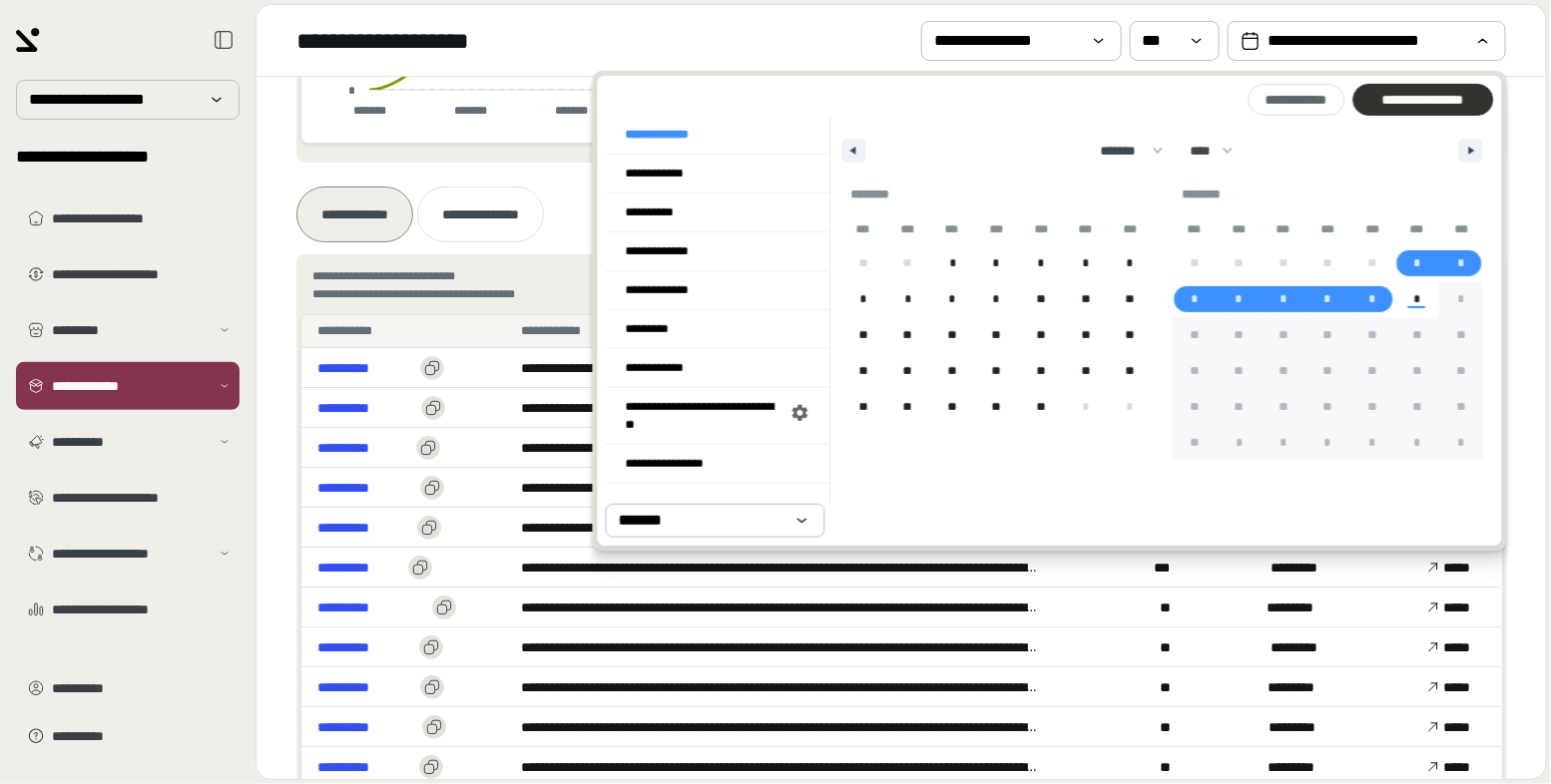 click at bounding box center (1422, 100) 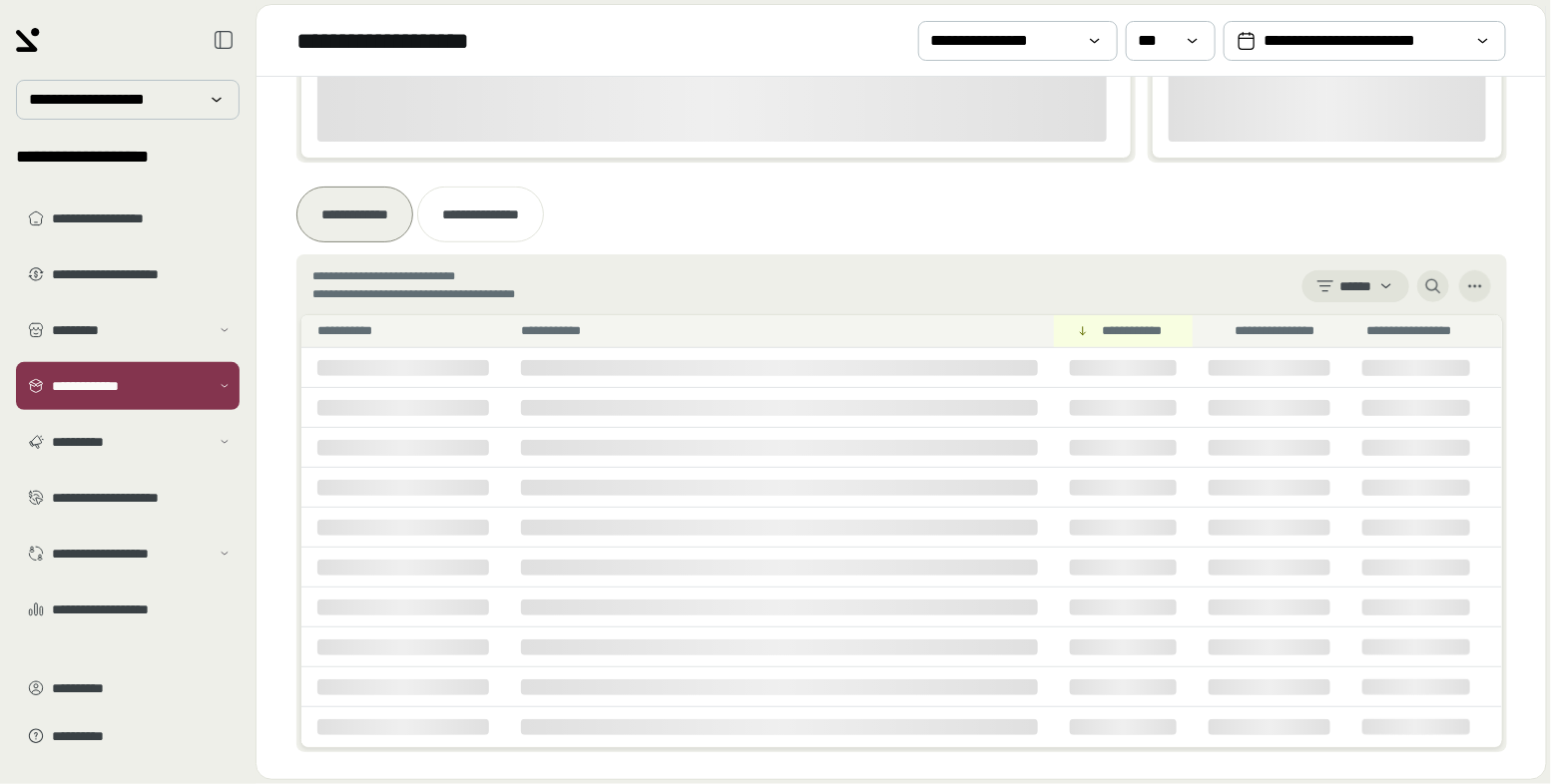 scroll, scrollTop: 539, scrollLeft: 0, axis: vertical 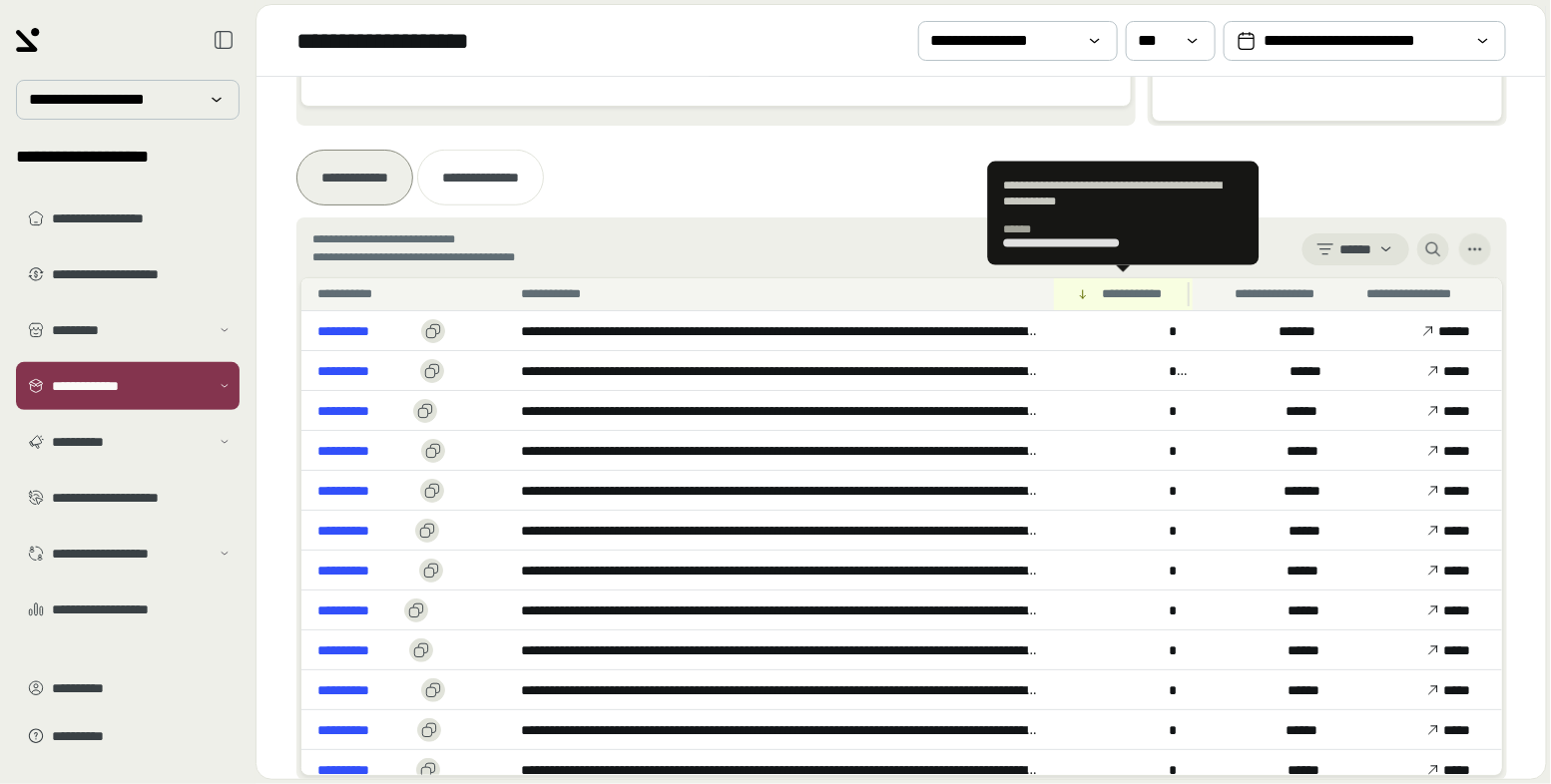 click on "**********" at bounding box center (1140, 294) 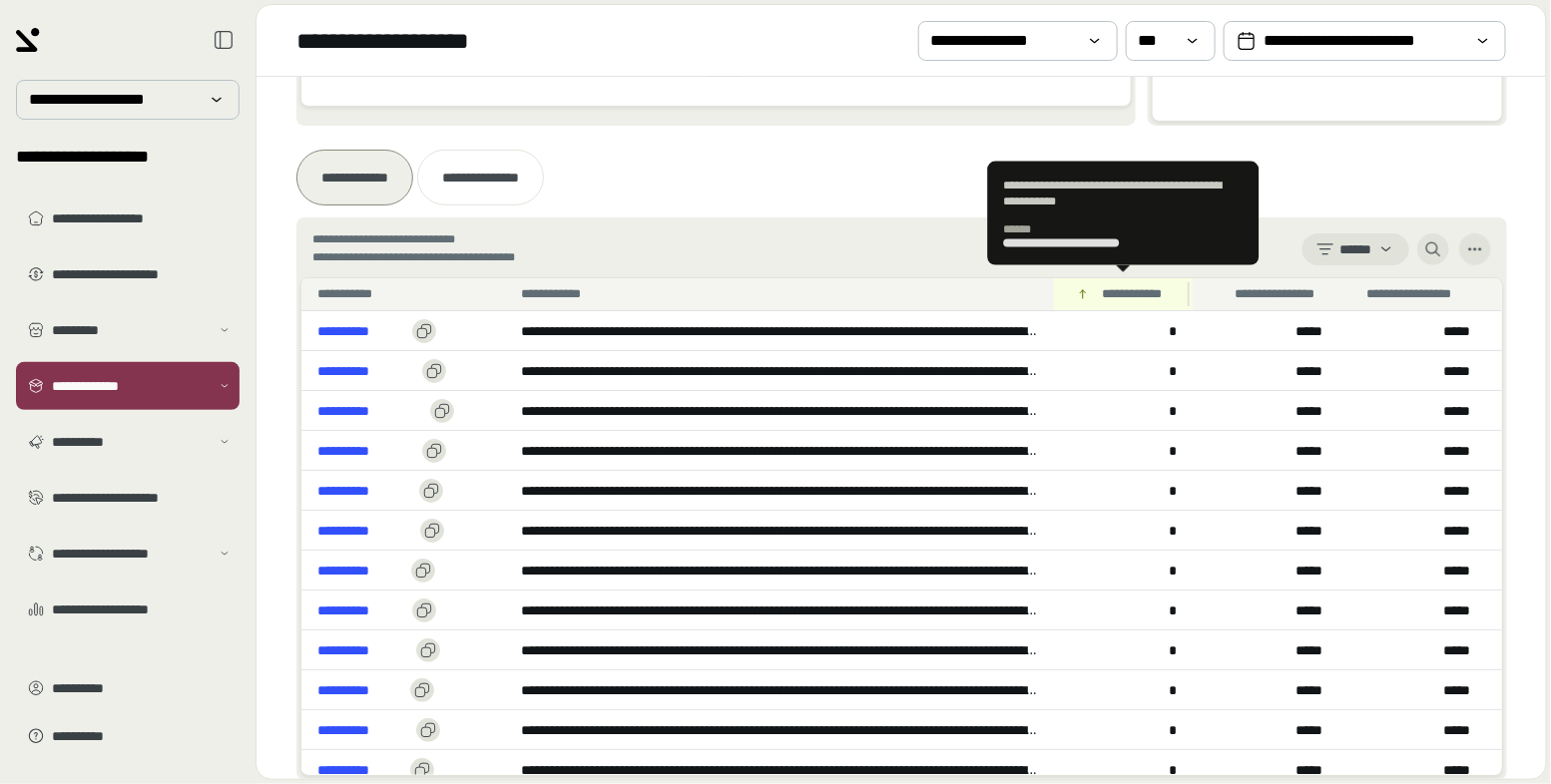 click on "**********" at bounding box center (1140, 294) 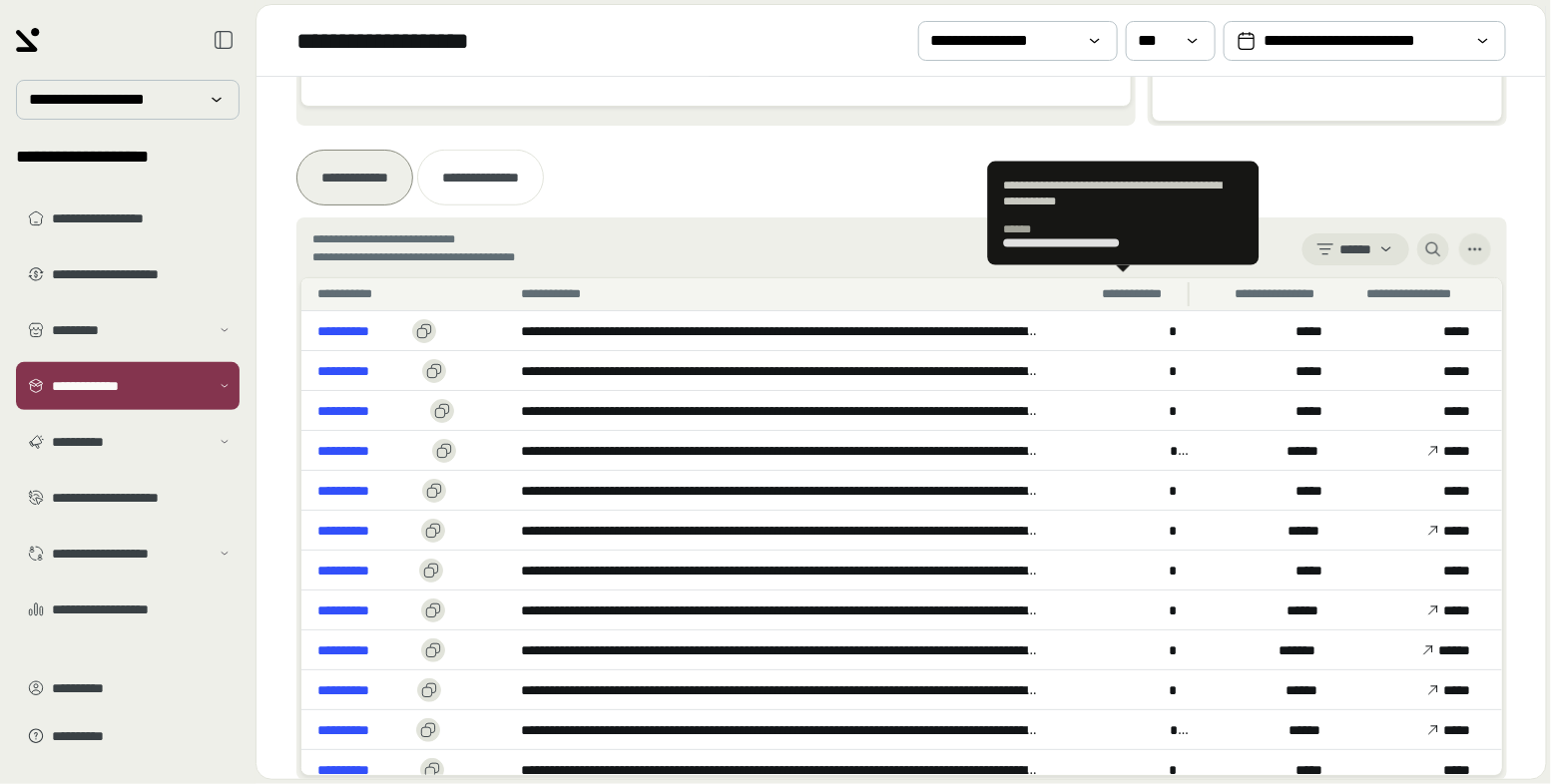 click on "**********" at bounding box center [1140, 294] 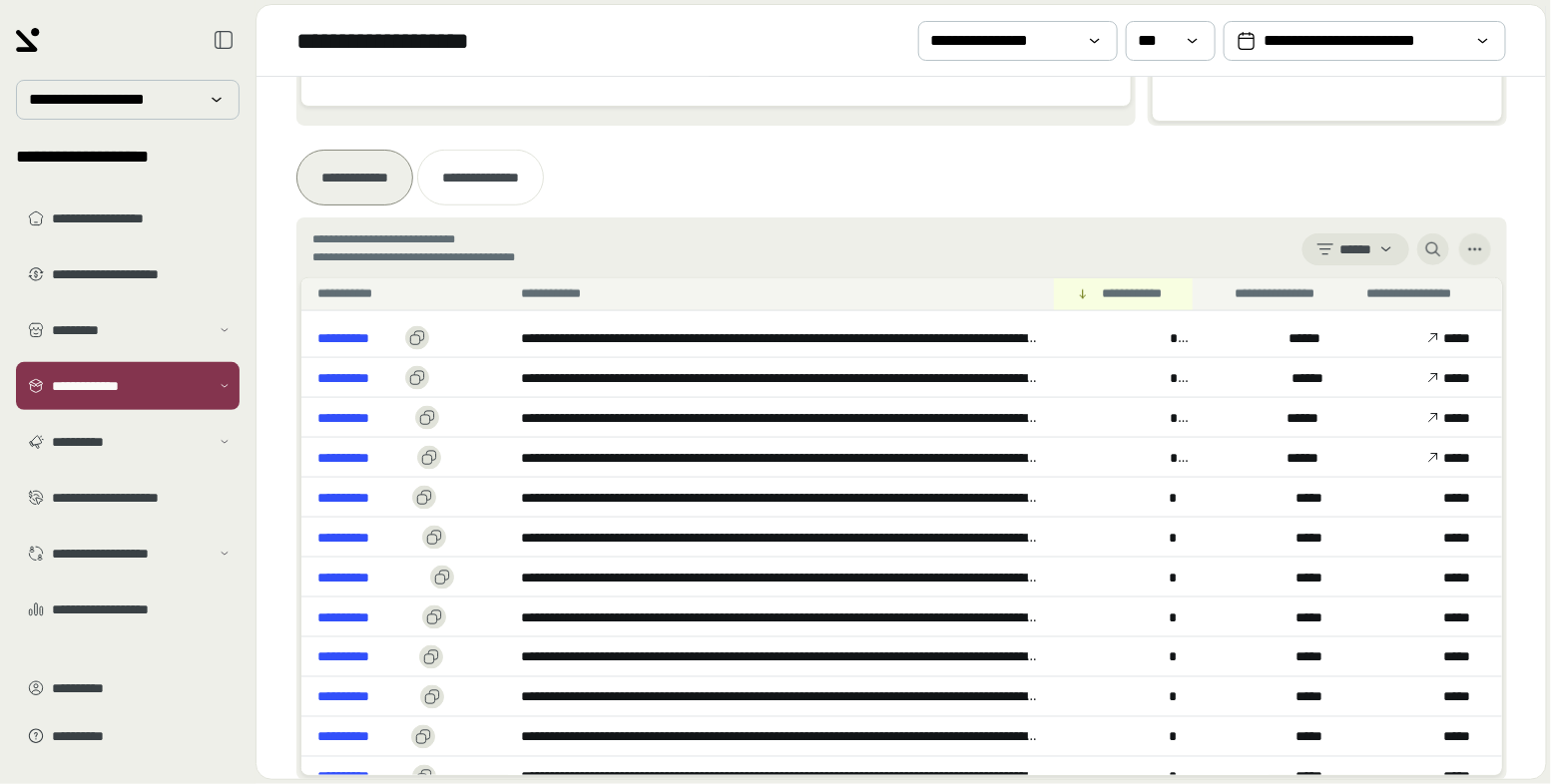 scroll, scrollTop: 1000, scrollLeft: 0, axis: vertical 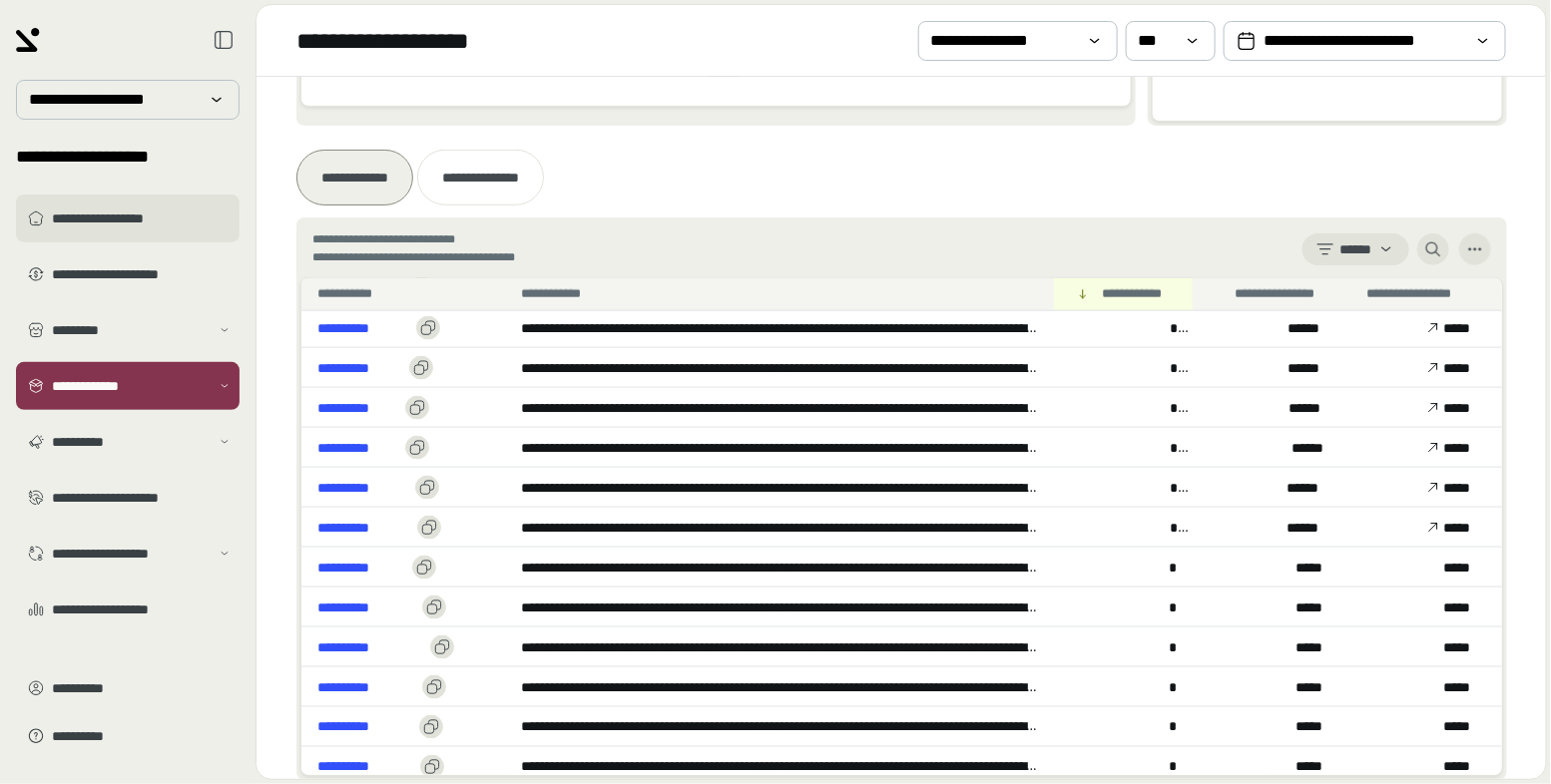 click on "**********" at bounding box center (142, 218) 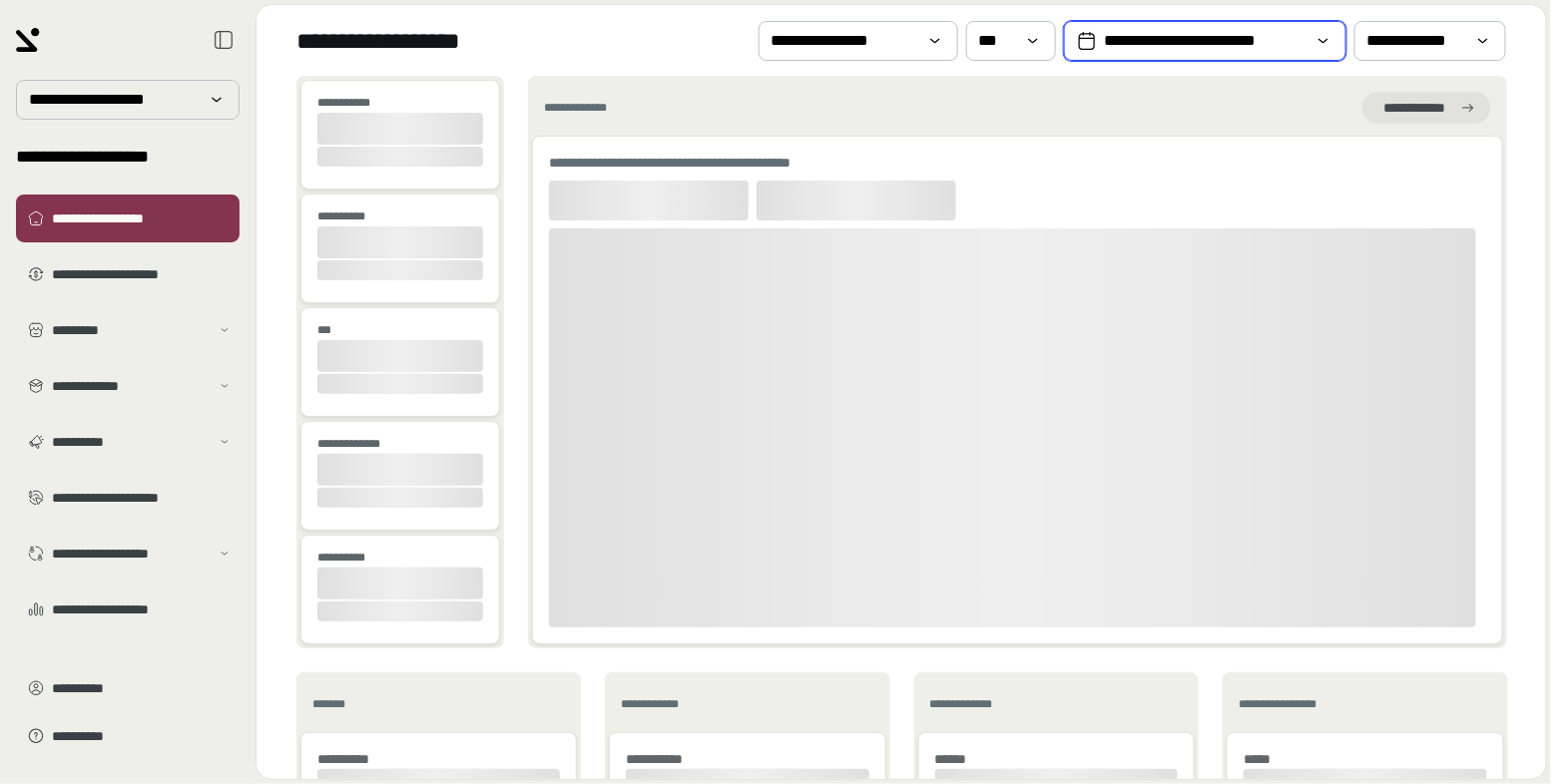 click on "**********" at bounding box center (1205, 41) 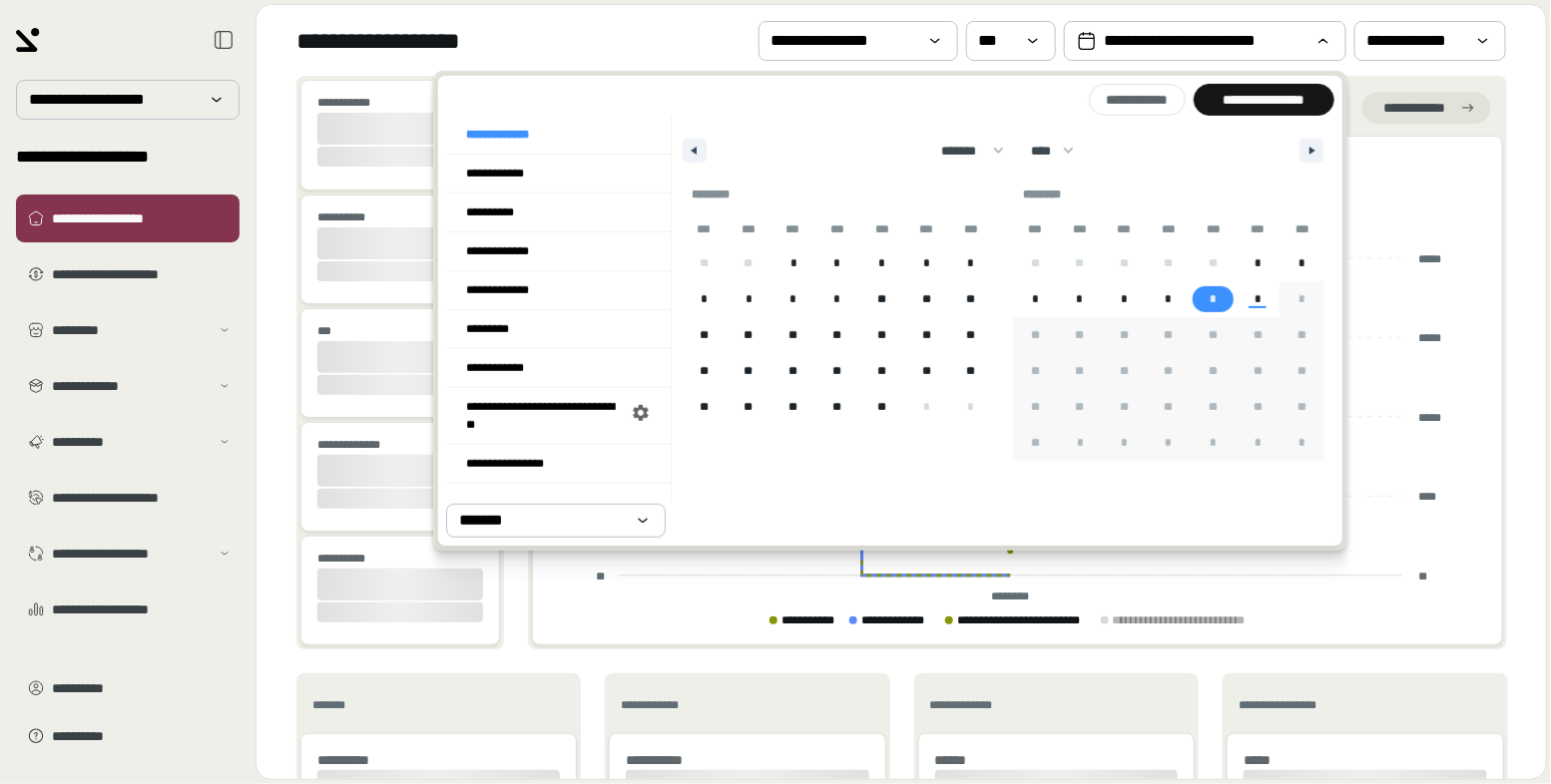 click on "*" at bounding box center (1213, 299) 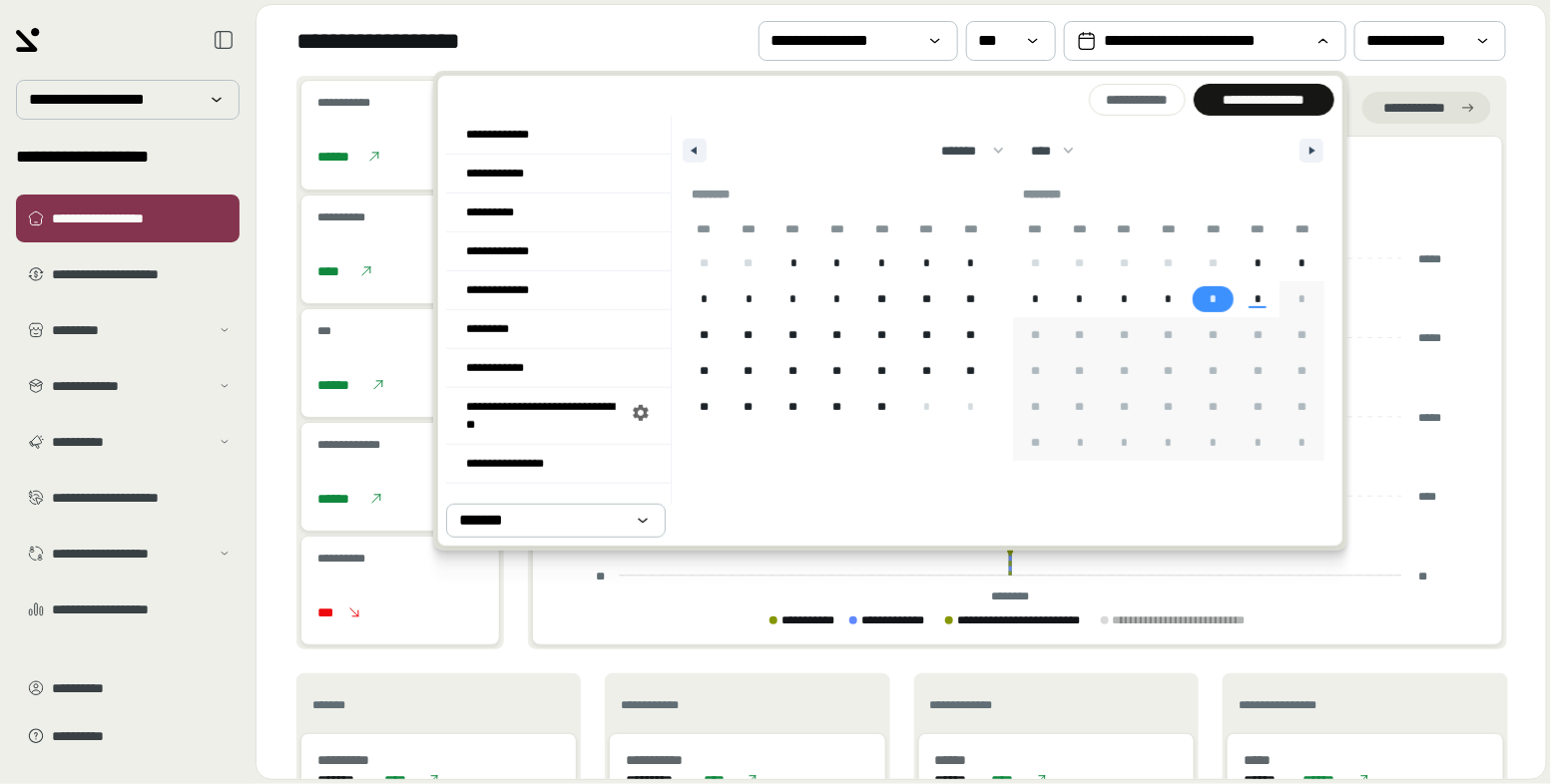 click on "**********" at bounding box center (890, 310) 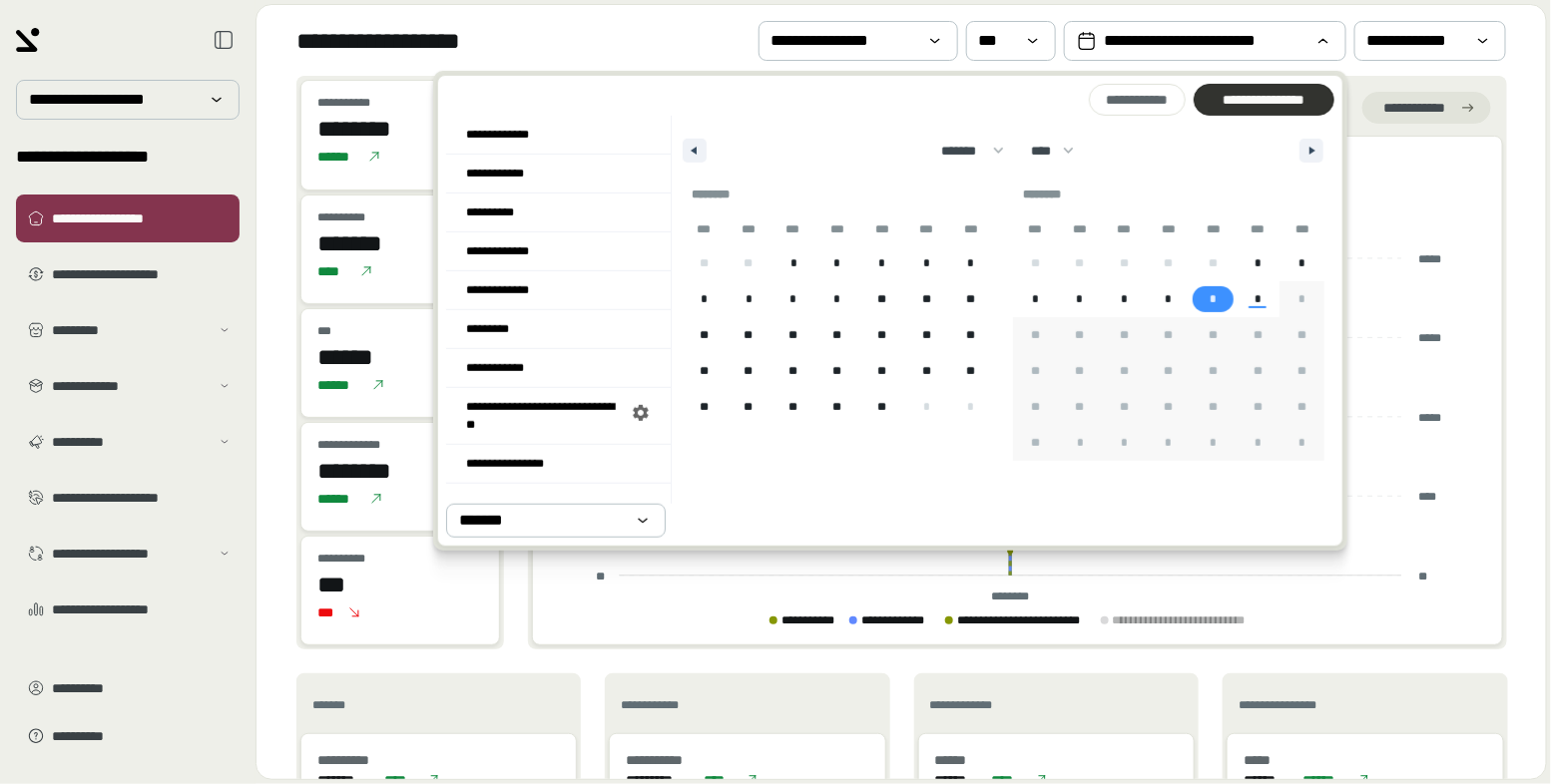 click on "**********" at bounding box center (1264, 100) 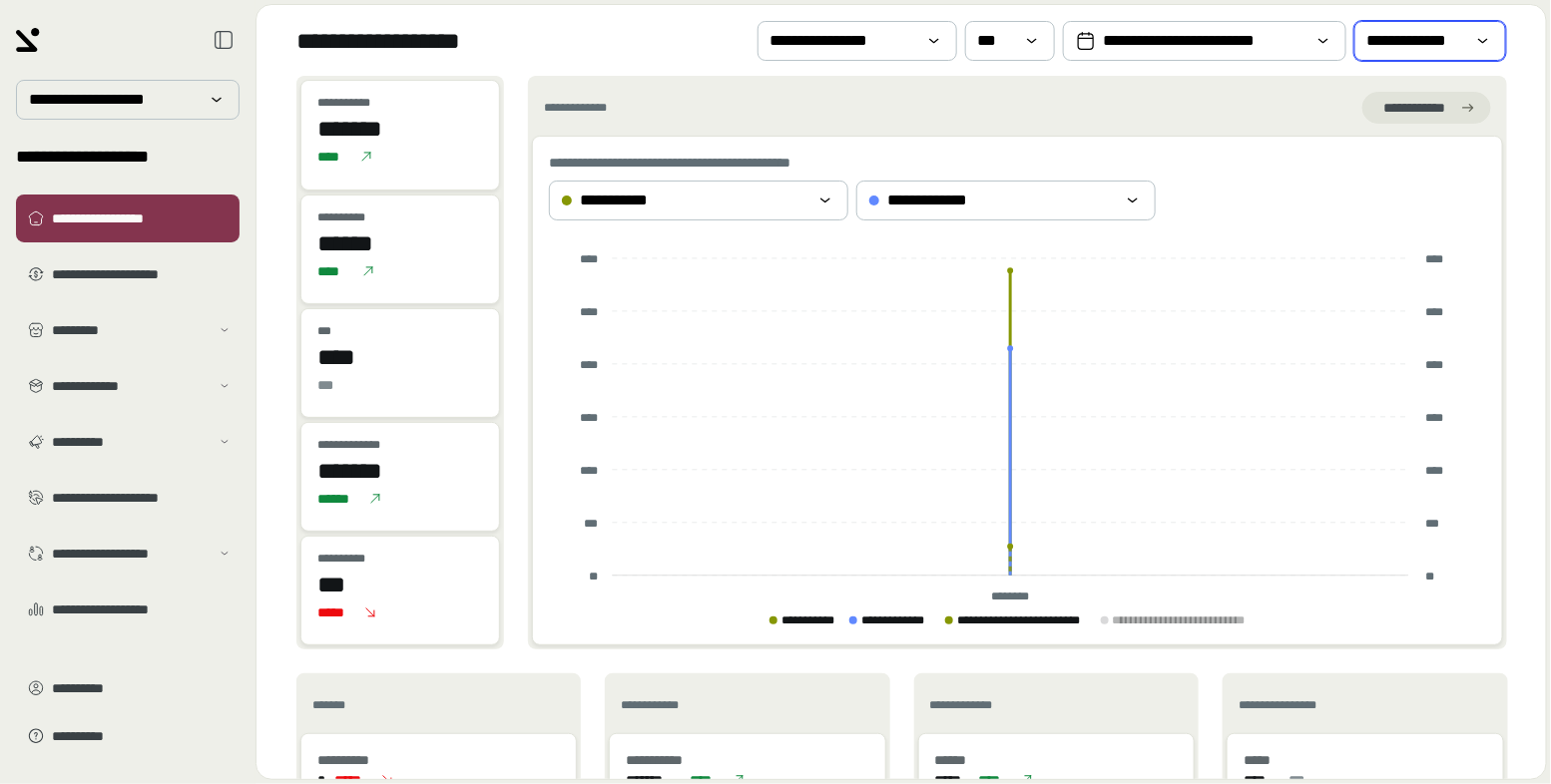click on "**********" at bounding box center [1416, 41] 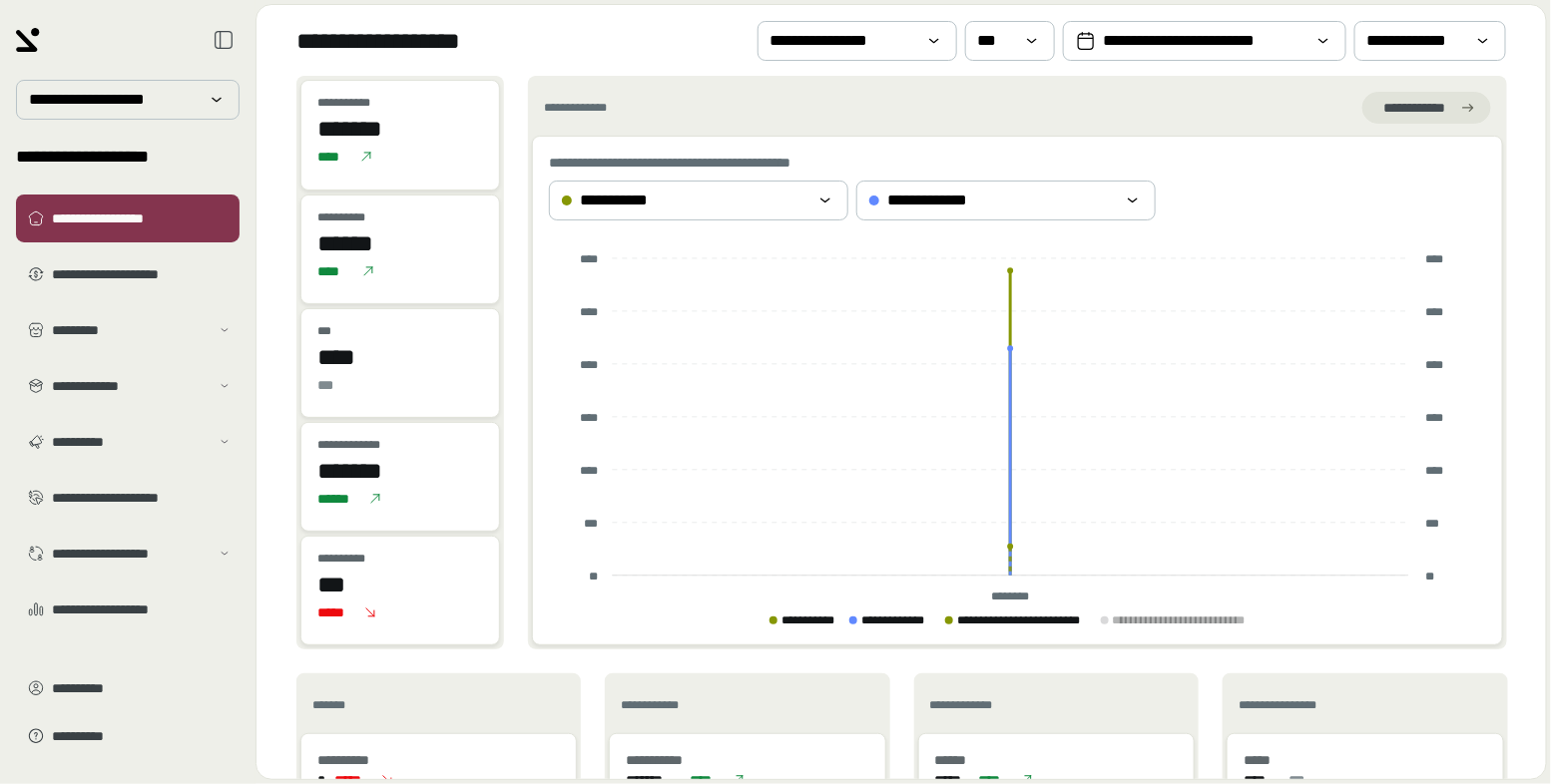click on "**********" at bounding box center (1017, 108) 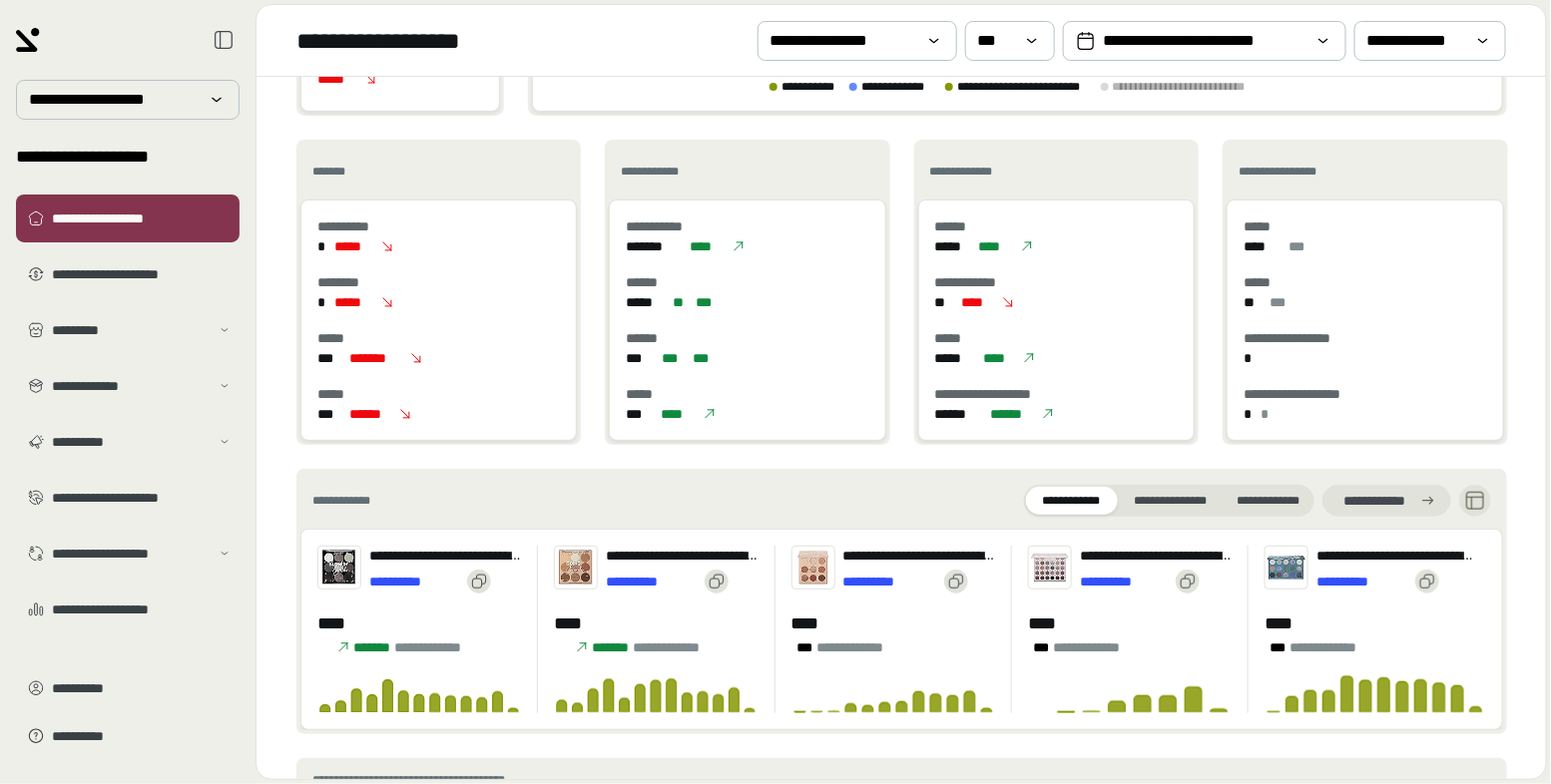 scroll, scrollTop: 0, scrollLeft: 0, axis: both 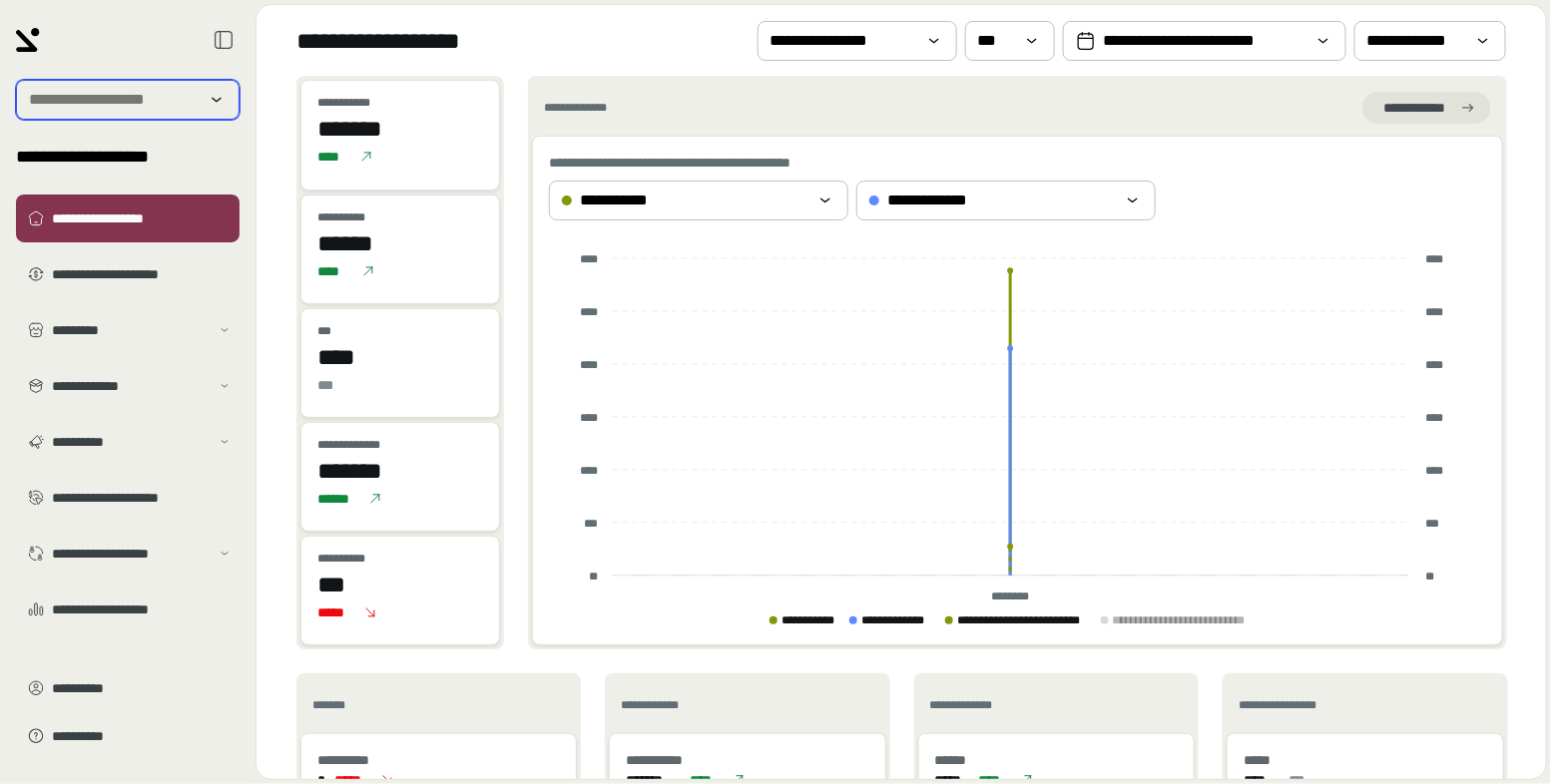 click at bounding box center [114, 100] 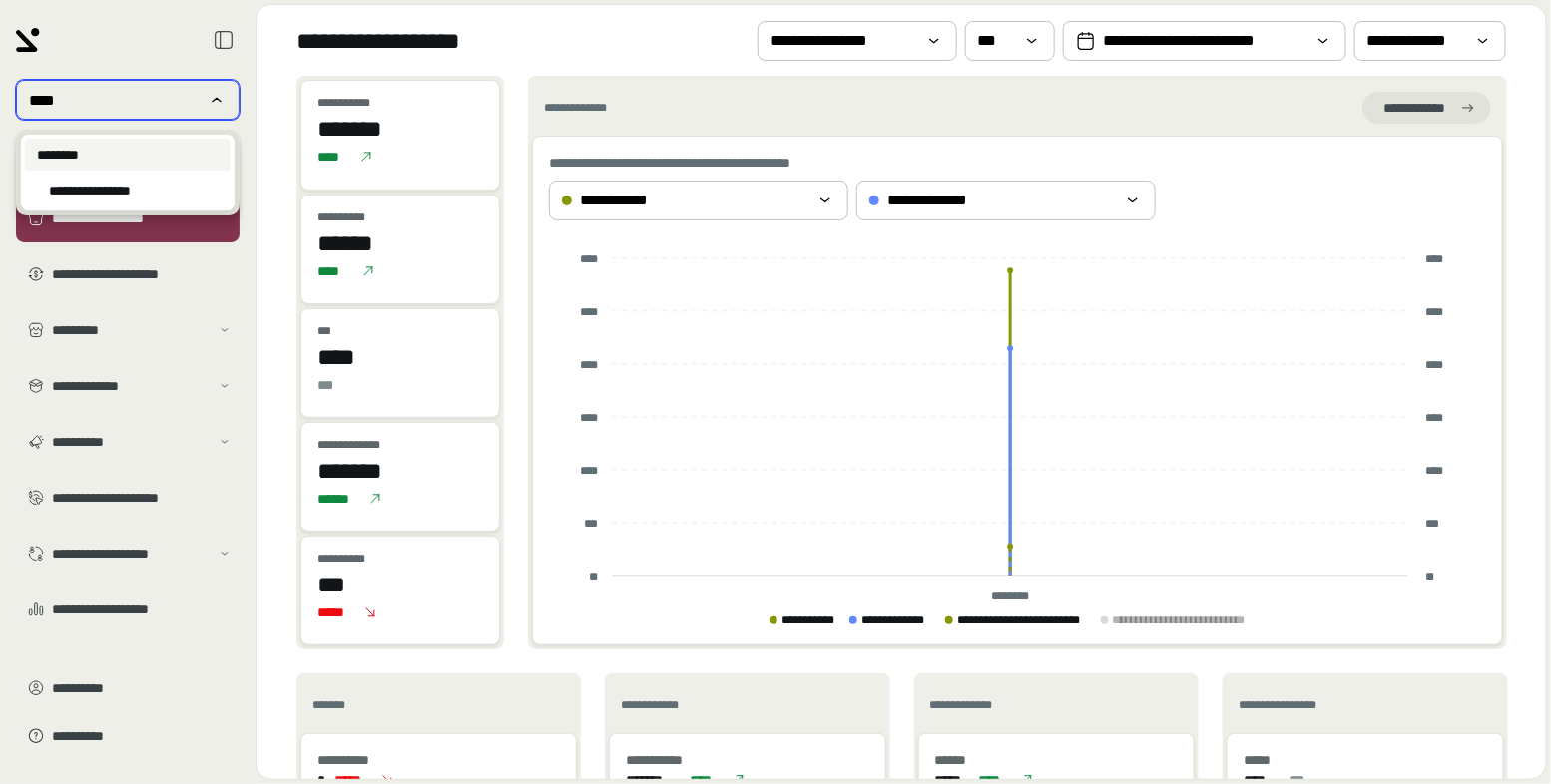 type on "****" 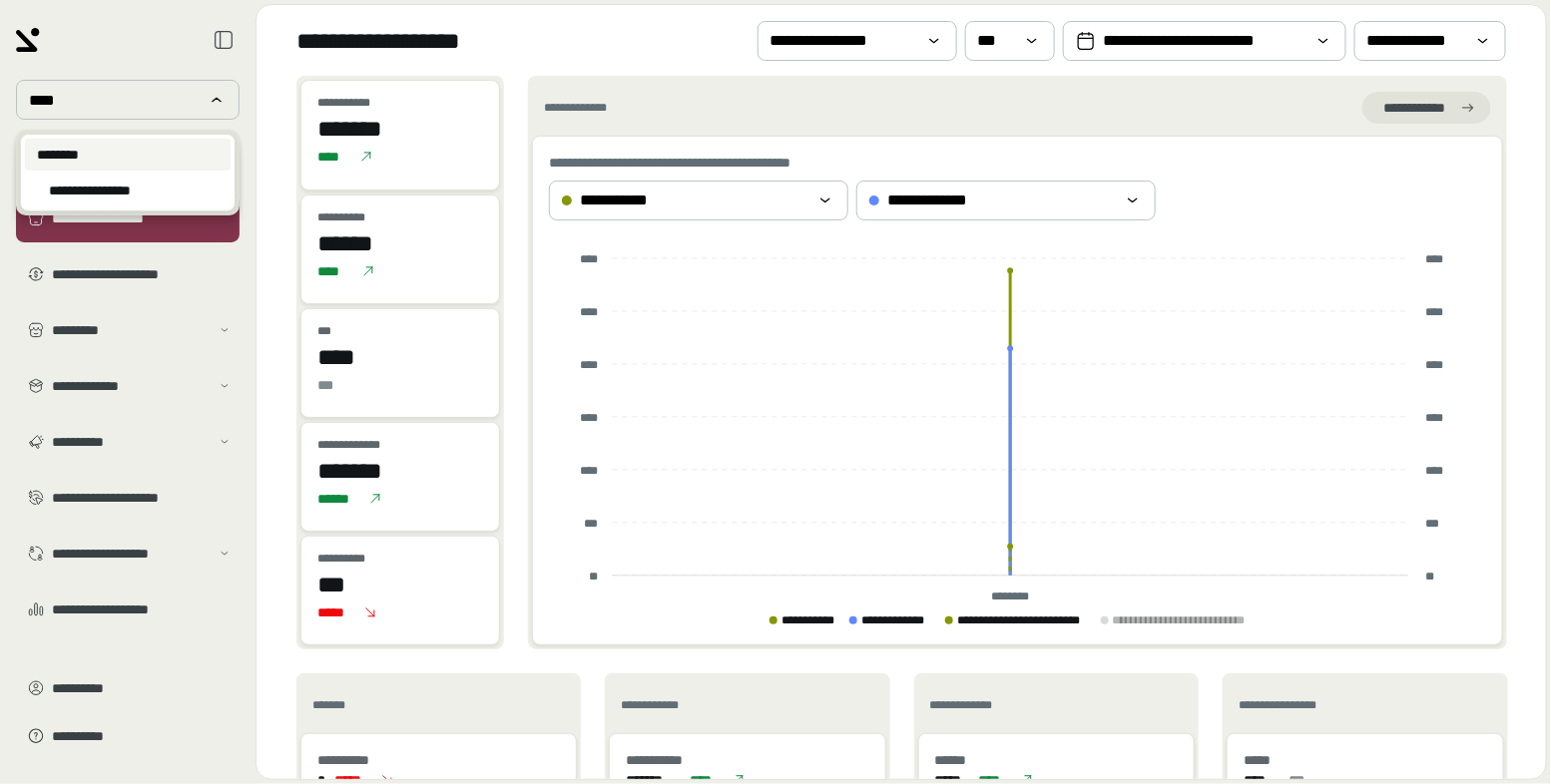click on "********" at bounding box center (128, 155) 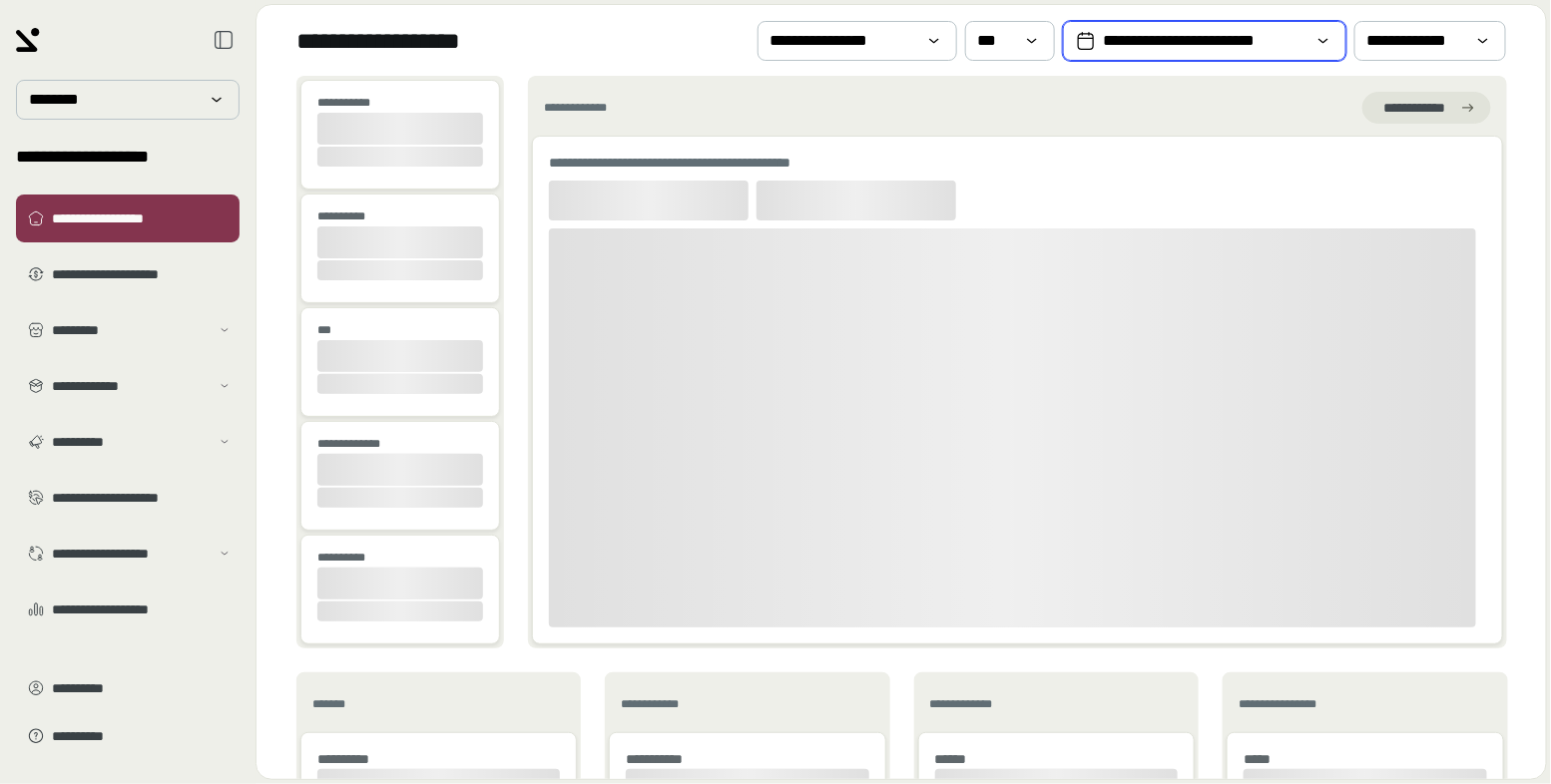click on "**********" at bounding box center (1205, 41) 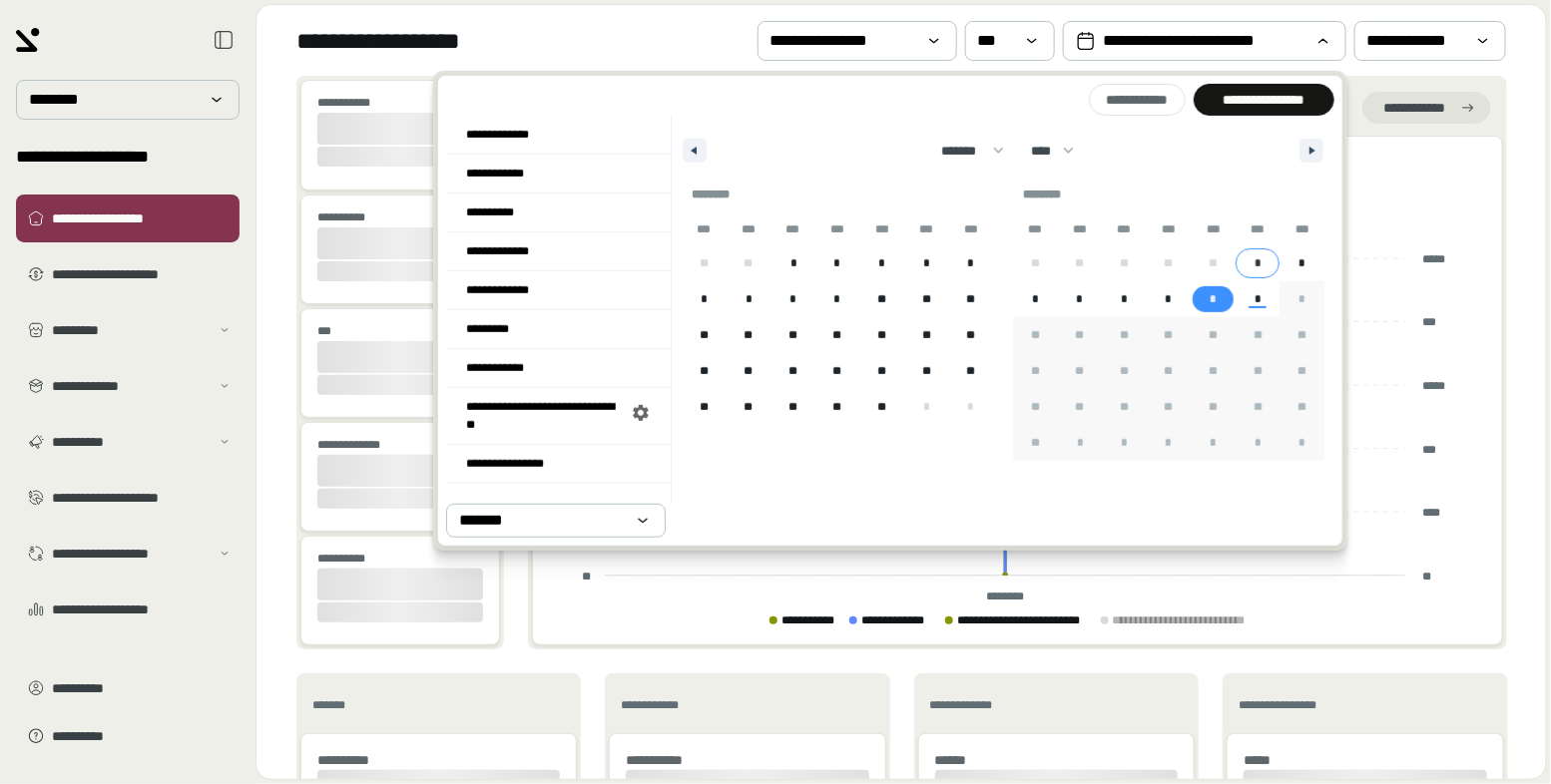 click on "*" at bounding box center [1258, 263] 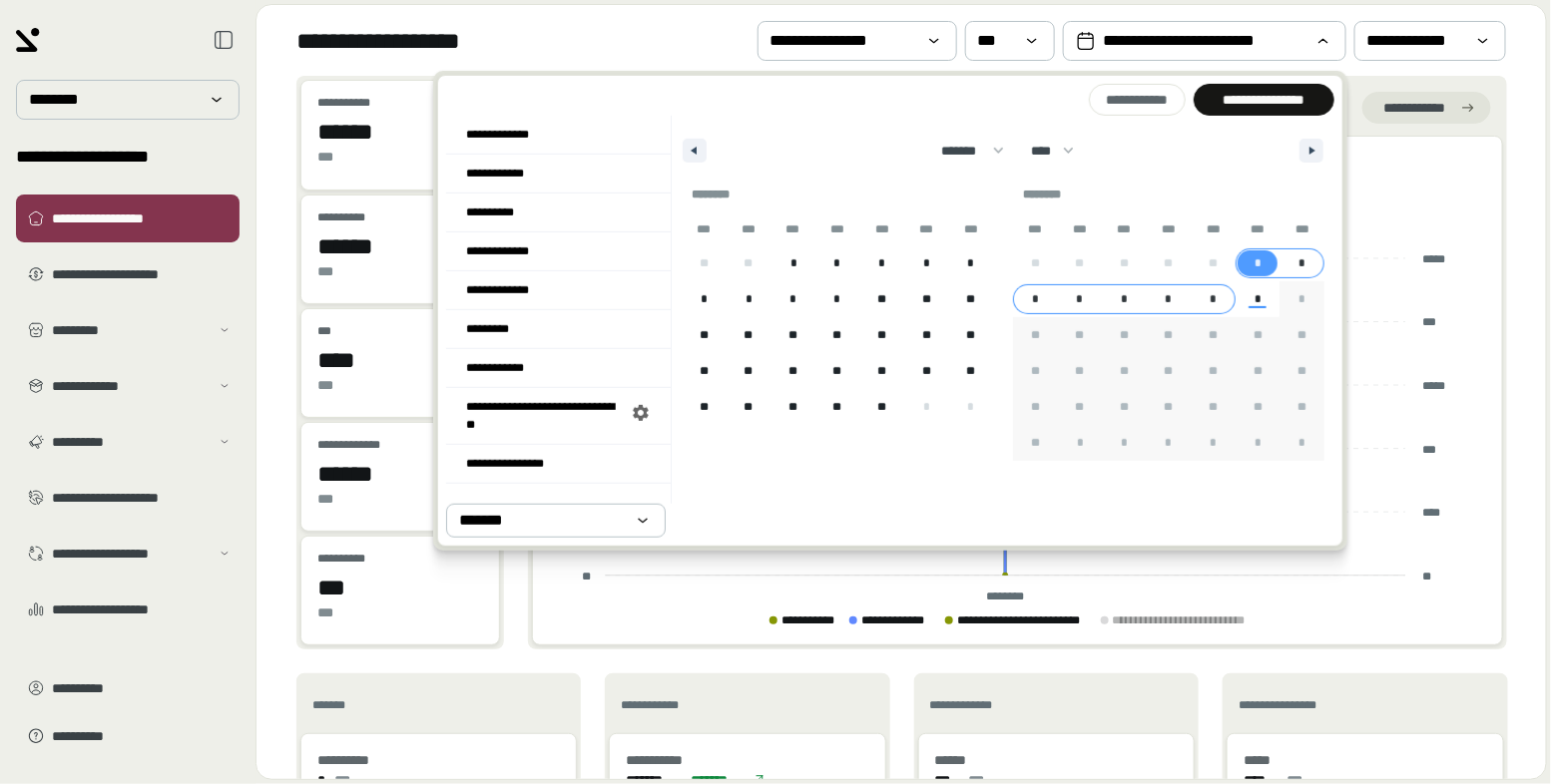 click on "*" at bounding box center [1213, 299] 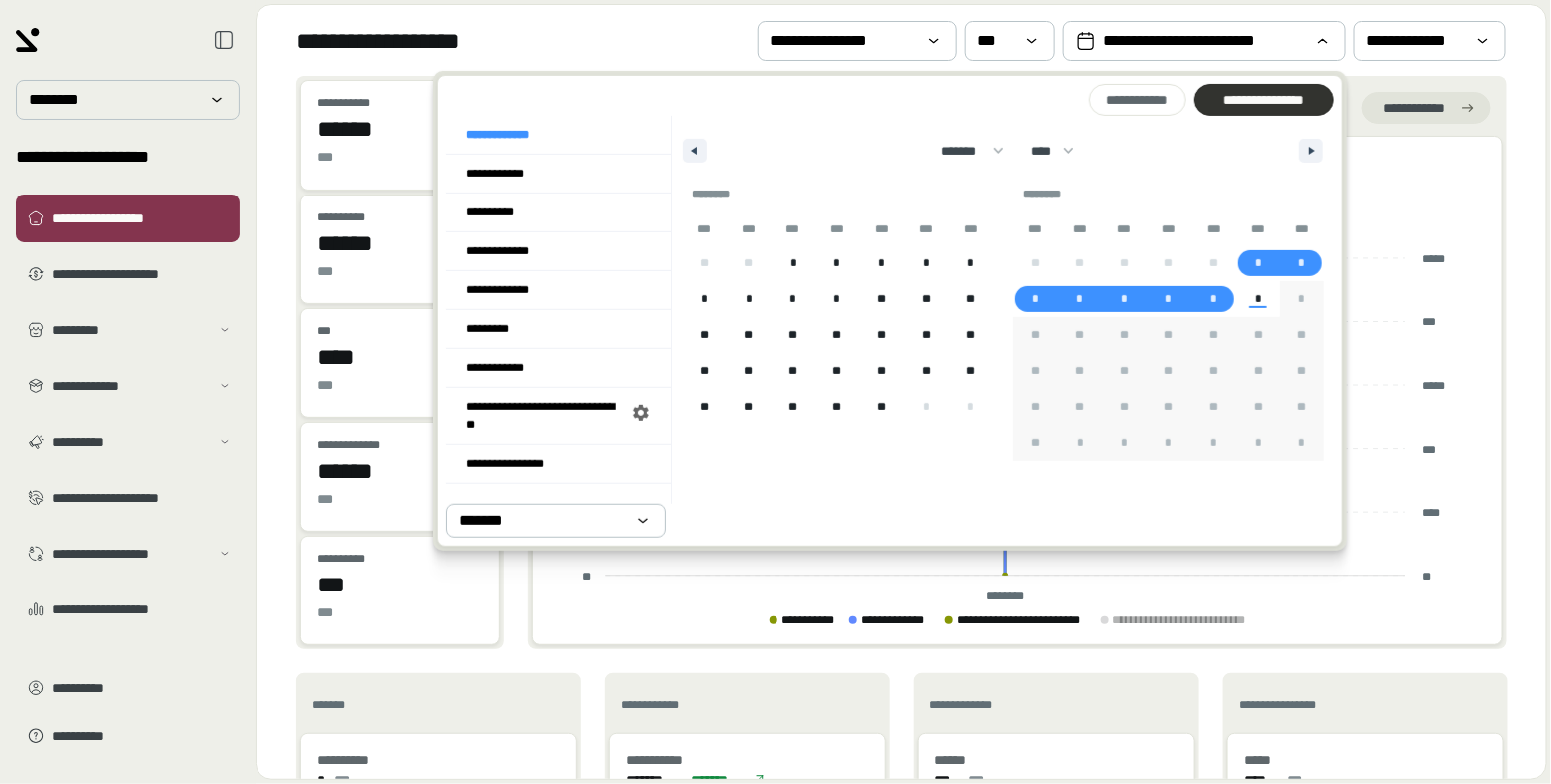 click on "**********" at bounding box center [1264, 100] 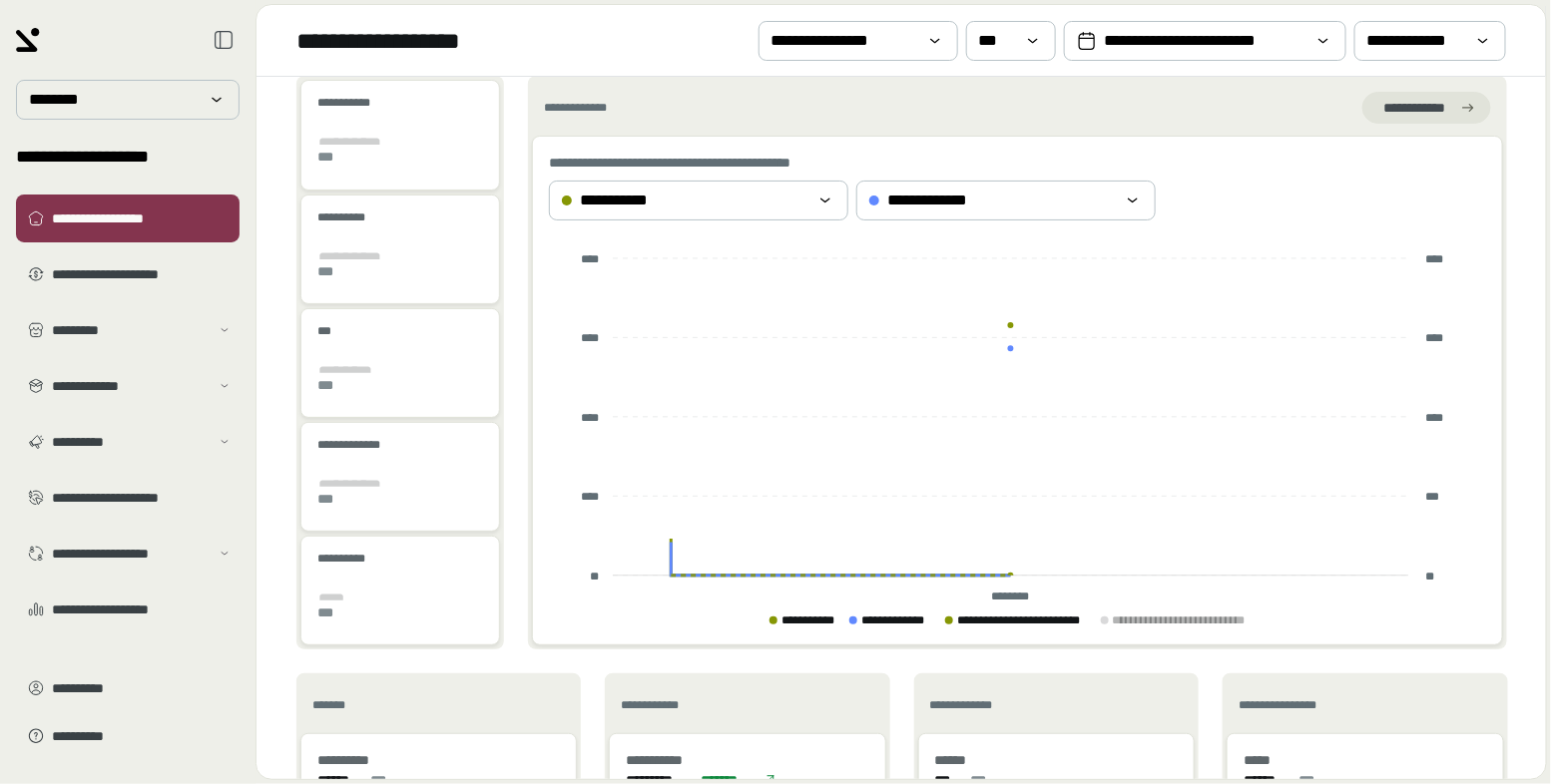 scroll, scrollTop: 407, scrollLeft: 0, axis: vertical 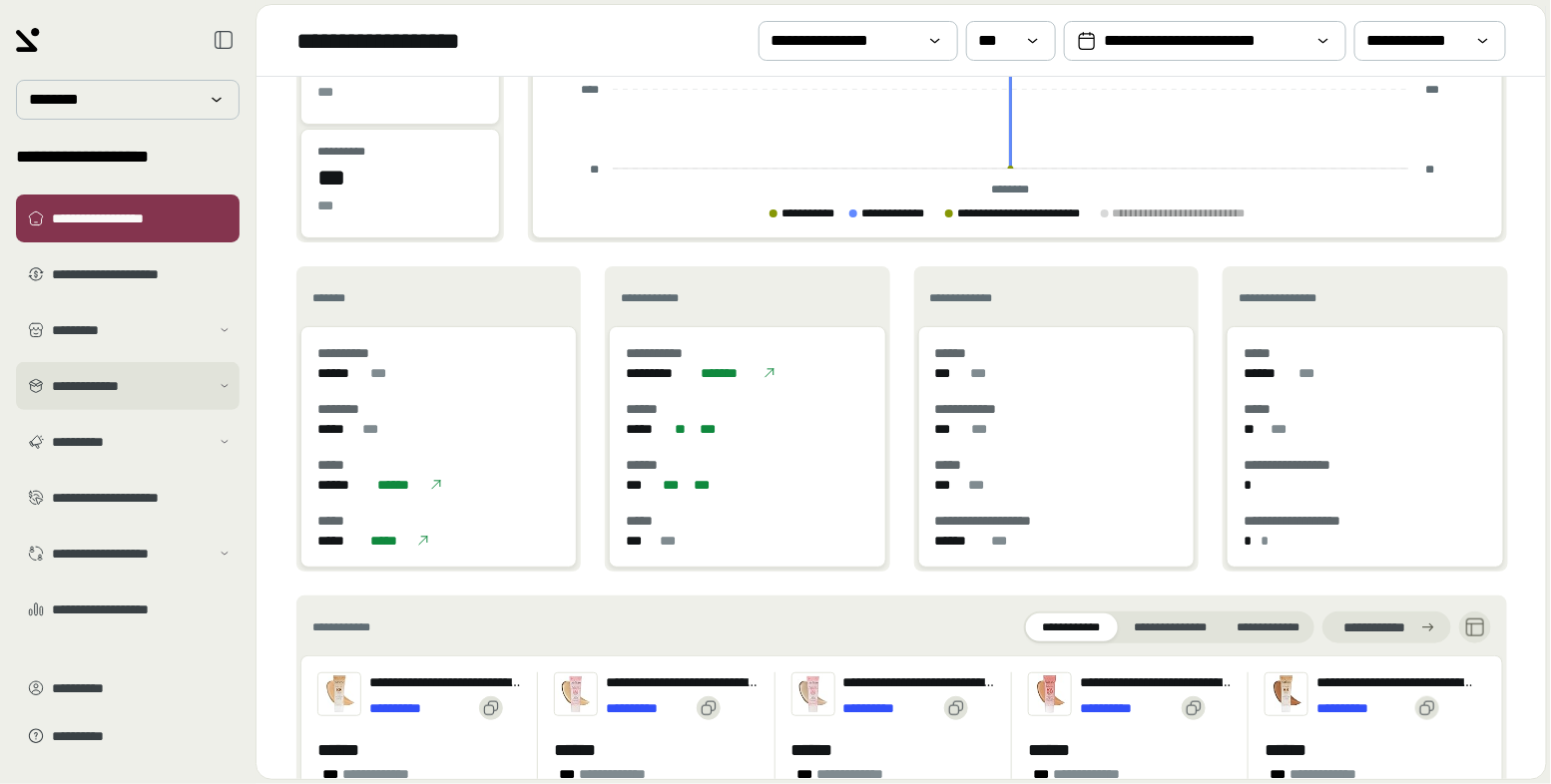 click on "**********" at bounding box center (131, 386) 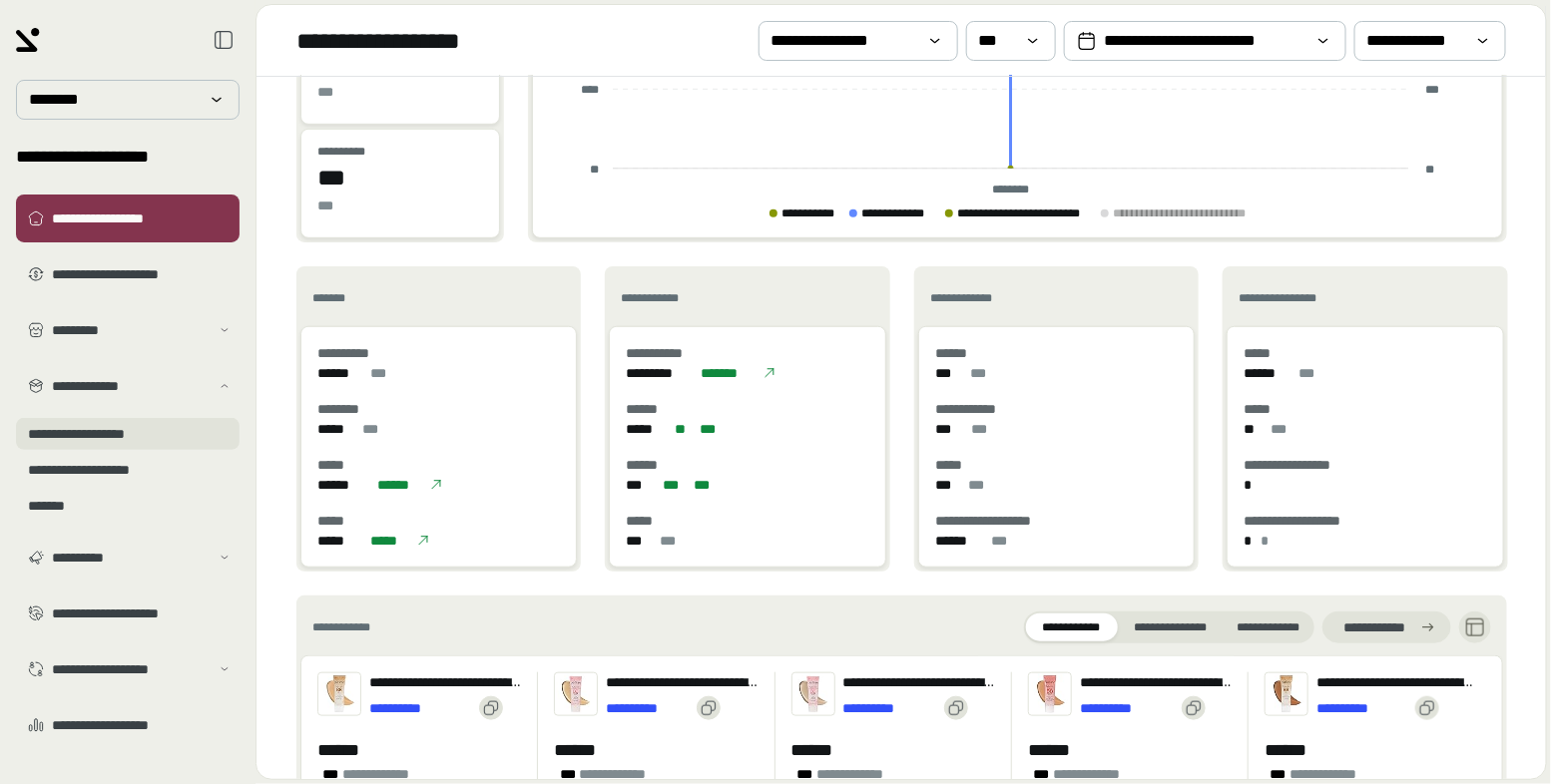 click on "**********" at bounding box center (128, 434) 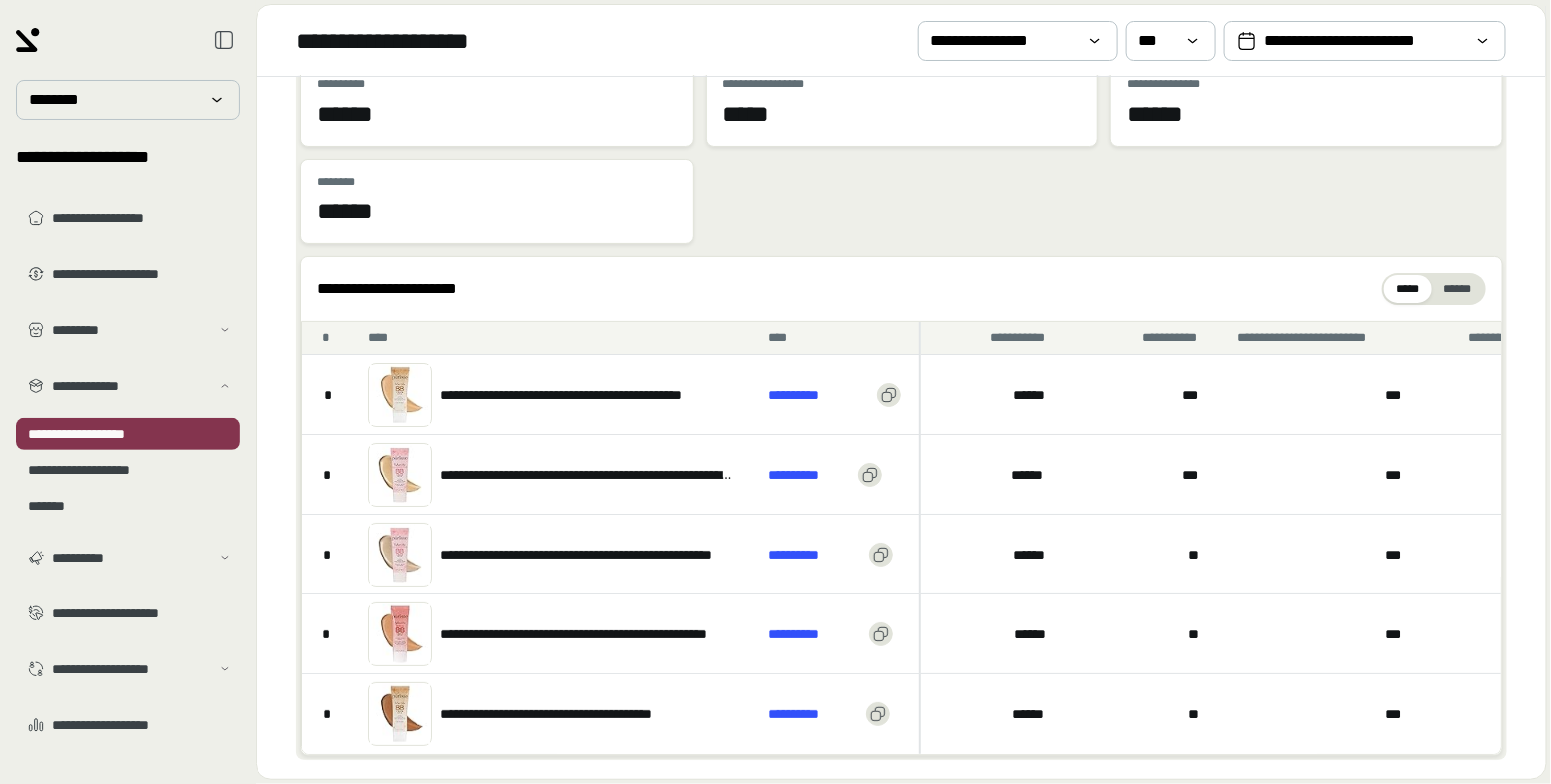 scroll, scrollTop: 499, scrollLeft: 0, axis: vertical 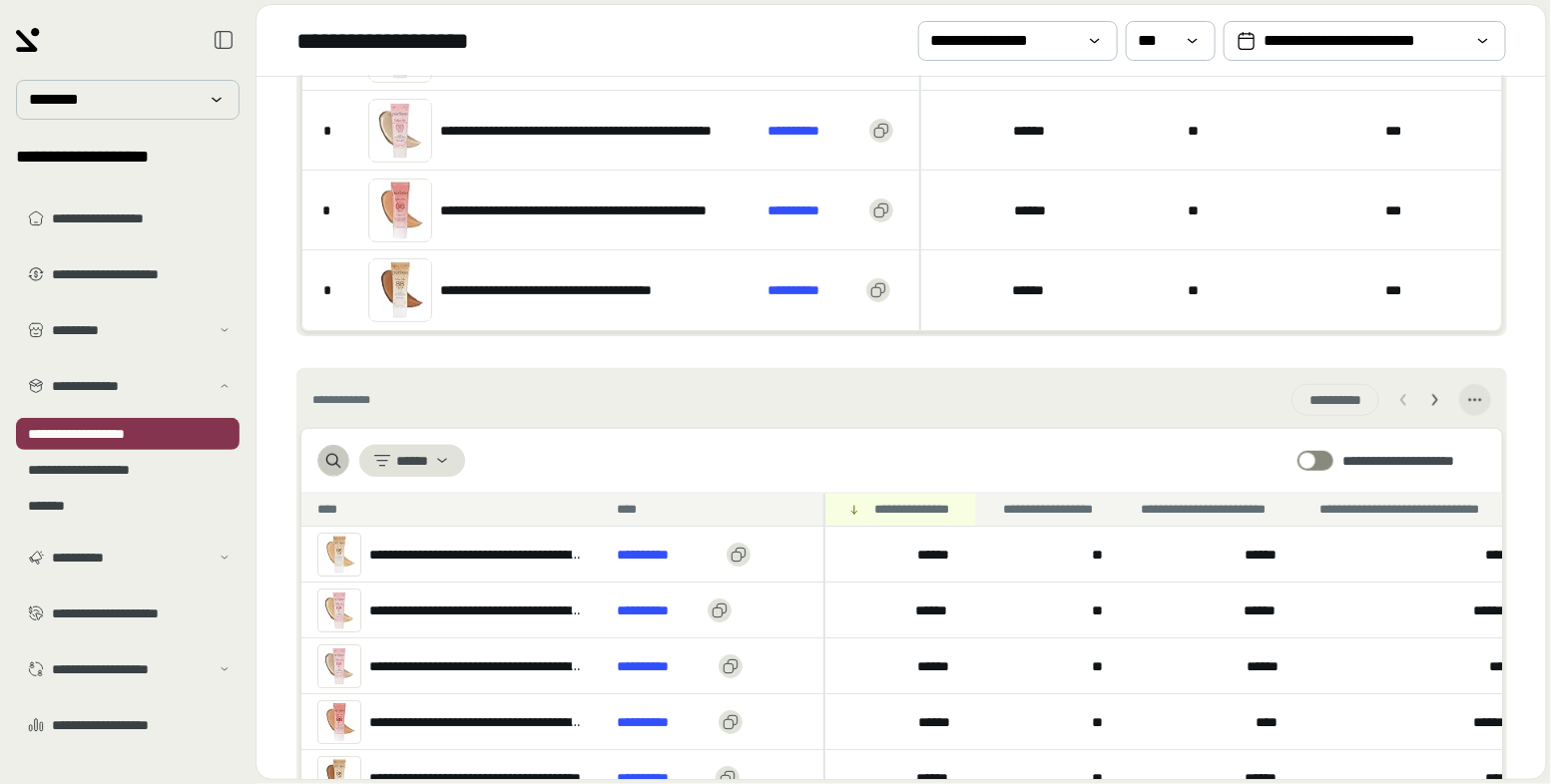 click at bounding box center (333, 461) 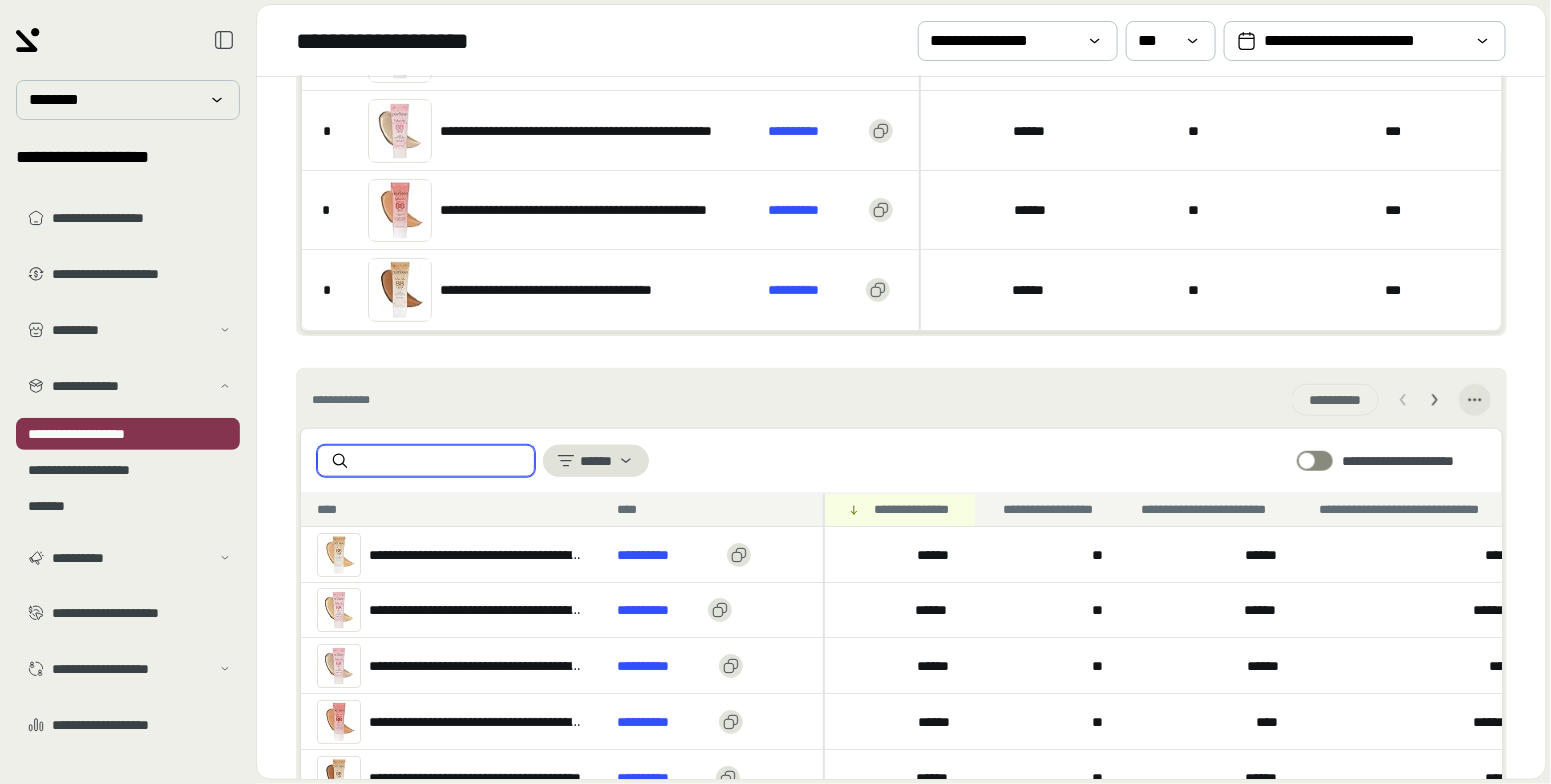 click at bounding box center (442, 461) 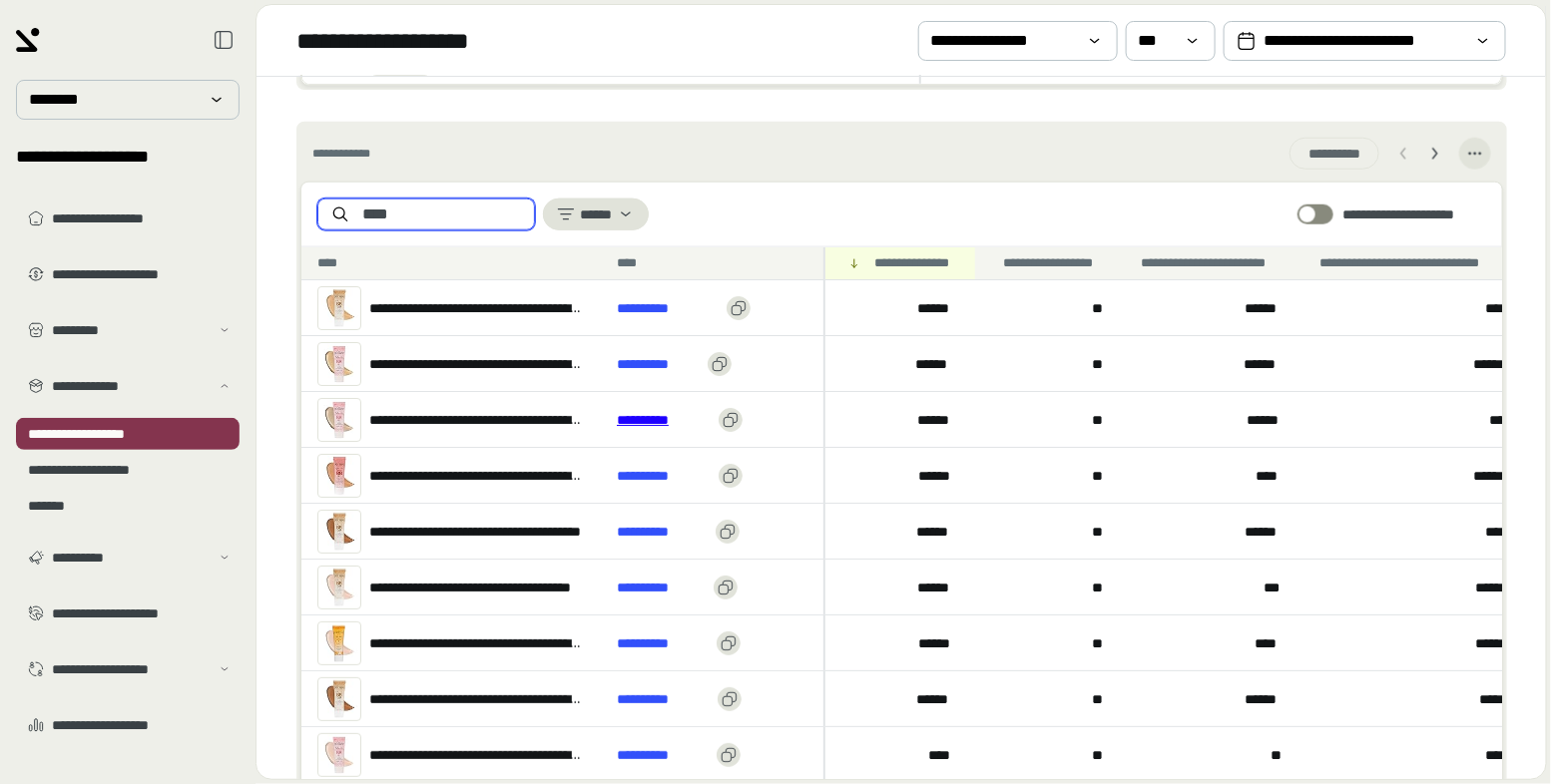 scroll, scrollTop: 762, scrollLeft: 0, axis: vertical 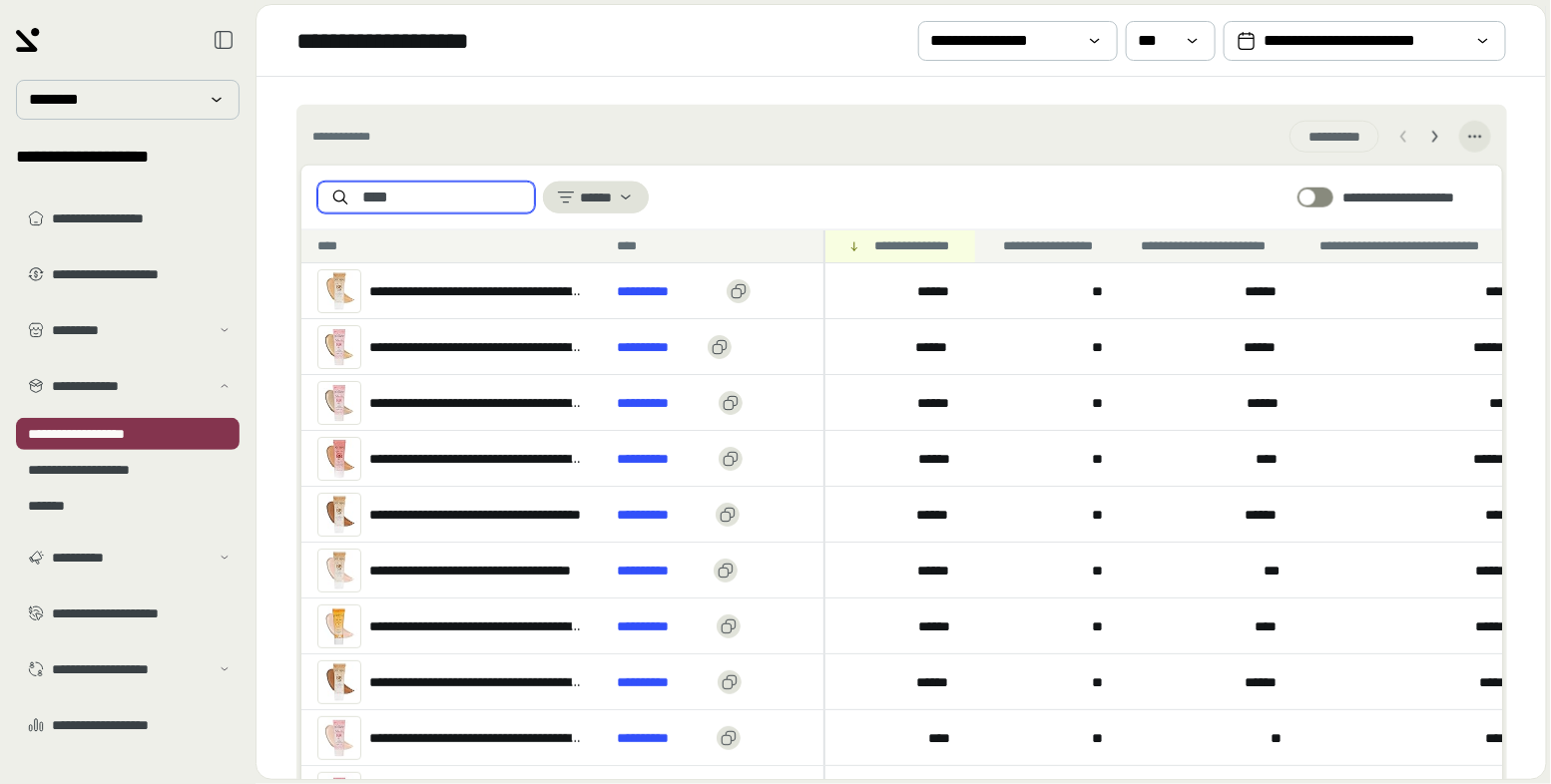 click on "****" at bounding box center (442, 197) 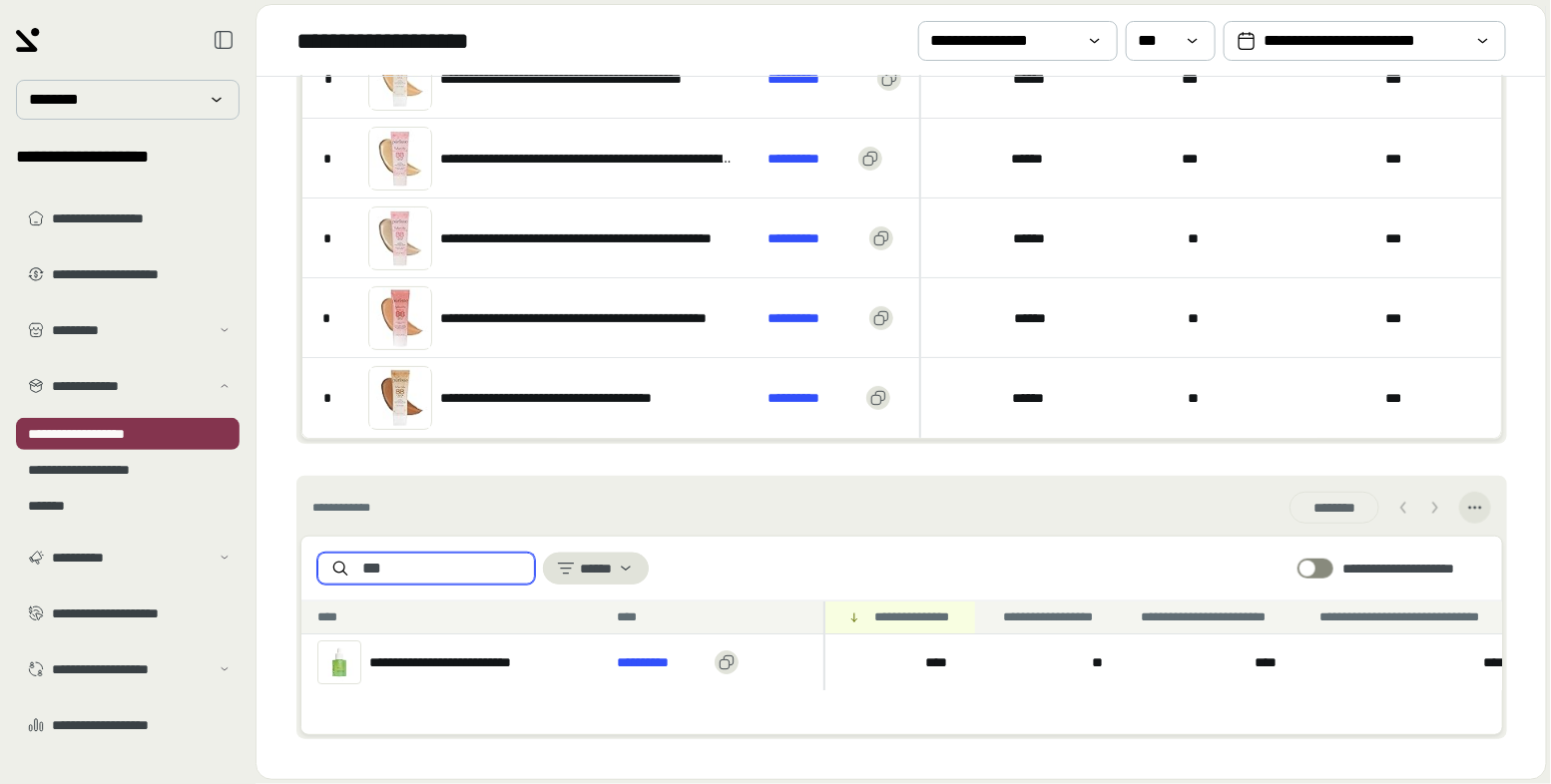 scroll, scrollTop: 390, scrollLeft: 0, axis: vertical 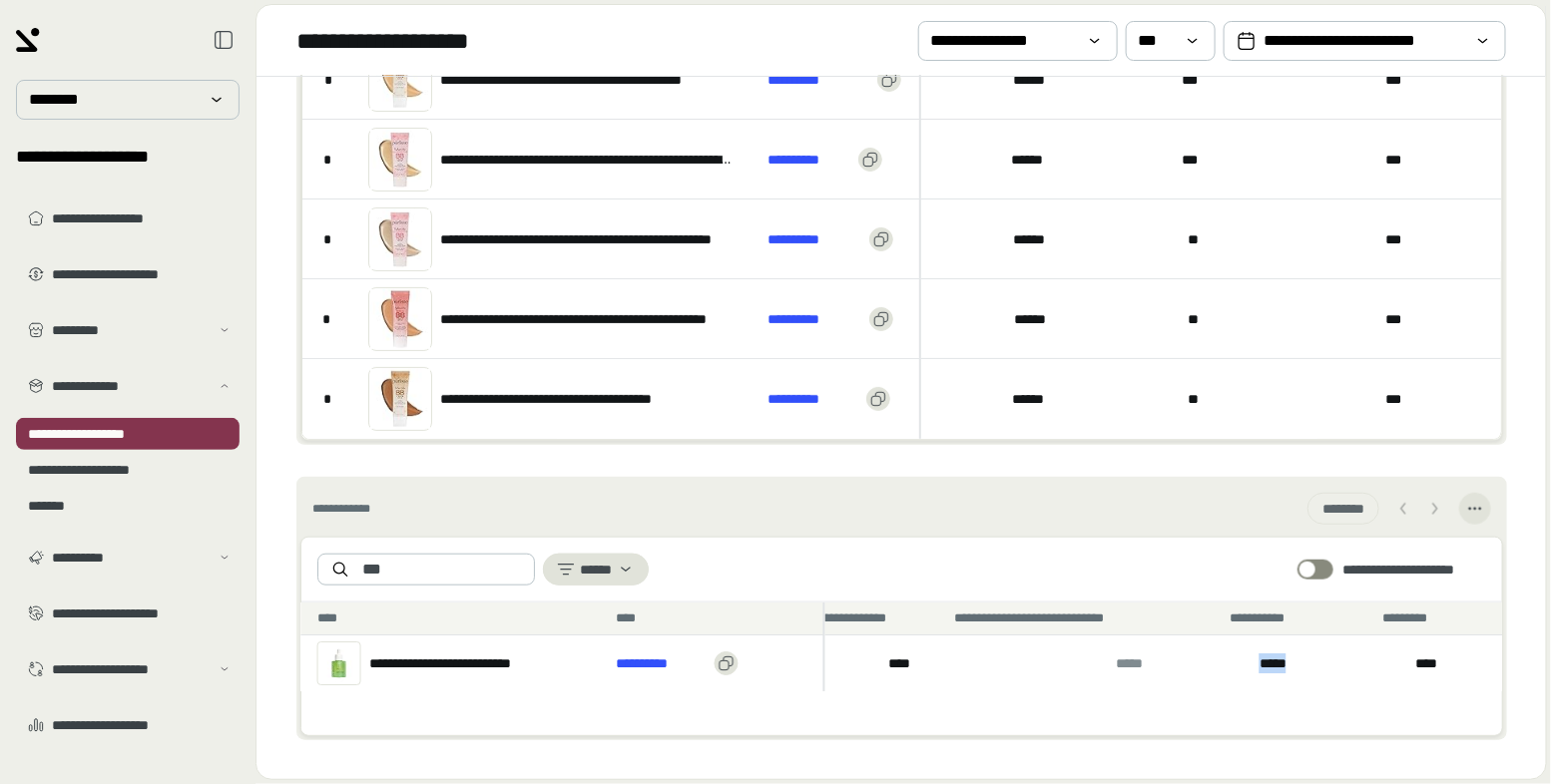 drag, startPoint x: 1301, startPoint y: 655, endPoint x: 1184, endPoint y: 661, distance: 117.15375 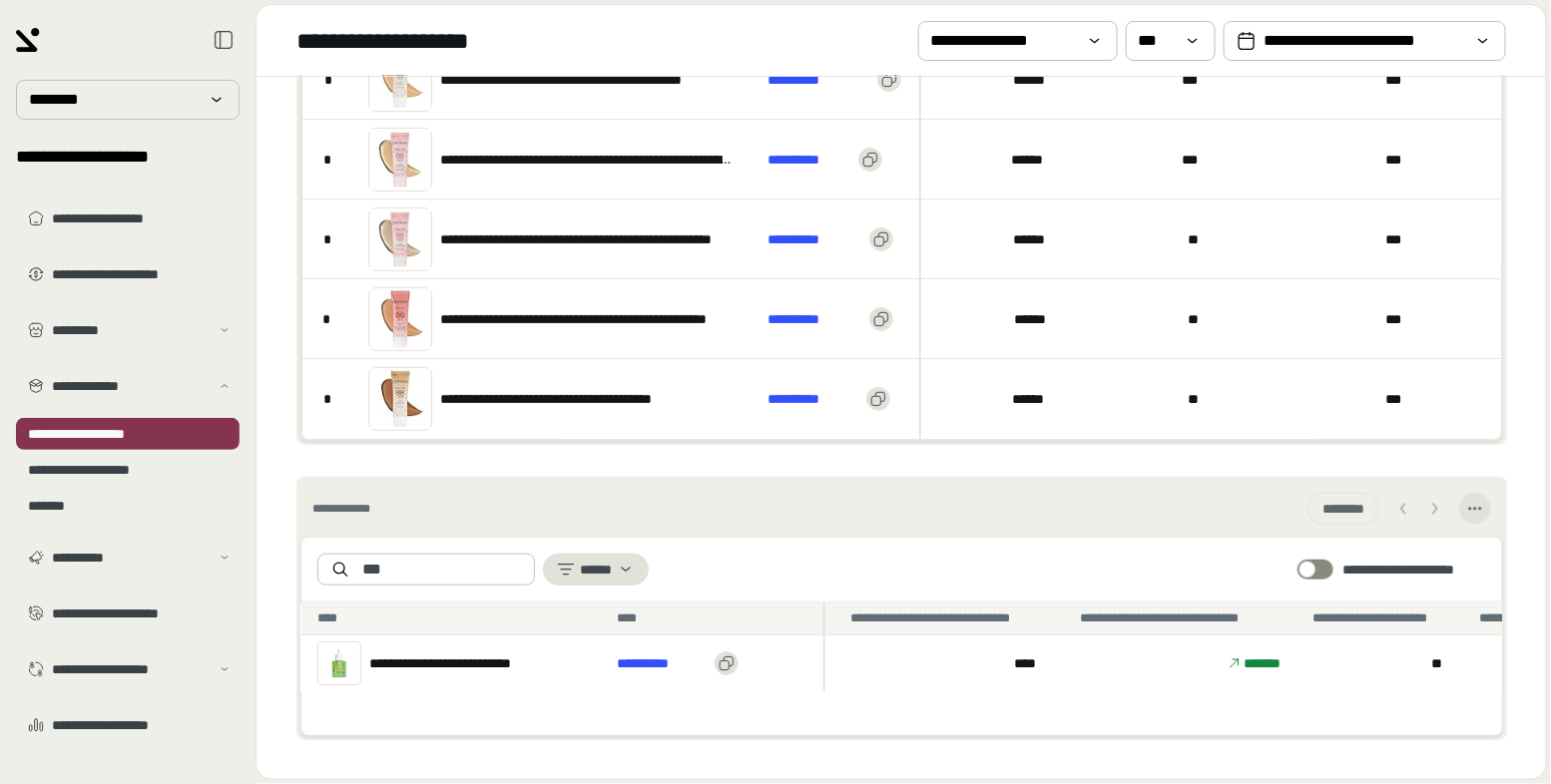 scroll, scrollTop: 0, scrollLeft: 0, axis: both 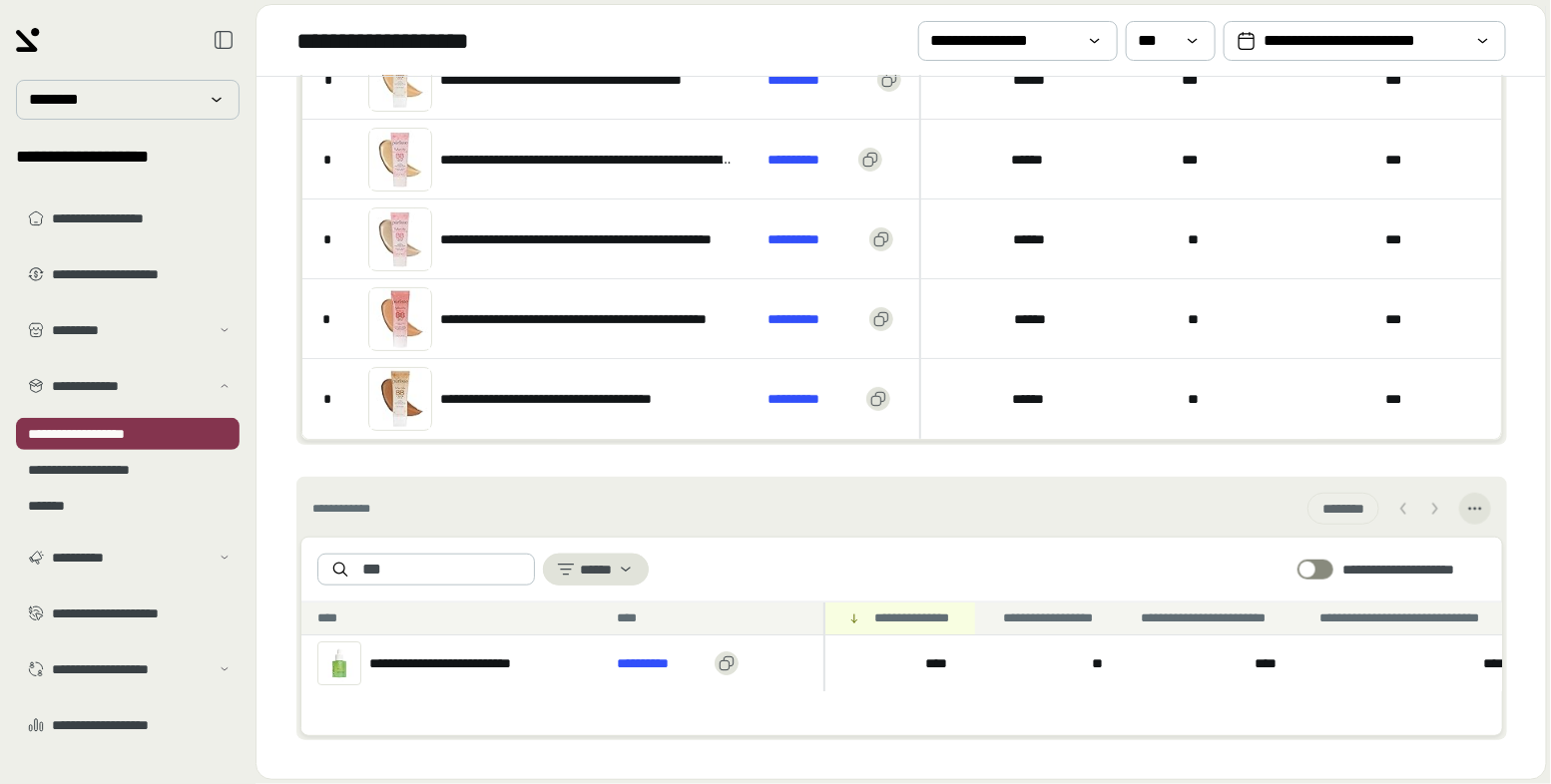 click on "**********" at bounding box center [901, 570] 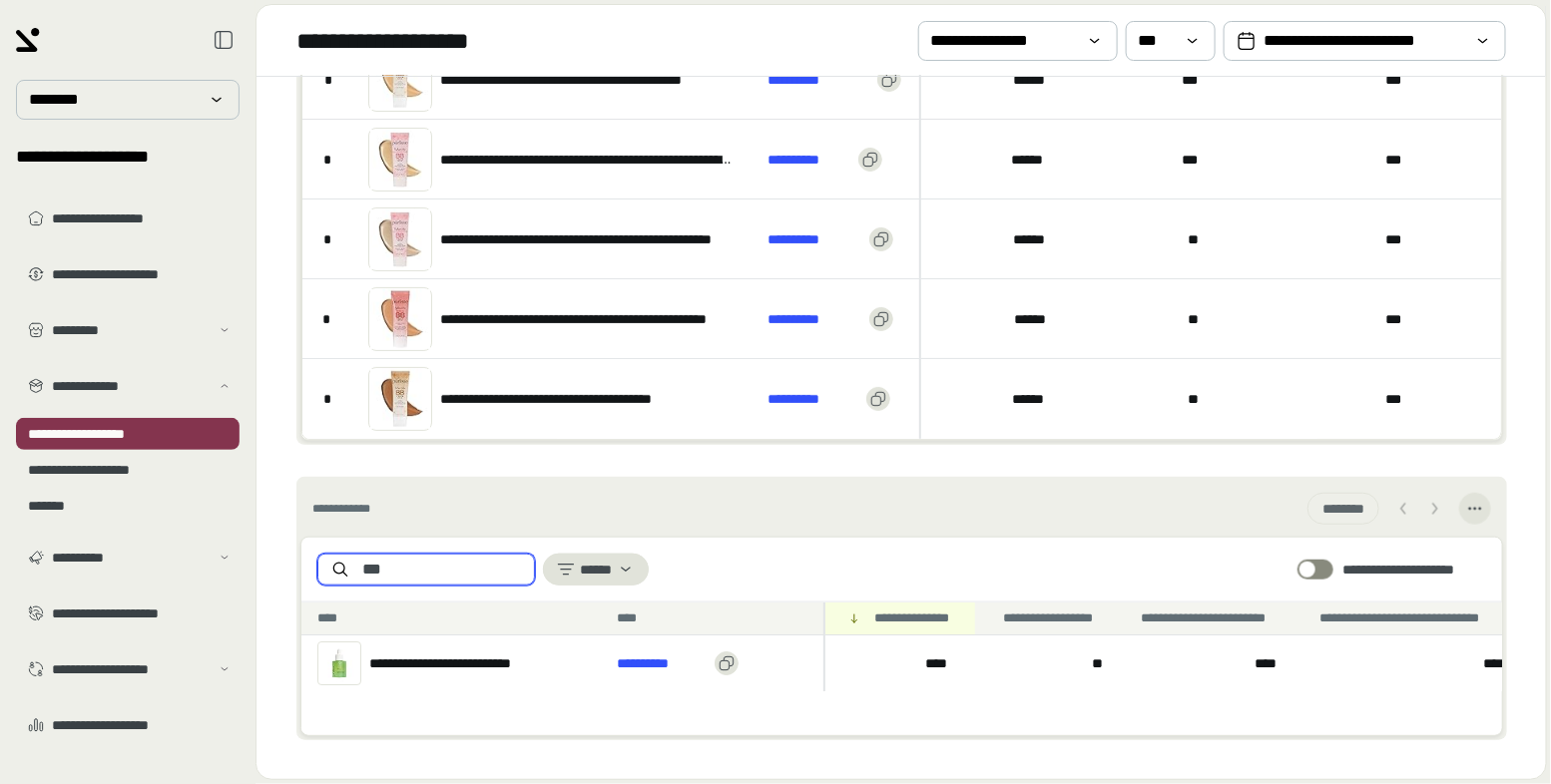 click on "***" at bounding box center [442, 570] 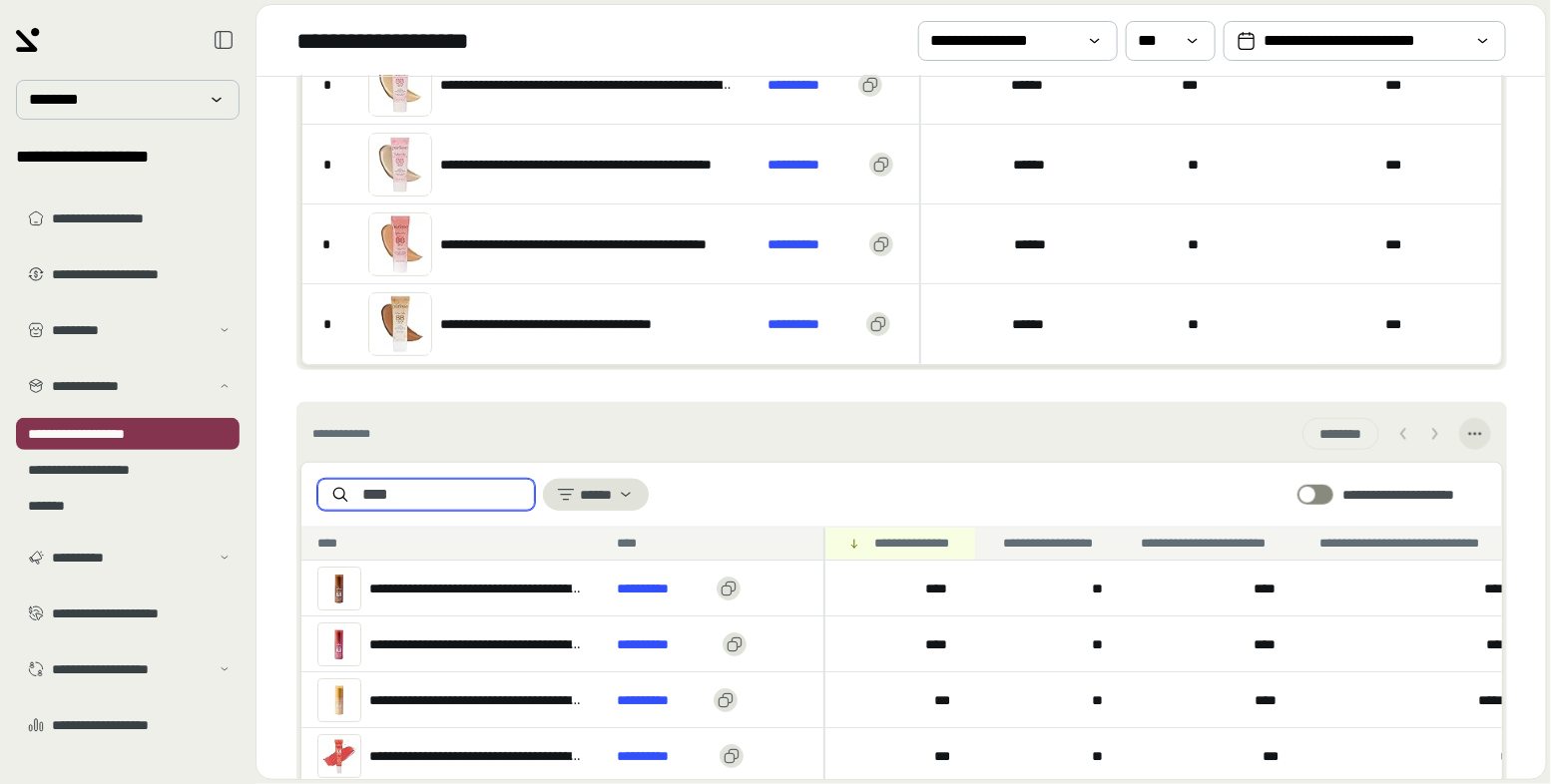 scroll, scrollTop: 468, scrollLeft: 0, axis: vertical 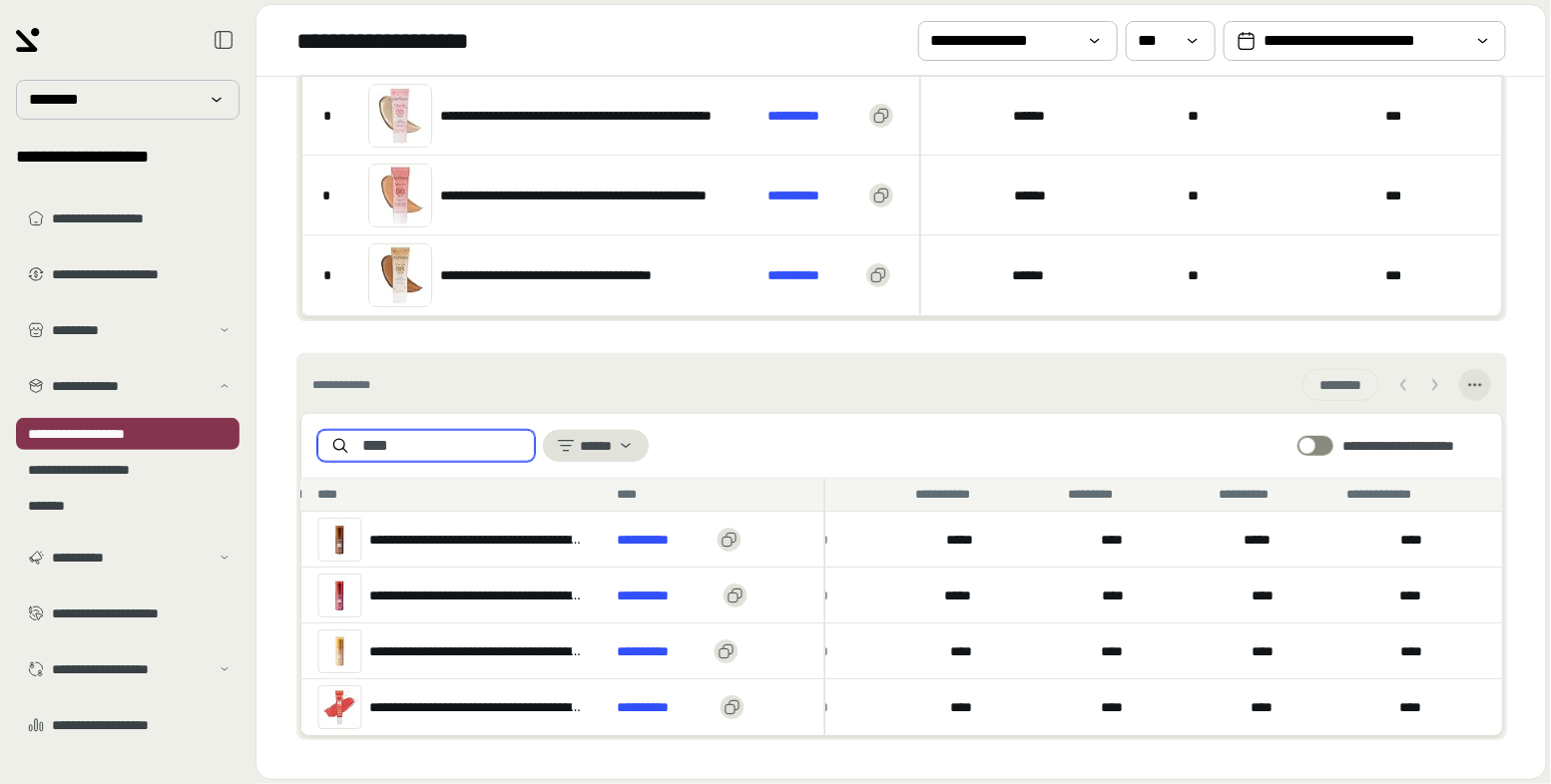 click on "****" at bounding box center [442, 446] 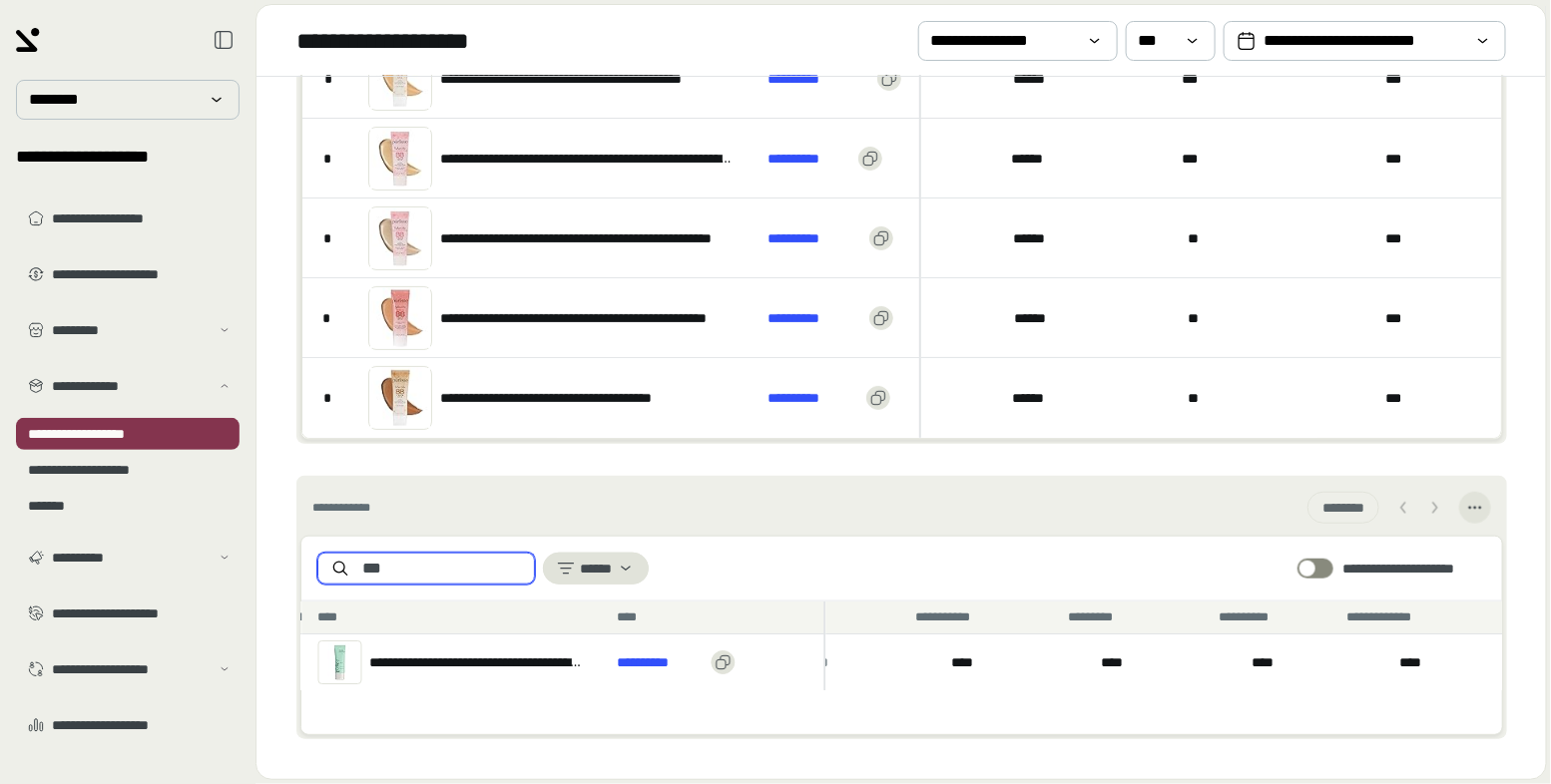 scroll, scrollTop: 390, scrollLeft: 0, axis: vertical 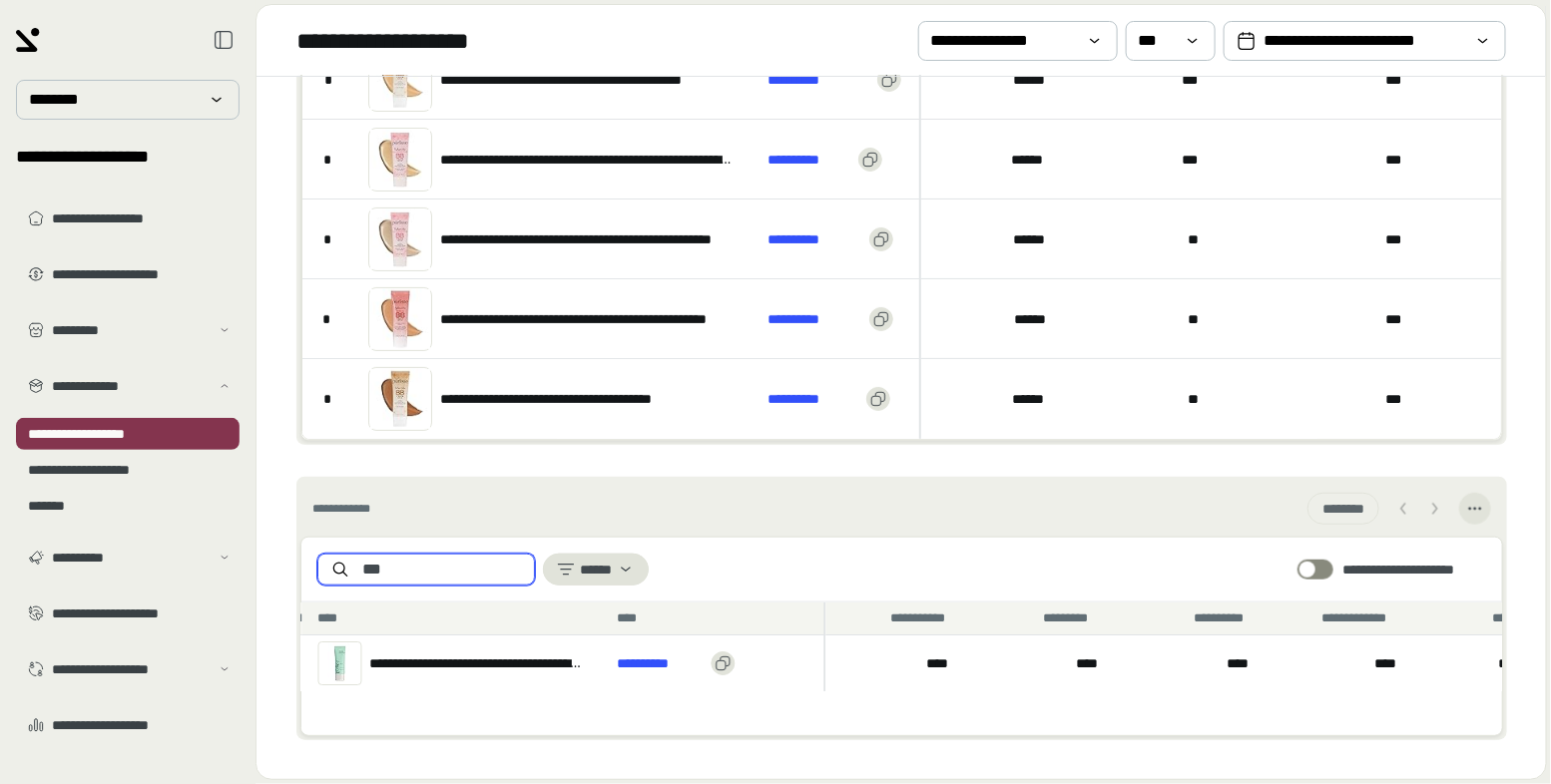 type on "***" 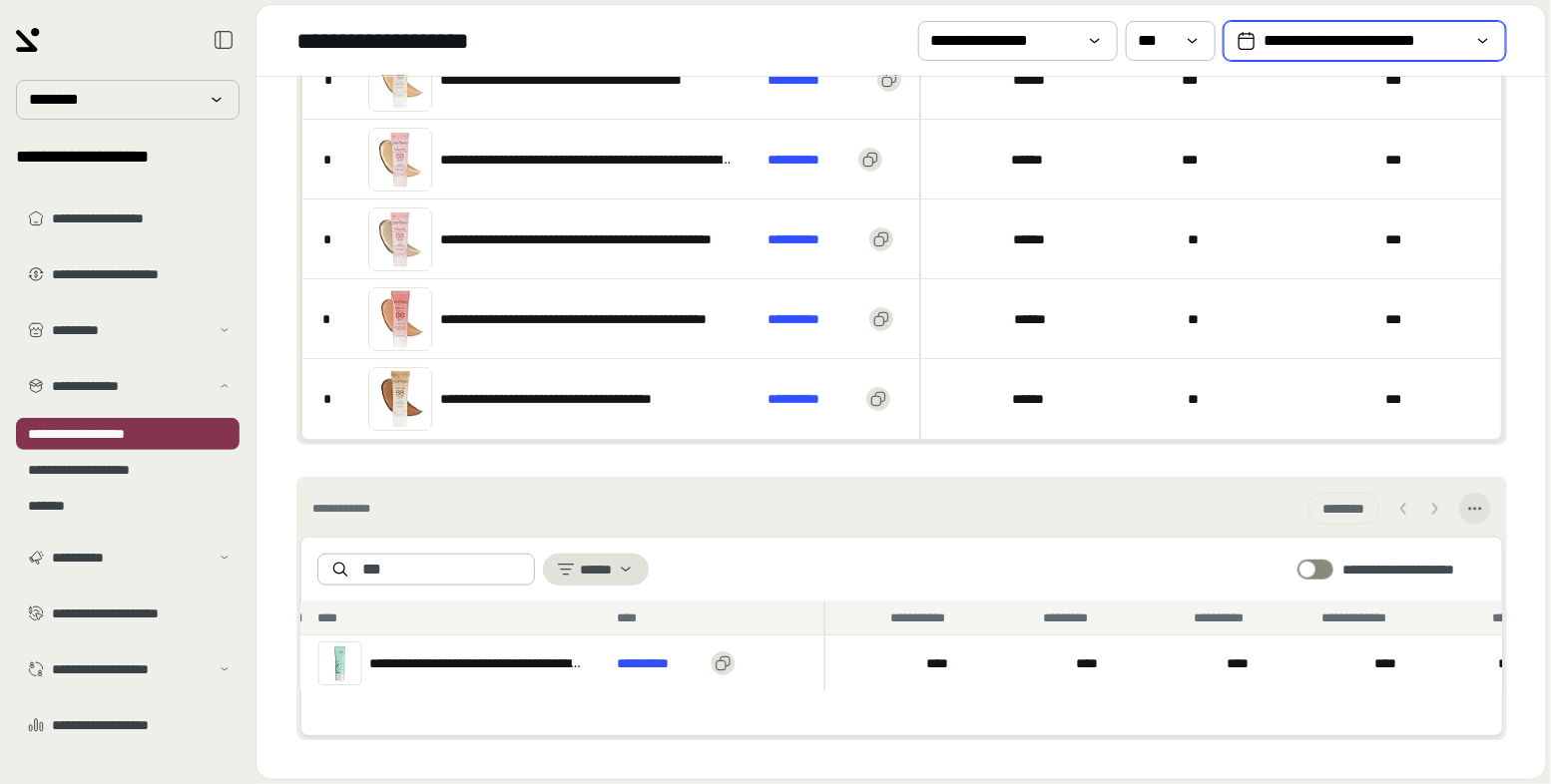 click on "**********" at bounding box center [1364, 41] 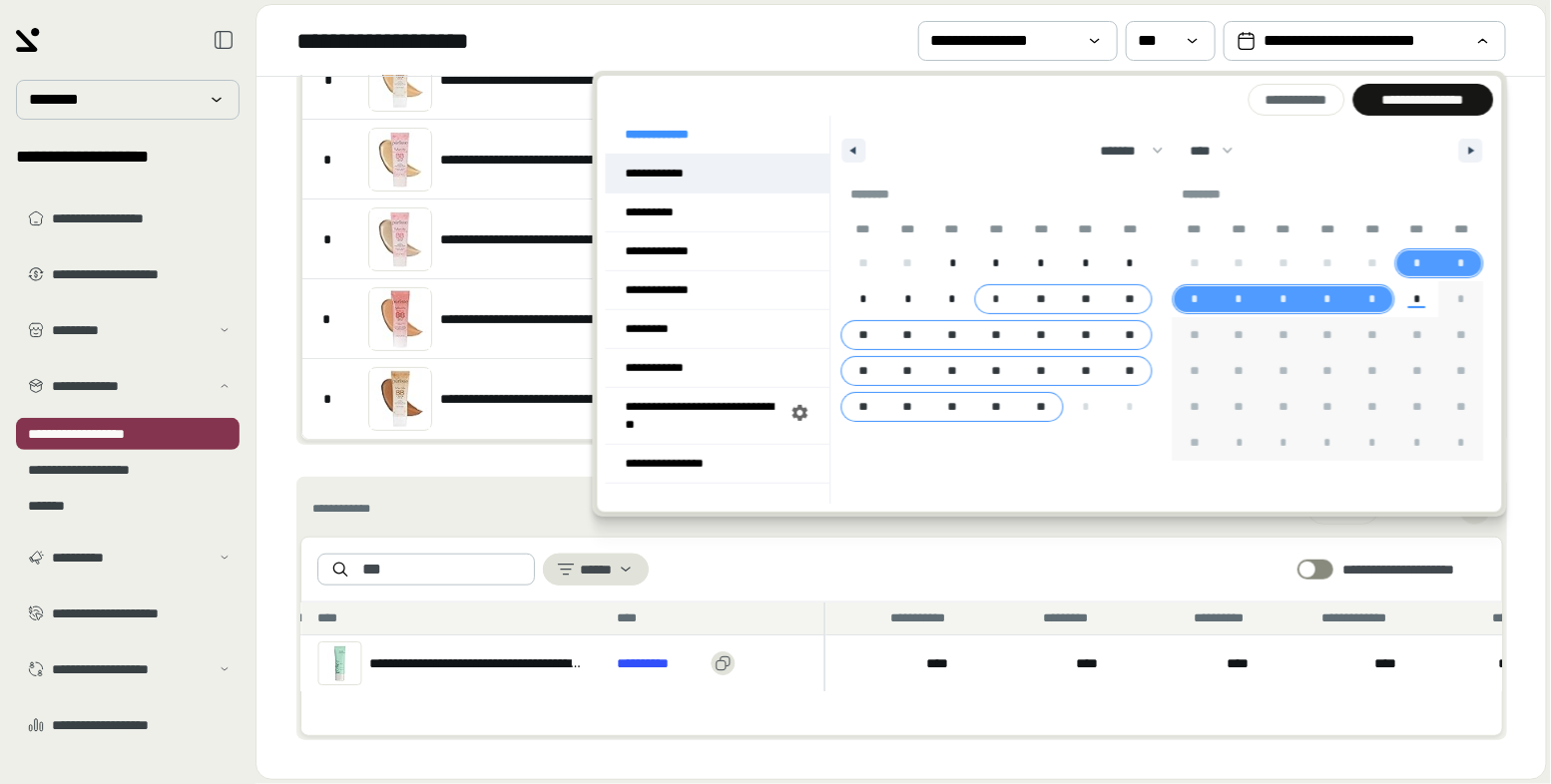 click on "**********" at bounding box center [718, 174] 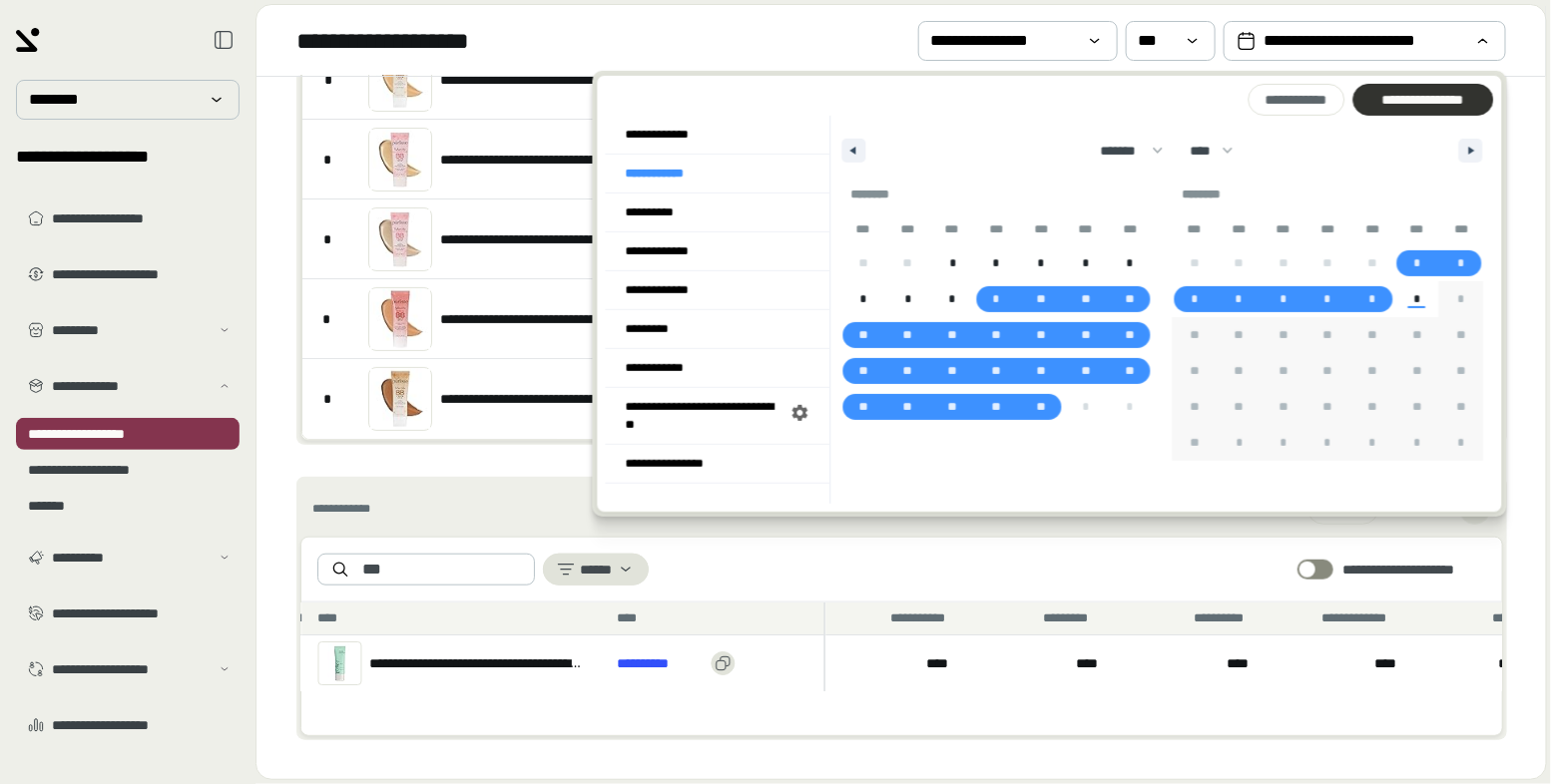 click on "**********" at bounding box center [1422, 100] 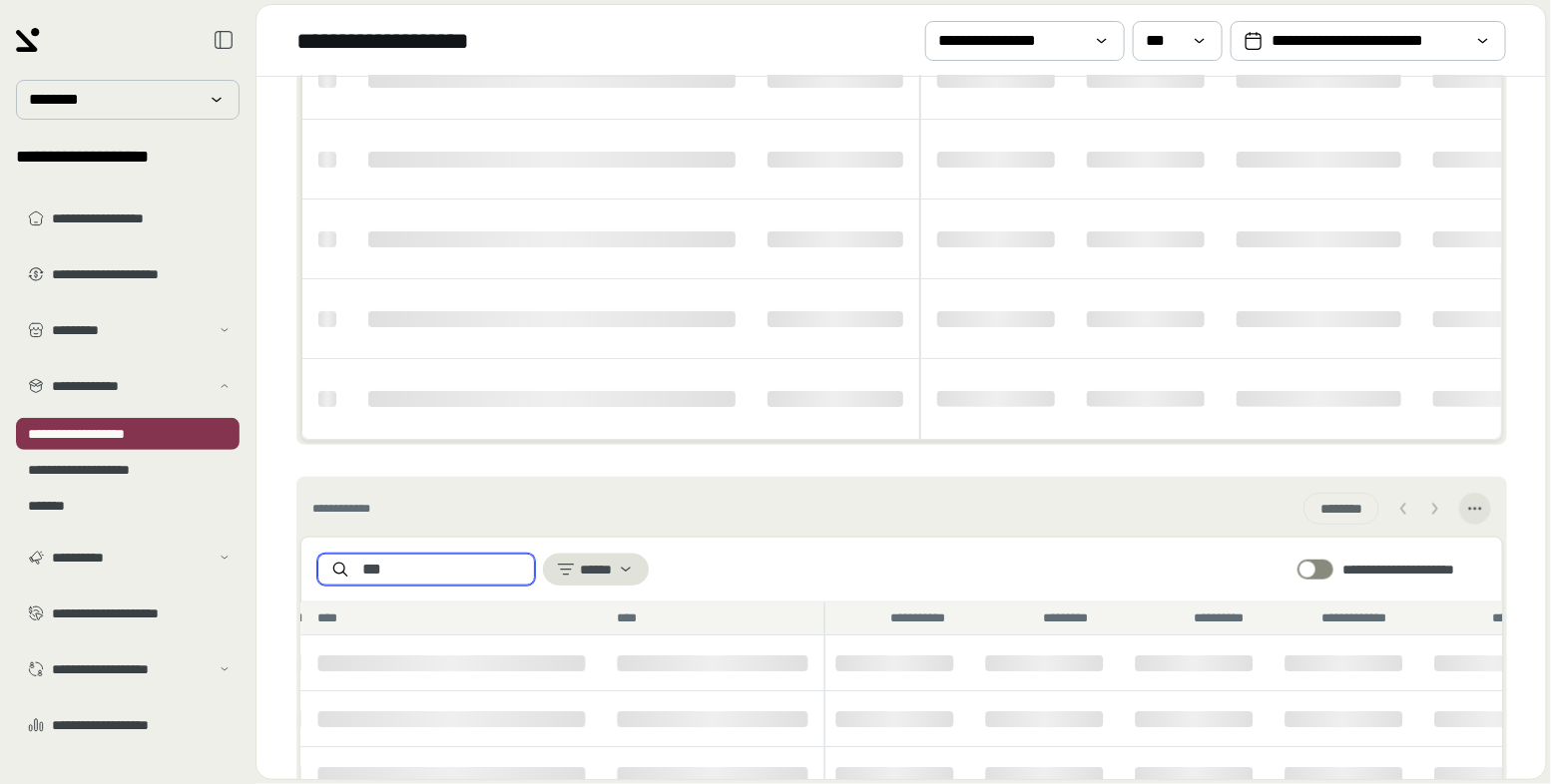 click on "***" at bounding box center (426, 570) 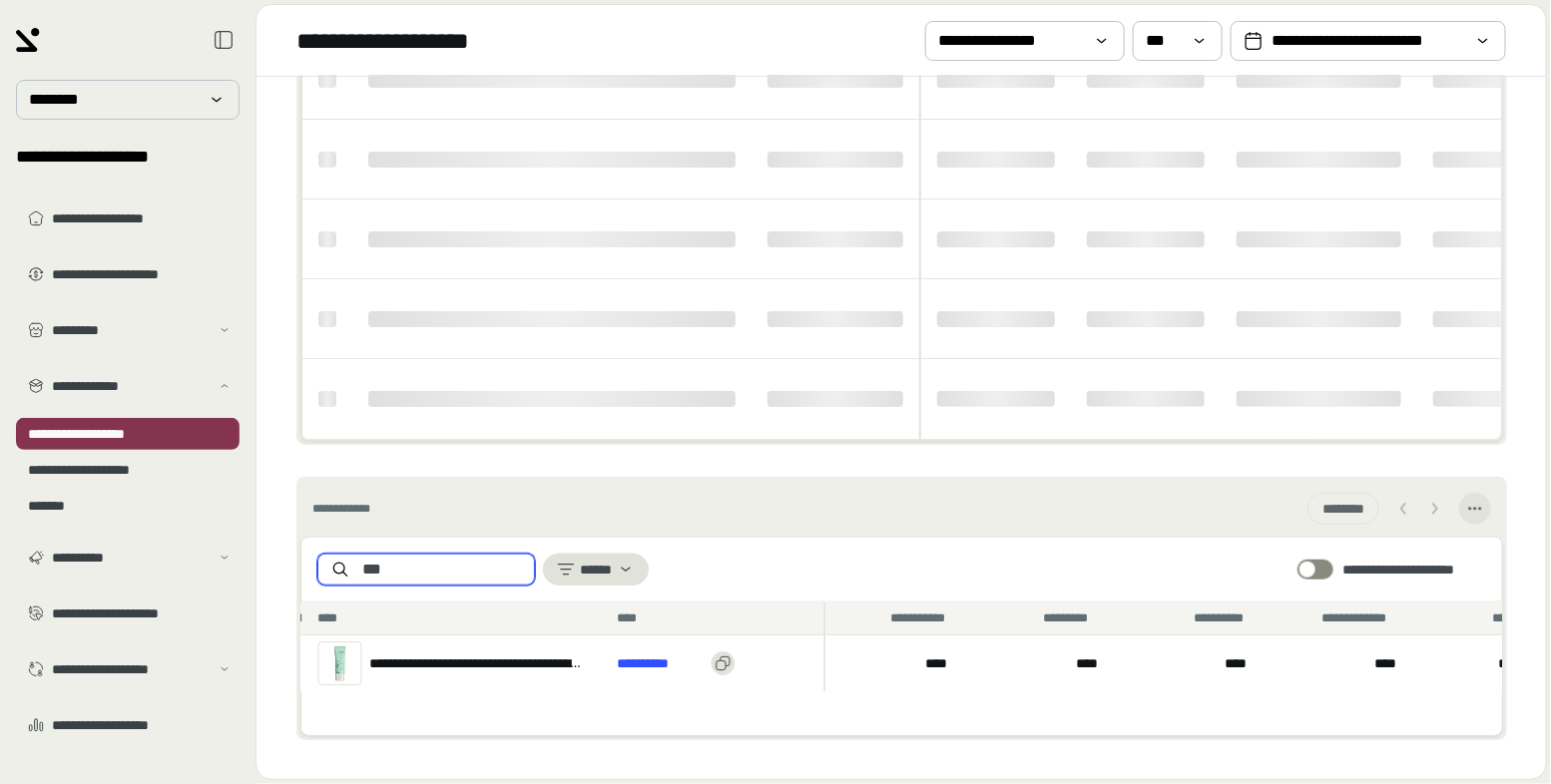 click on "***" at bounding box center (426, 570) 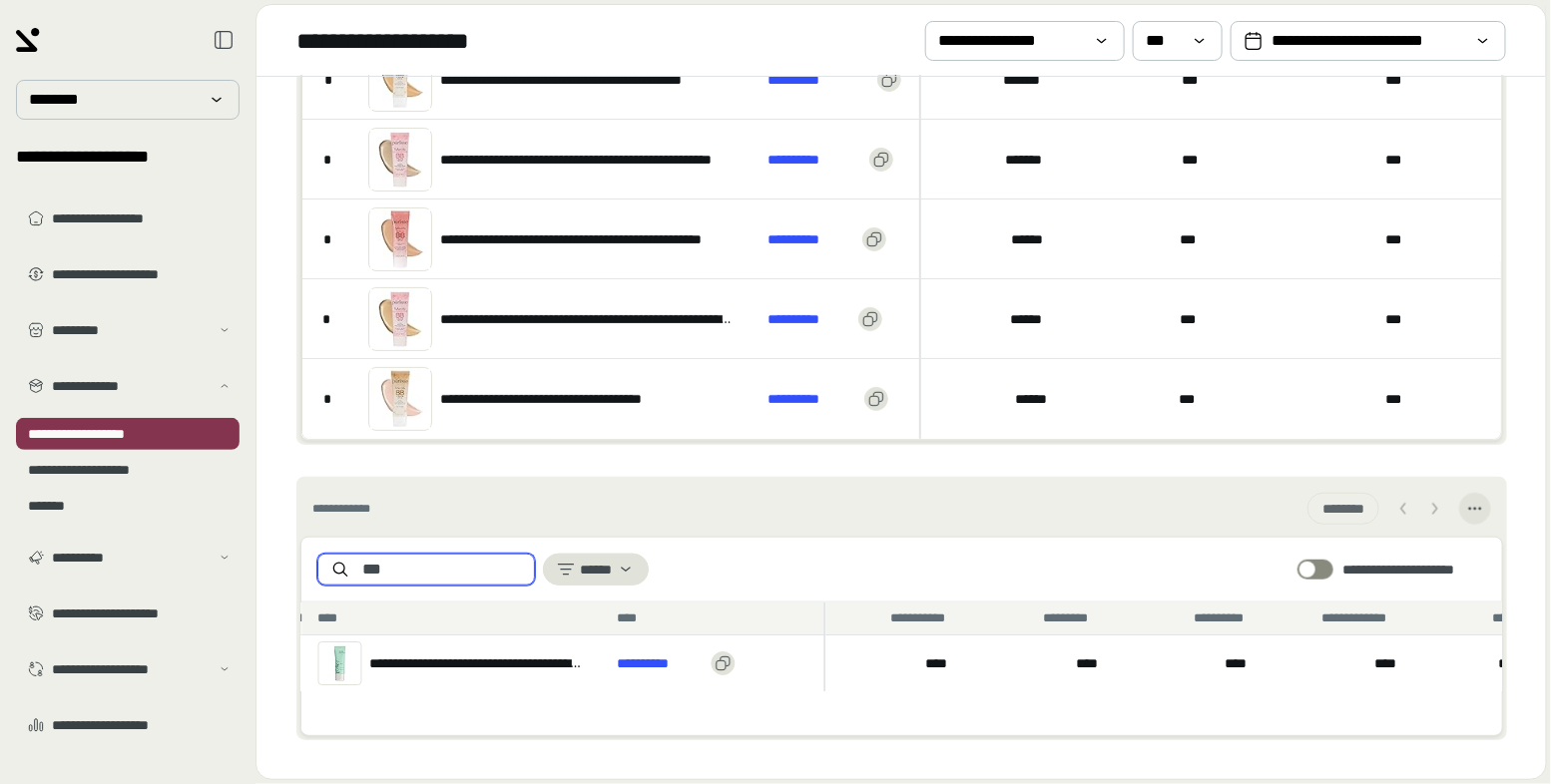 drag, startPoint x: 447, startPoint y: 574, endPoint x: 321, endPoint y: 574, distance: 126 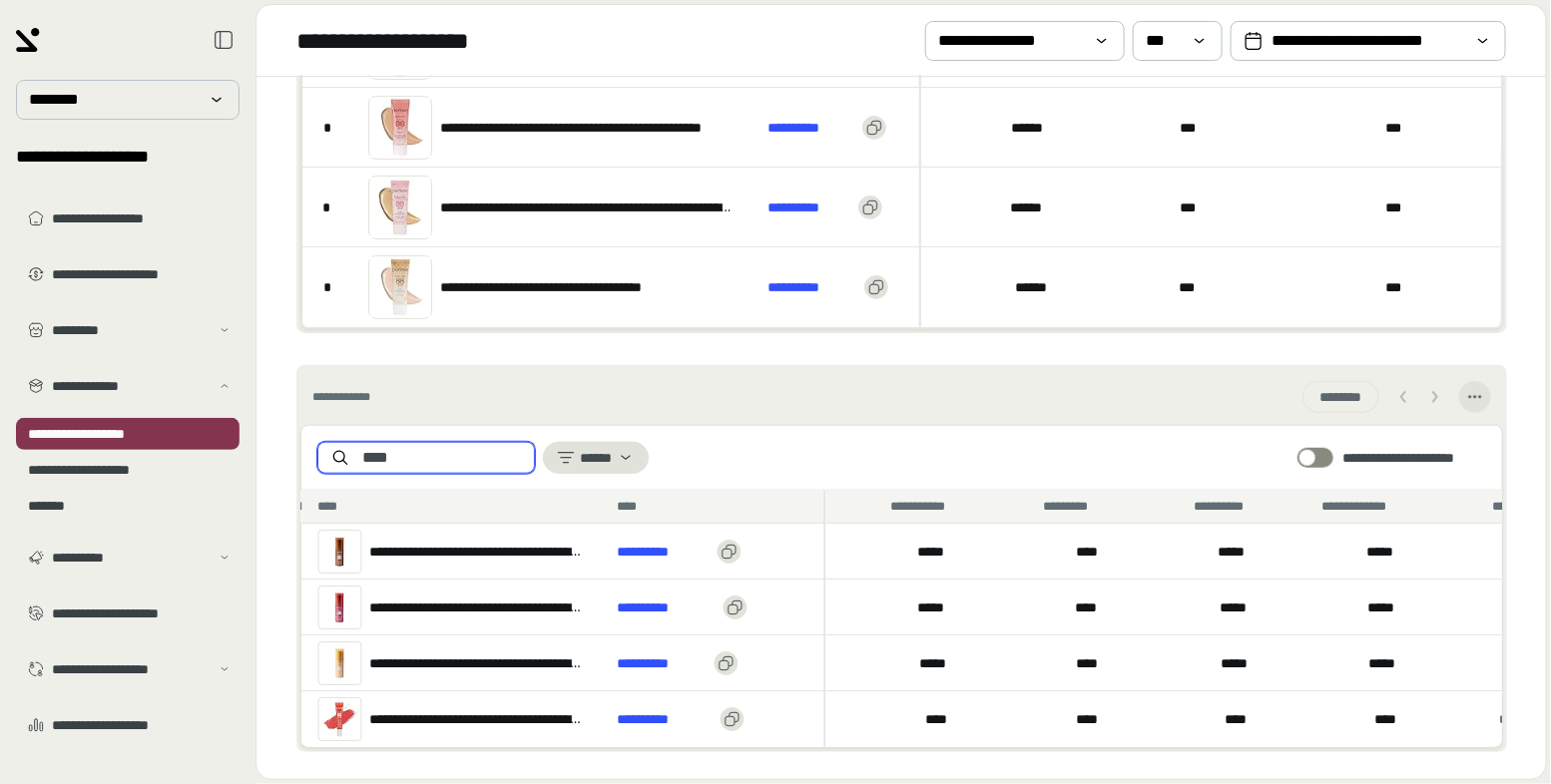 scroll, scrollTop: 514, scrollLeft: 0, axis: vertical 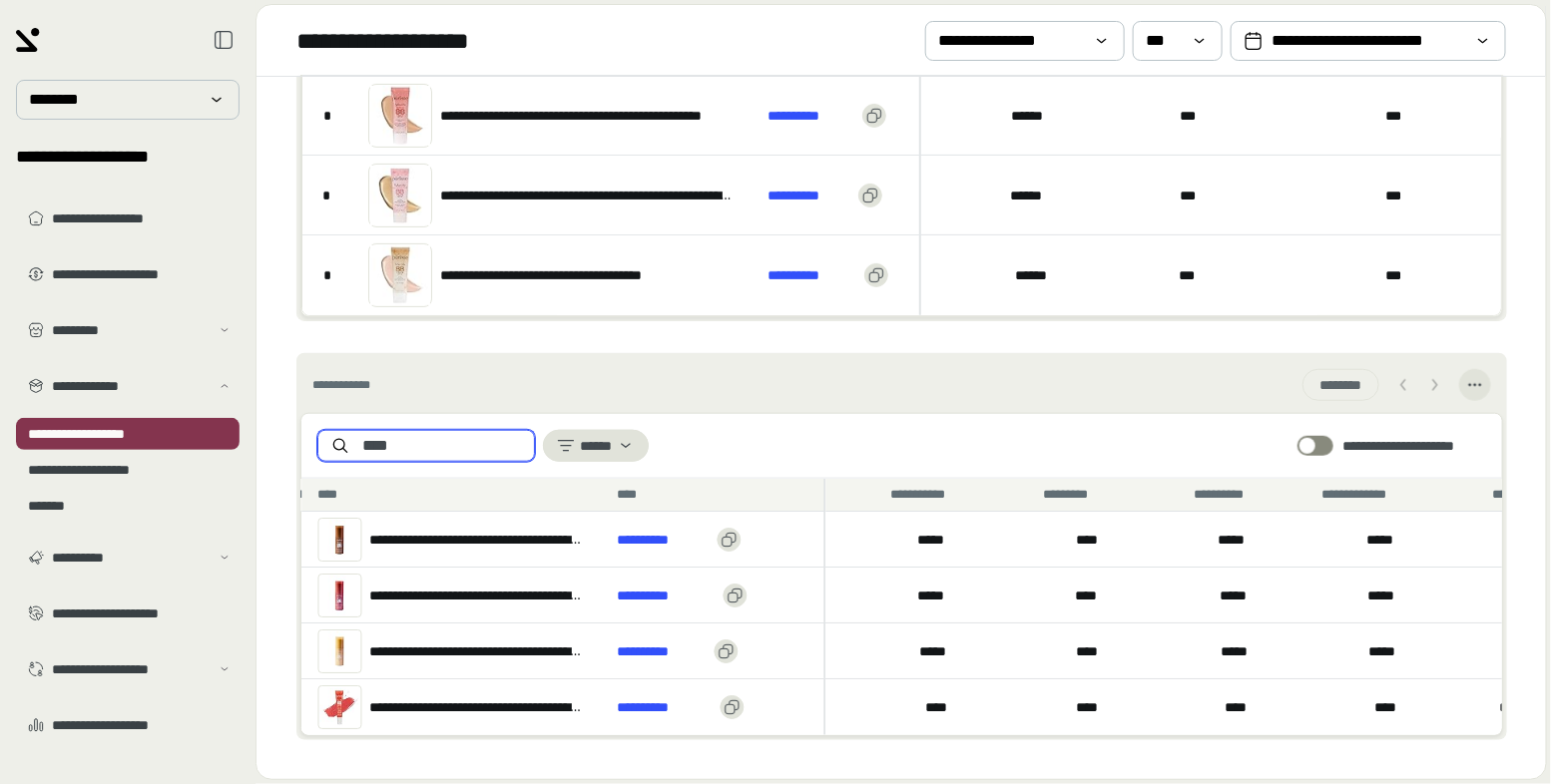 type on "****" 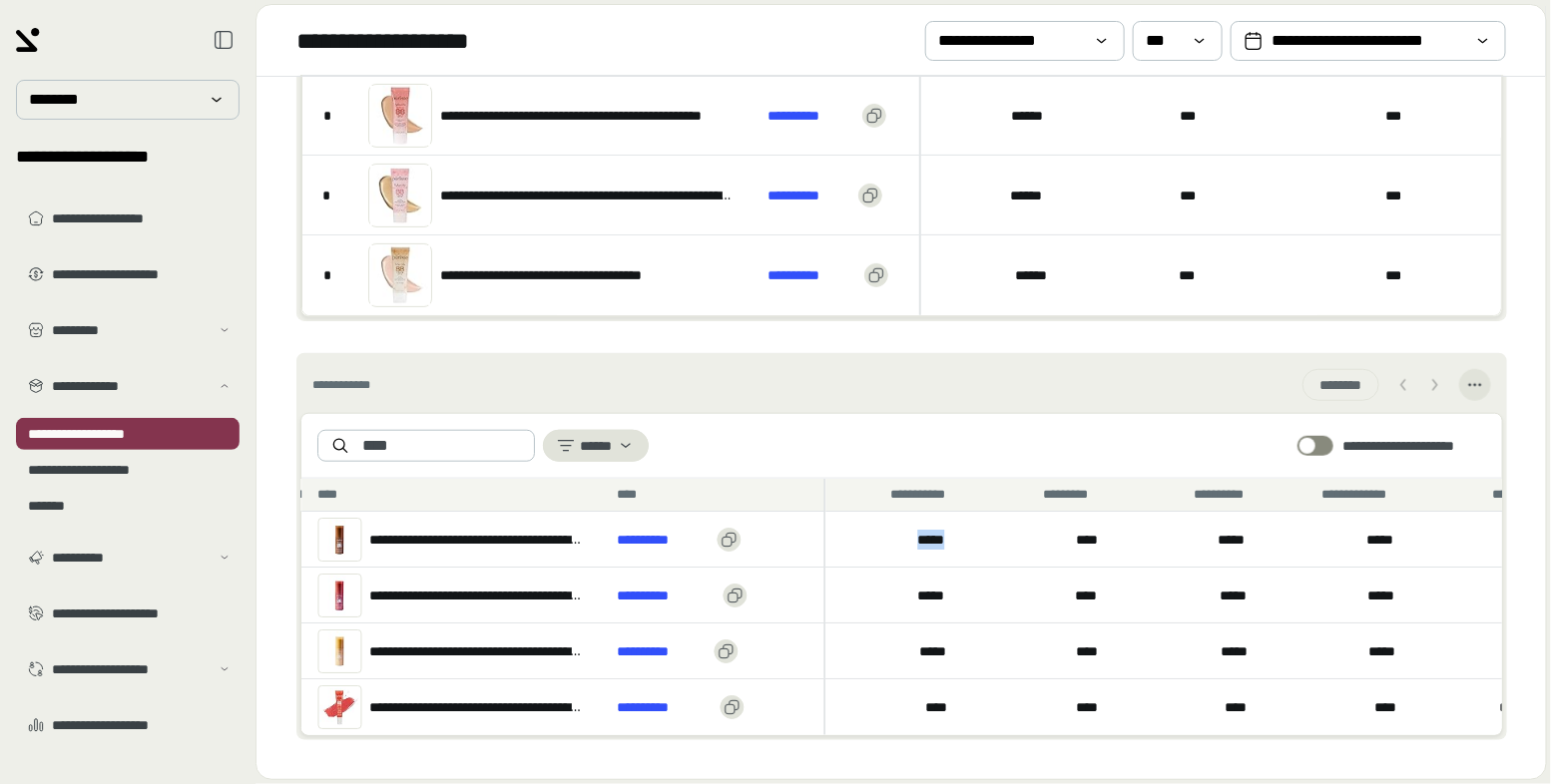 drag, startPoint x: 972, startPoint y: 541, endPoint x: 881, endPoint y: 536, distance: 91.13726 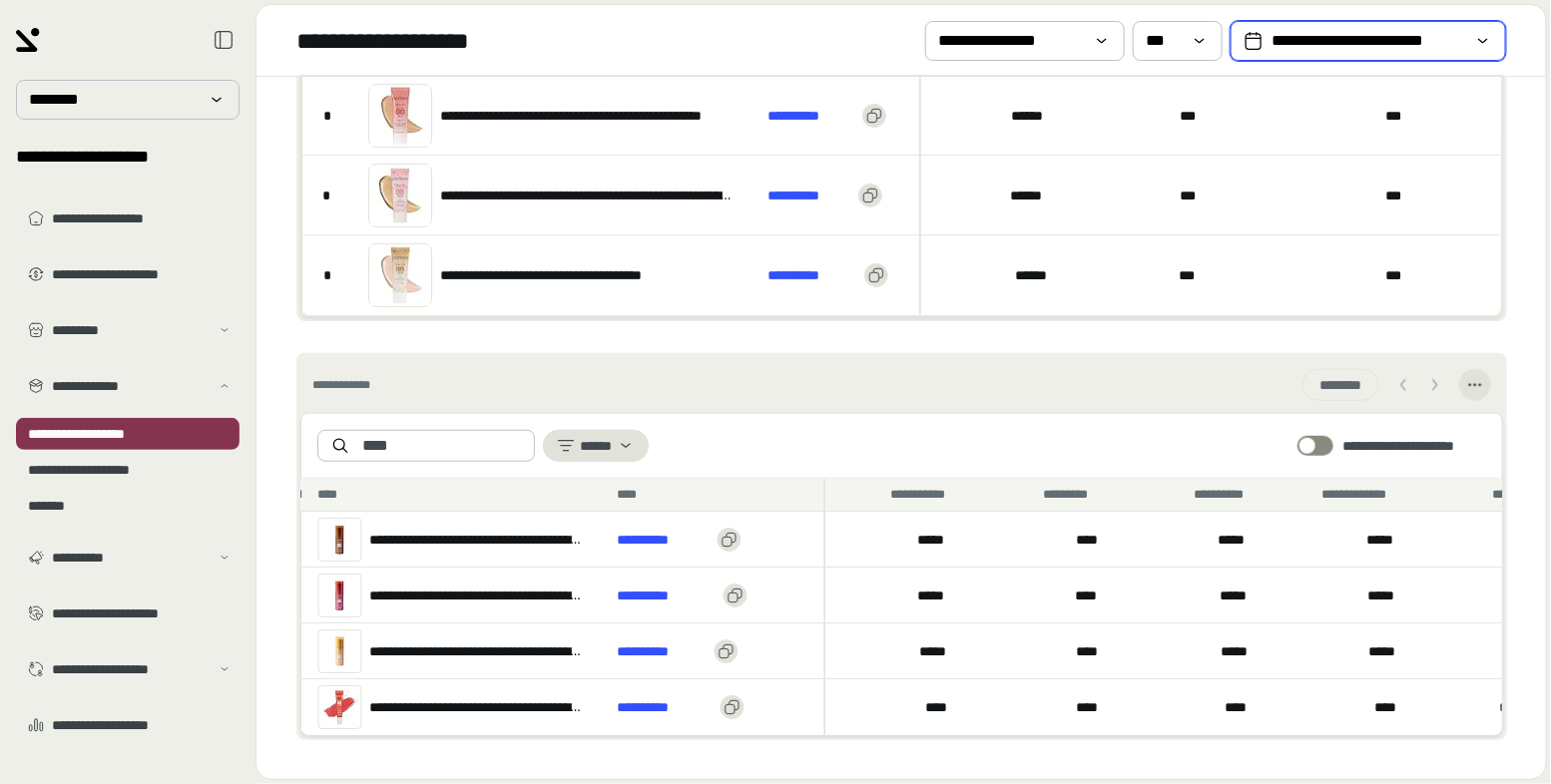 click on "**********" at bounding box center (1368, 41) 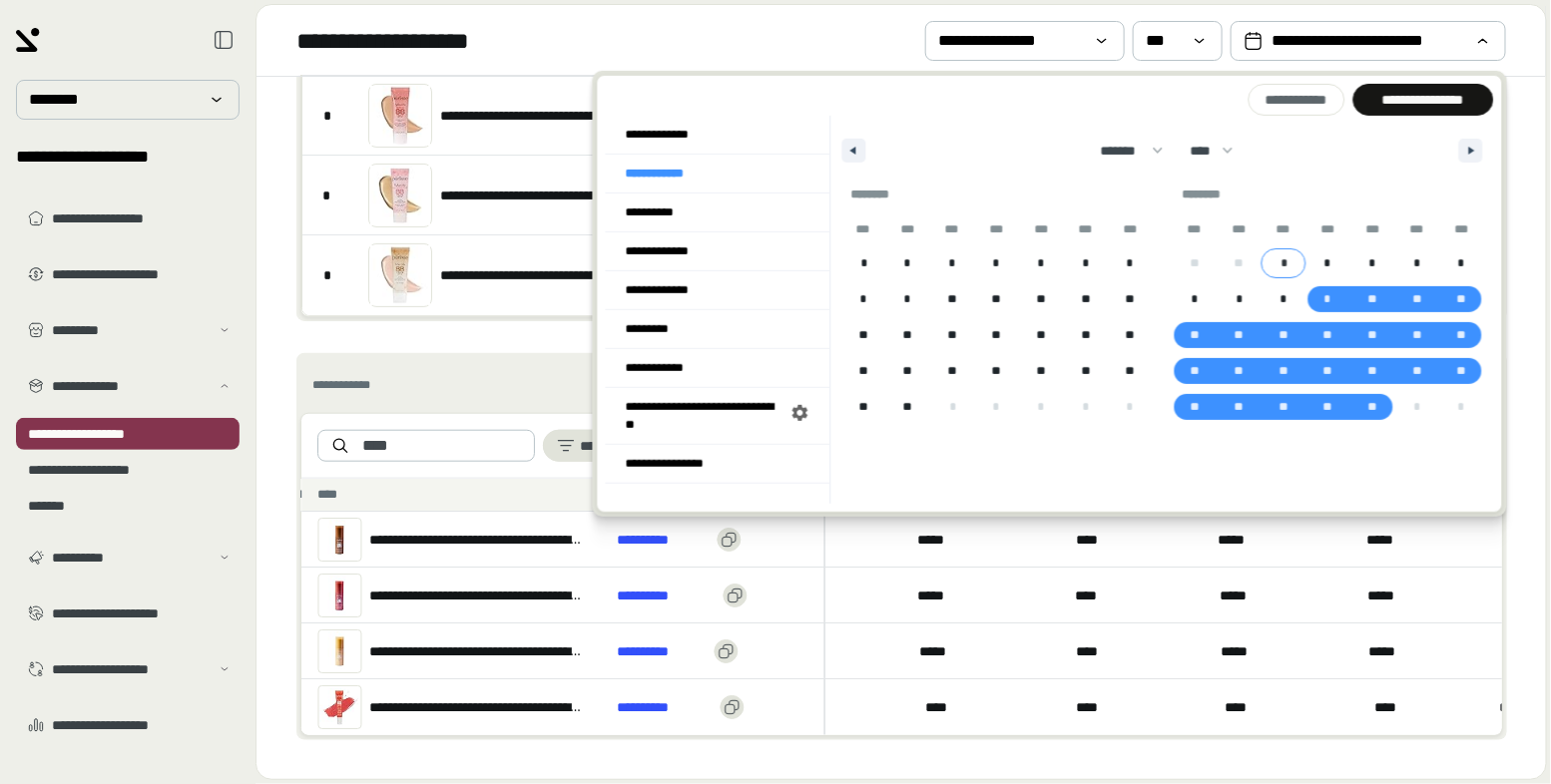 click on "*" at bounding box center [1284, 263] 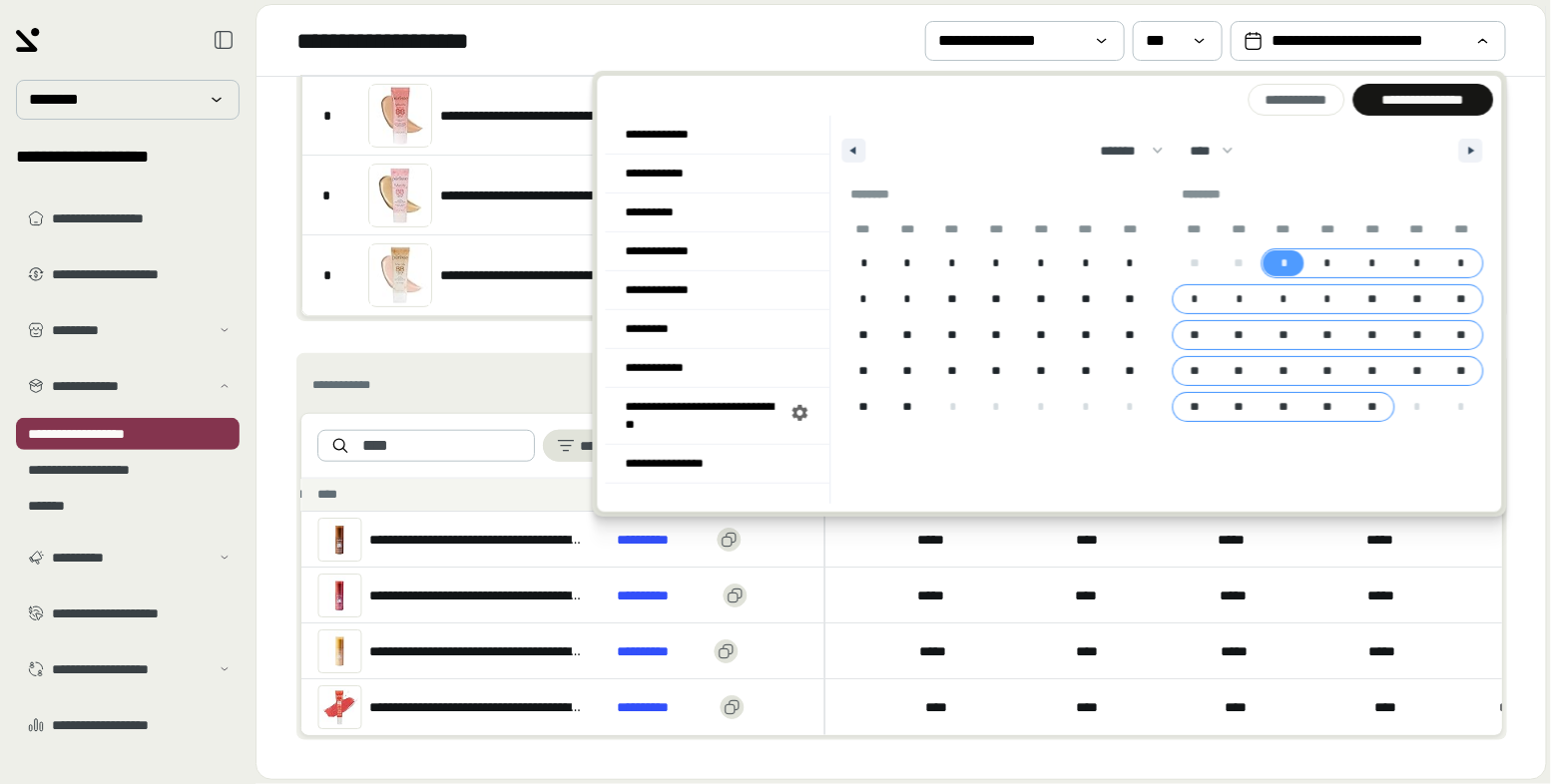 click on "**" at bounding box center (1372, 407) 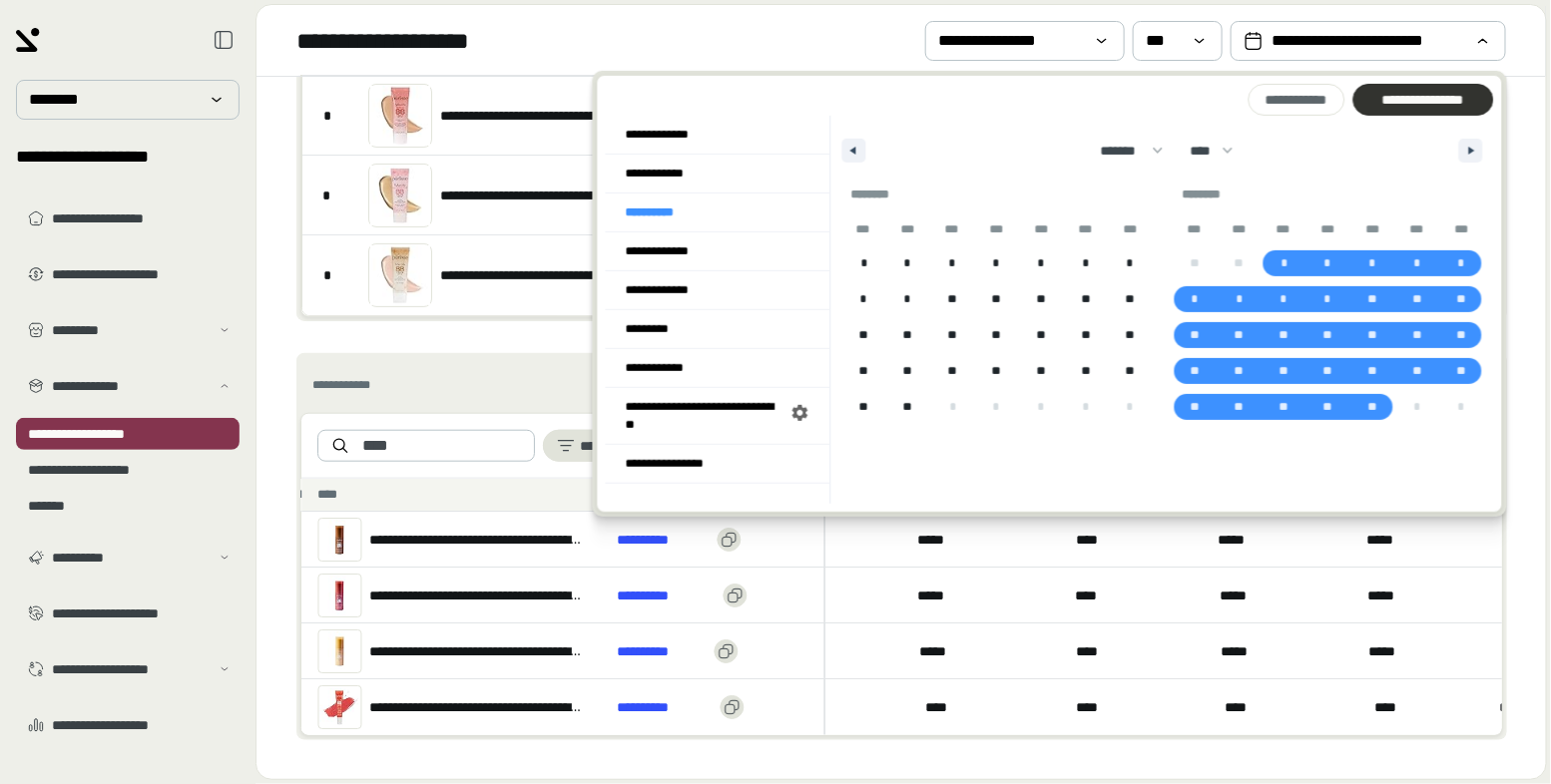 click on "**********" at bounding box center (1422, 100) 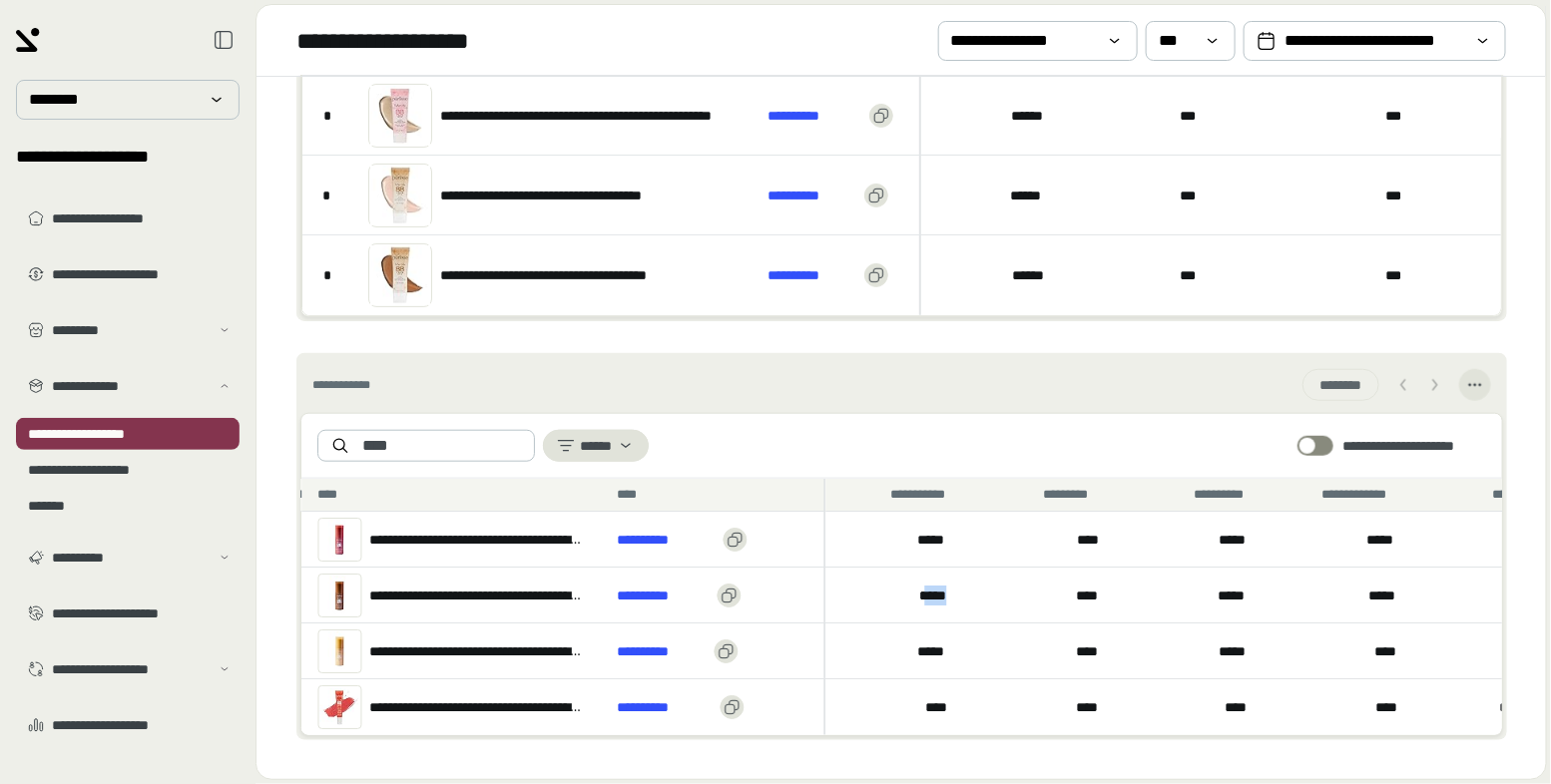 drag, startPoint x: 965, startPoint y: 589, endPoint x: 896, endPoint y: 589, distance: 69 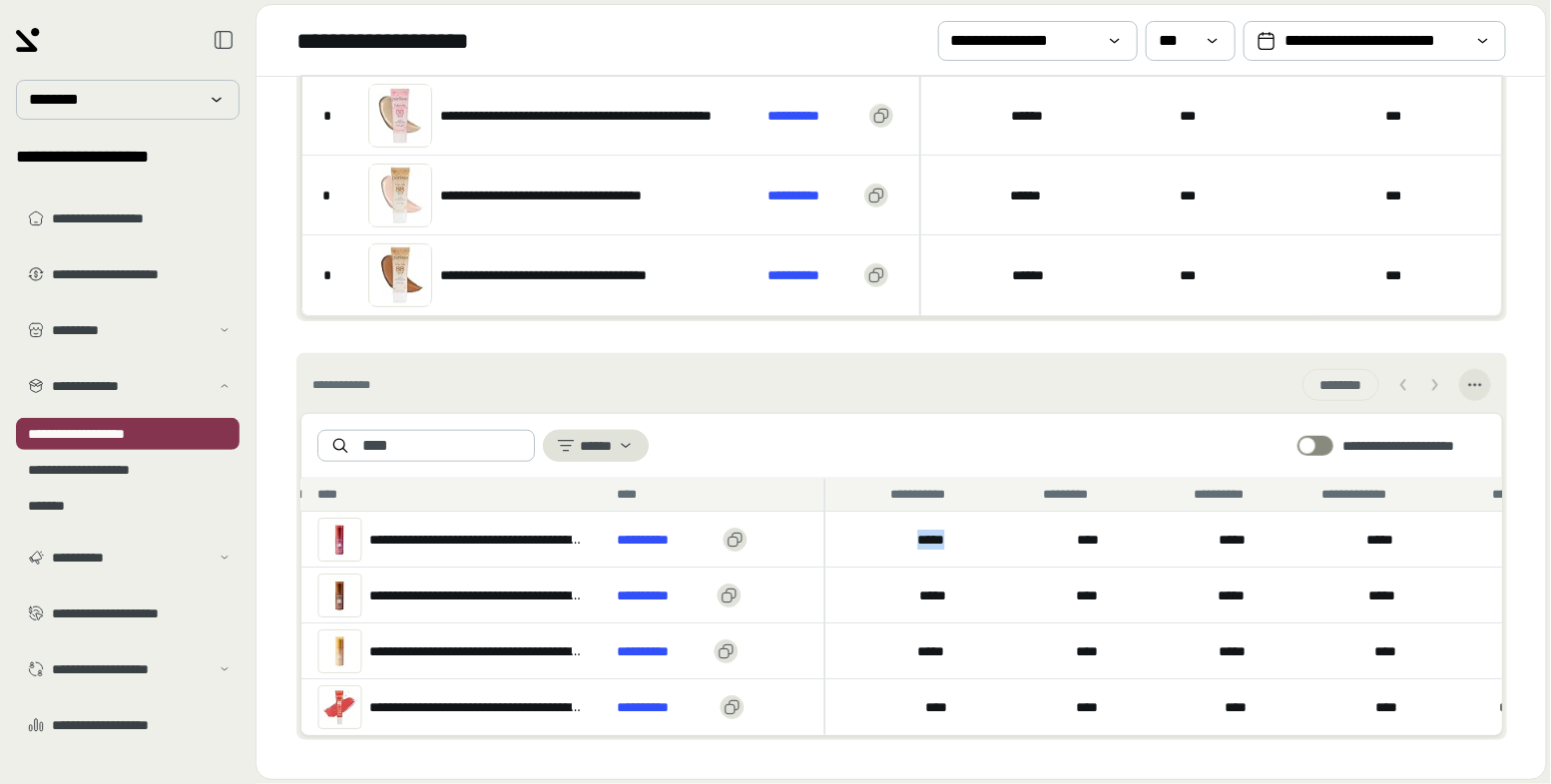 drag, startPoint x: 976, startPoint y: 546, endPoint x: 874, endPoint y: 541, distance: 102.122475 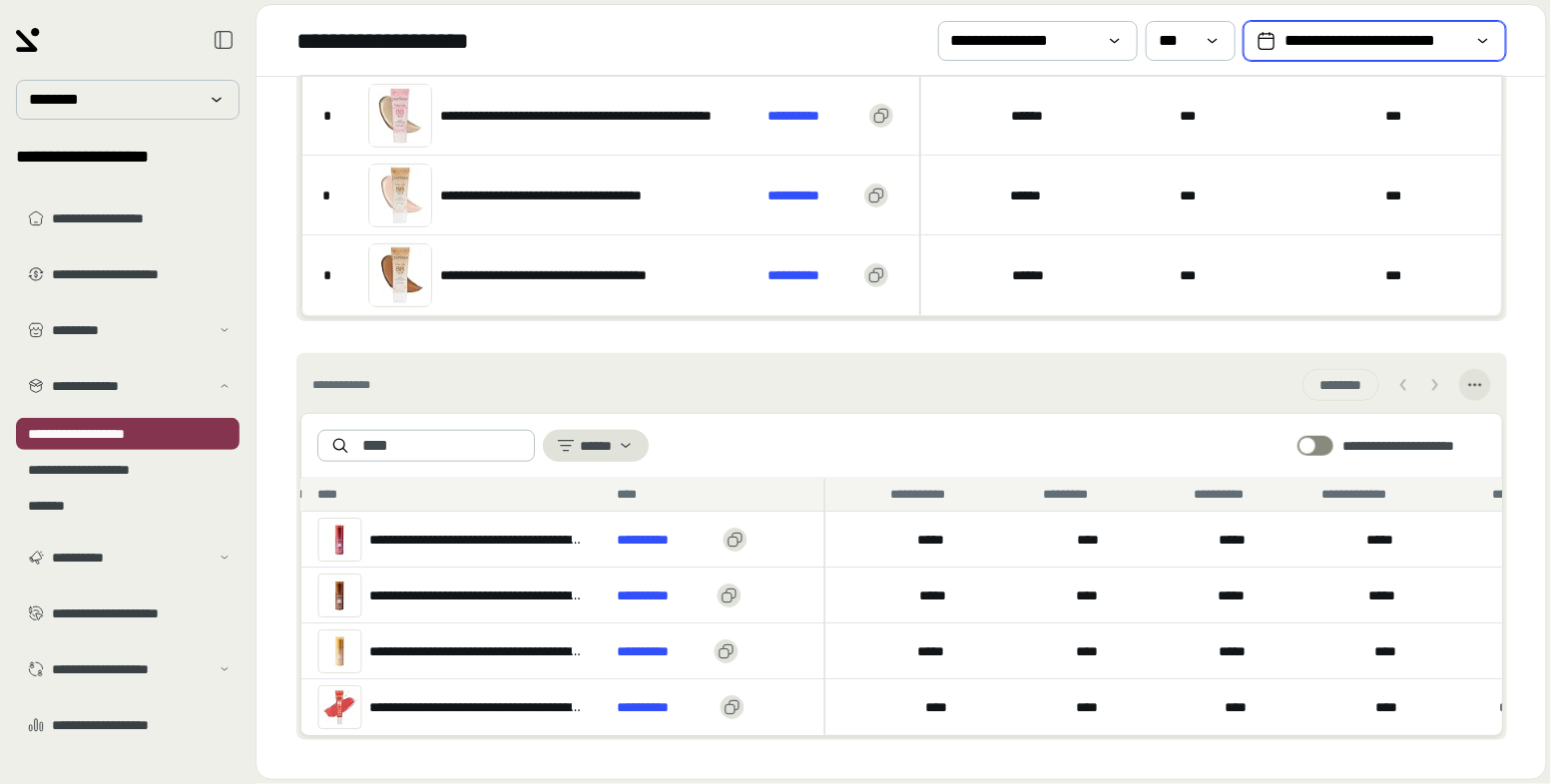 click on "**********" at bounding box center (1374, 41) 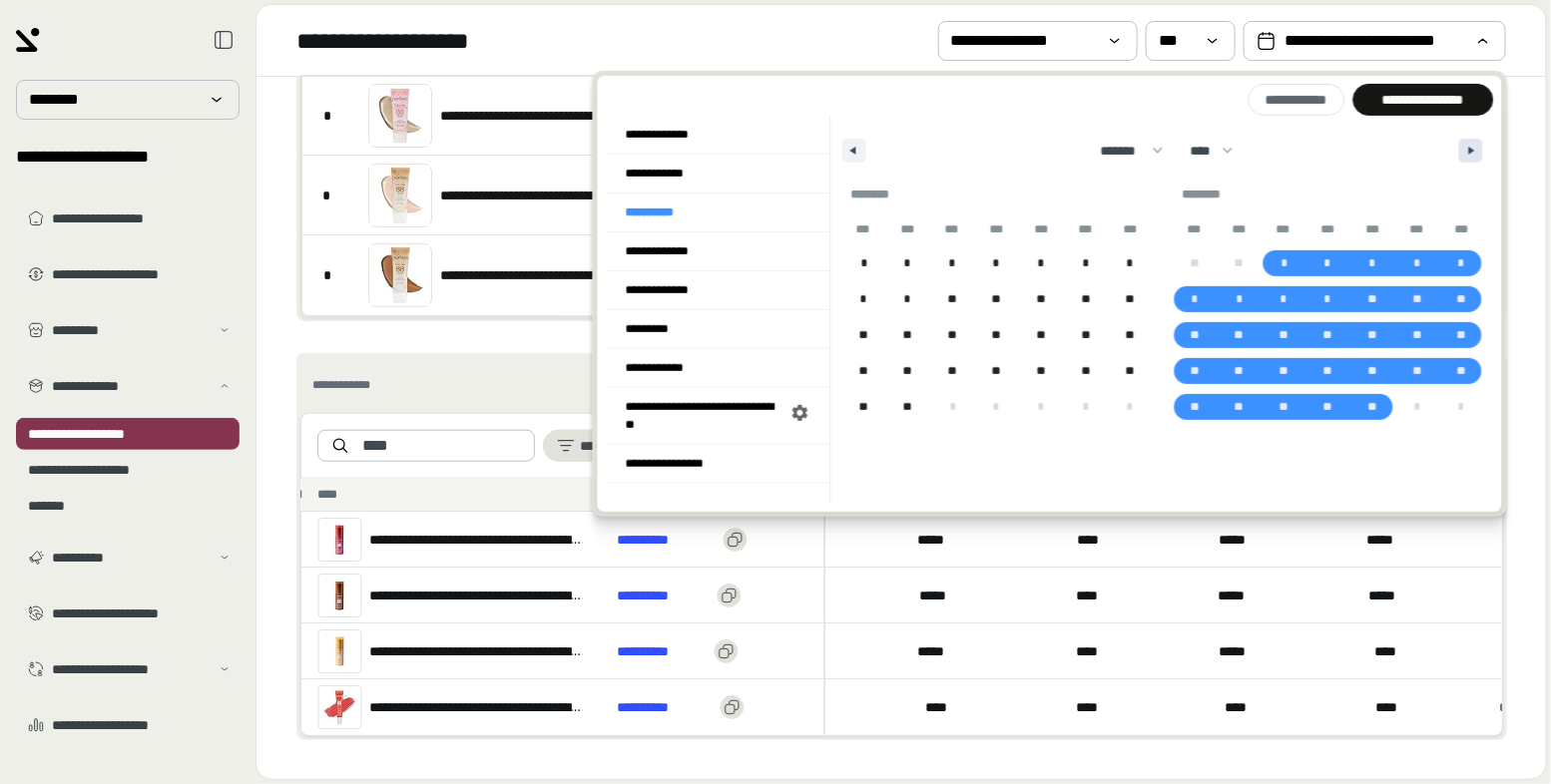 click at bounding box center (1474, 151) 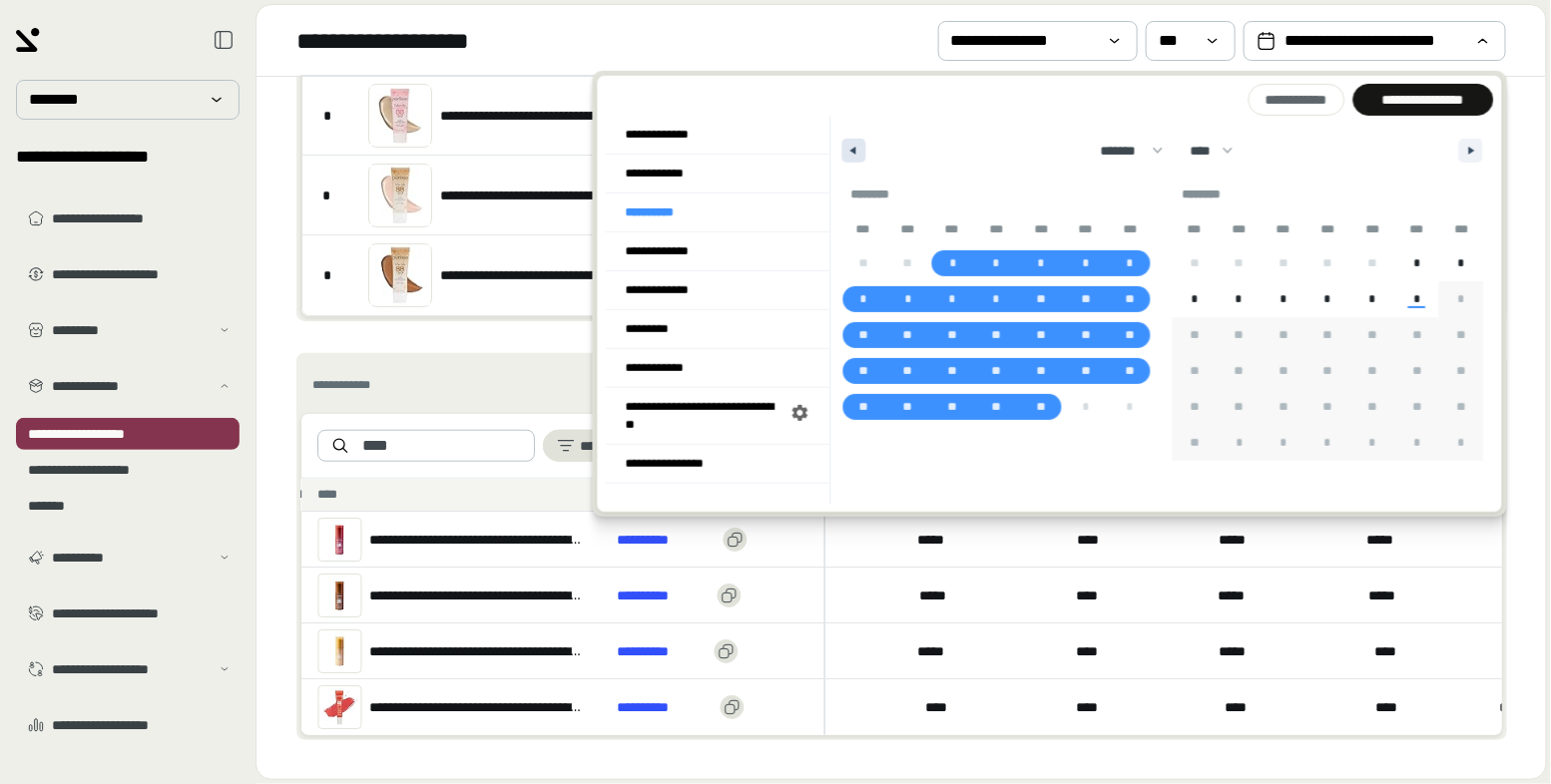 click at bounding box center (854, 151) 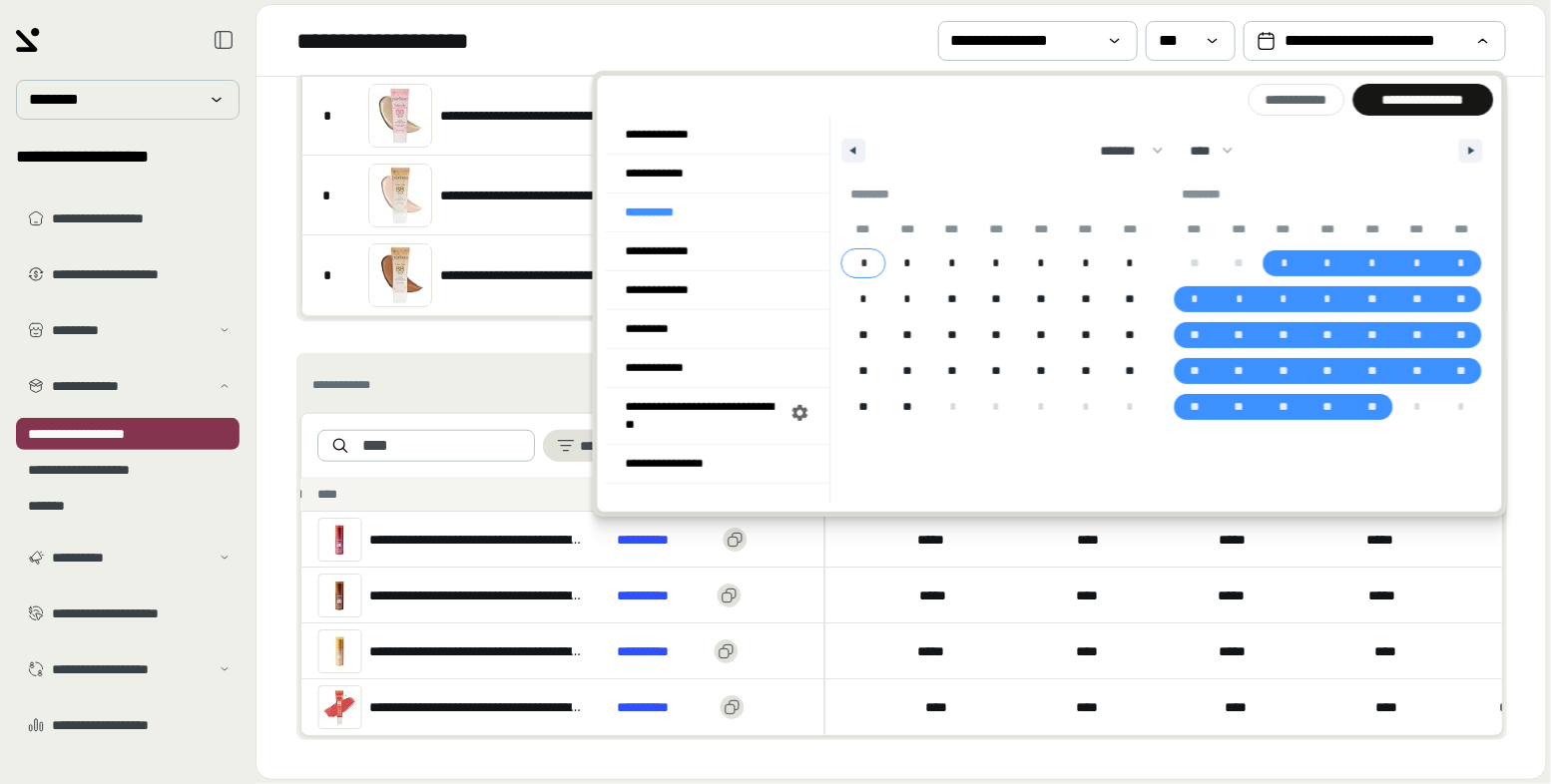 click on "*" at bounding box center [863, 263] 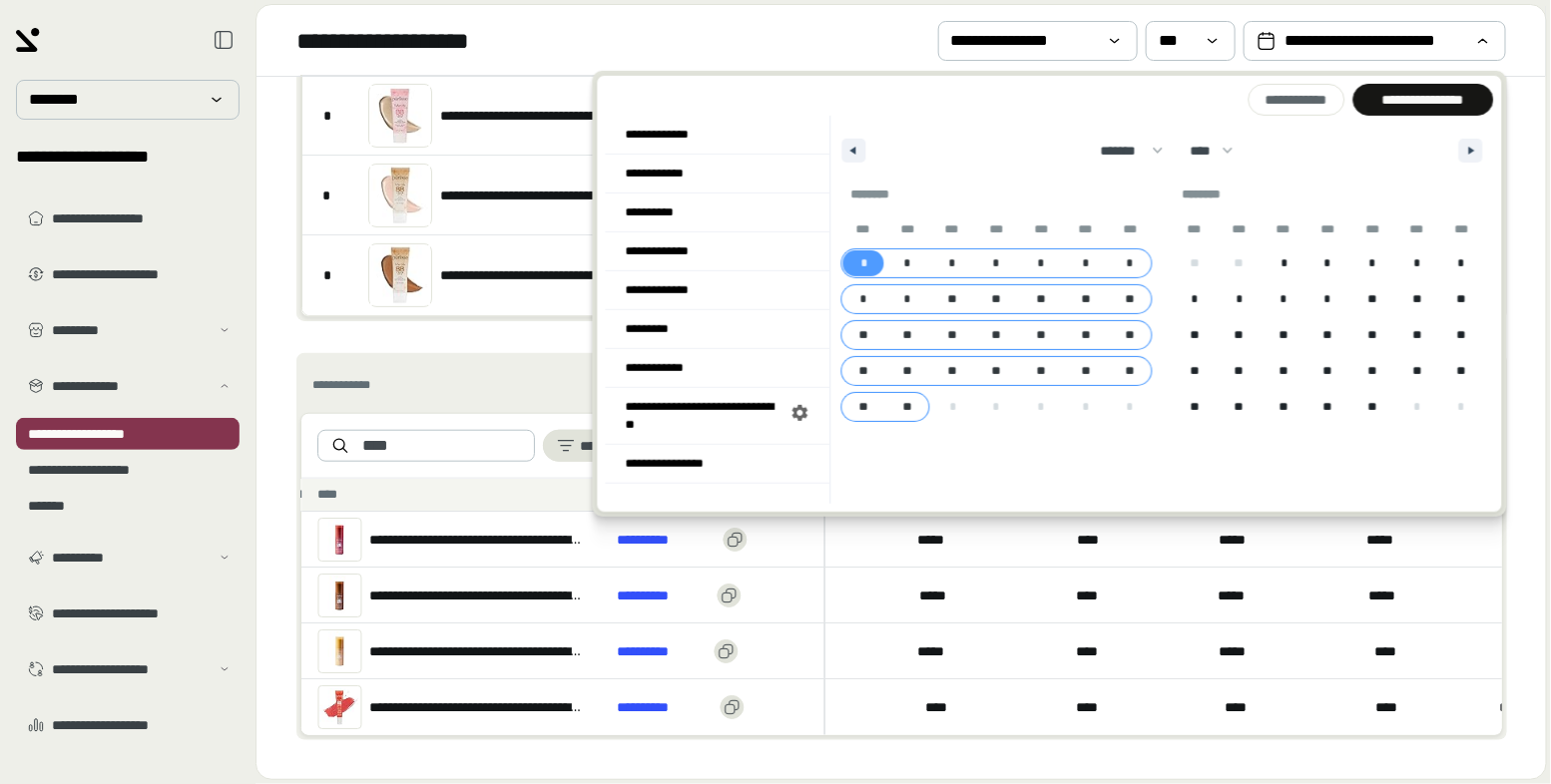 click on "**" at bounding box center (907, 407) 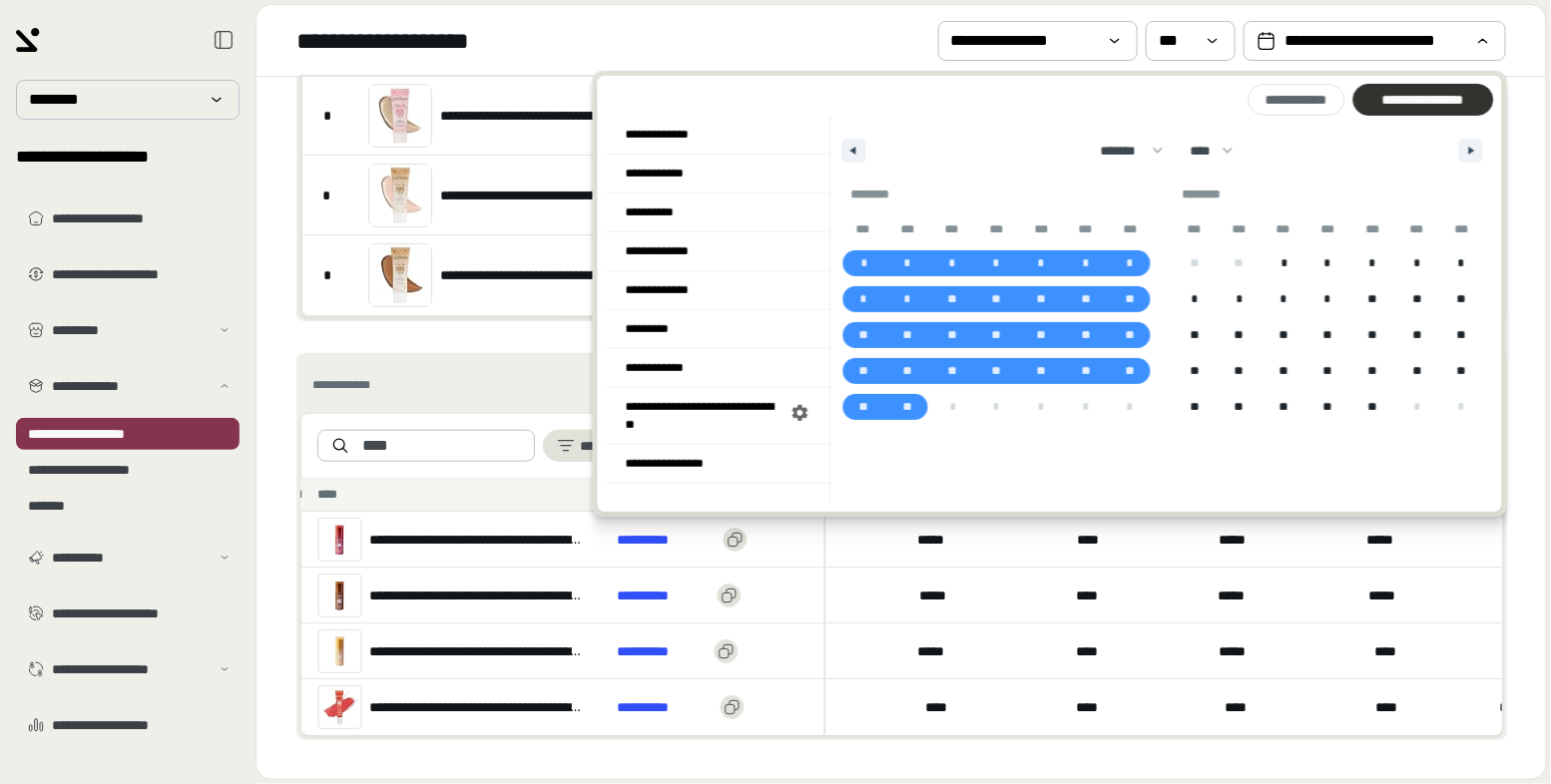 click on "**********" at bounding box center [1422, 100] 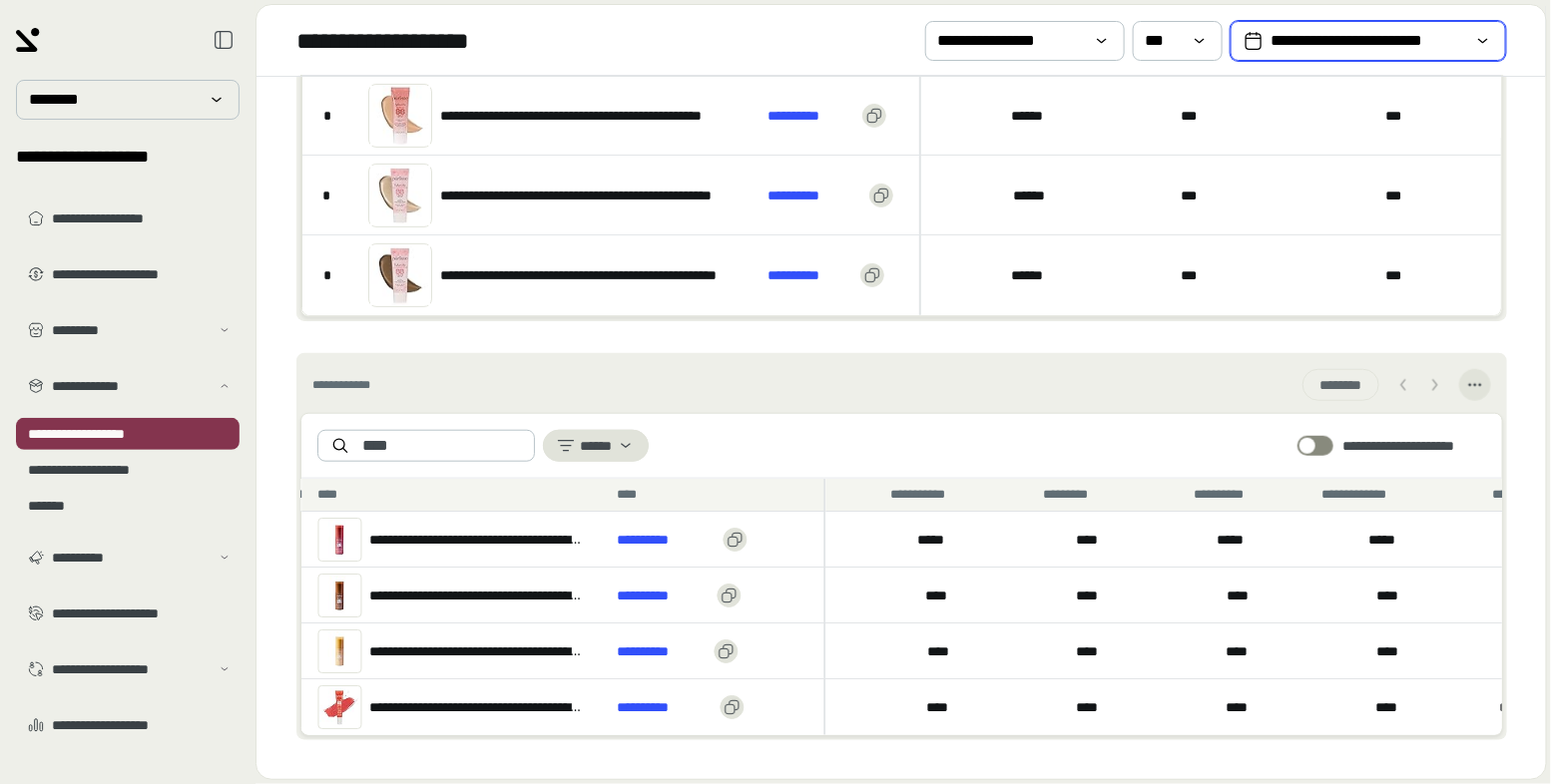click on "**********" at bounding box center (1368, 41) 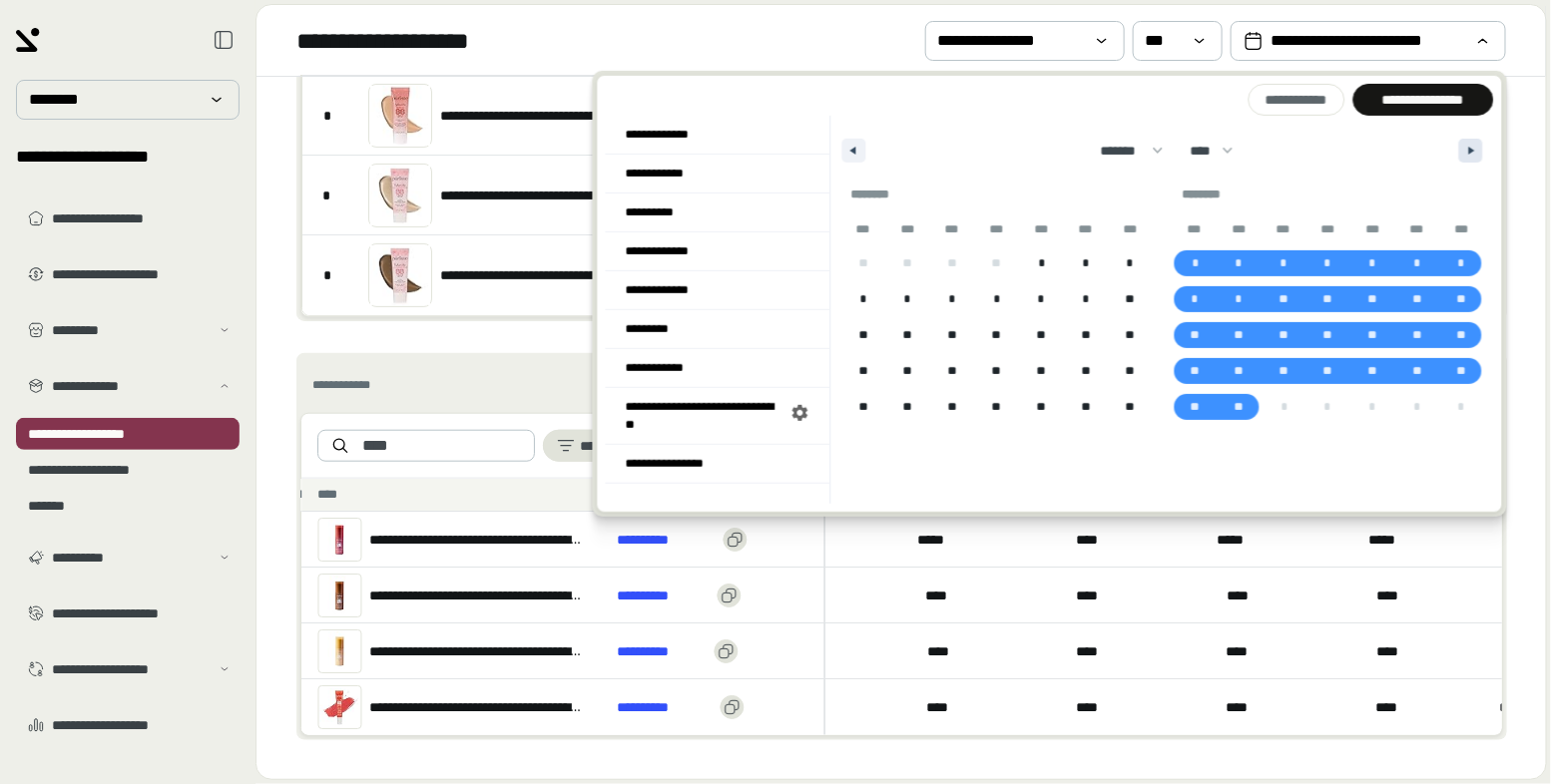 click at bounding box center [1474, 151] 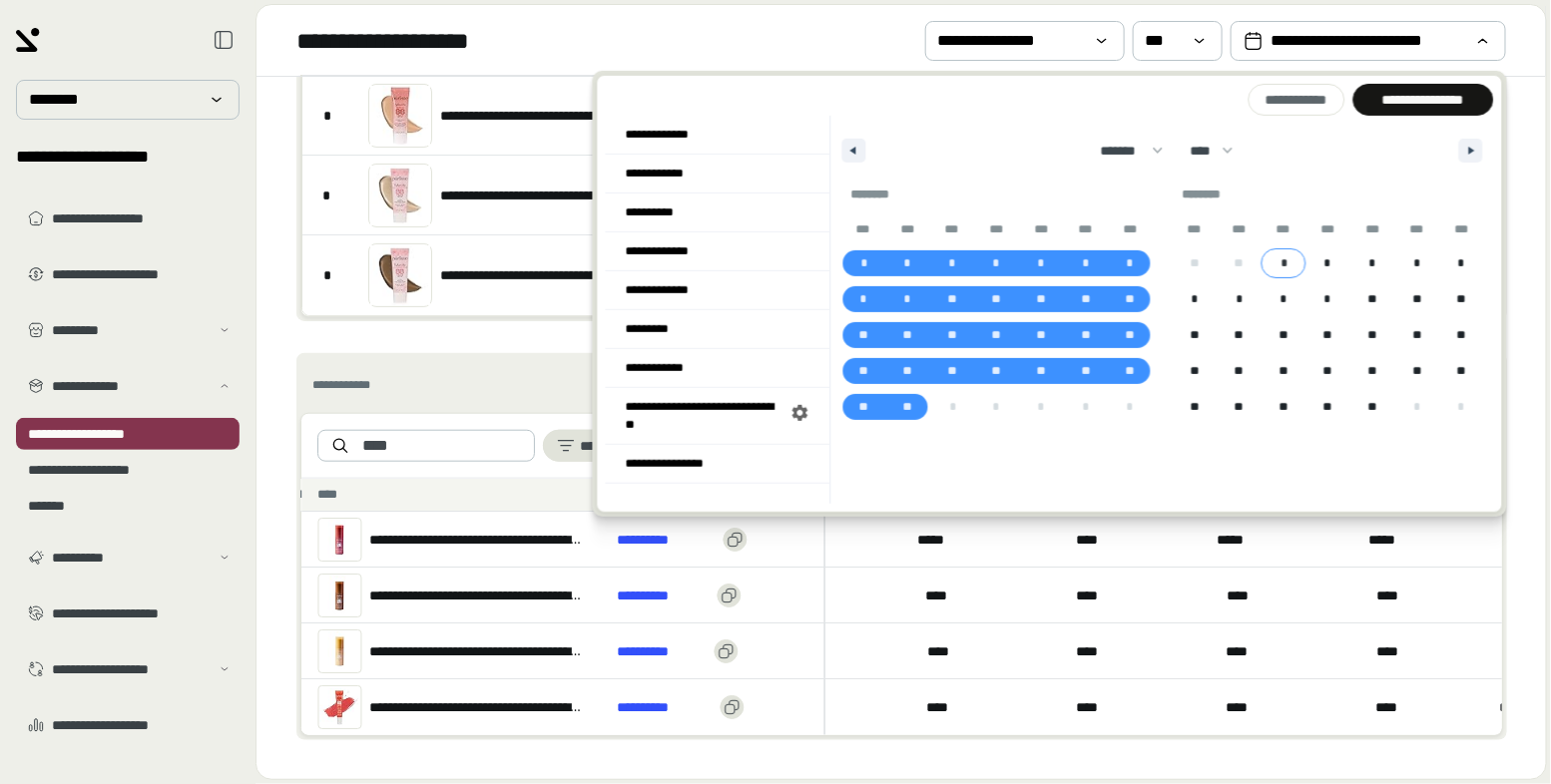 click on "*" at bounding box center (1284, 263) 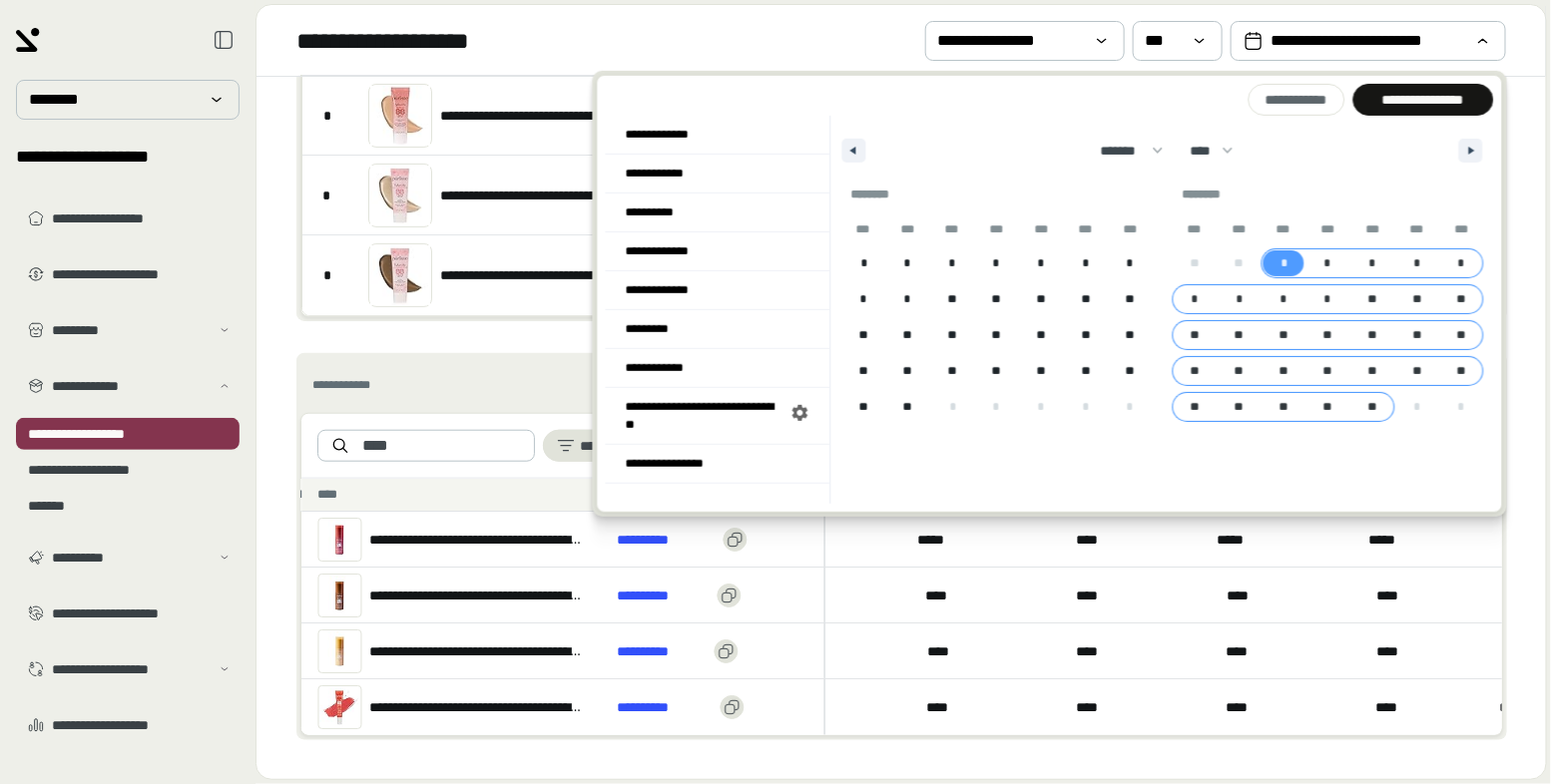 click on "**" at bounding box center [1372, 407] 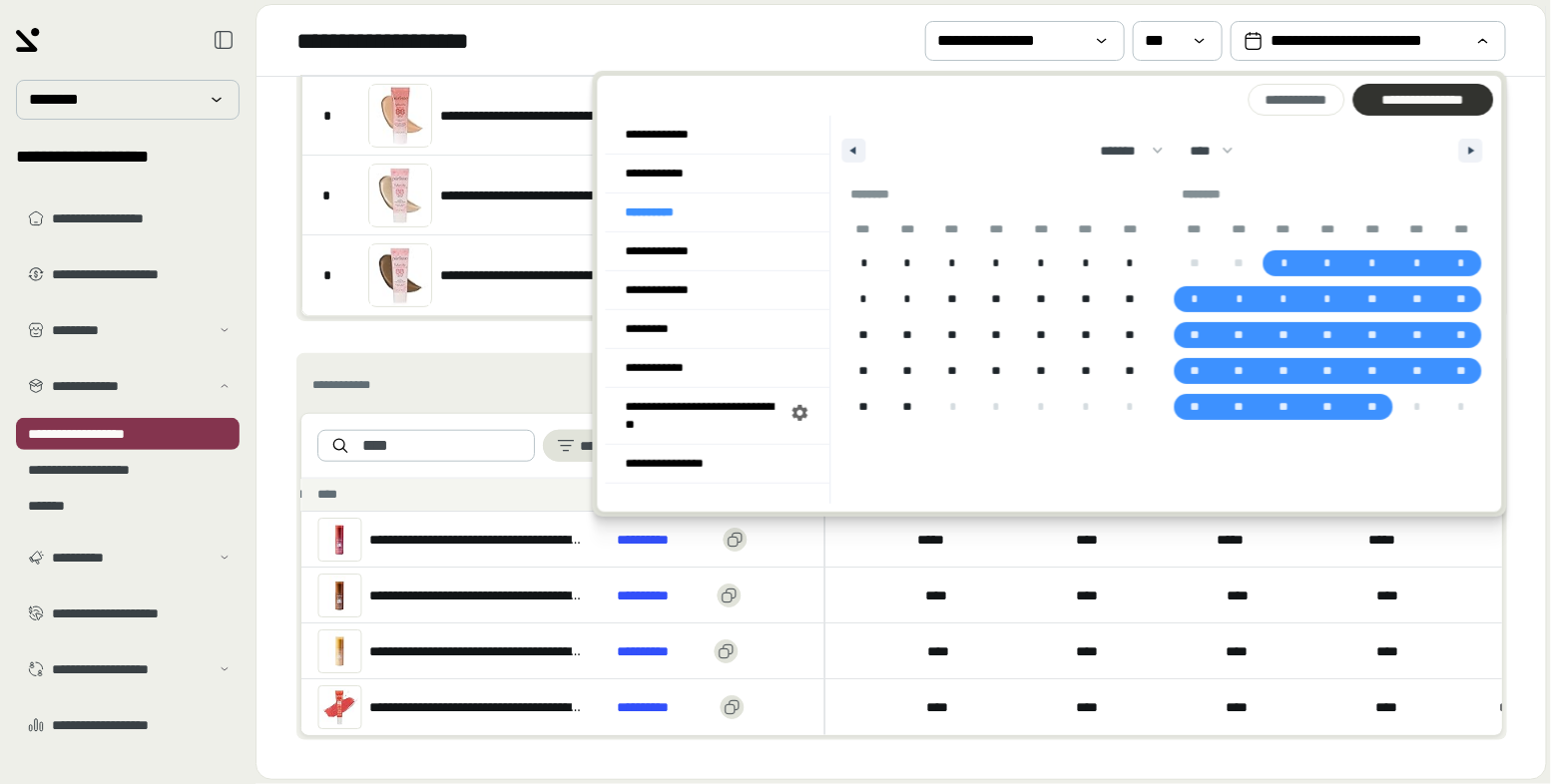 click on "**********" at bounding box center (1422, 100) 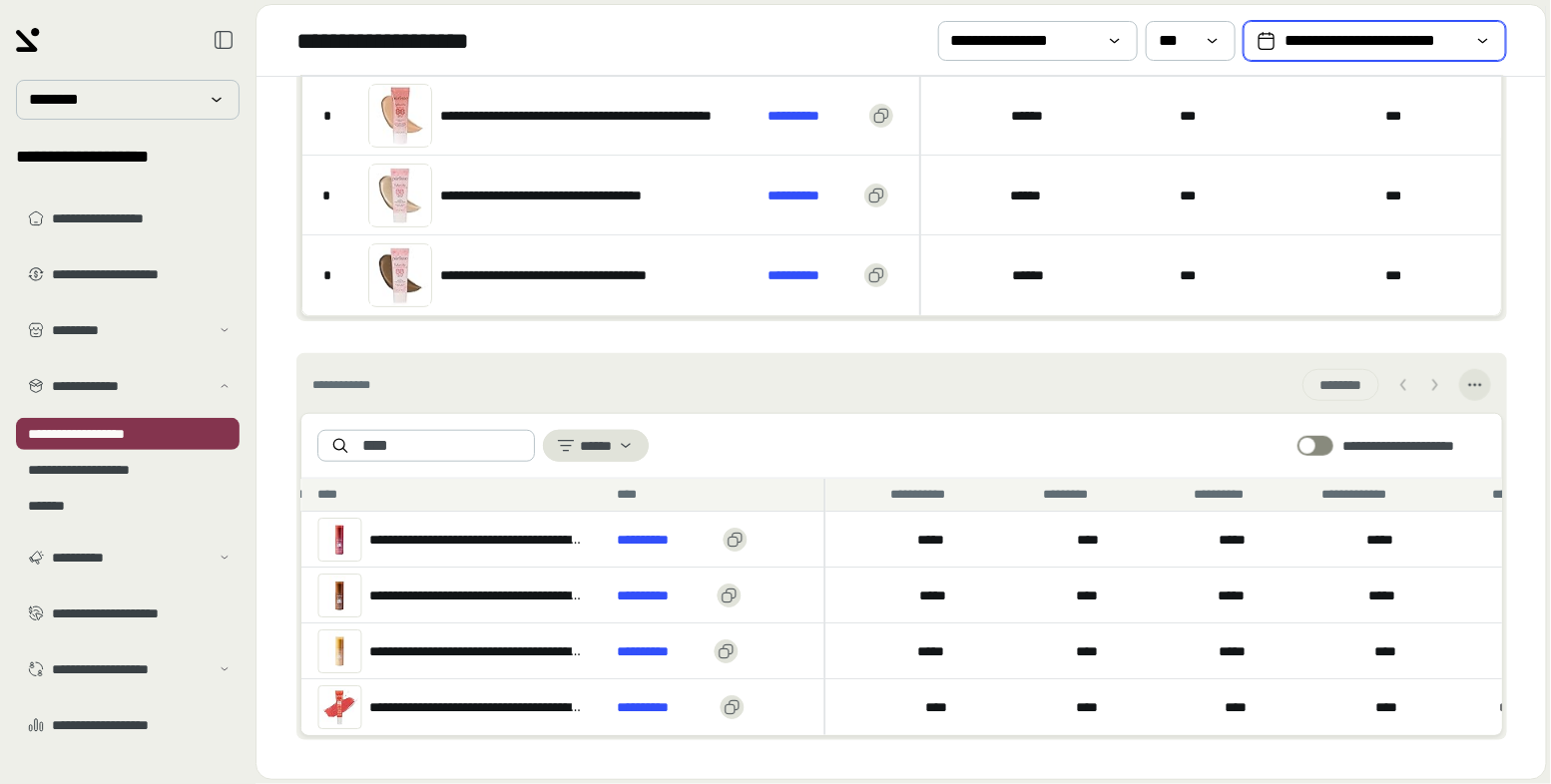 click on "**********" at bounding box center (1374, 41) 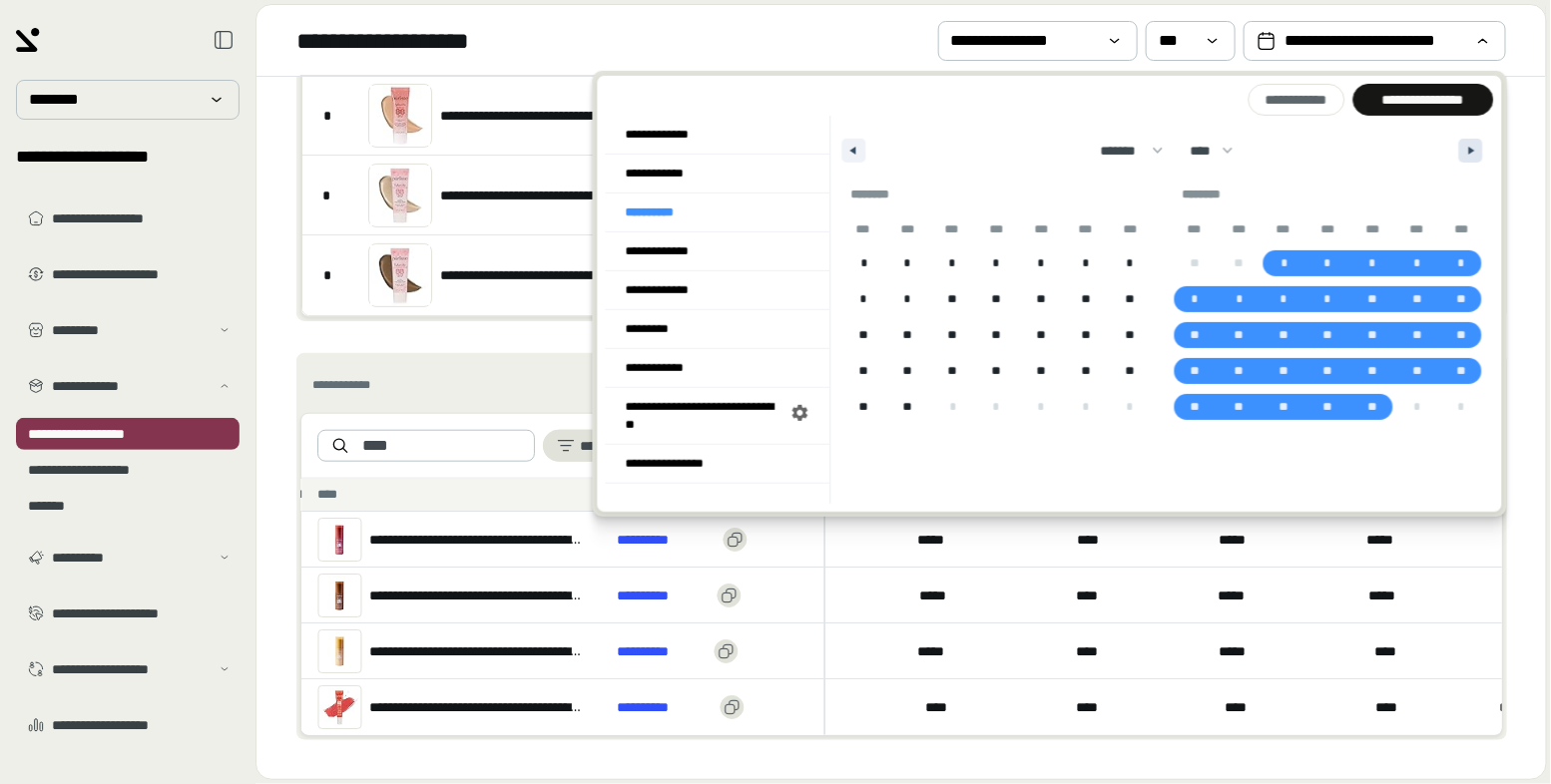 click at bounding box center [1471, 151] 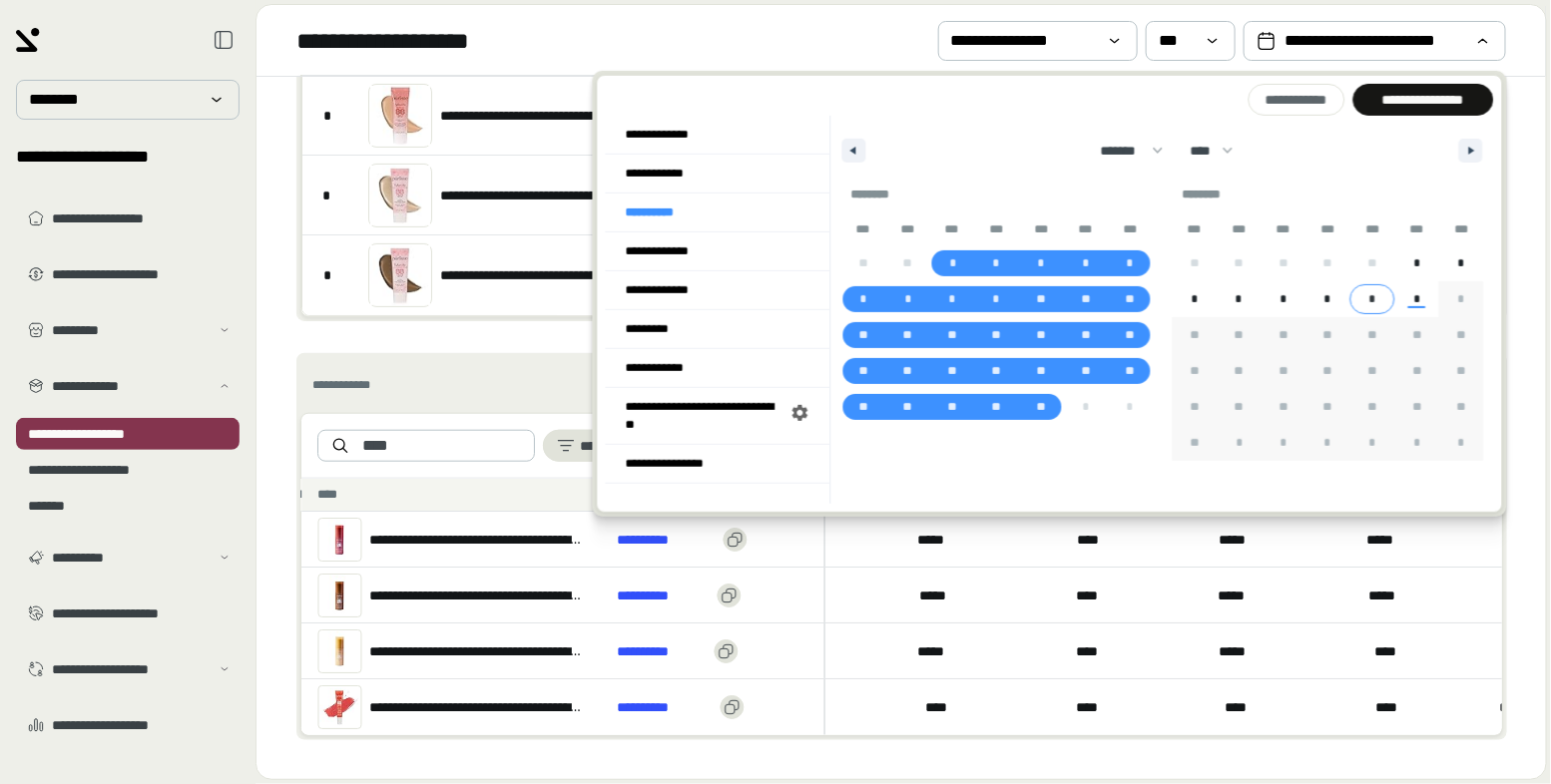 click on "*" at bounding box center [1417, 263] 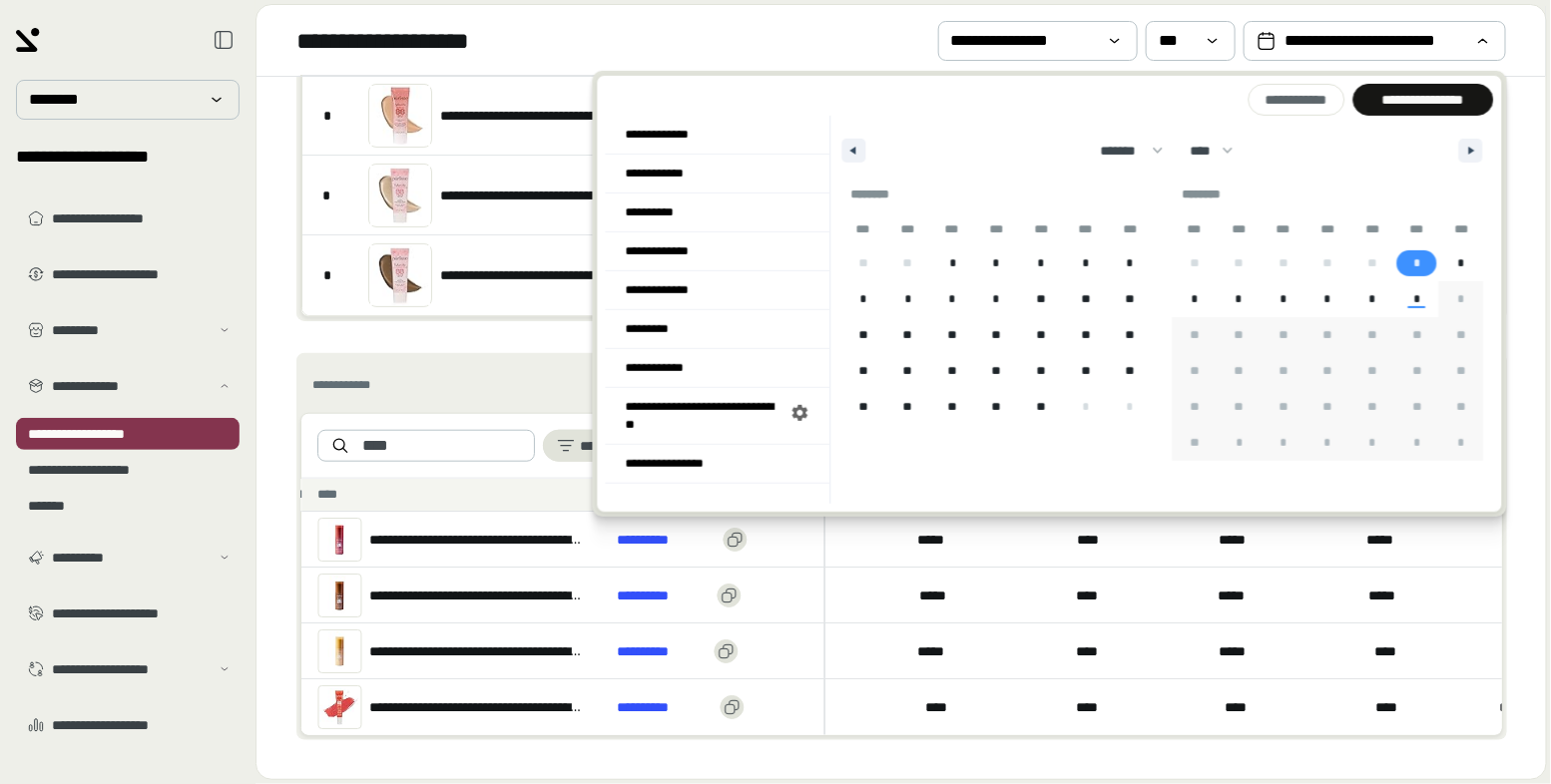 click on "*" at bounding box center (1372, 299) 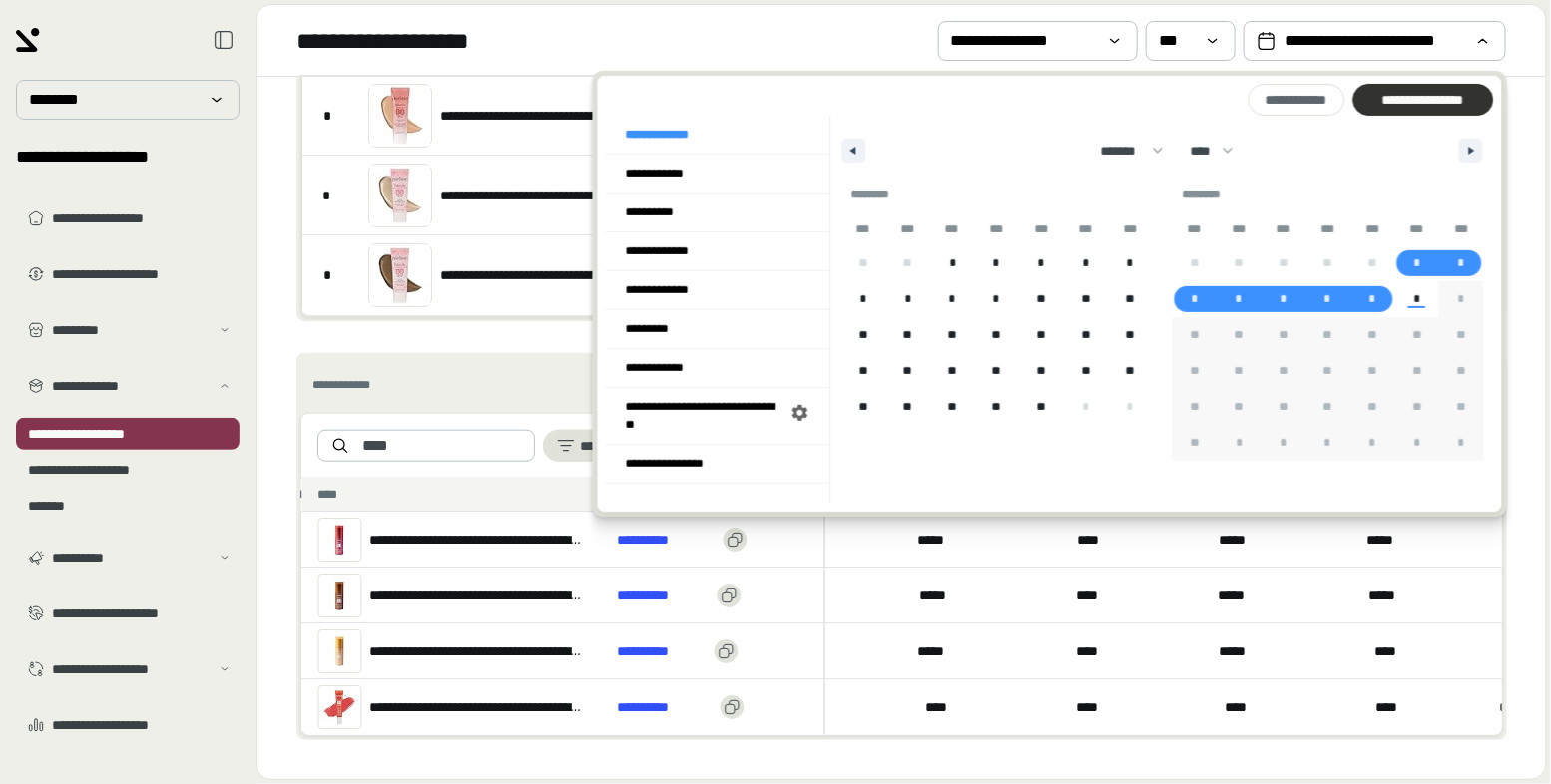 click on "**********" at bounding box center (1422, 100) 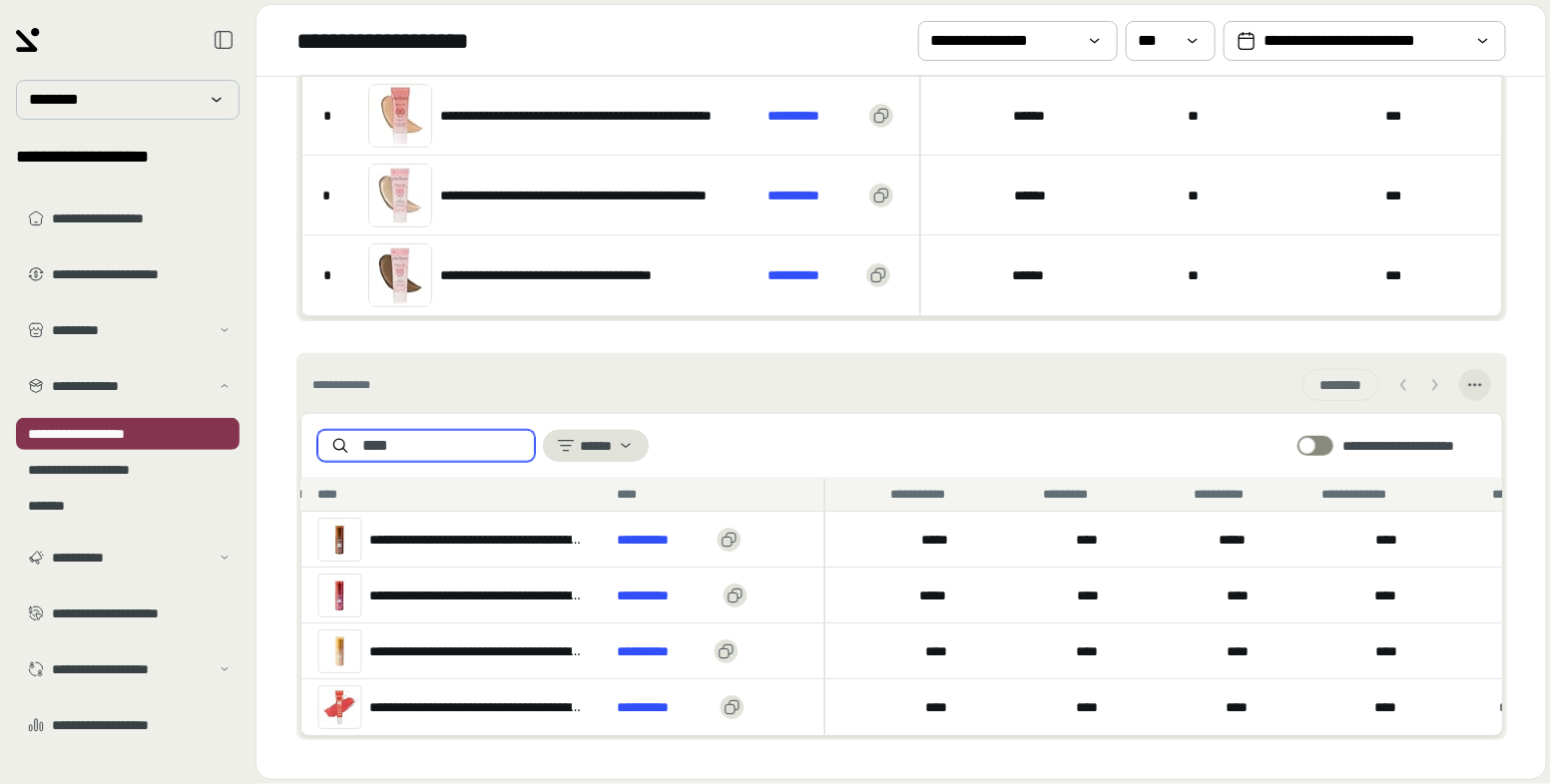 click on "****" at bounding box center (442, 446) 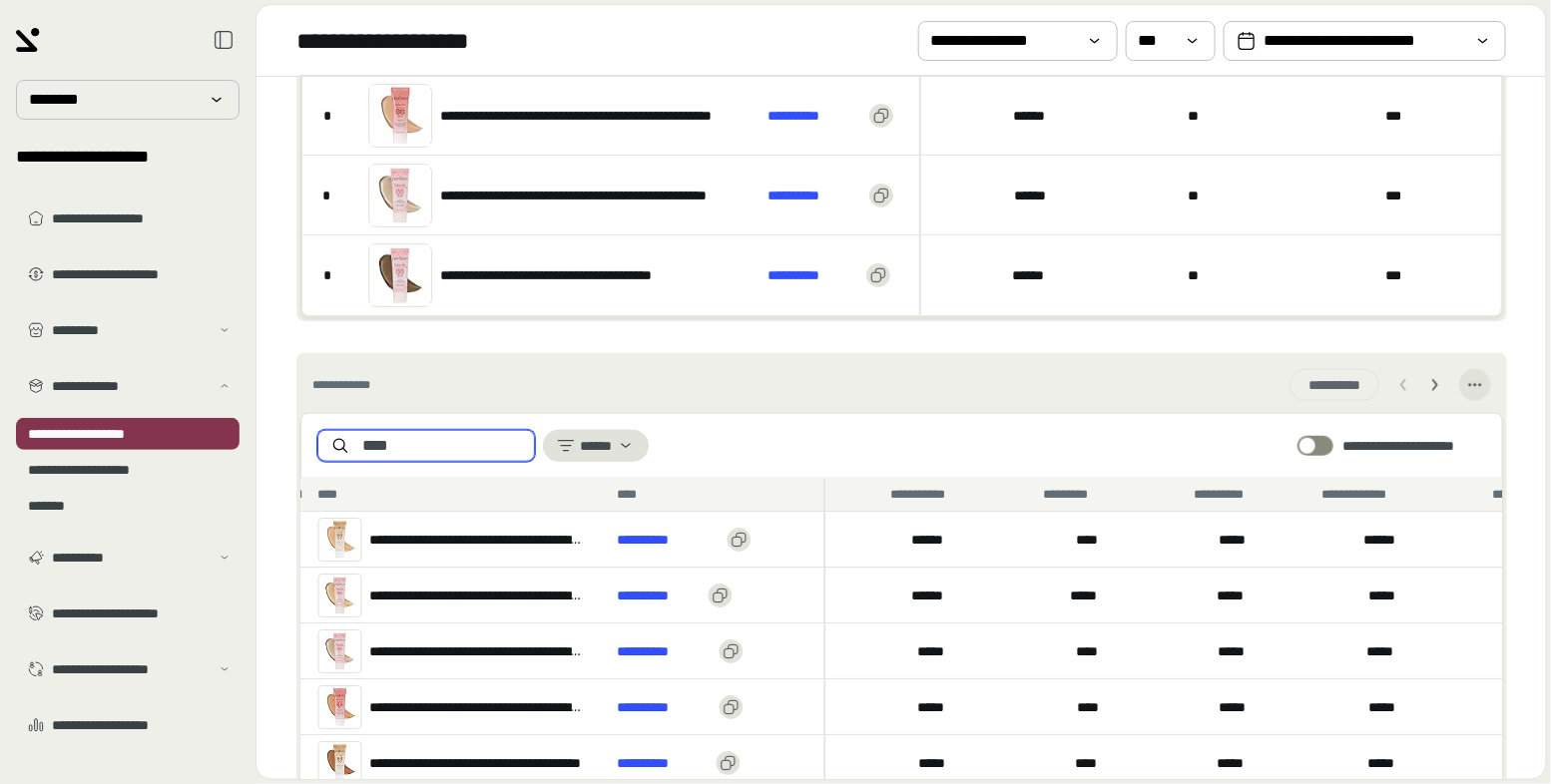click on "****" at bounding box center [442, 446] 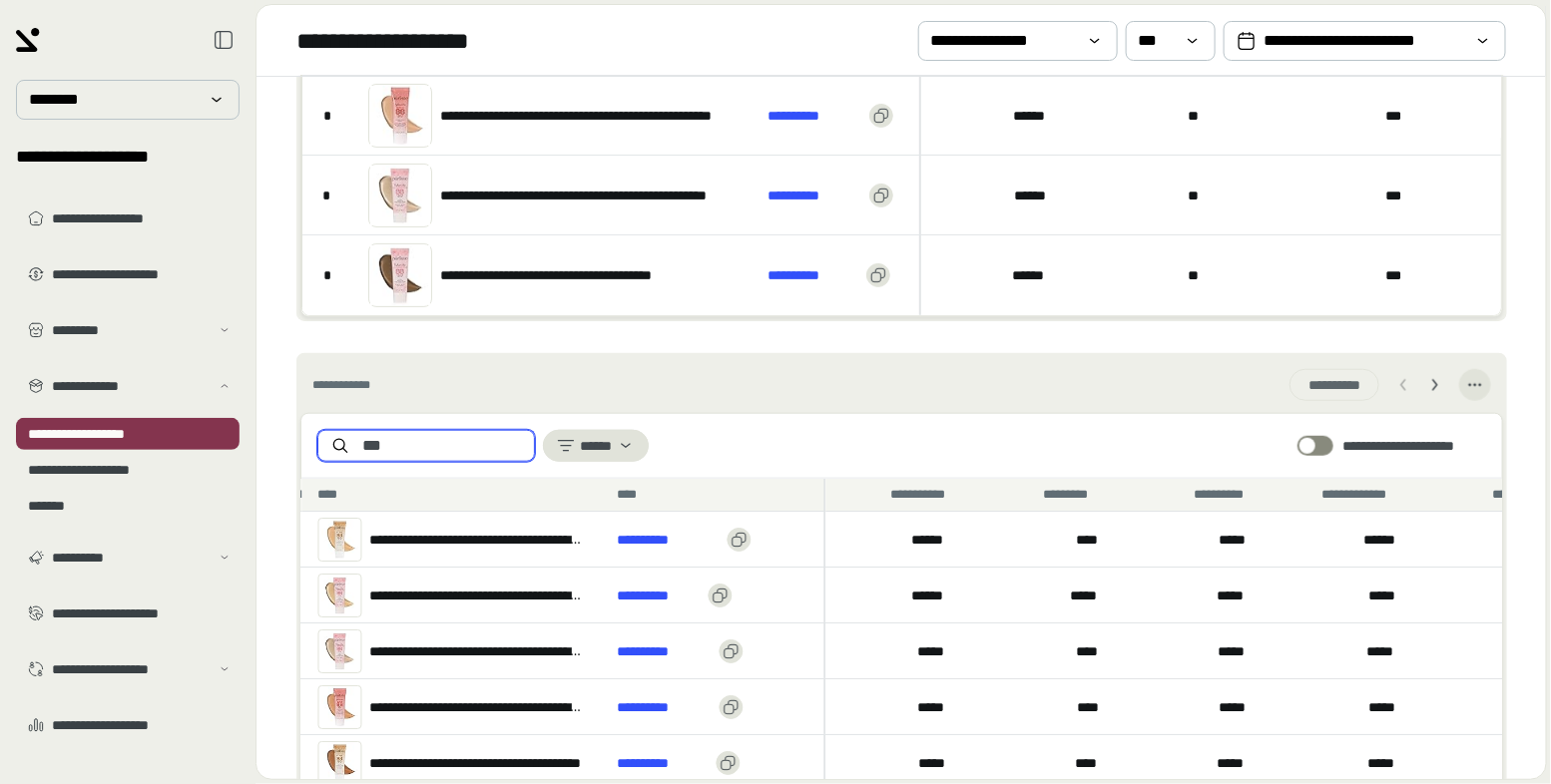 scroll, scrollTop: 390, scrollLeft: 0, axis: vertical 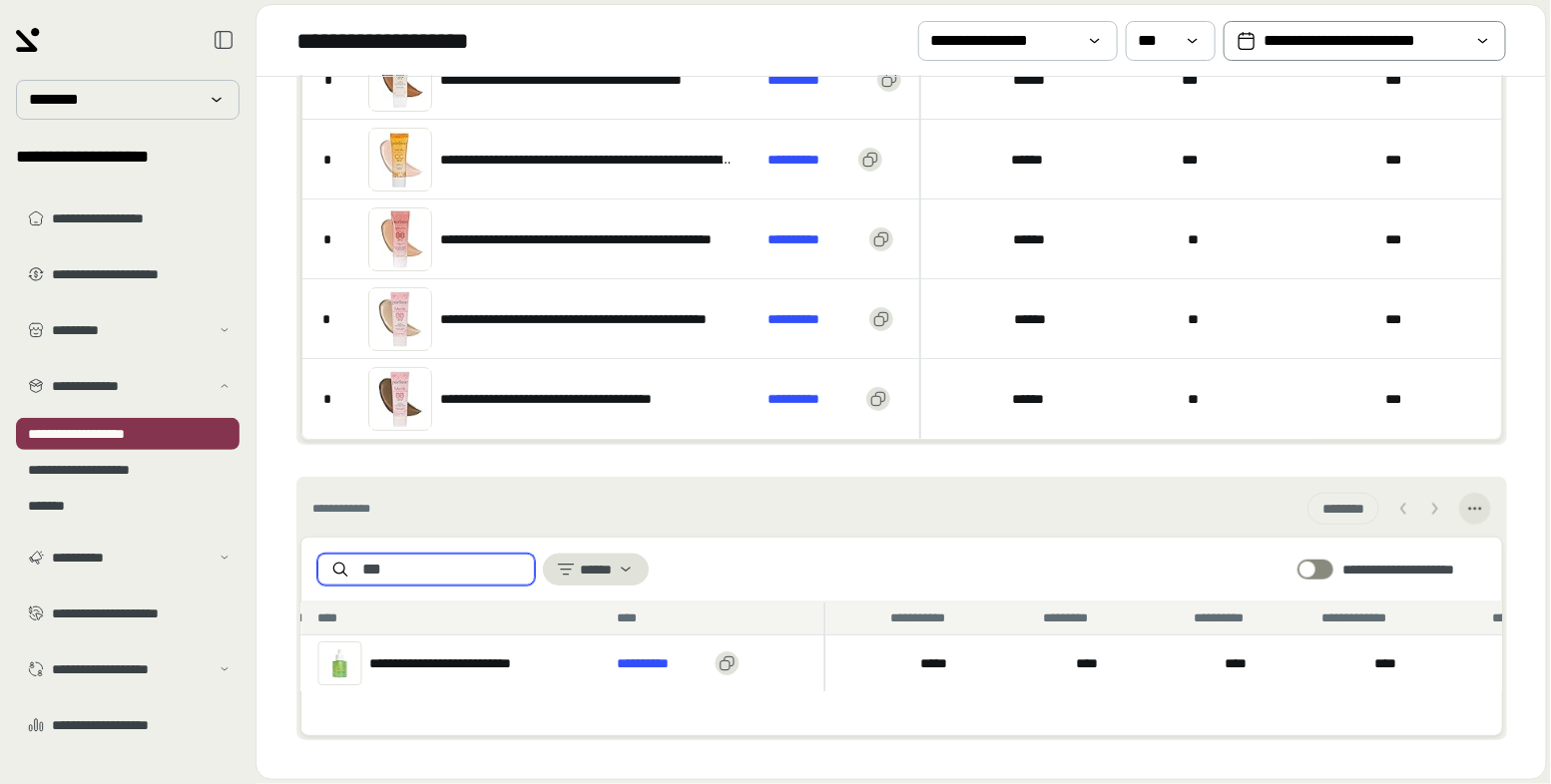 type on "***" 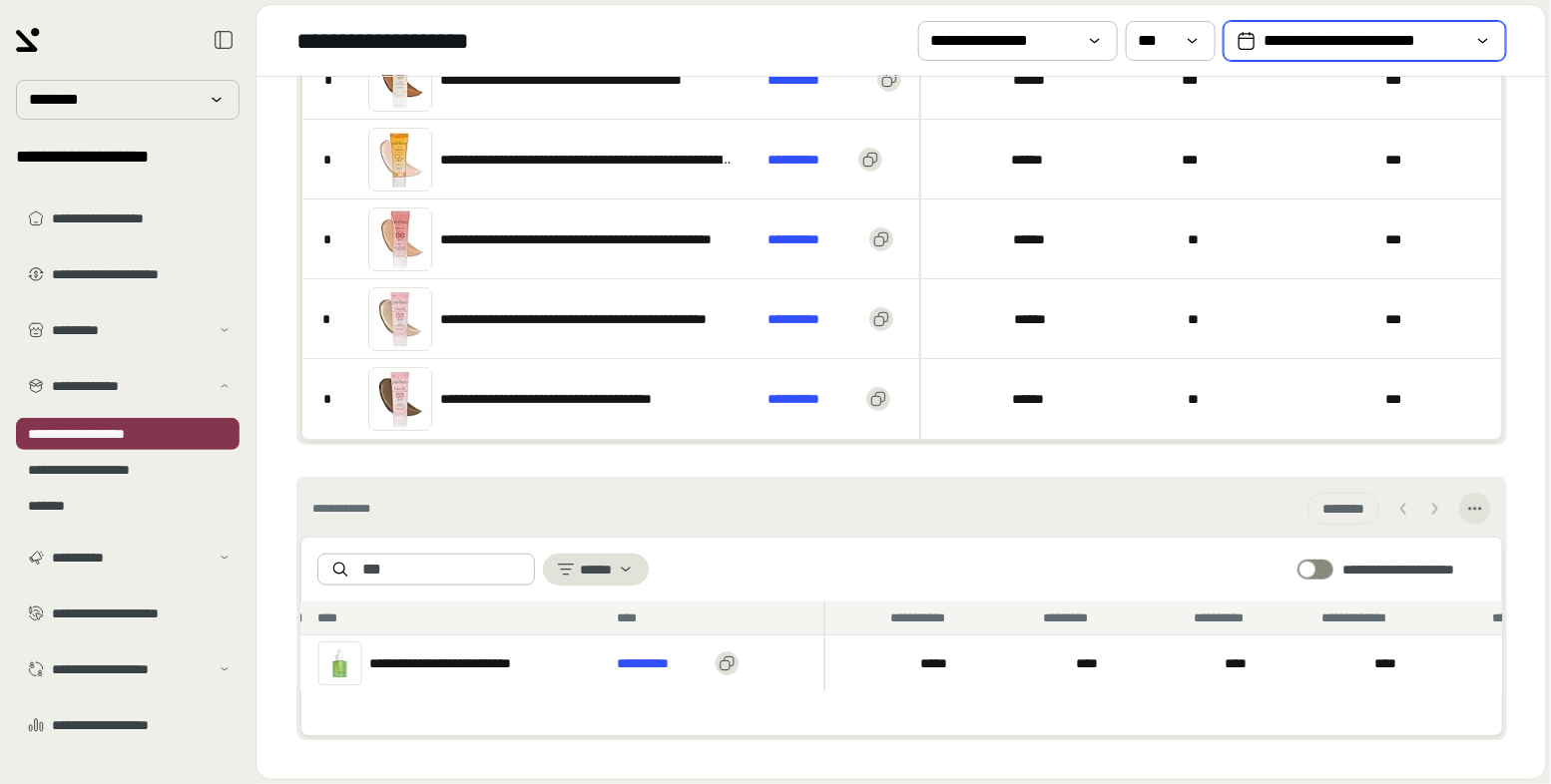 click 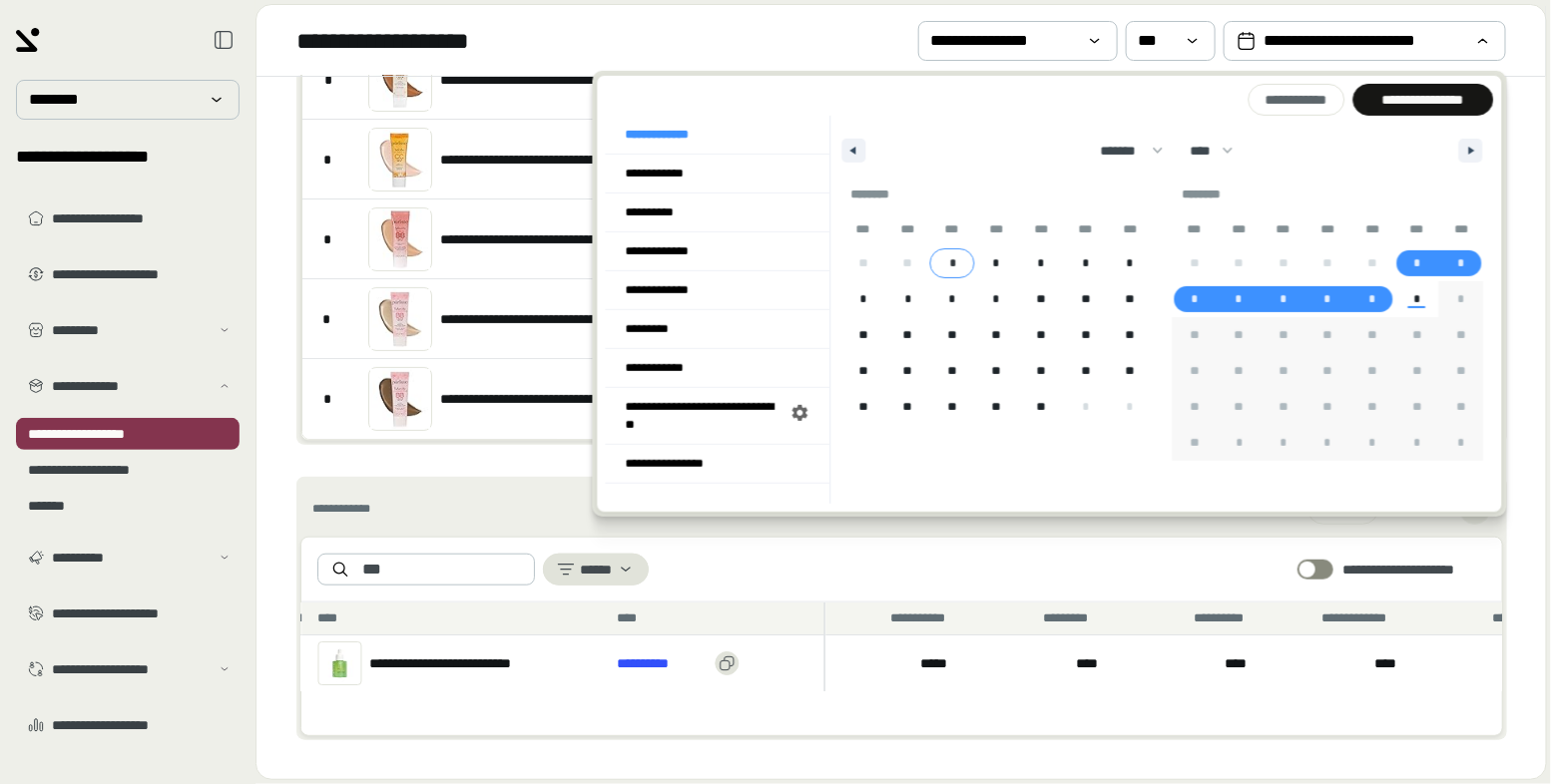 click on "*" at bounding box center [952, 263] 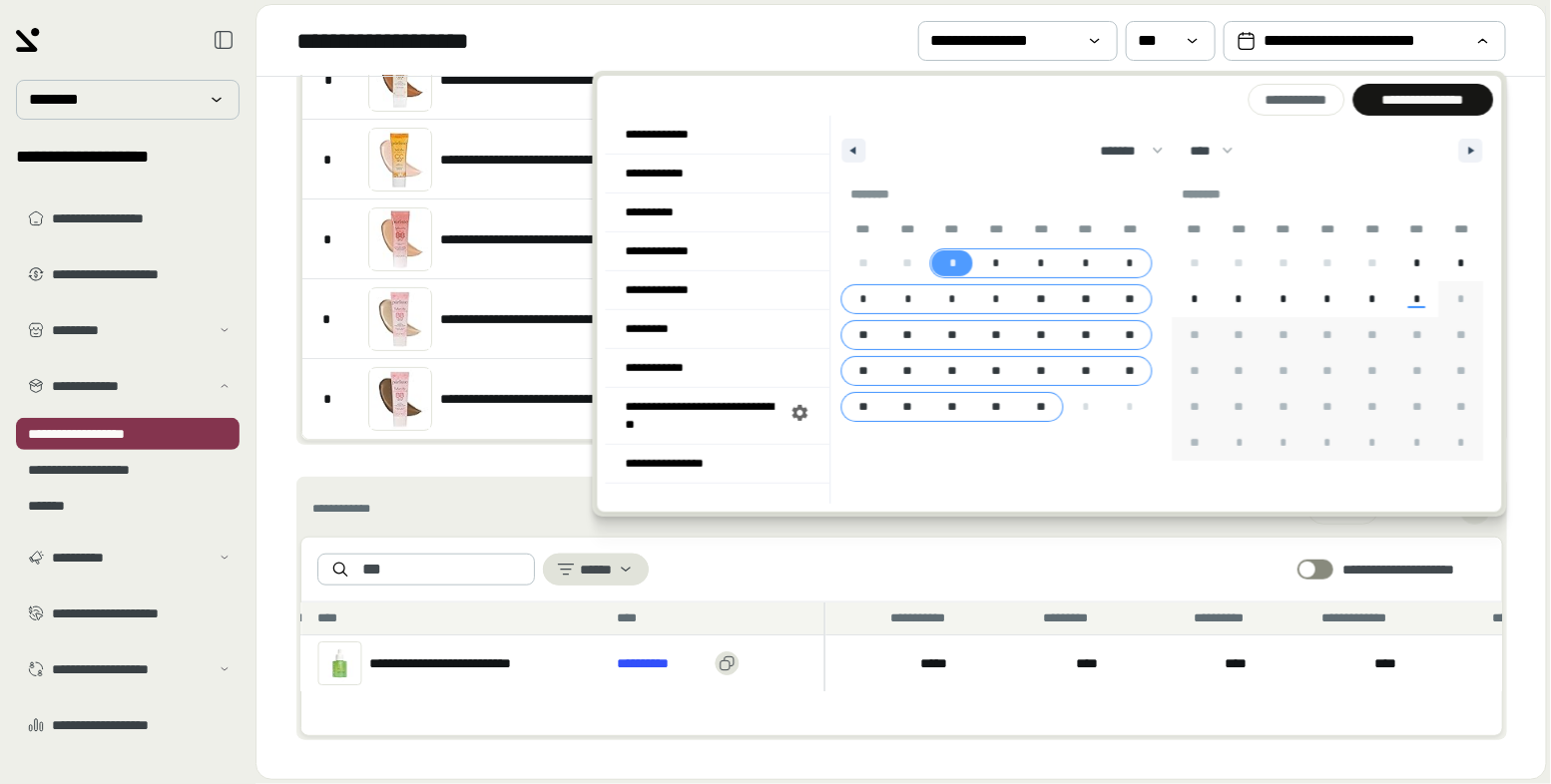 click on "**" at bounding box center [1041, 407] 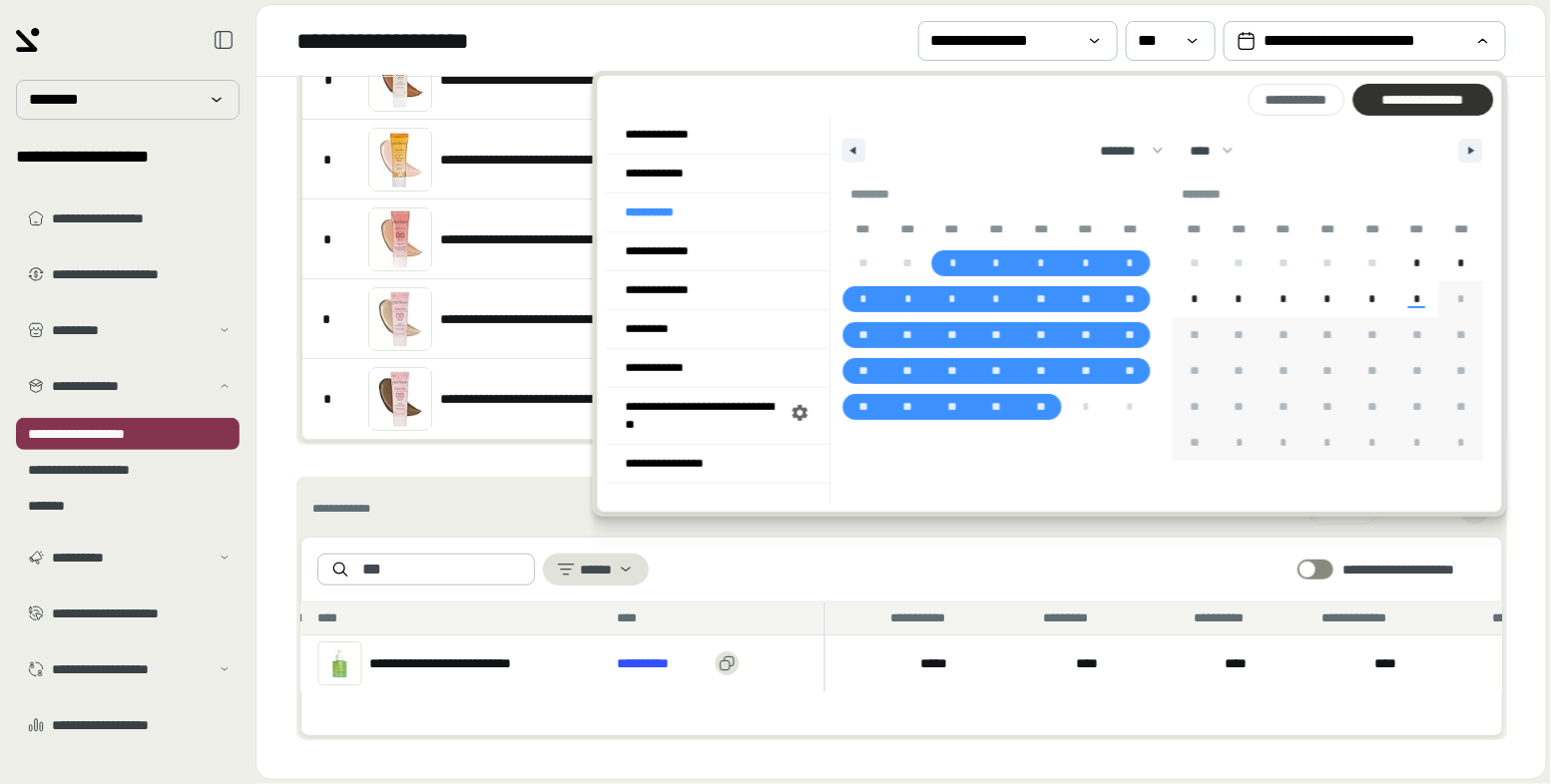 click on "**********" at bounding box center (1422, 100) 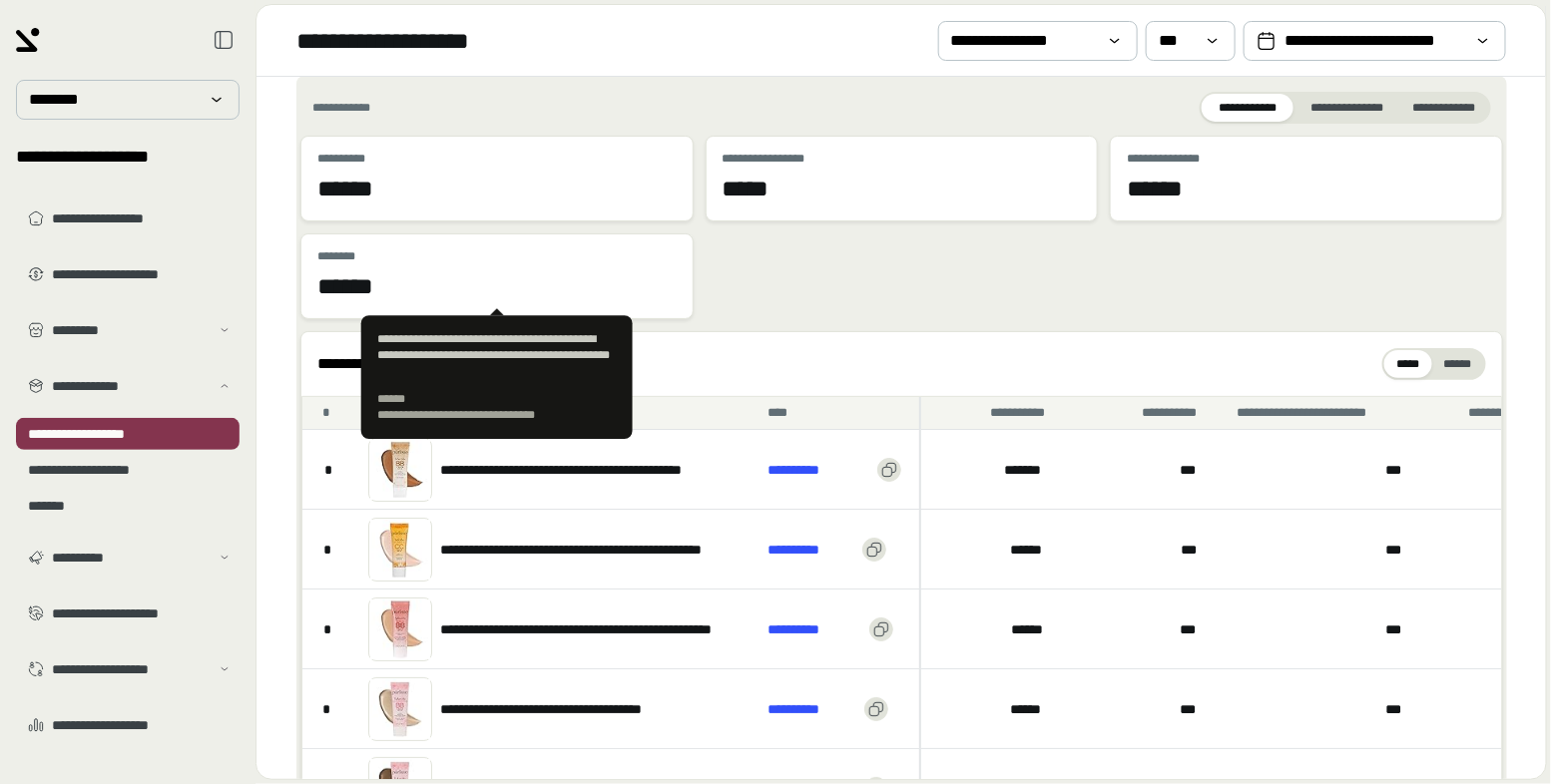 scroll, scrollTop: 390, scrollLeft: 0, axis: vertical 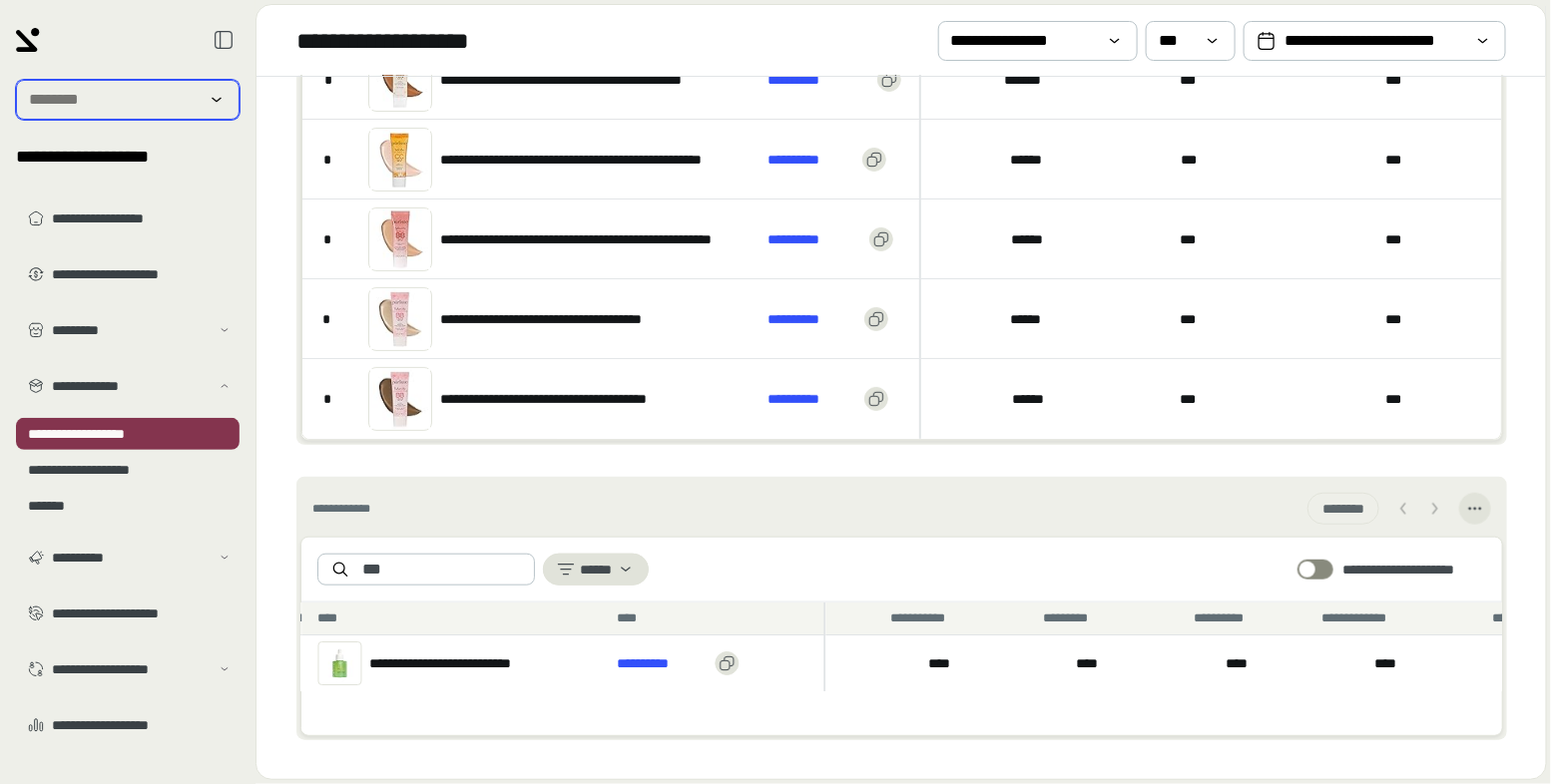 click at bounding box center (114, 100) 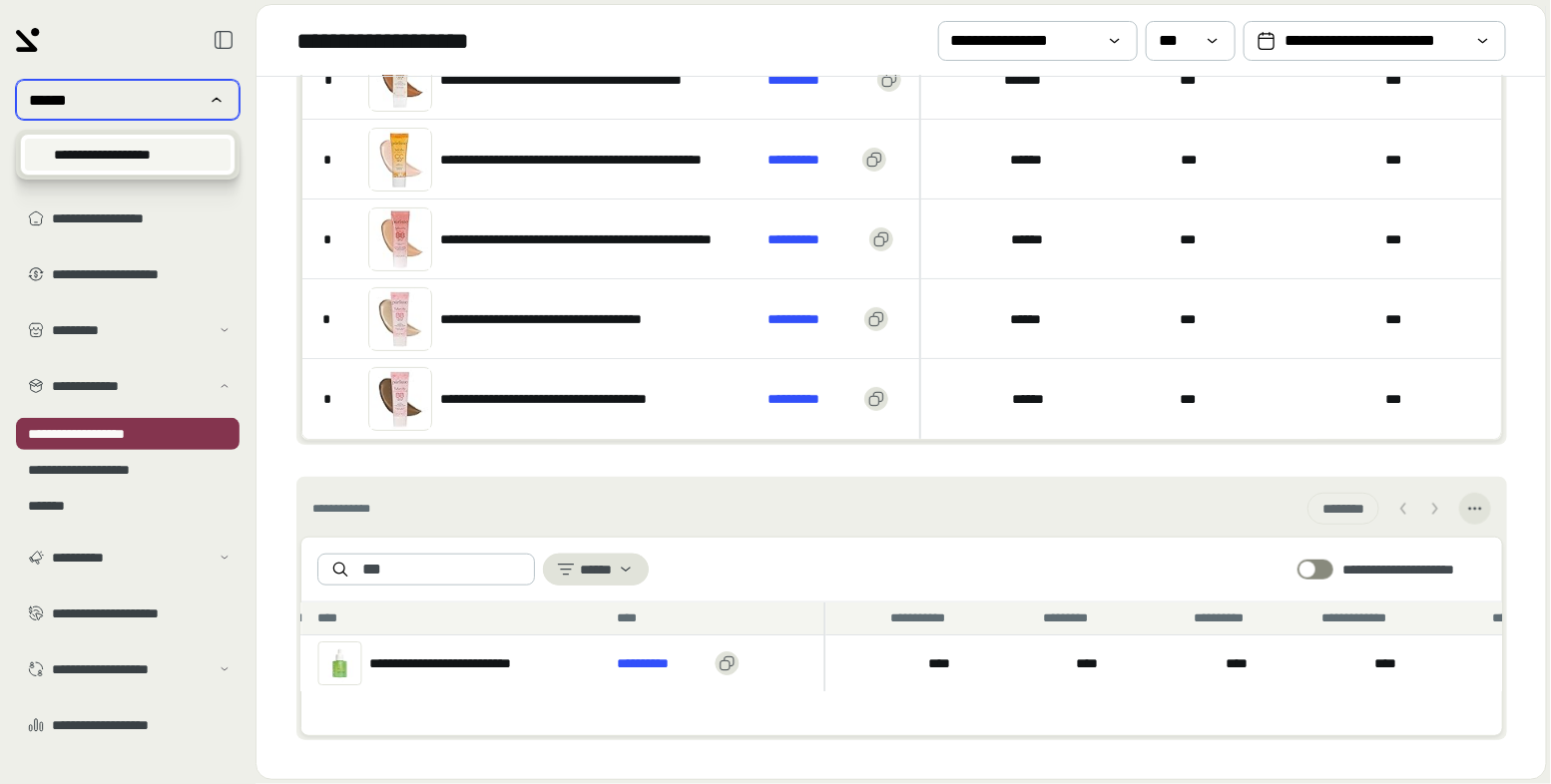 type on "******" 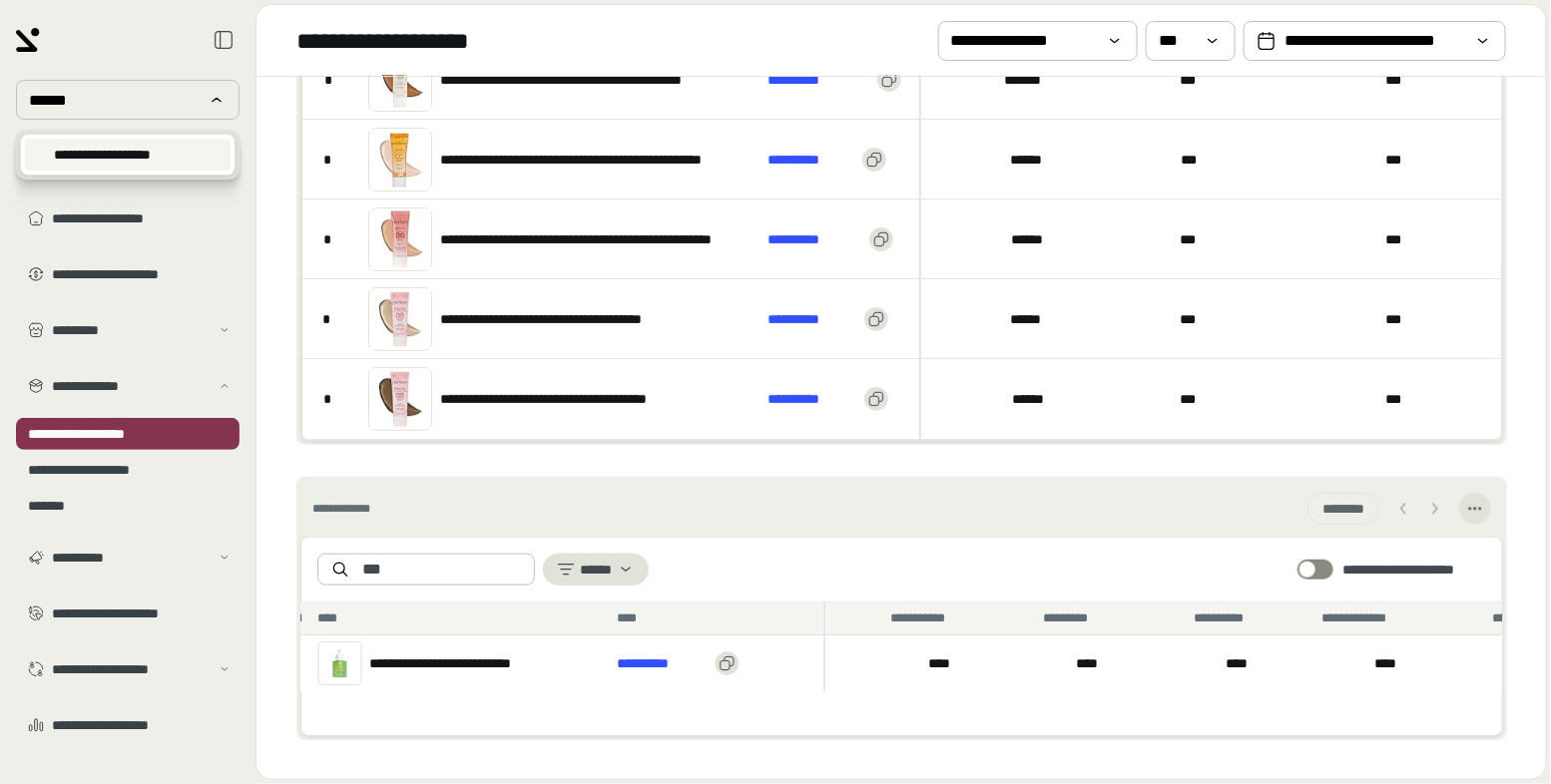click on "**********" at bounding box center (128, 155) 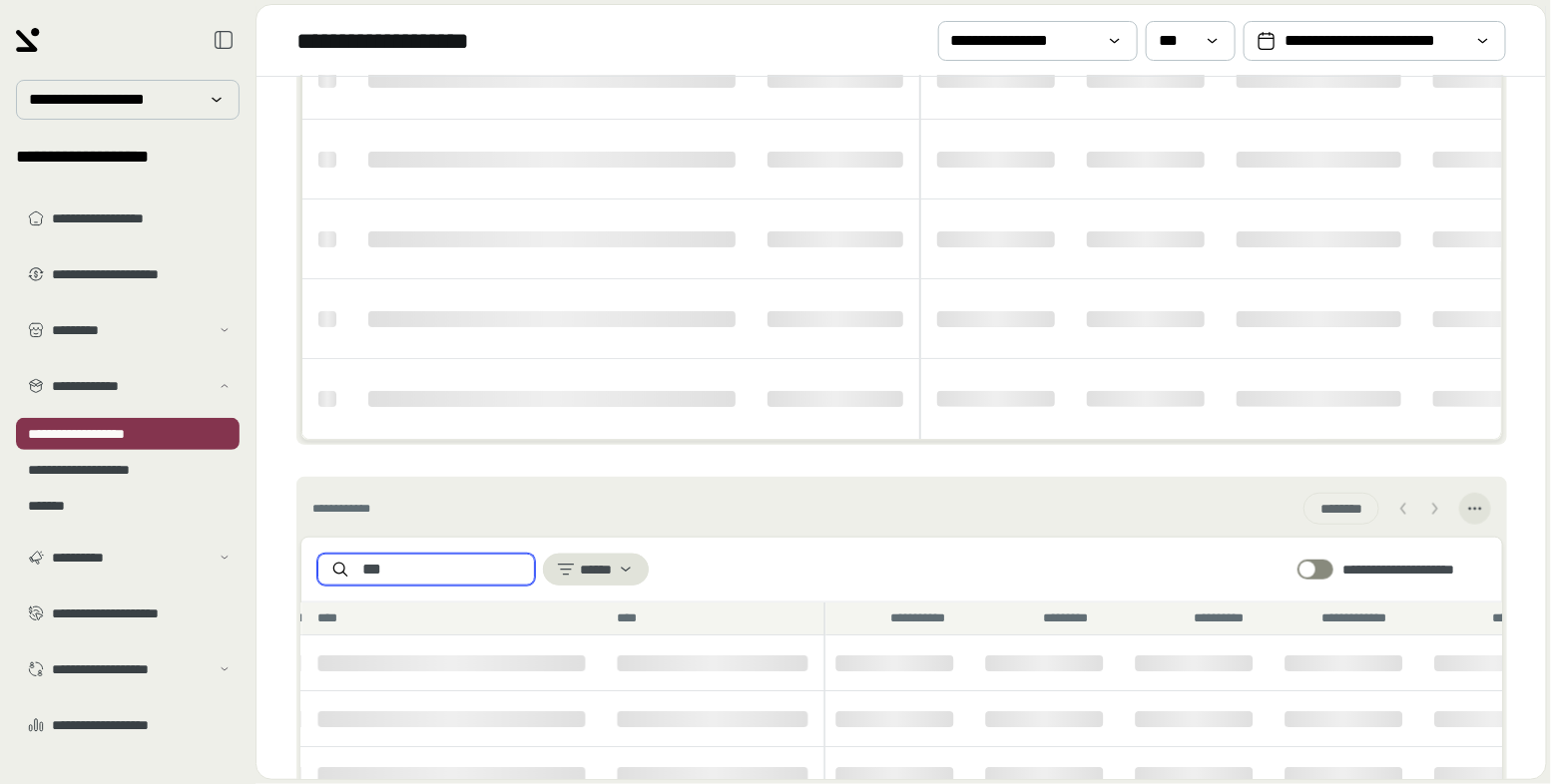 click on "***" at bounding box center (442, 570) 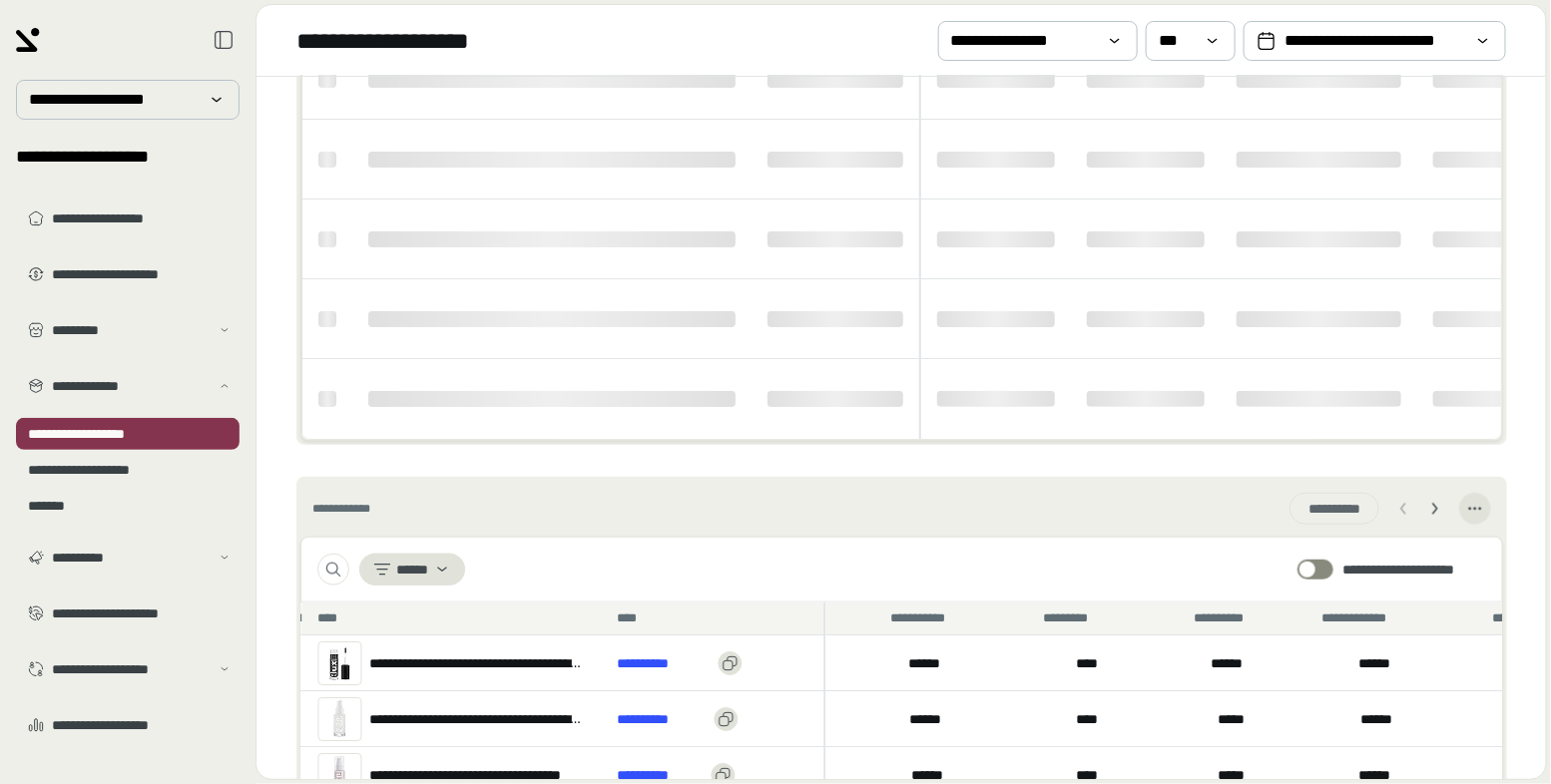 click on "**********" at bounding box center (901, 509) 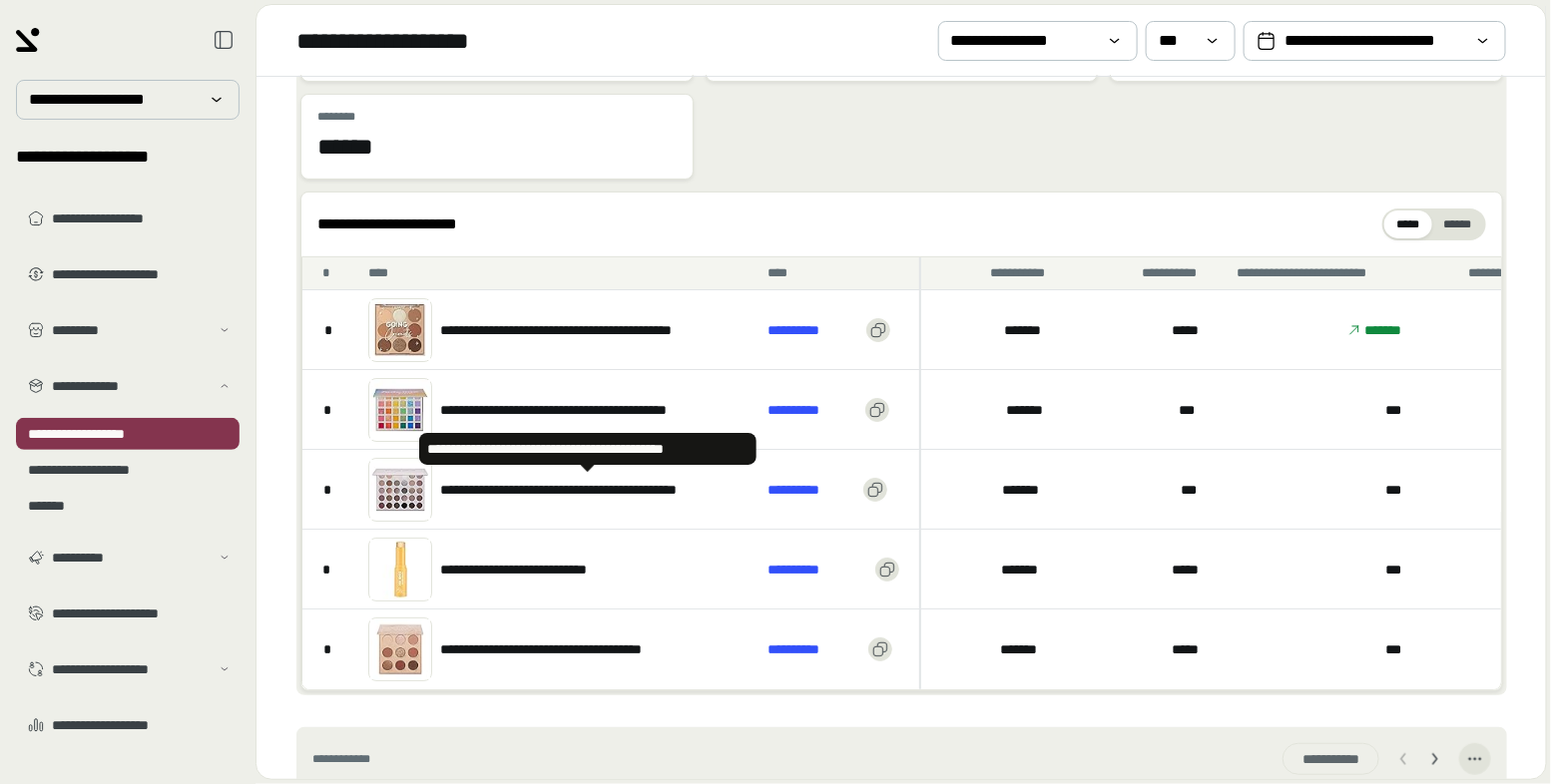 scroll, scrollTop: 406, scrollLeft: 0, axis: vertical 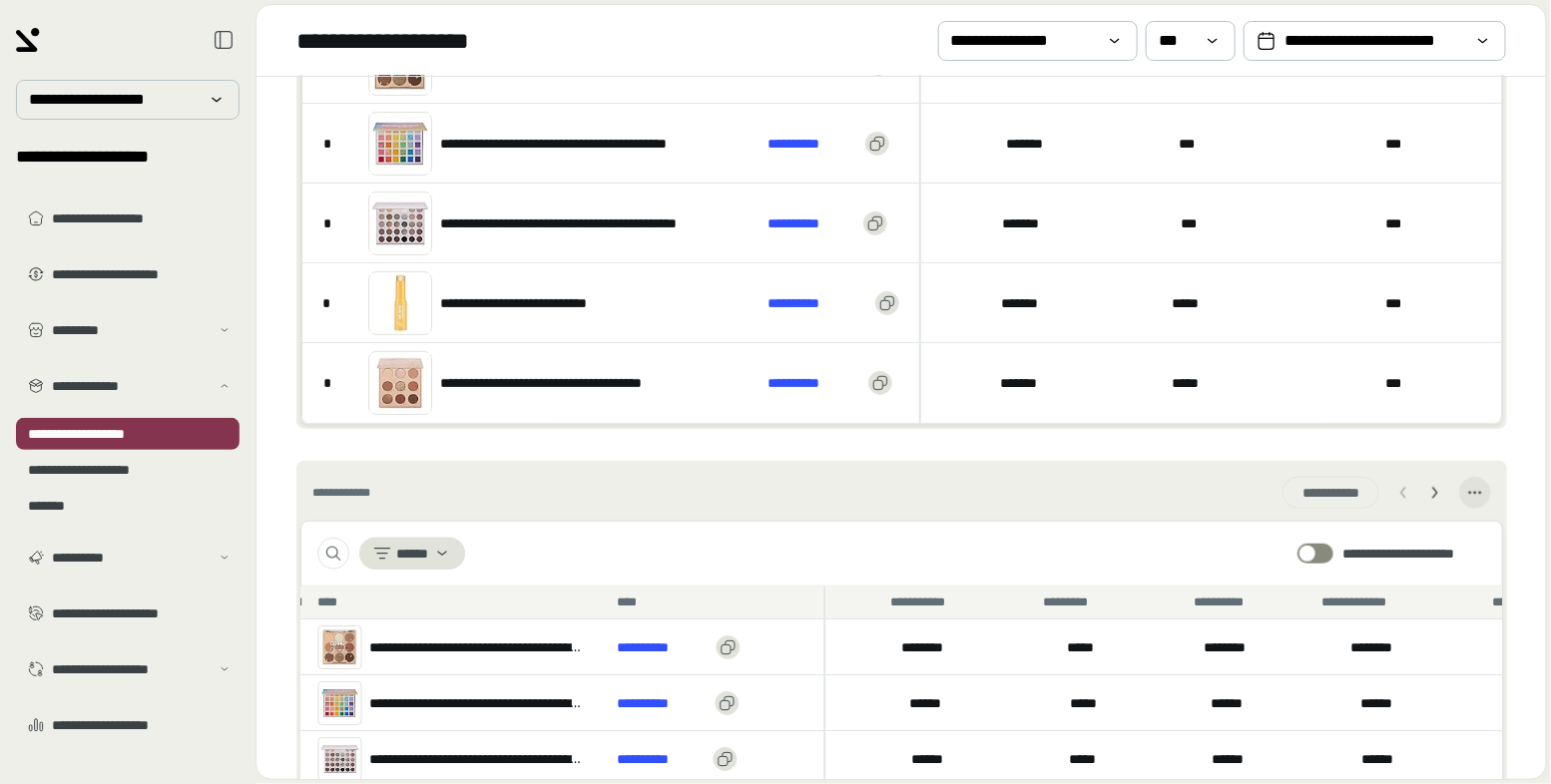 click on "**********" at bounding box center [836, 302] 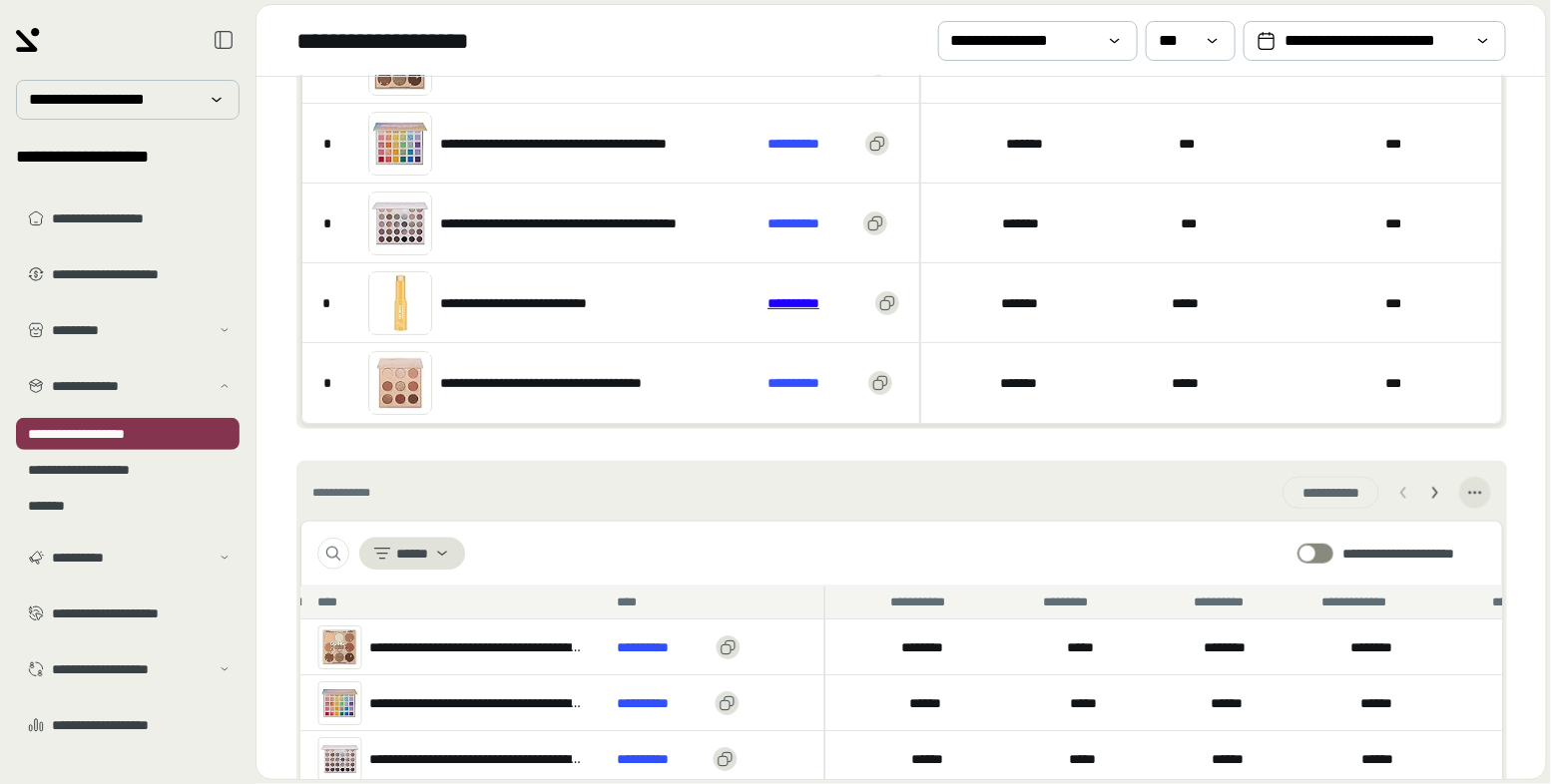 click on "**********" at bounding box center [817, 303] 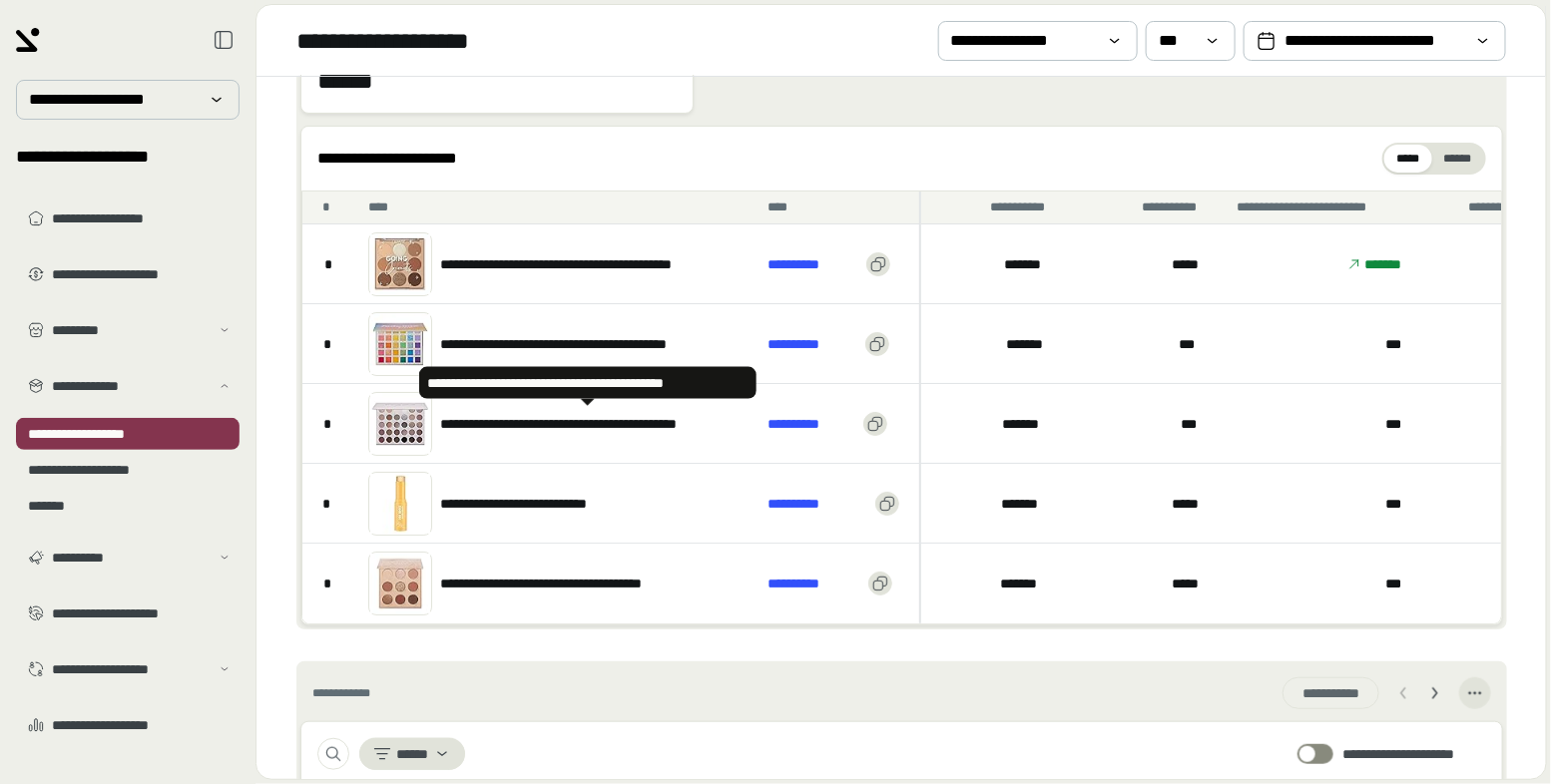 scroll, scrollTop: 206, scrollLeft: 0, axis: vertical 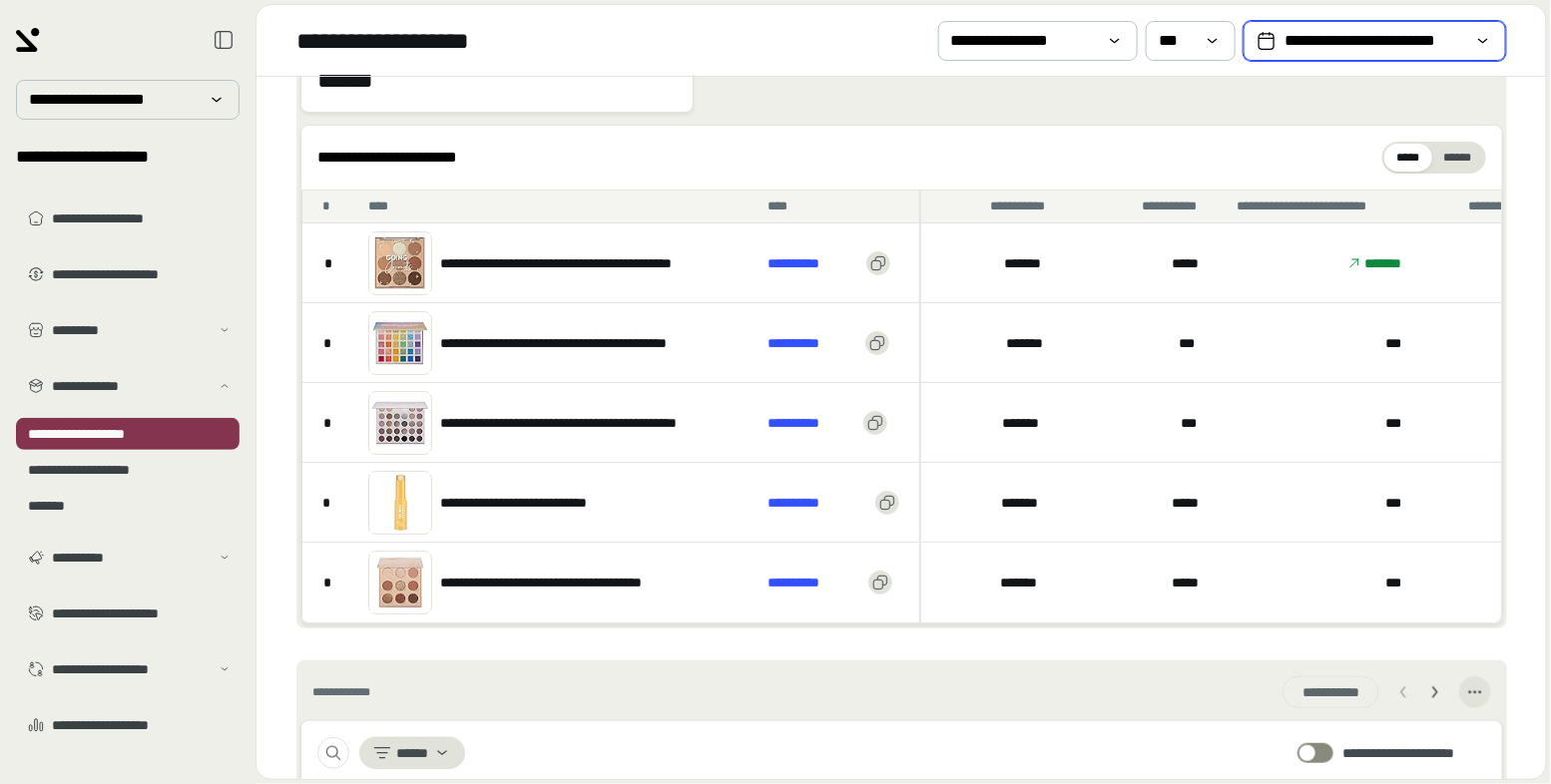 click on "**********" at bounding box center [1374, 41] 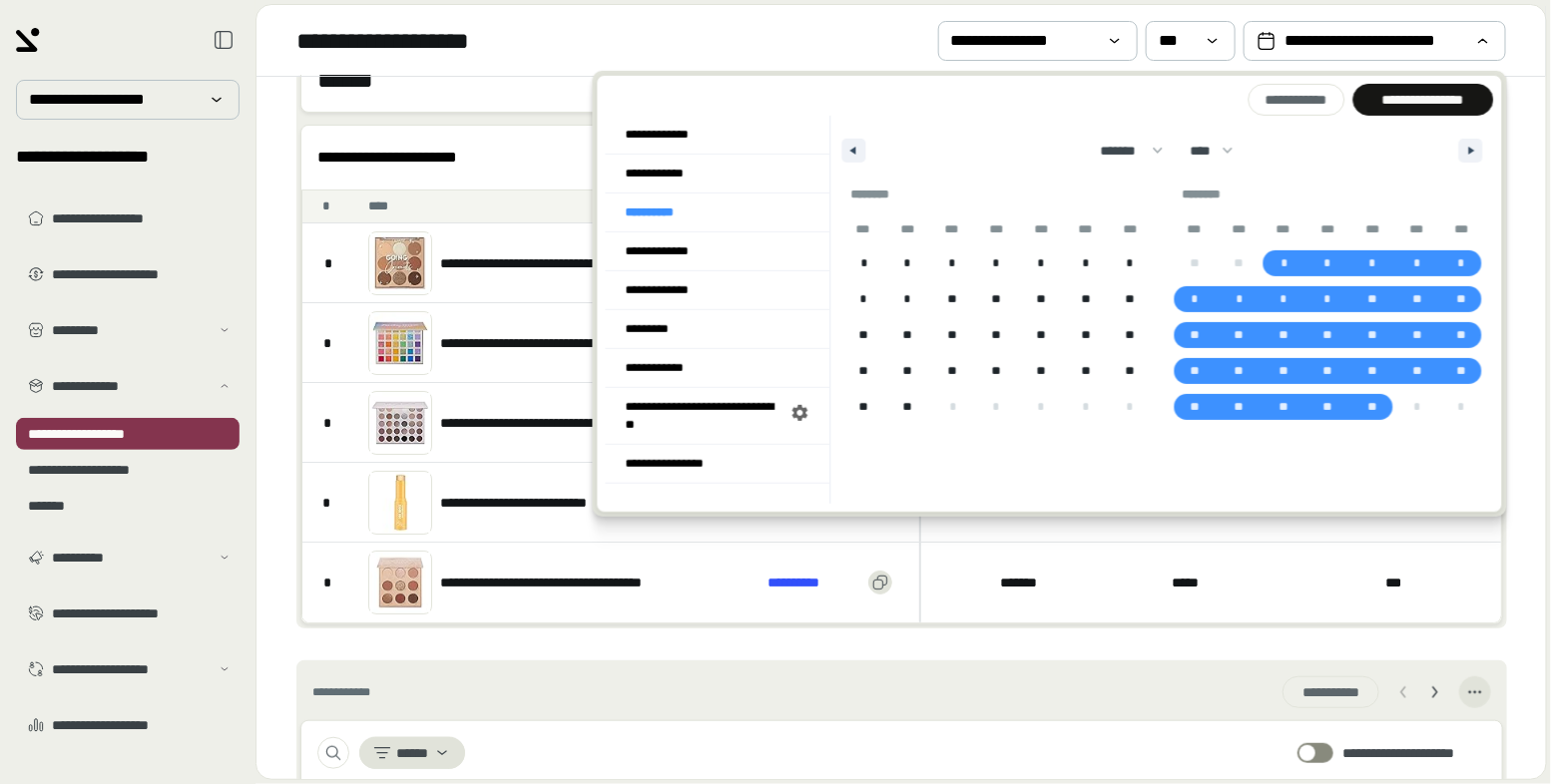 click on "******* ******** ***** ***** *** **** **** ****** ********* ******* ******** ******** **** **** **** **** **** **** **** **** **** **** **** **** **** **** **** **** **** **** **** **** **** **** **** **** **** **** **** **** **** **** **** **** **** **** **** **** **** **** **** **** **** **** **** **** **** **** **** **** **** **** **** **** **** **** **** **** **** **** **** **** **** **** **** **** **** **** **** **** **** **** **** **** **** **** **** **** **** **** **** **** **** **** **** **** **** **** **** **** **** **** **** **** **** **** **** **** **** **** **** **** ****" at bounding box center (1163, 146) 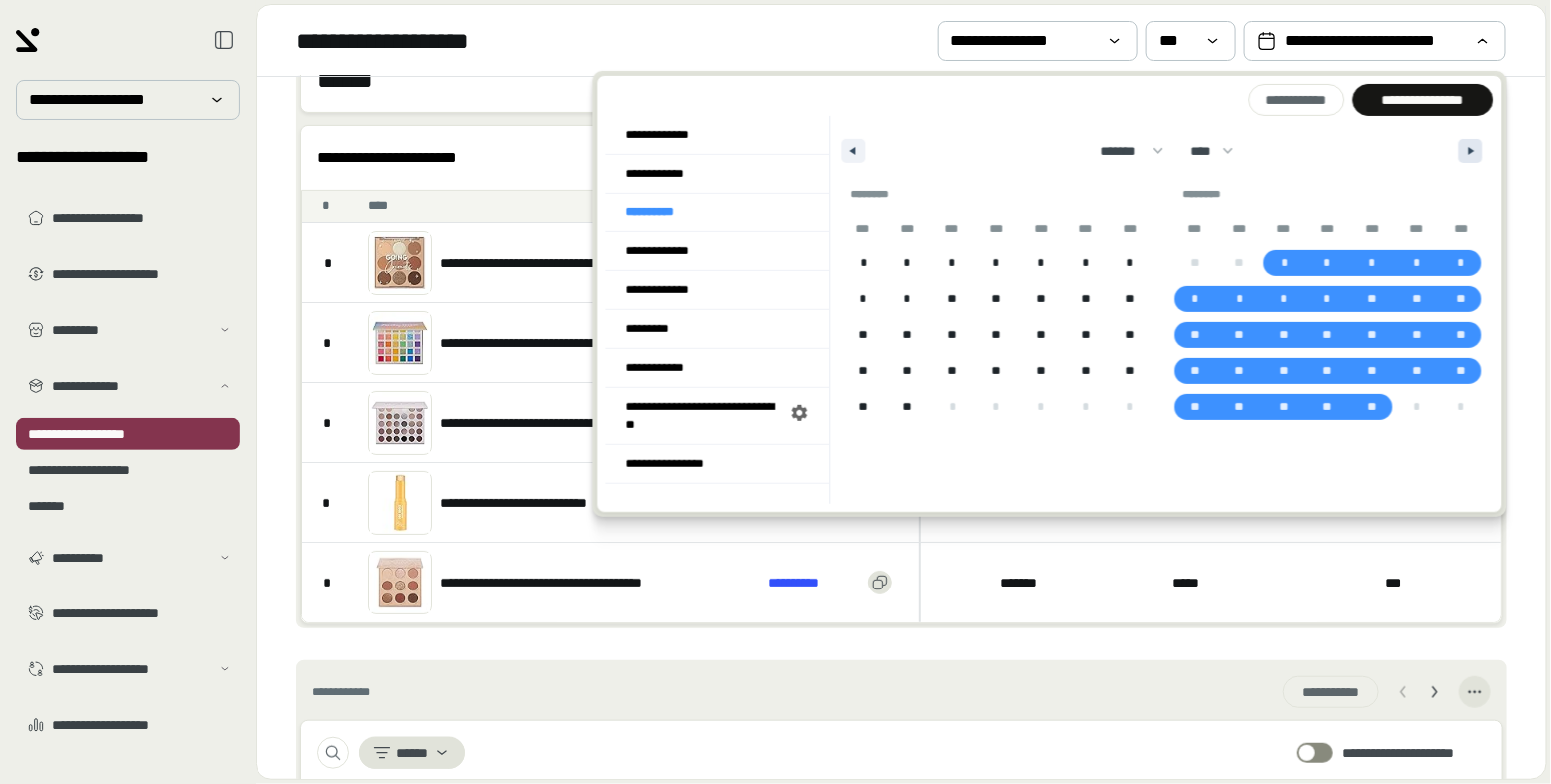 click at bounding box center (1471, 151) 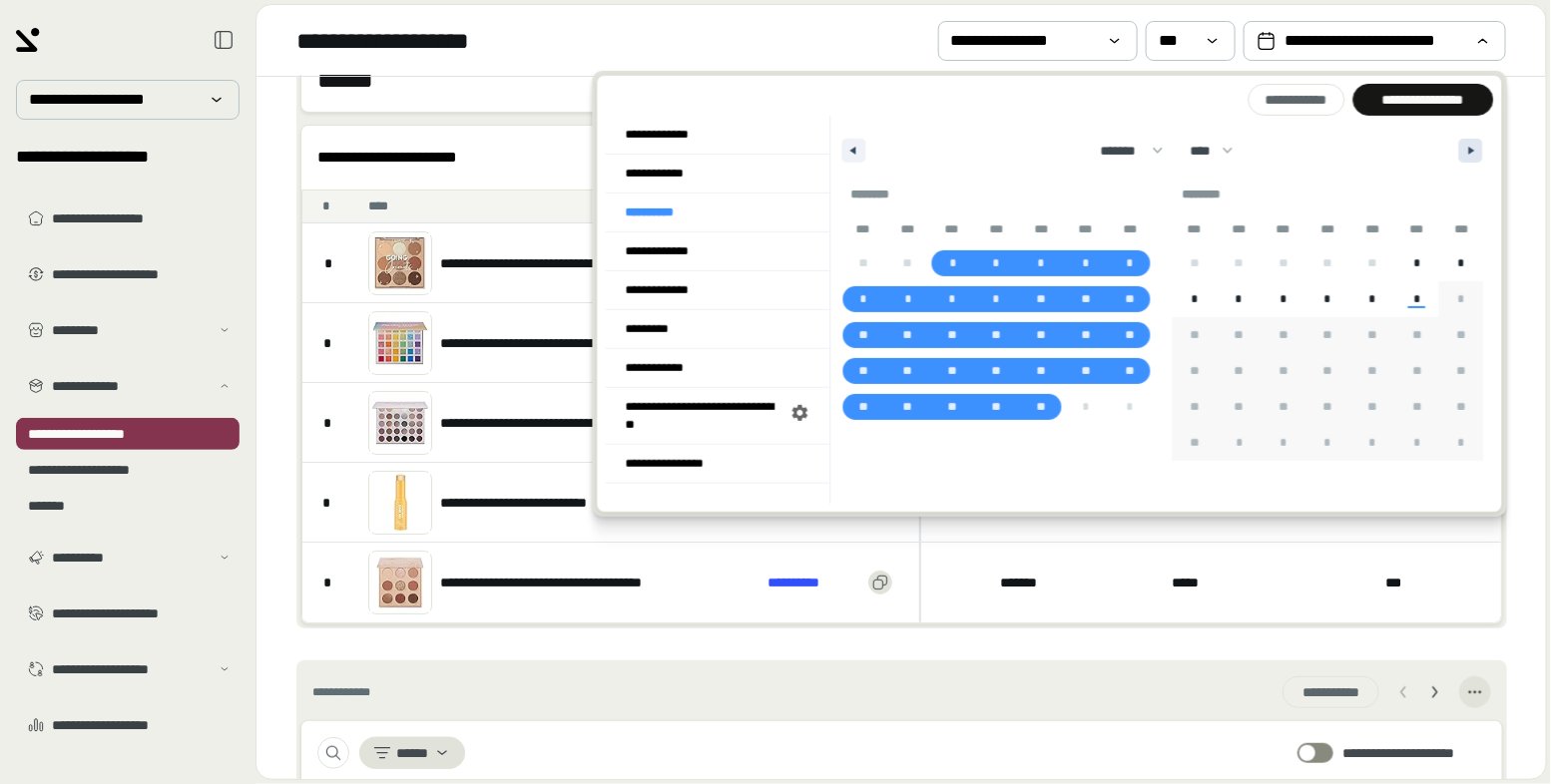click at bounding box center (1471, 151) 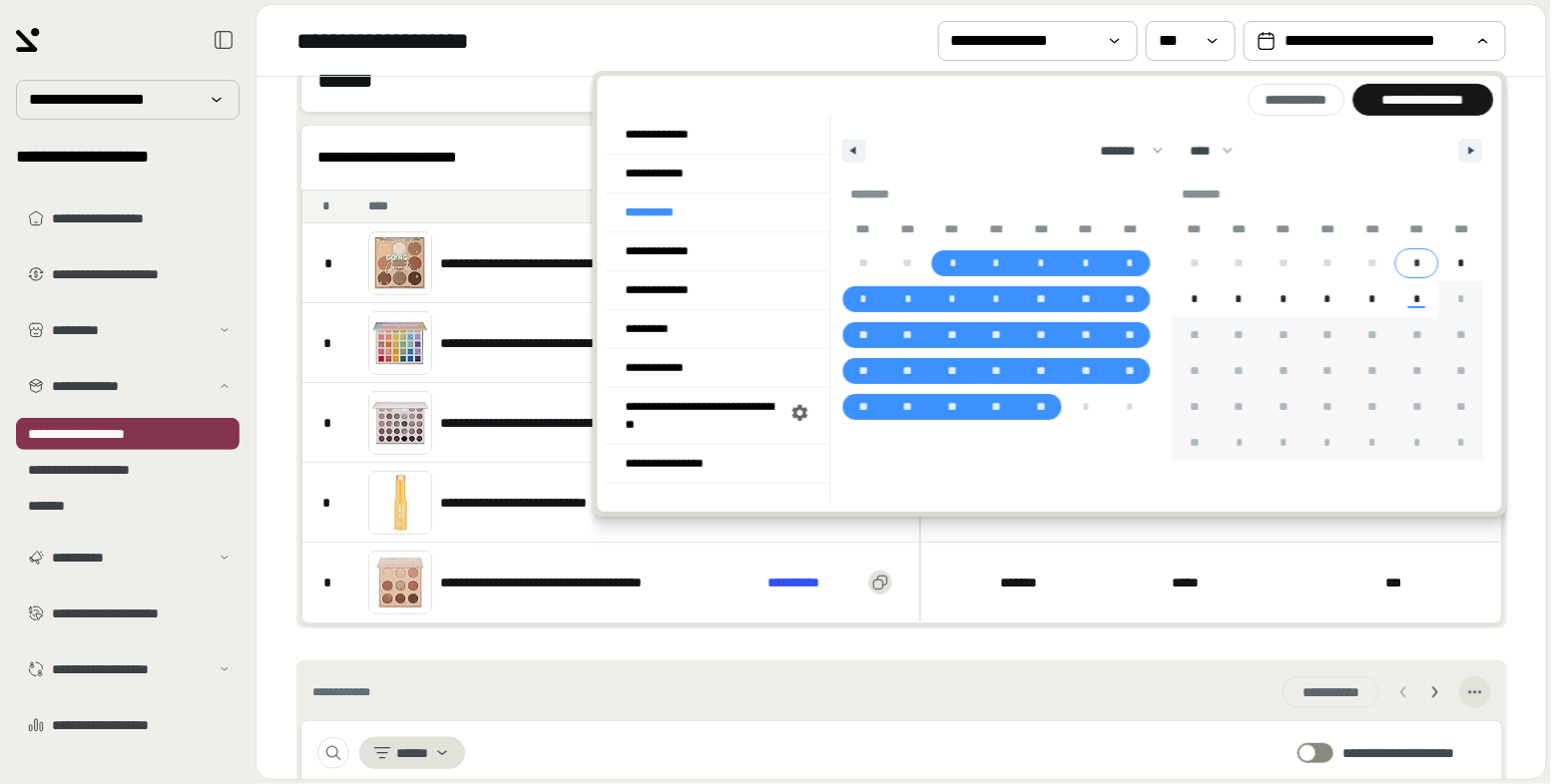 click on "*" at bounding box center (1416, 263) 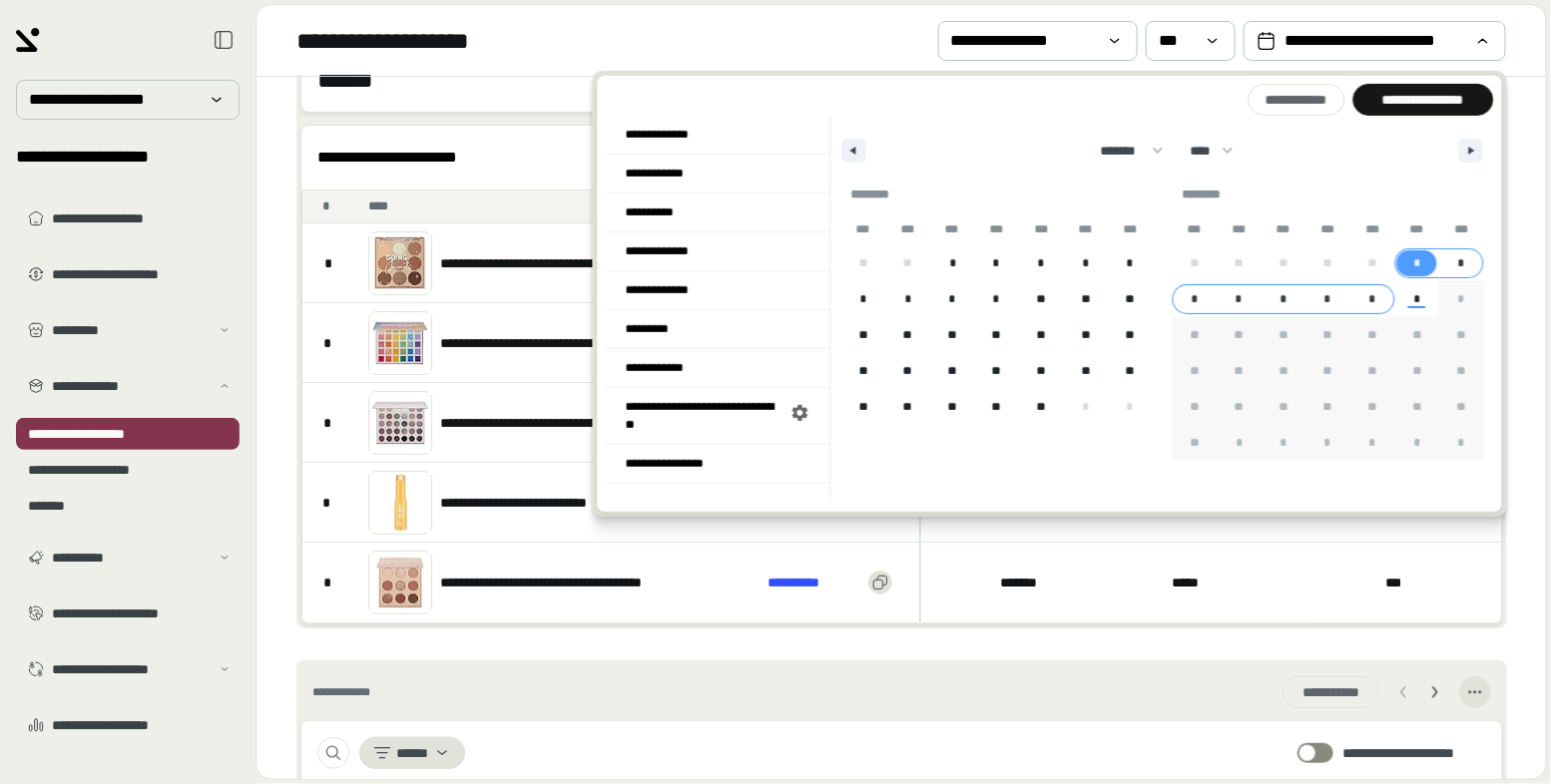 click on "*" at bounding box center [1372, 299] 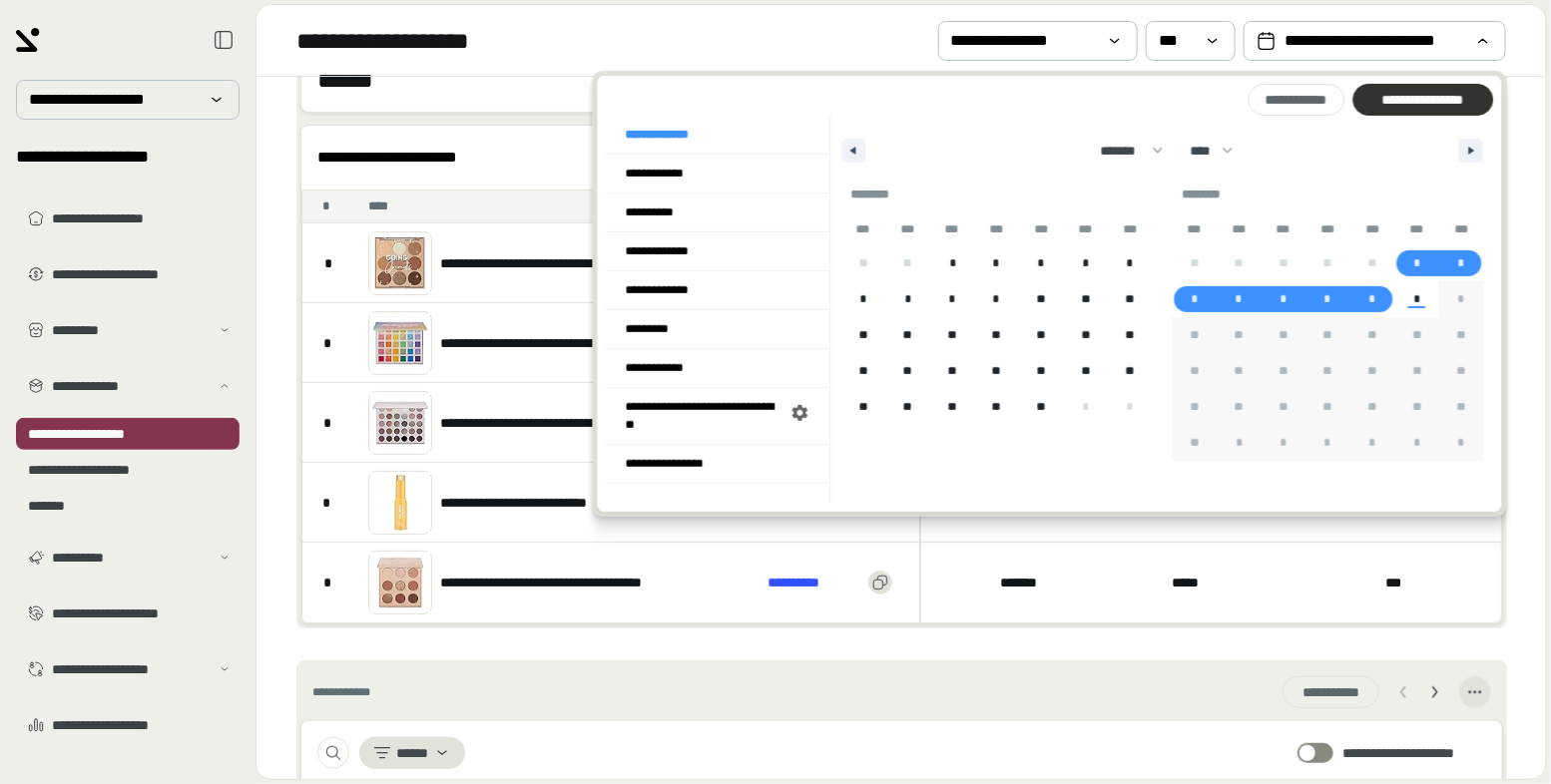 click on "**********" at bounding box center (1422, 100) 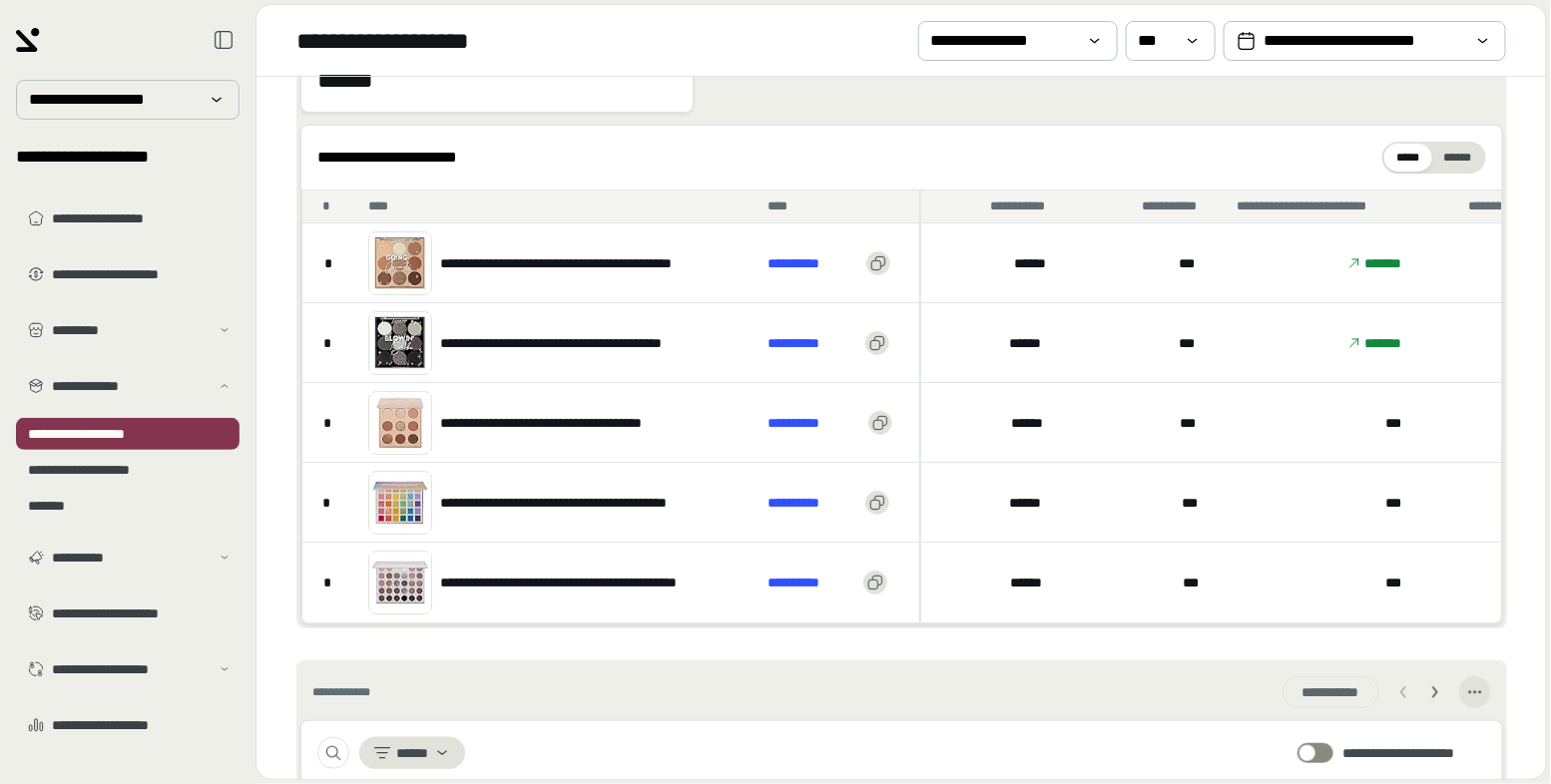 click on "**********" at bounding box center [901, 625] 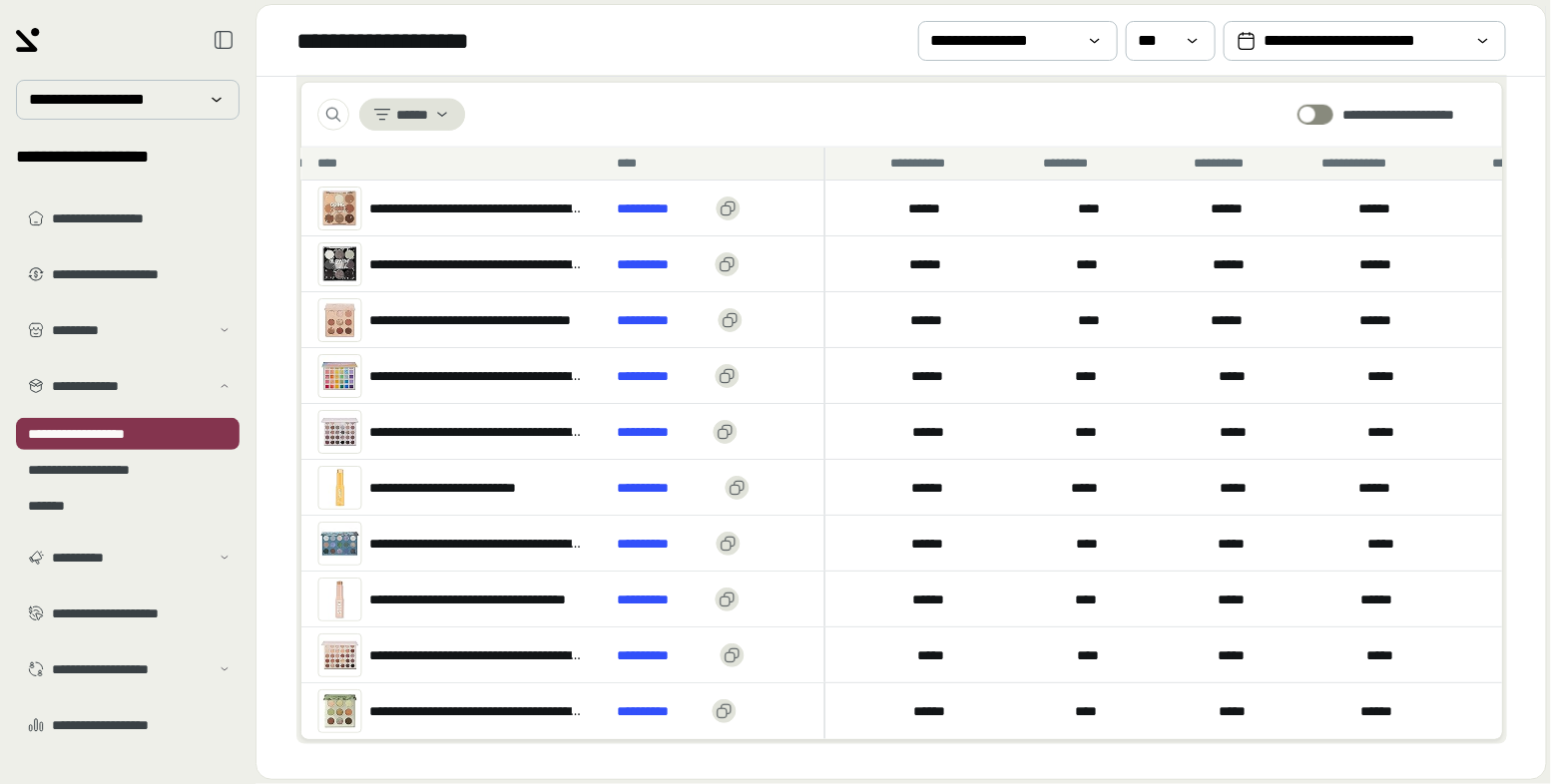 scroll, scrollTop: 848, scrollLeft: 0, axis: vertical 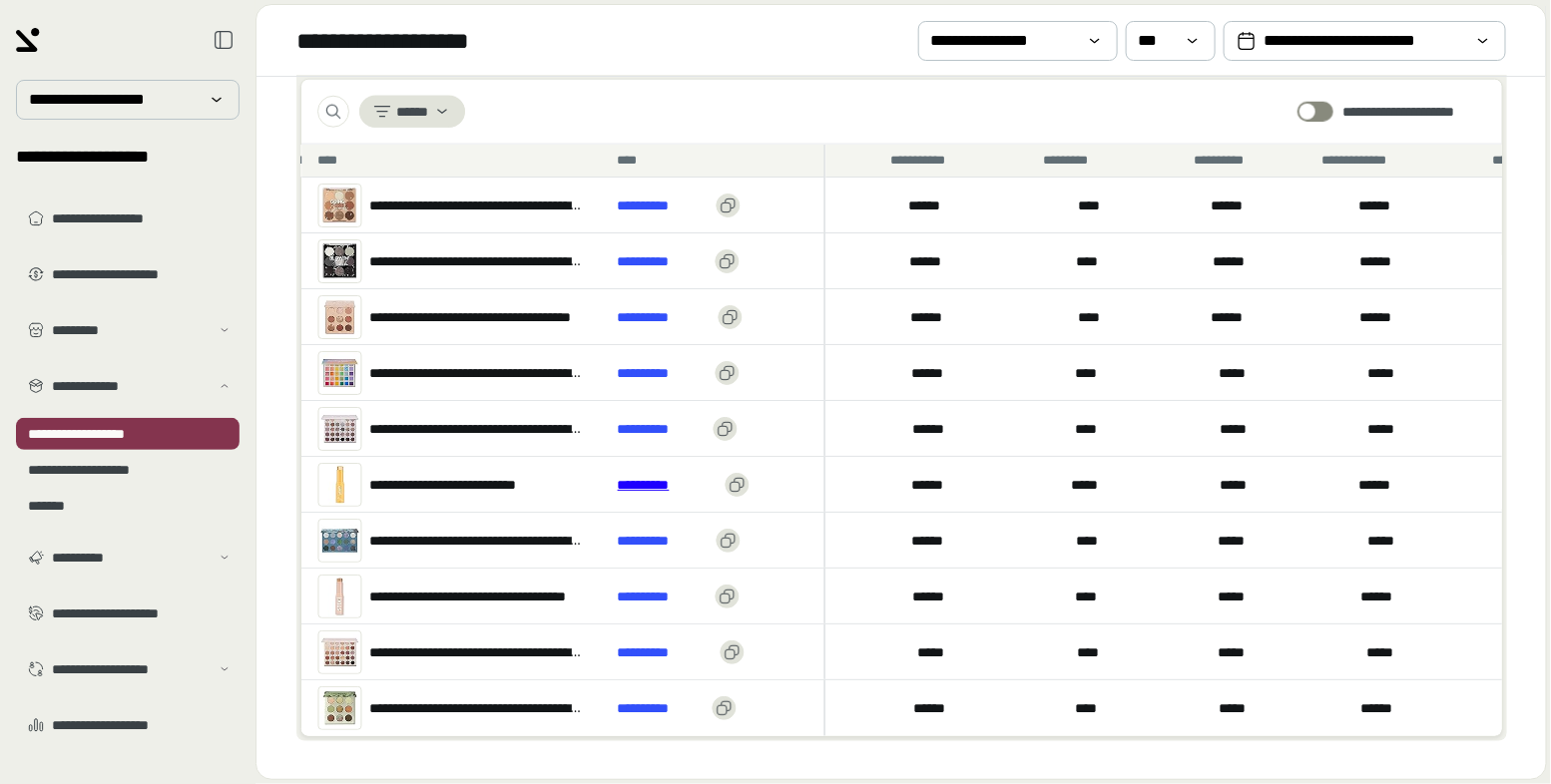click on "**********" at bounding box center [667, 485] 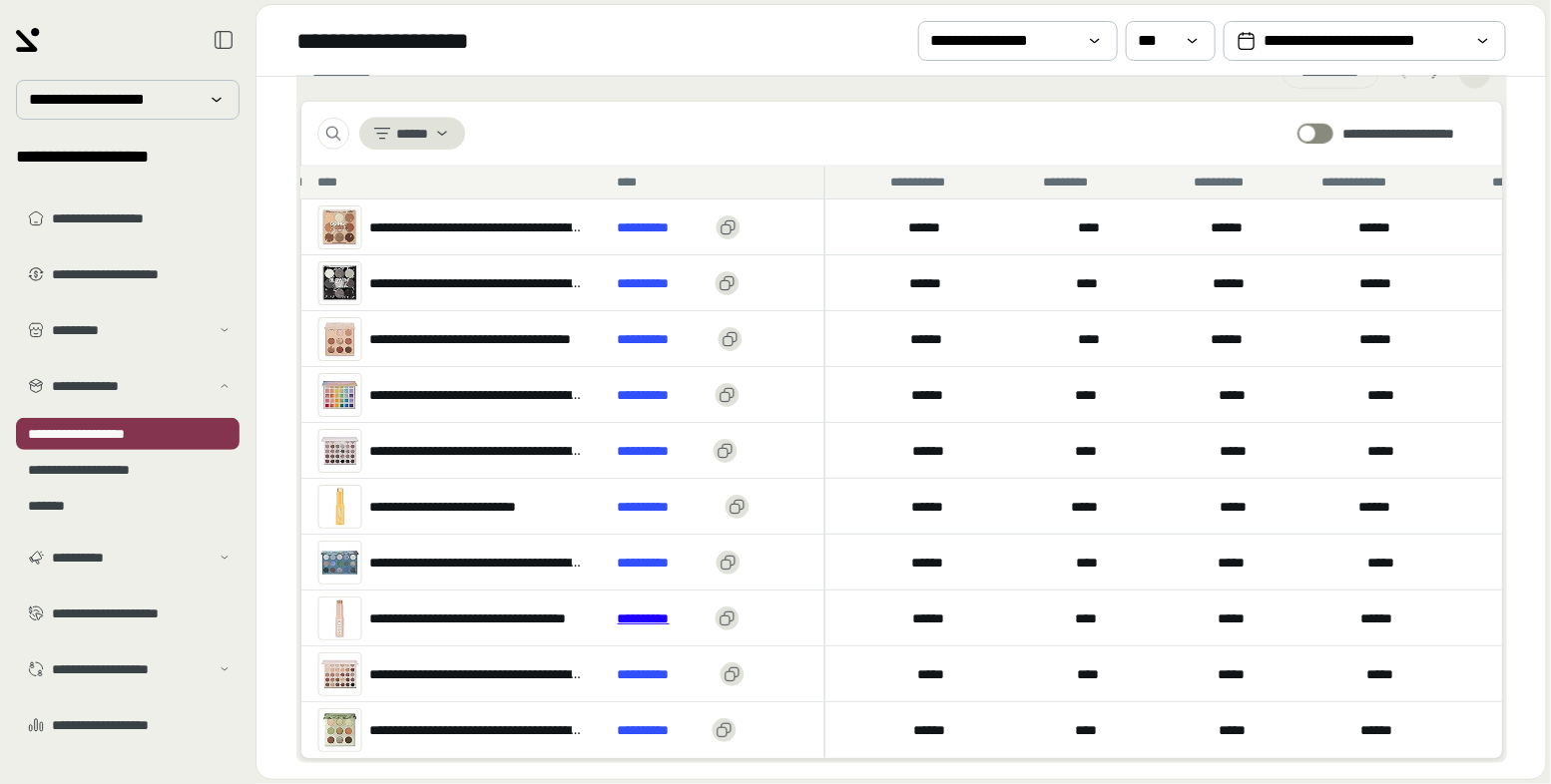 scroll, scrollTop: 824, scrollLeft: 0, axis: vertical 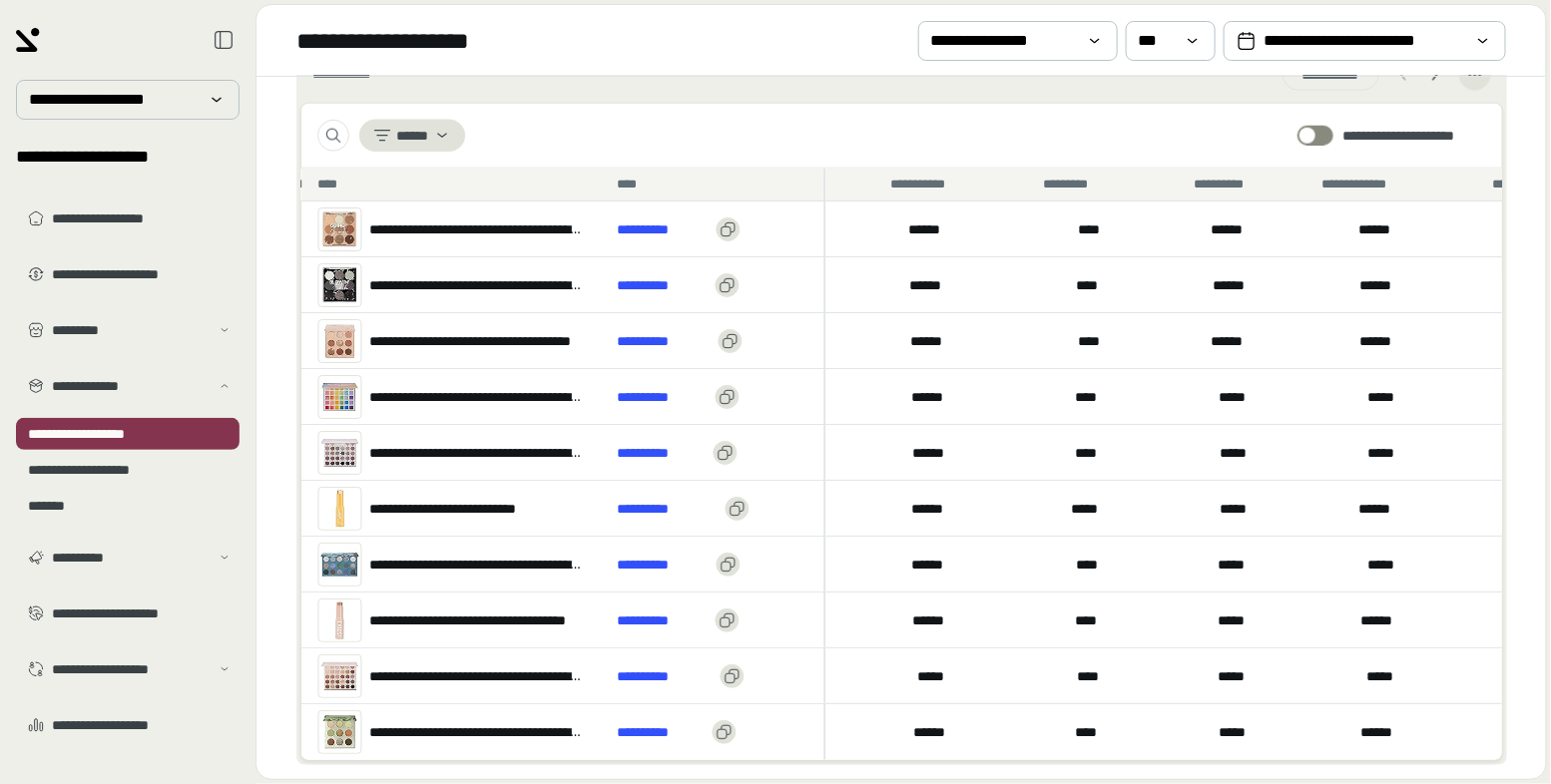 click on "**********" at bounding box center [713, 228] 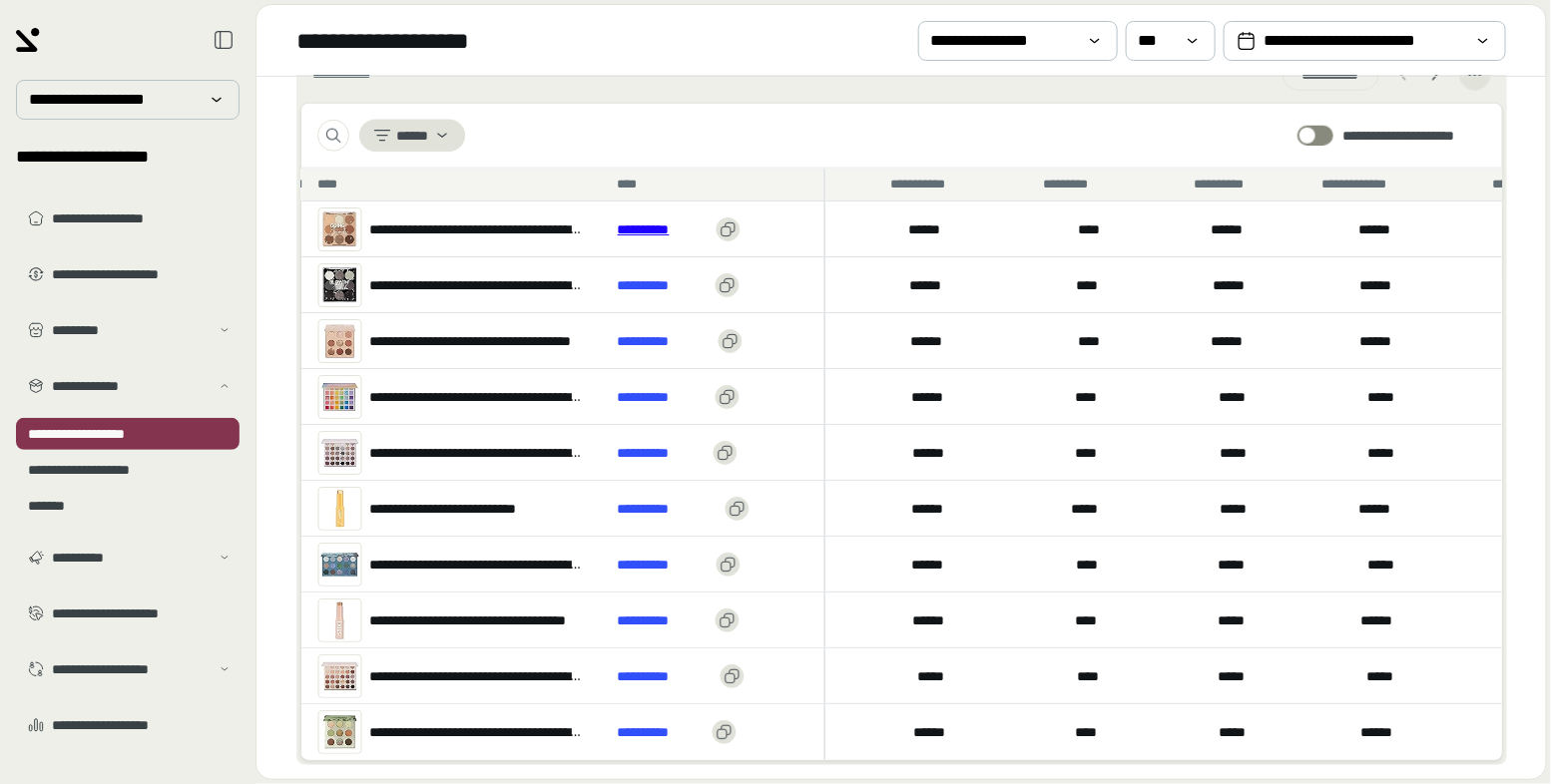 click on "**********" at bounding box center [662, 229] 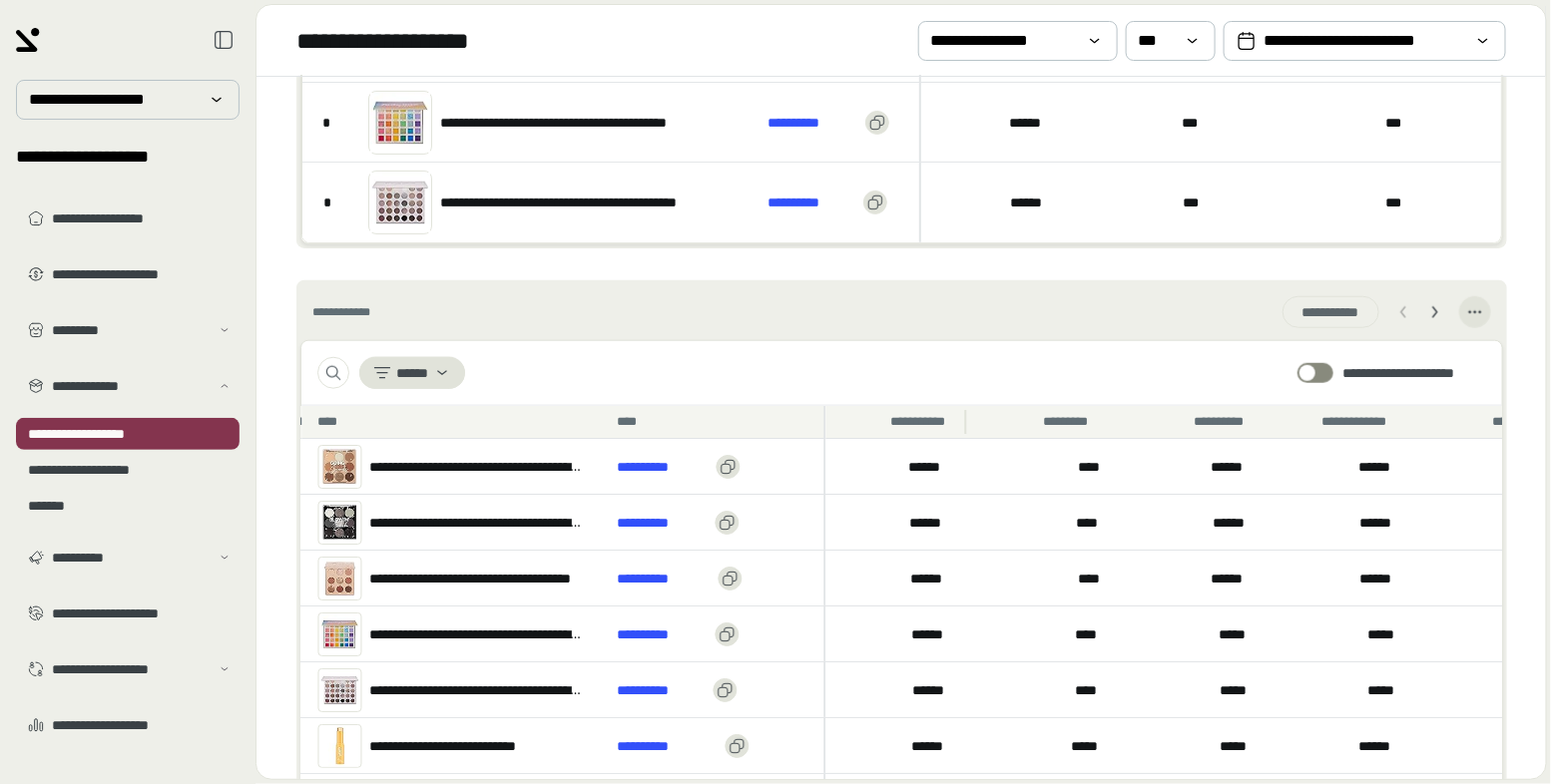 scroll, scrollTop: 673, scrollLeft: 0, axis: vertical 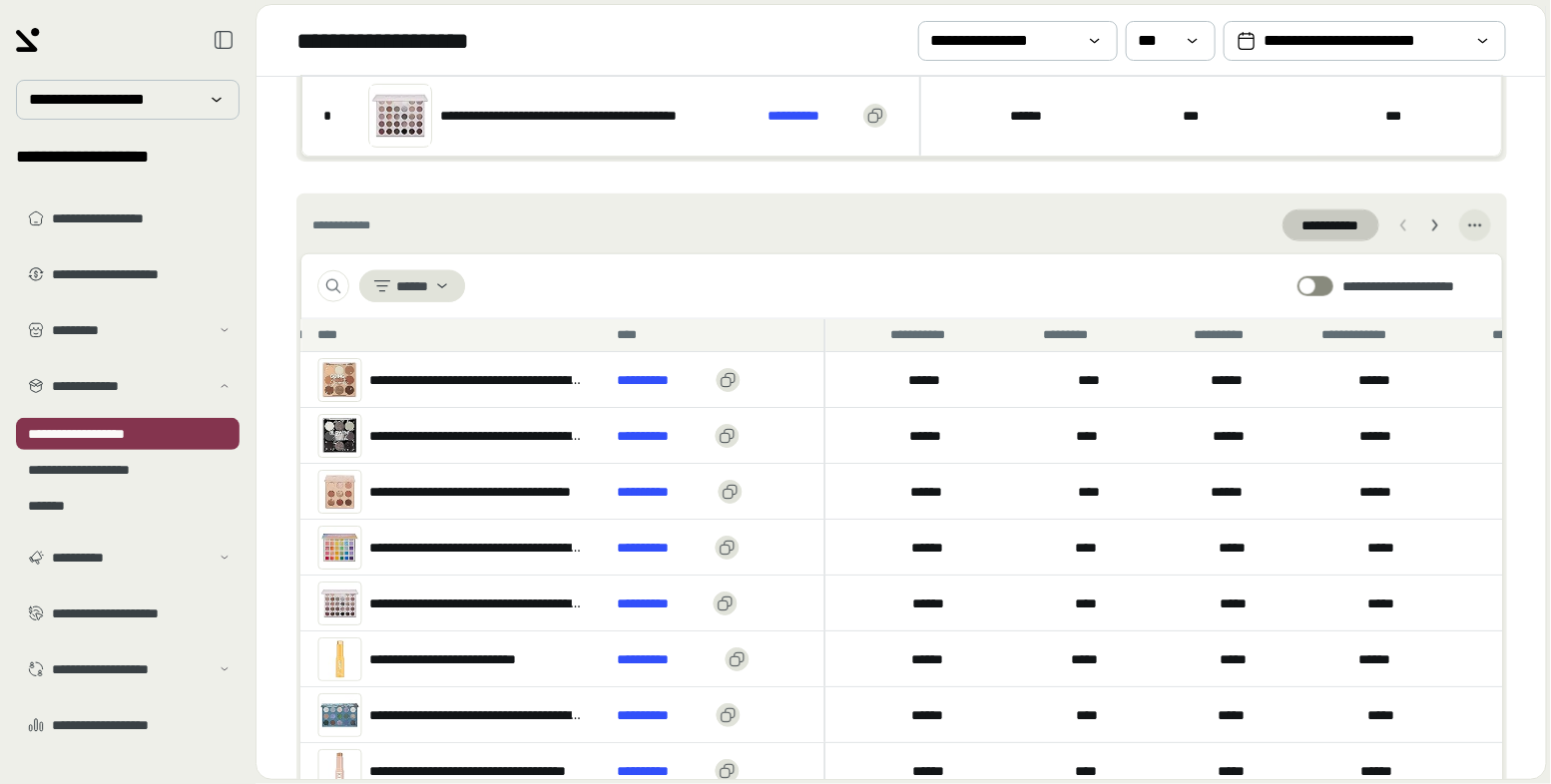 click on "* * ** ** ***" at bounding box center (1330, 225) 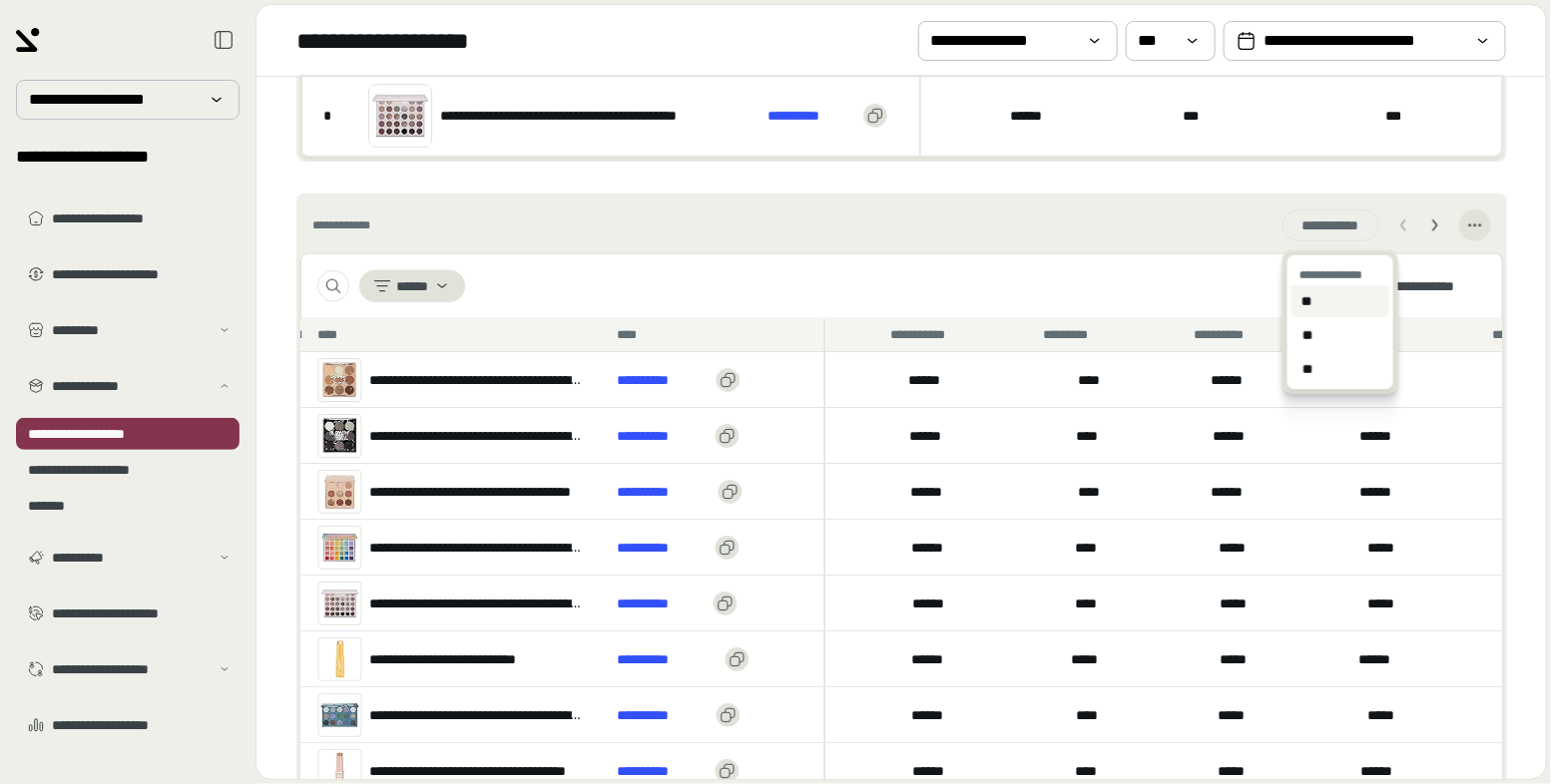 click on "**" at bounding box center (1340, 369) 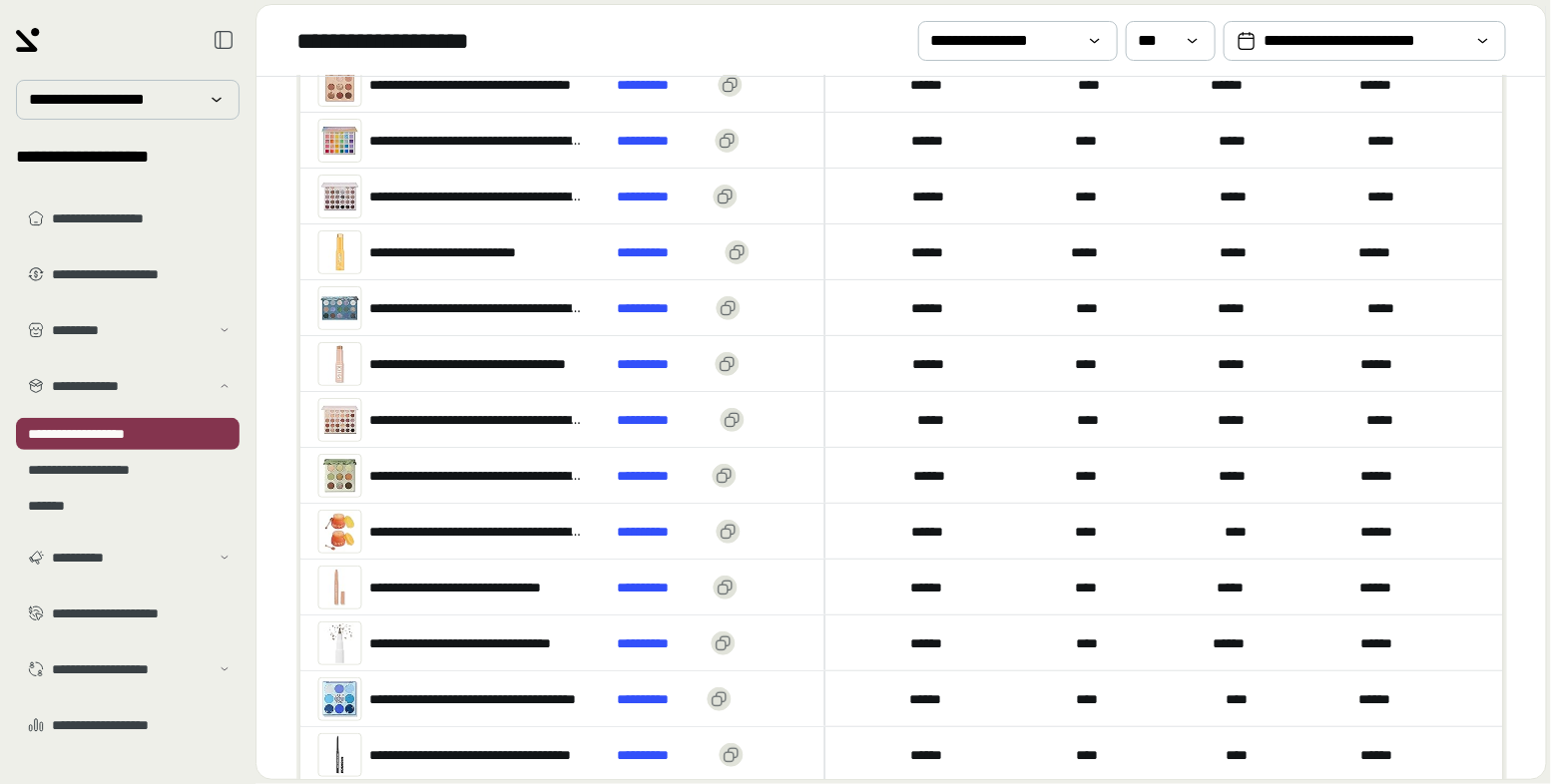 scroll, scrollTop: 1145, scrollLeft: 0, axis: vertical 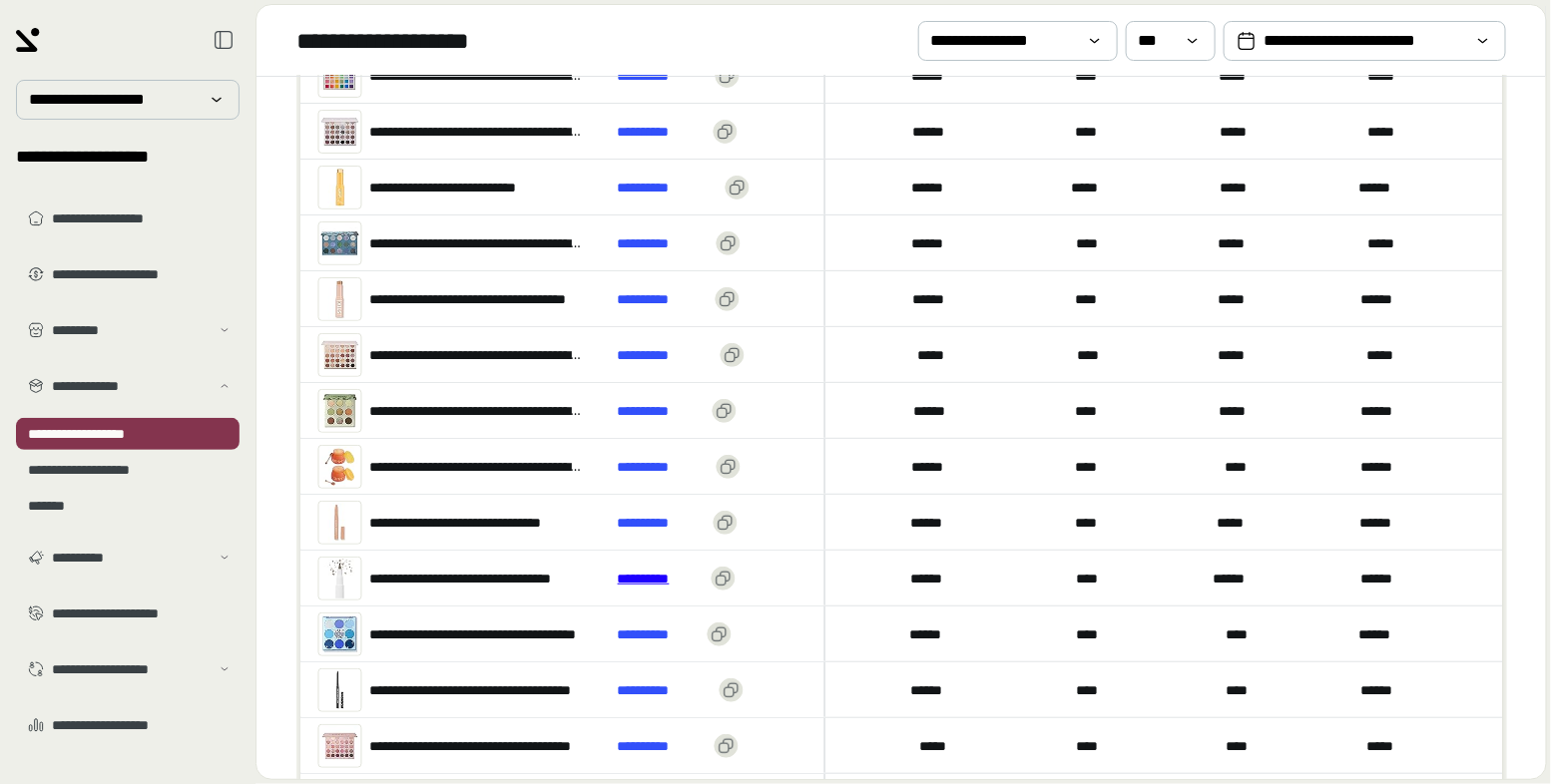 click on "**********" at bounding box center [660, 579] 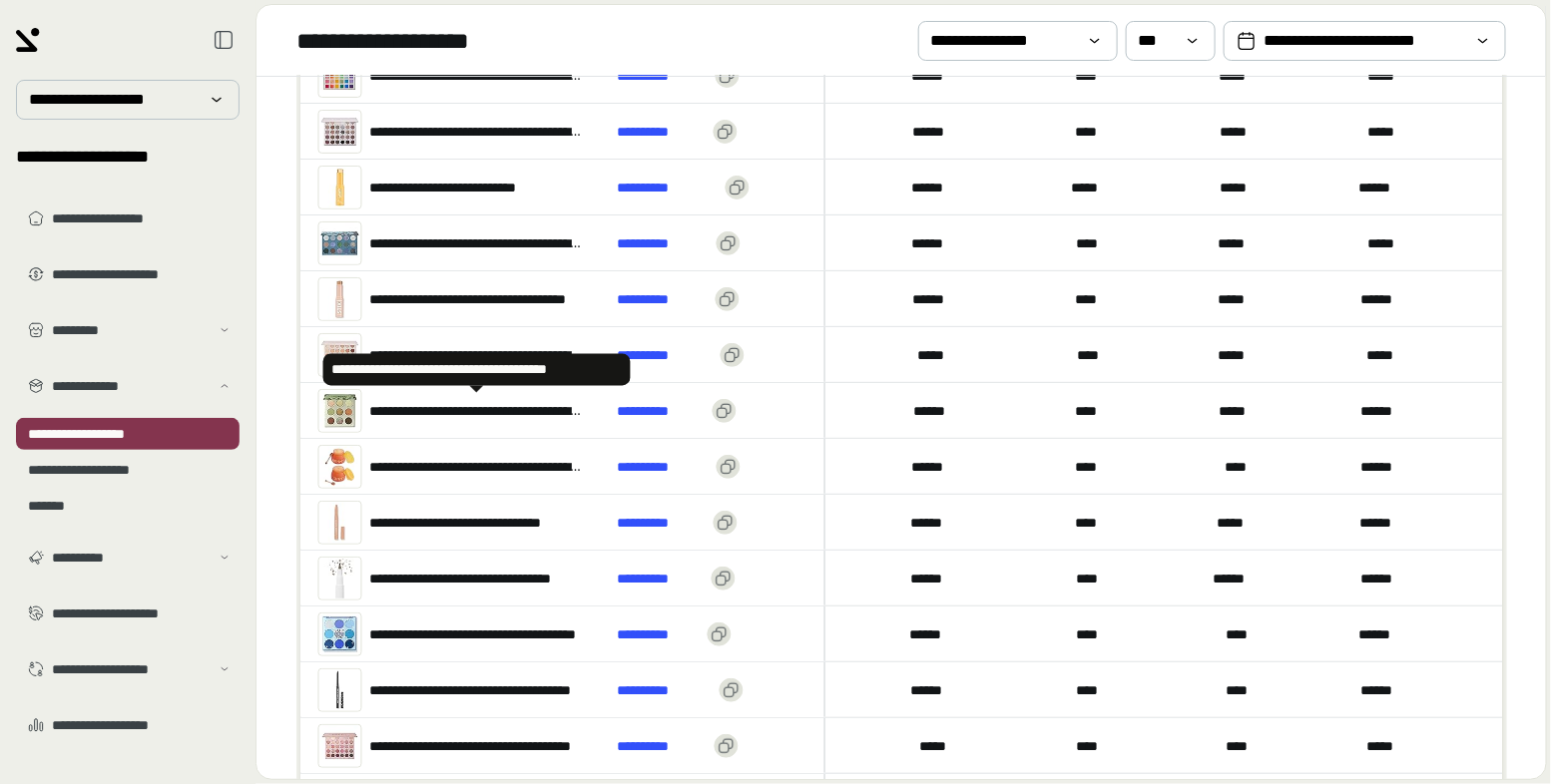 scroll, scrollTop: 1114, scrollLeft: 0, axis: vertical 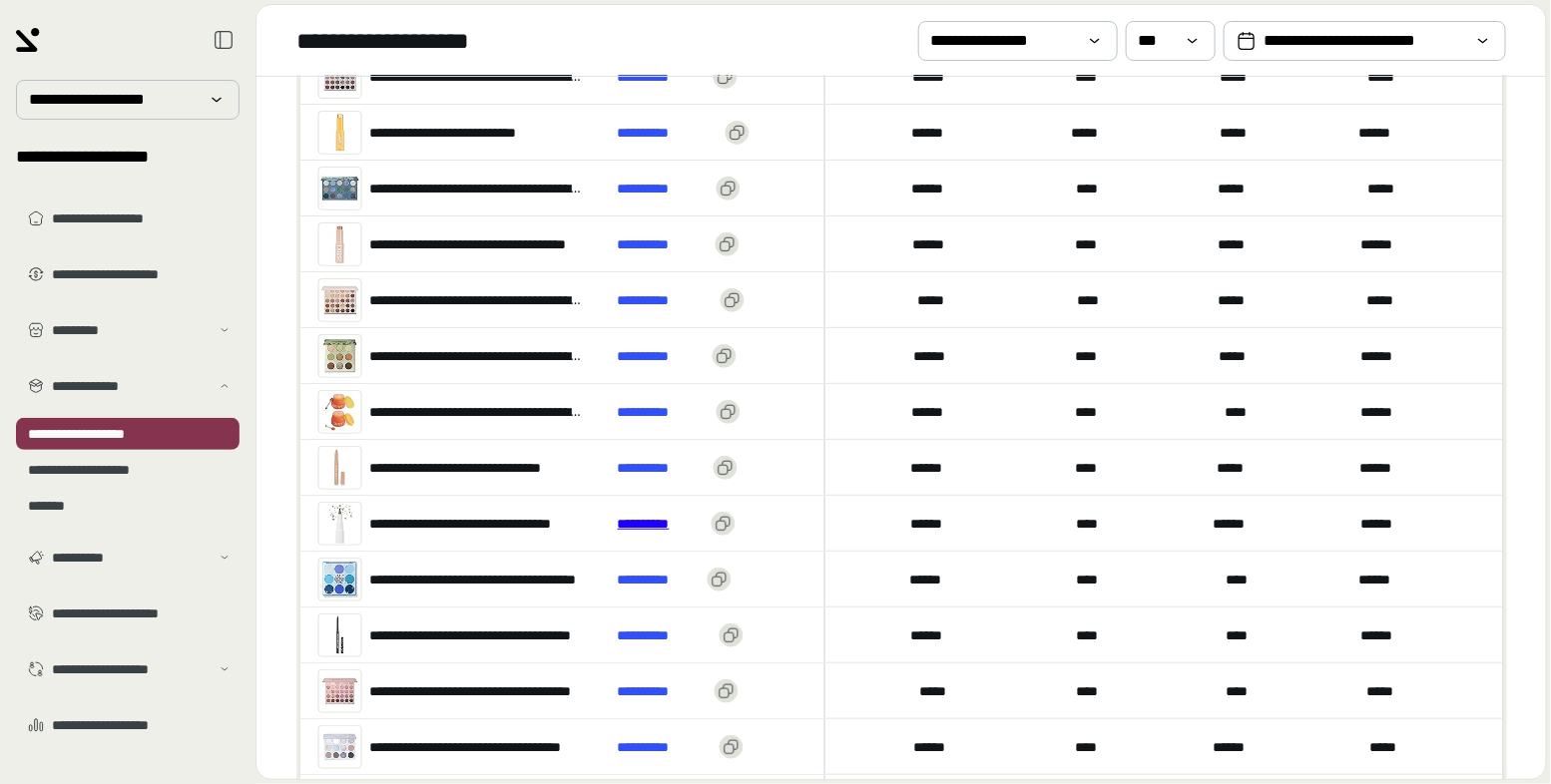 click on "**********" at bounding box center [660, 524] 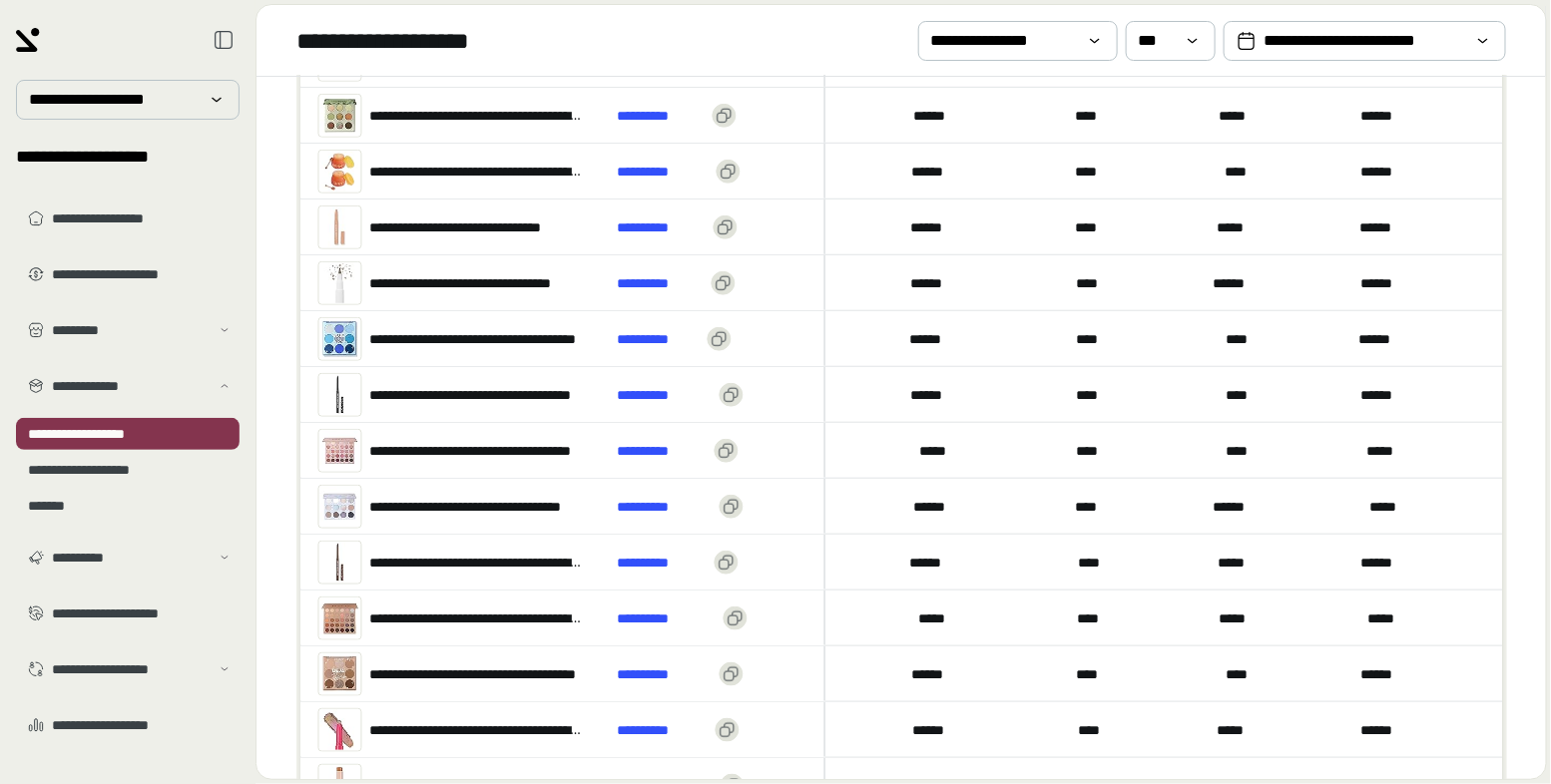 scroll, scrollTop: 1279, scrollLeft: 0, axis: vertical 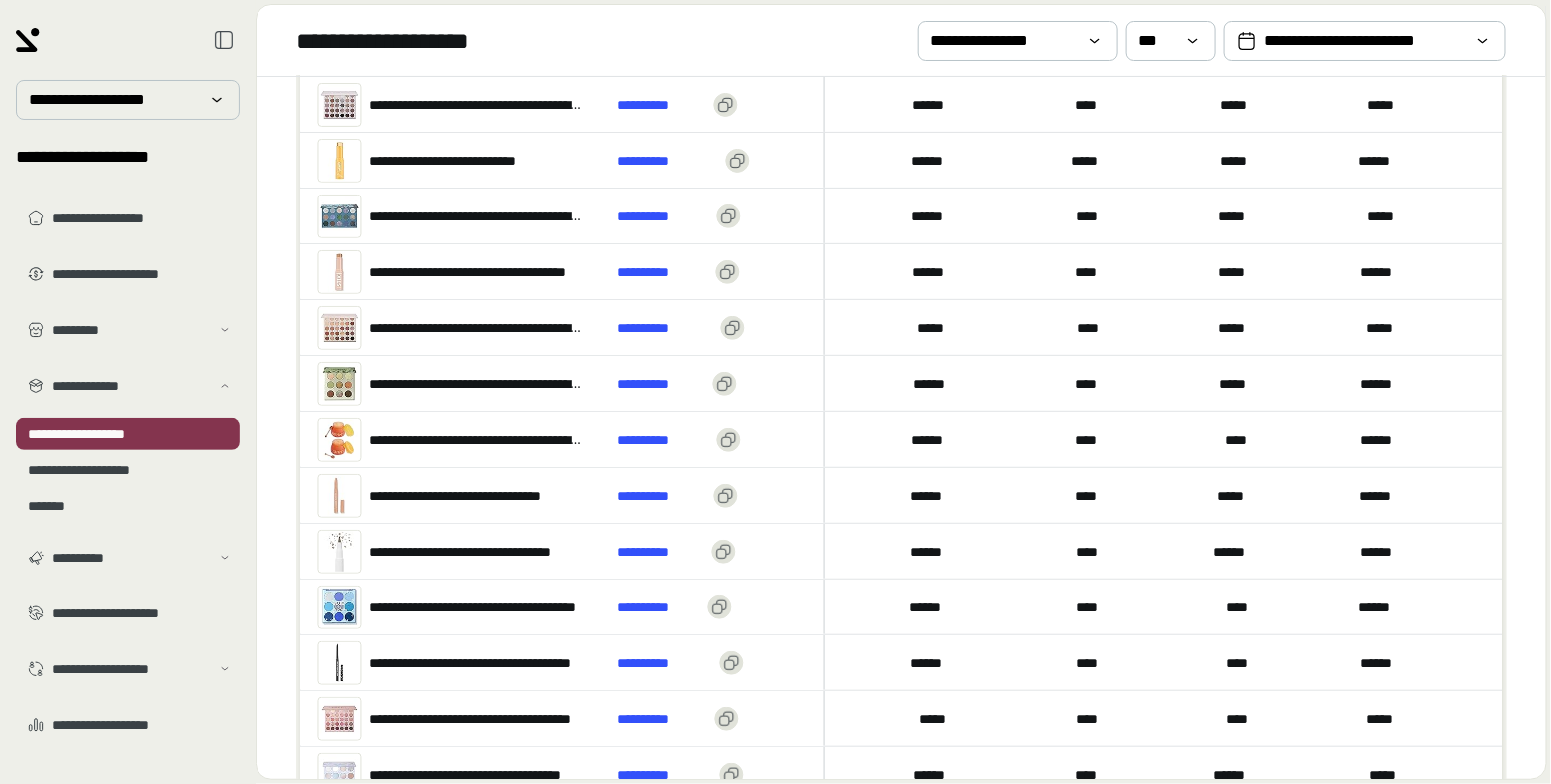 click on "**********" at bounding box center (451, 552) 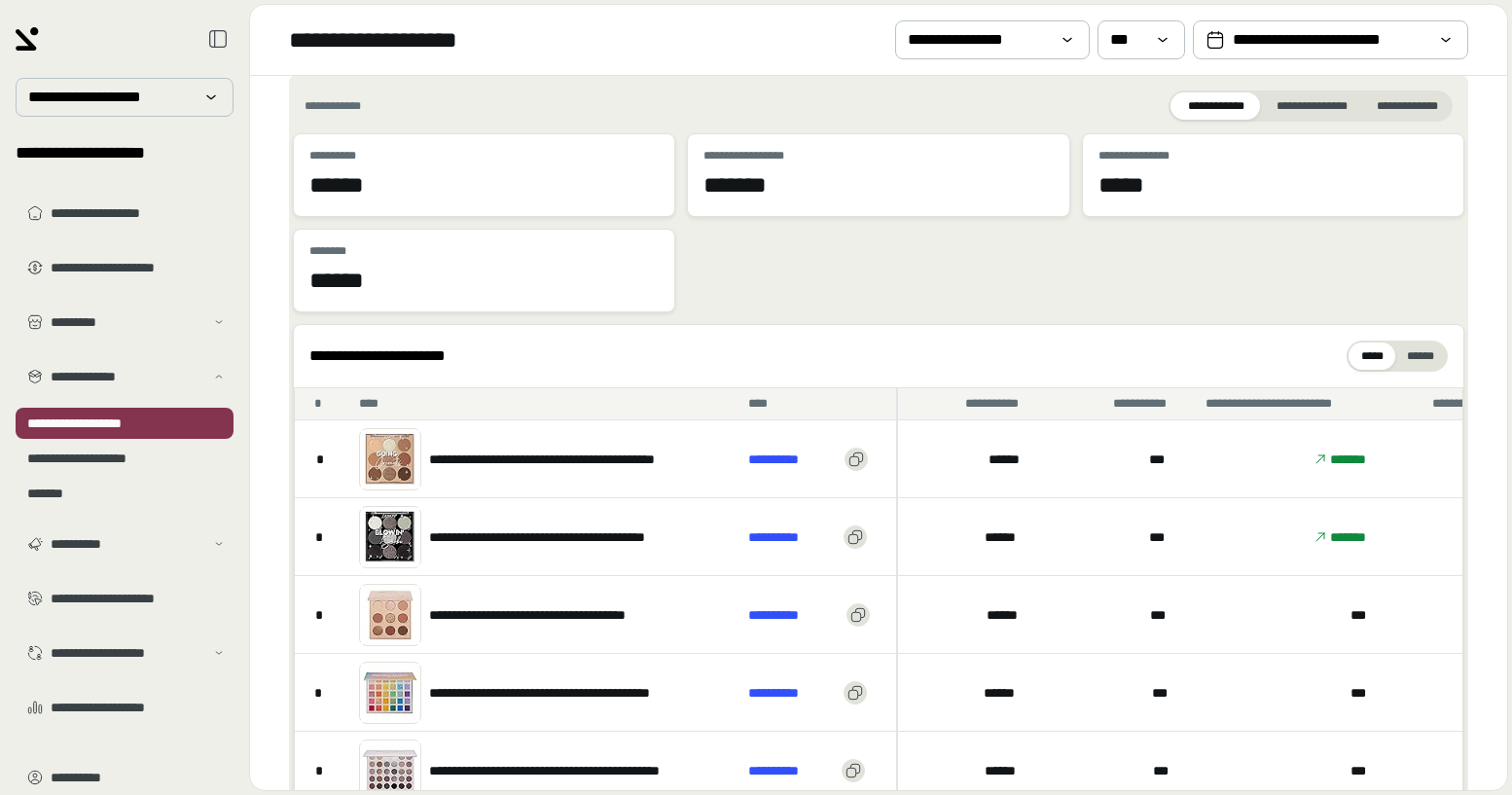scroll, scrollTop: 0, scrollLeft: 0, axis: both 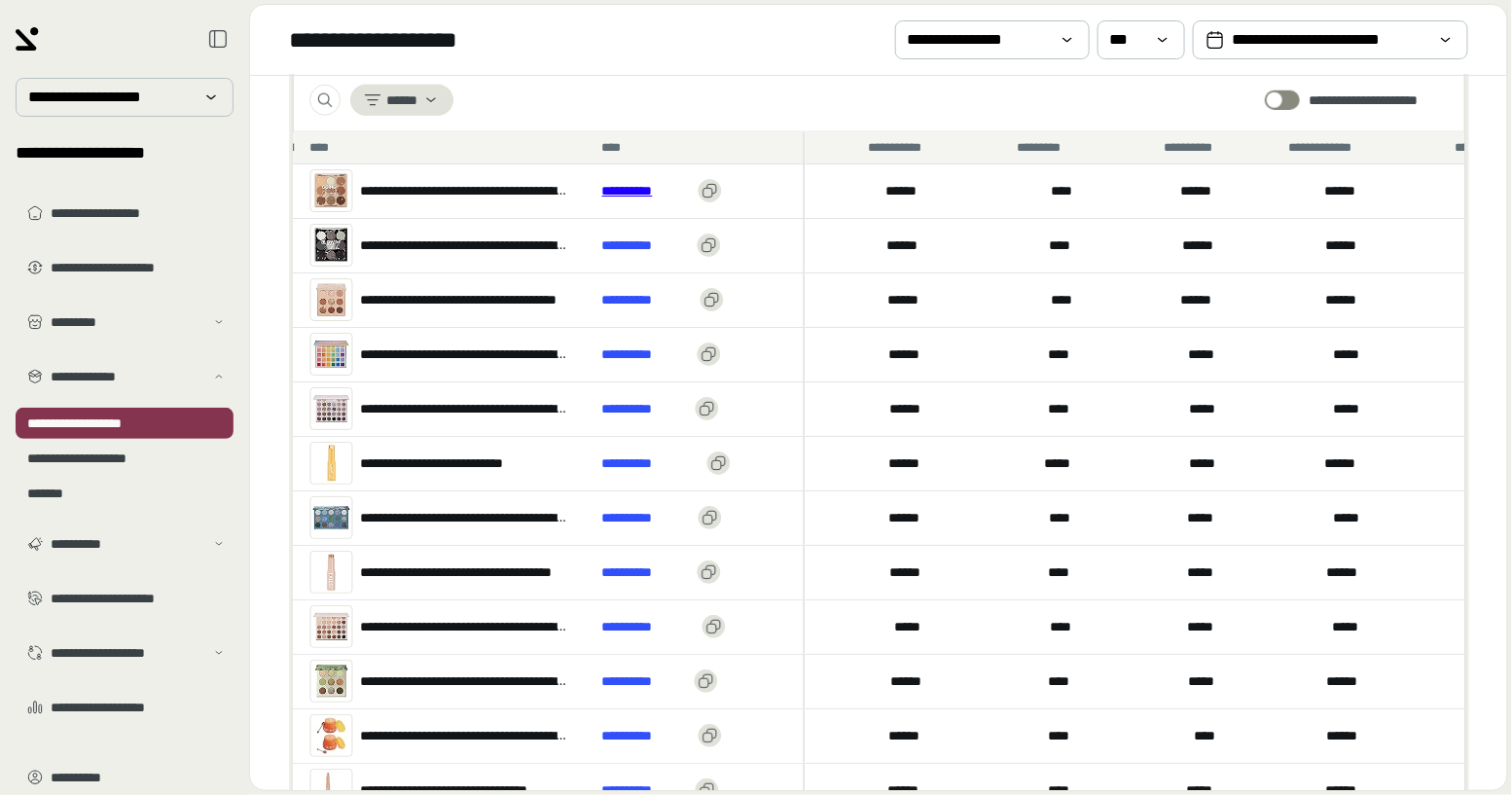 click on "**********" at bounding box center (645, 191) 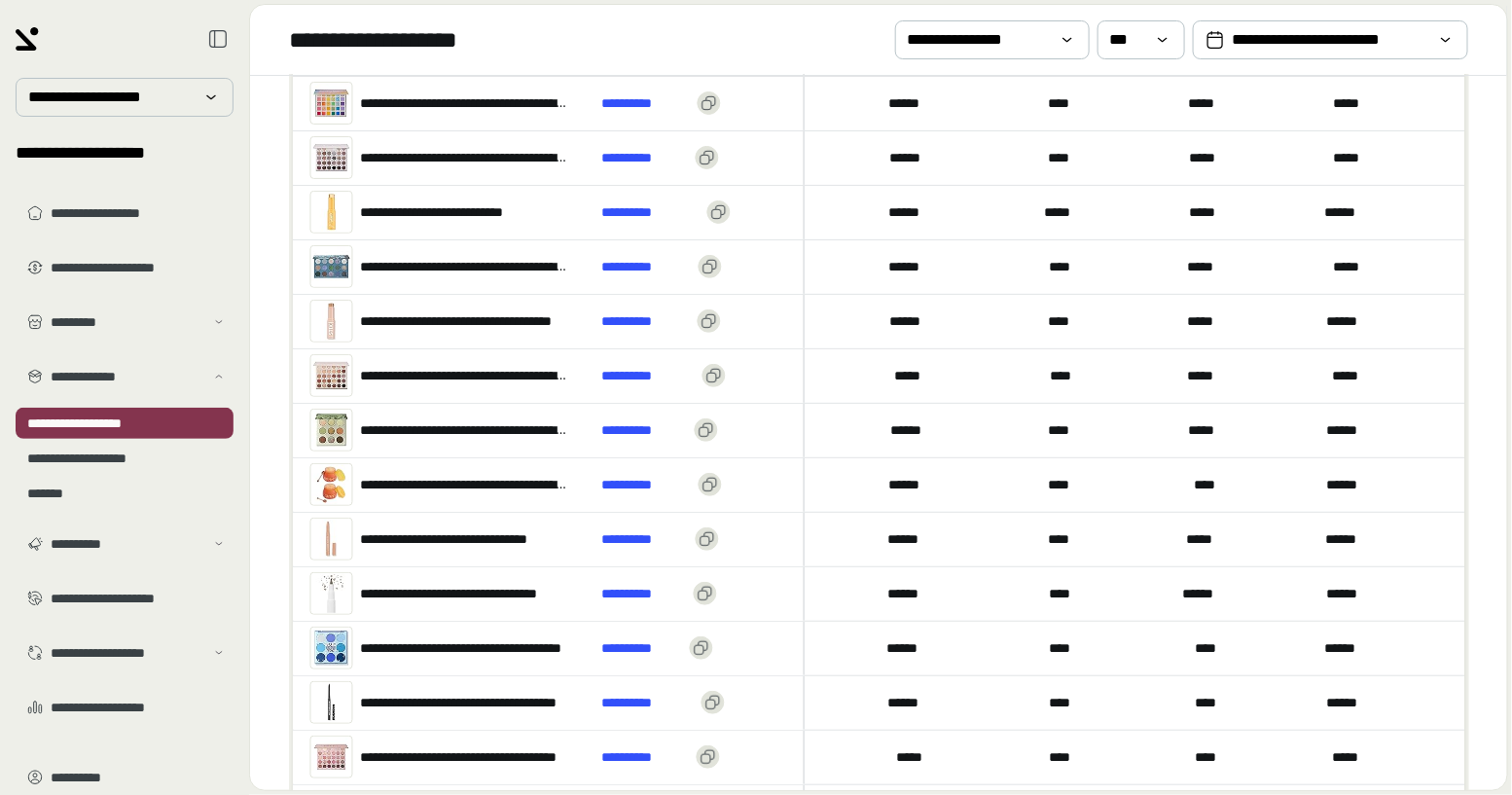 scroll, scrollTop: 1109, scrollLeft: 0, axis: vertical 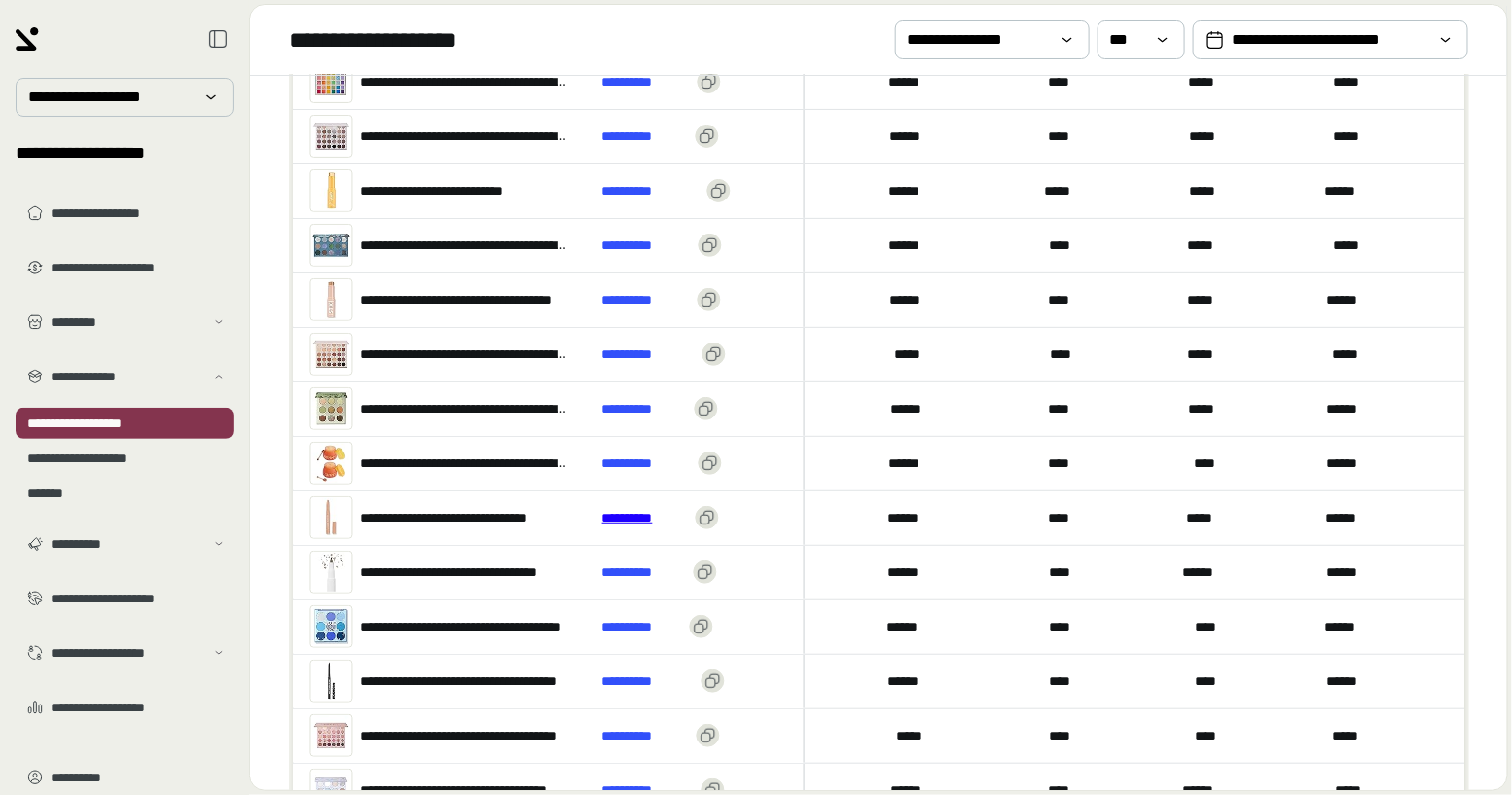 click on "**********" at bounding box center [644, 518] 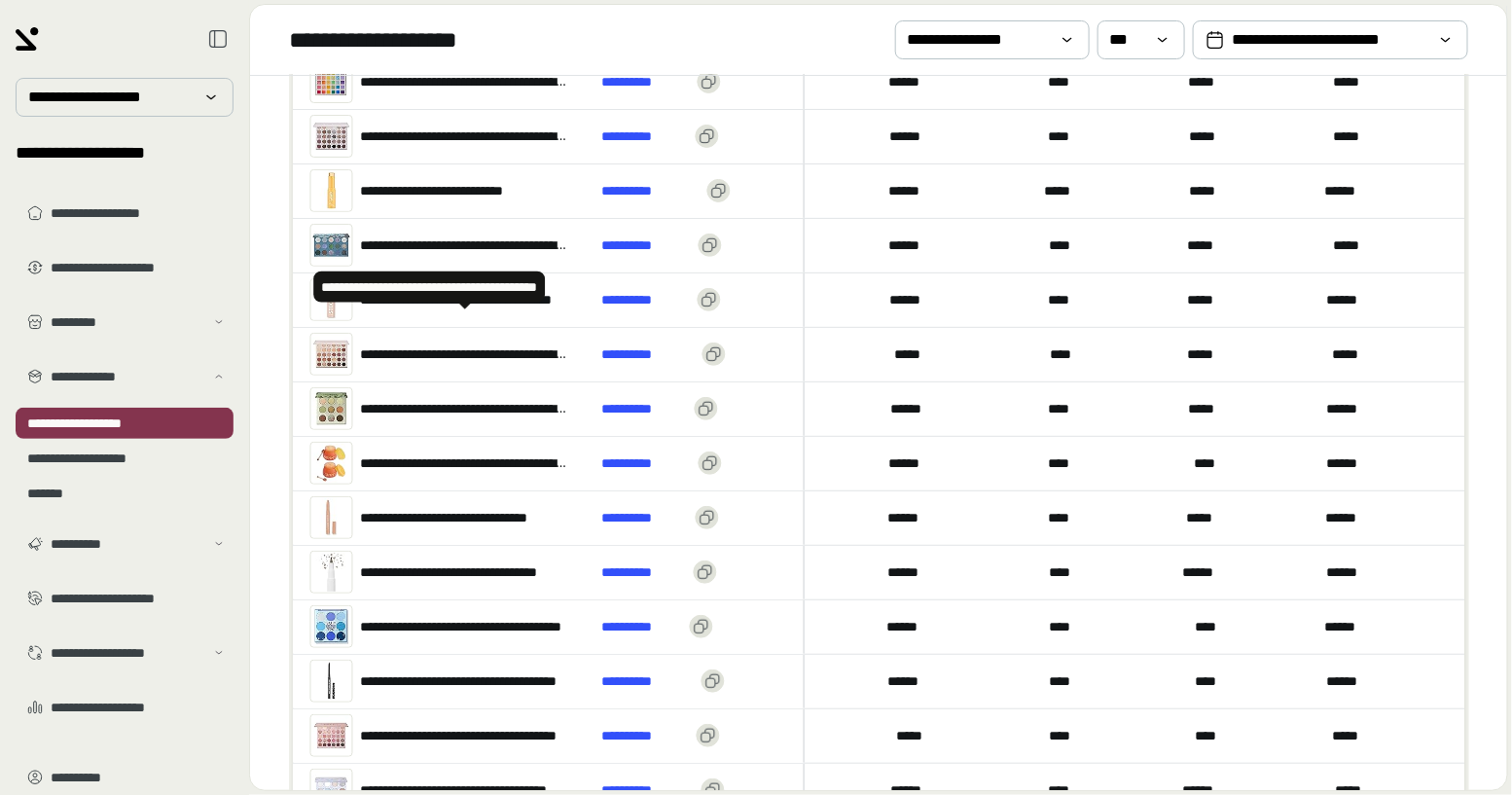 scroll, scrollTop: 771, scrollLeft: 0, axis: vertical 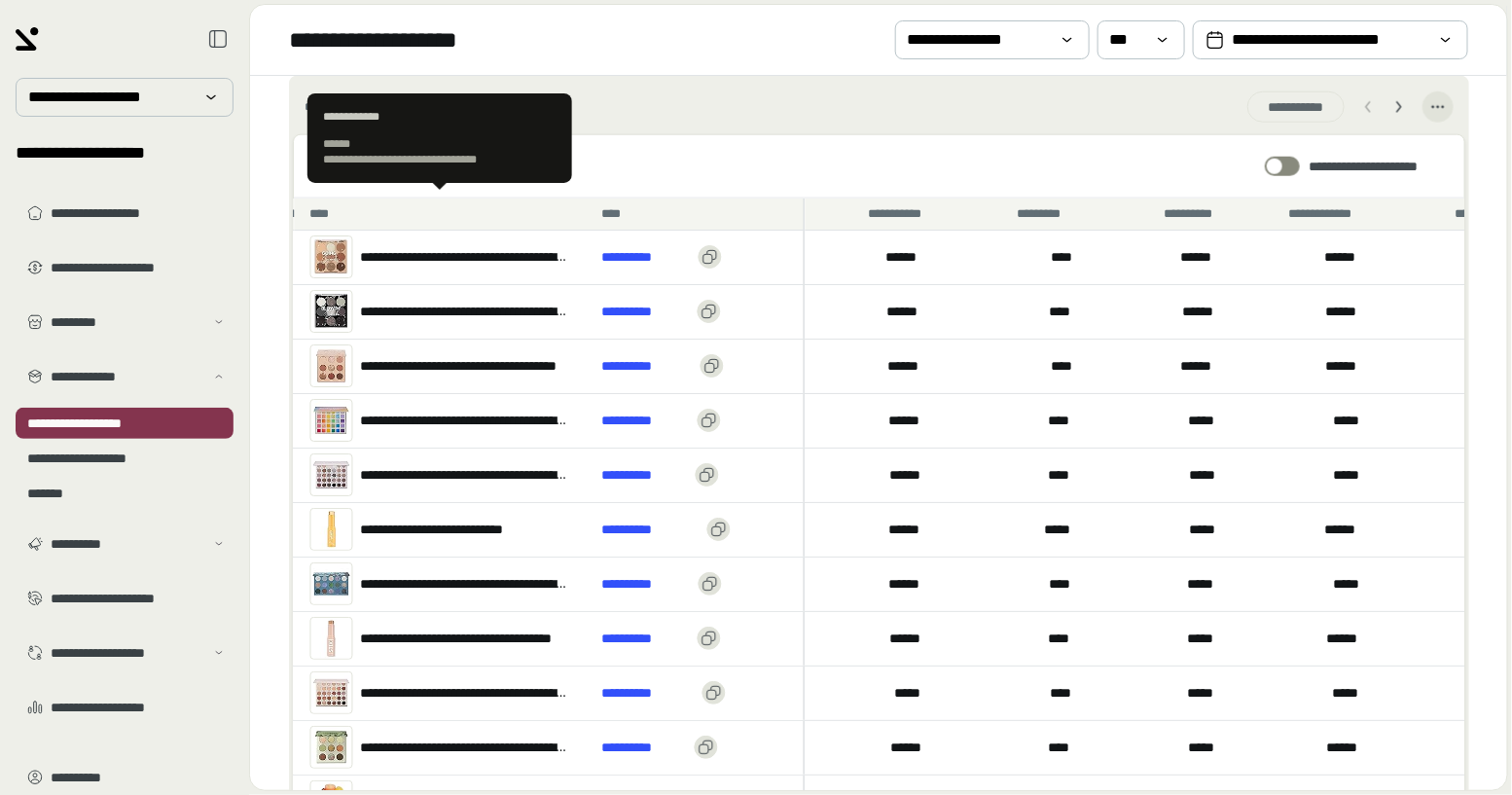 click on "**********" at bounding box center (440, 138) 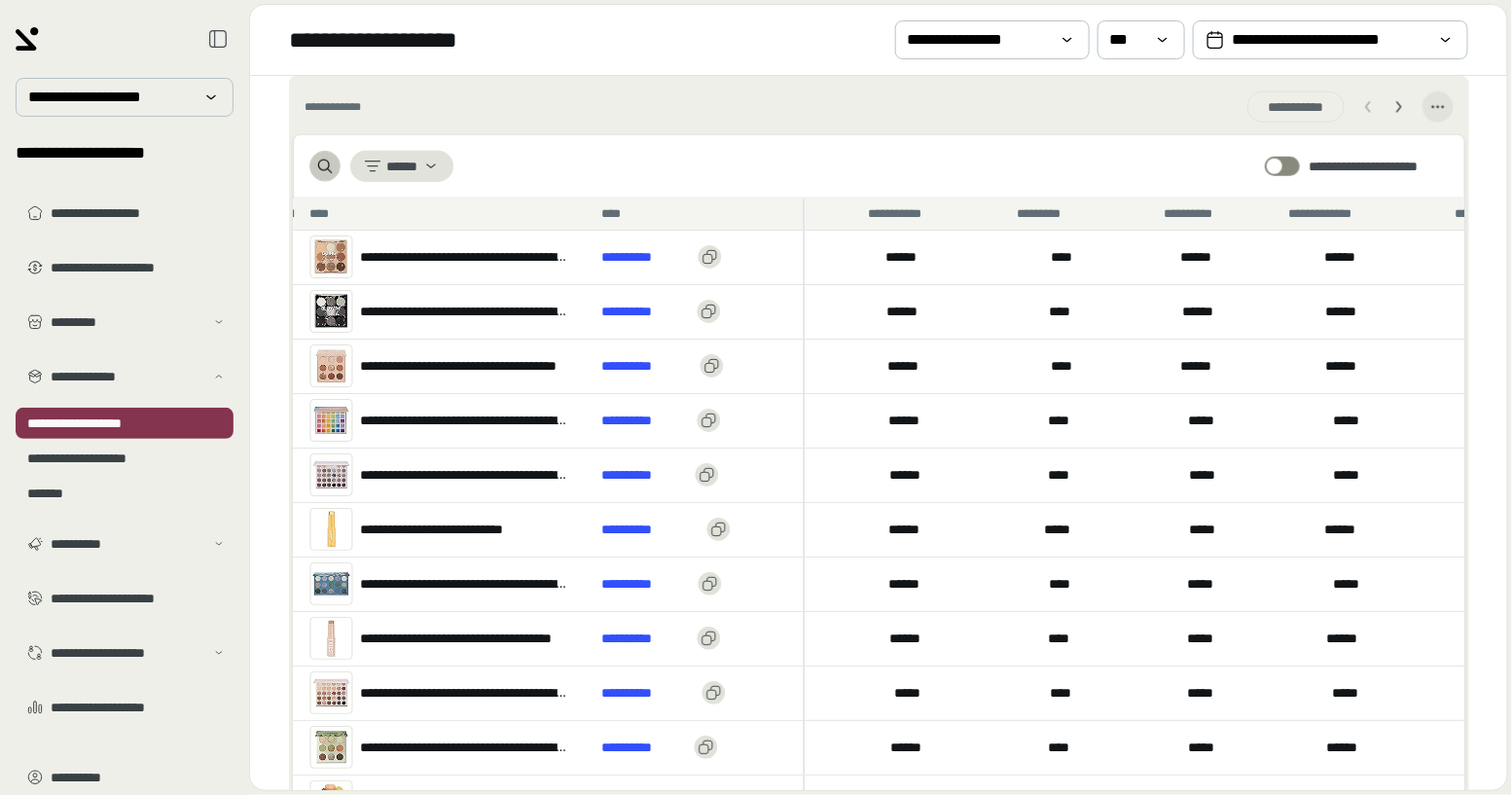click 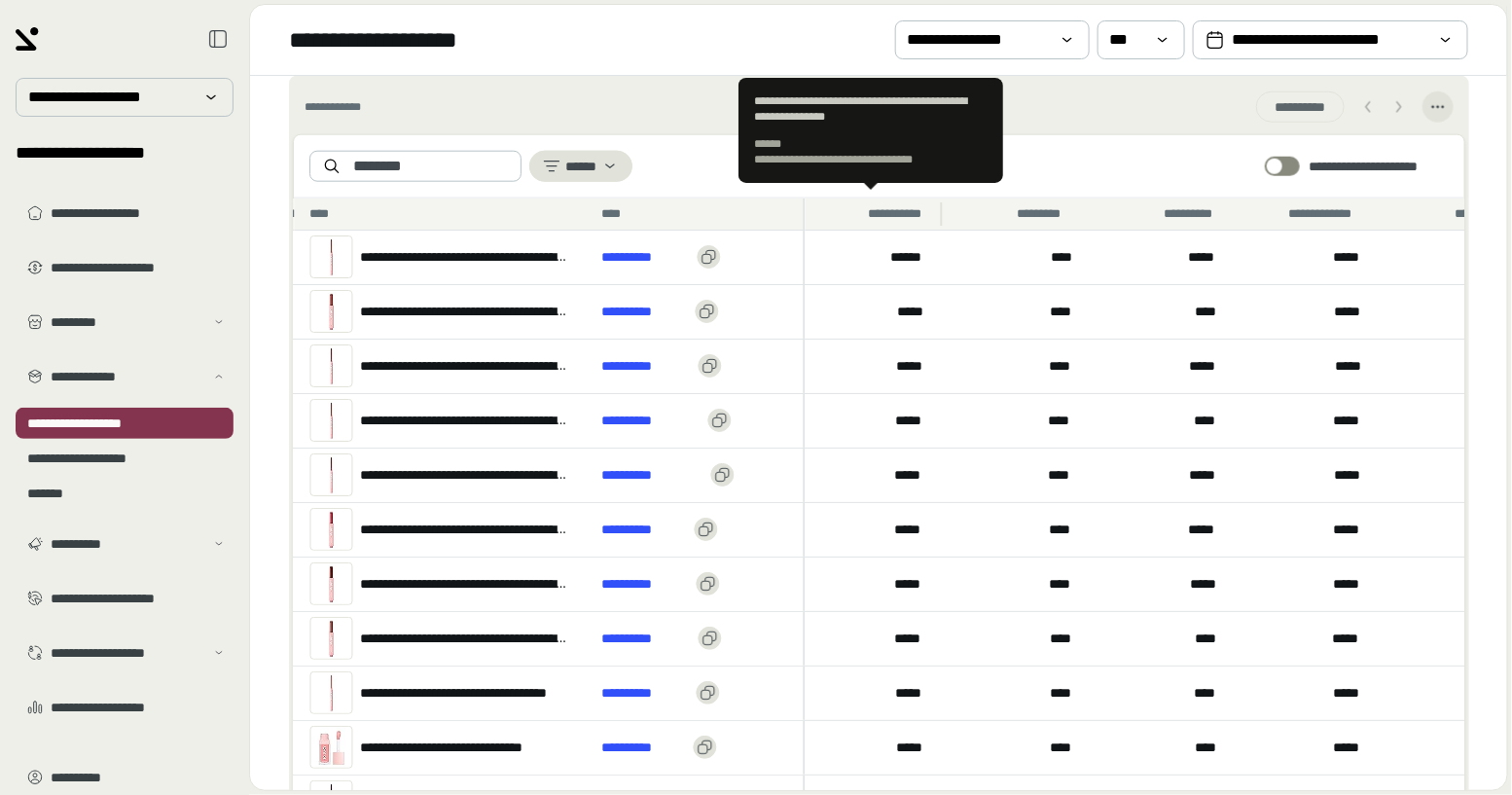 click on "**********" at bounding box center (898, 214) 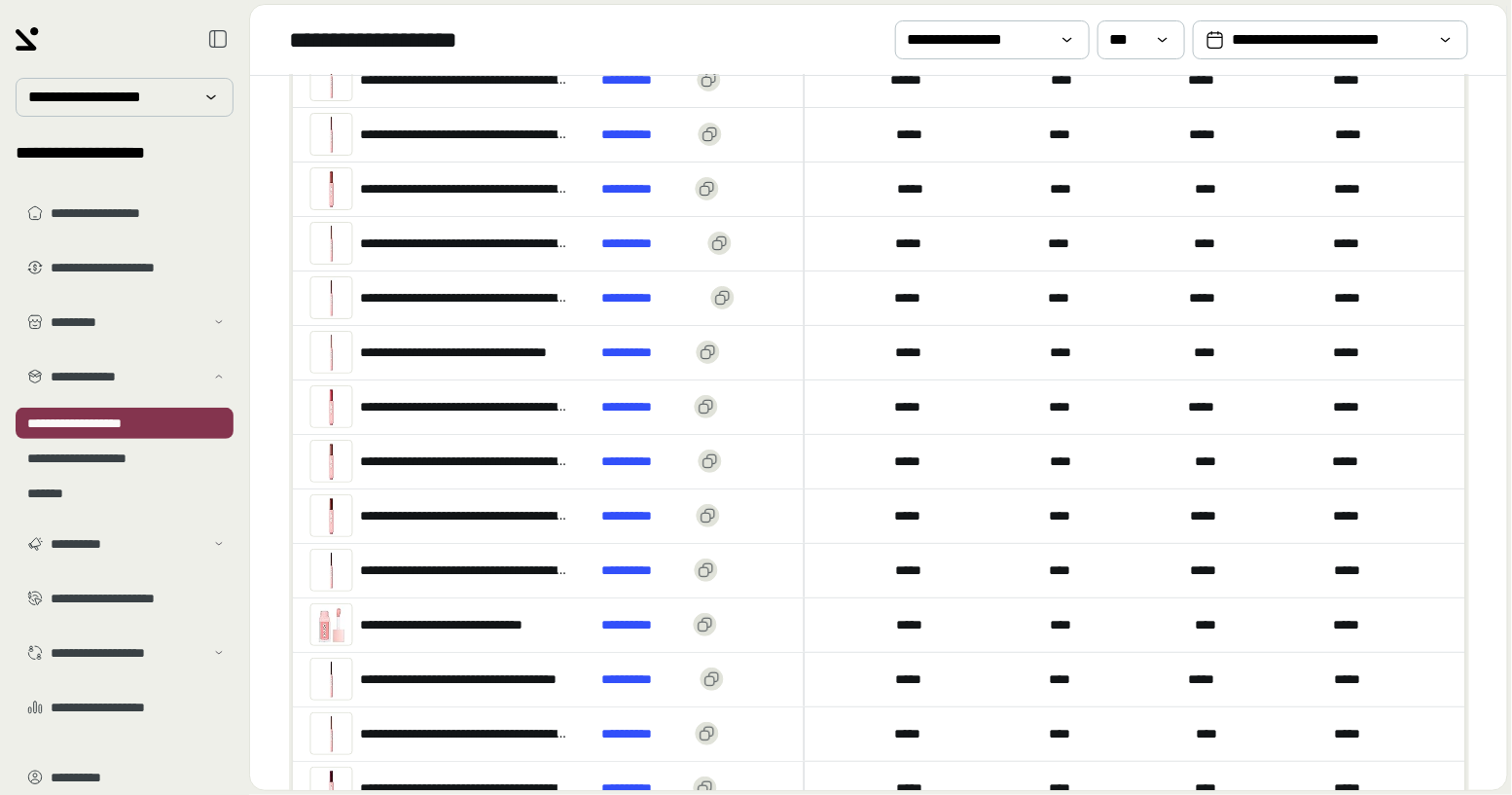 scroll, scrollTop: 958, scrollLeft: 0, axis: vertical 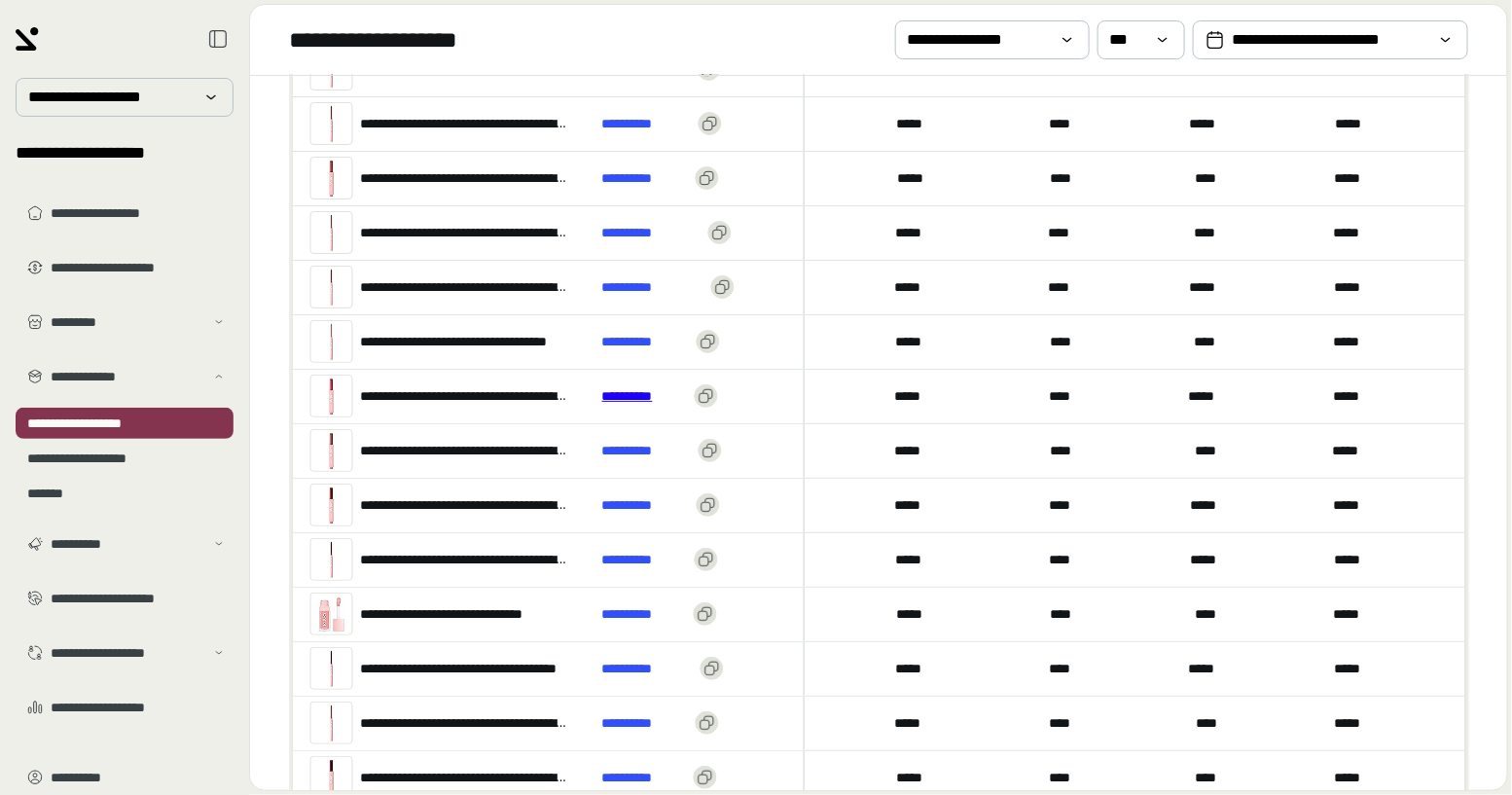 click on "**********" at bounding box center [643, 396] 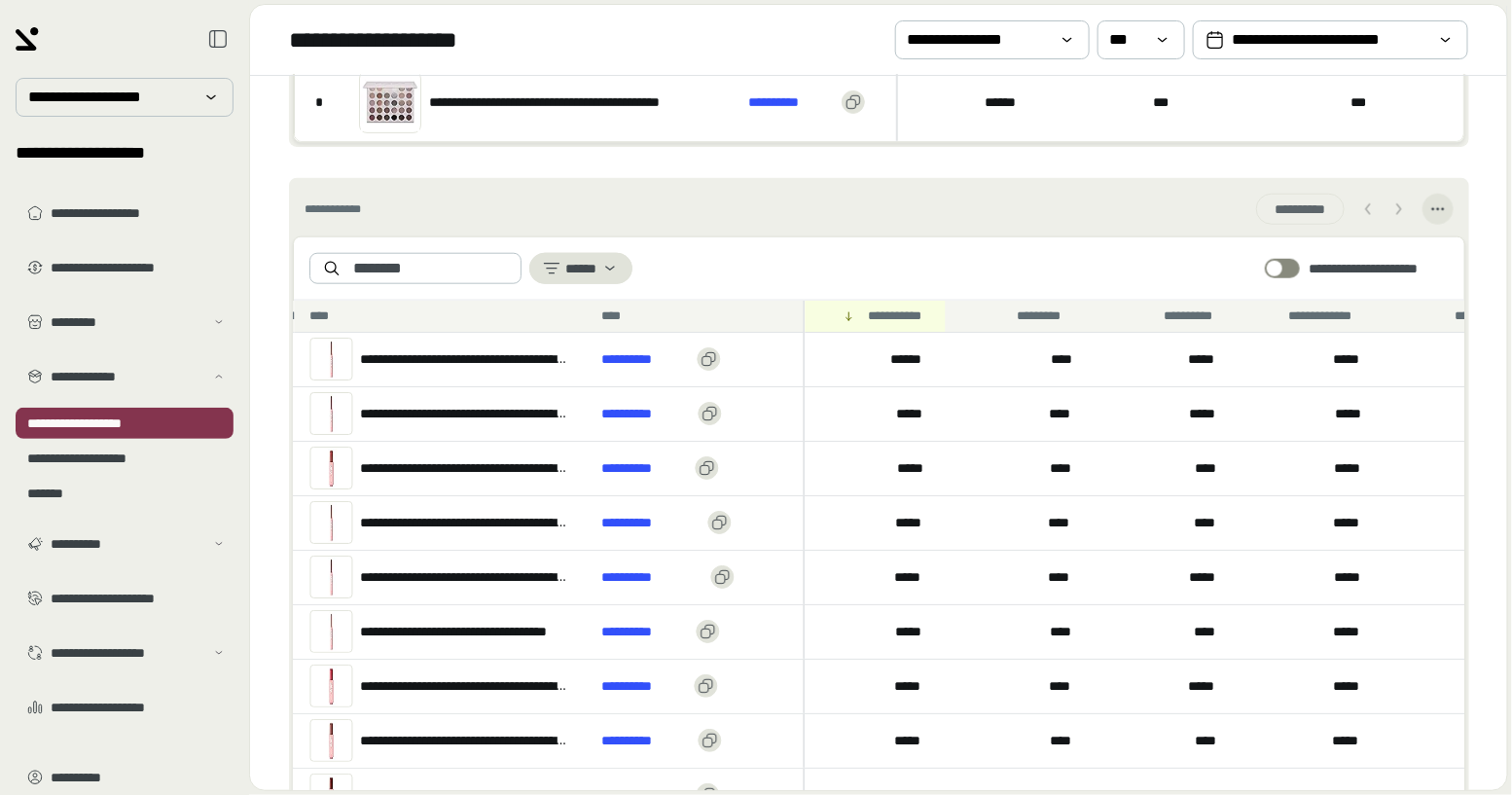 scroll, scrollTop: 642, scrollLeft: 0, axis: vertical 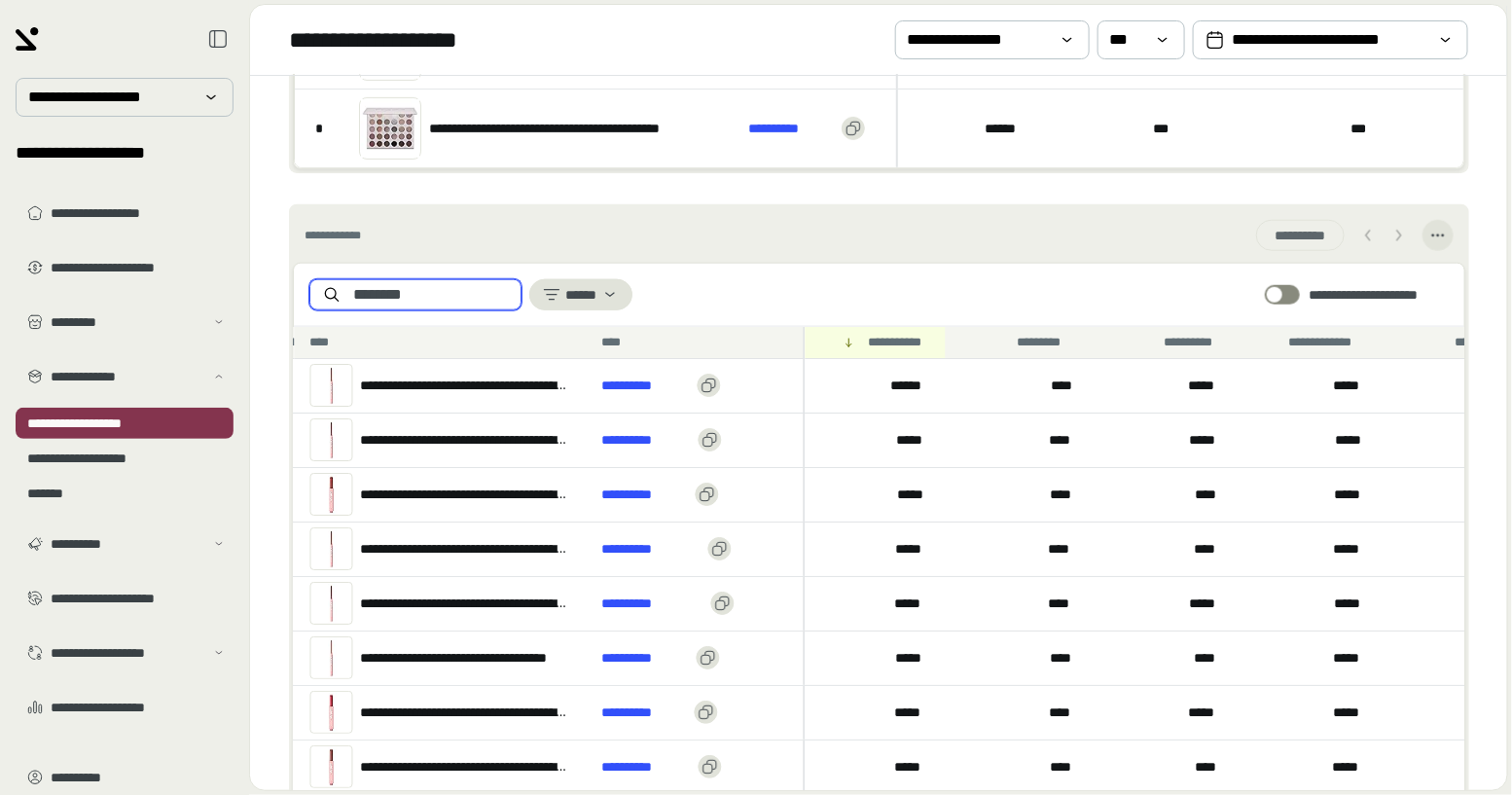click on "********" at bounding box center [431, 295] 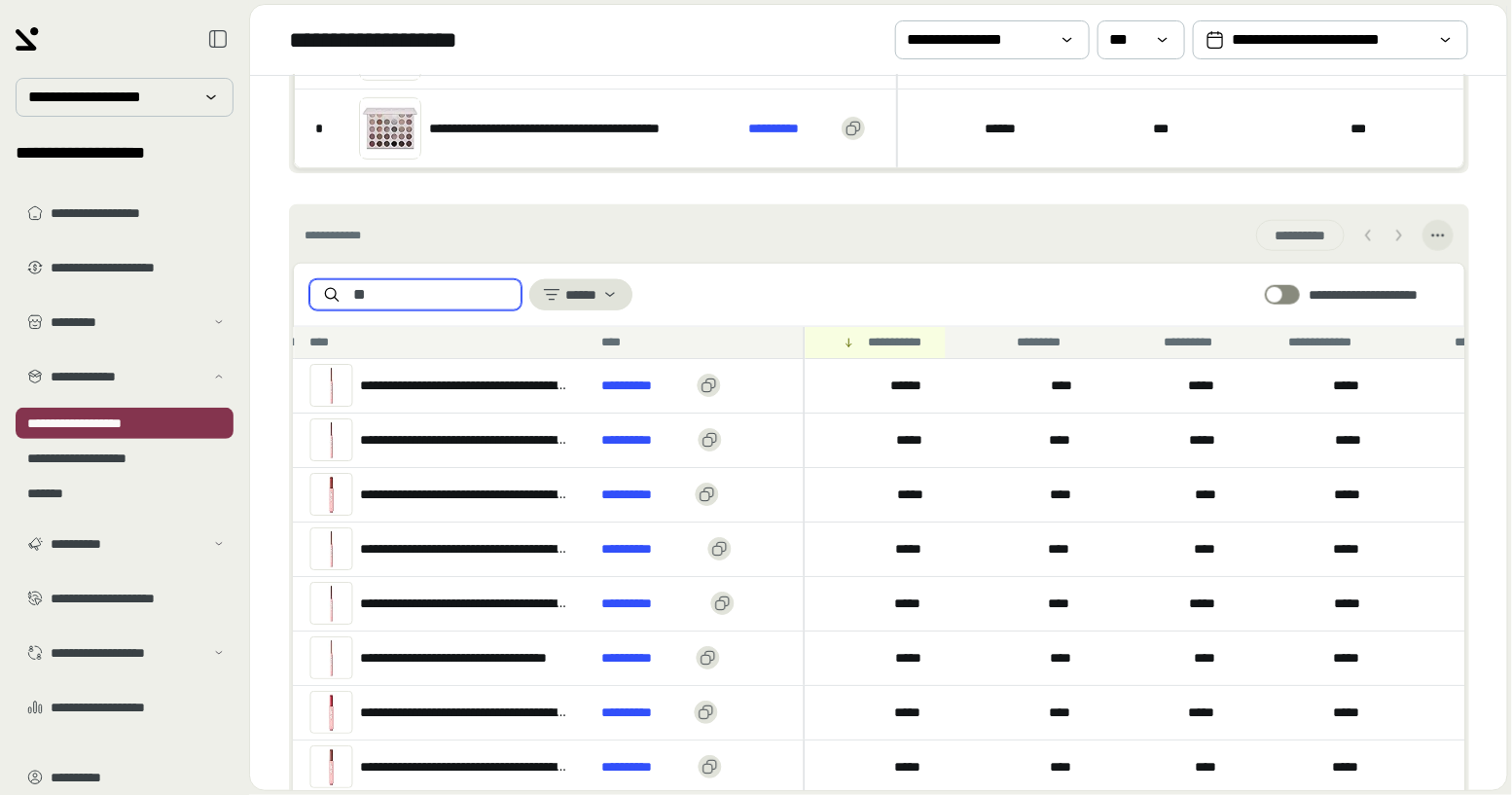 type on "*" 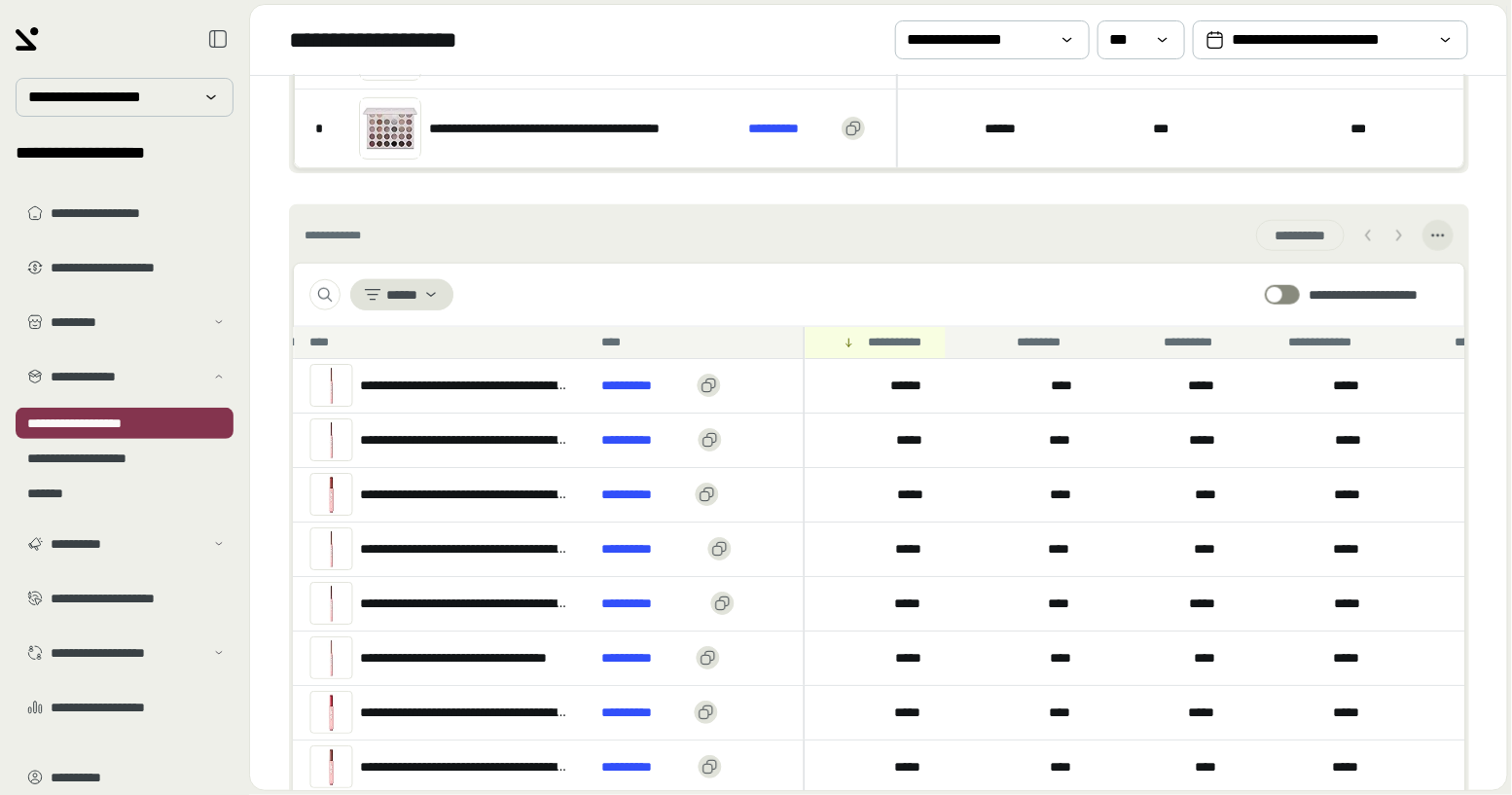 scroll, scrollTop: 0, scrollLeft: 0, axis: both 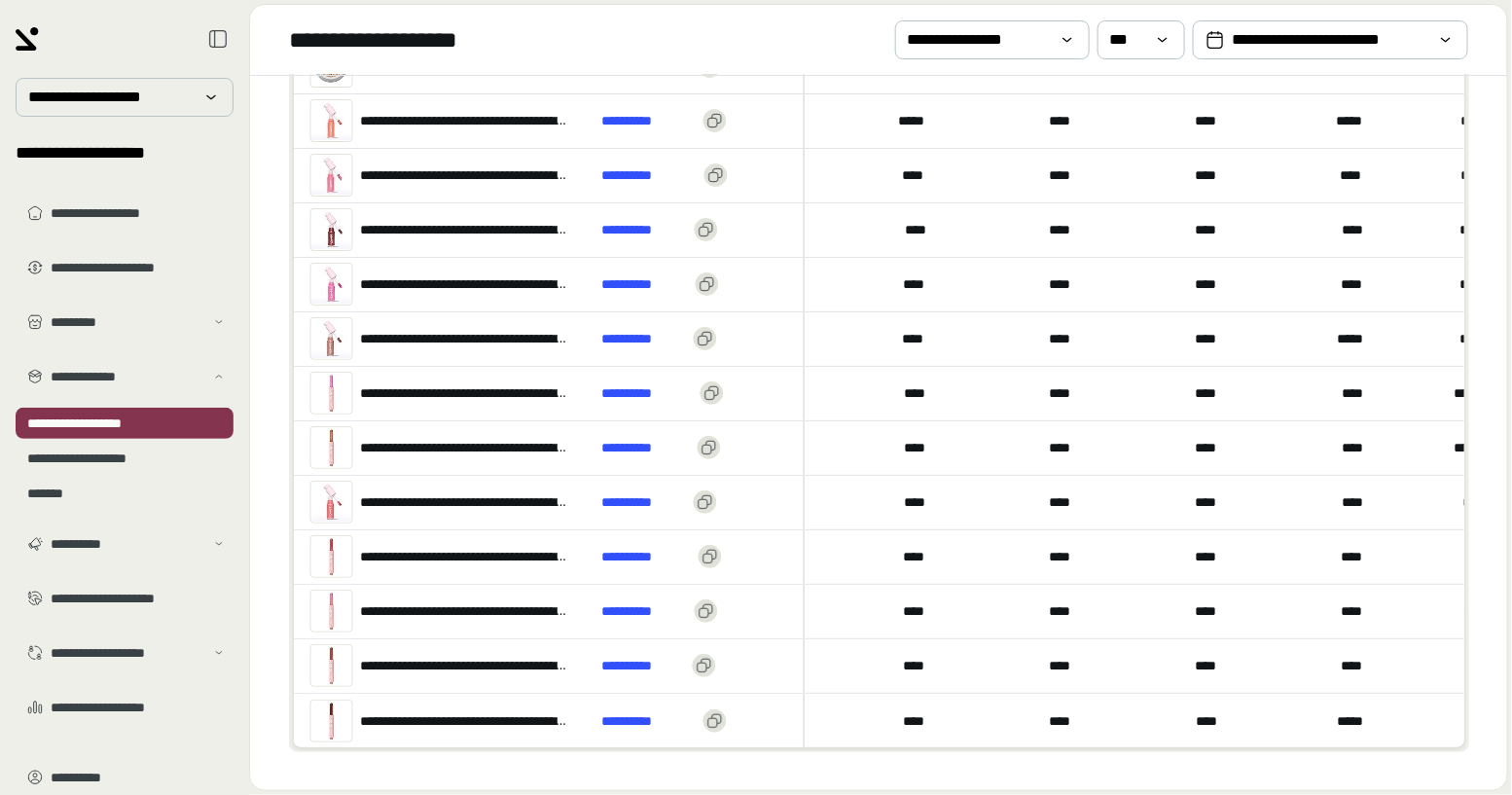 type on "*****" 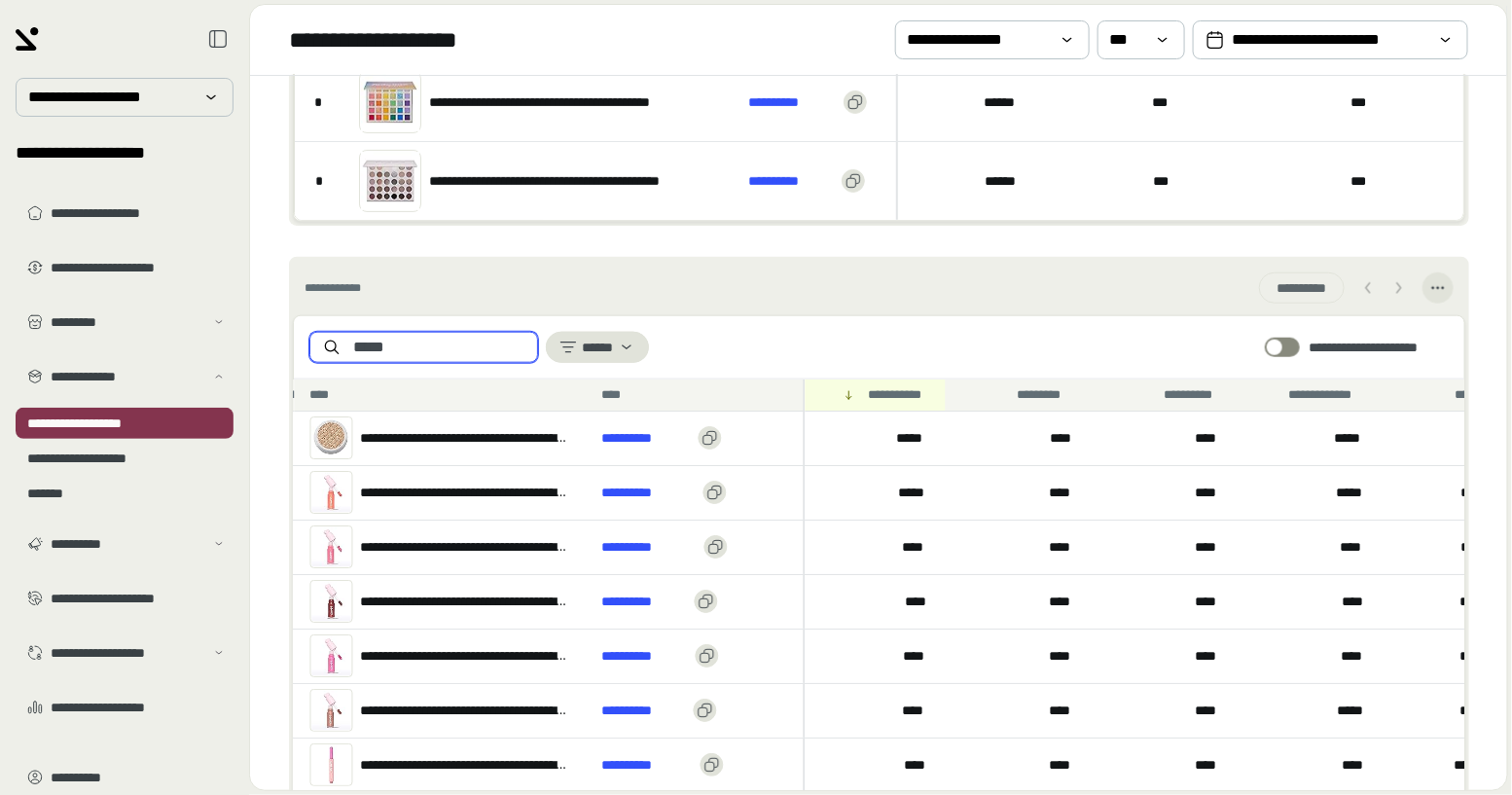 scroll, scrollTop: 0, scrollLeft: 0, axis: both 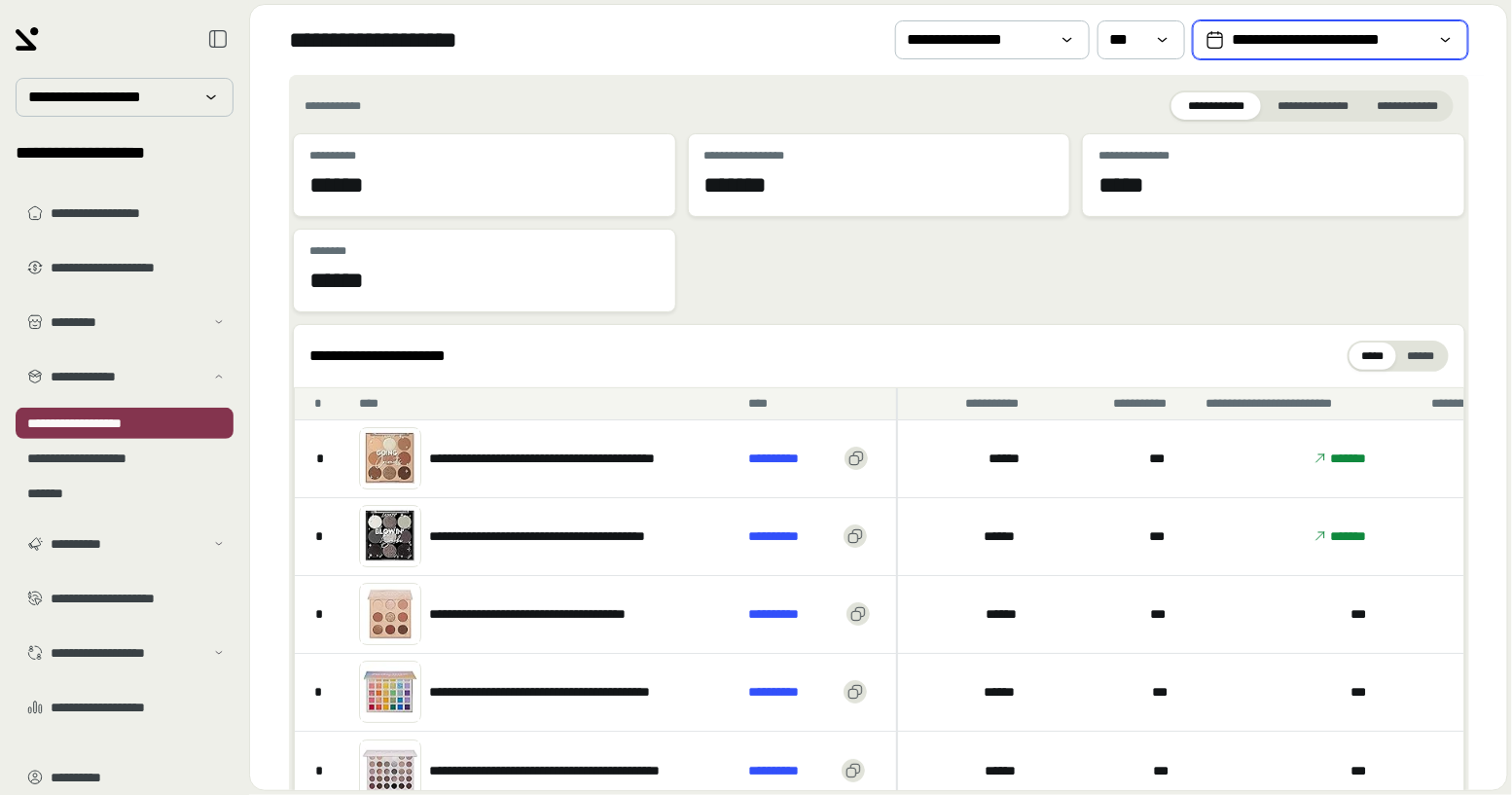 click 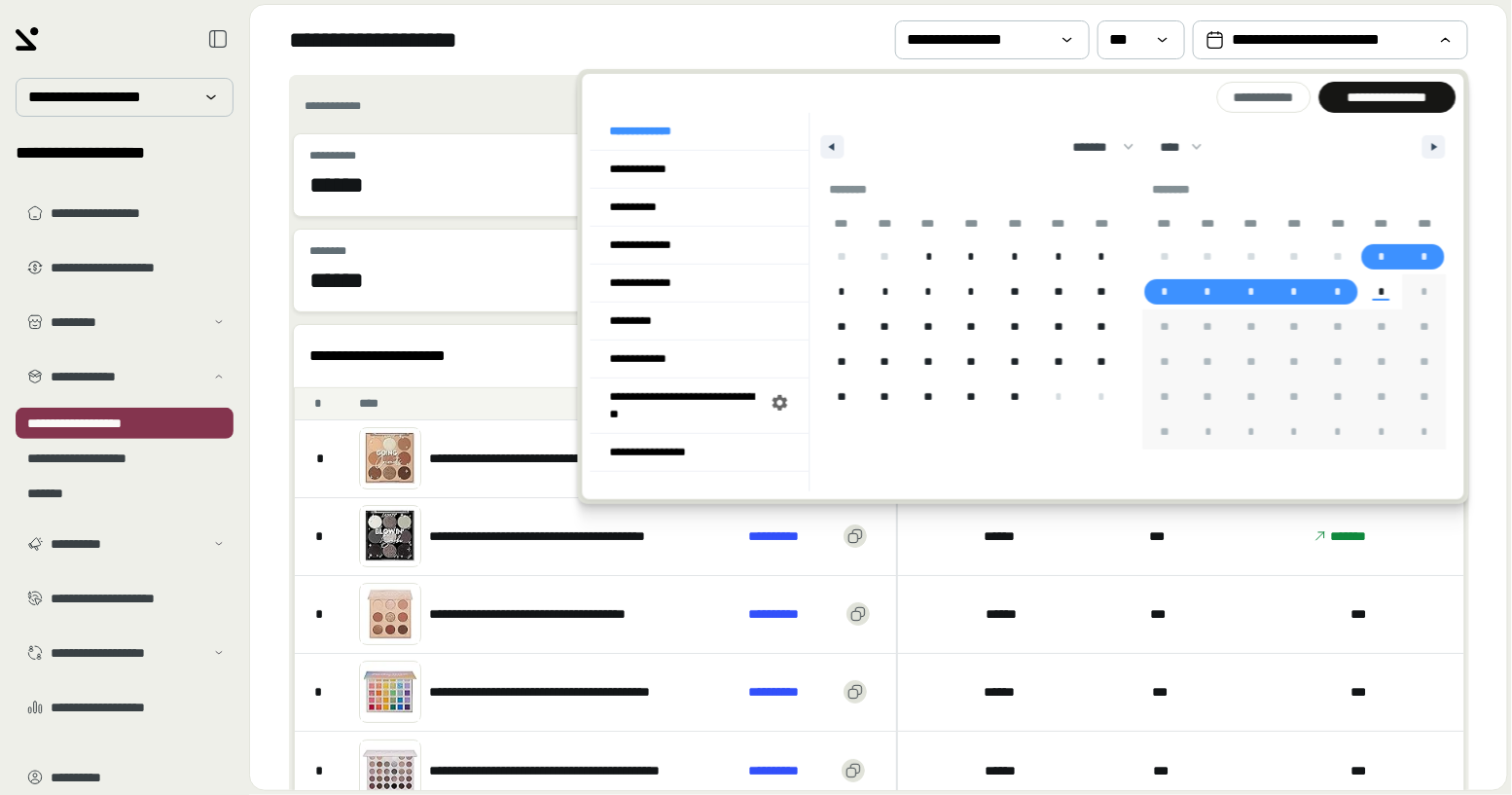 drag, startPoint x: 1378, startPoint y: 249, endPoint x: 1331, endPoint y: 295, distance: 65.76473 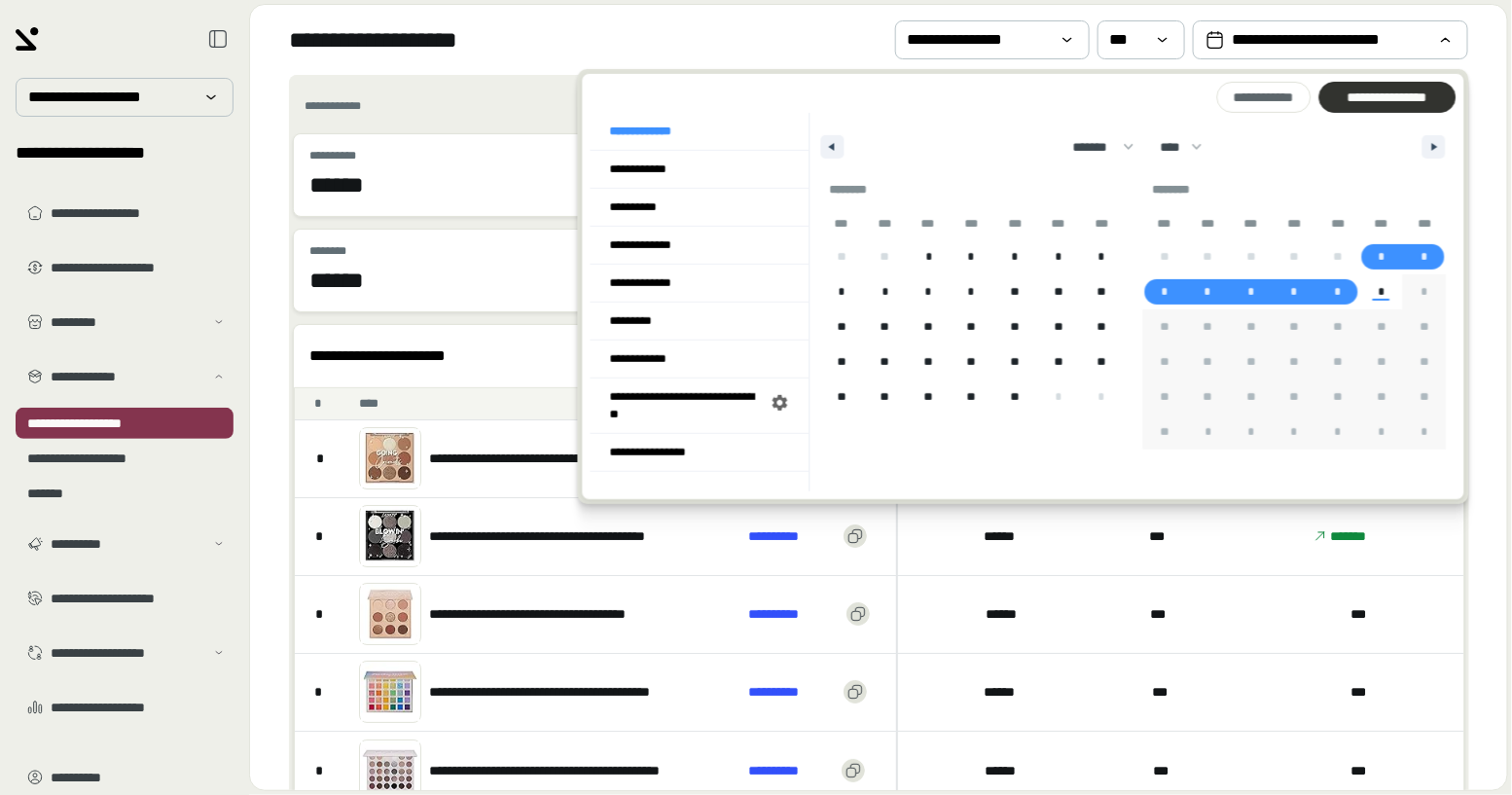 click on "**********" at bounding box center [1386, 97] 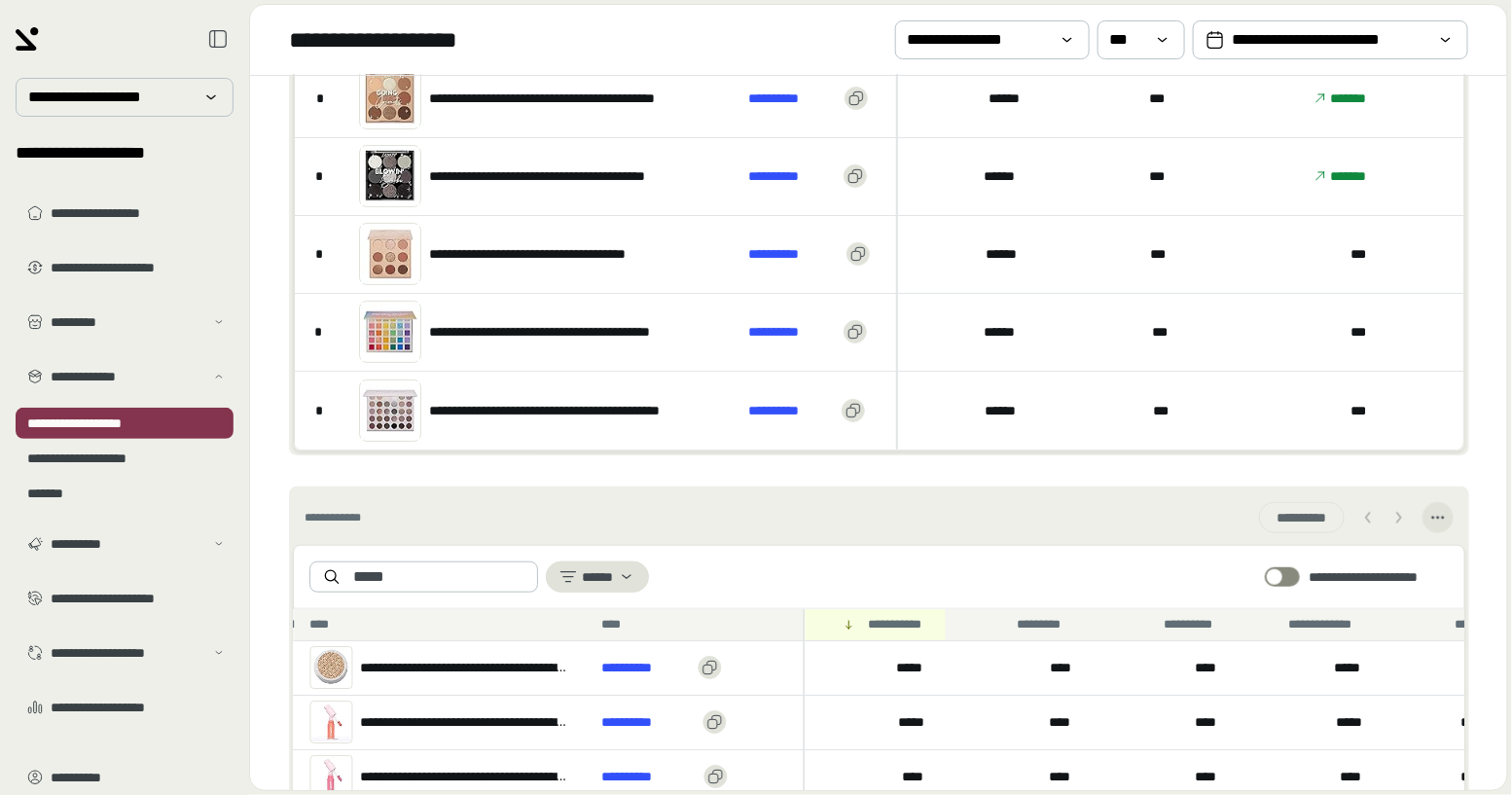 scroll, scrollTop: 827, scrollLeft: 0, axis: vertical 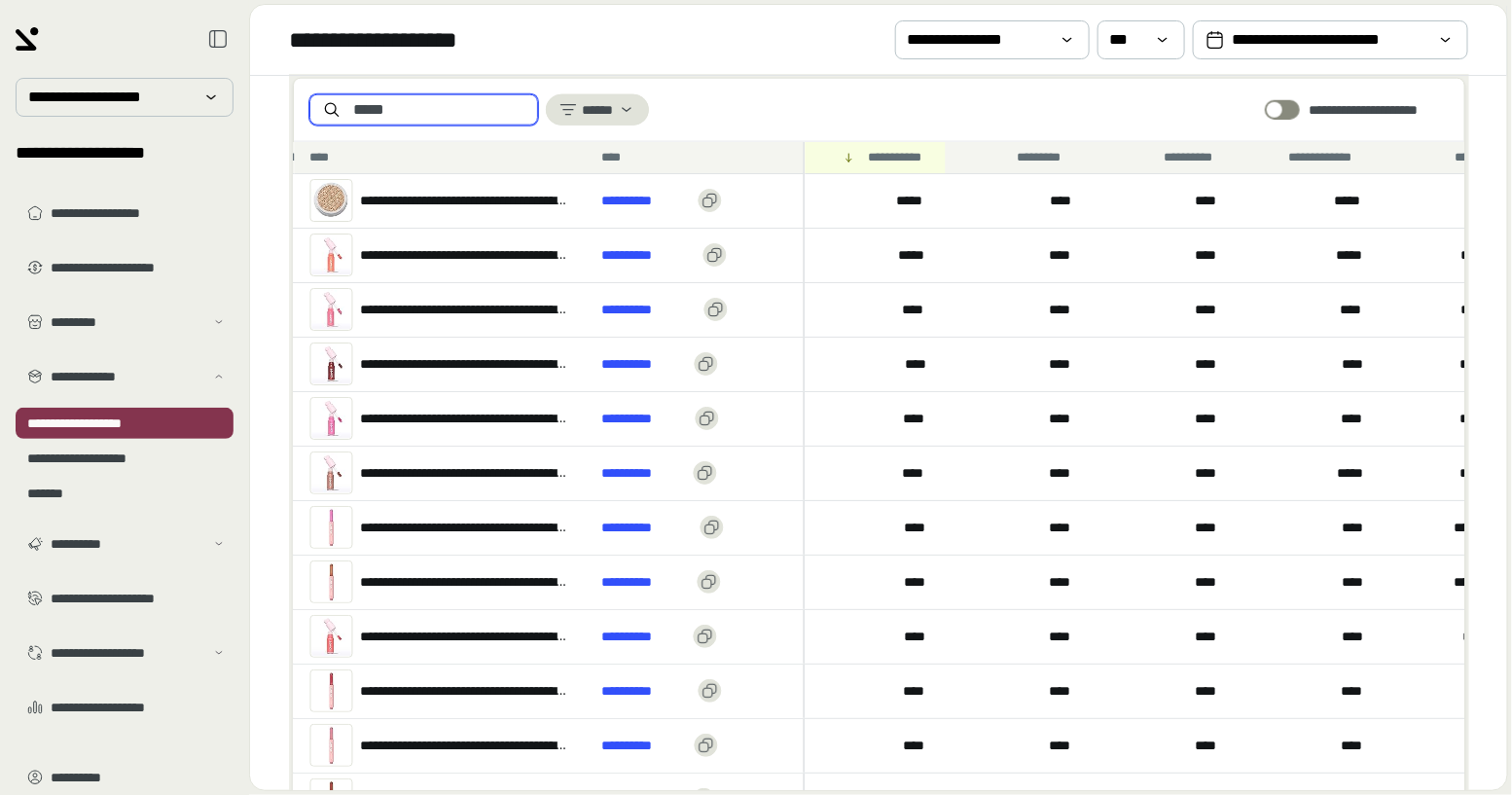 click on "*****" at bounding box center (439, 110) 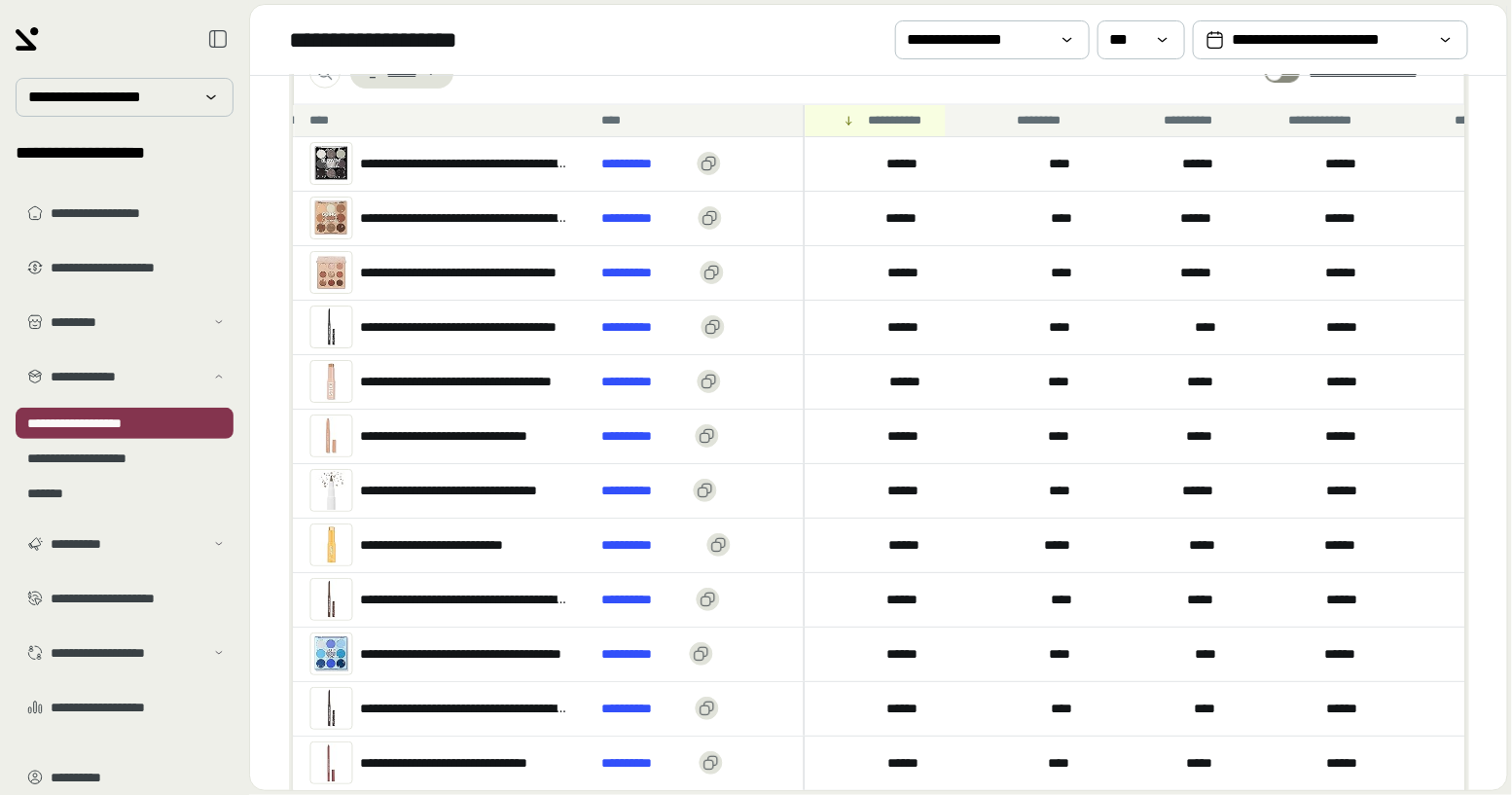 scroll, scrollTop: 881, scrollLeft: 0, axis: vertical 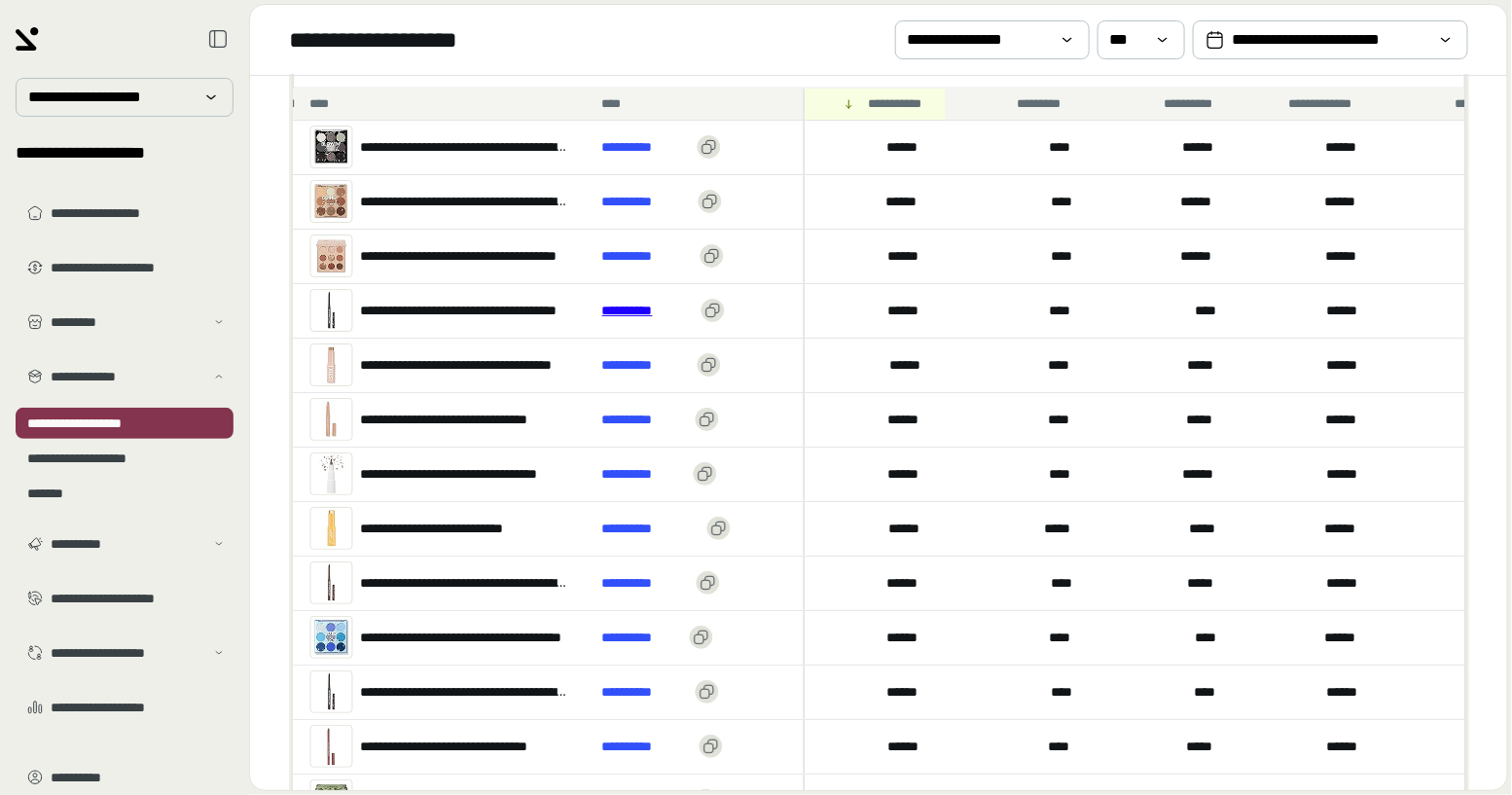 click on "**********" at bounding box center [647, 310] 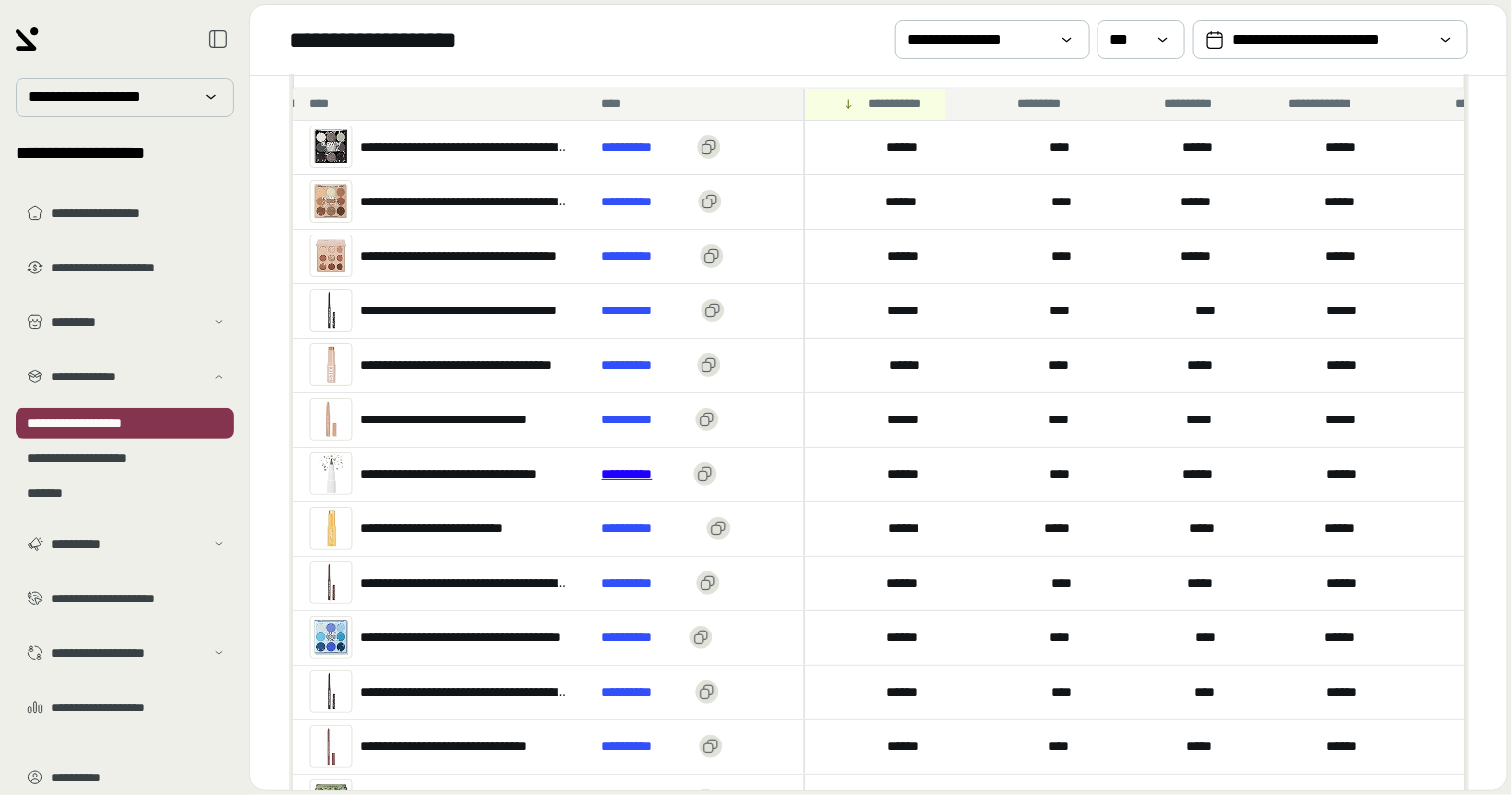 click on "**********" at bounding box center (643, 474) 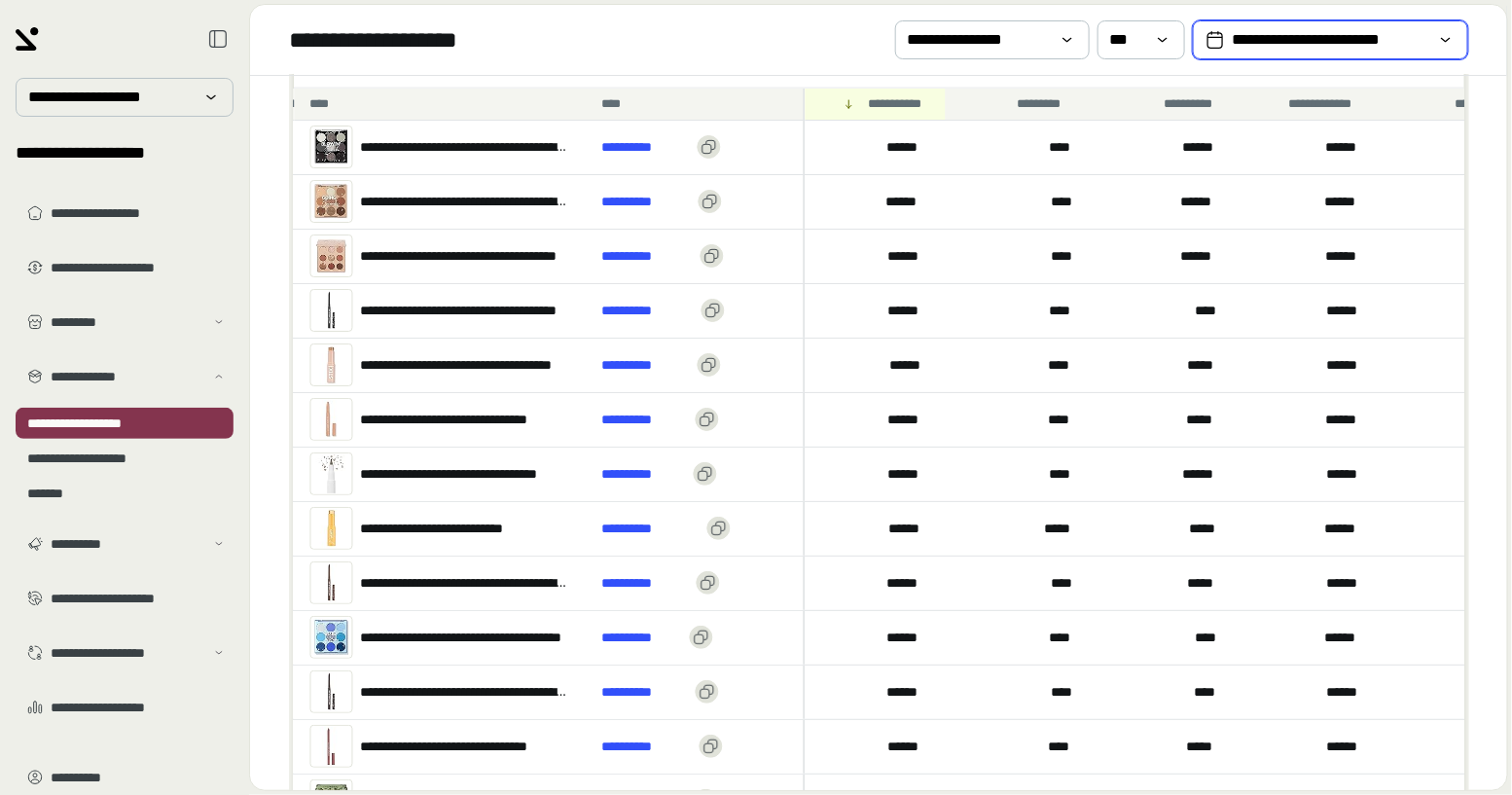 click on "**********" at bounding box center (1330, 40) 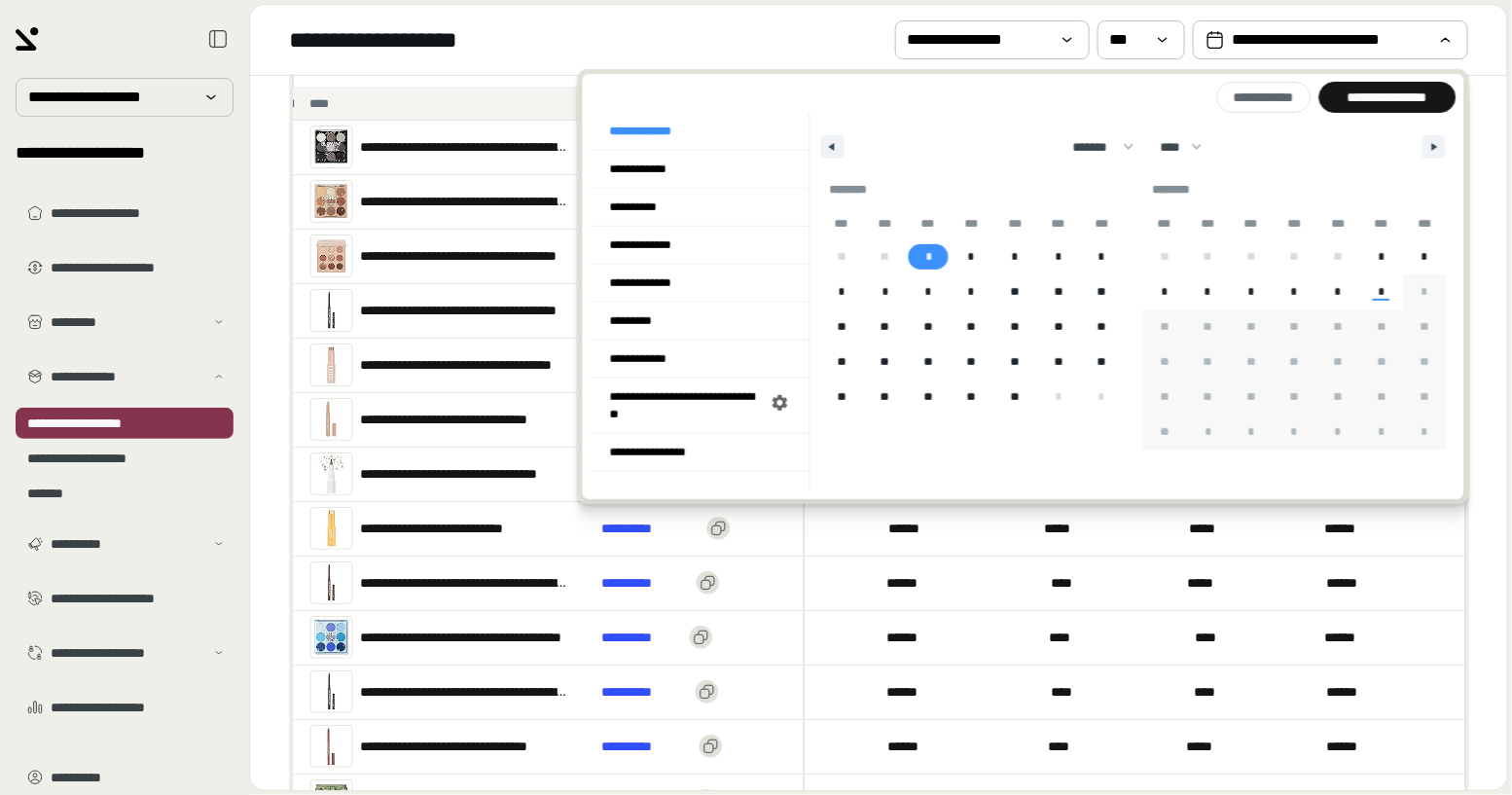 click on "*" at bounding box center (928, 257) 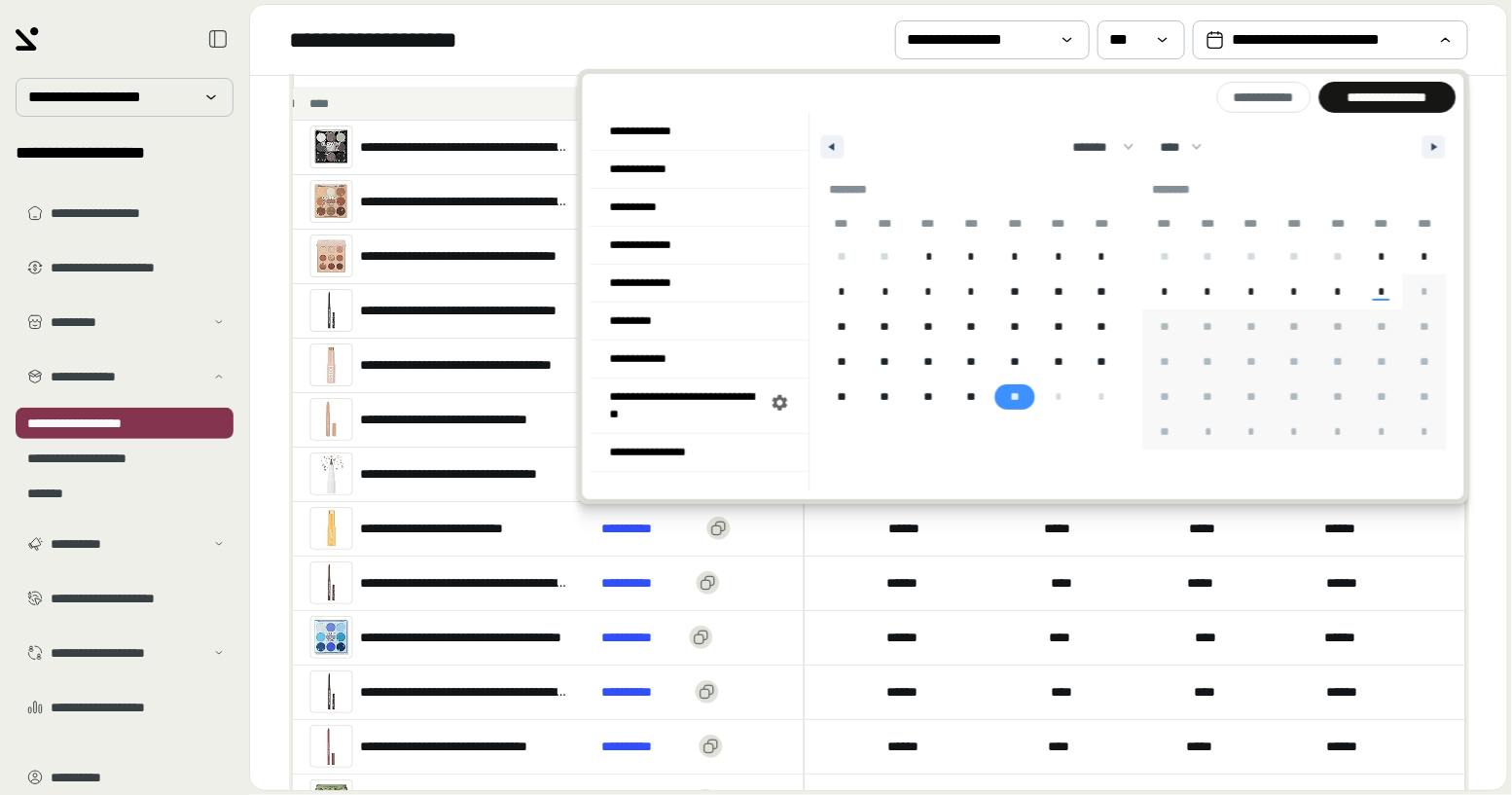 click on "**" at bounding box center (1015, 397) 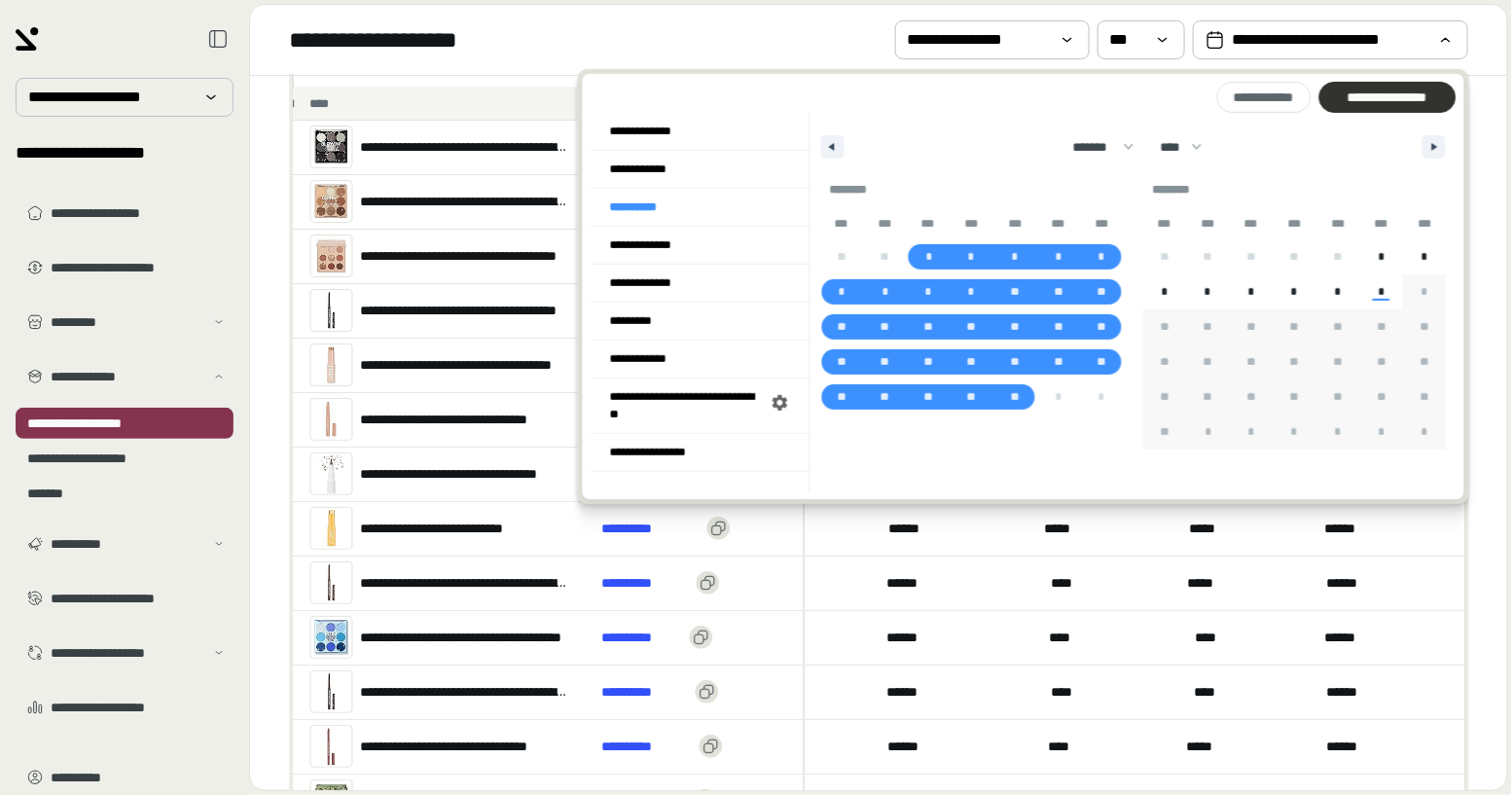 click on "**********" at bounding box center [1386, 97] 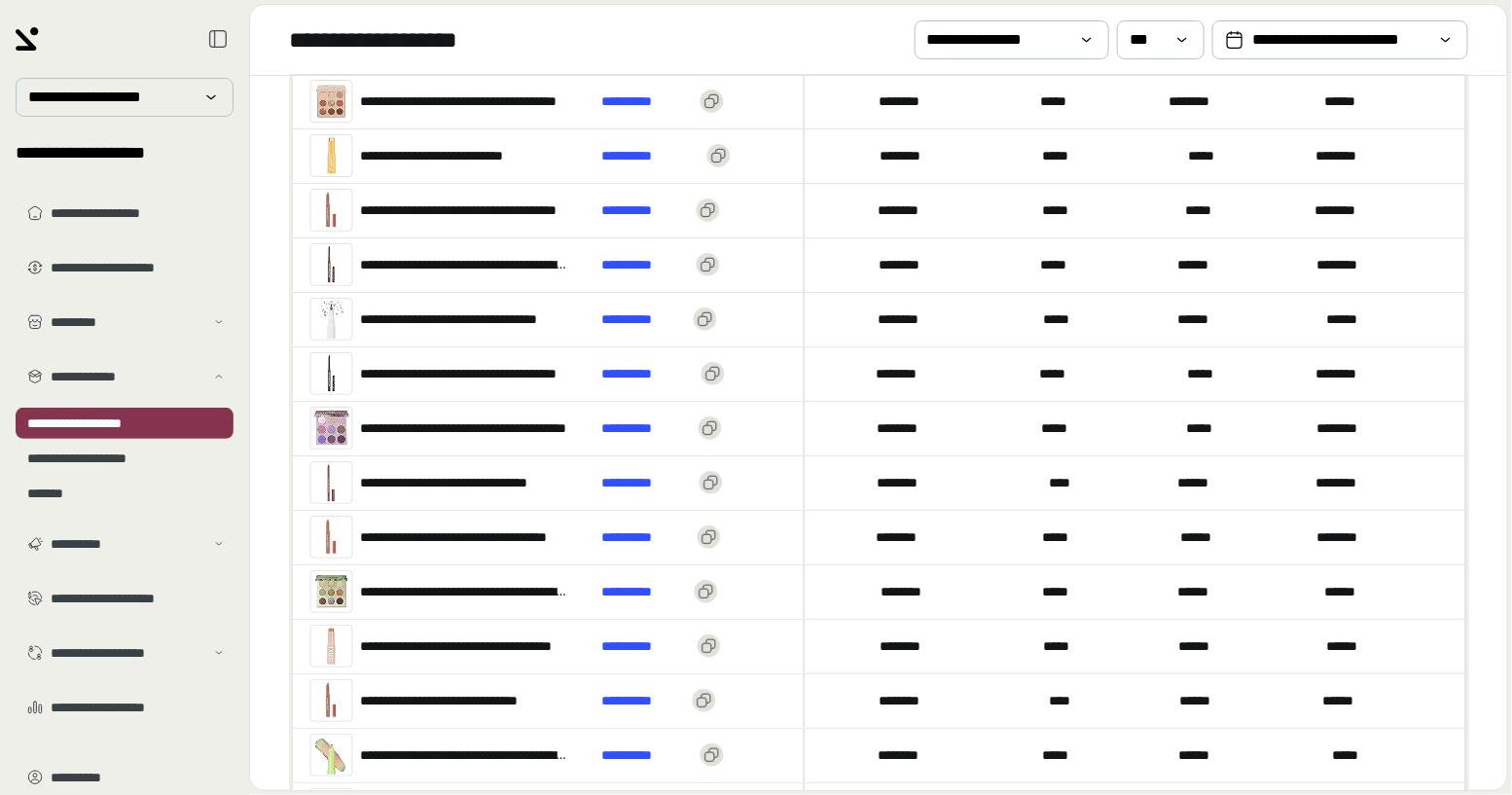 scroll, scrollTop: 0, scrollLeft: 0, axis: both 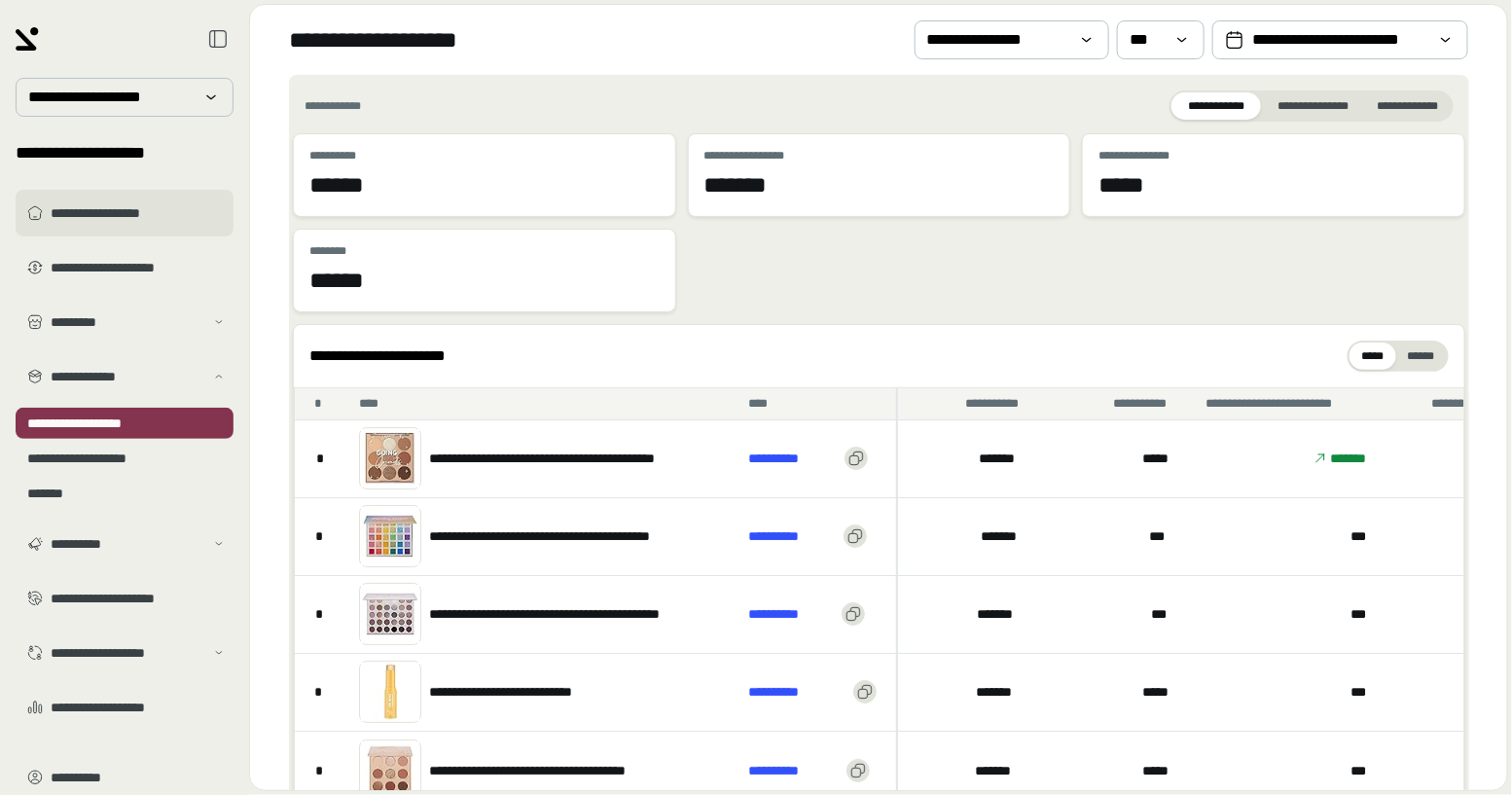 click on "**********" at bounding box center [138, 213] 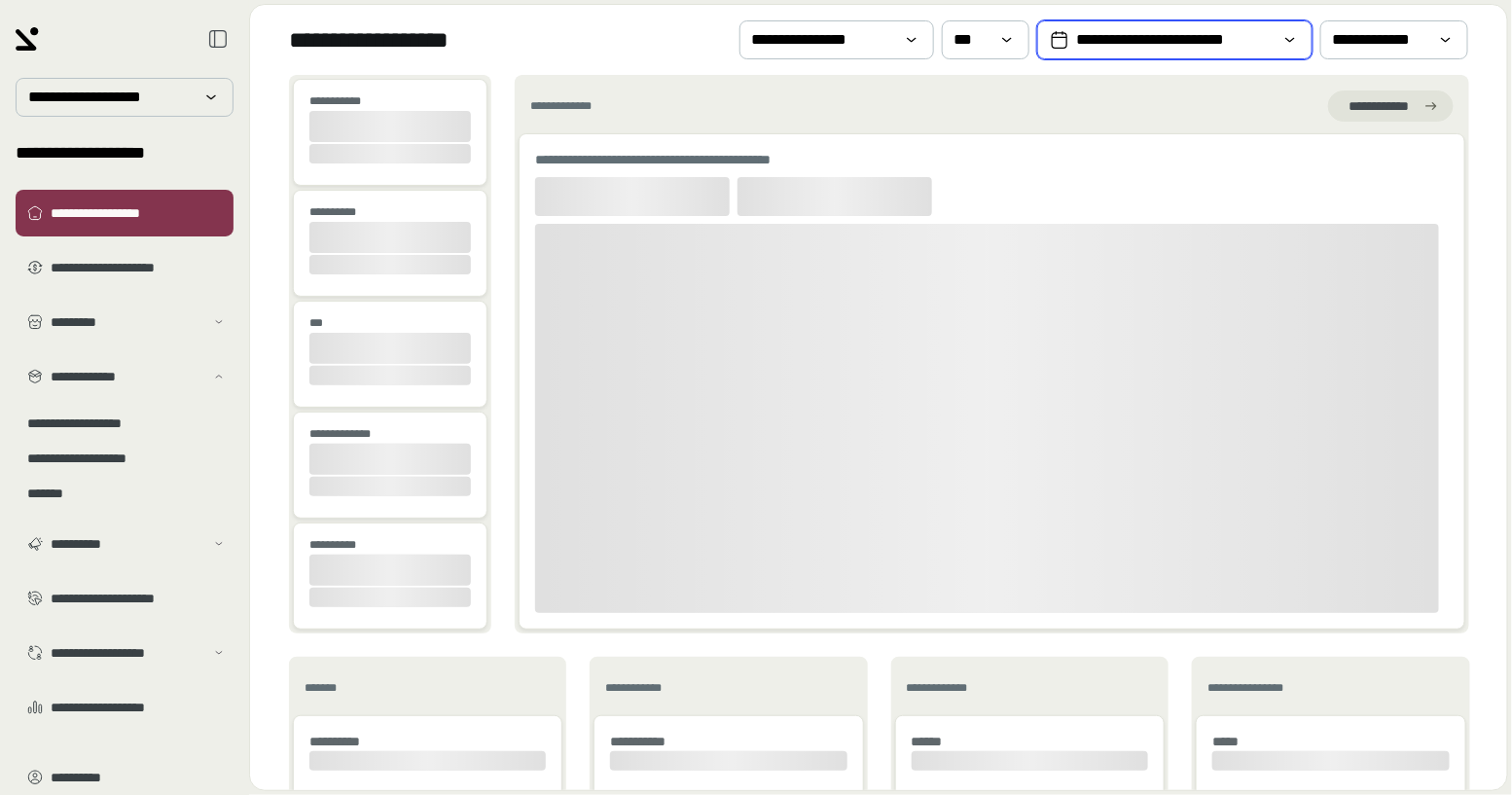 click on "**********" at bounding box center [1174, 40] 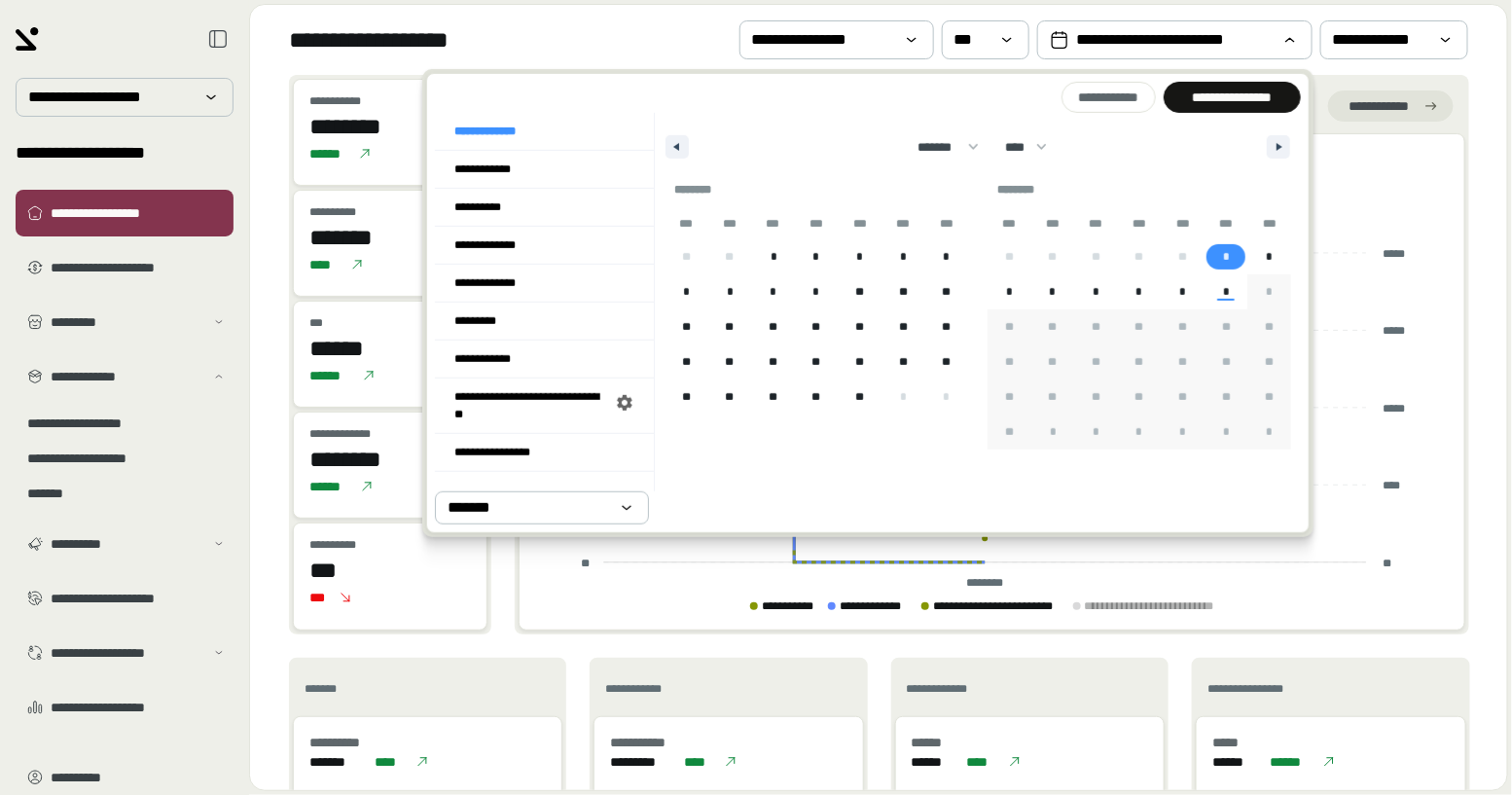 click on "*" at bounding box center (1226, 257) 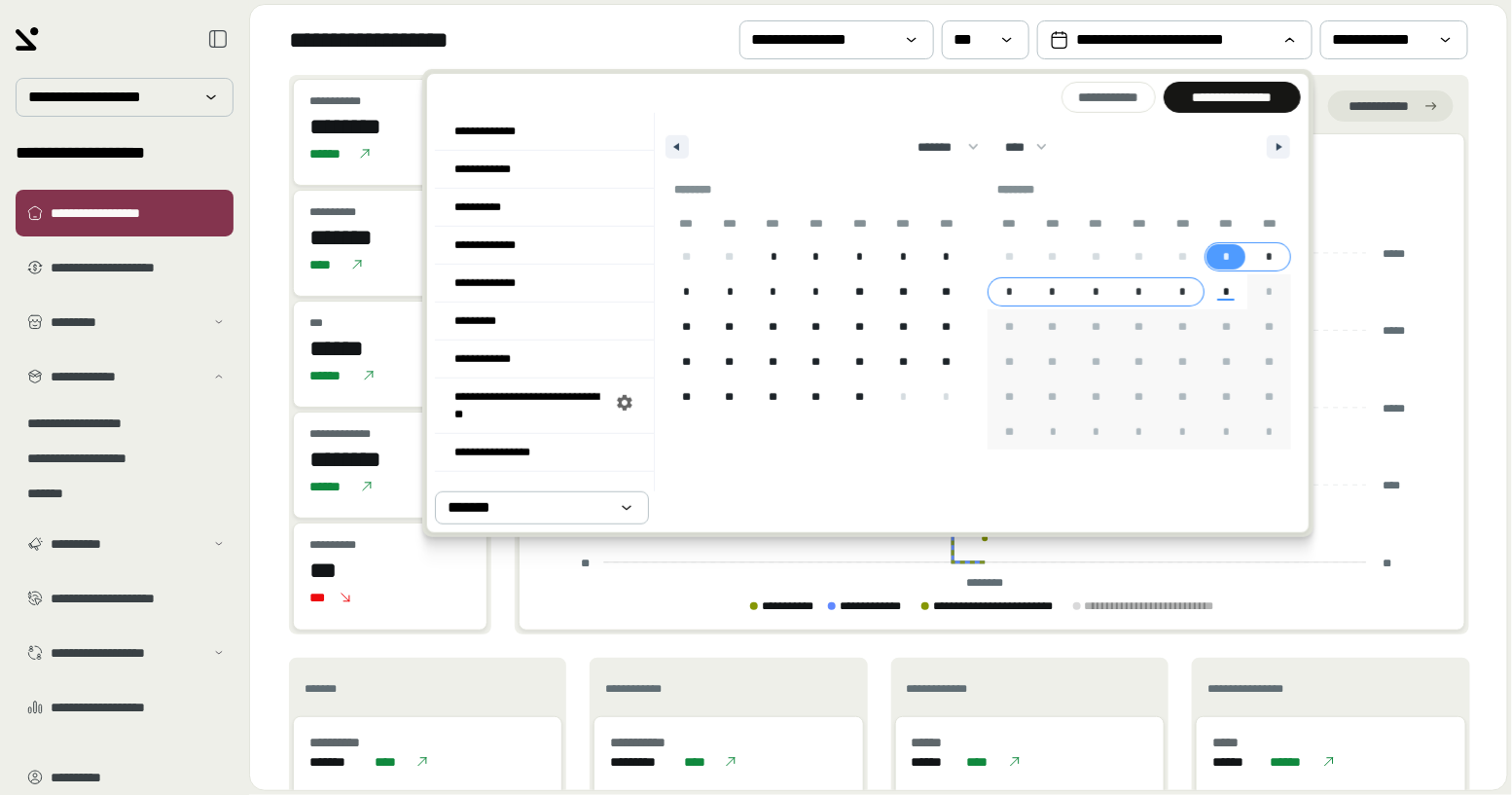 click on "*" at bounding box center (1182, 292) 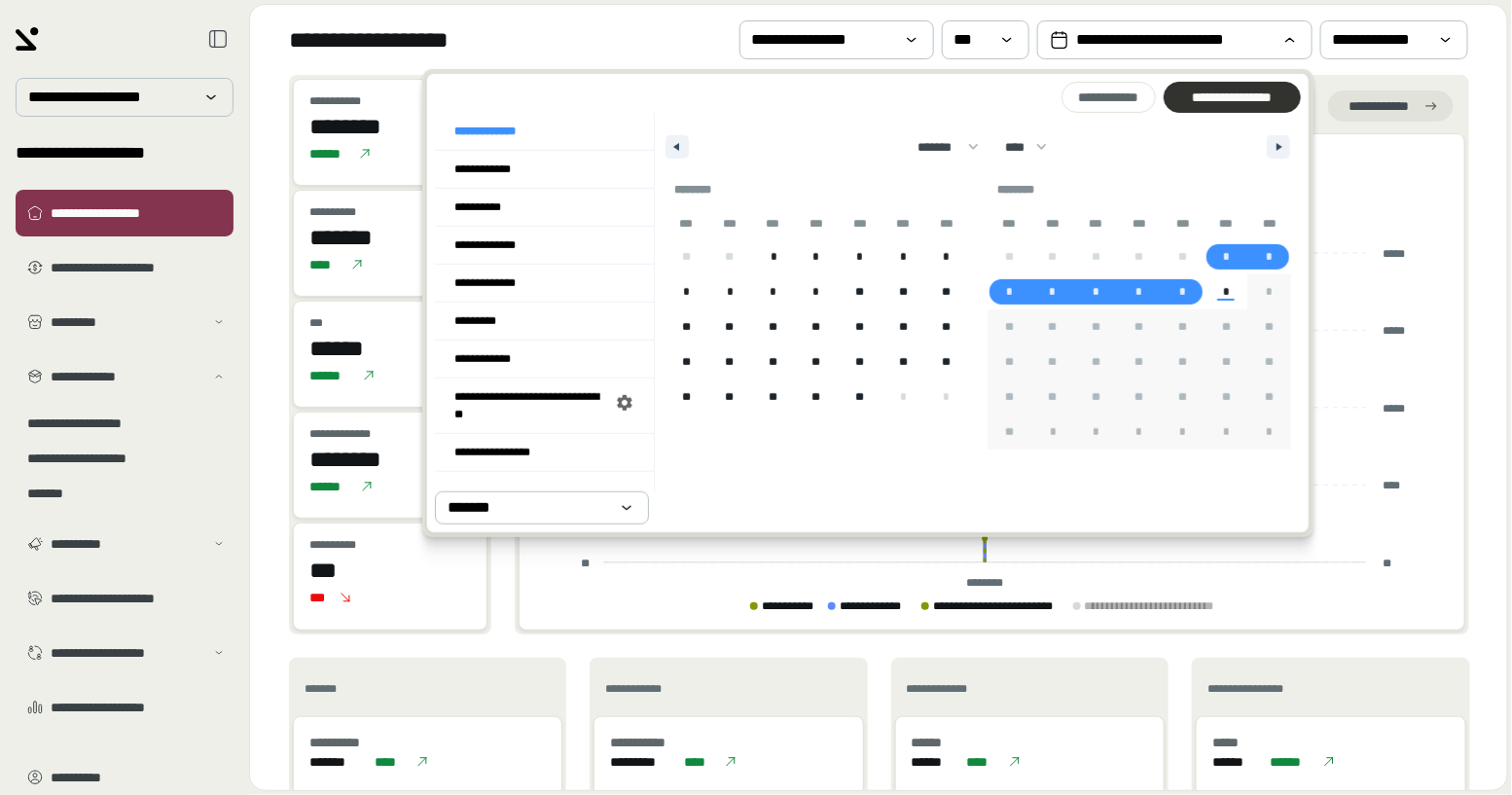 click on "**********" at bounding box center [1232, 97] 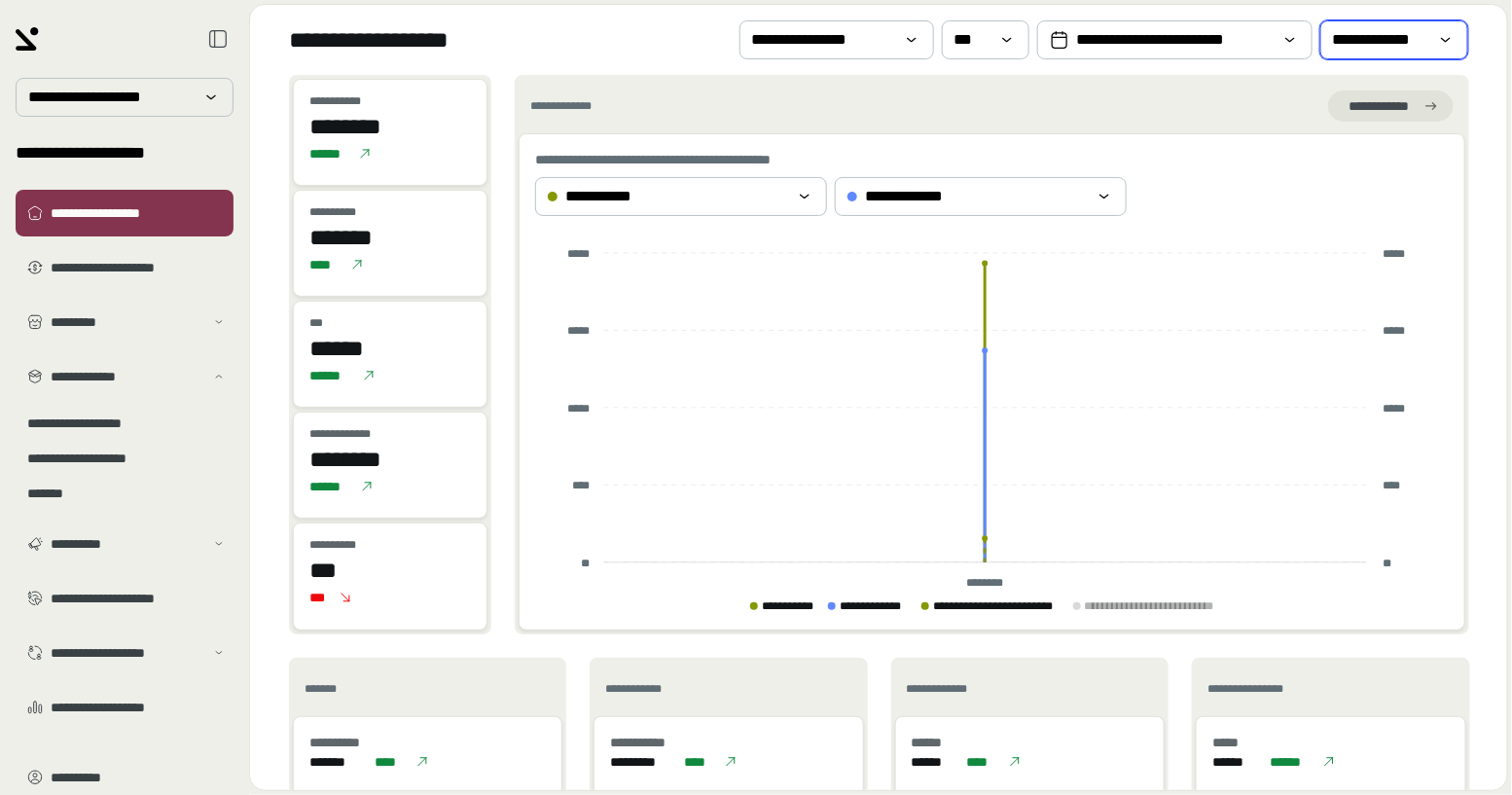 click on "**********" at bounding box center [1381, 40] 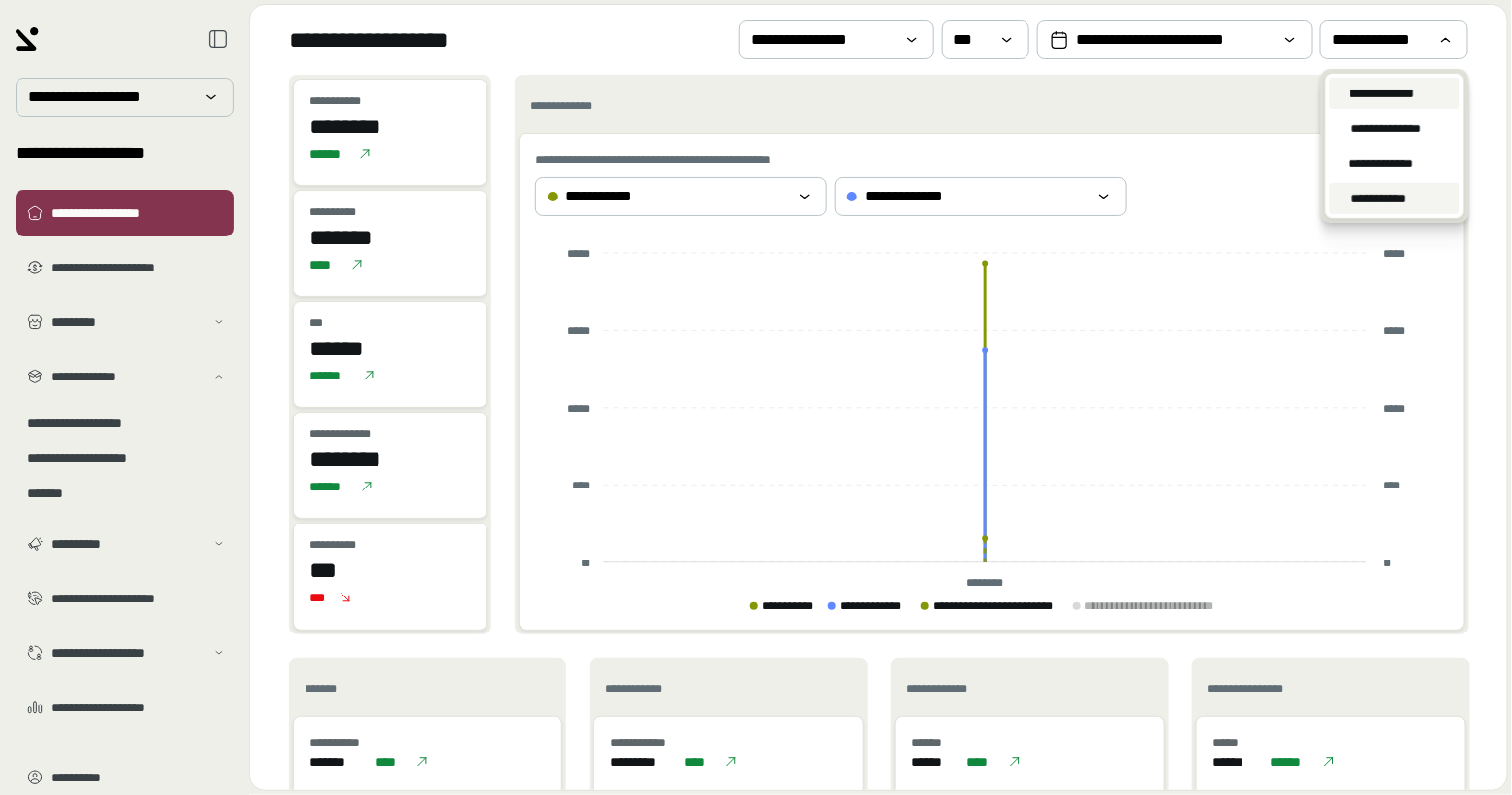 click on "**********" at bounding box center (1379, 199) 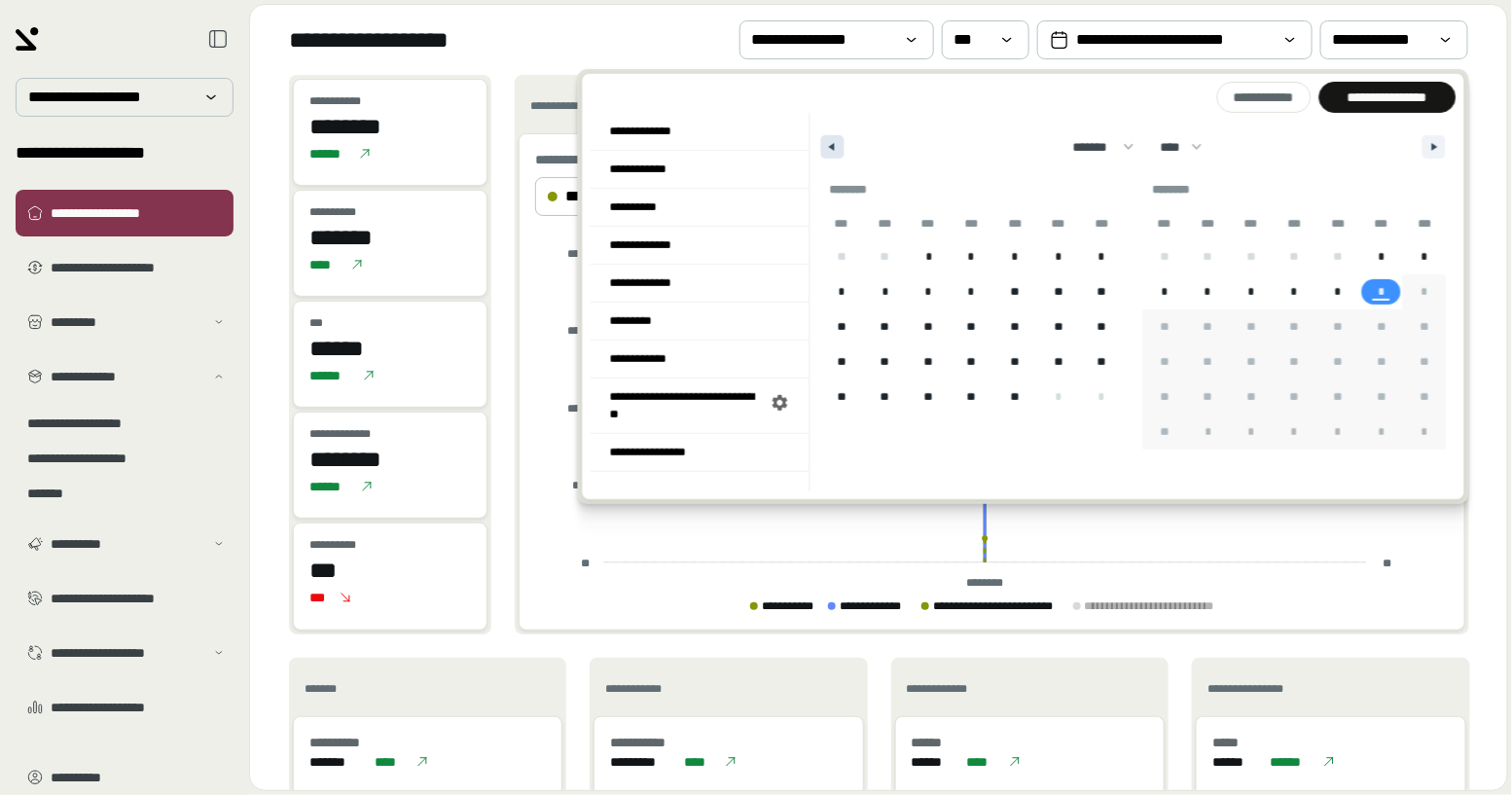 click at bounding box center (833, 147) 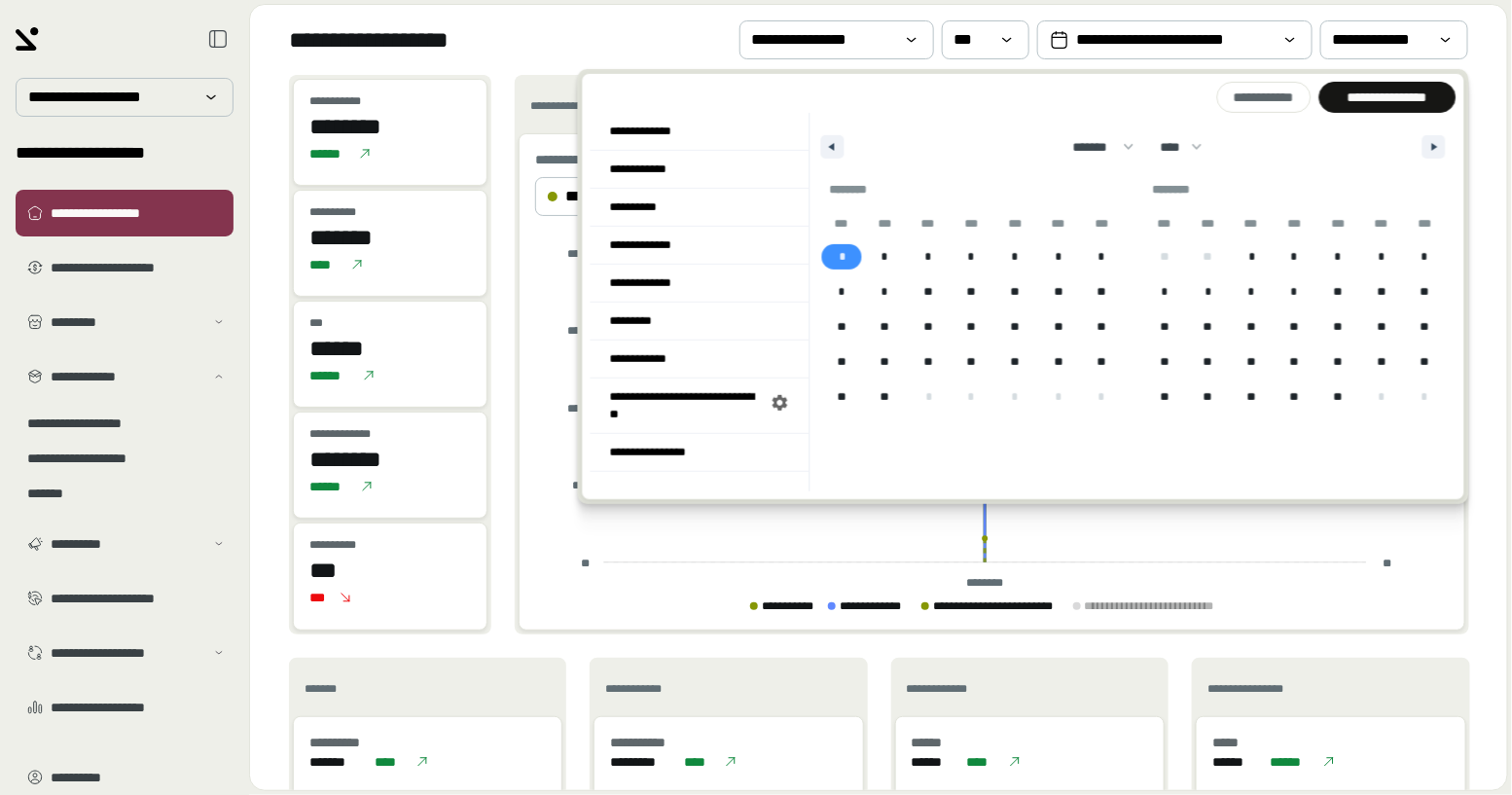 click on "*" at bounding box center (842, 257) 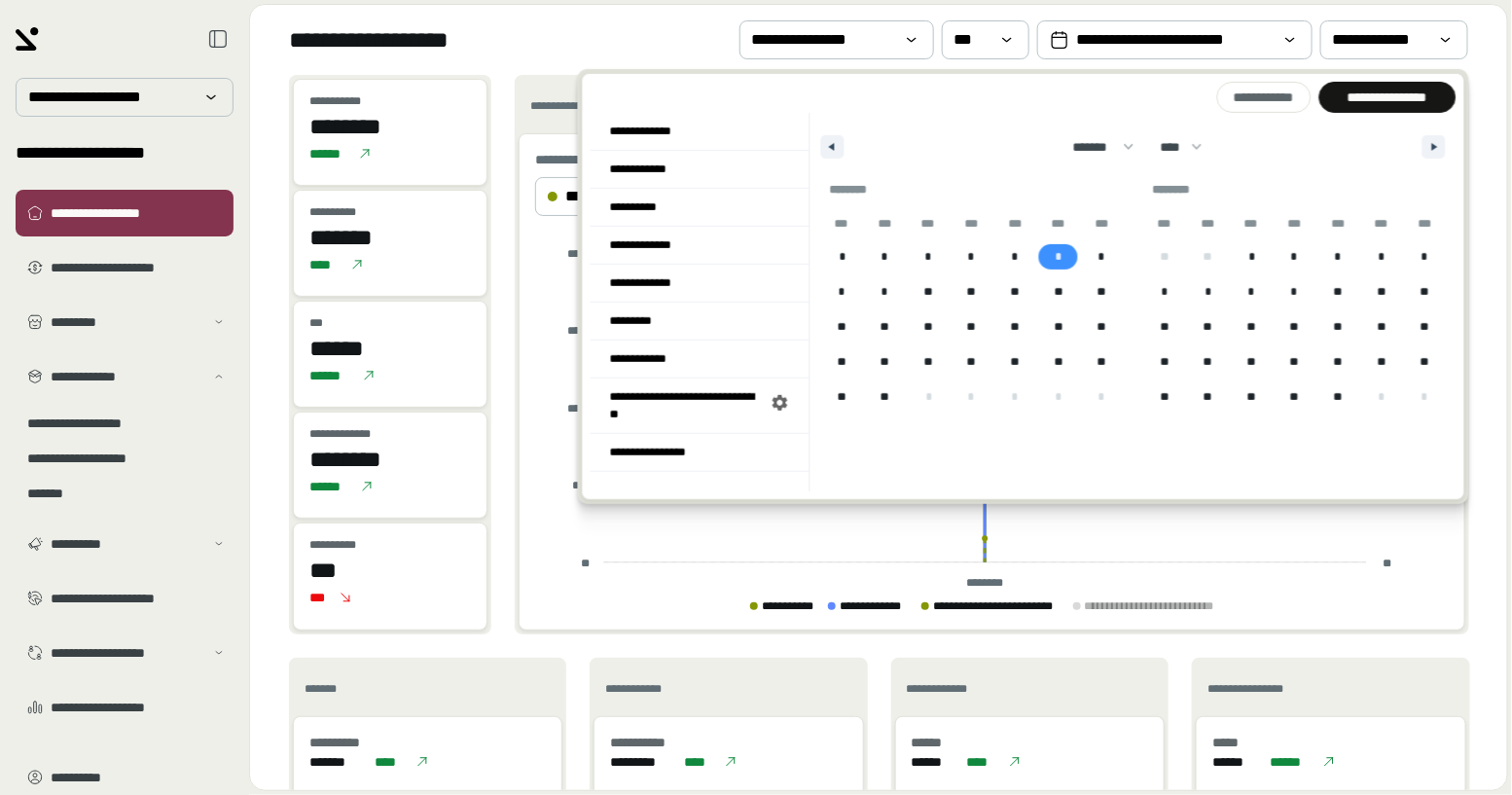 click on "*" at bounding box center [1058, 257] 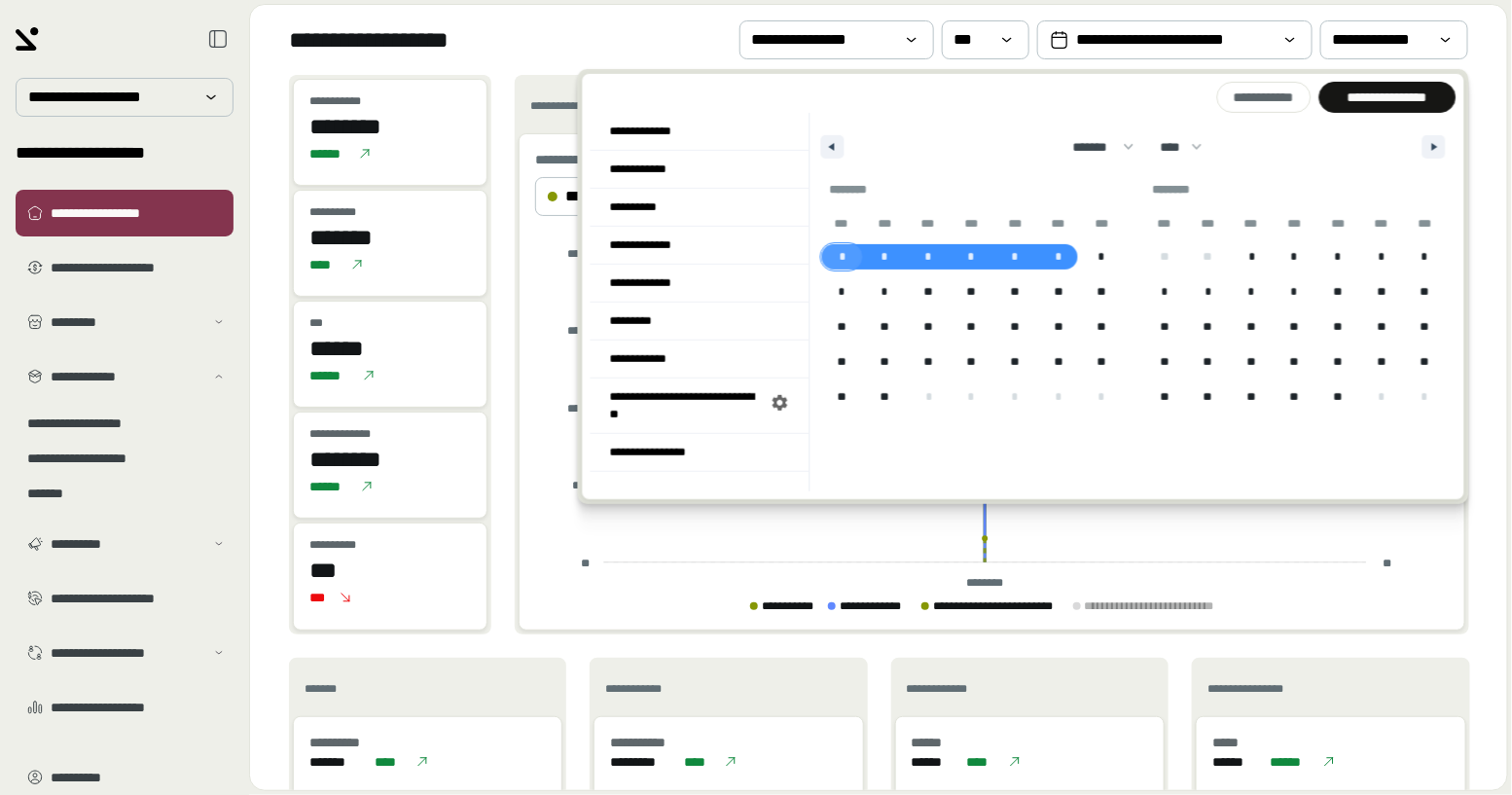 click on "*" at bounding box center (842, 257) 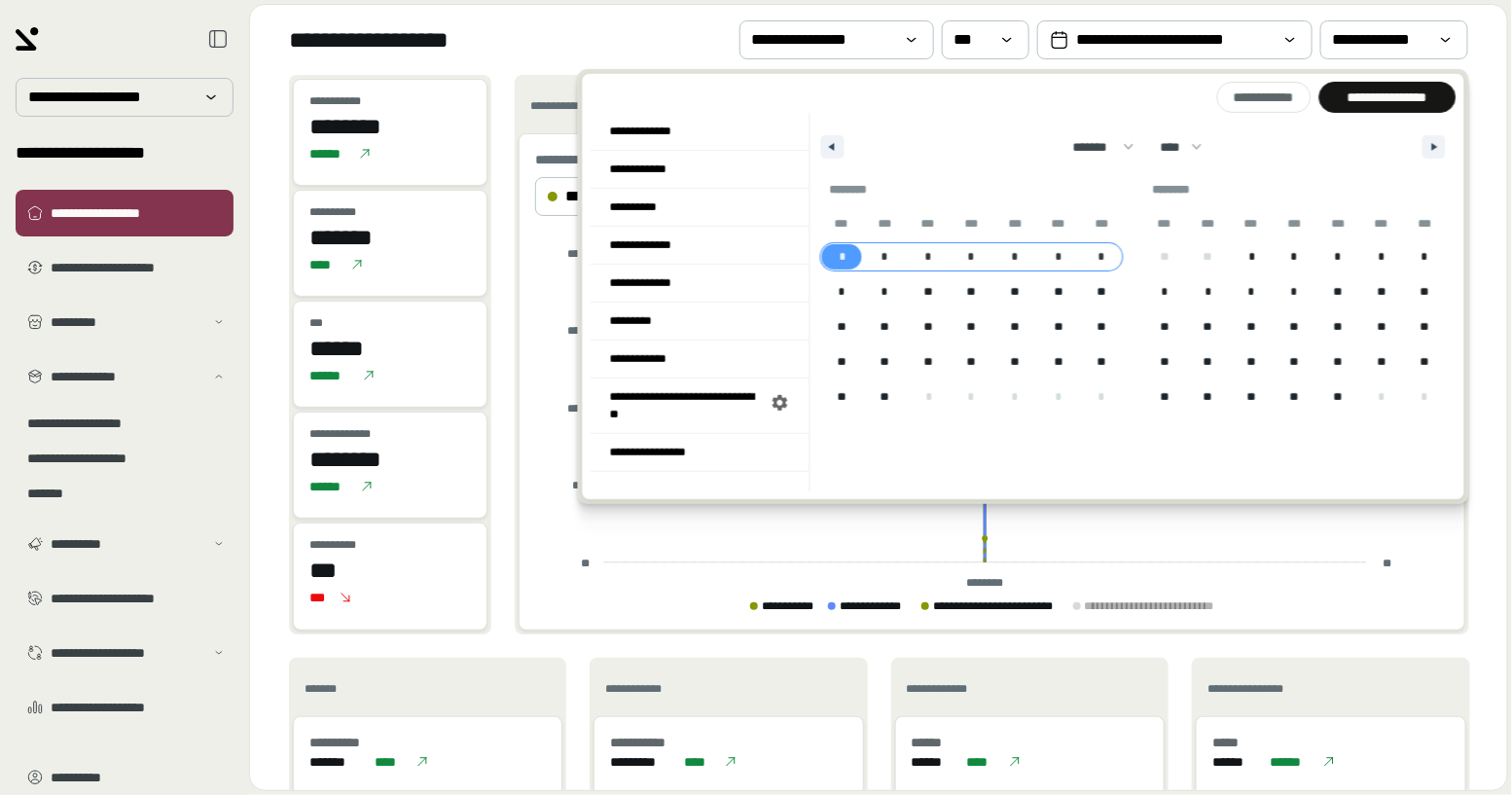 click on "*" at bounding box center (1101, 257) 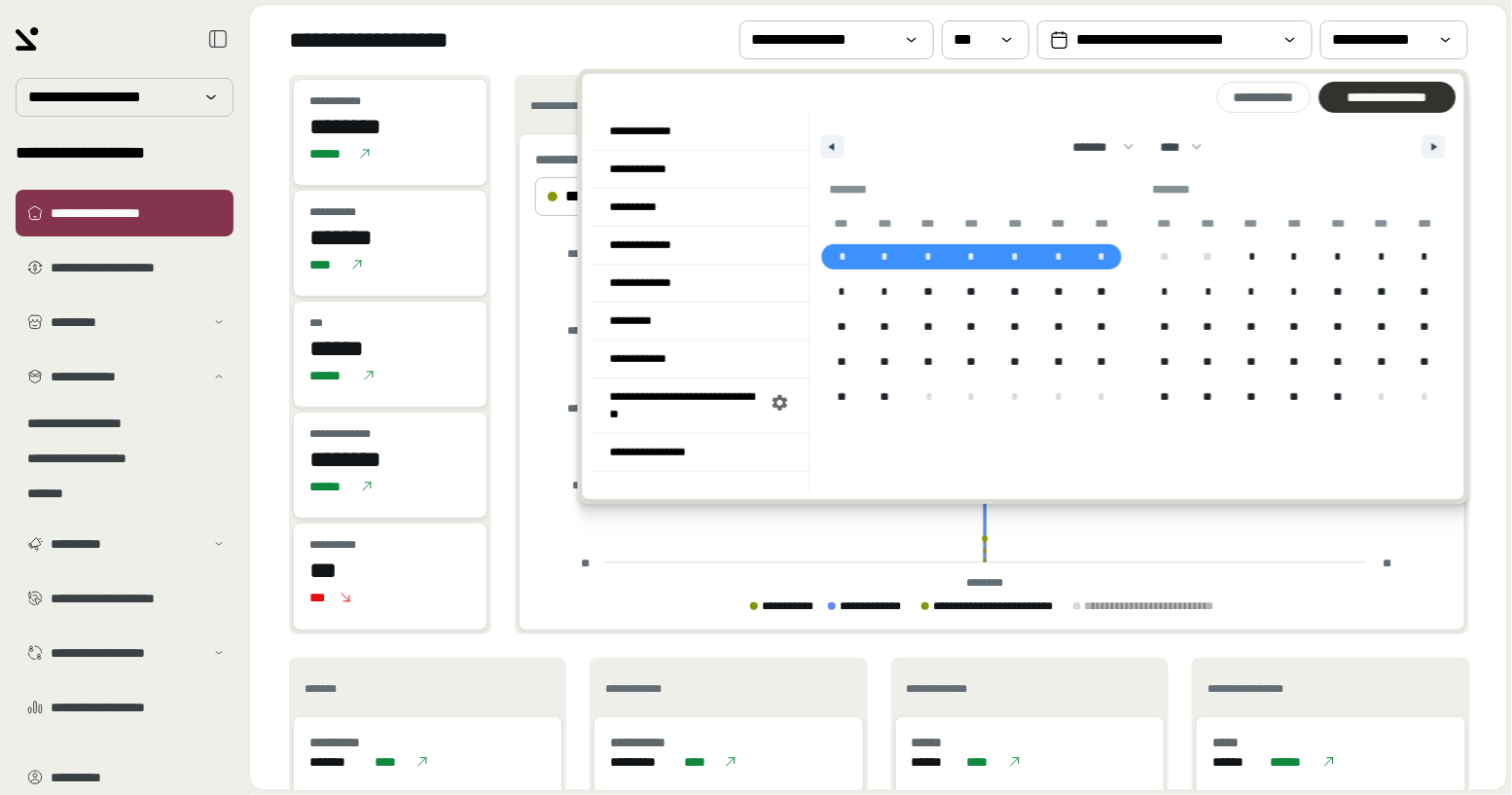 click on "**********" at bounding box center (1386, 97) 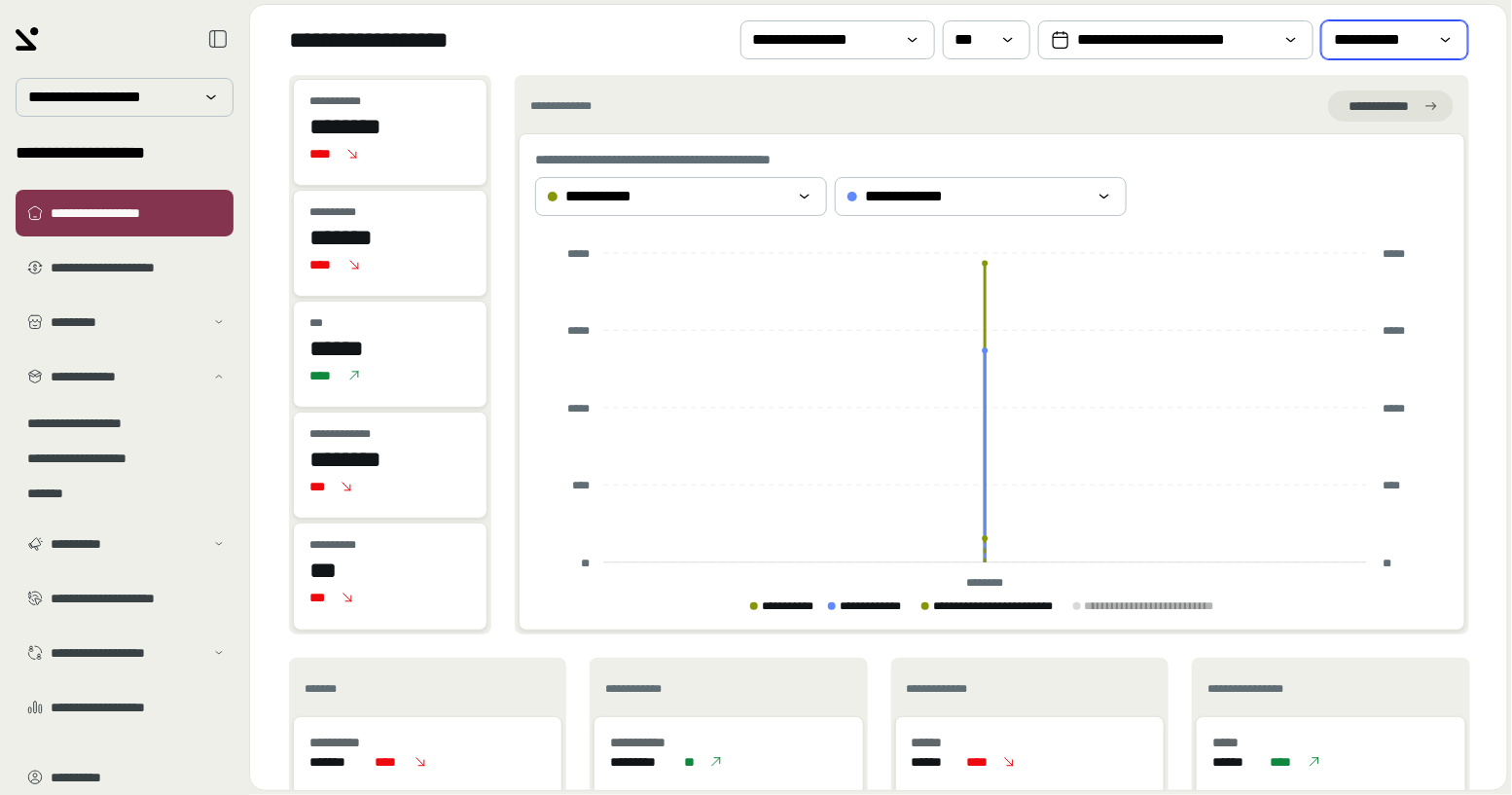 click on "**********" at bounding box center [1381, 40] 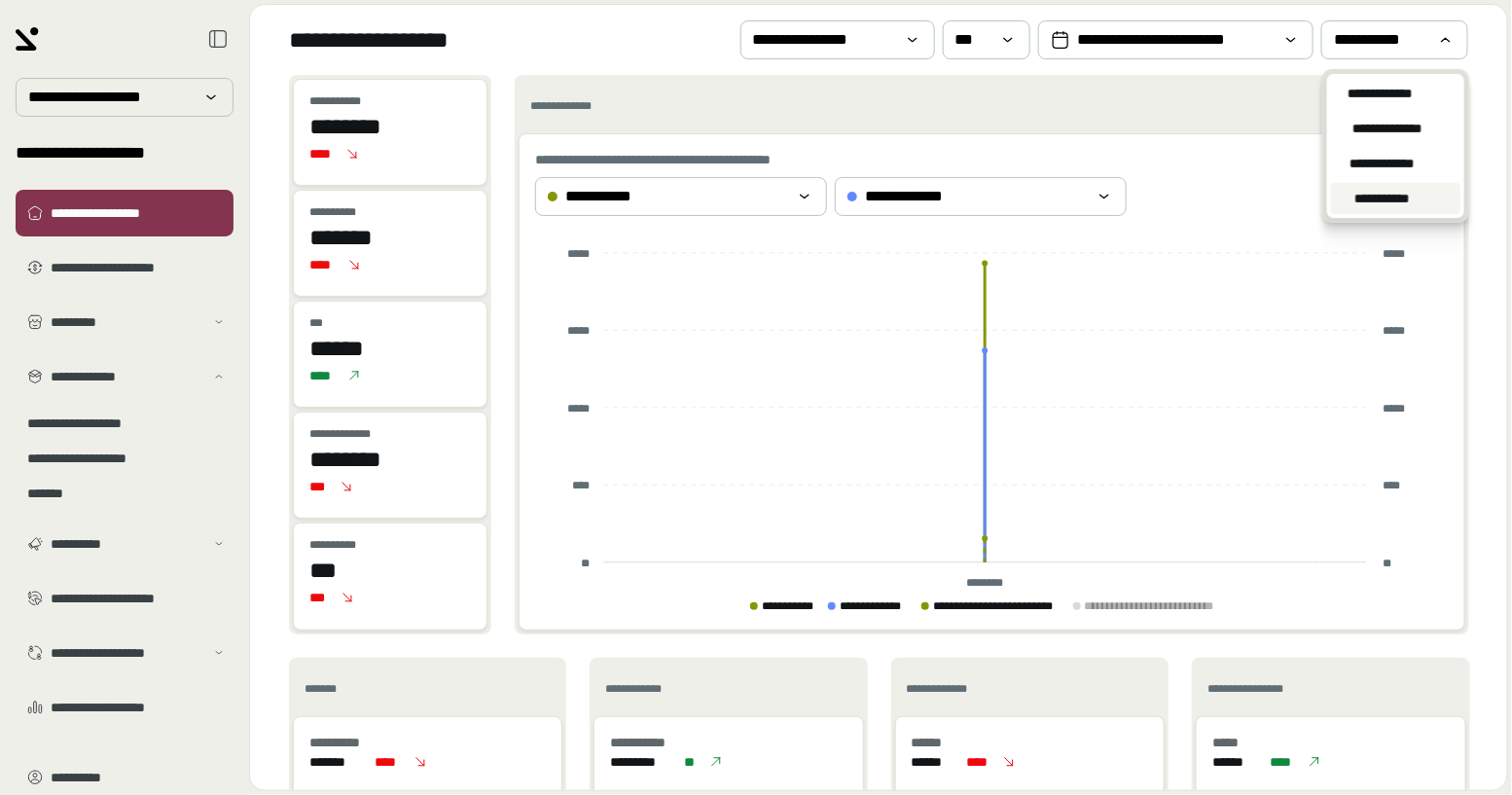 click on "**********" at bounding box center [1382, 199] 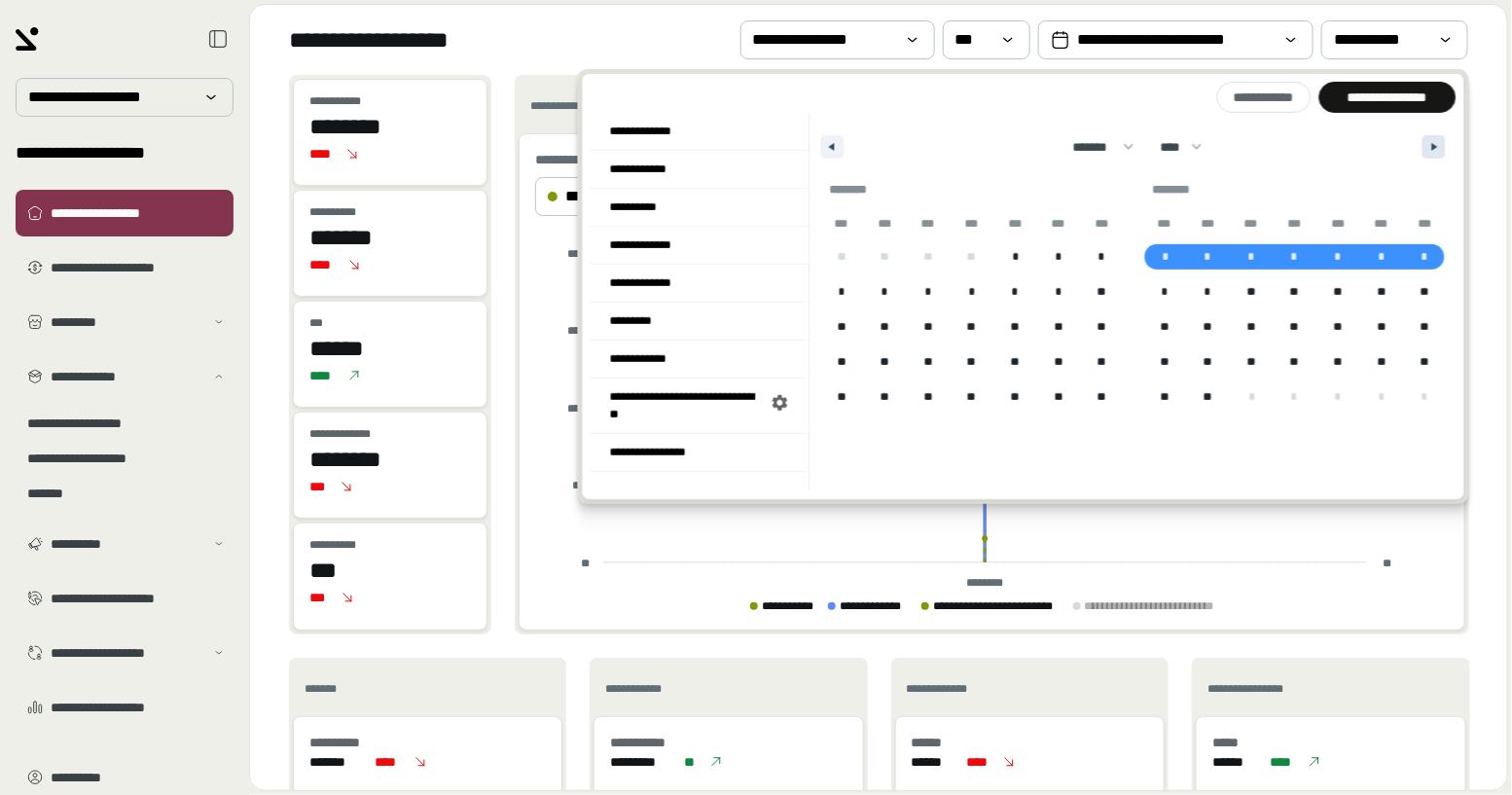 click at bounding box center (1434, 147) 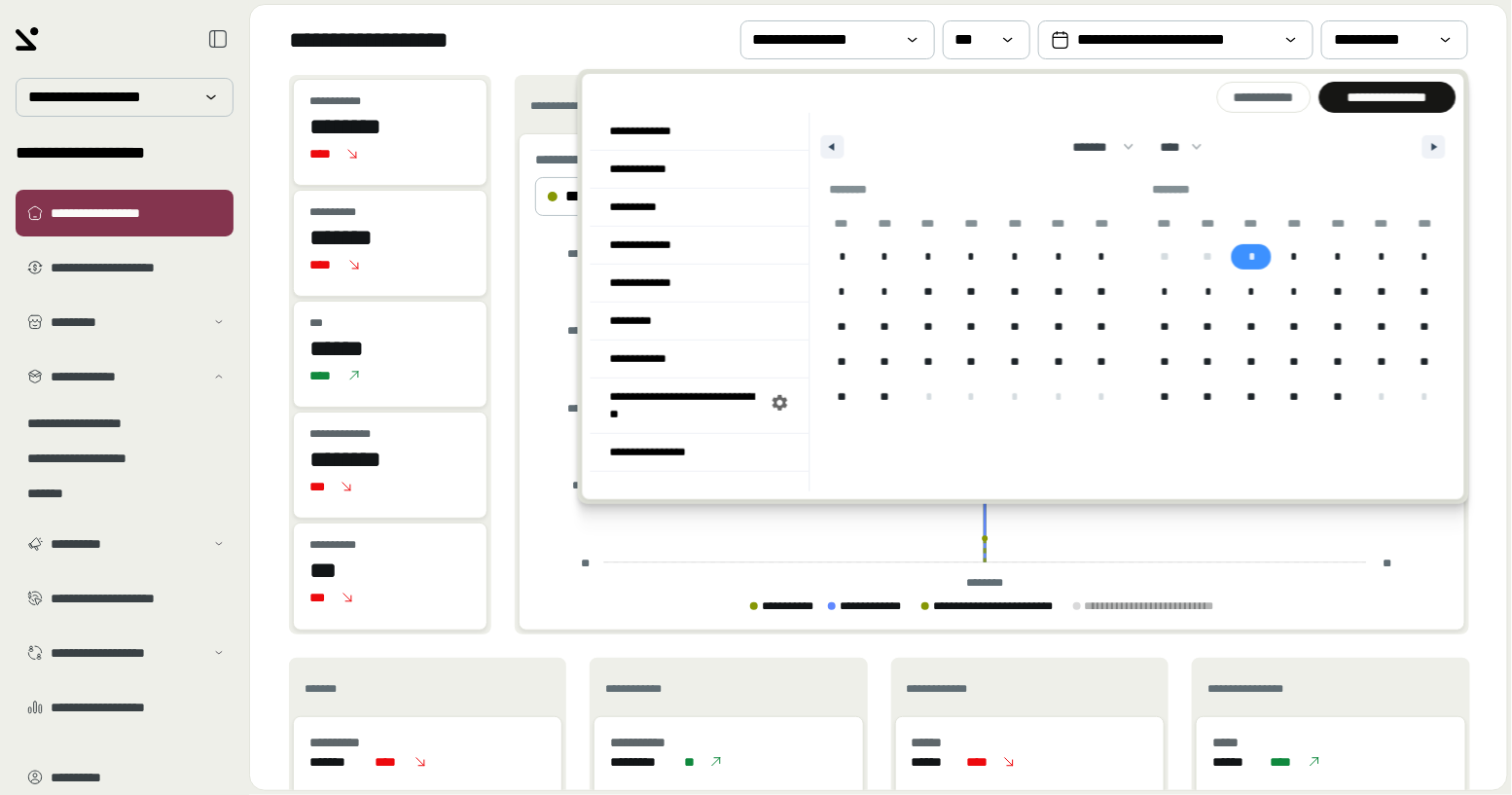 click on "*" at bounding box center (1251, 257) 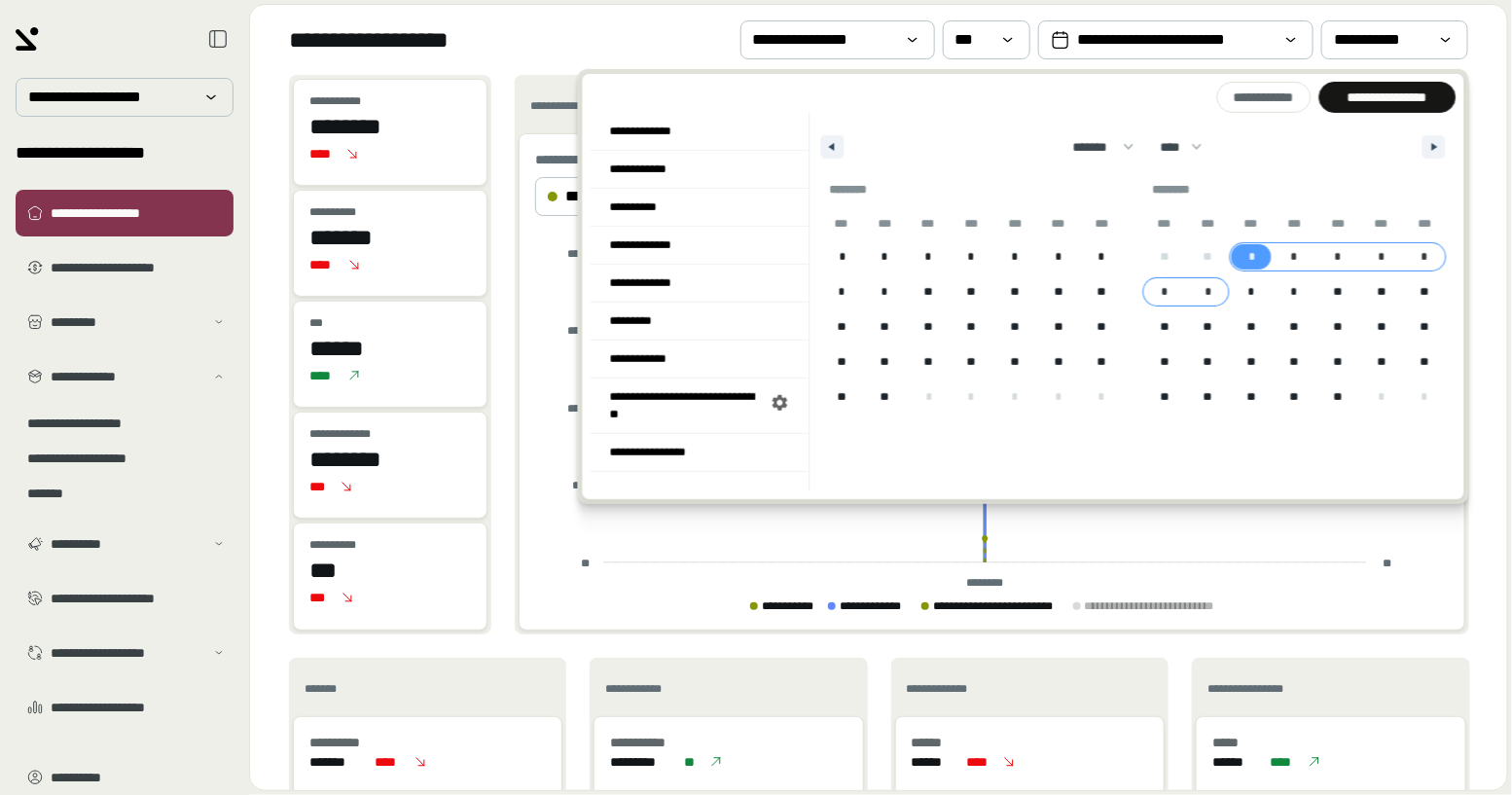 click on "*" at bounding box center (1207, 292) 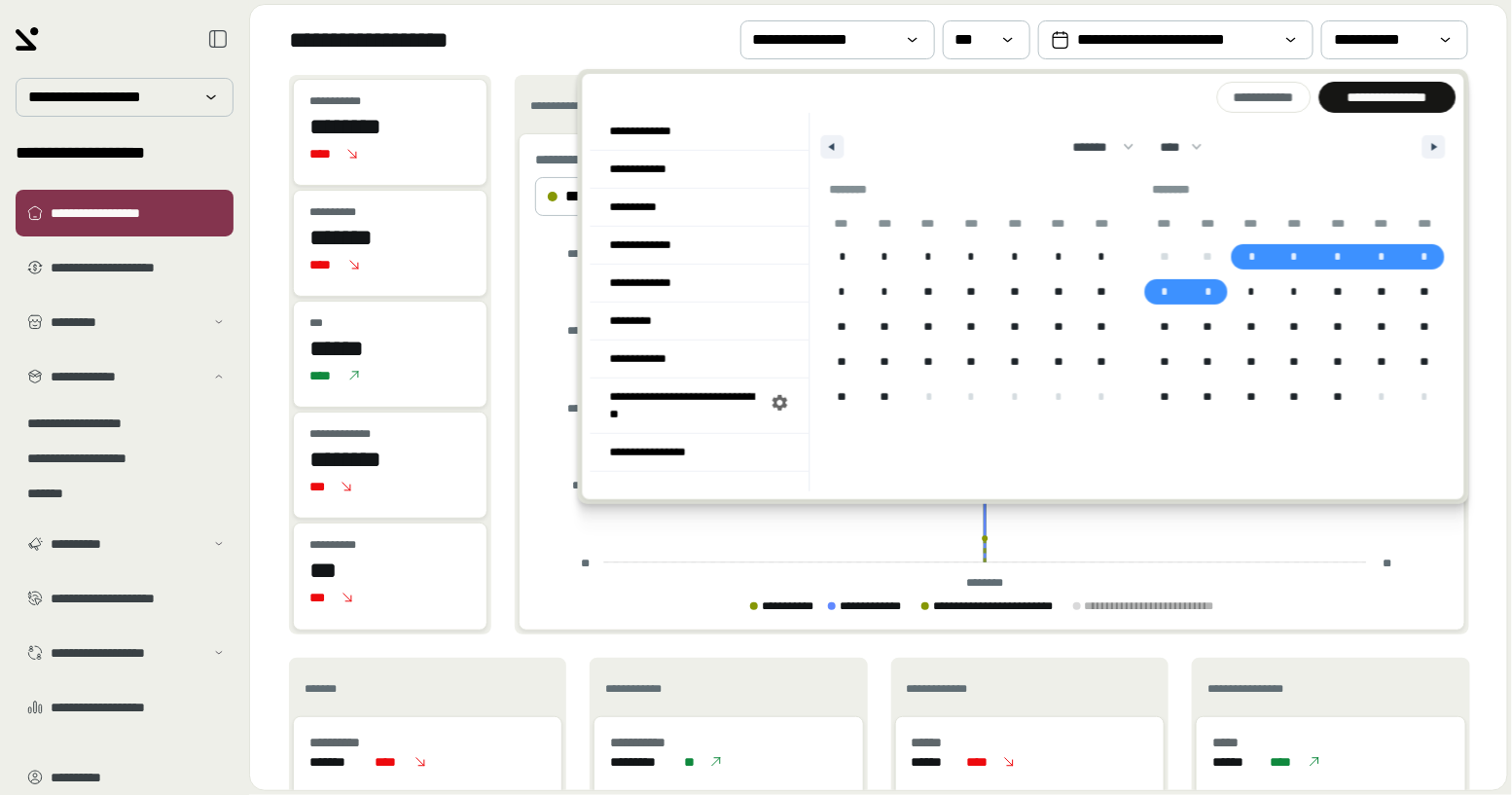 click on "**********" at bounding box center [1024, 286] 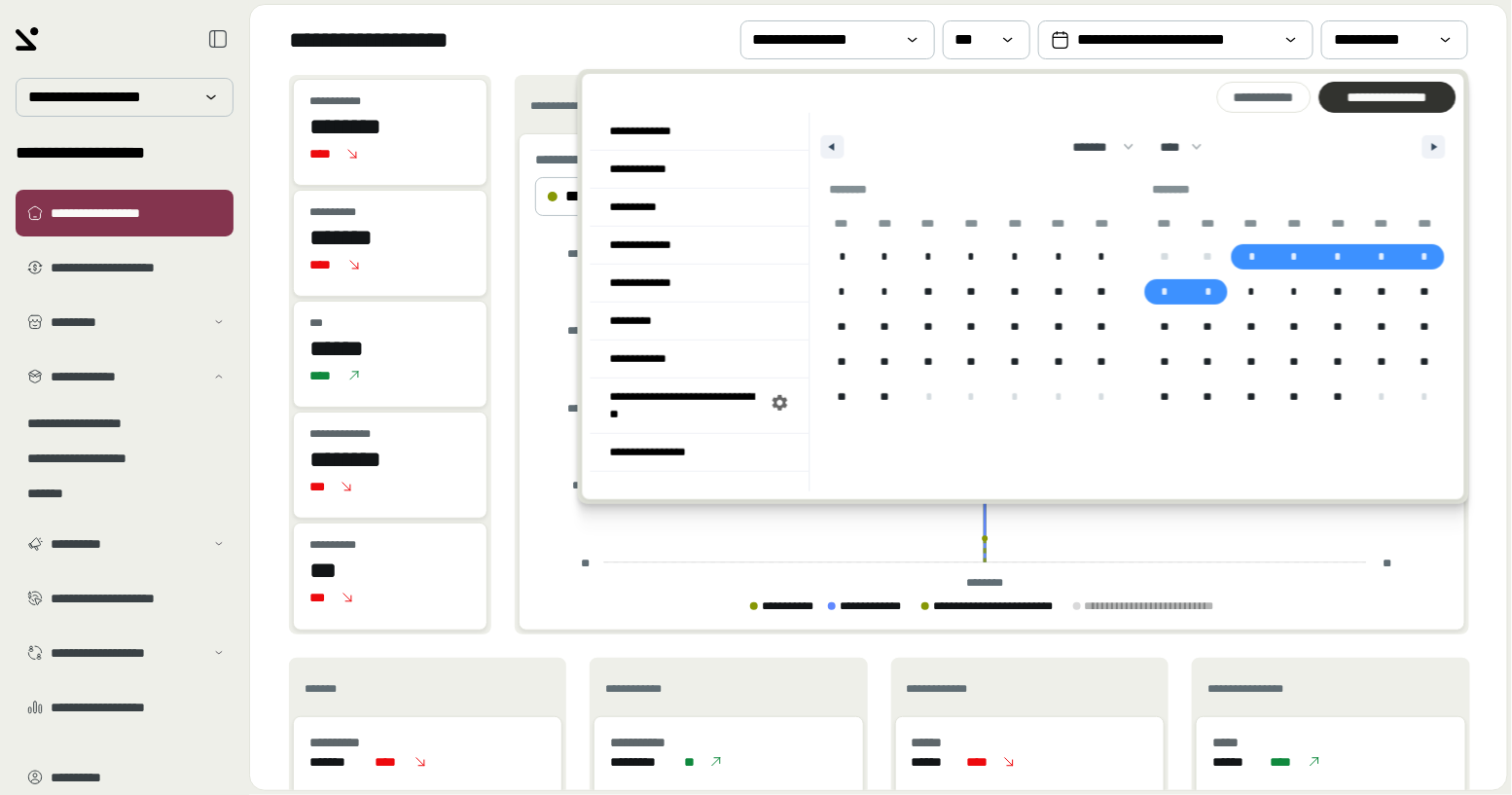click on "**********" at bounding box center [1386, 97] 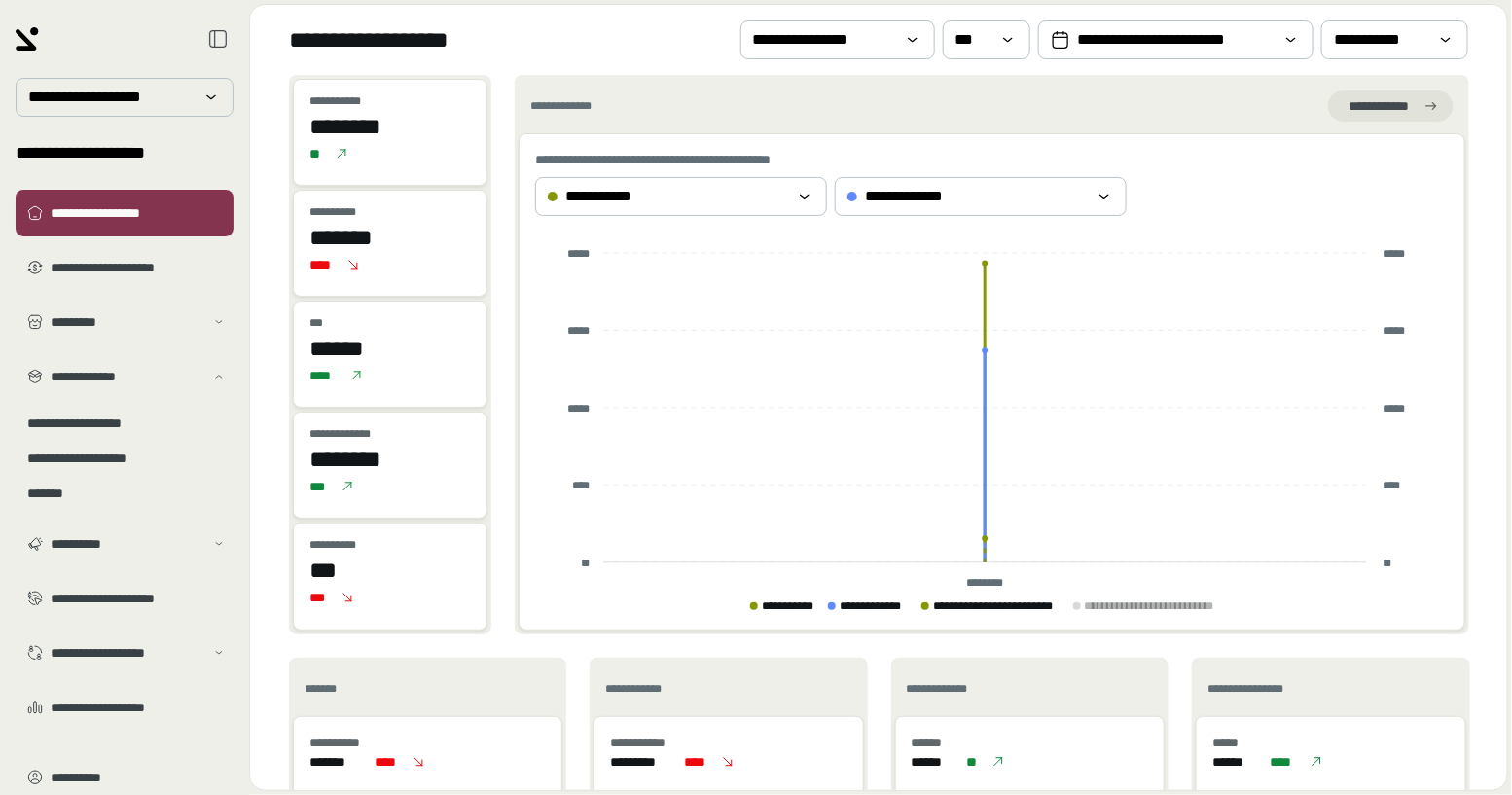 click on "********" at bounding box center (390, 126) 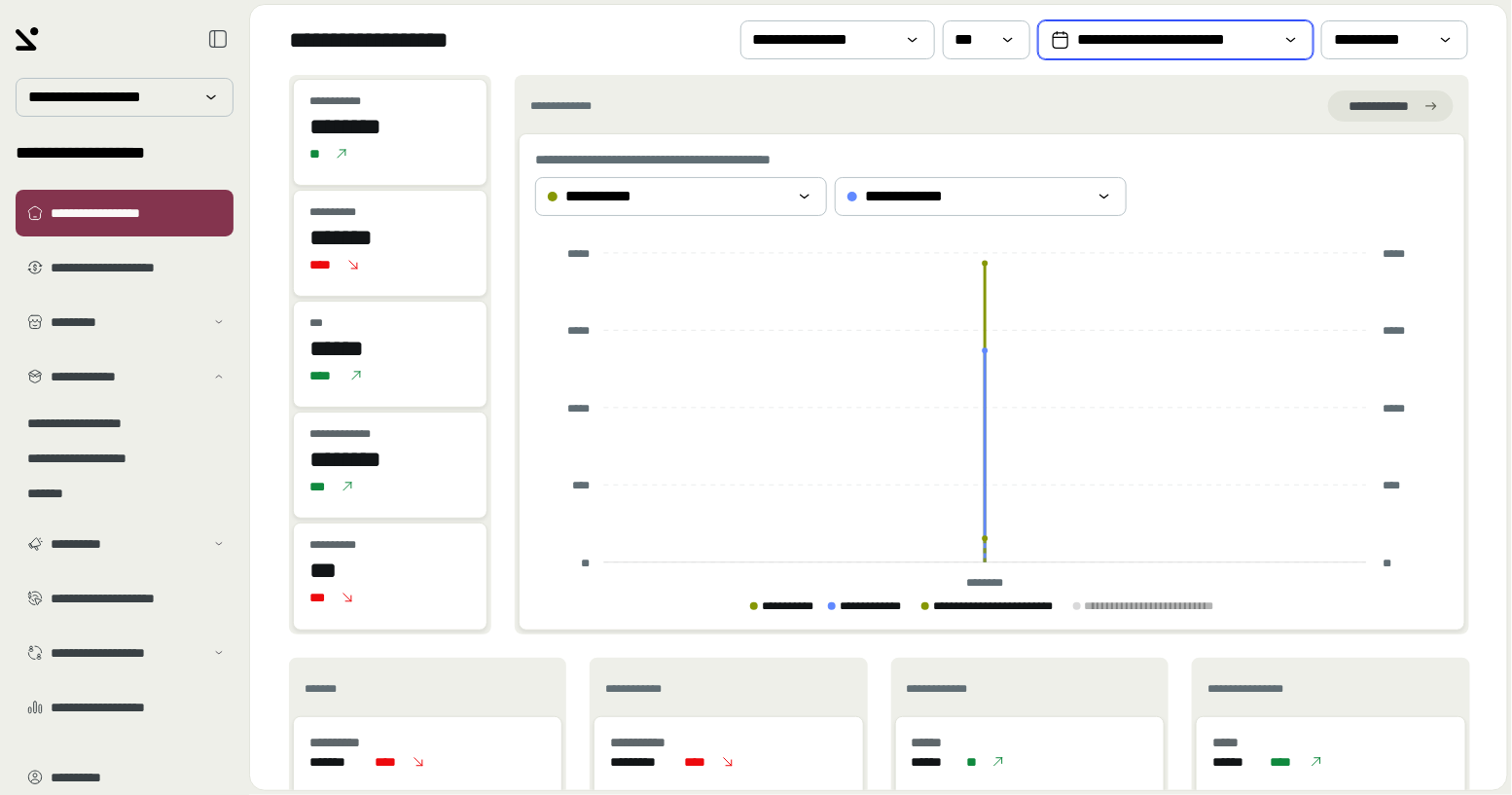 click on "**********" at bounding box center (1175, 40) 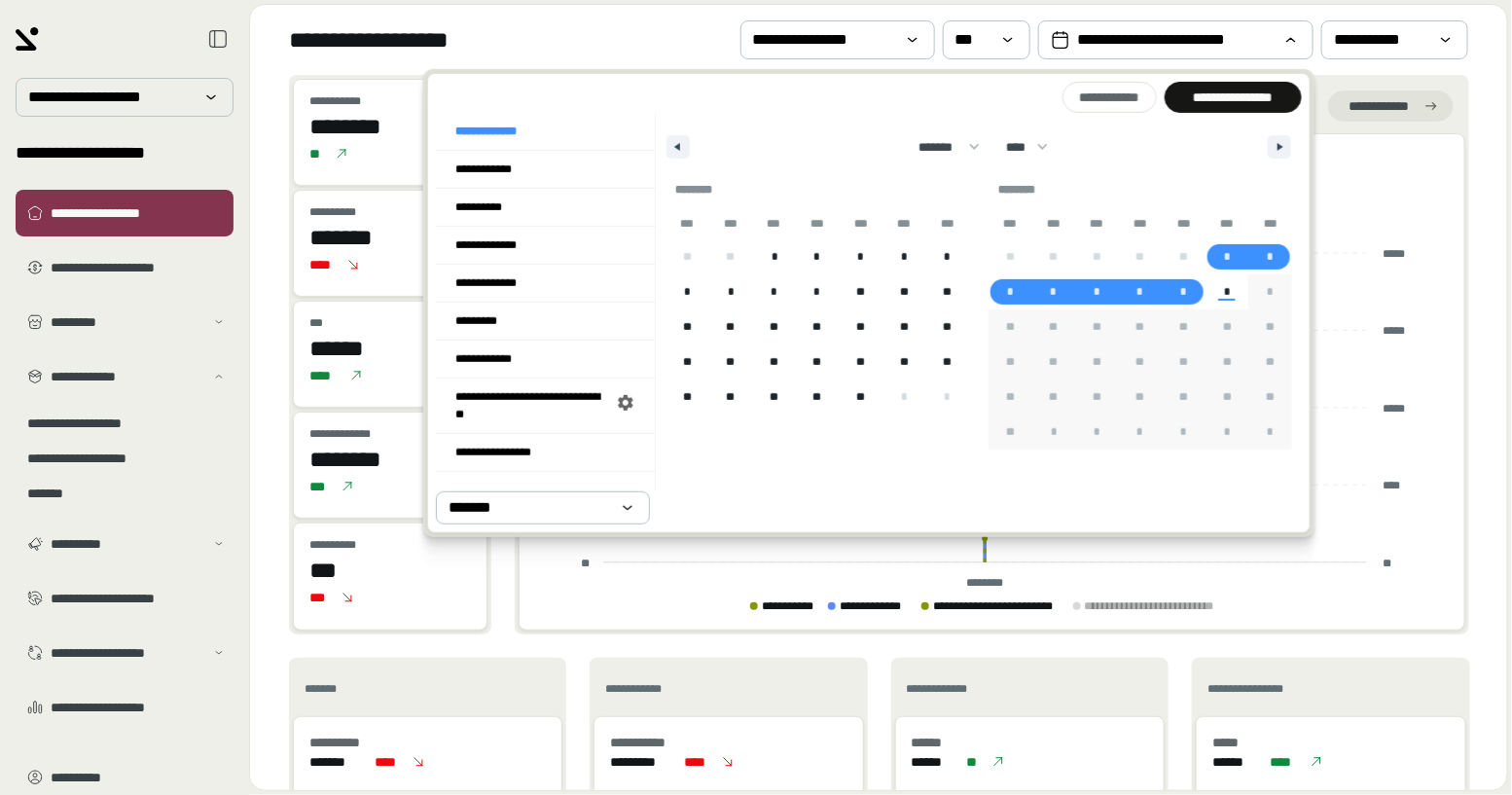 click on "**********" at bounding box center (879, 40) 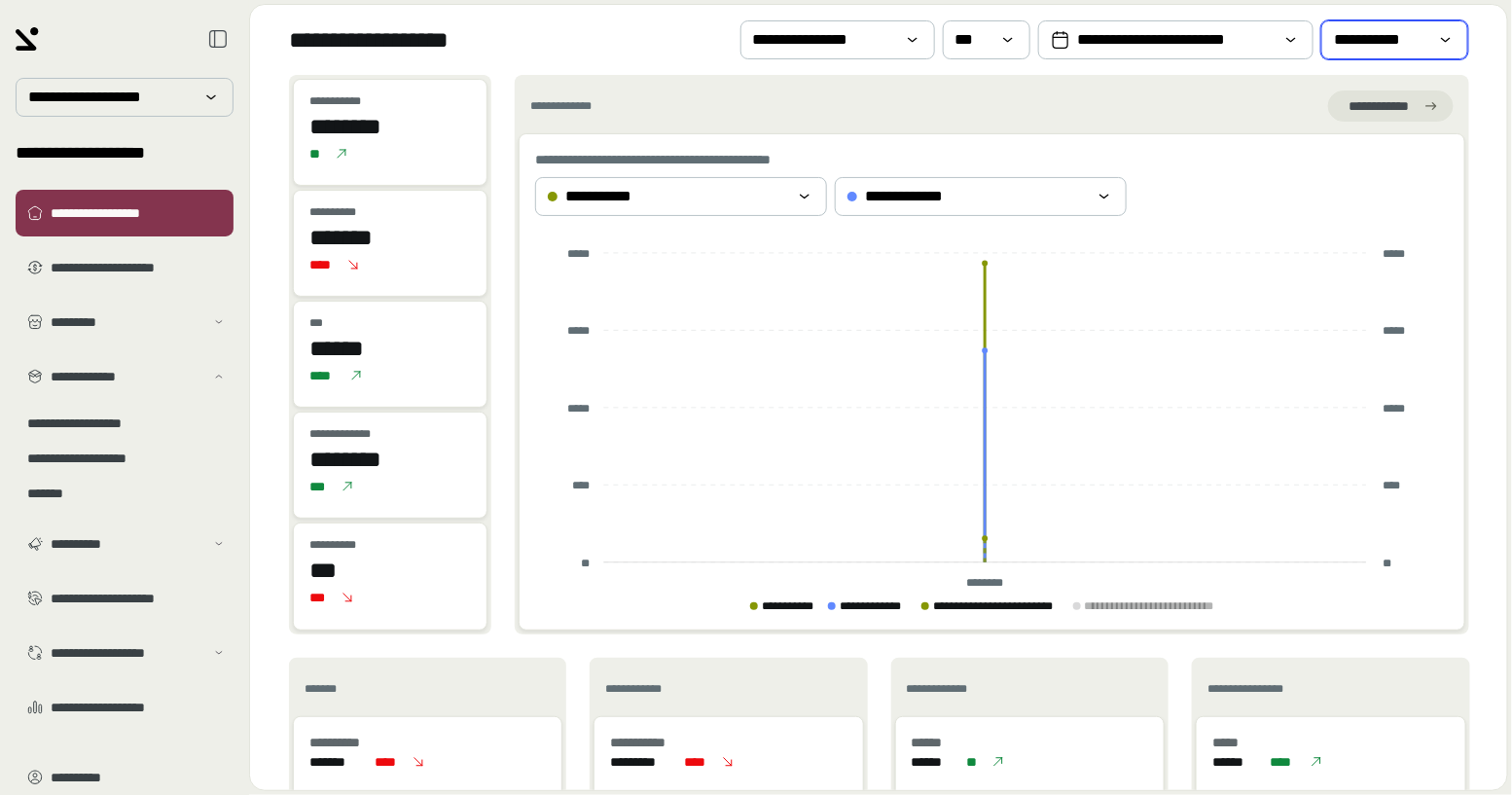 click on "**********" at bounding box center (1381, 40) 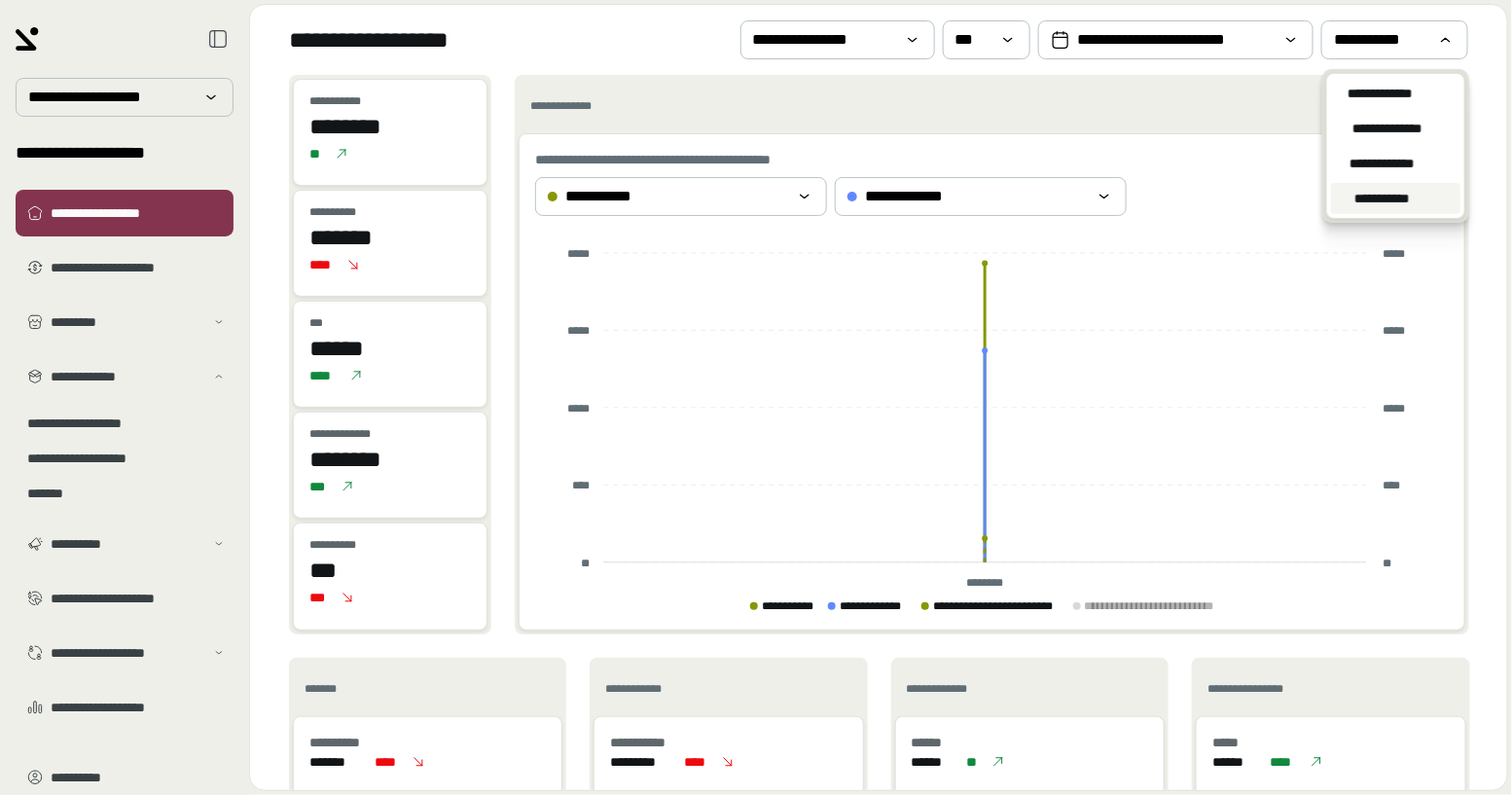 click on "**********" at bounding box center (1395, 199) 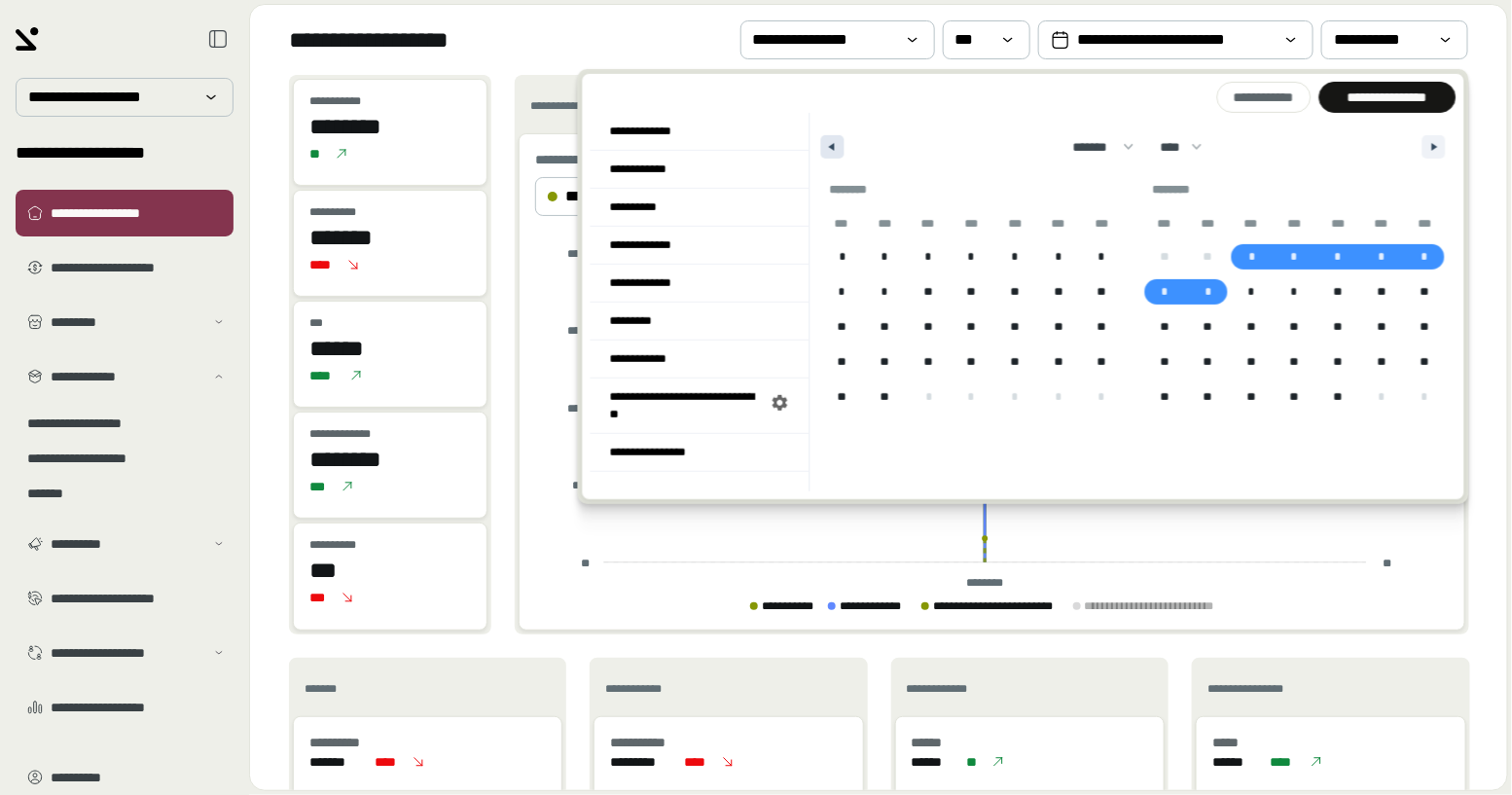 click at bounding box center (833, 147) 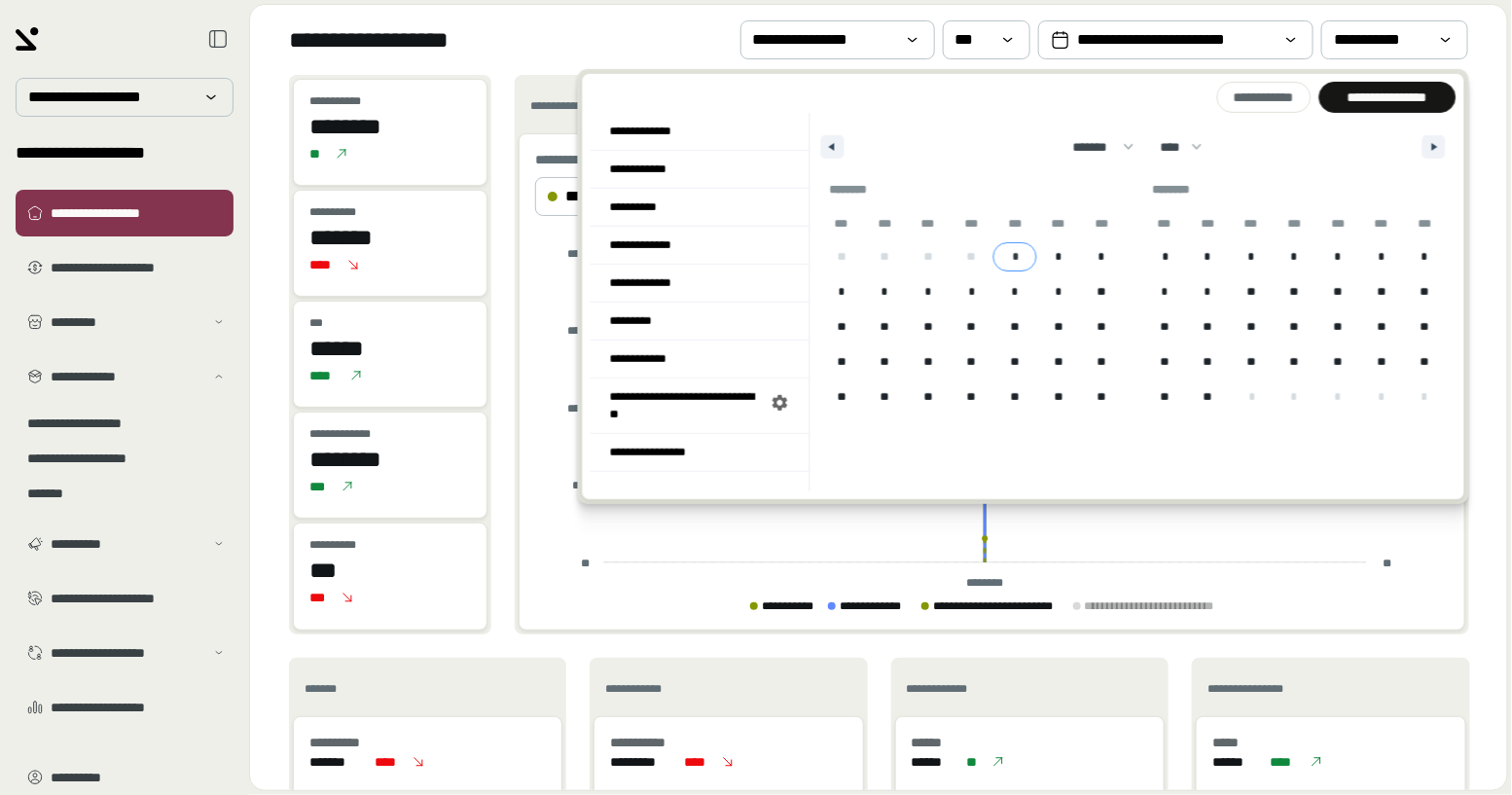 click on "*" at bounding box center (1015, 257) 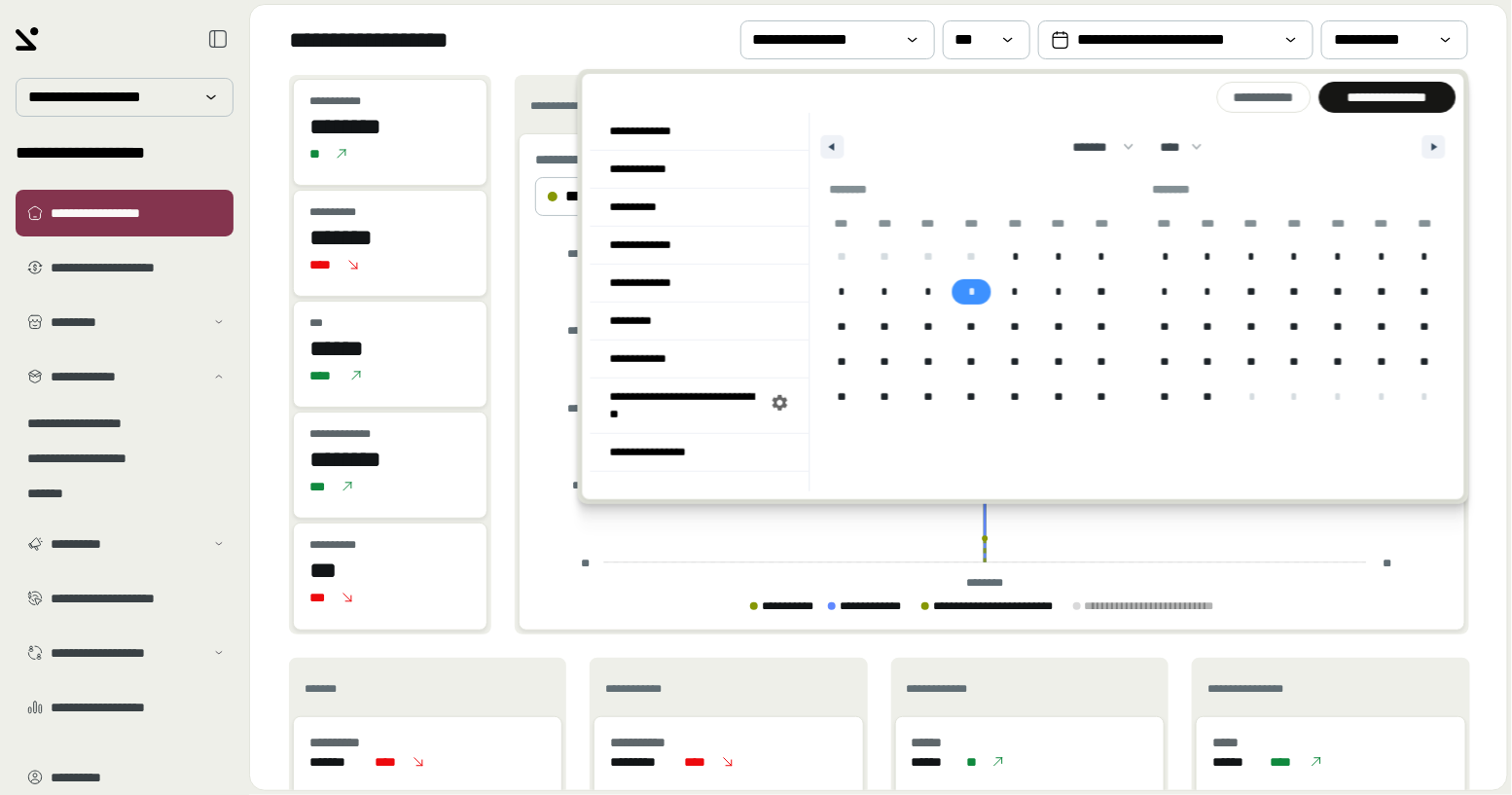 click on "*" at bounding box center (971, 292) 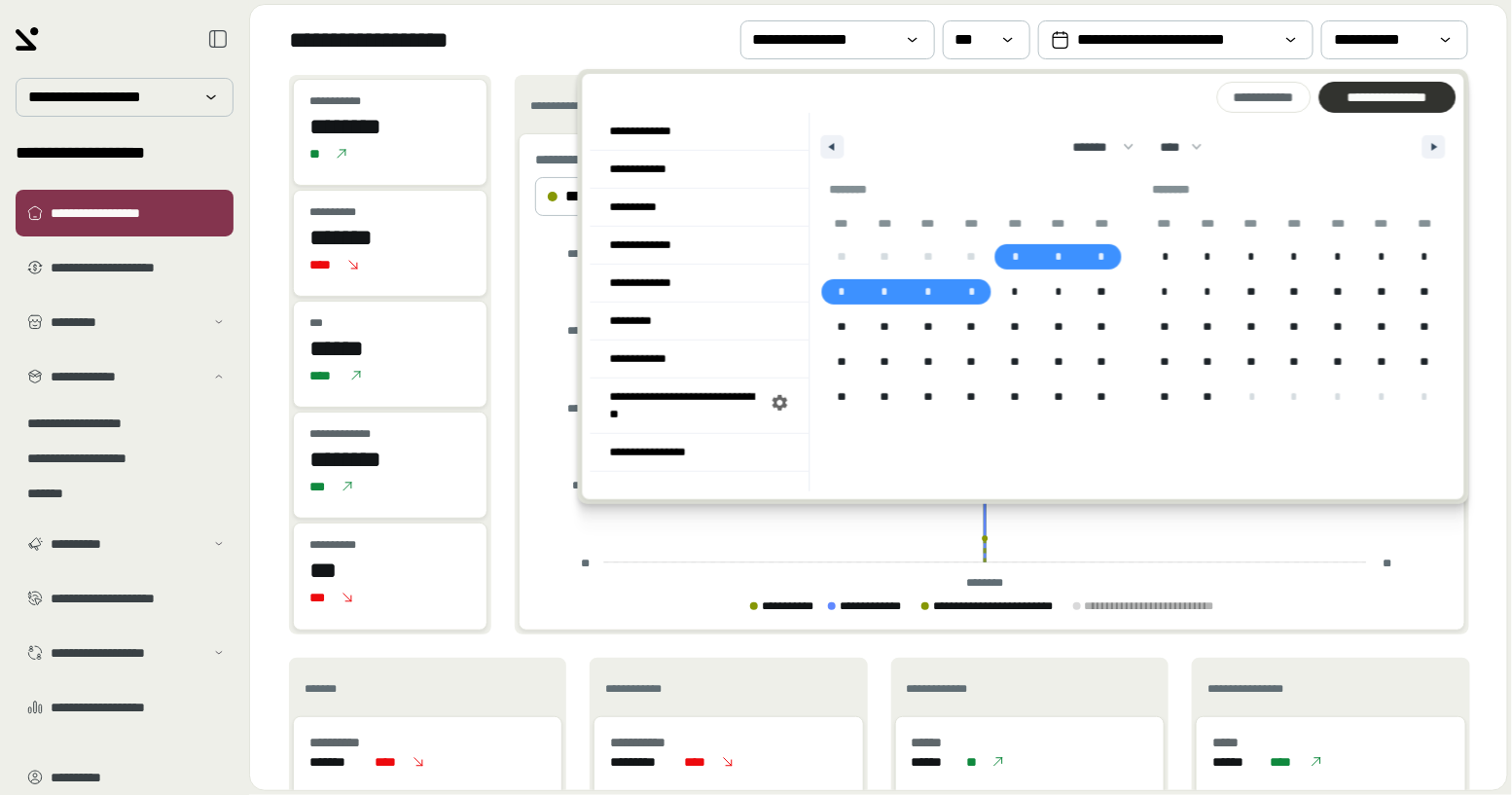 click on "**********" at bounding box center (1386, 97) 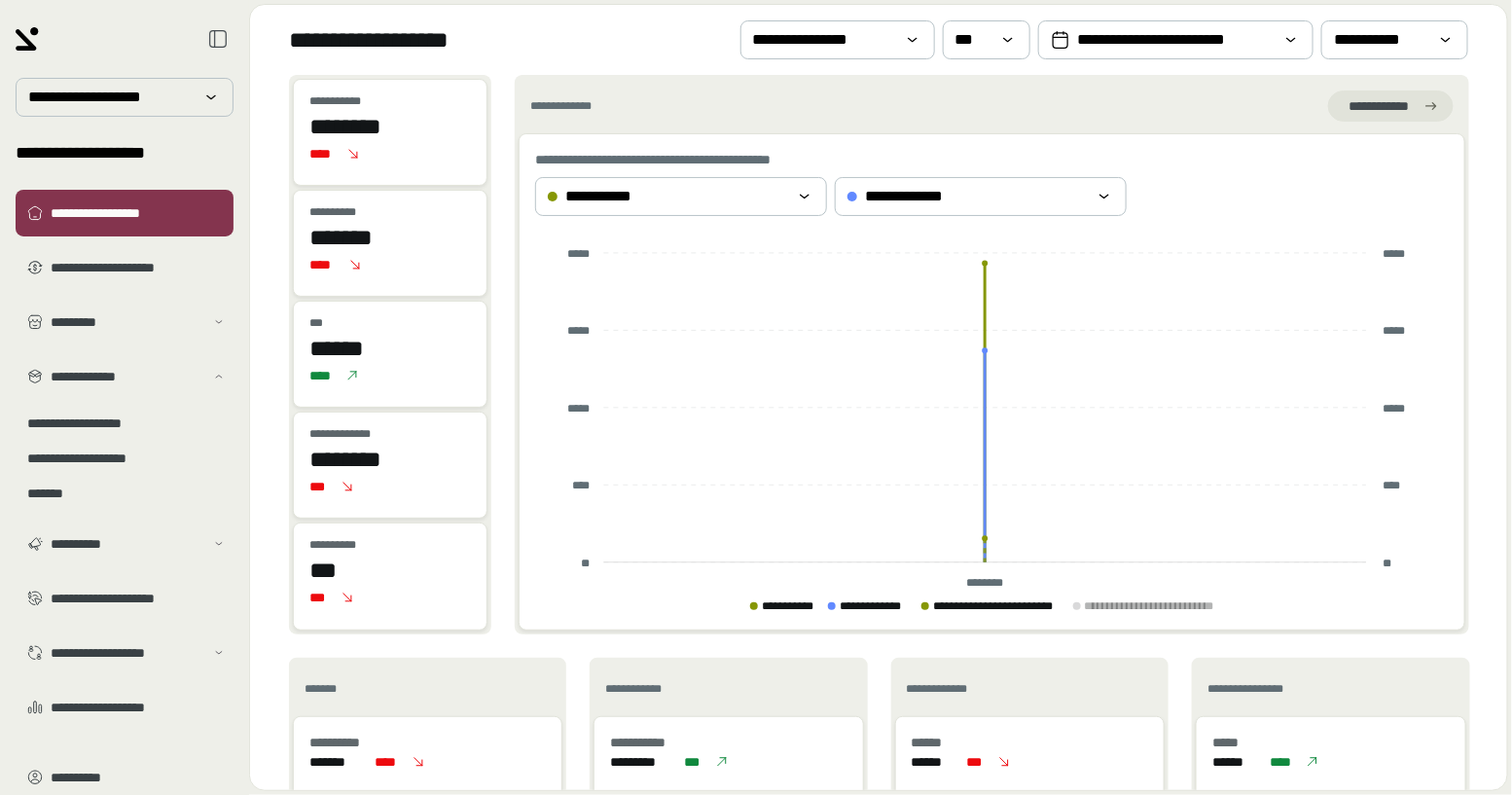 click on "********" at bounding box center [390, 126] 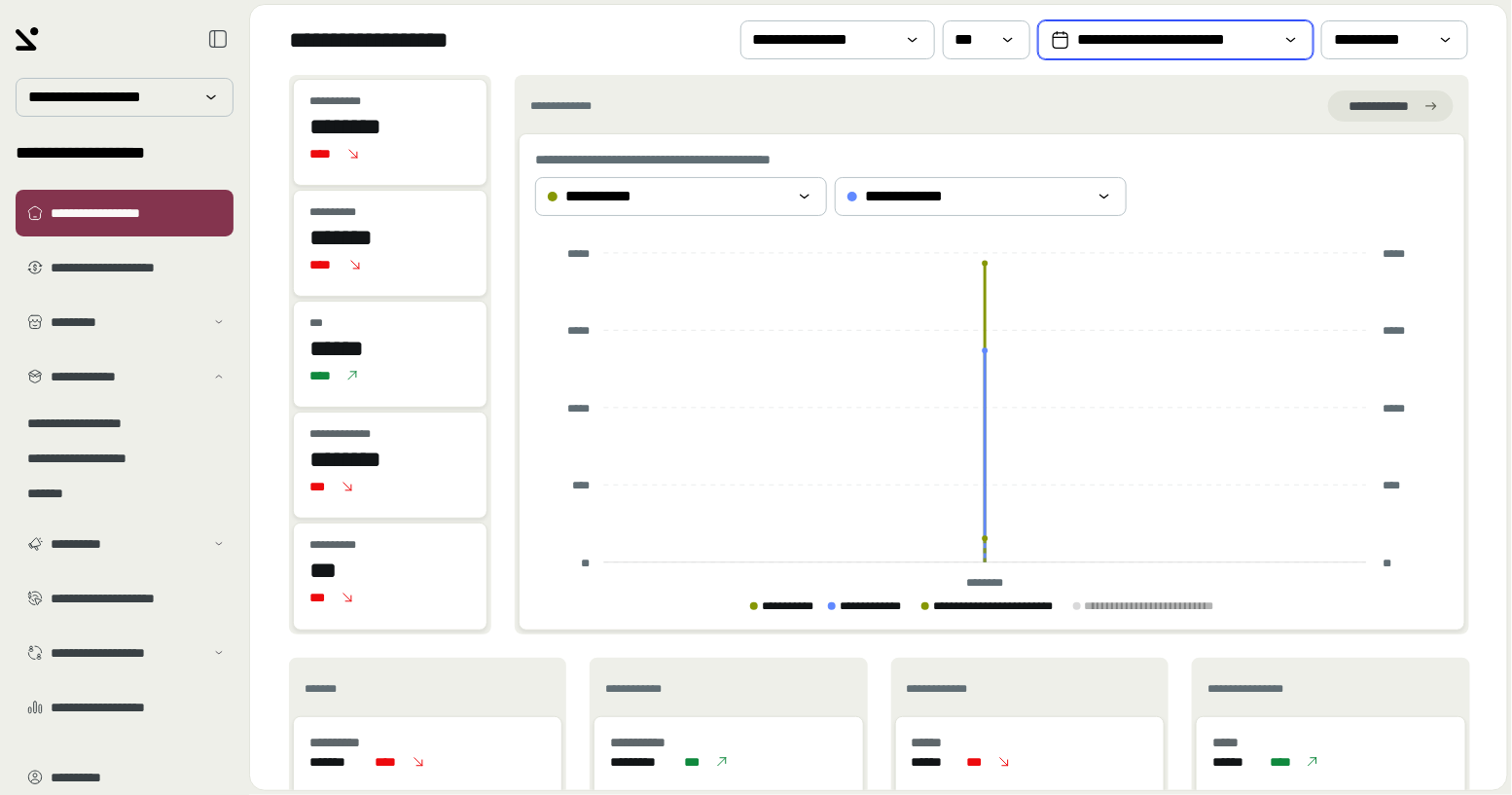 click on "**********" at bounding box center (1175, 40) 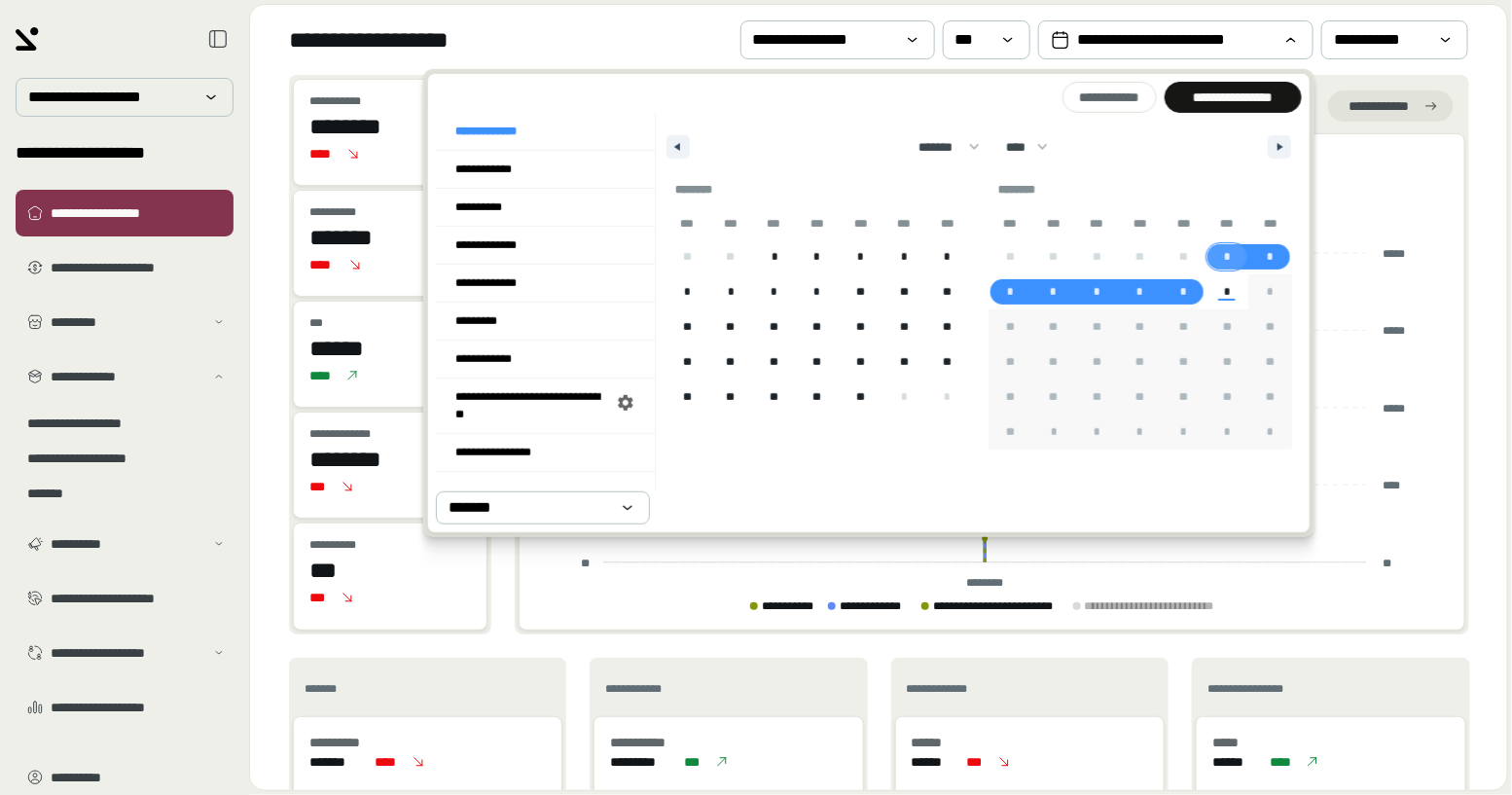 click on "*" at bounding box center [1227, 257] 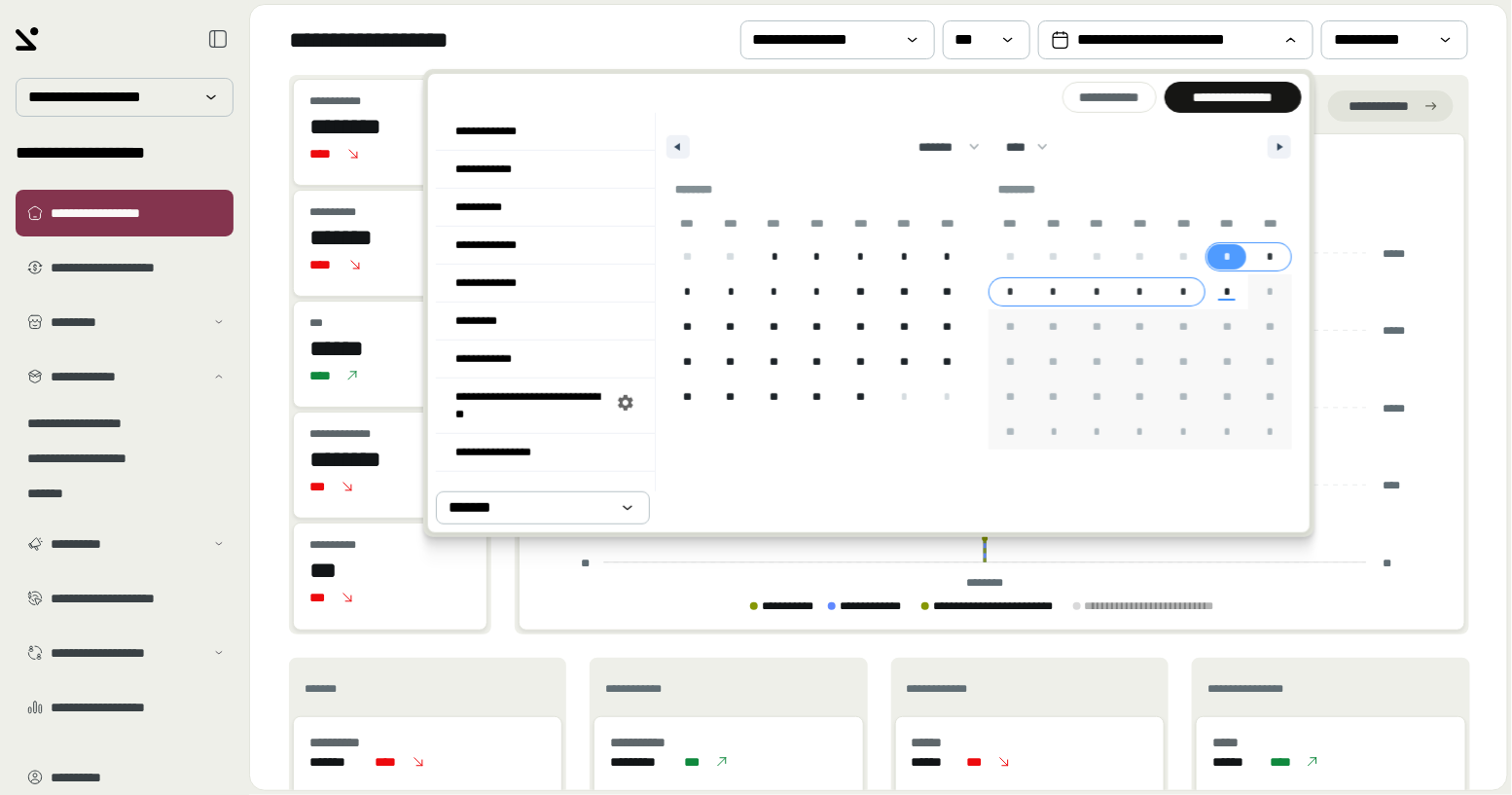 click on "*" at bounding box center (1183, 292) 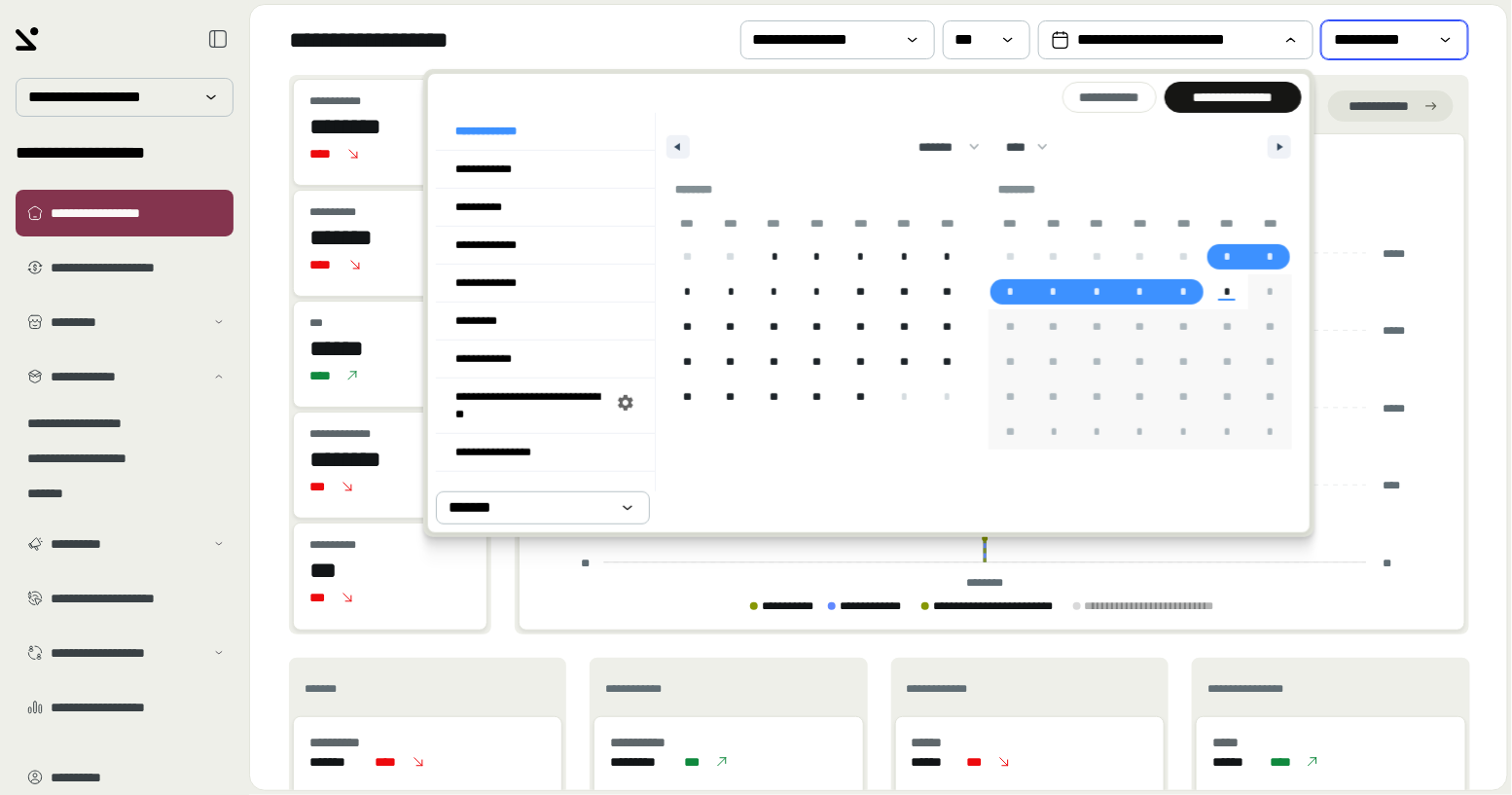 click on "**********" at bounding box center [1381, 40] 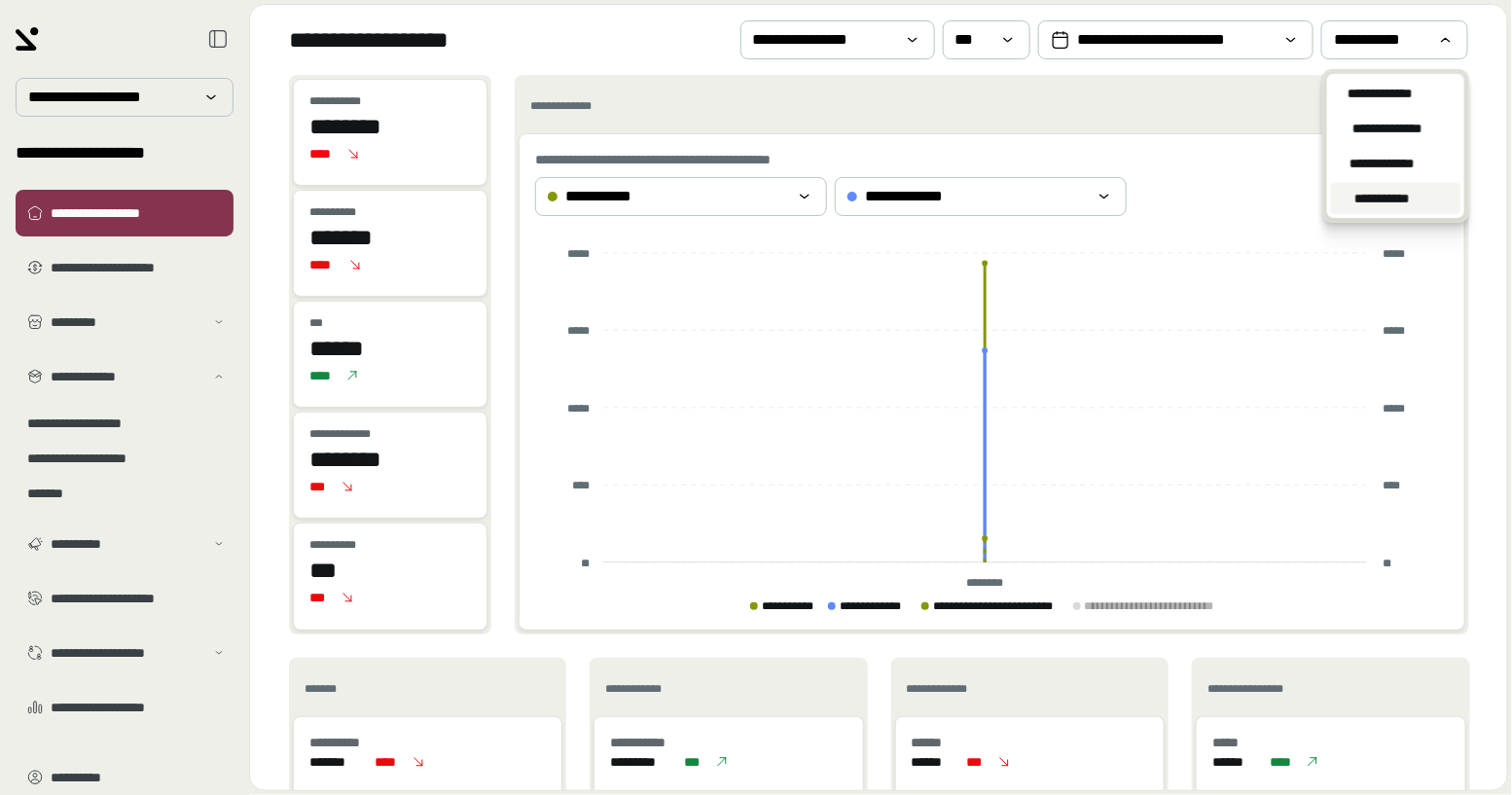 click on "**********" at bounding box center [1382, 199] 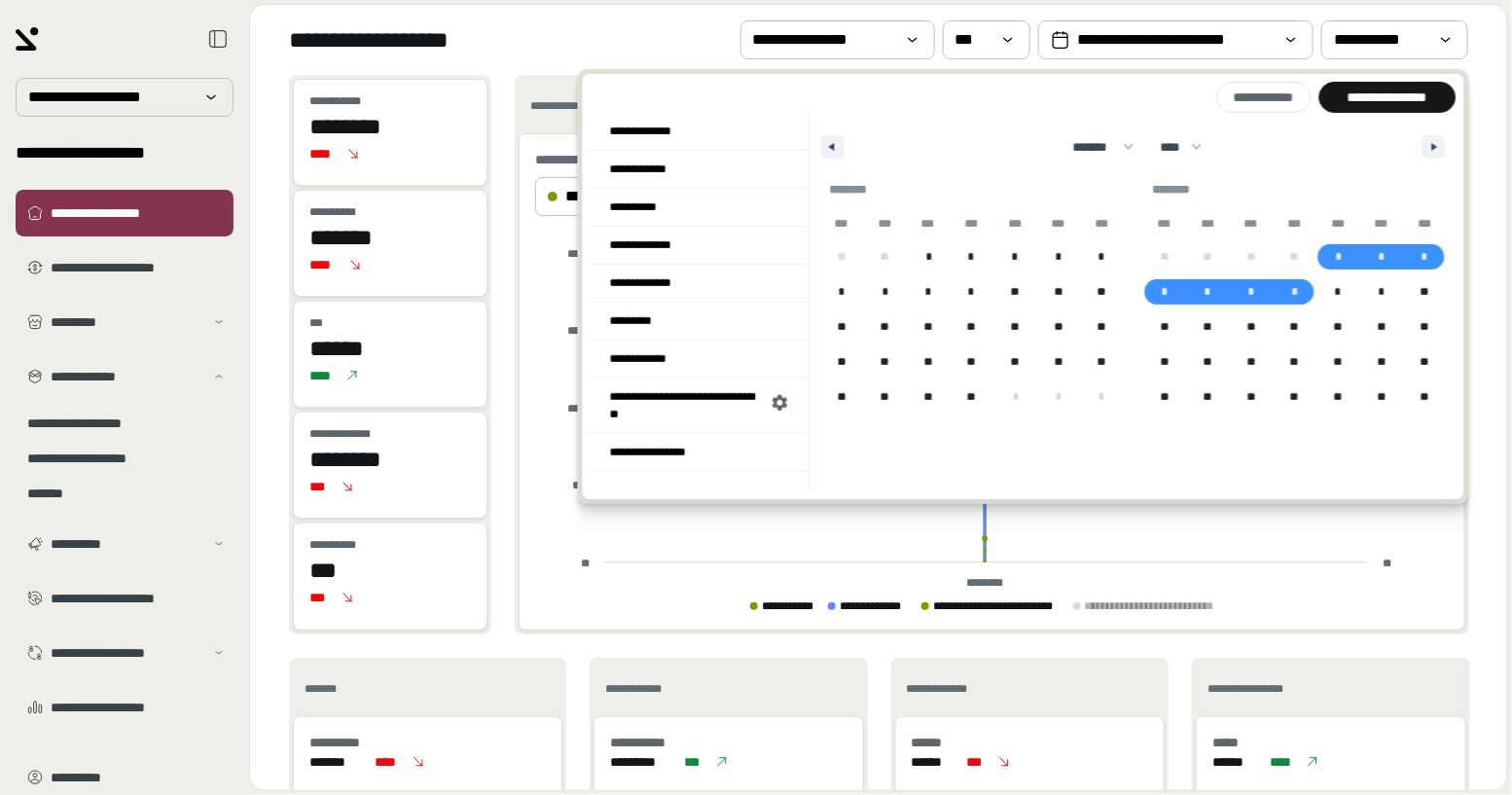 click on "******* ******** ***** ***** *** **** **** ****** ********* ******* ******** ******** **** **** **** **** **** **** **** **** **** **** **** **** **** **** **** **** **** **** **** **** **** **** **** **** **** **** **** **** **** **** **** **** **** **** **** **** **** **** **** **** **** **** **** **** **** **** **** **** **** **** **** **** **** **** **** **** **** **** **** **** **** **** **** **** **** **** **** **** **** **** **** **** **** **** **** **** **** **** **** **** **** **** **** **** **** **** **** **** **** **** **** **** **** **** **** **** **** **** **** **** ****" at bounding box center [1134, 142] 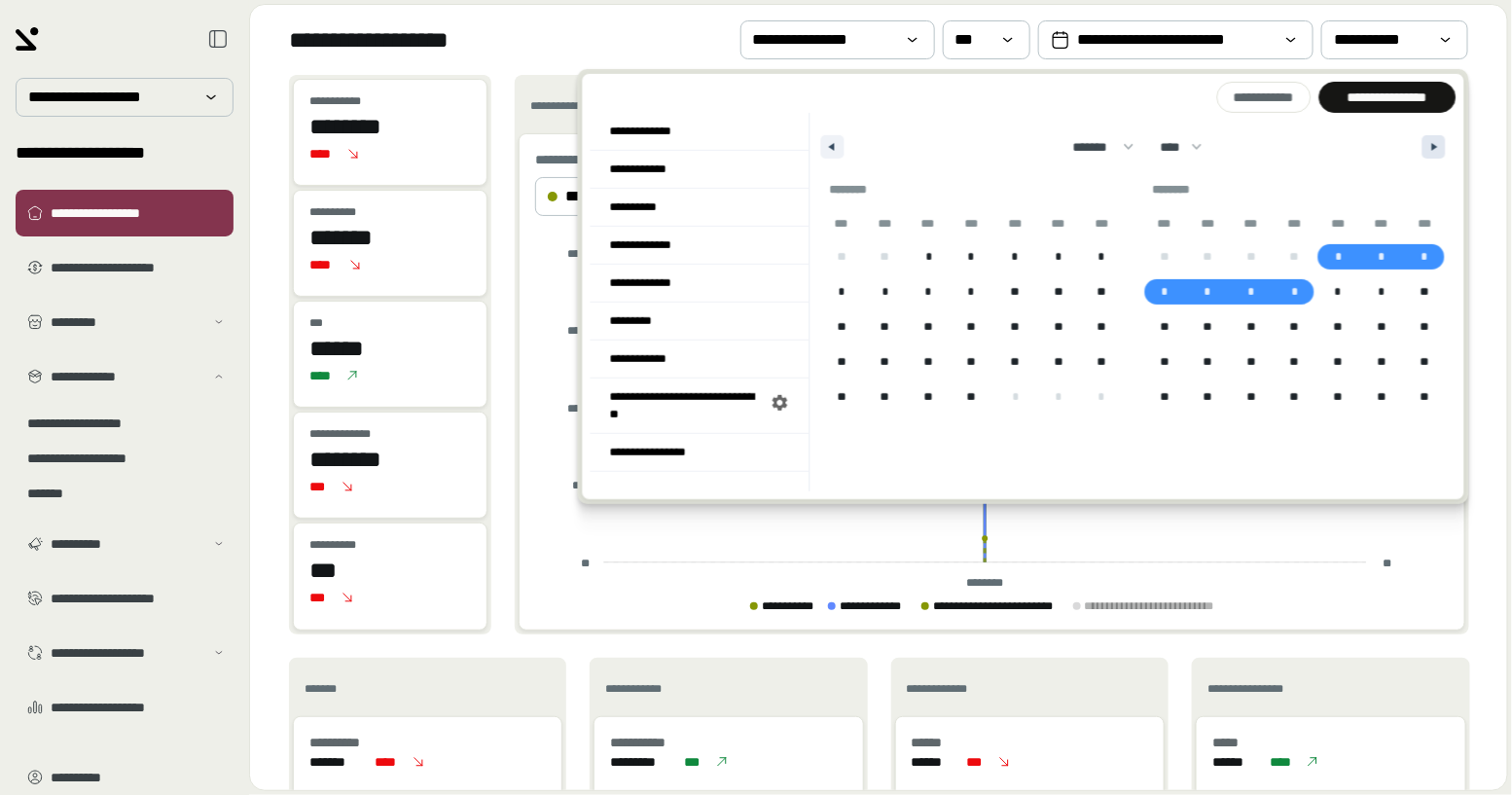 click at bounding box center (1434, 147) 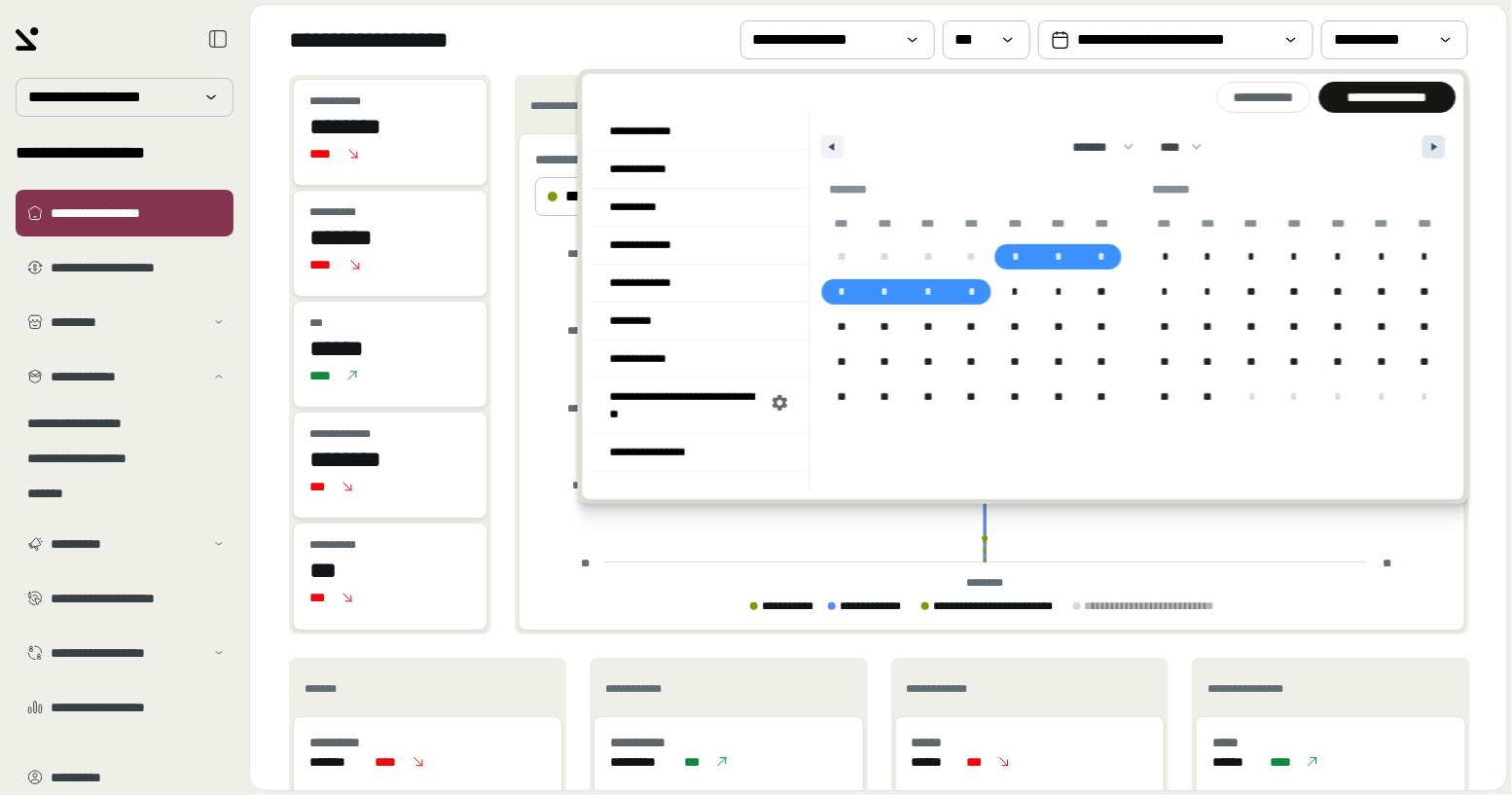 click at bounding box center [1434, 147] 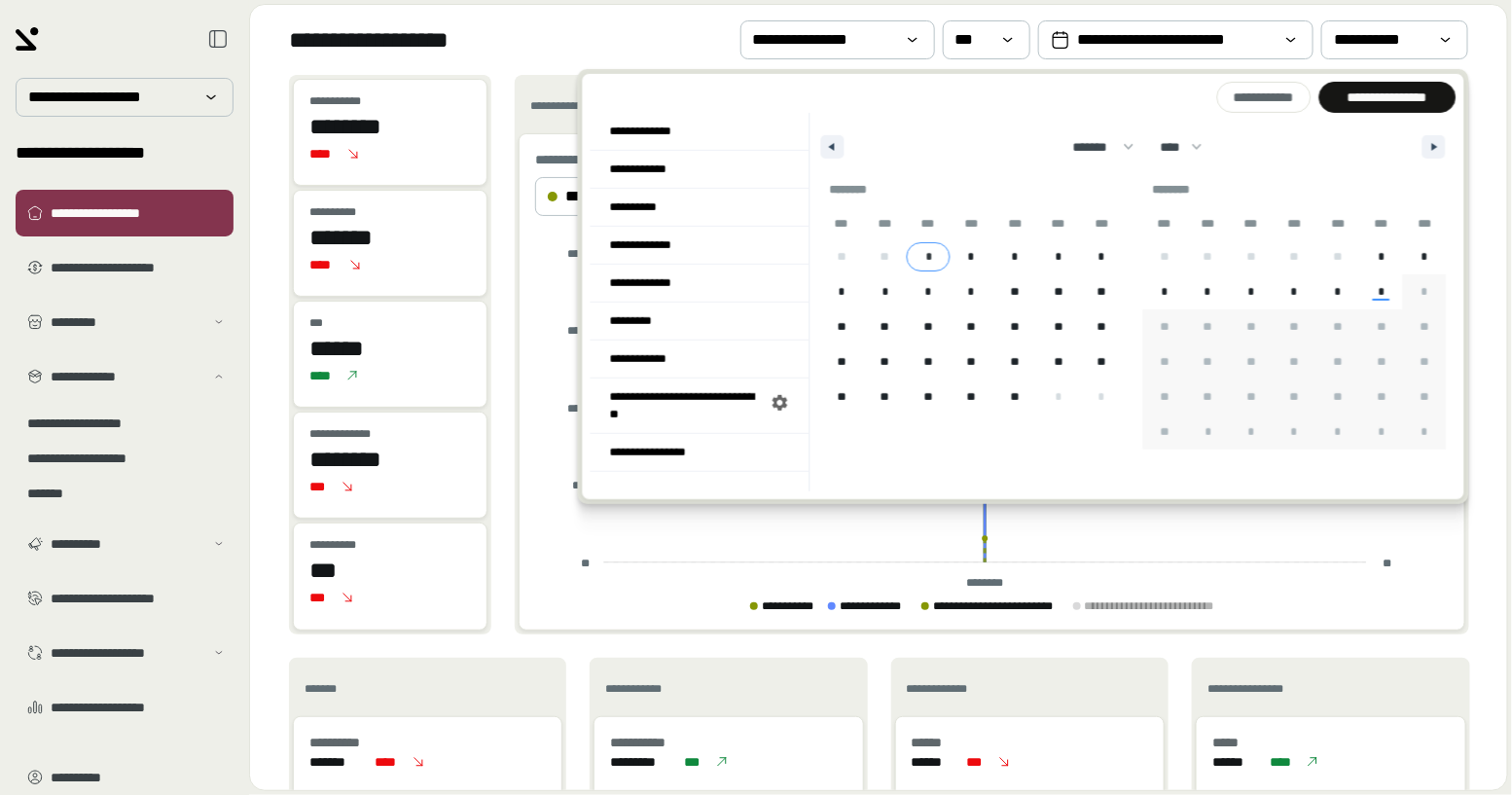 click on "*" at bounding box center [928, 257] 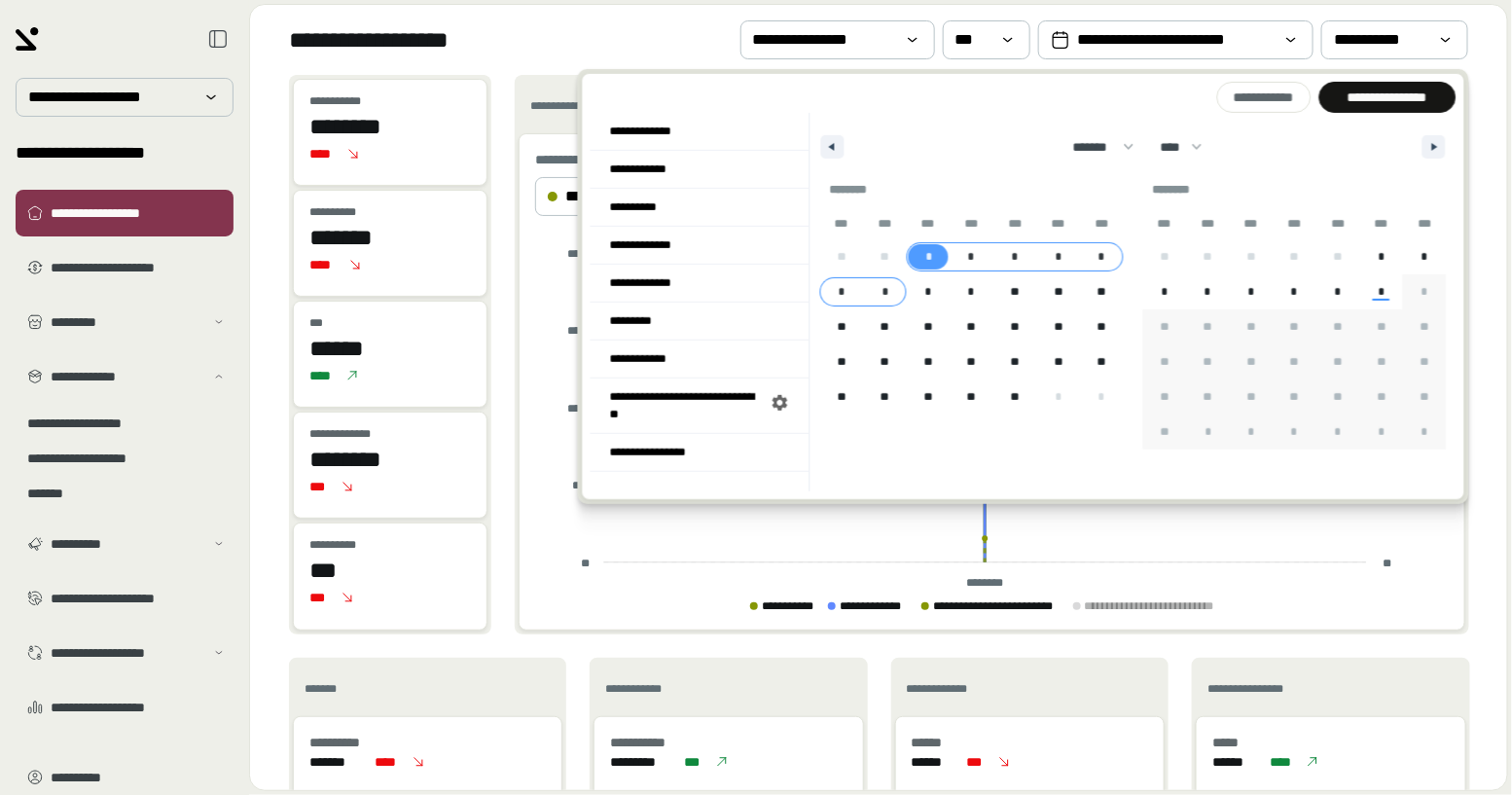 click on "*" at bounding box center [884, 292] 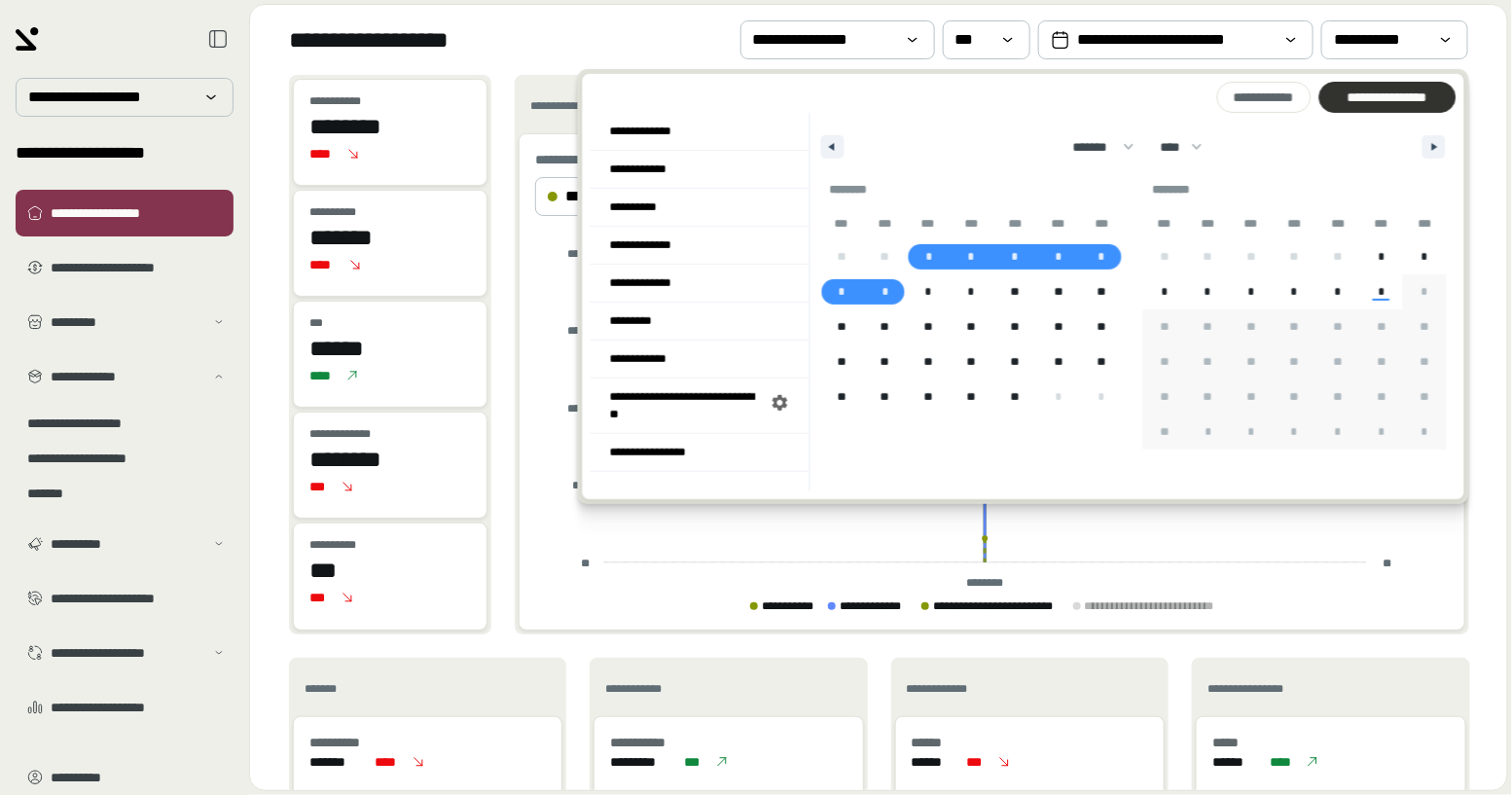 click on "**********" at bounding box center [1386, 97] 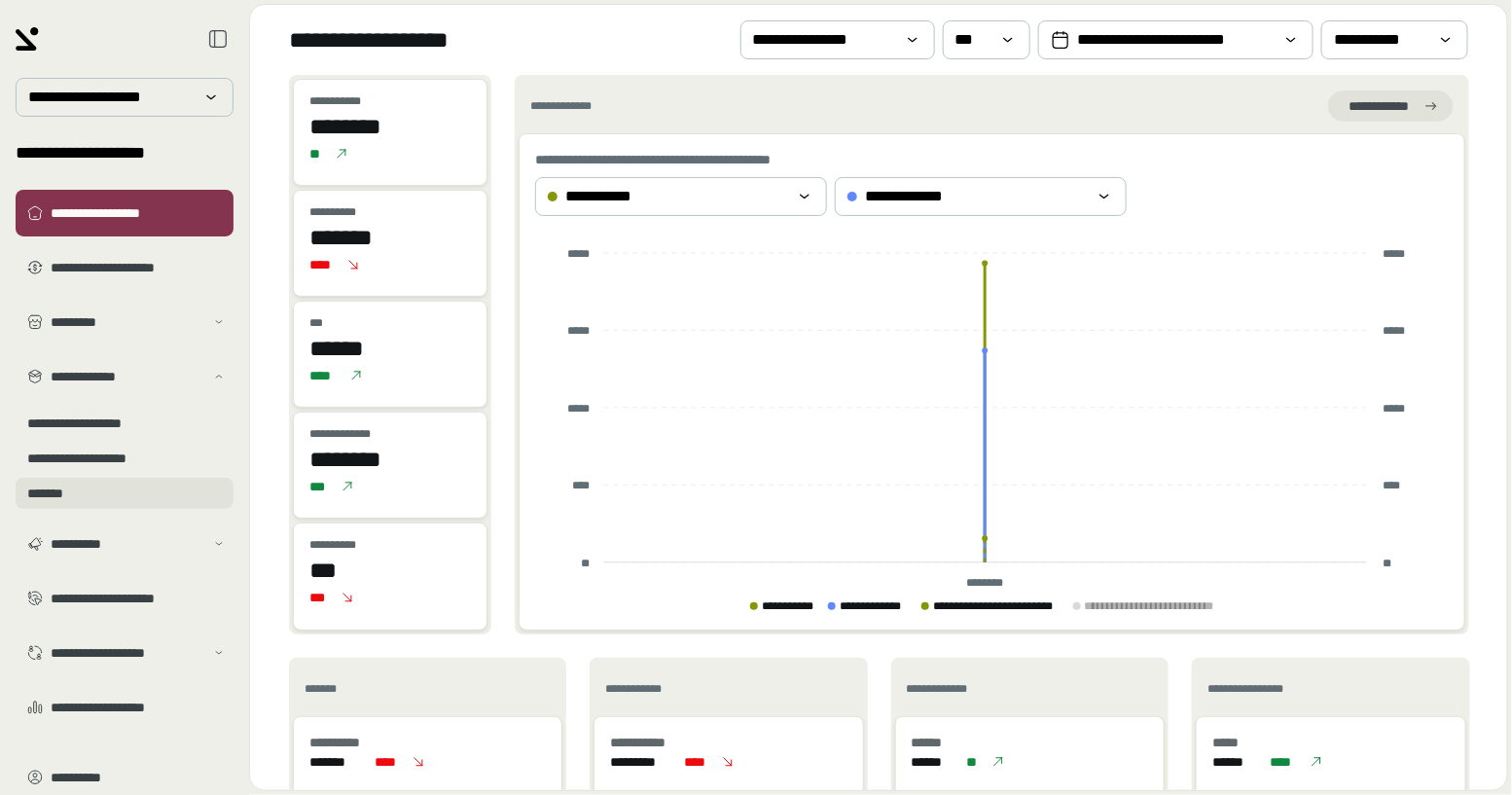 click on "*******" at bounding box center (125, 493) 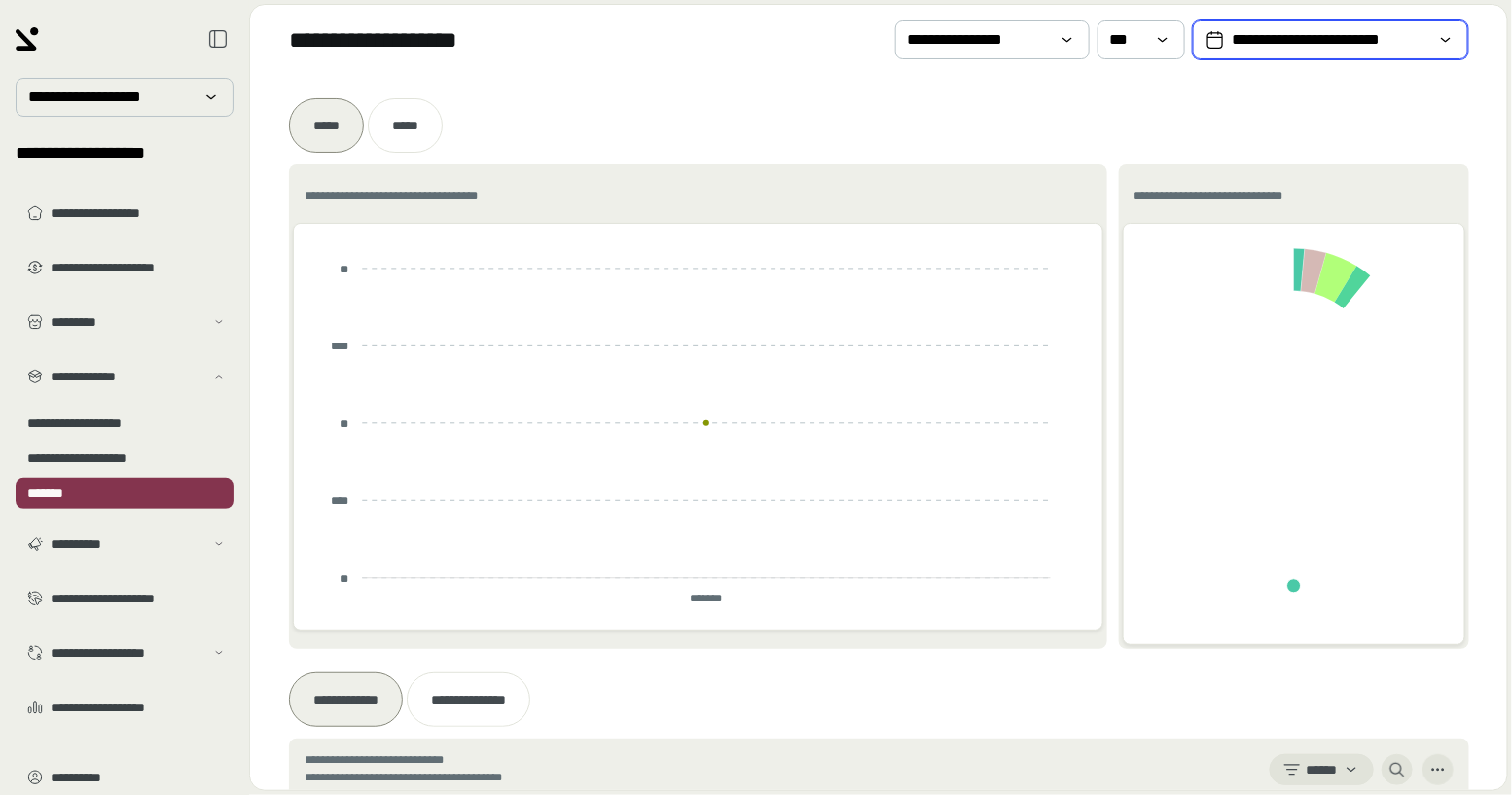 click on "**********" at bounding box center [1330, 40] 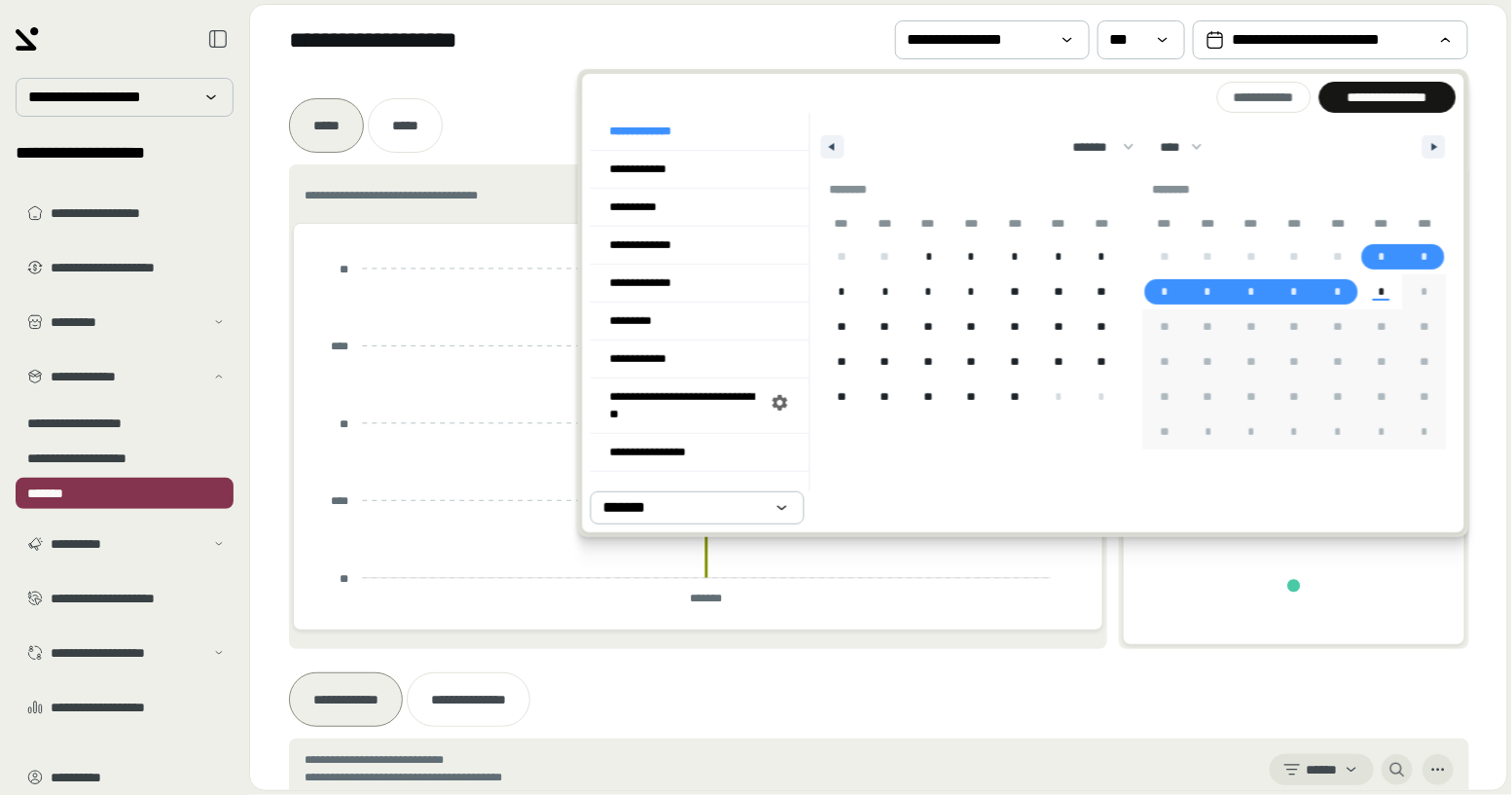 drag, startPoint x: 1378, startPoint y: 249, endPoint x: 1346, endPoint y: 276, distance: 41.86884 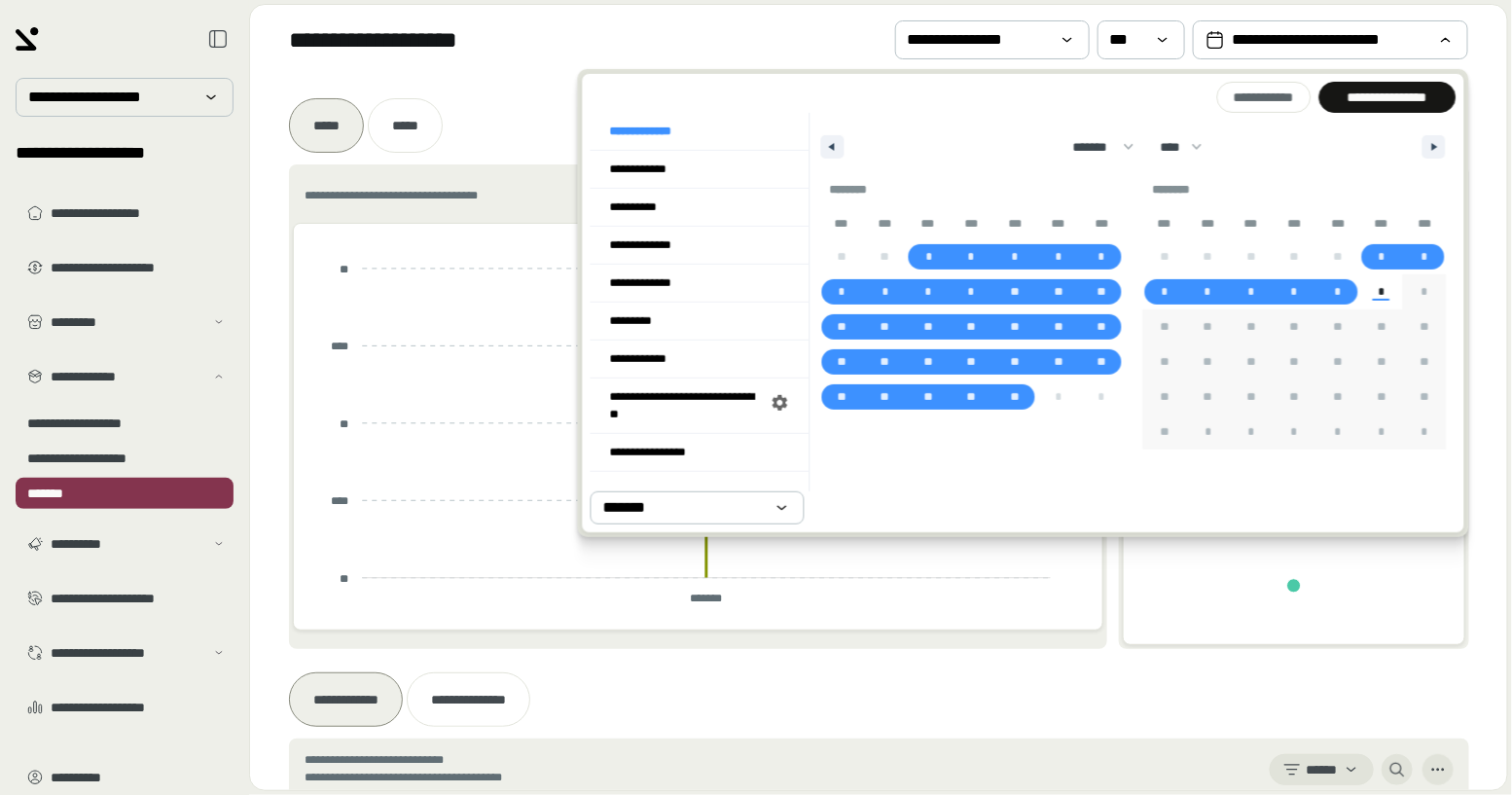 drag, startPoint x: 921, startPoint y: 257, endPoint x: 1346, endPoint y: 285, distance: 425.92135 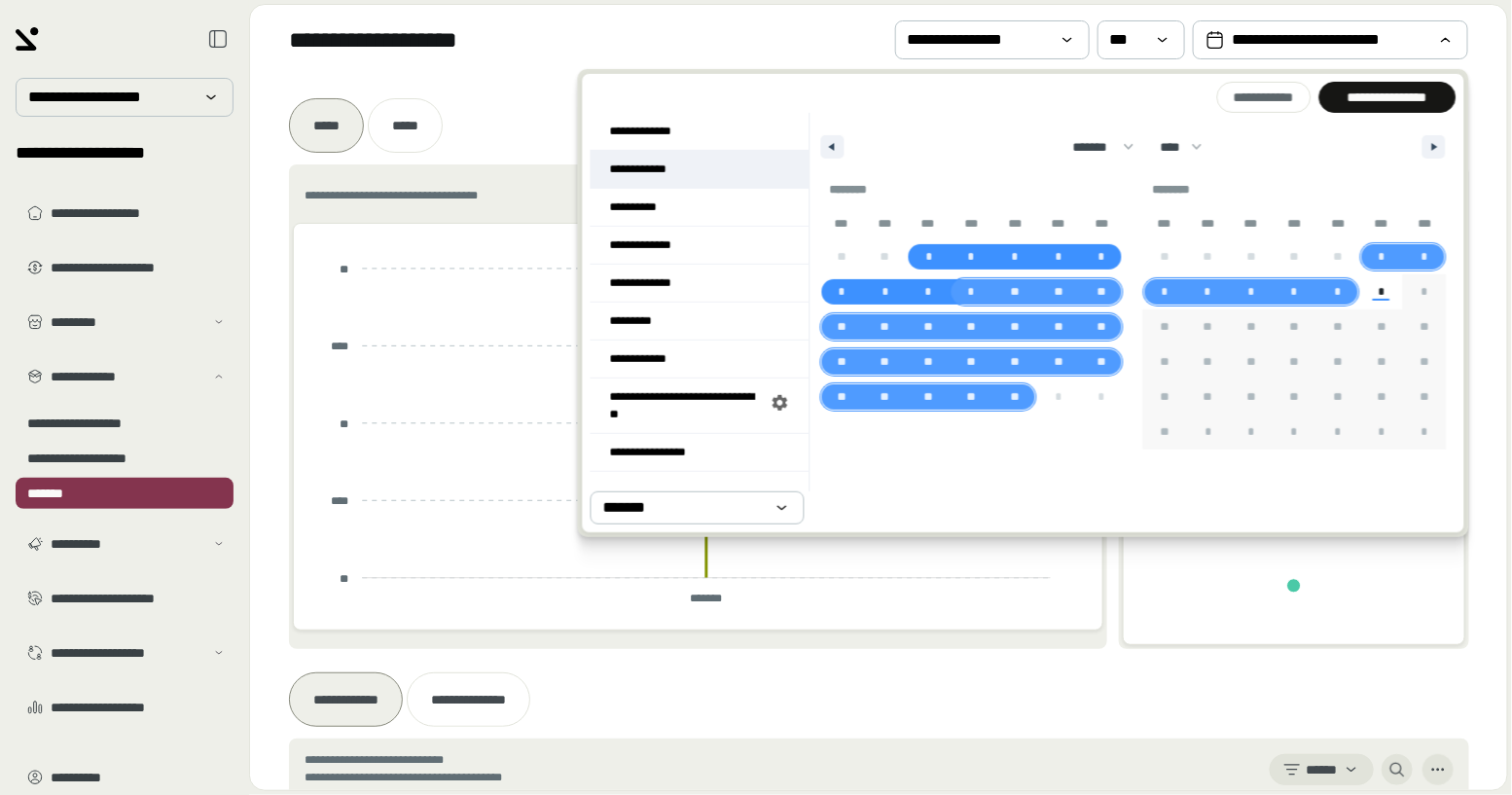 click on "**********" at bounding box center (700, 169) 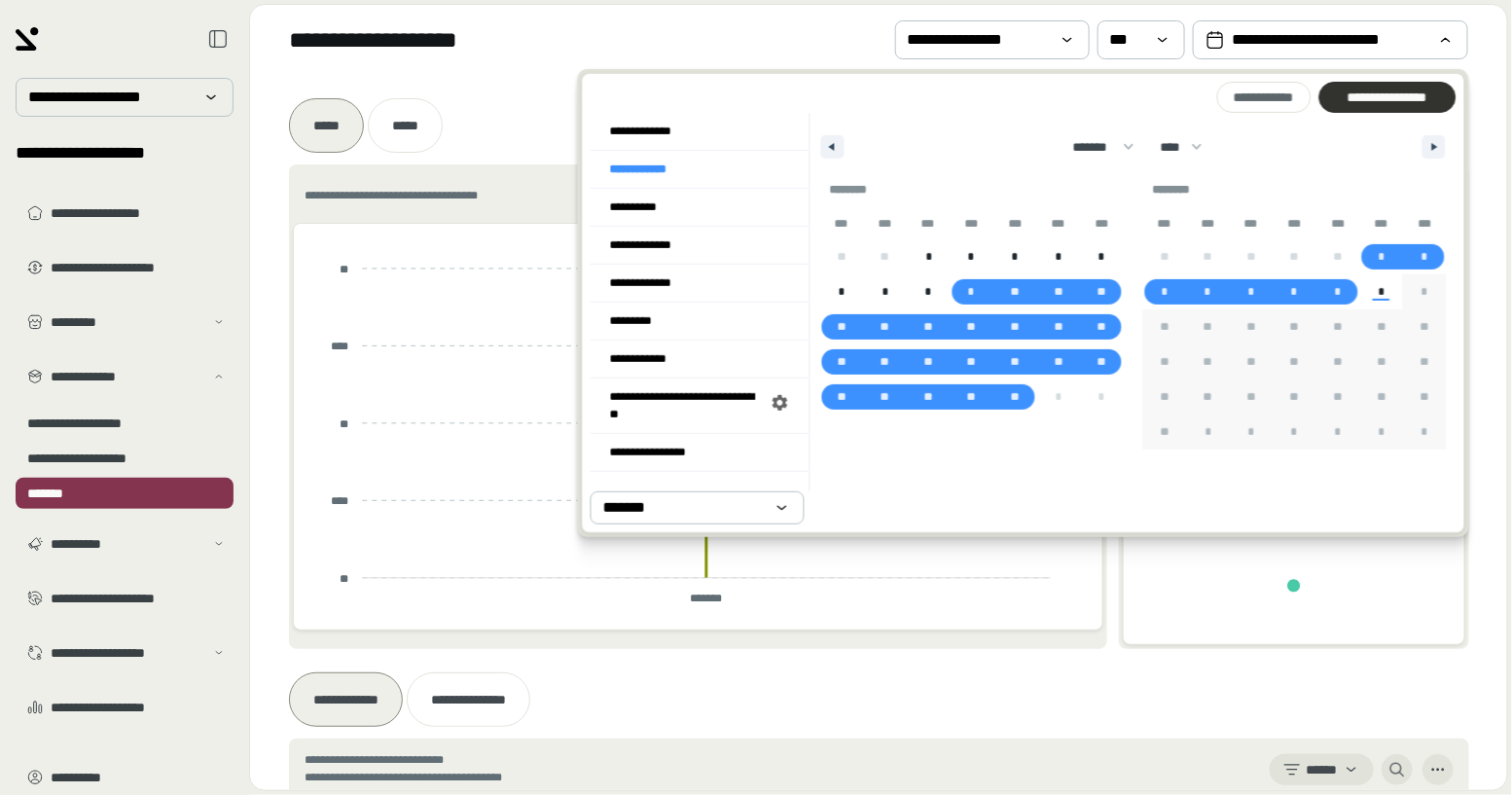 click on "**********" at bounding box center [1386, 97] 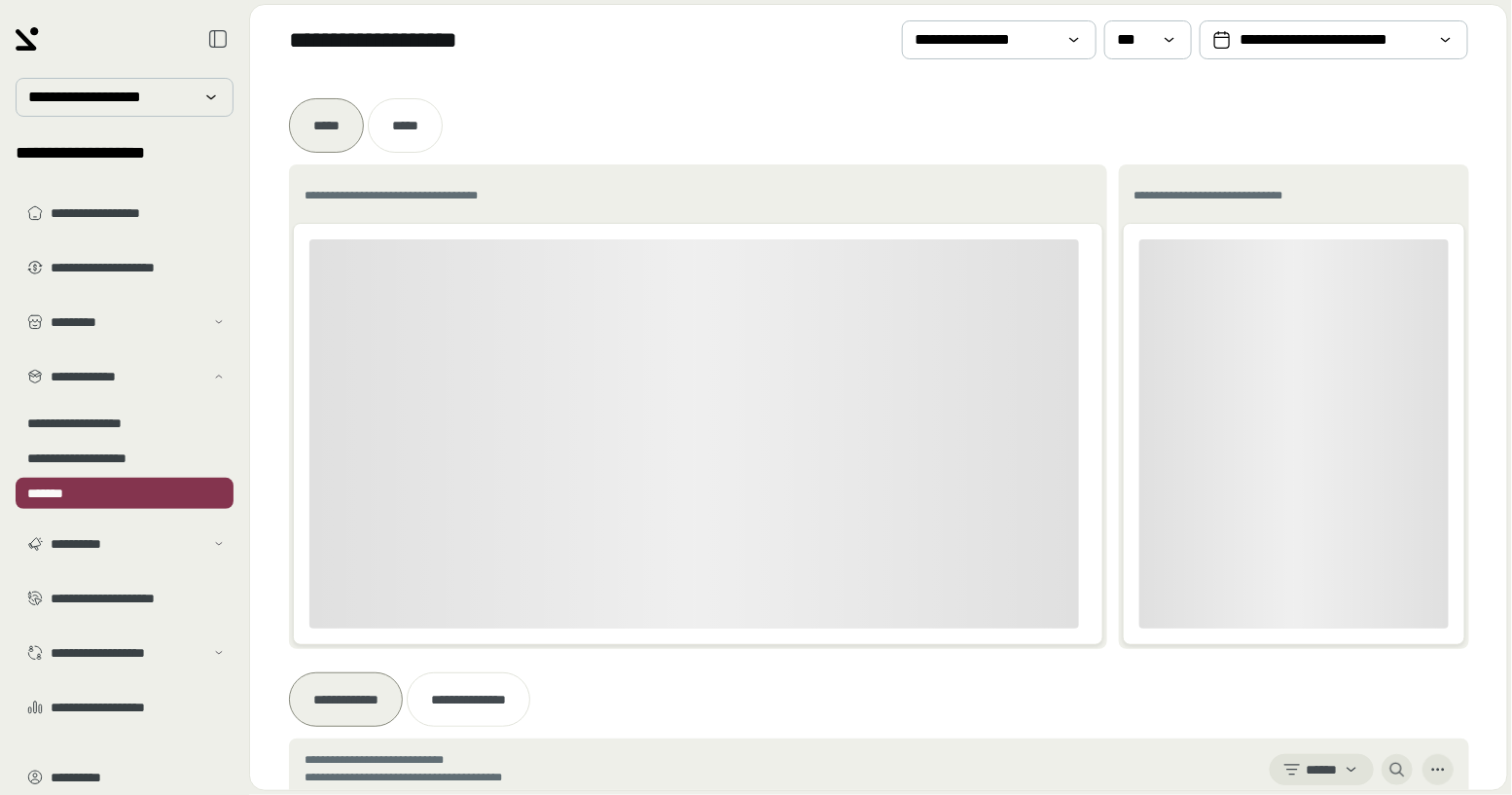 click on "***** *****" at bounding box center (879, 126) 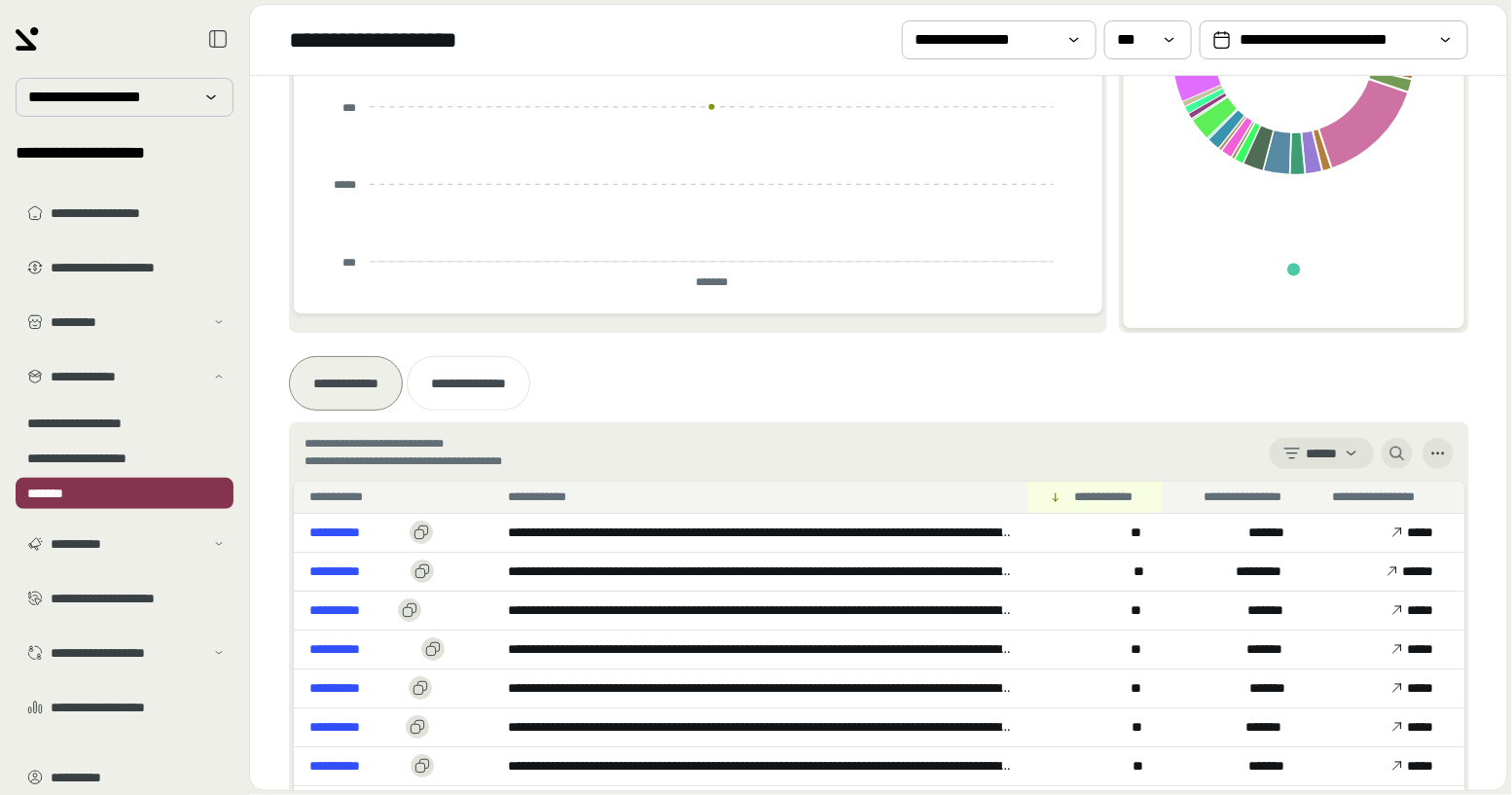 scroll, scrollTop: 559, scrollLeft: 0, axis: vertical 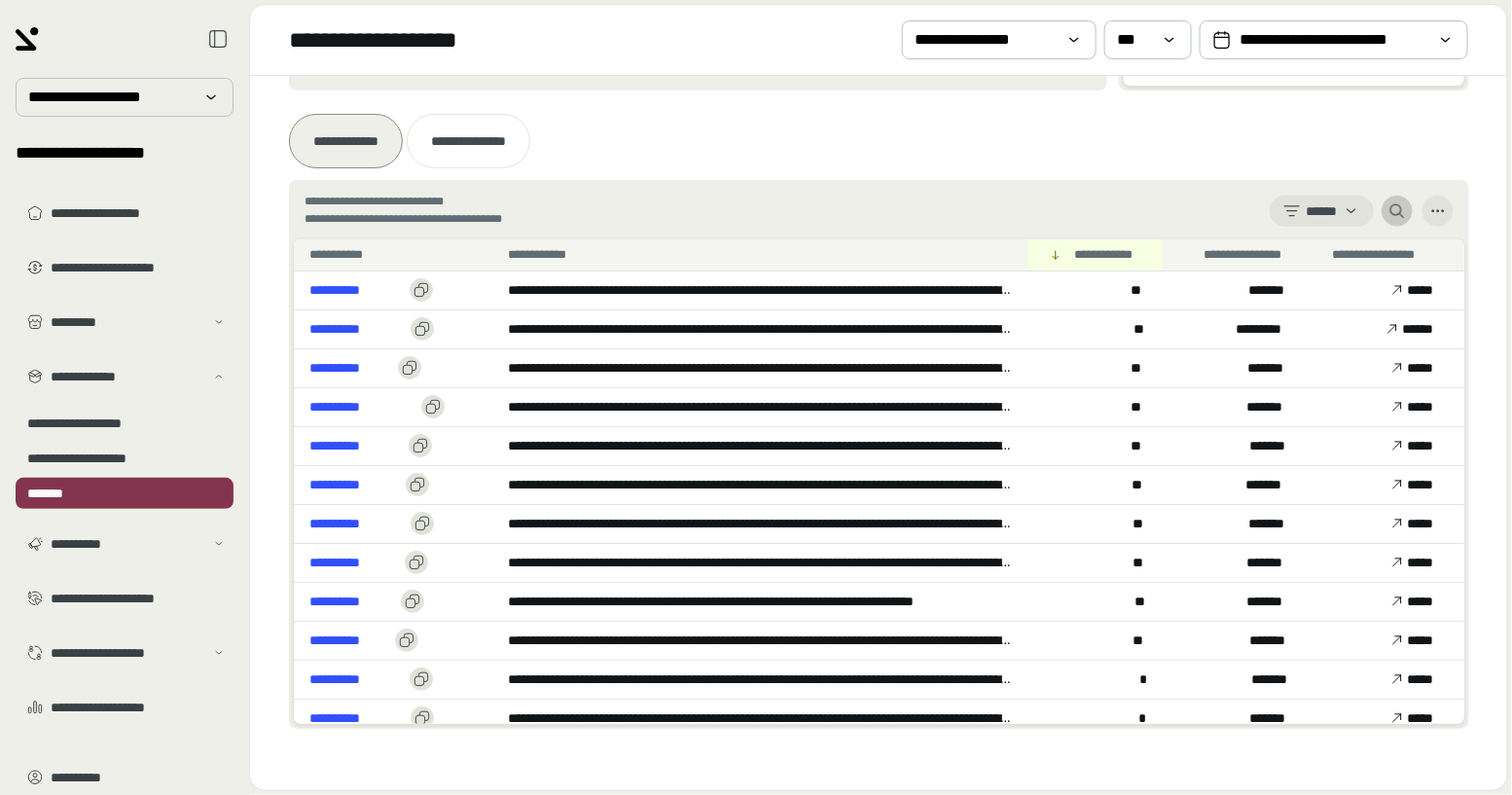click 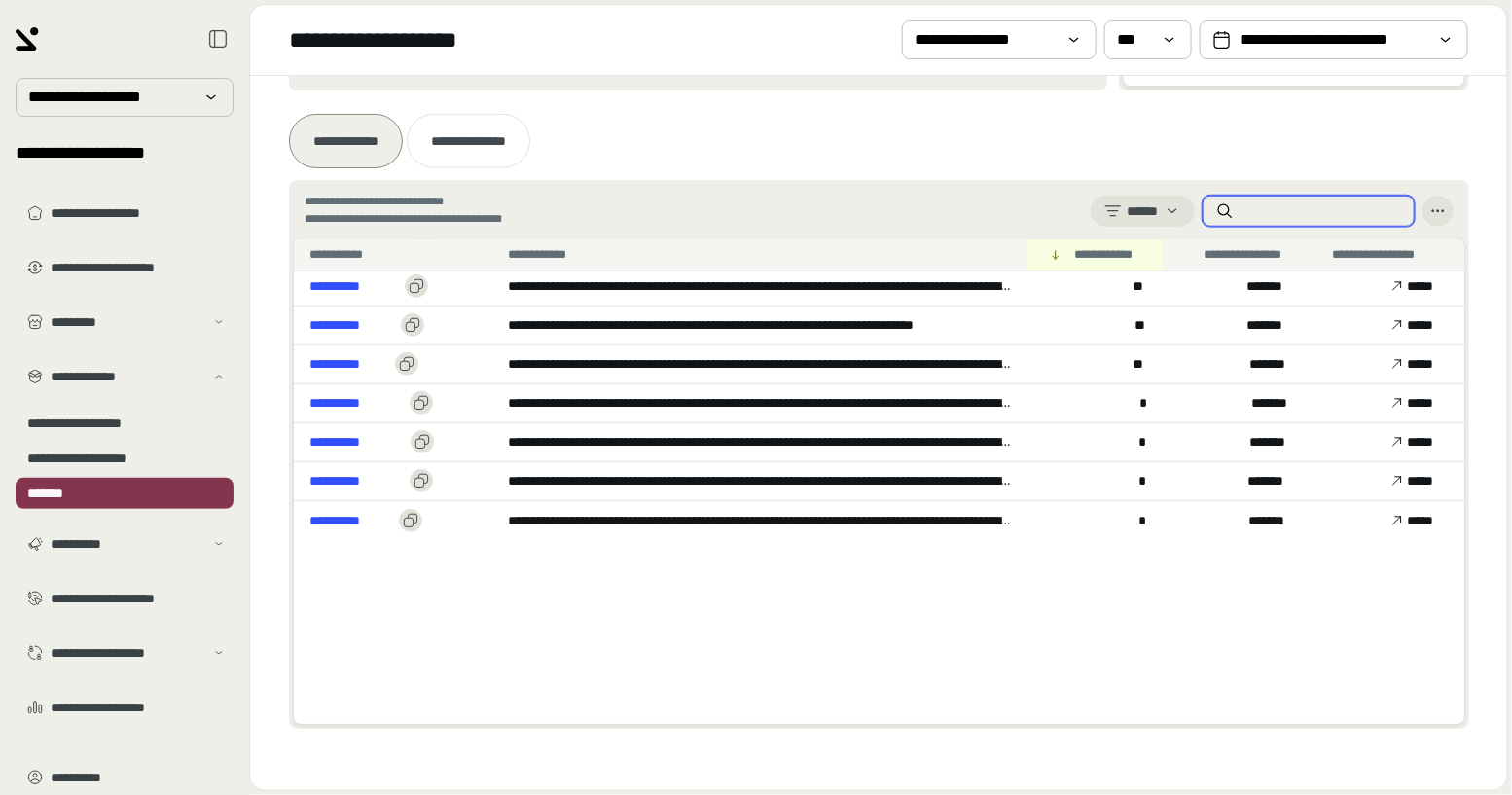 scroll, scrollTop: 0, scrollLeft: 0, axis: both 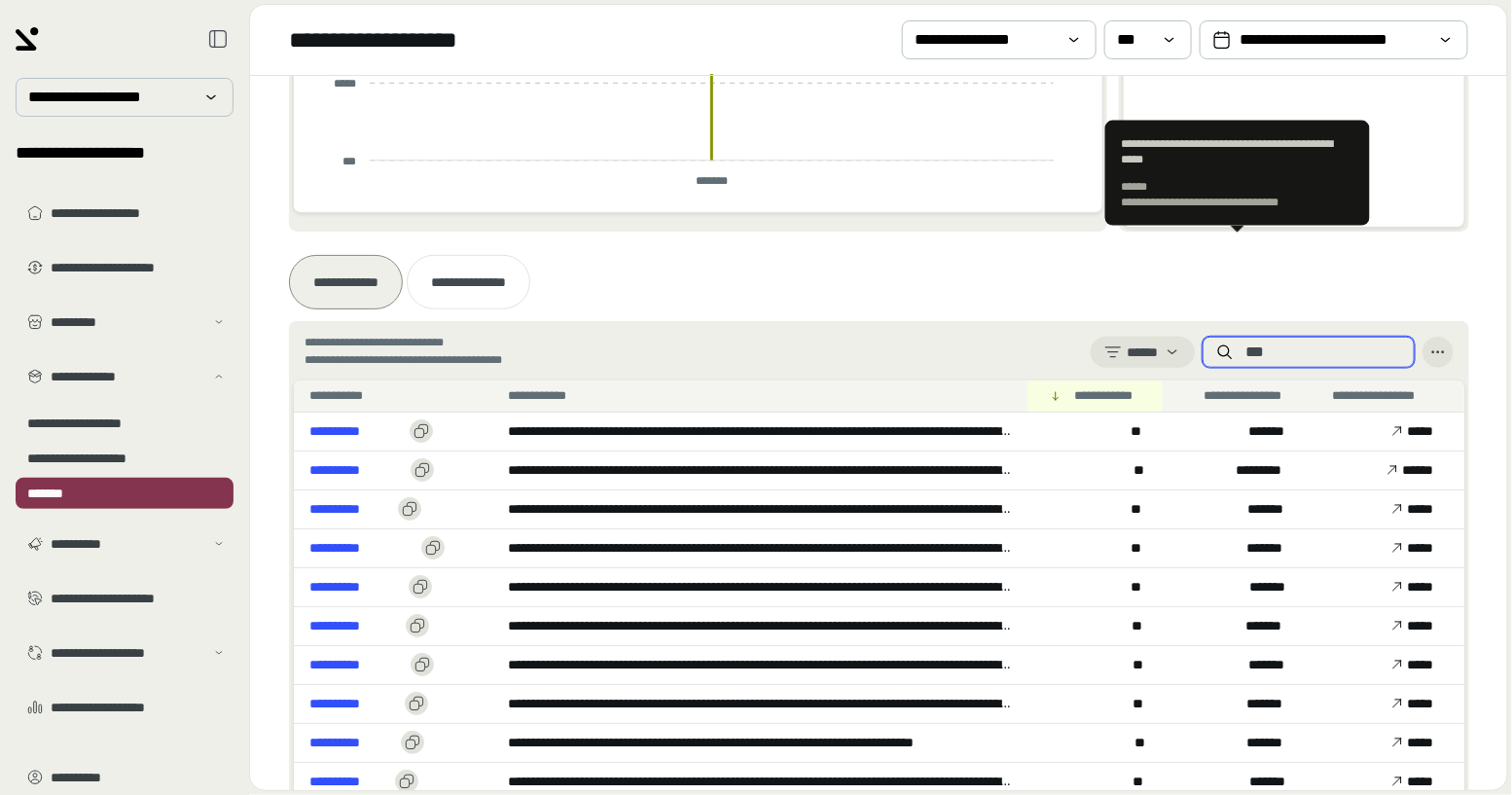 type on "***" 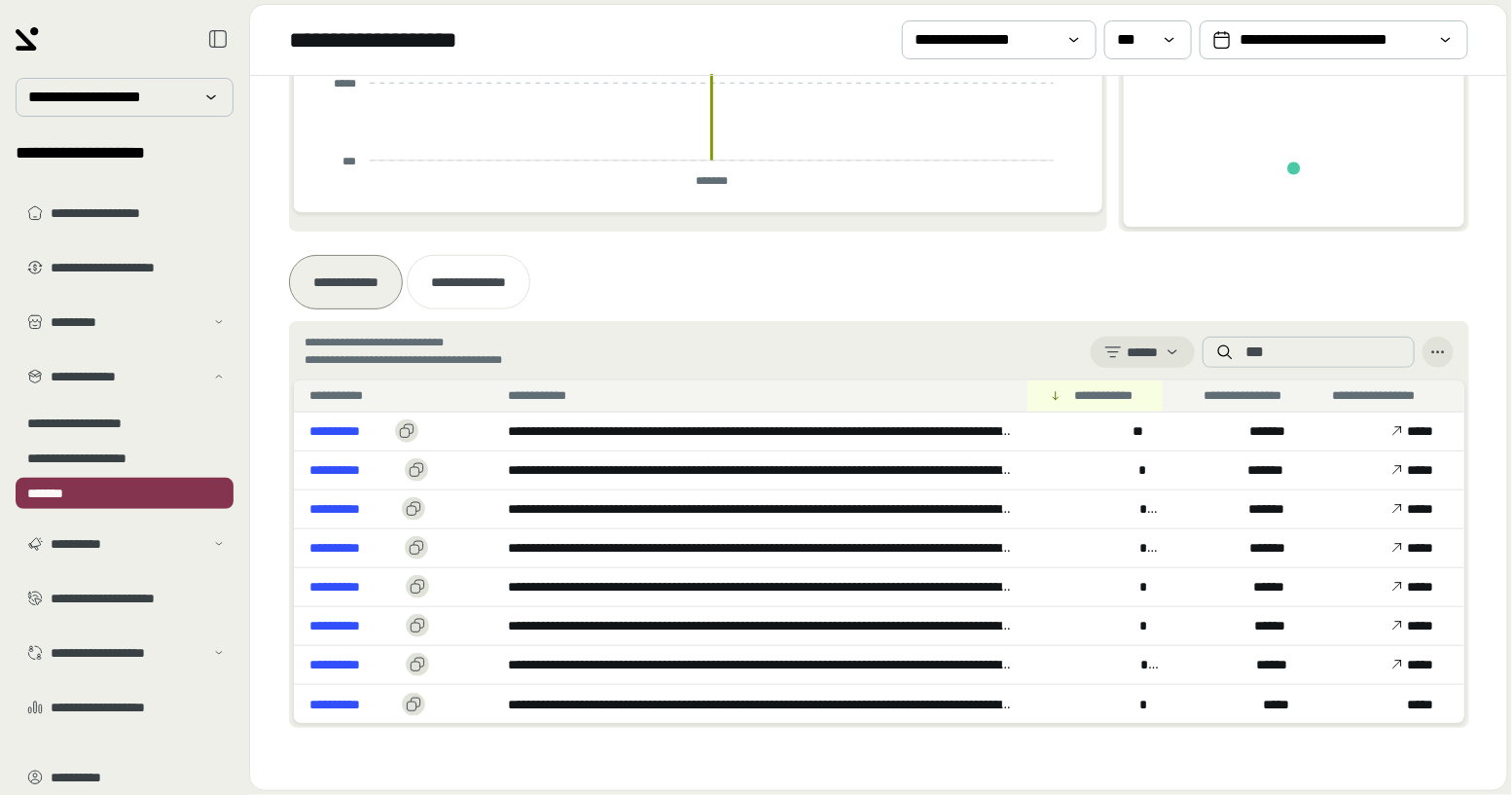 click 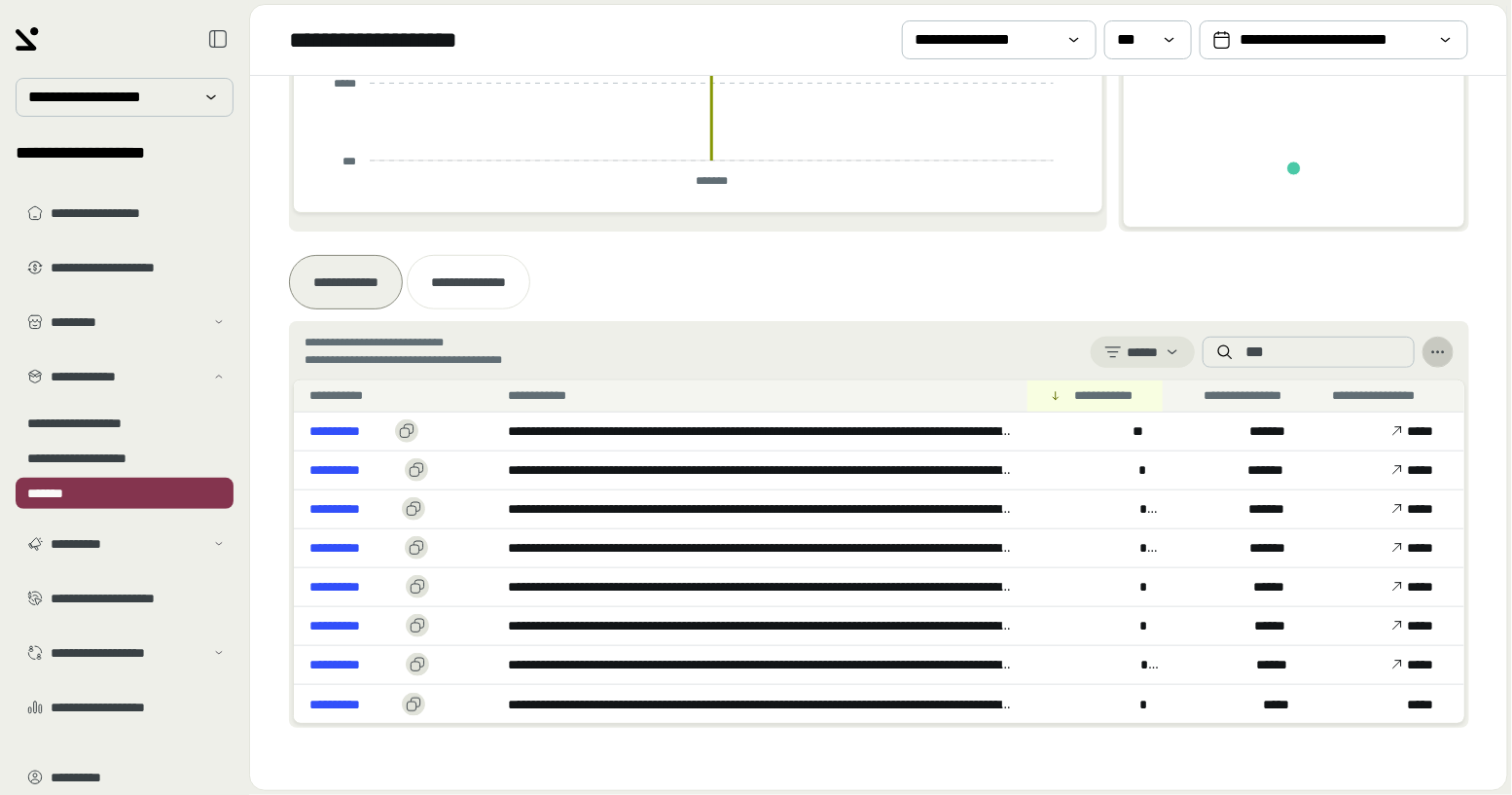 click 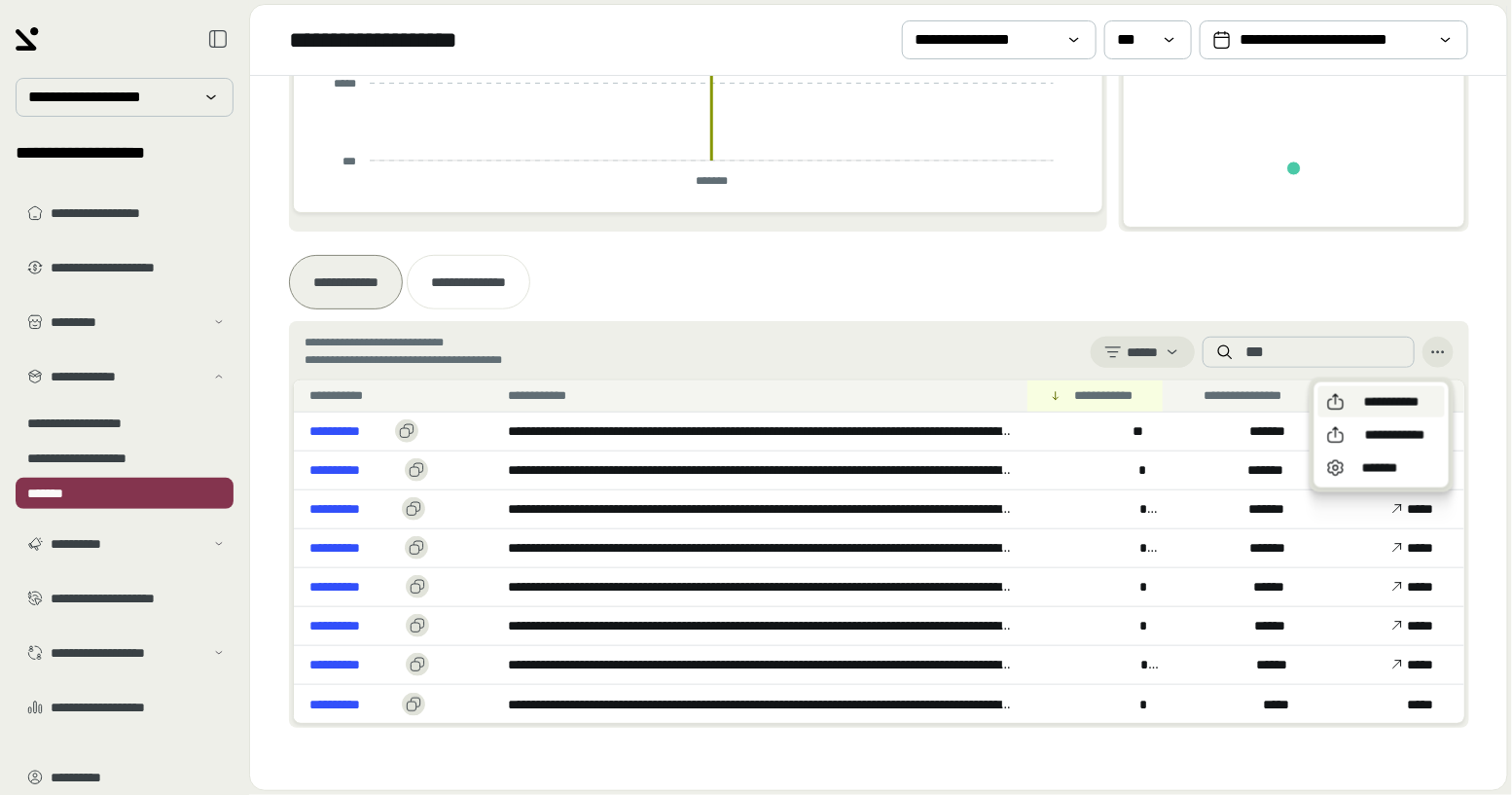 click on "**********" at bounding box center (1391, 402) 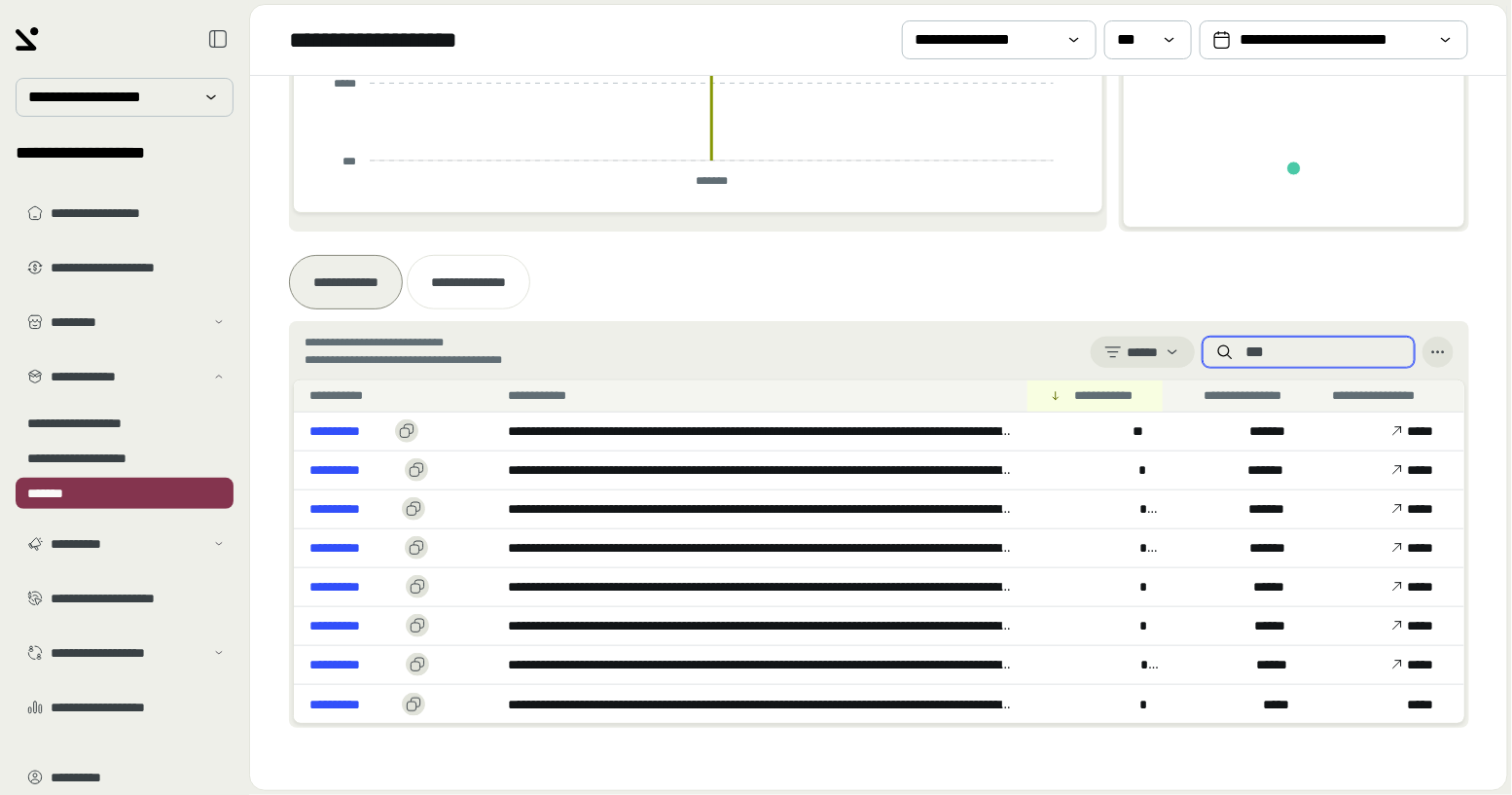 click on "***" at bounding box center (1324, 352) 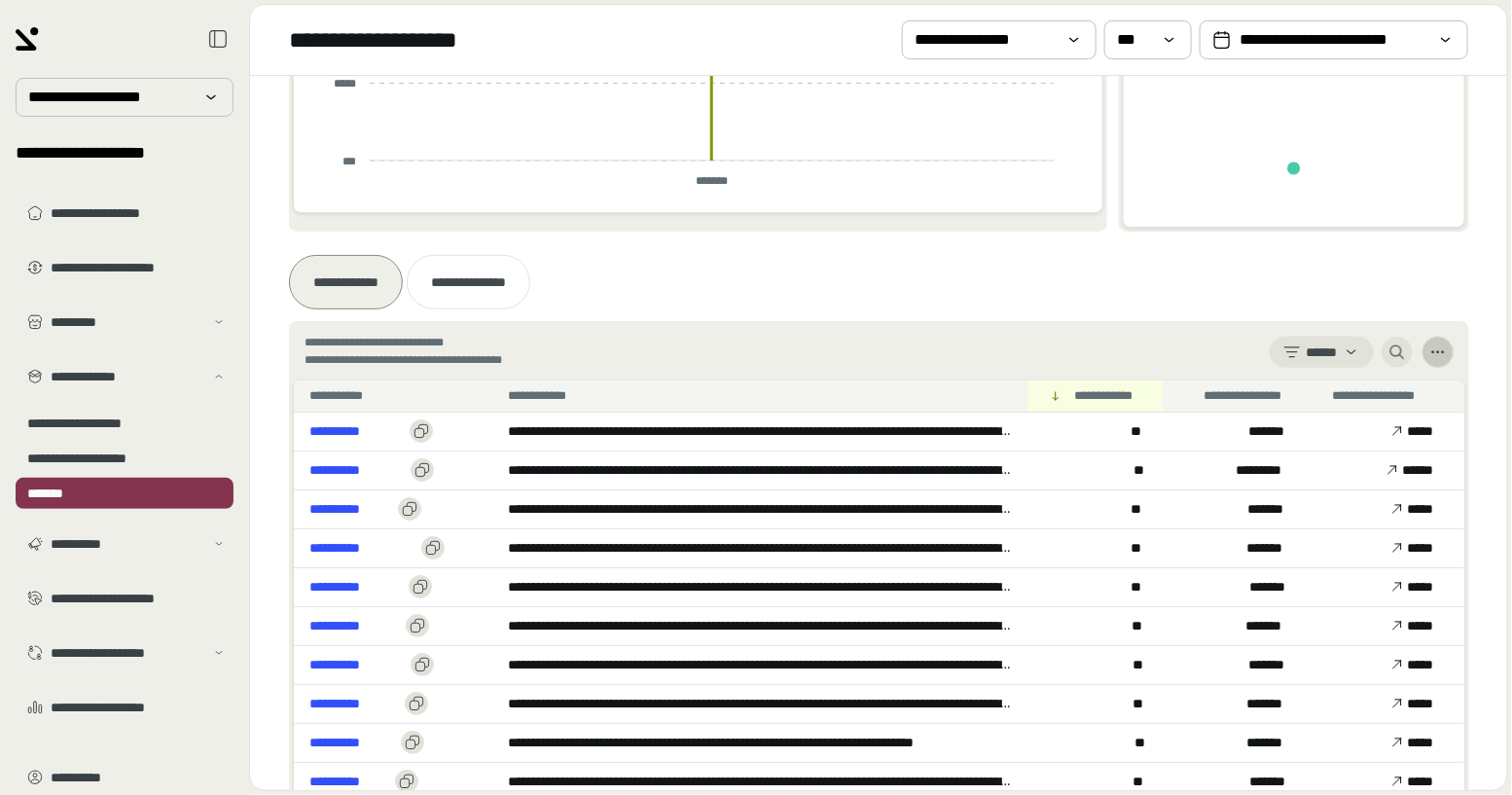 click at bounding box center (1438, 352) 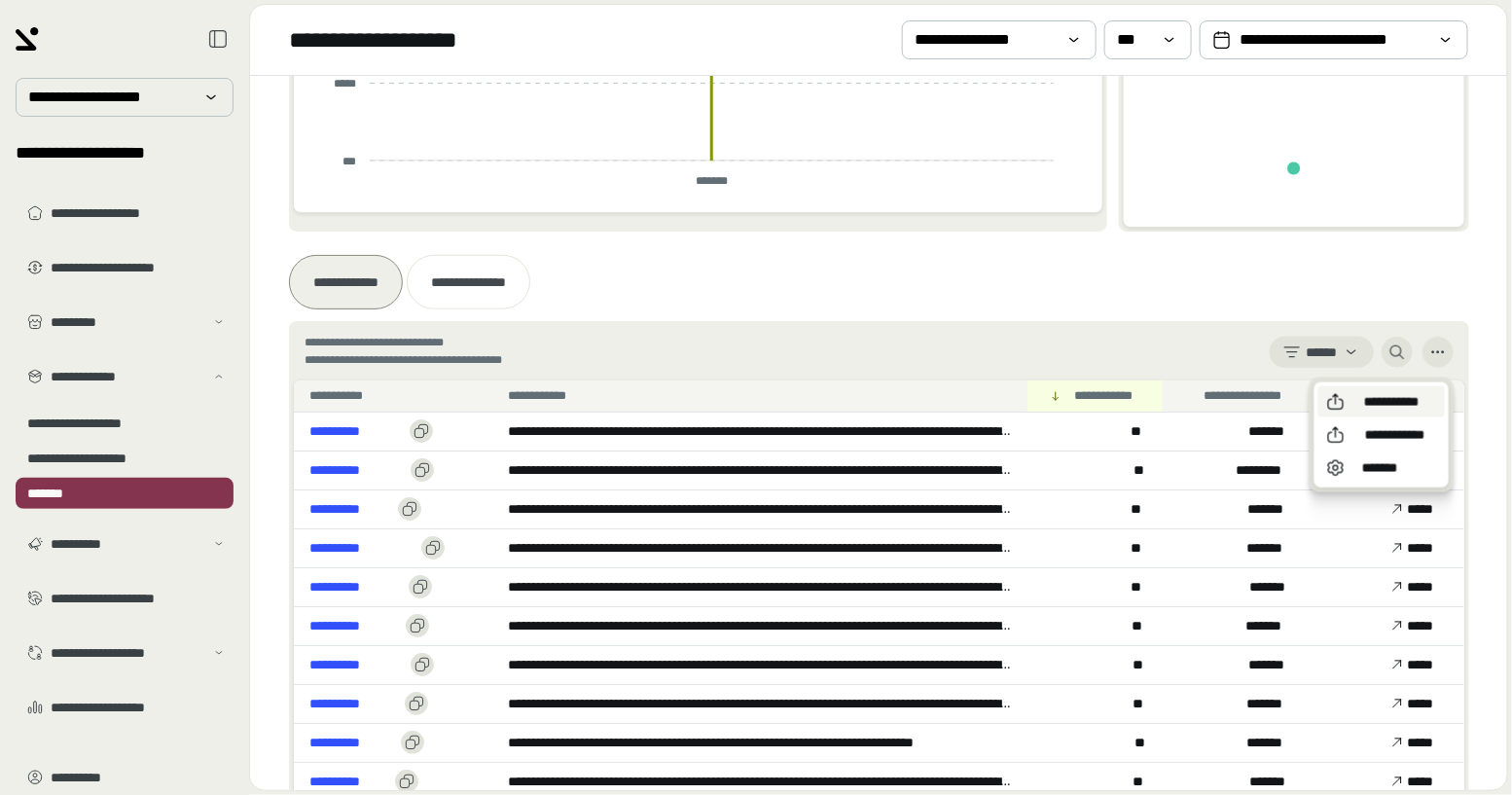 click on "**********" at bounding box center [1391, 402] 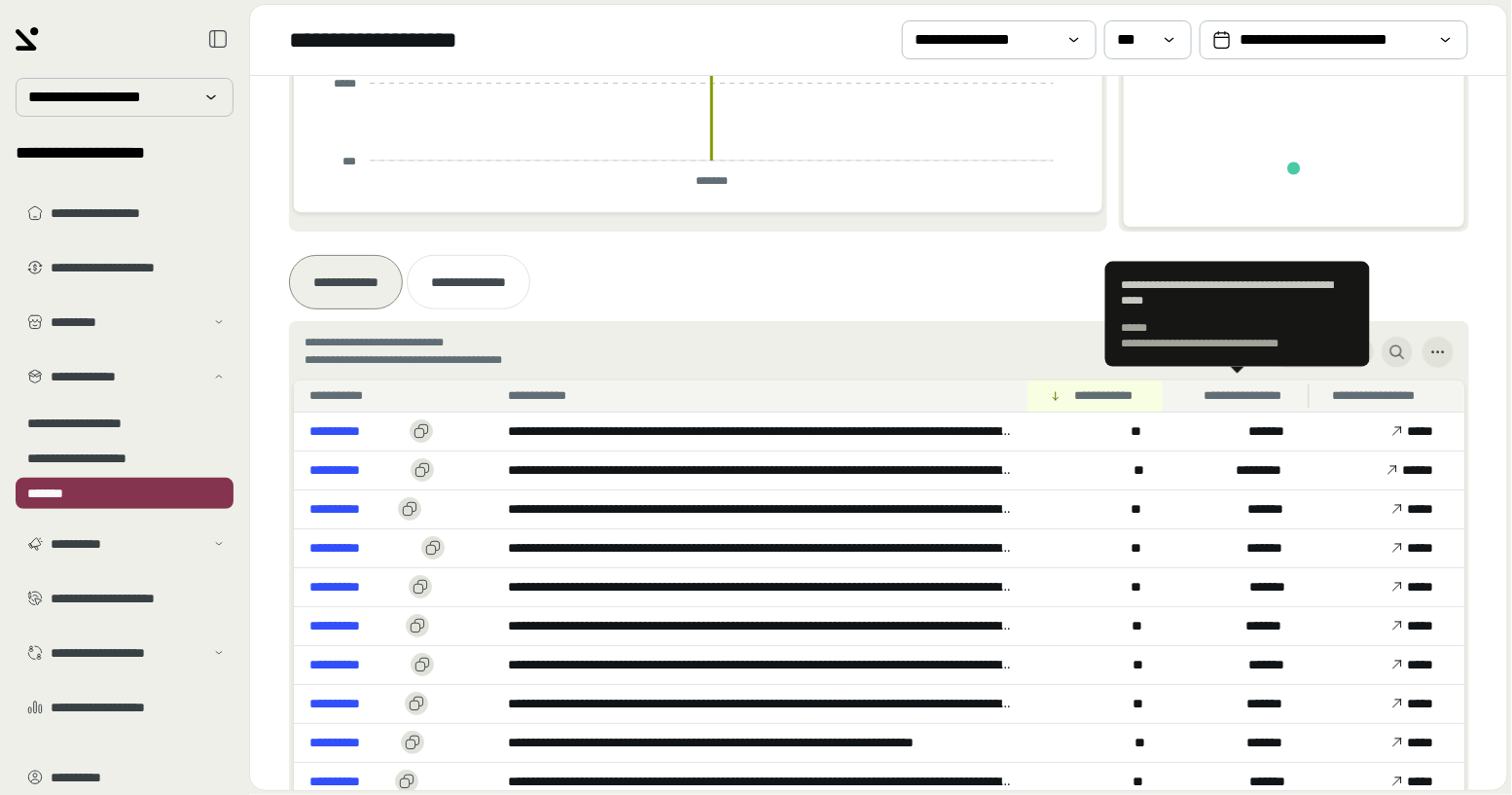 click on "**********" at bounding box center (1250, 396) 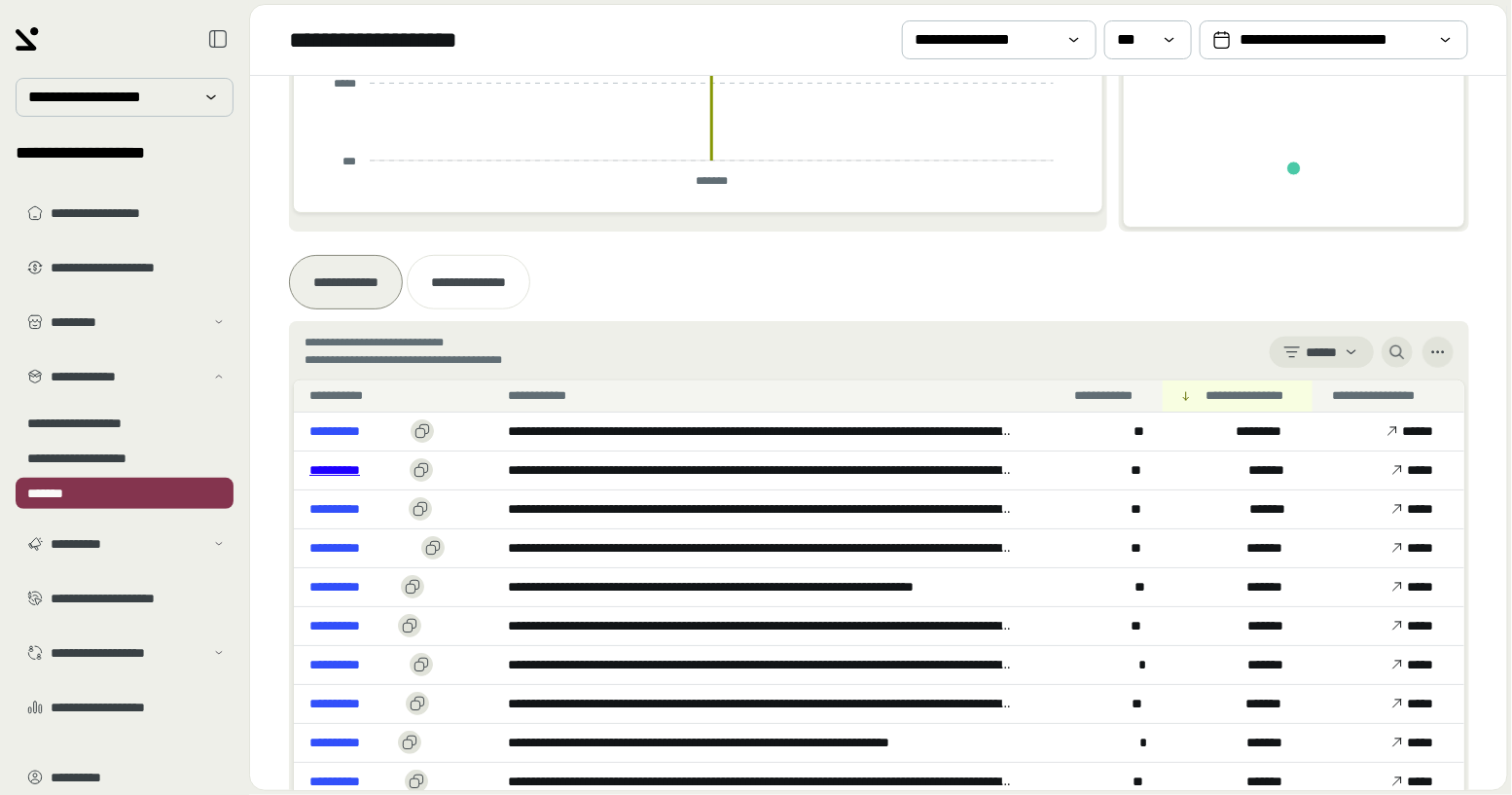 click on "**********" at bounding box center [355, 470] 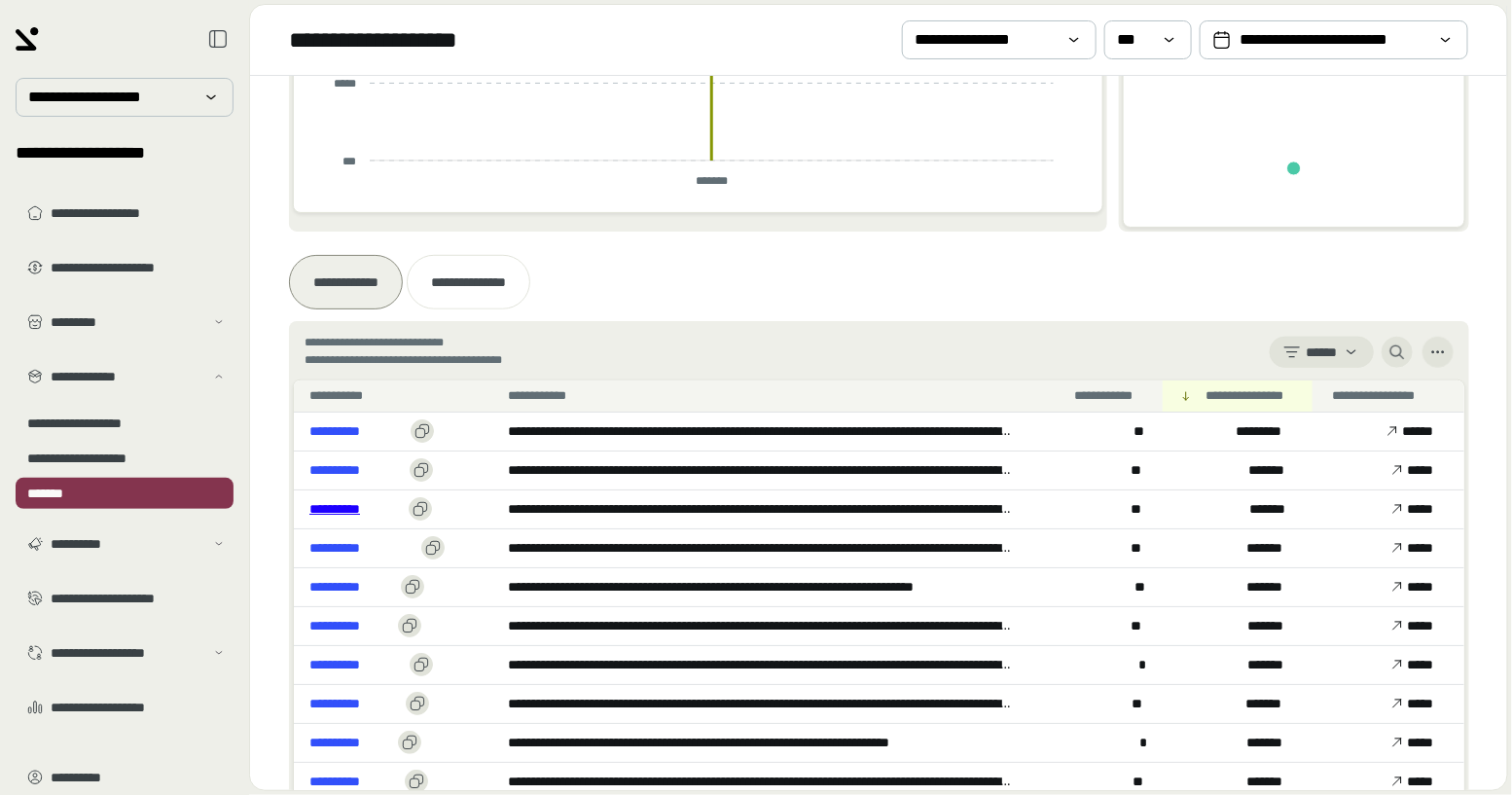 click on "**********" at bounding box center (355, 509) 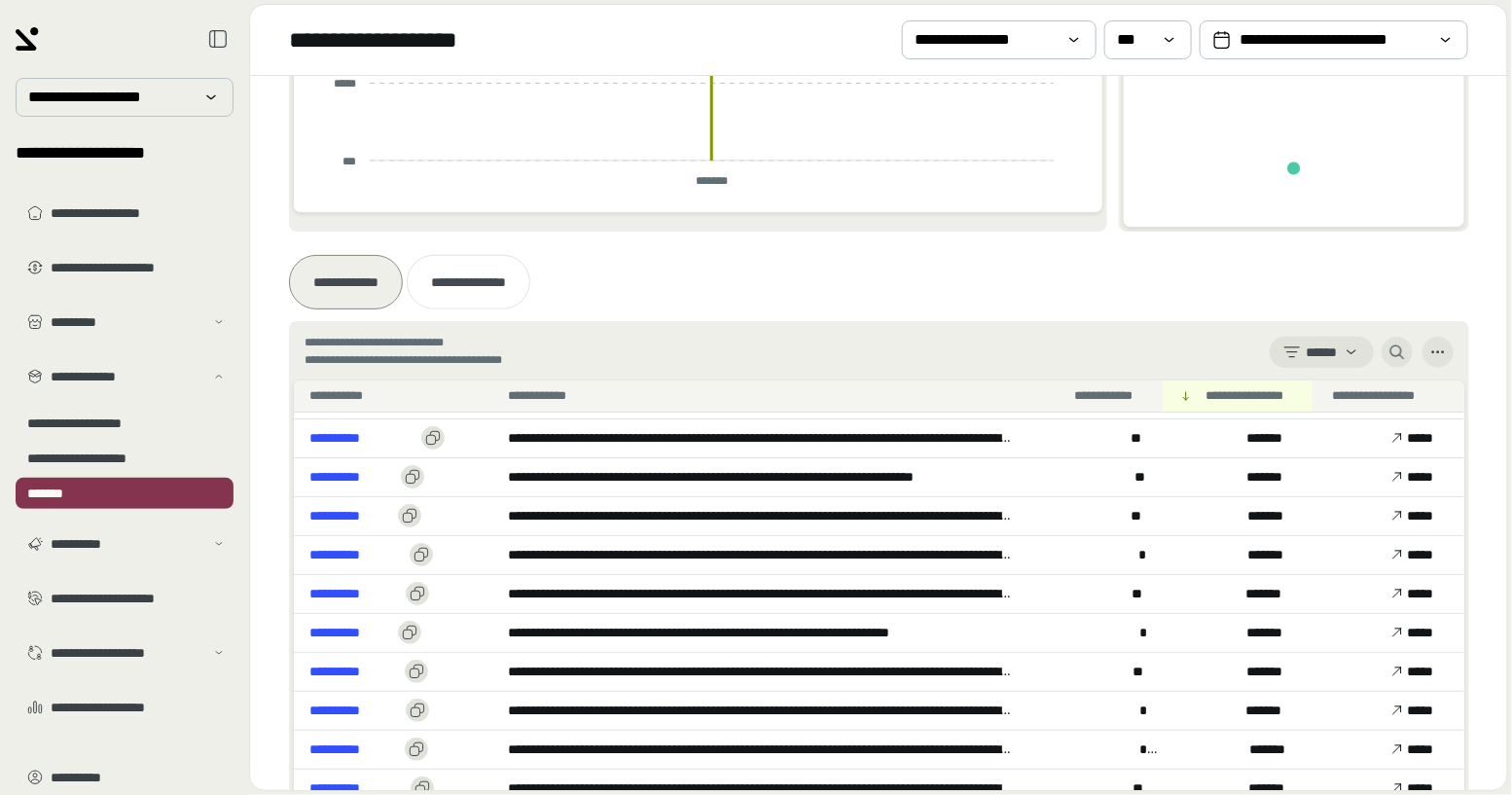 scroll, scrollTop: 0, scrollLeft: 0, axis: both 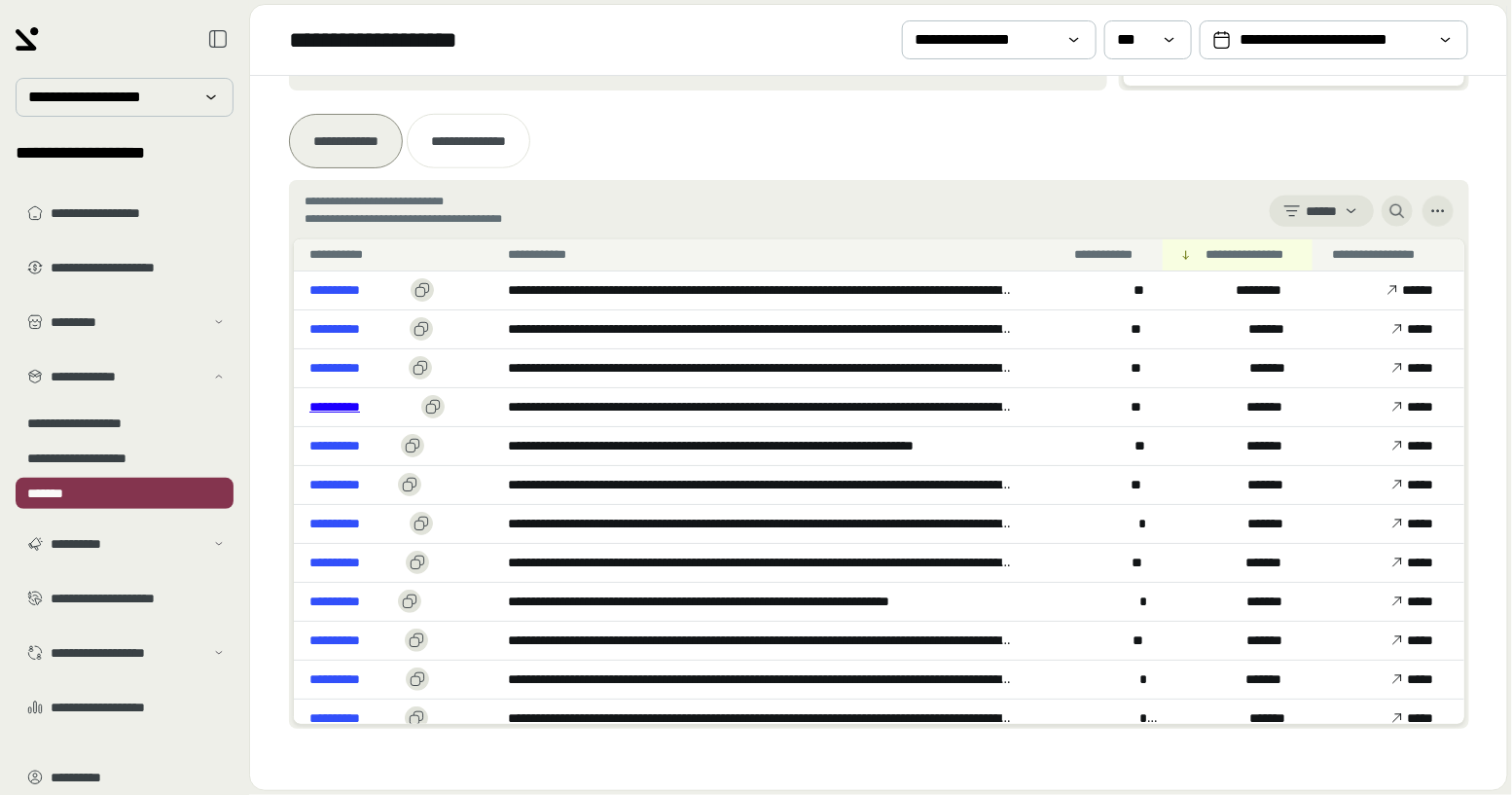click on "**********" at bounding box center (361, 407) 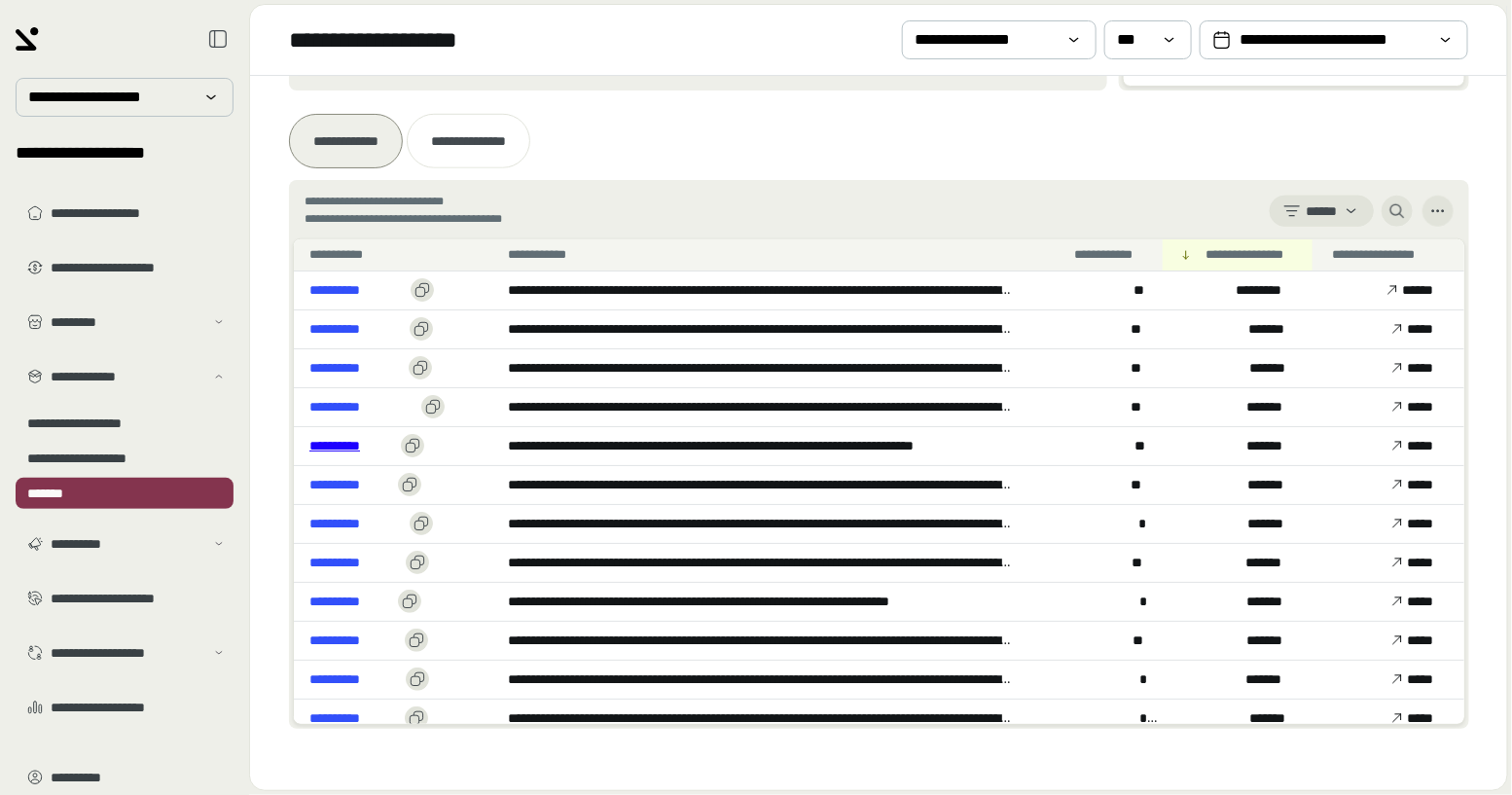 click on "**********" at bounding box center (351, 446) 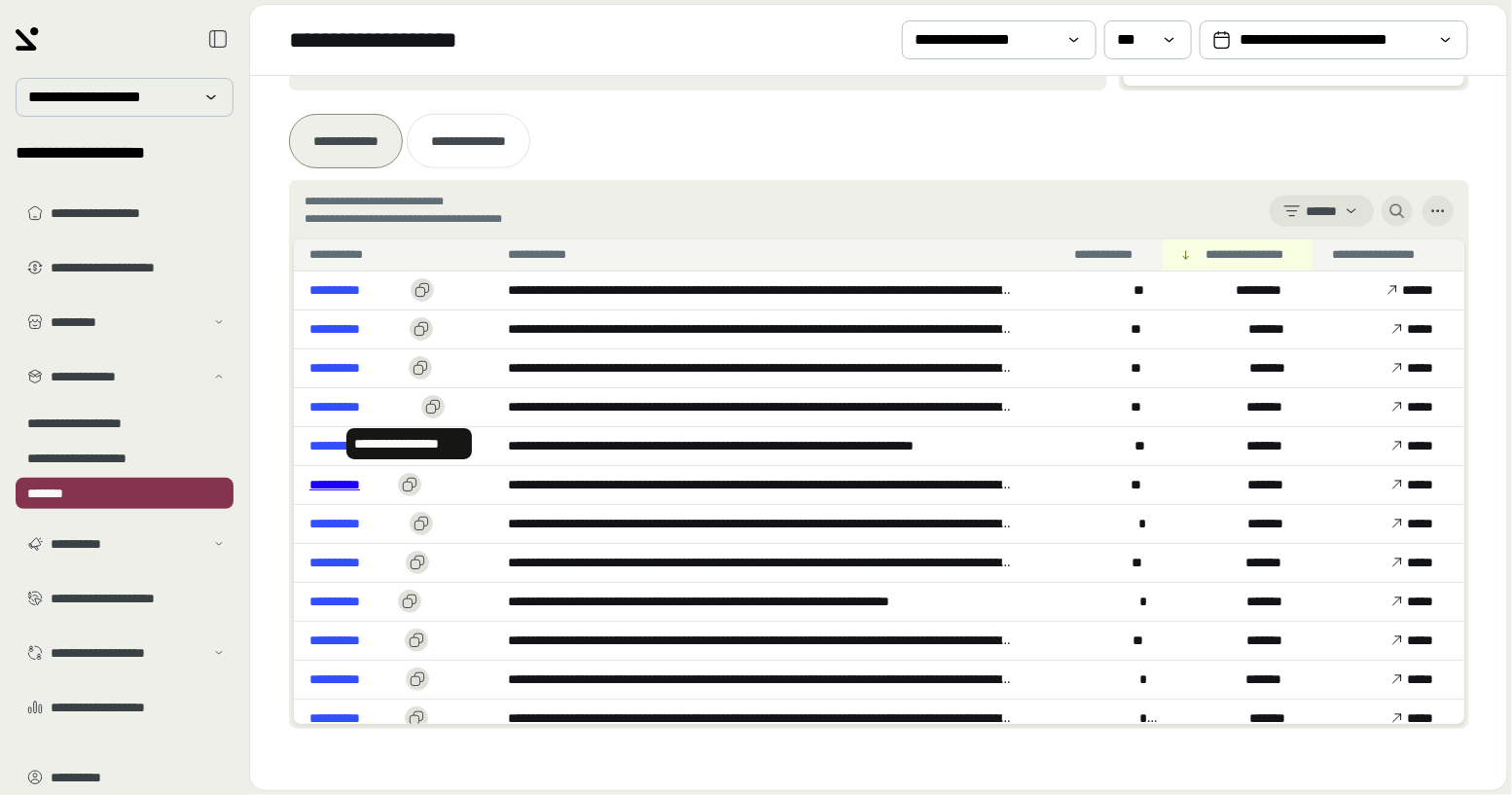 click on "**********" at bounding box center [349, 485] 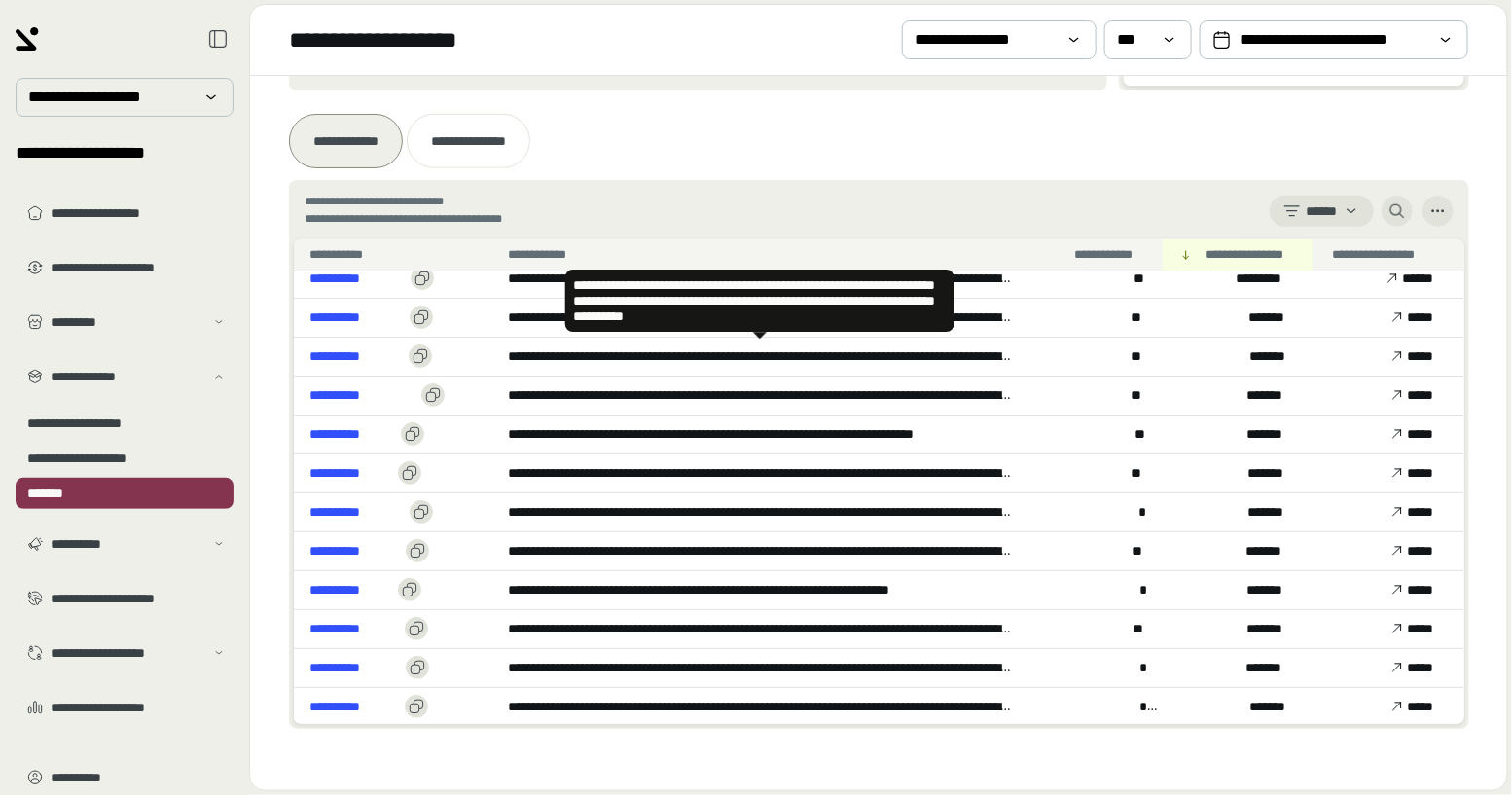 scroll, scrollTop: 0, scrollLeft: 0, axis: both 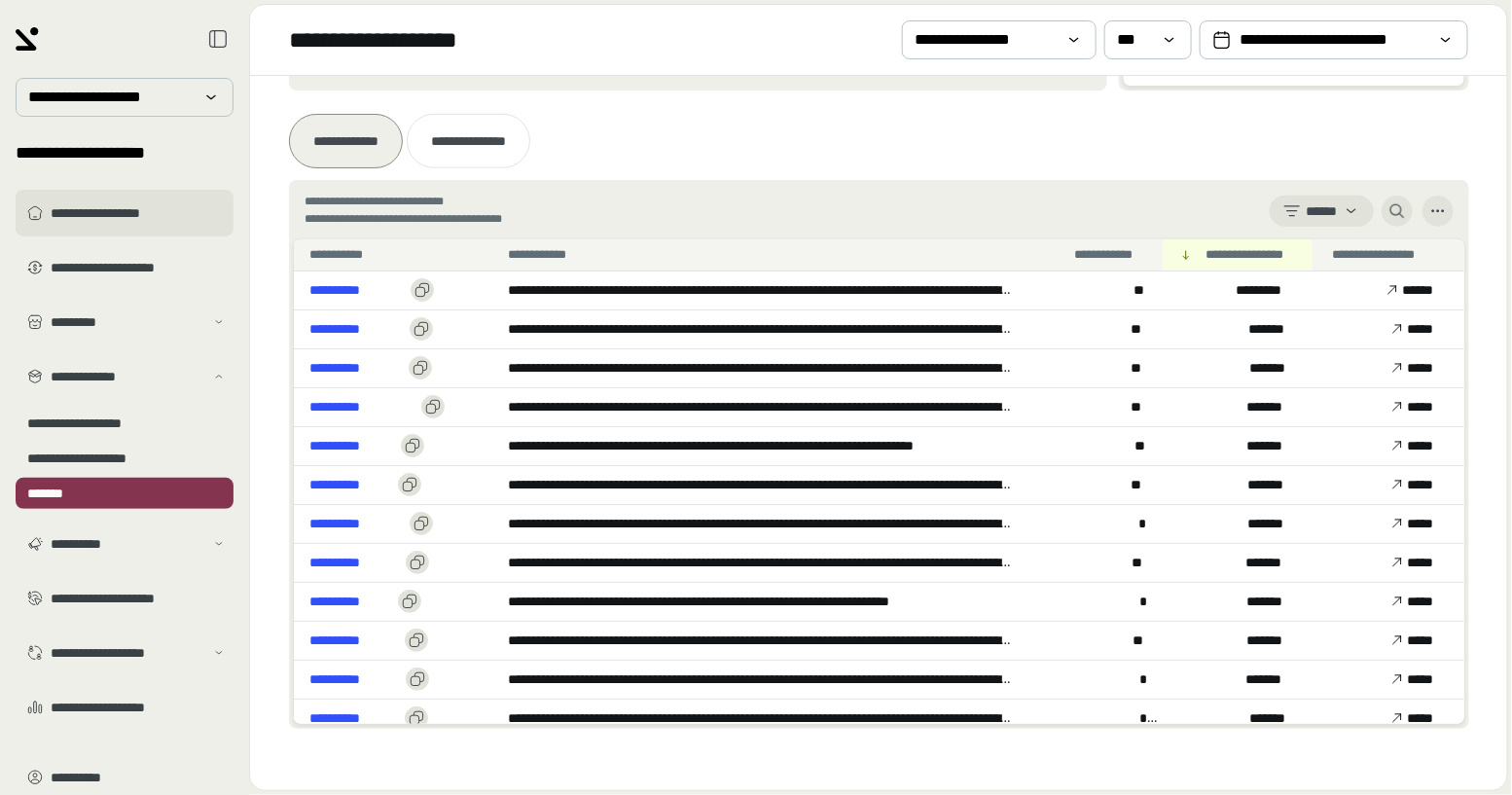 click on "**********" at bounding box center (138, 213) 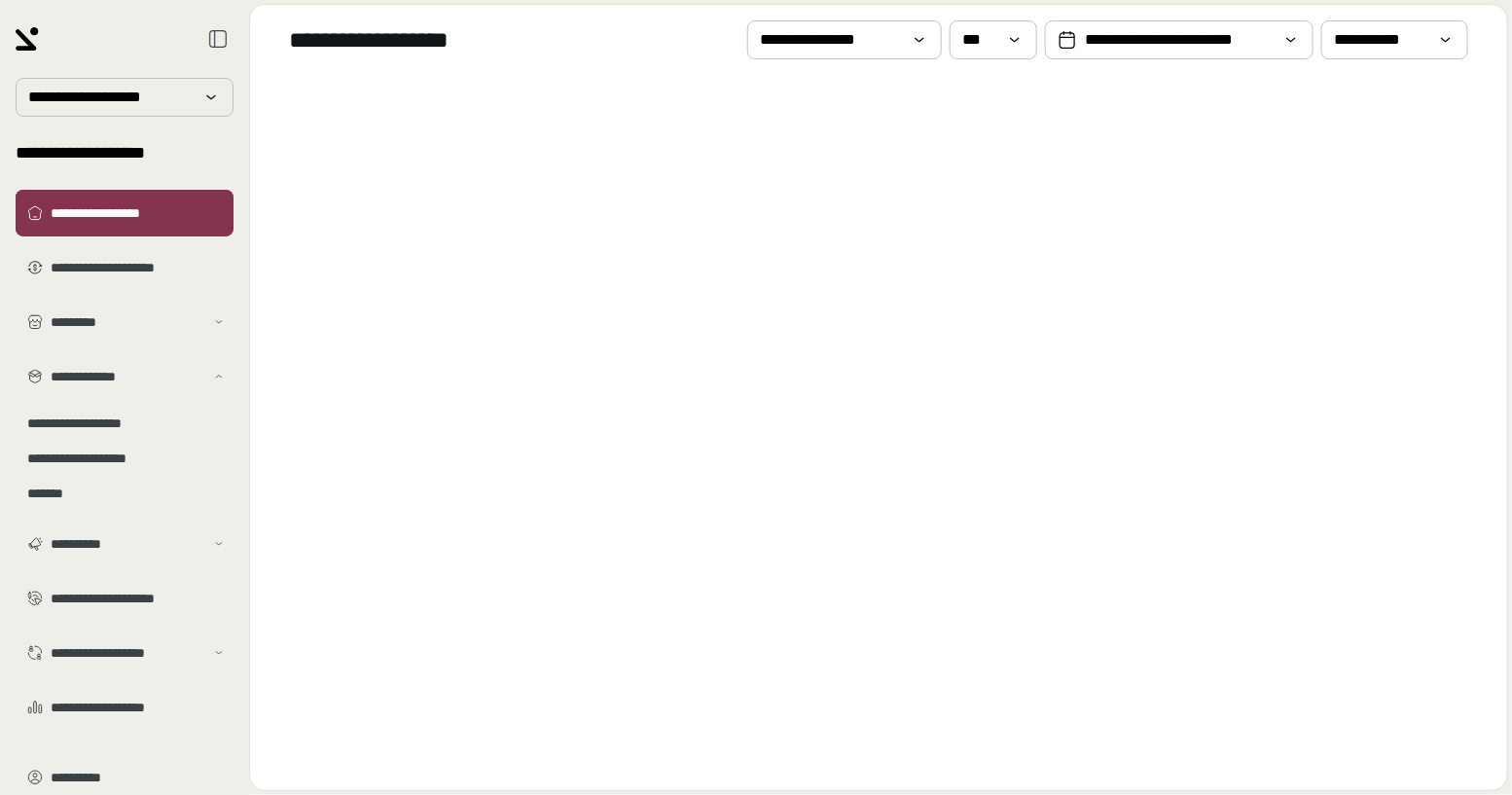 scroll, scrollTop: 0, scrollLeft: 0, axis: both 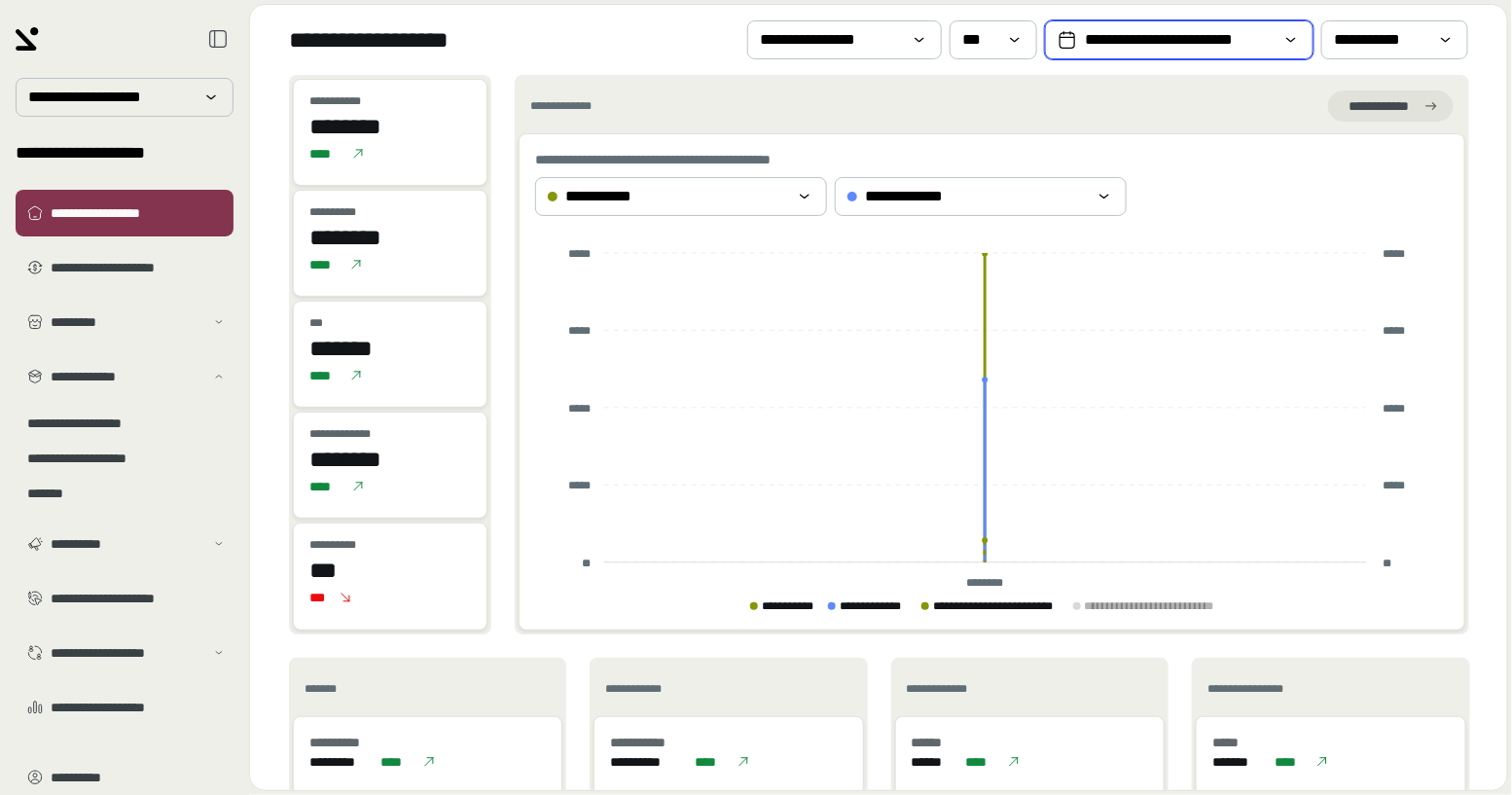 click on "**********" at bounding box center (1179, 40) 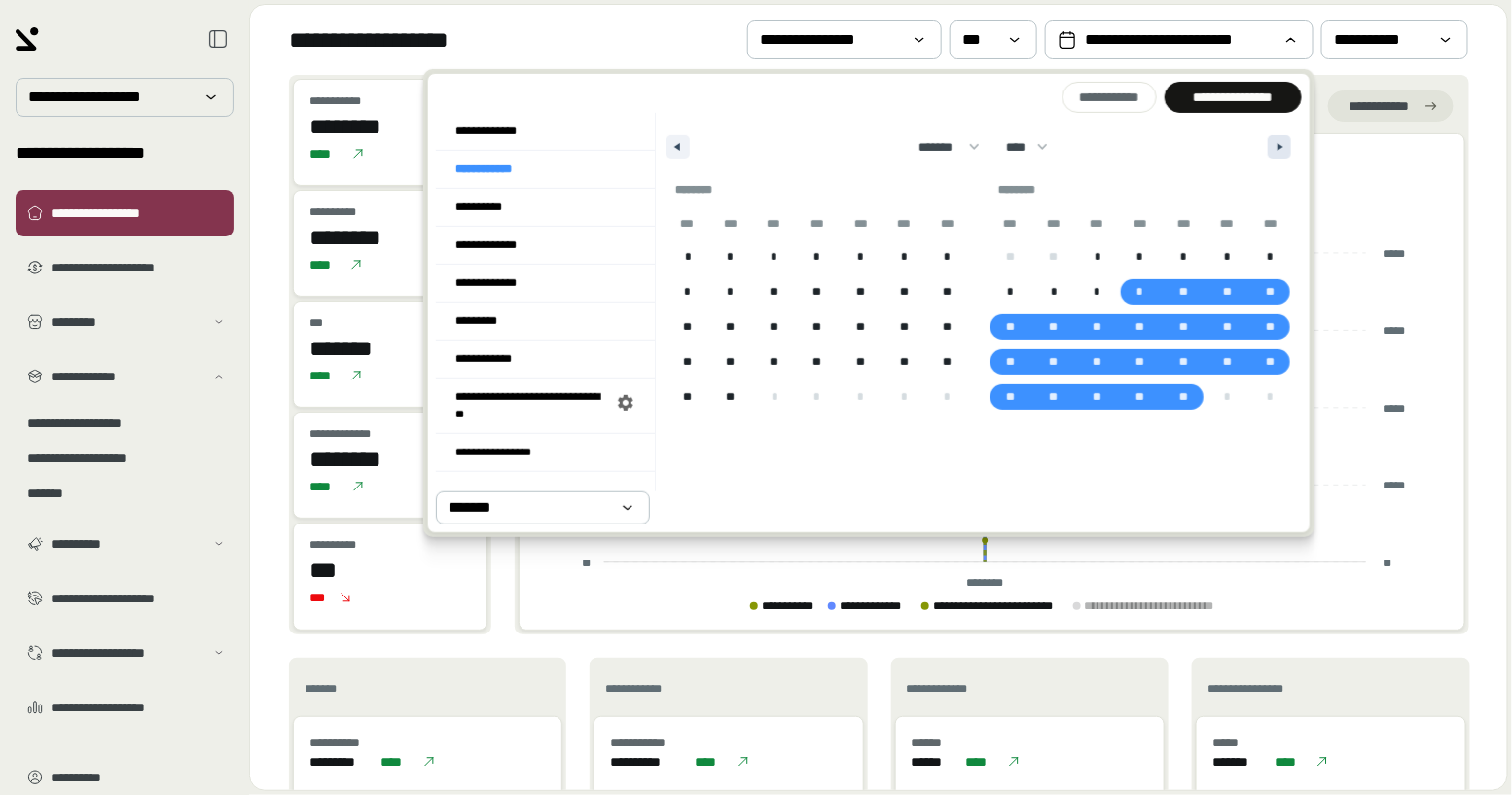 click at bounding box center [1279, 147] 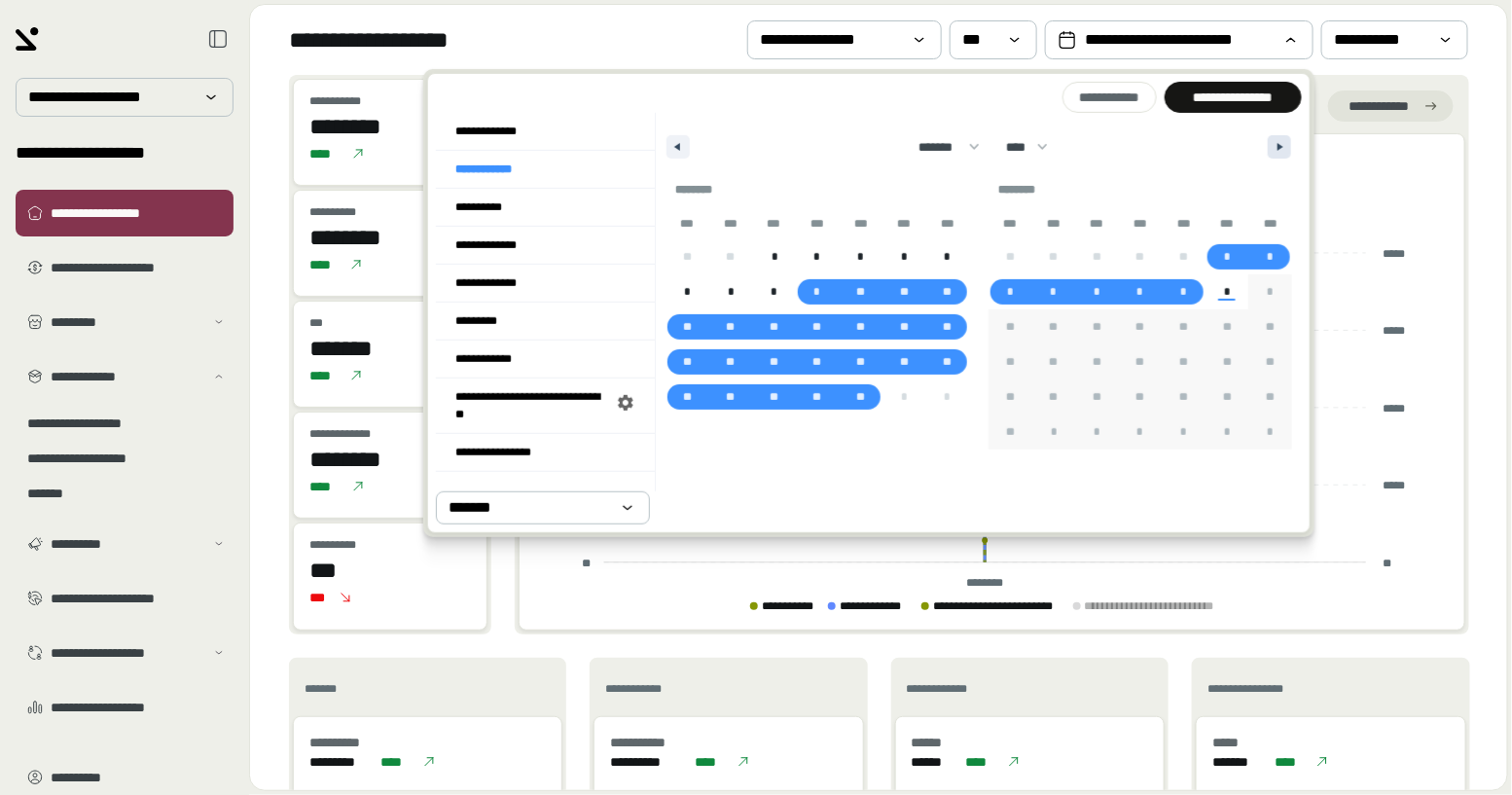 click at bounding box center [1279, 147] 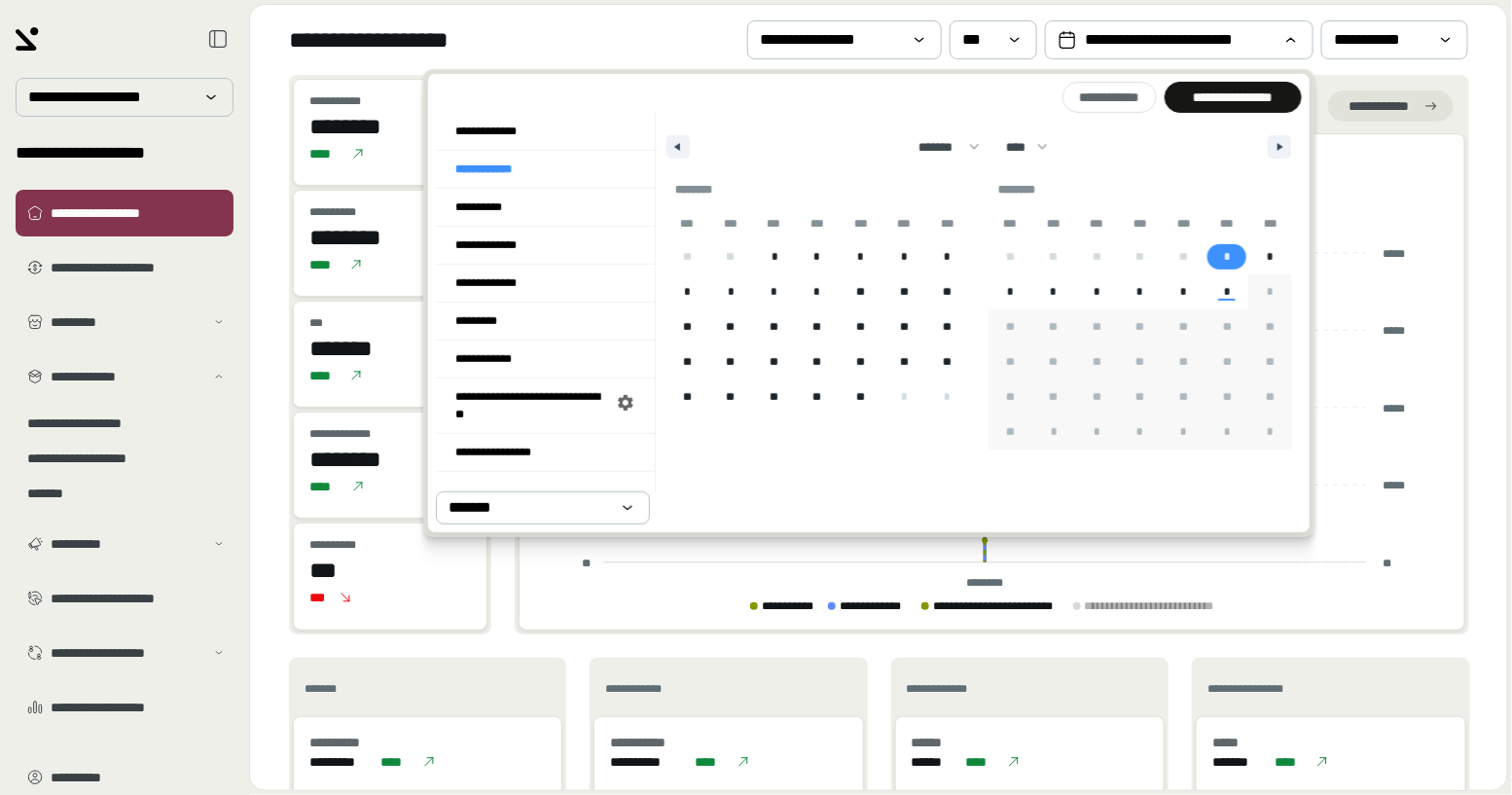 click on "*" at bounding box center (1227, 257) 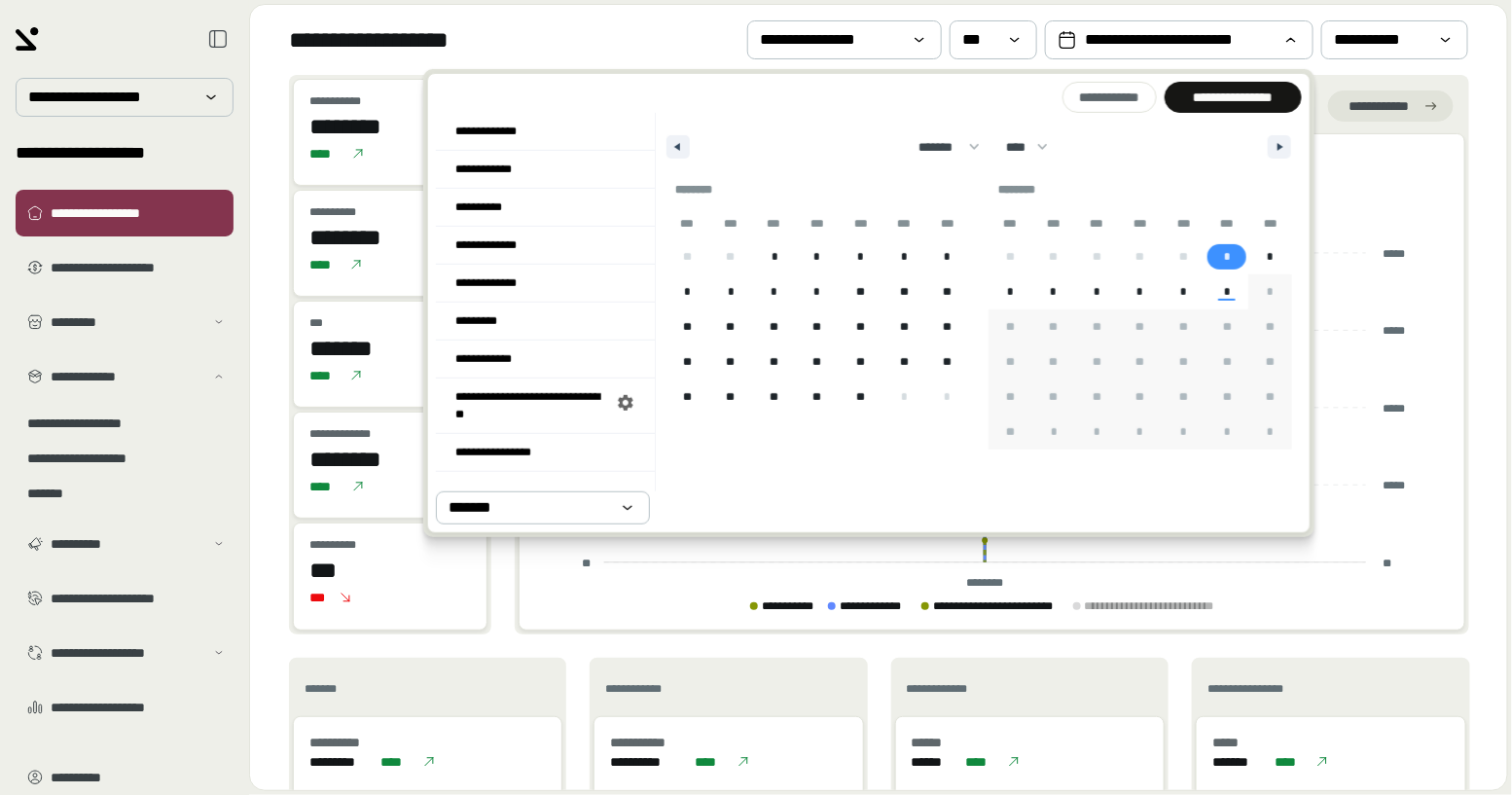 click on "*" at bounding box center [1183, 292] 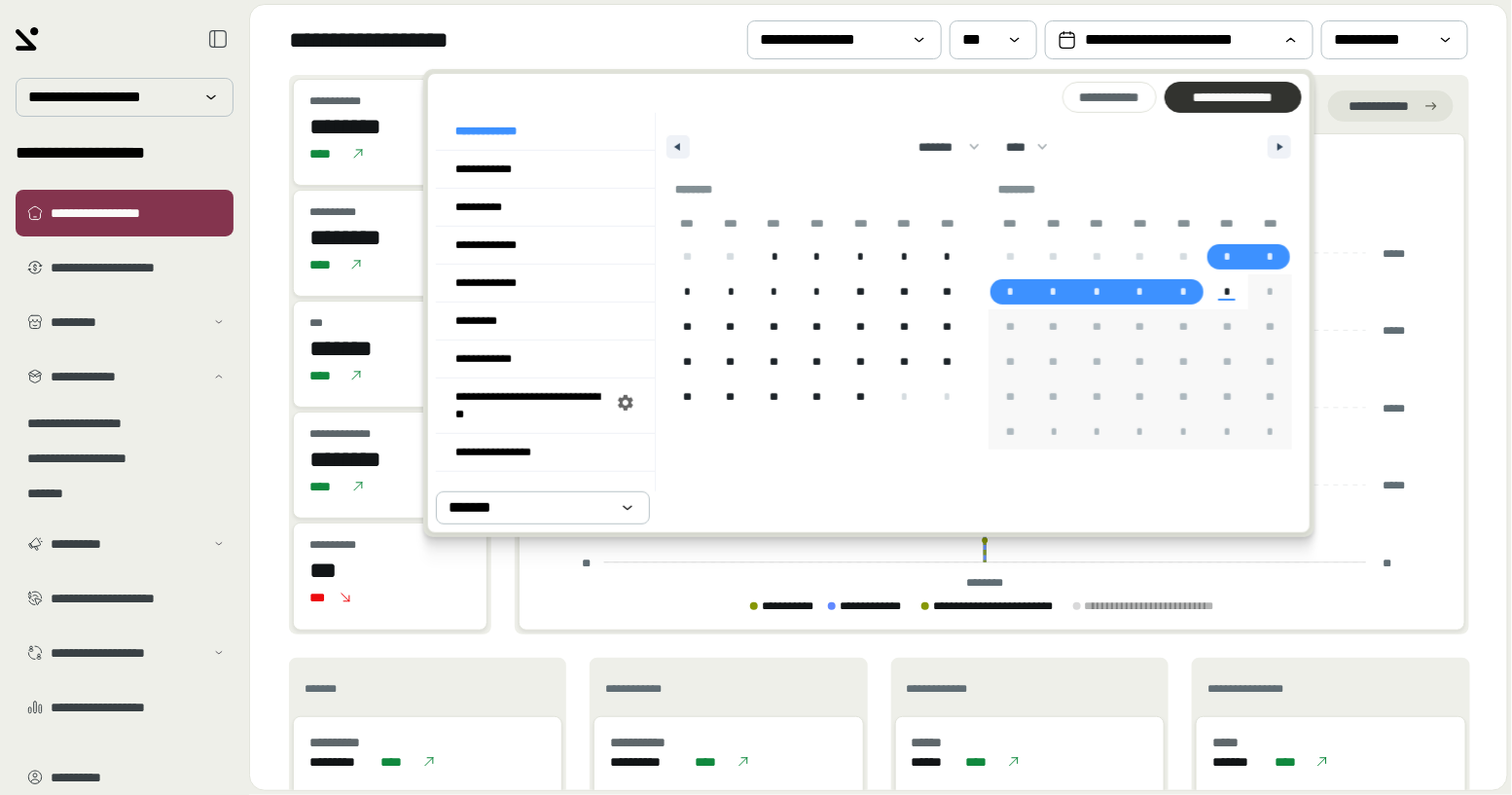 click on "**********" at bounding box center [1233, 97] 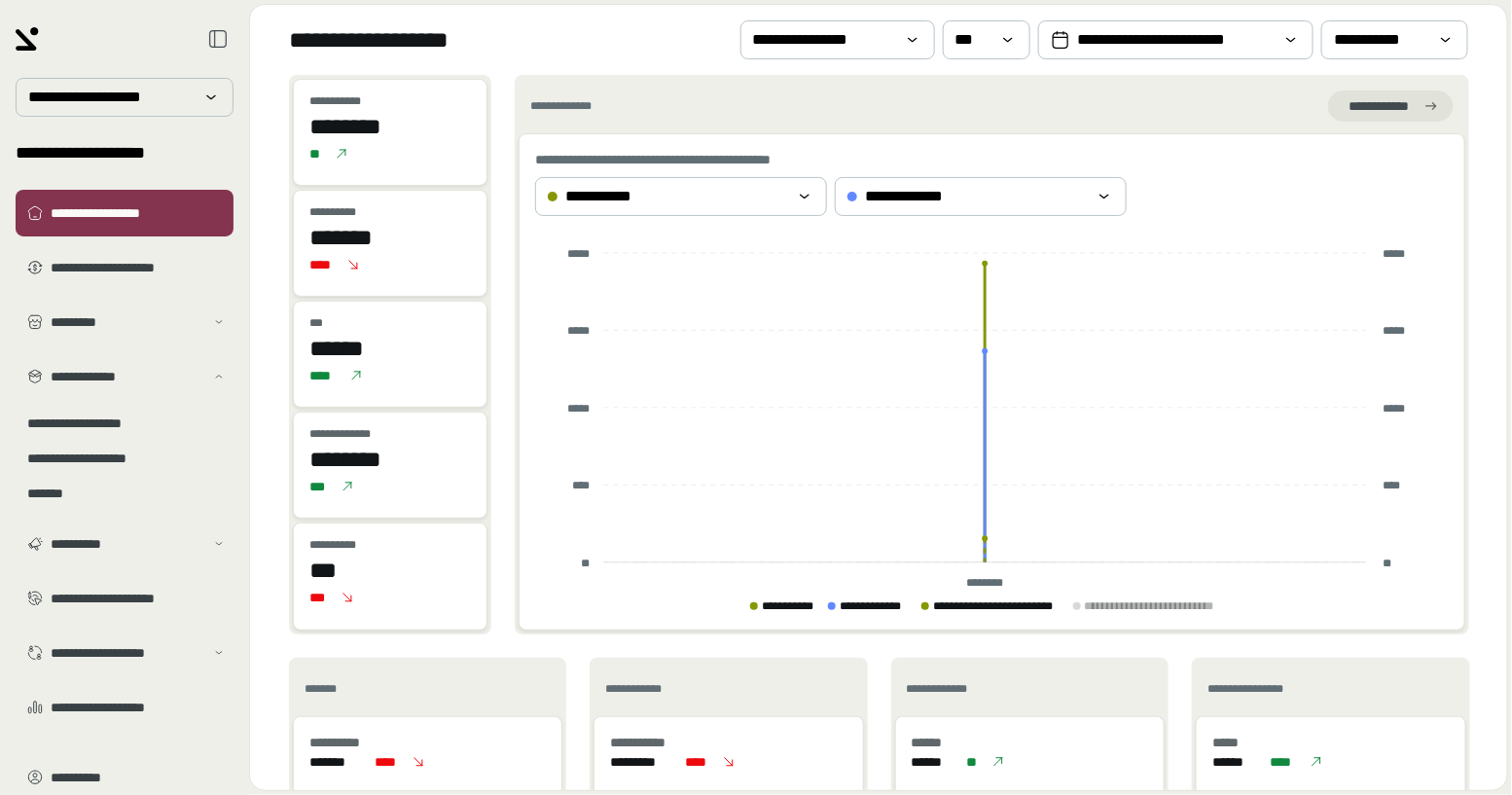 click on "********" at bounding box center [390, 126] 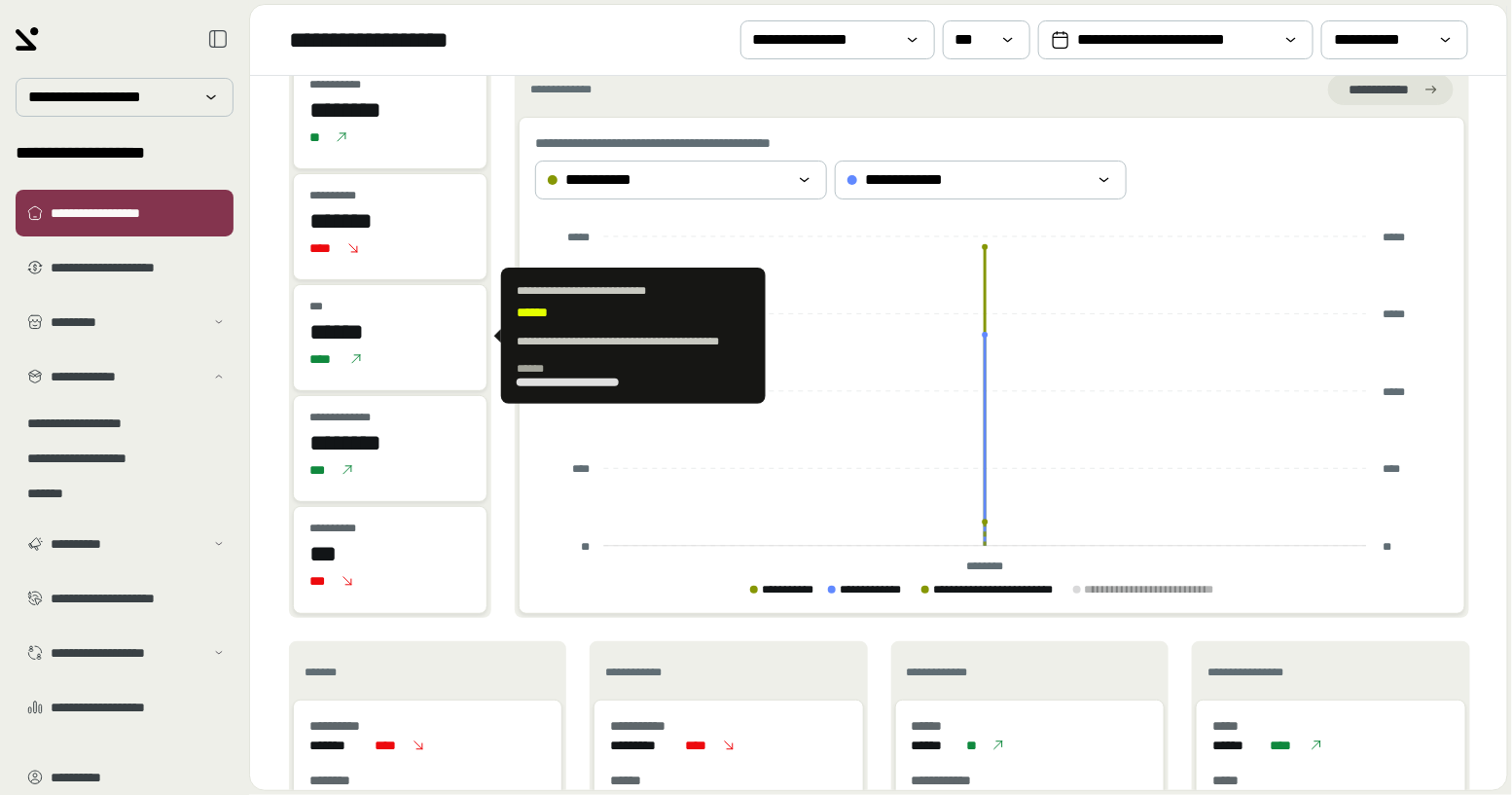scroll, scrollTop: 18, scrollLeft: 0, axis: vertical 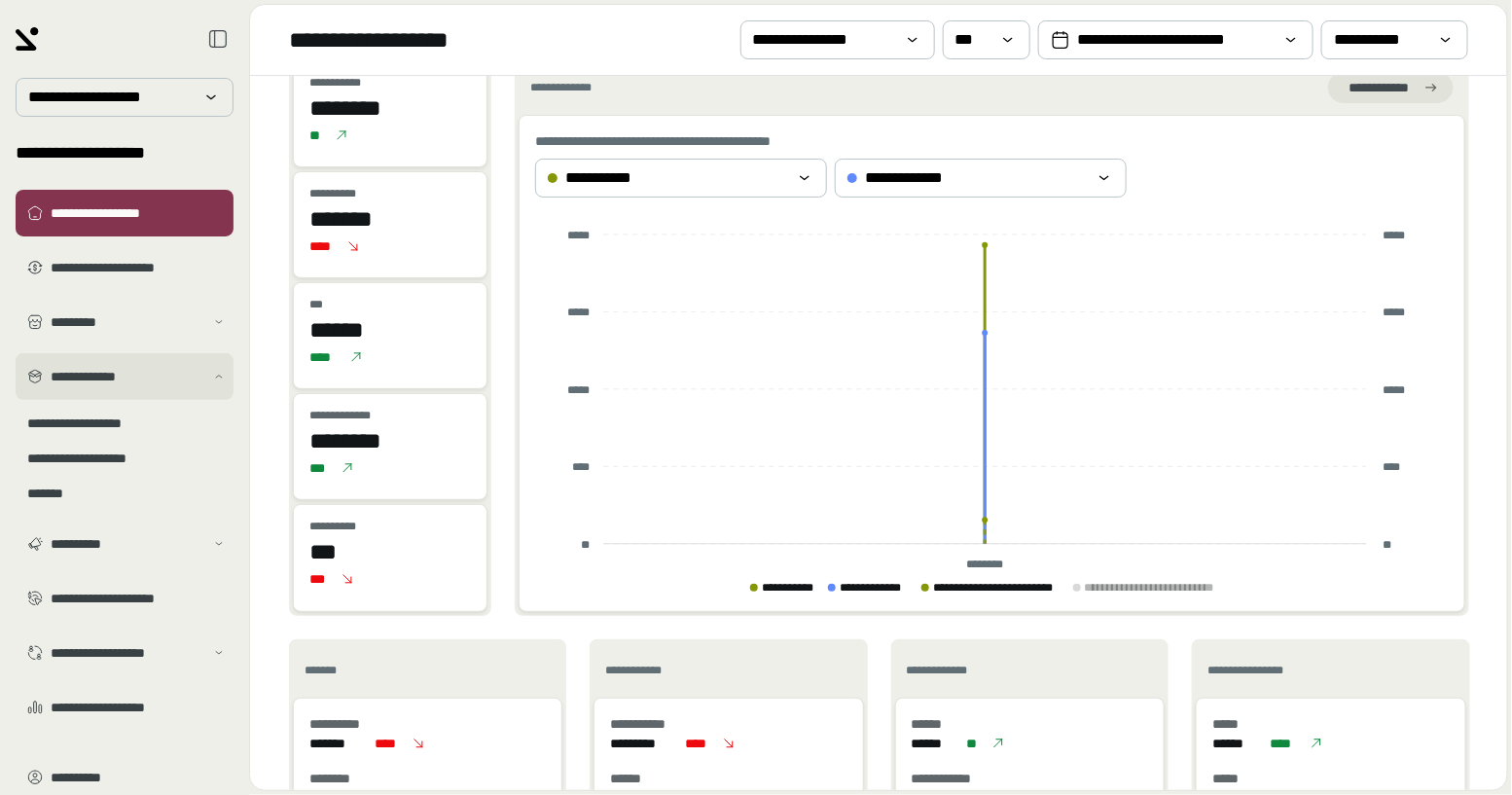 click on "**********" at bounding box center (125, 377) 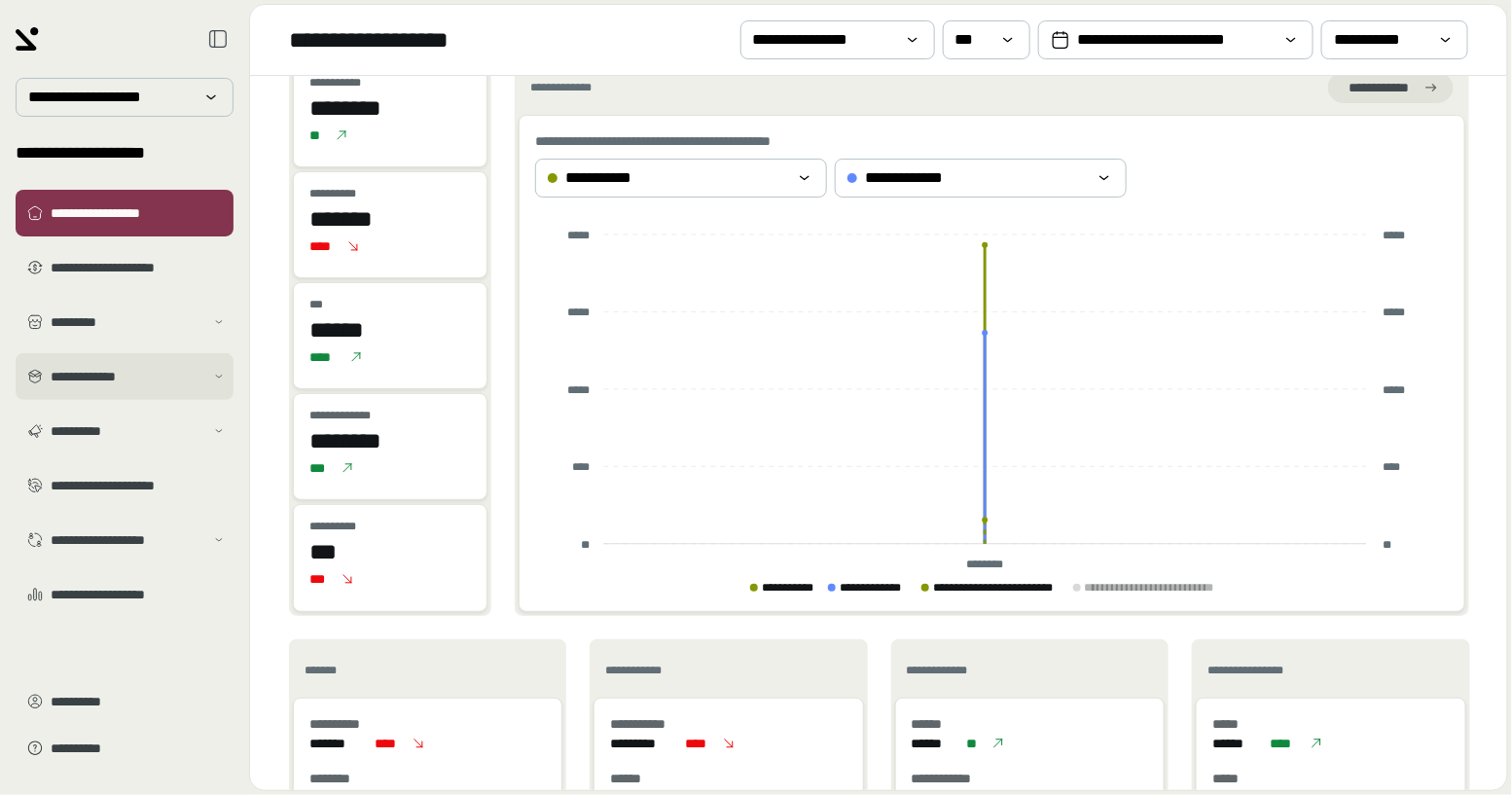 click on "**********" at bounding box center (125, 377) 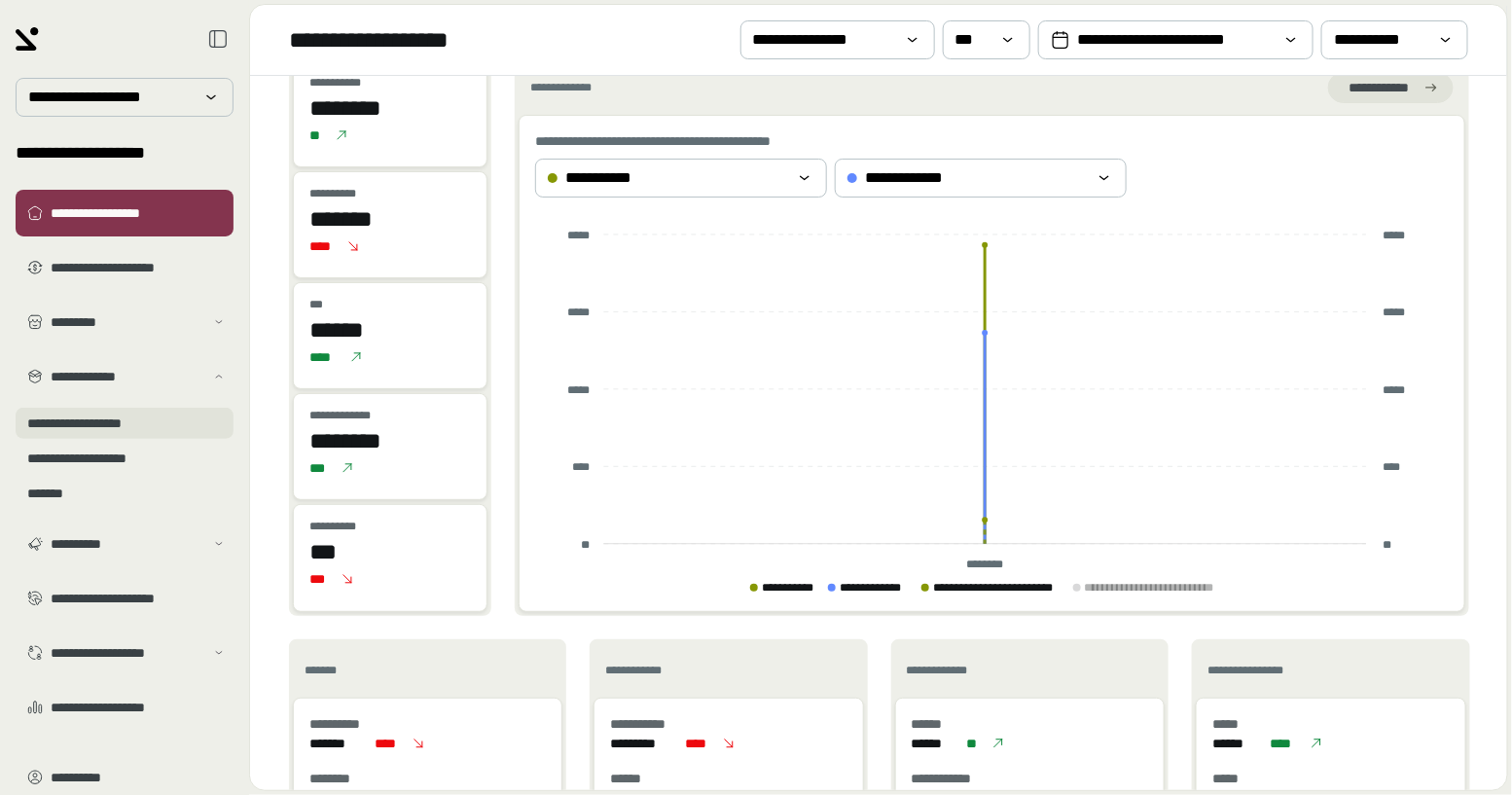 click on "**********" at bounding box center [125, 423] 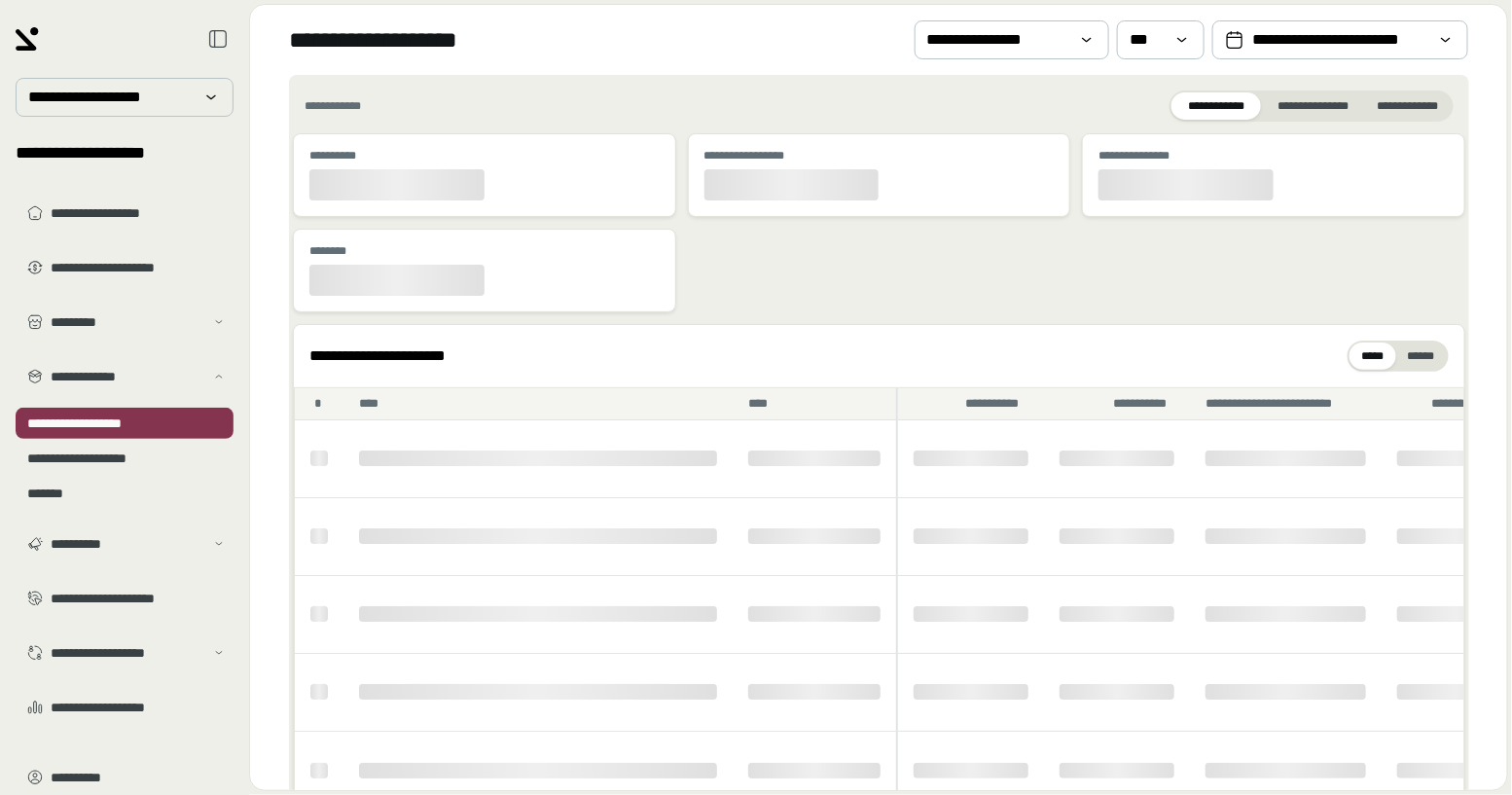 click on "**********" at bounding box center (879, 223) 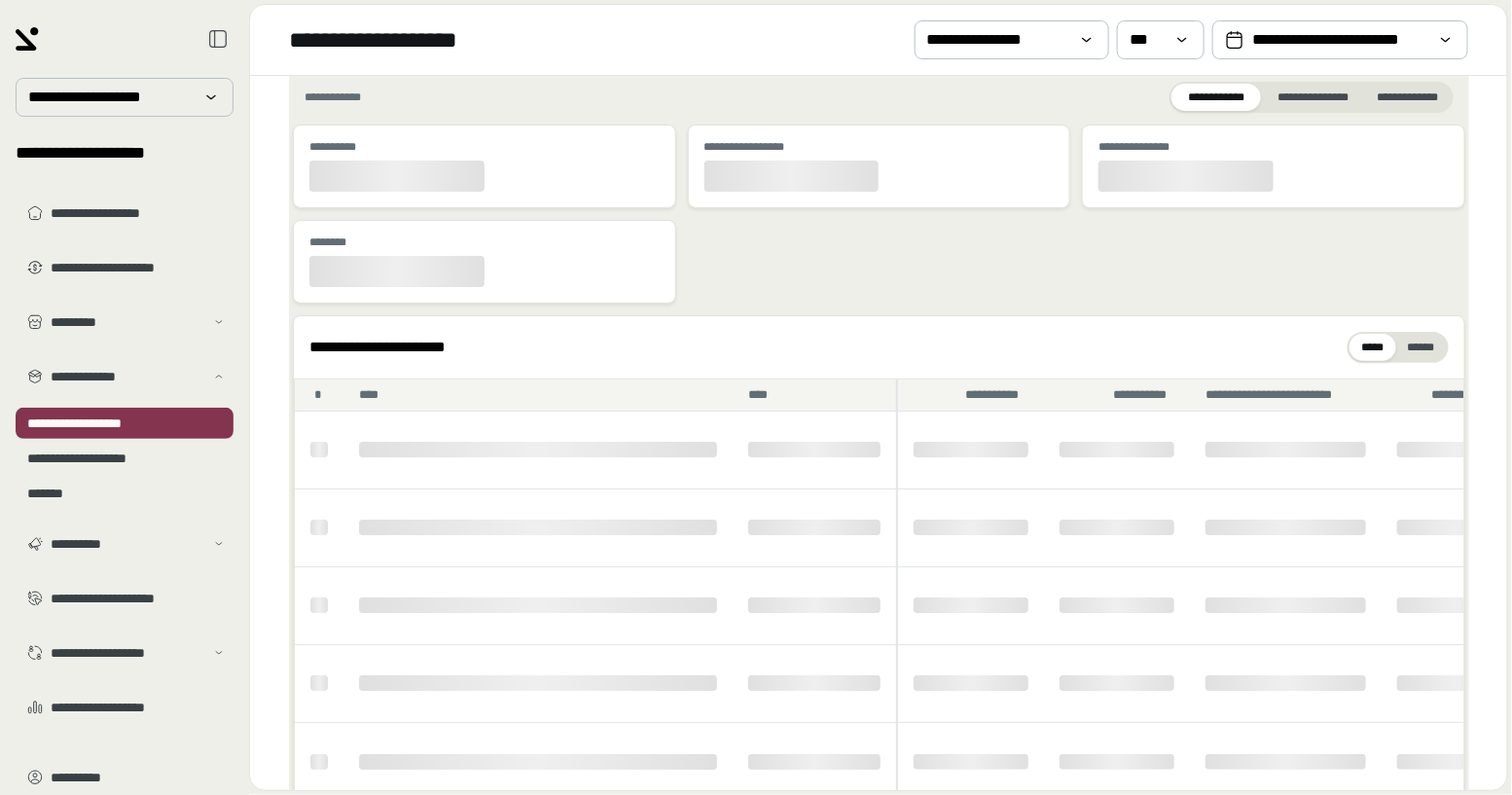 scroll, scrollTop: 10, scrollLeft: 0, axis: vertical 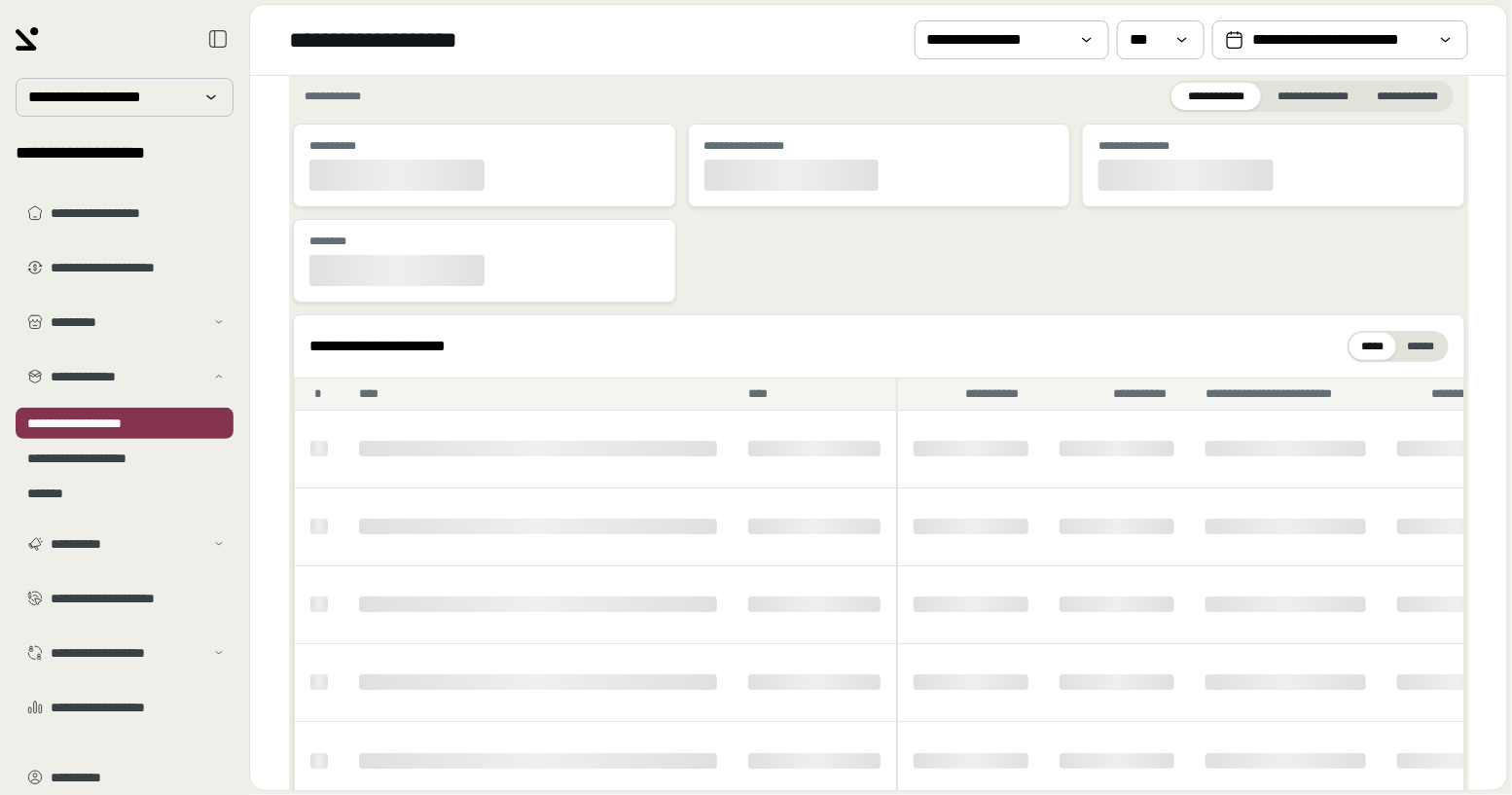 click on "**********" at bounding box center (879, 346) 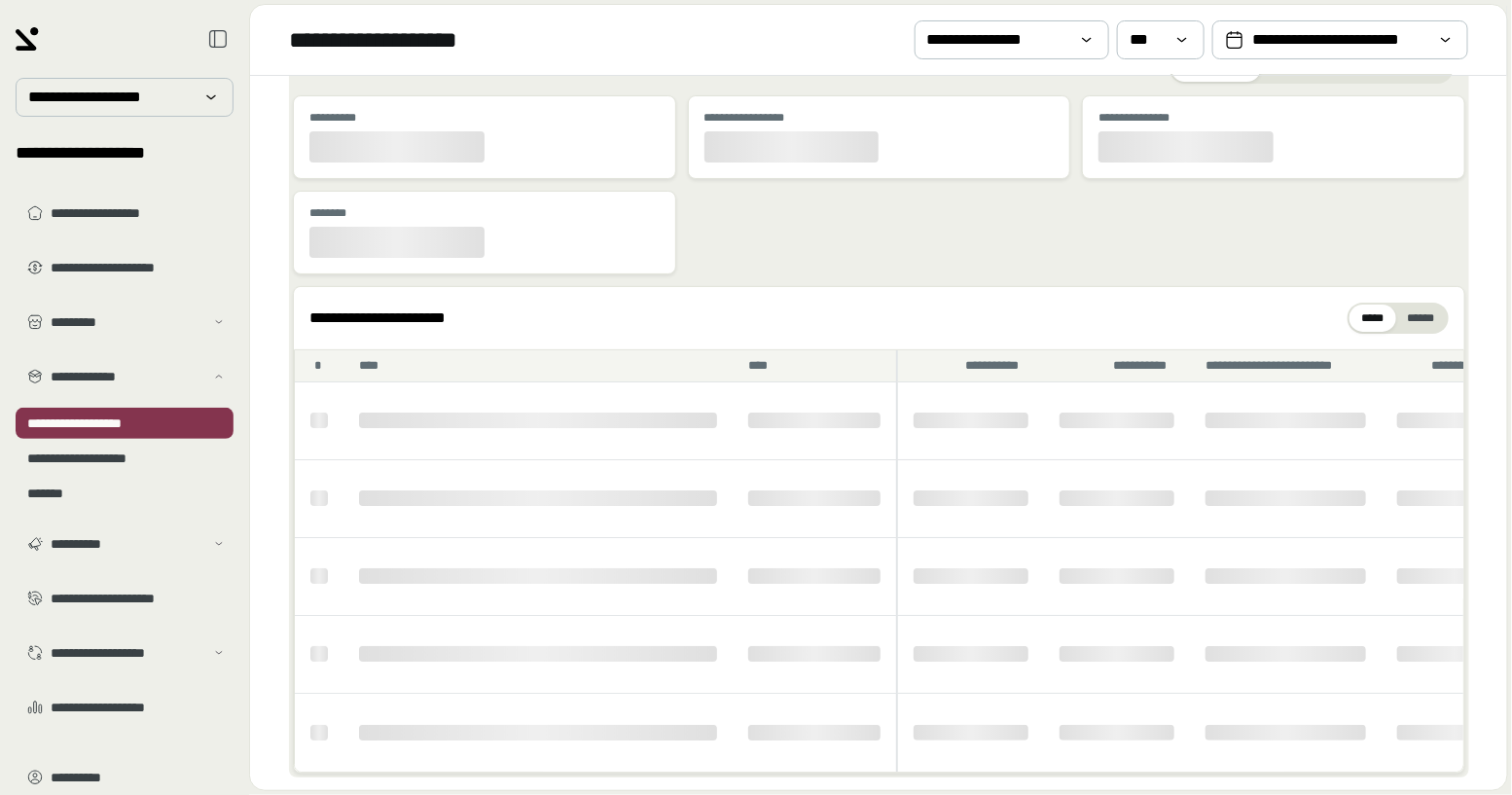 scroll, scrollTop: 47, scrollLeft: 0, axis: vertical 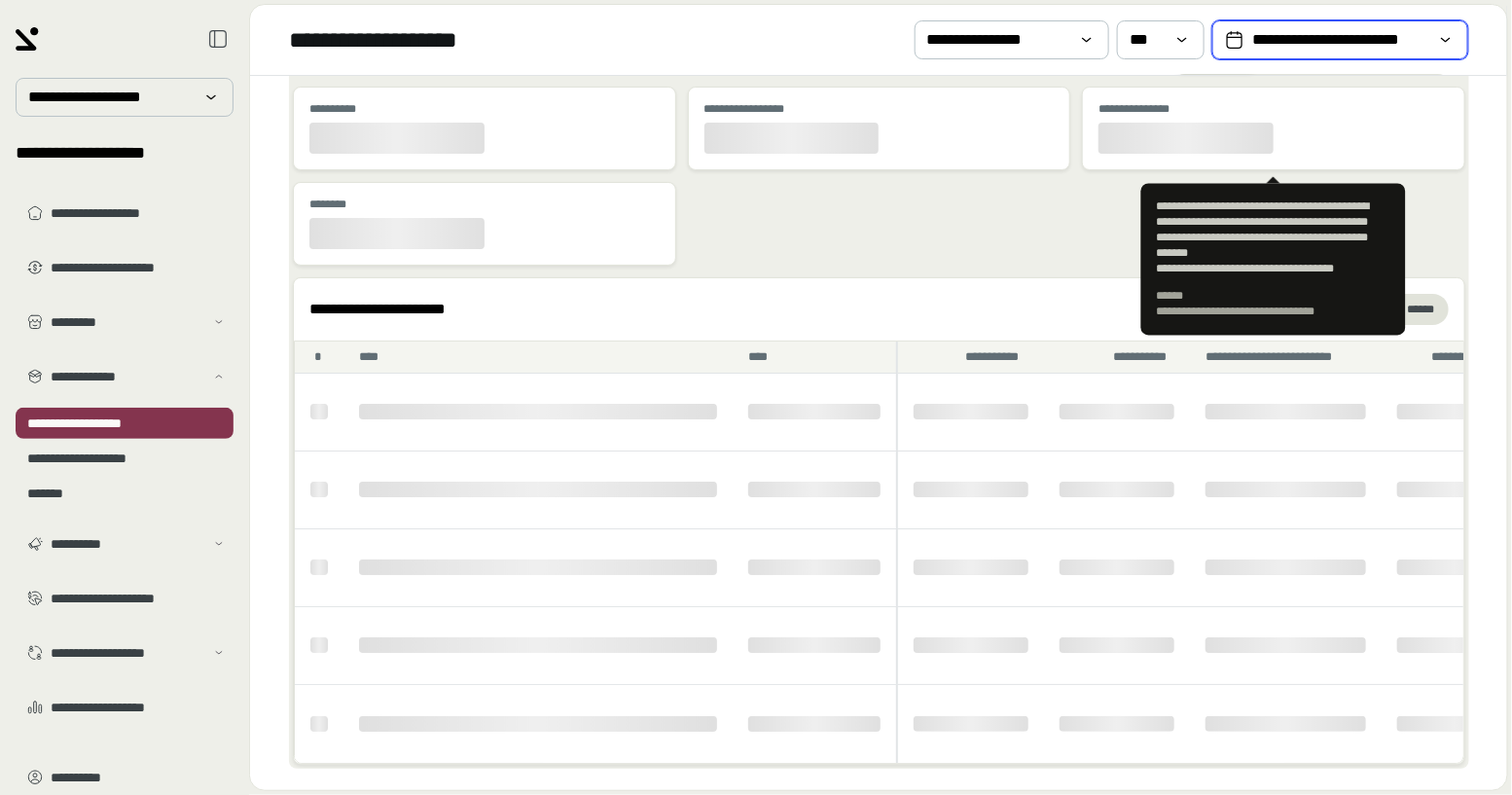 click on "**********" at bounding box center [1340, 40] 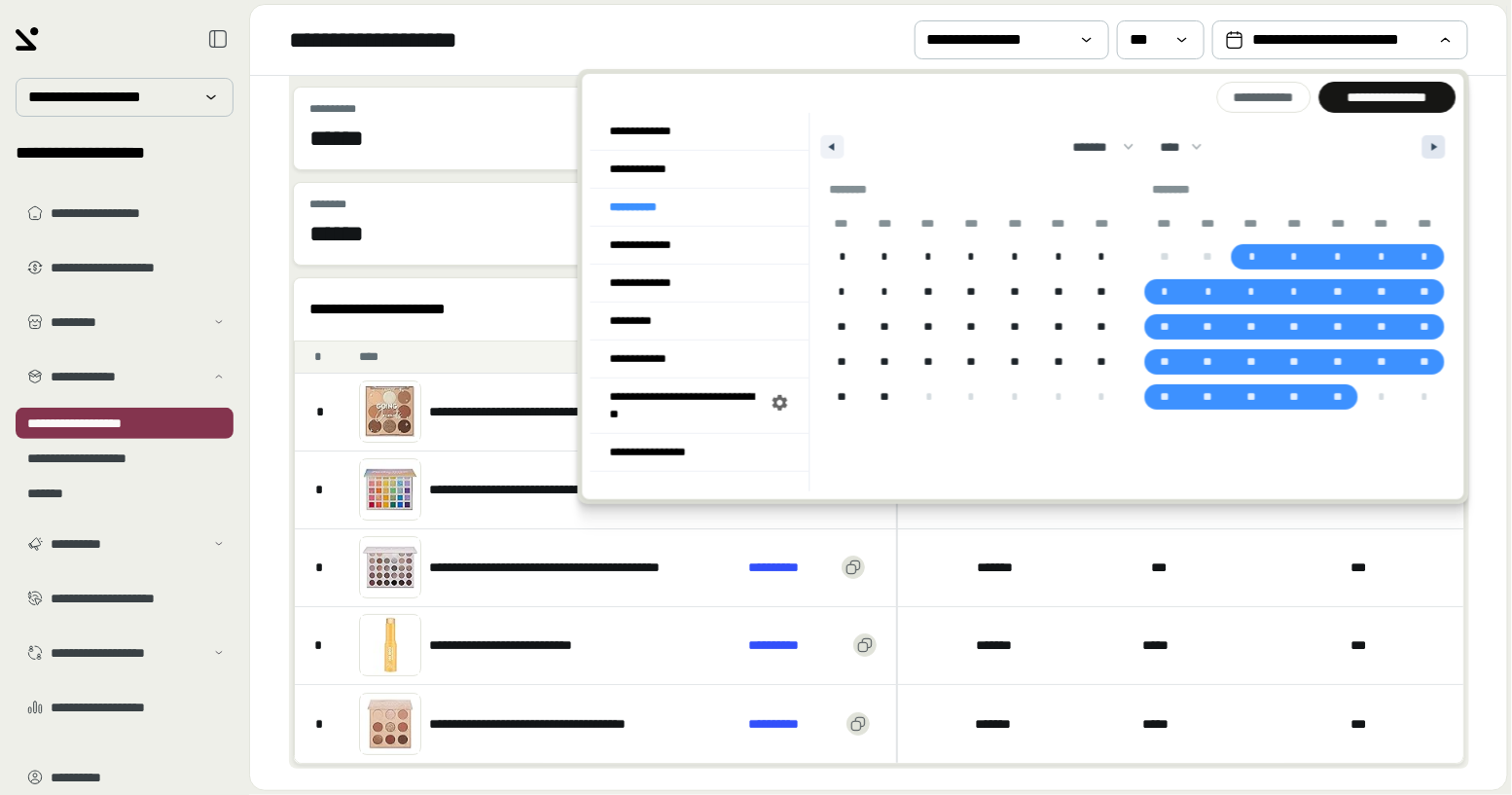 click at bounding box center [1437, 147] 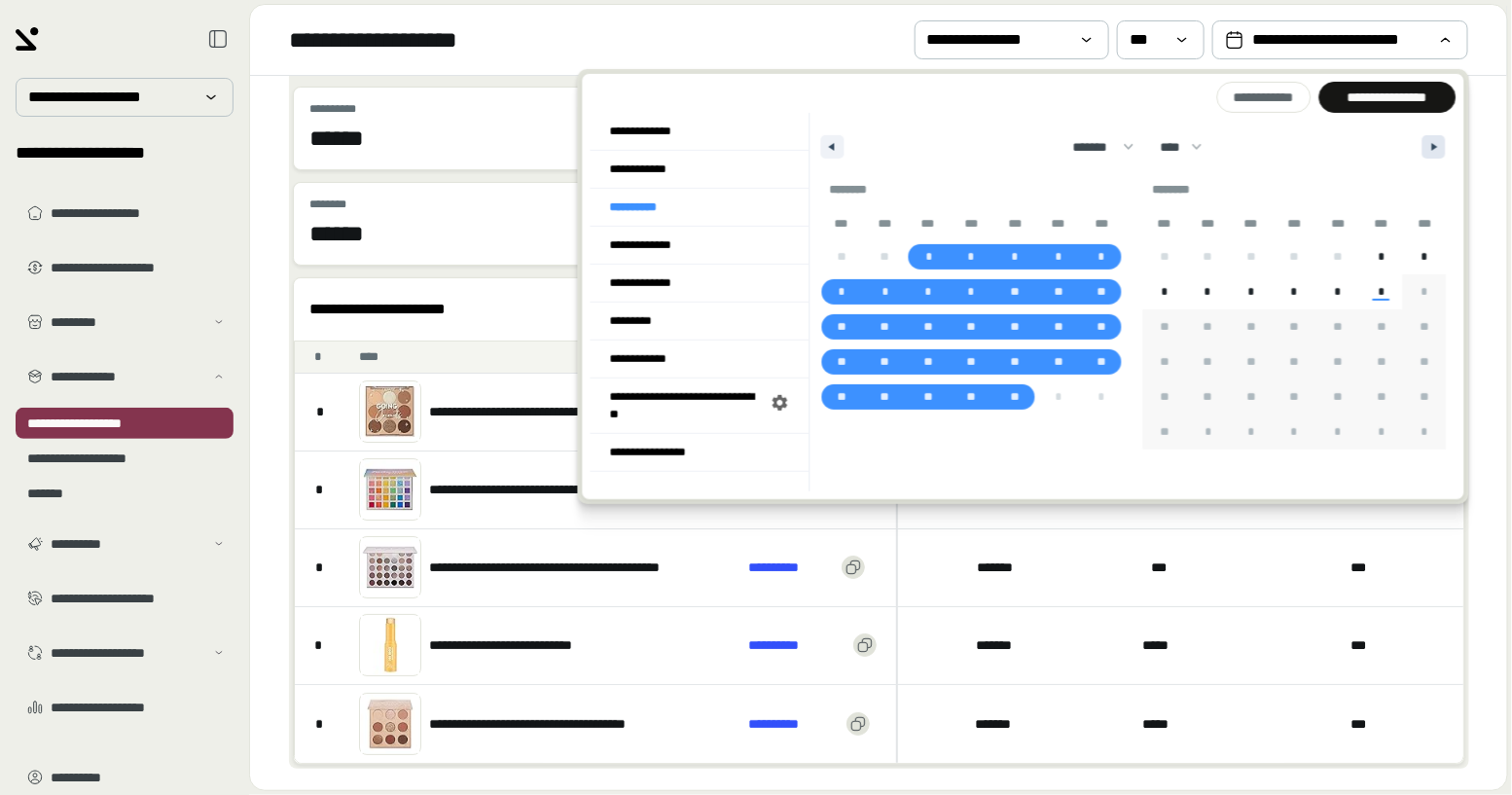 click at bounding box center (1437, 147) 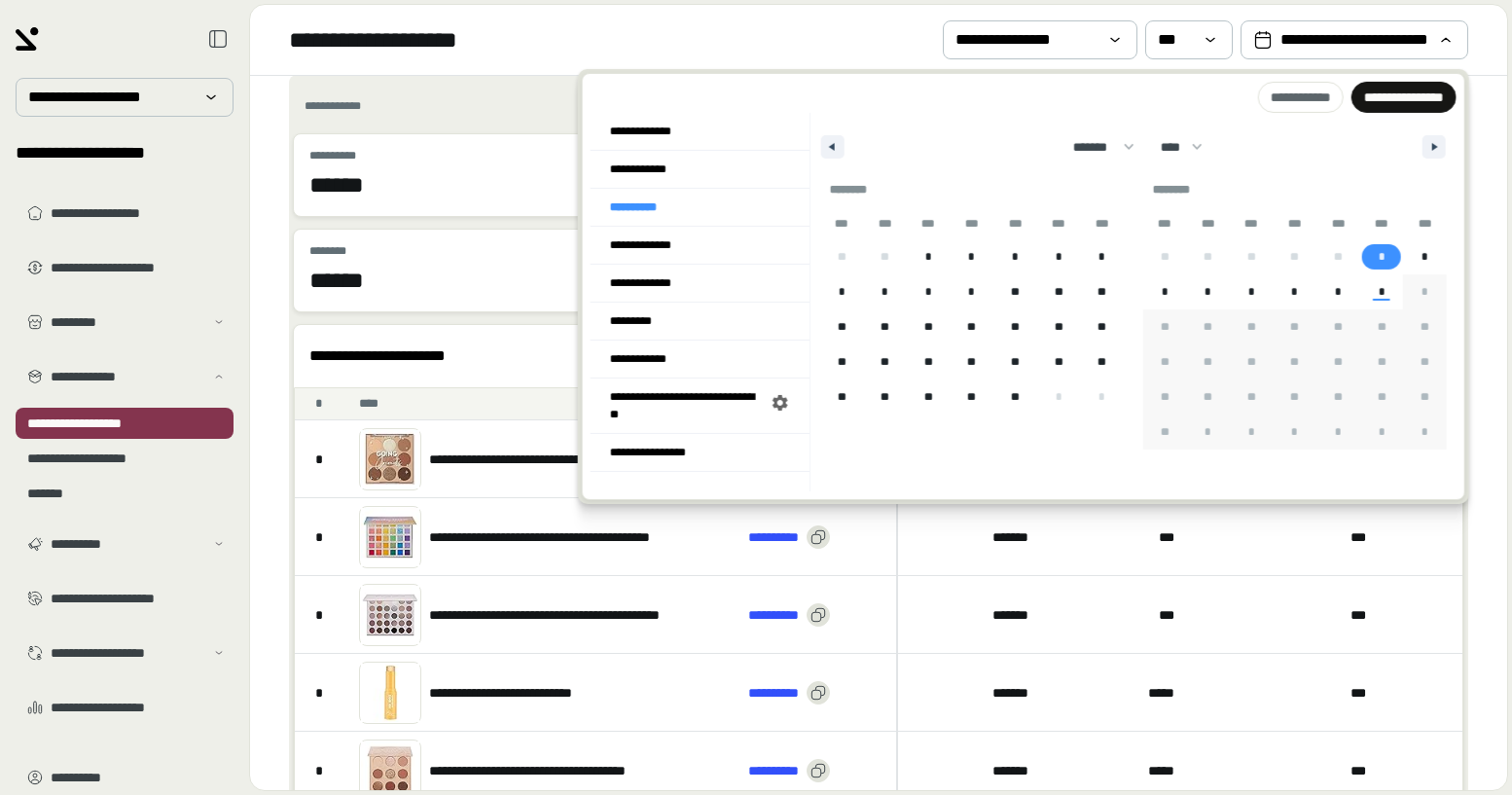 select on "*" 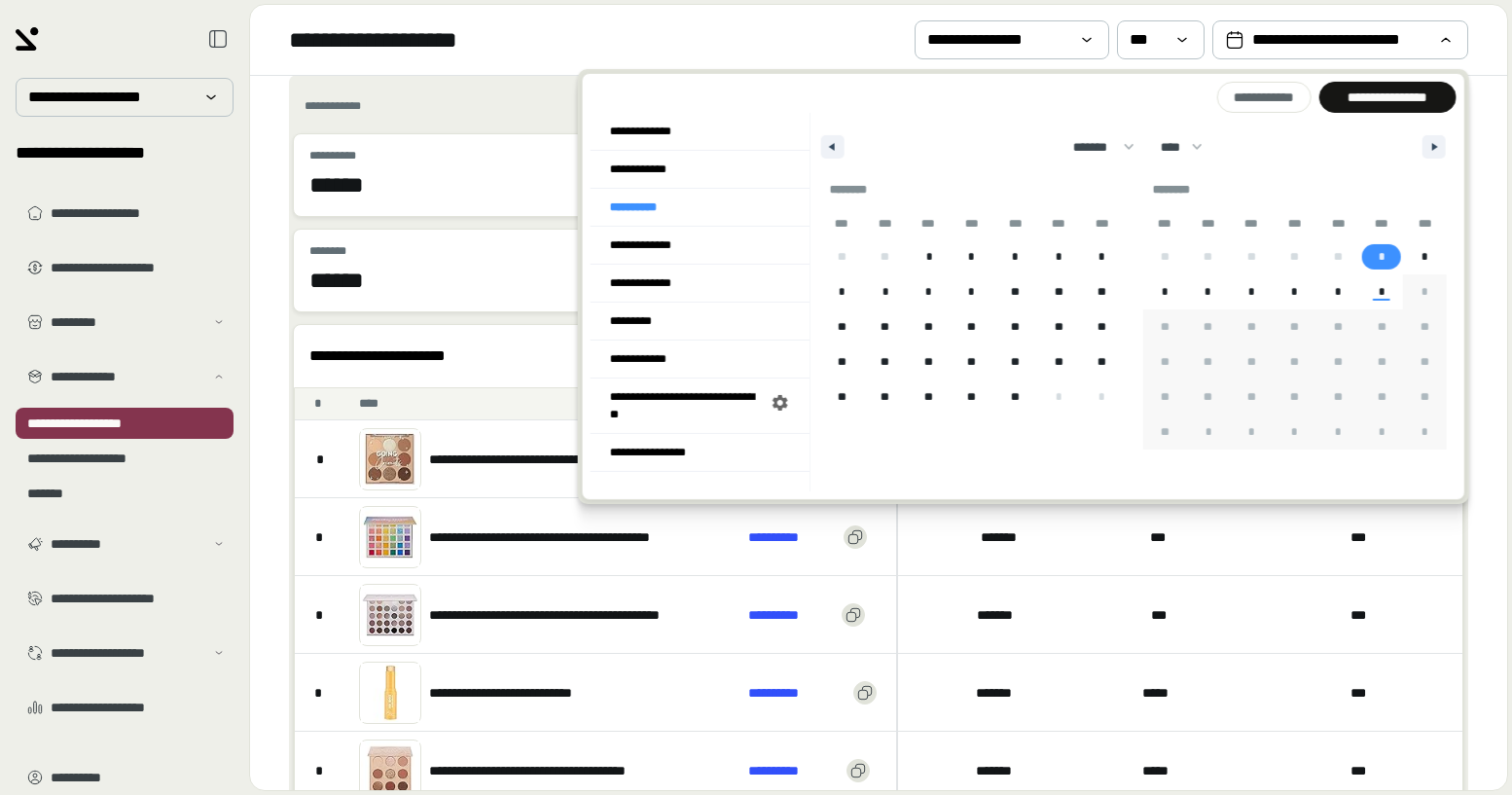 click on "*" at bounding box center [1382, 257] 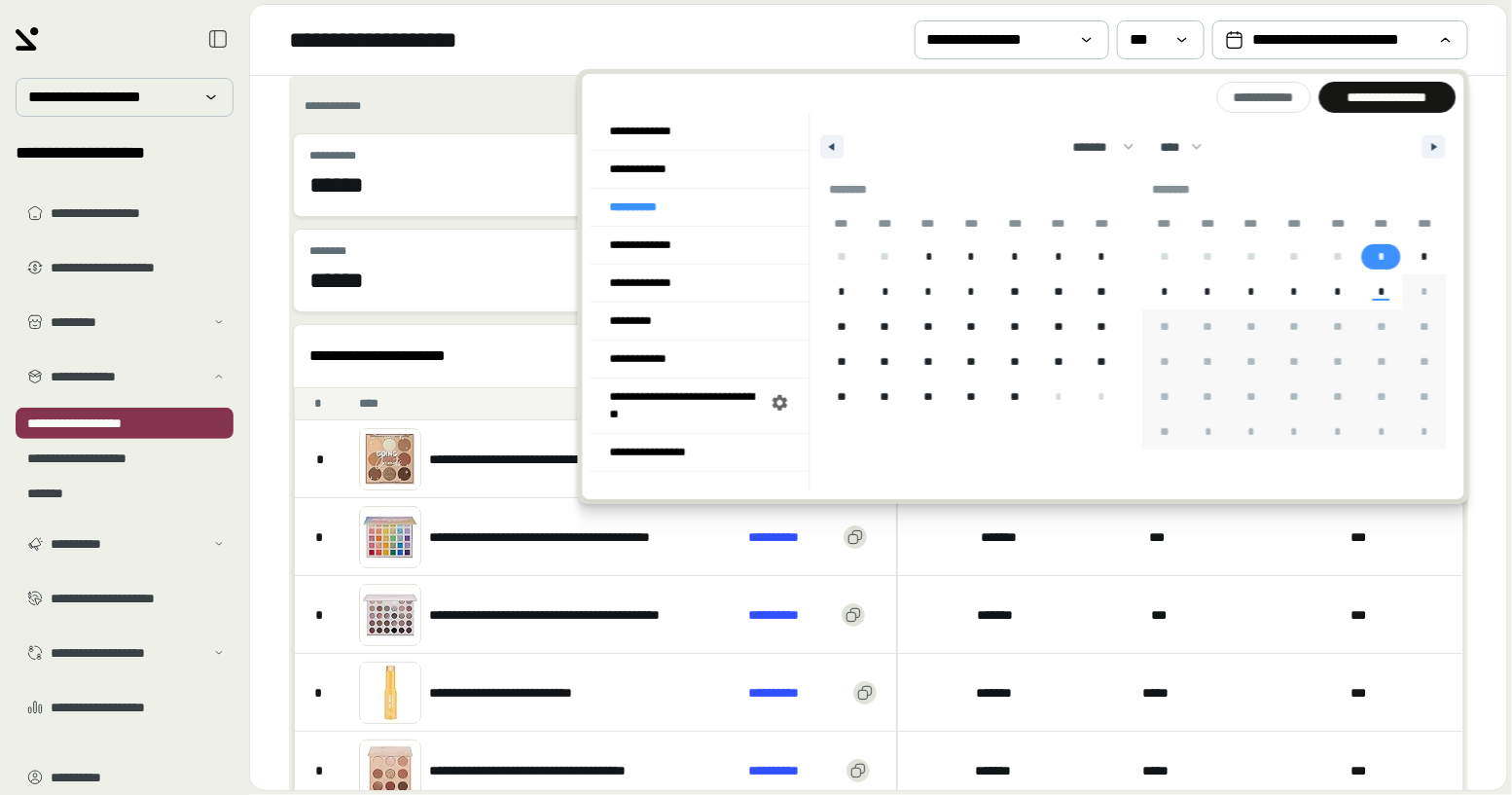 scroll, scrollTop: 47, scrollLeft: 0, axis: vertical 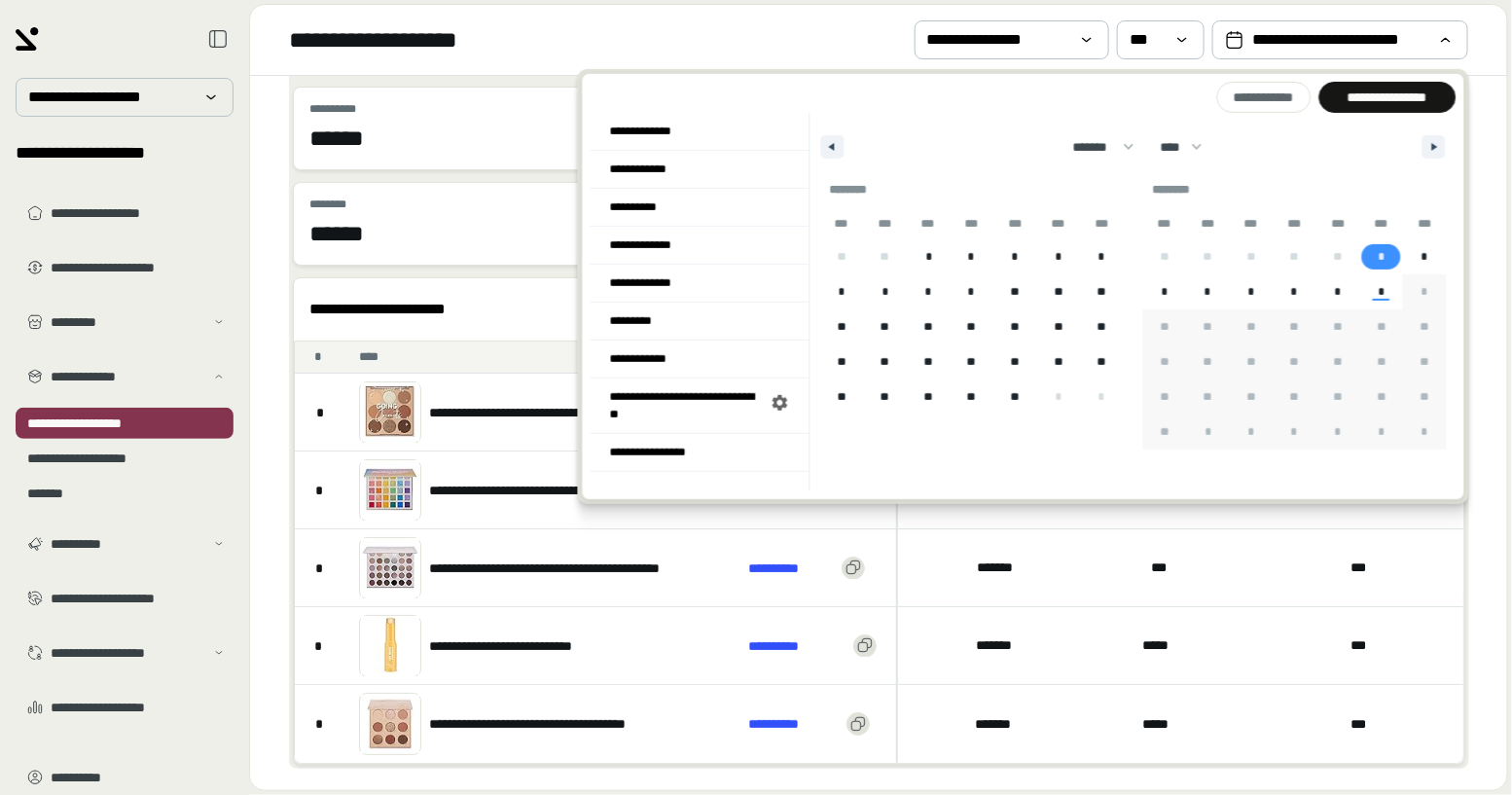 click on "*" at bounding box center (1338, 292) 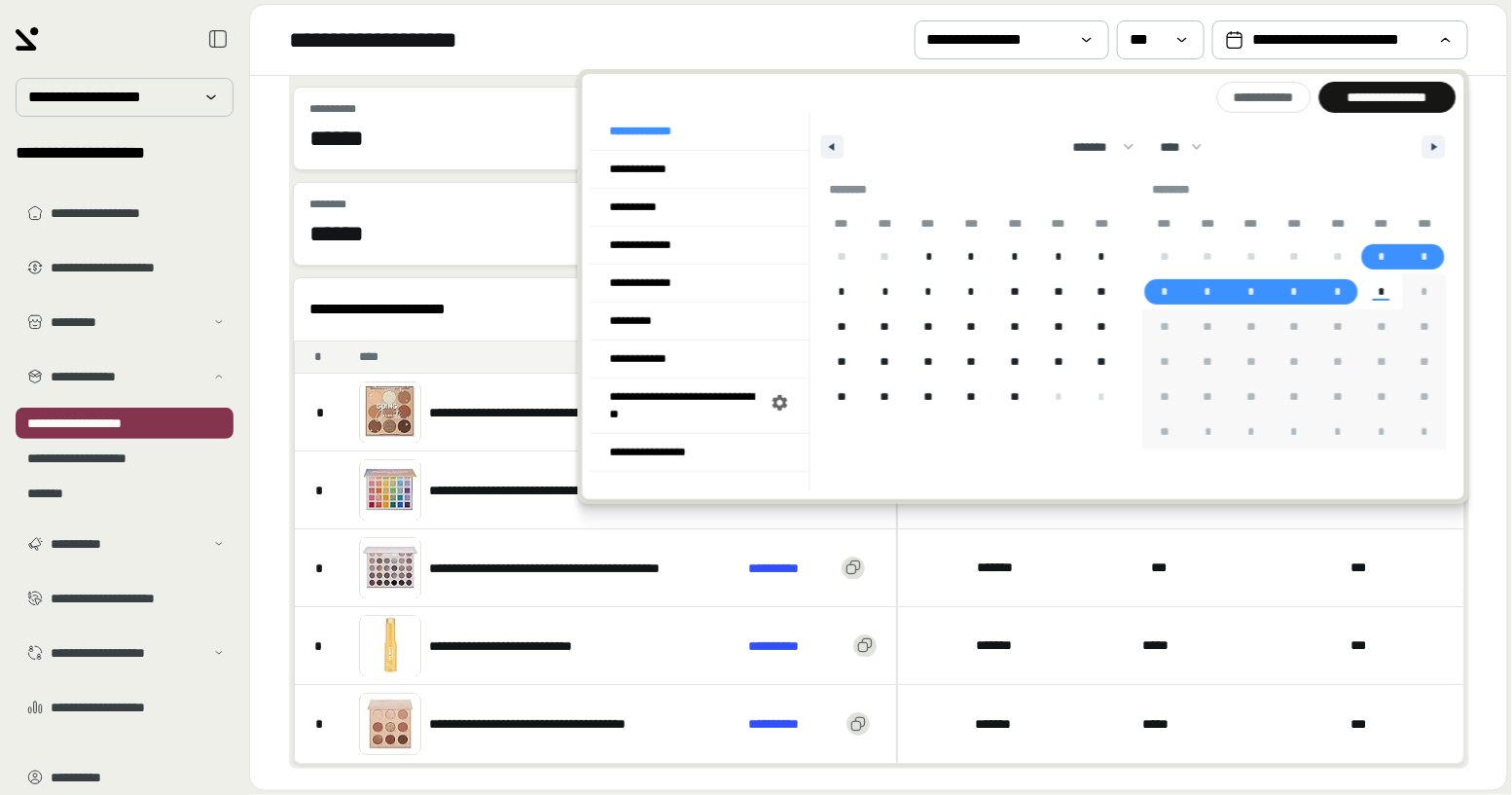 click on "**********" at bounding box center [1386, 97] 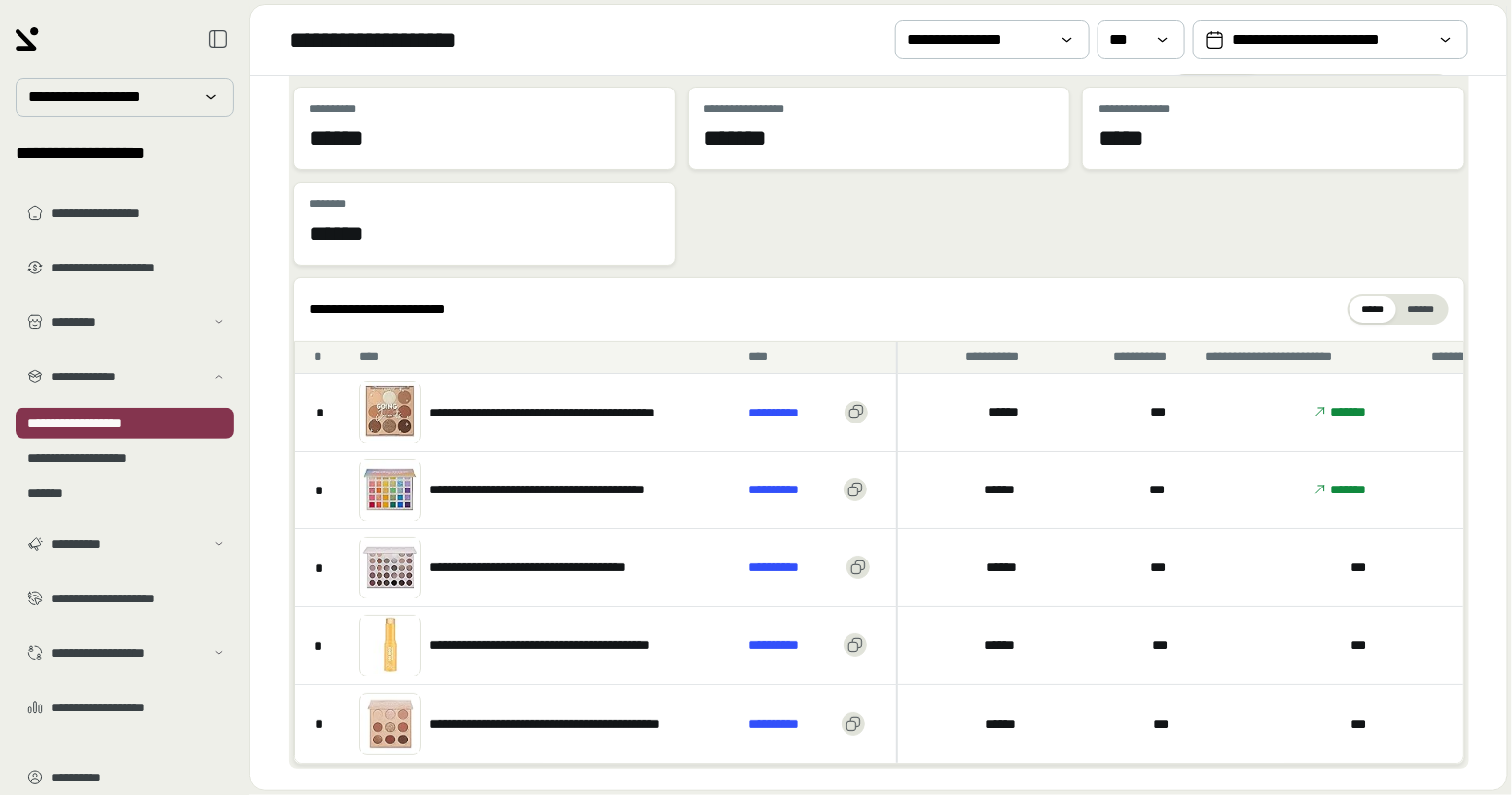 click on "**********" at bounding box center (879, 309) 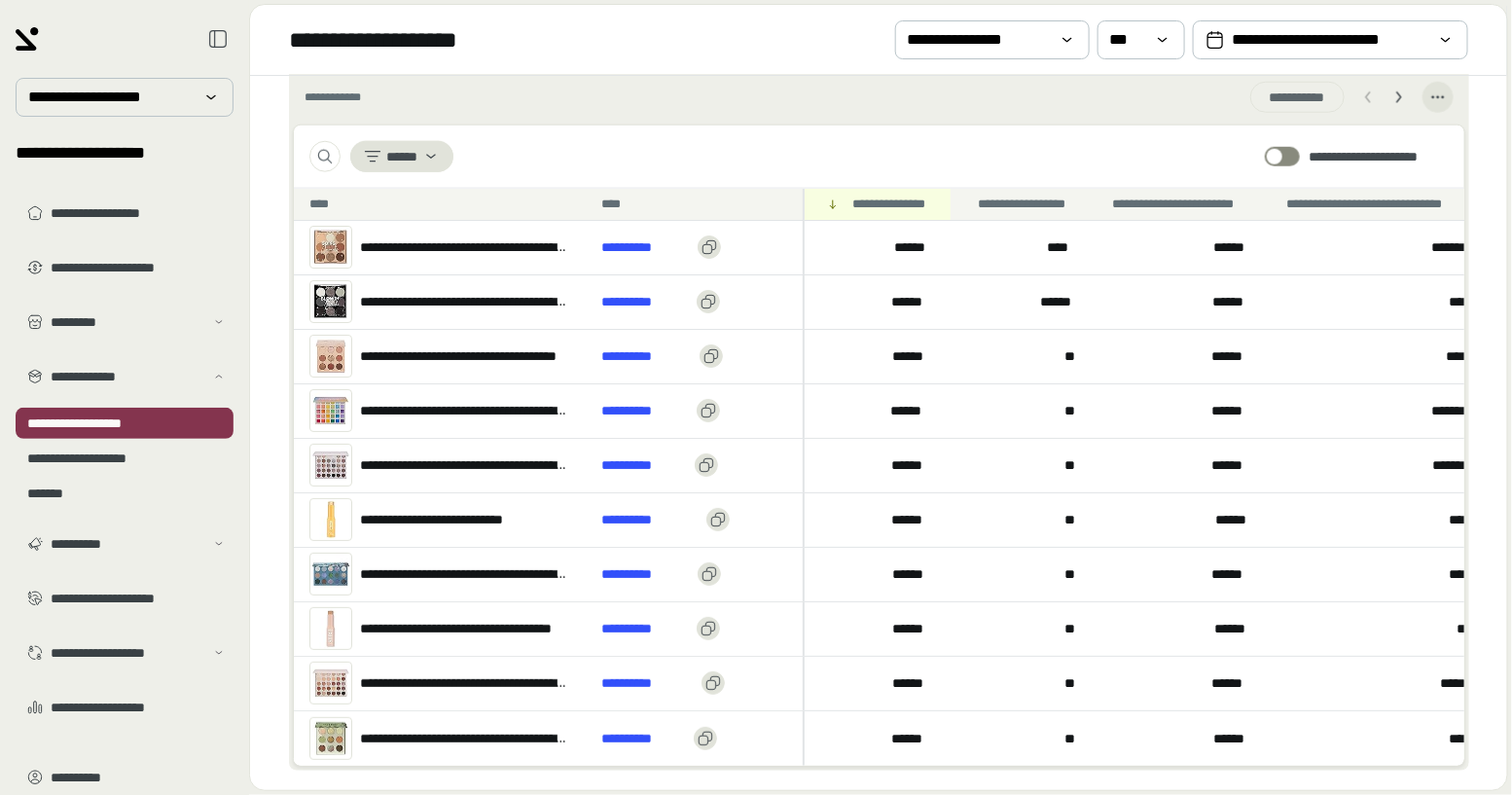 scroll, scrollTop: 779, scrollLeft: 0, axis: vertical 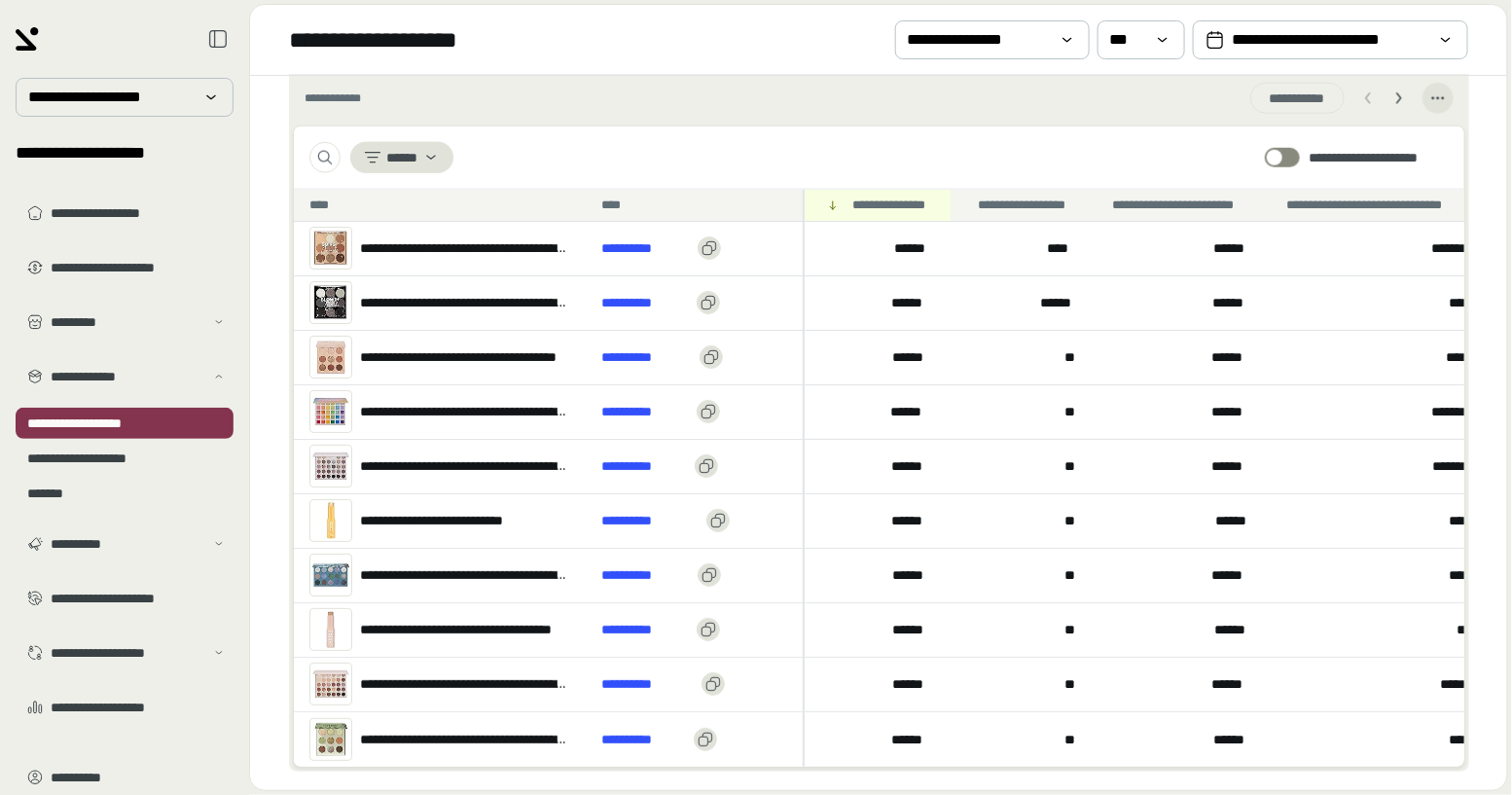 click on "**********" at bounding box center [879, 158] 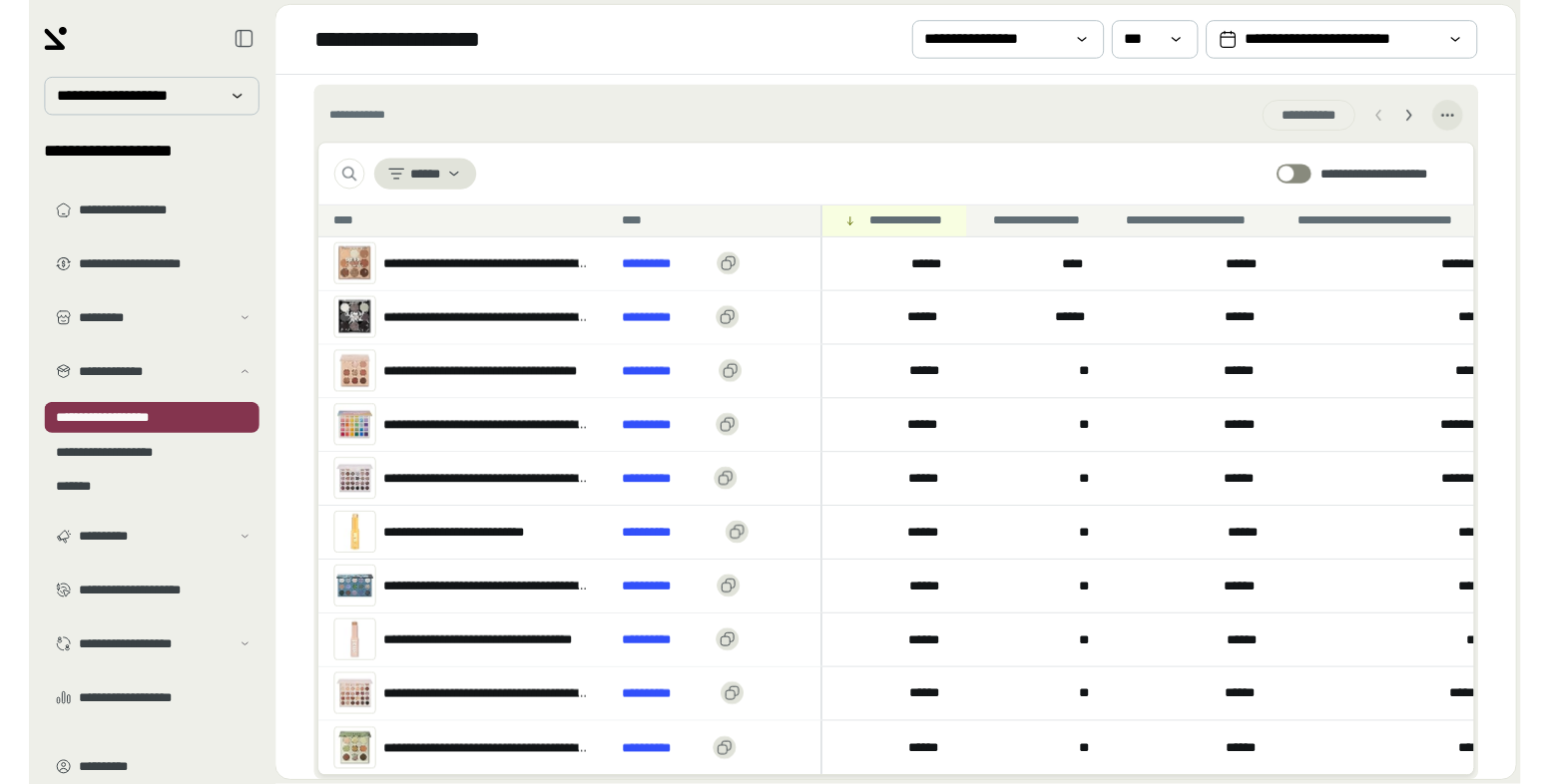 scroll, scrollTop: 778, scrollLeft: 0, axis: vertical 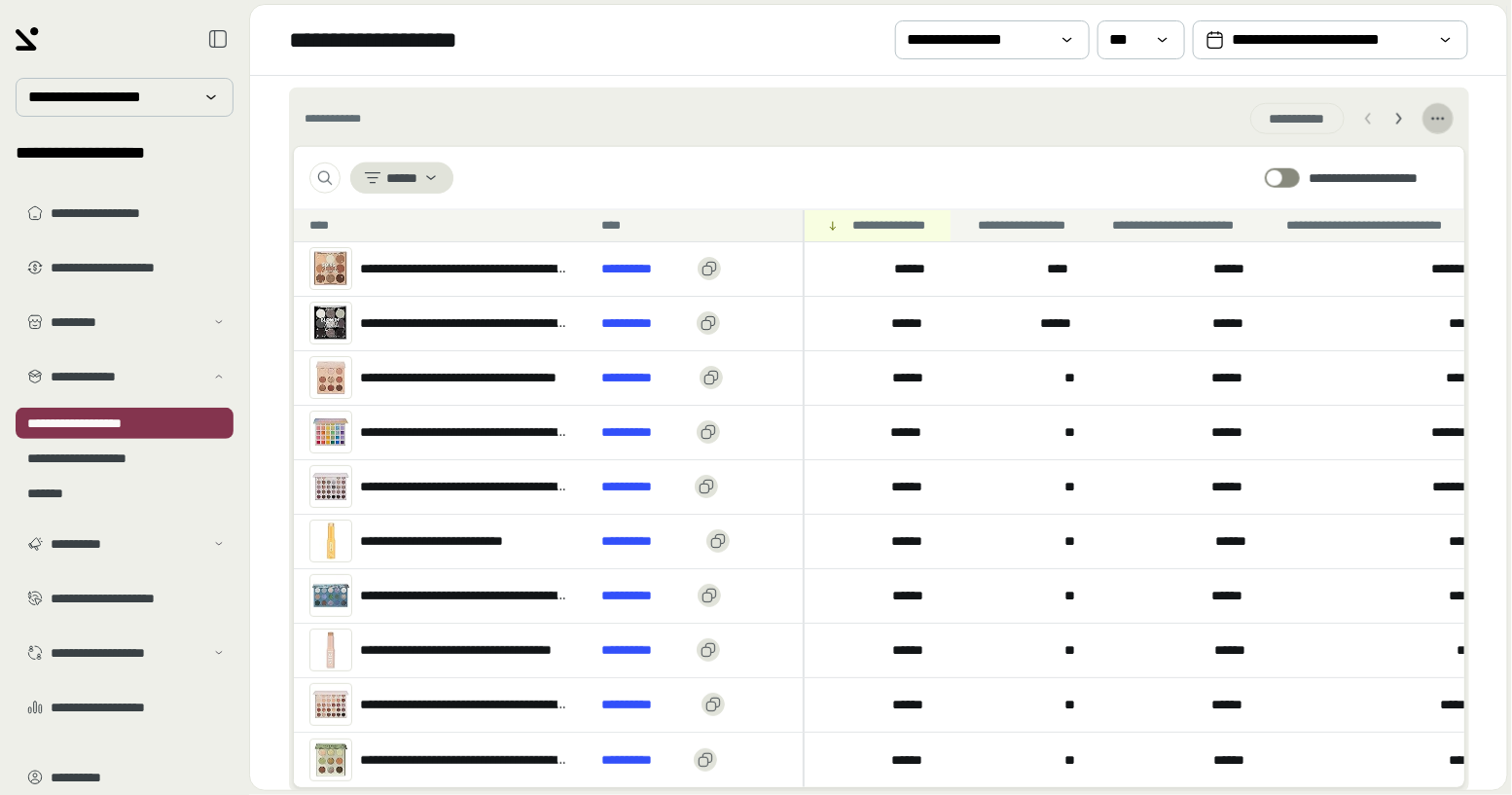click 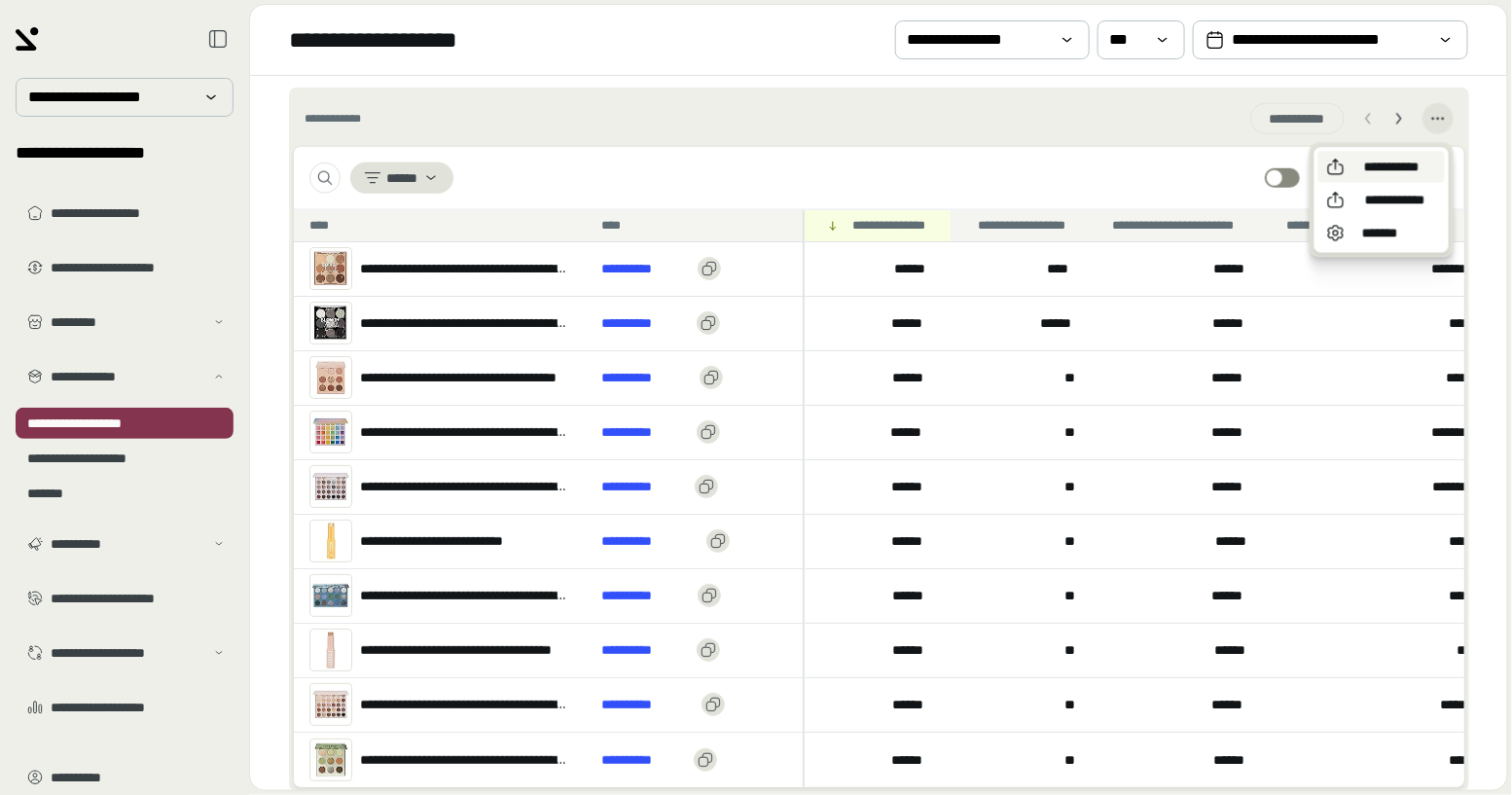click on "**********" at bounding box center (1391, 166) 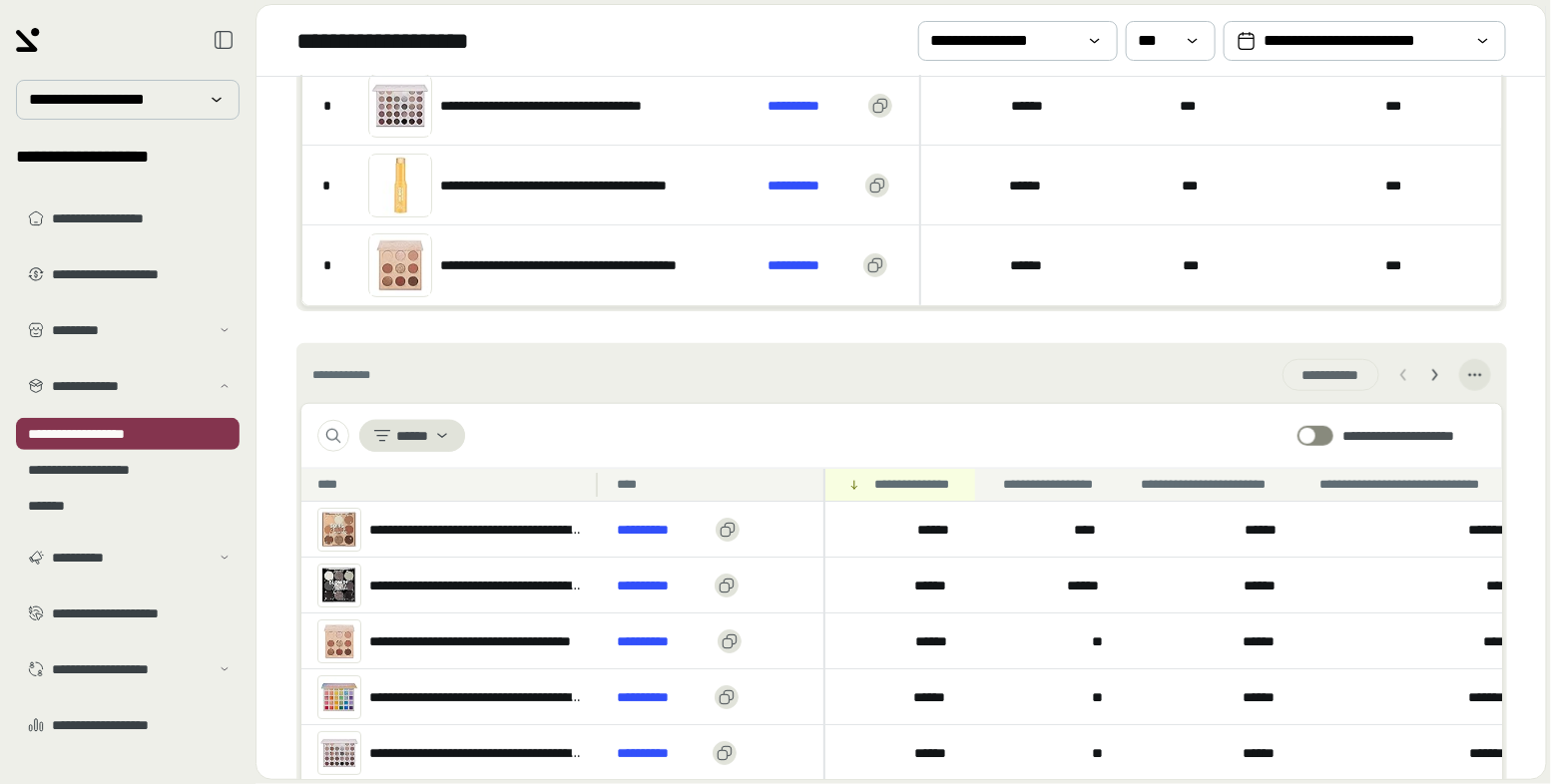 scroll, scrollTop: 0, scrollLeft: 0, axis: both 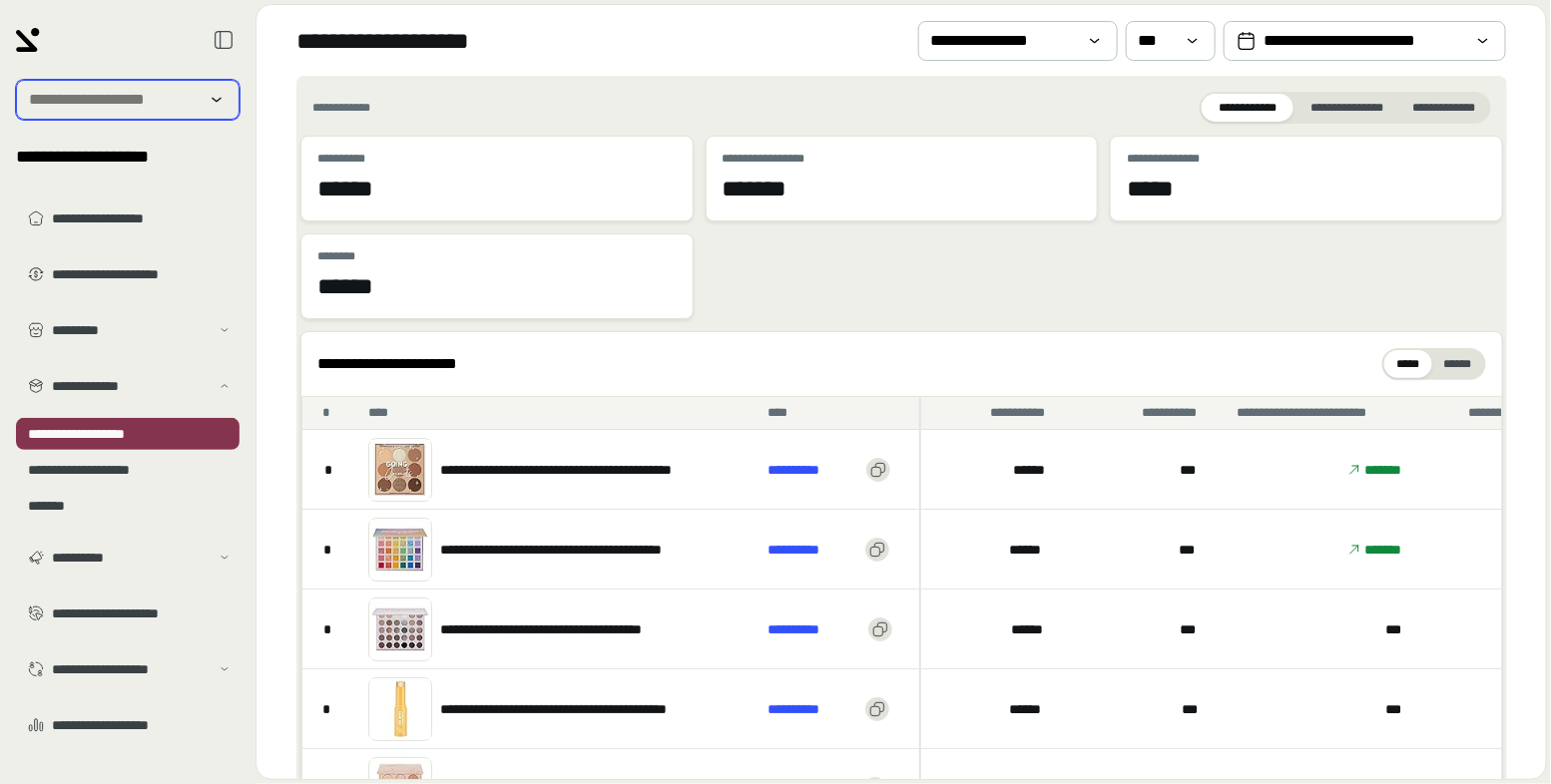 click at bounding box center (114, 100) 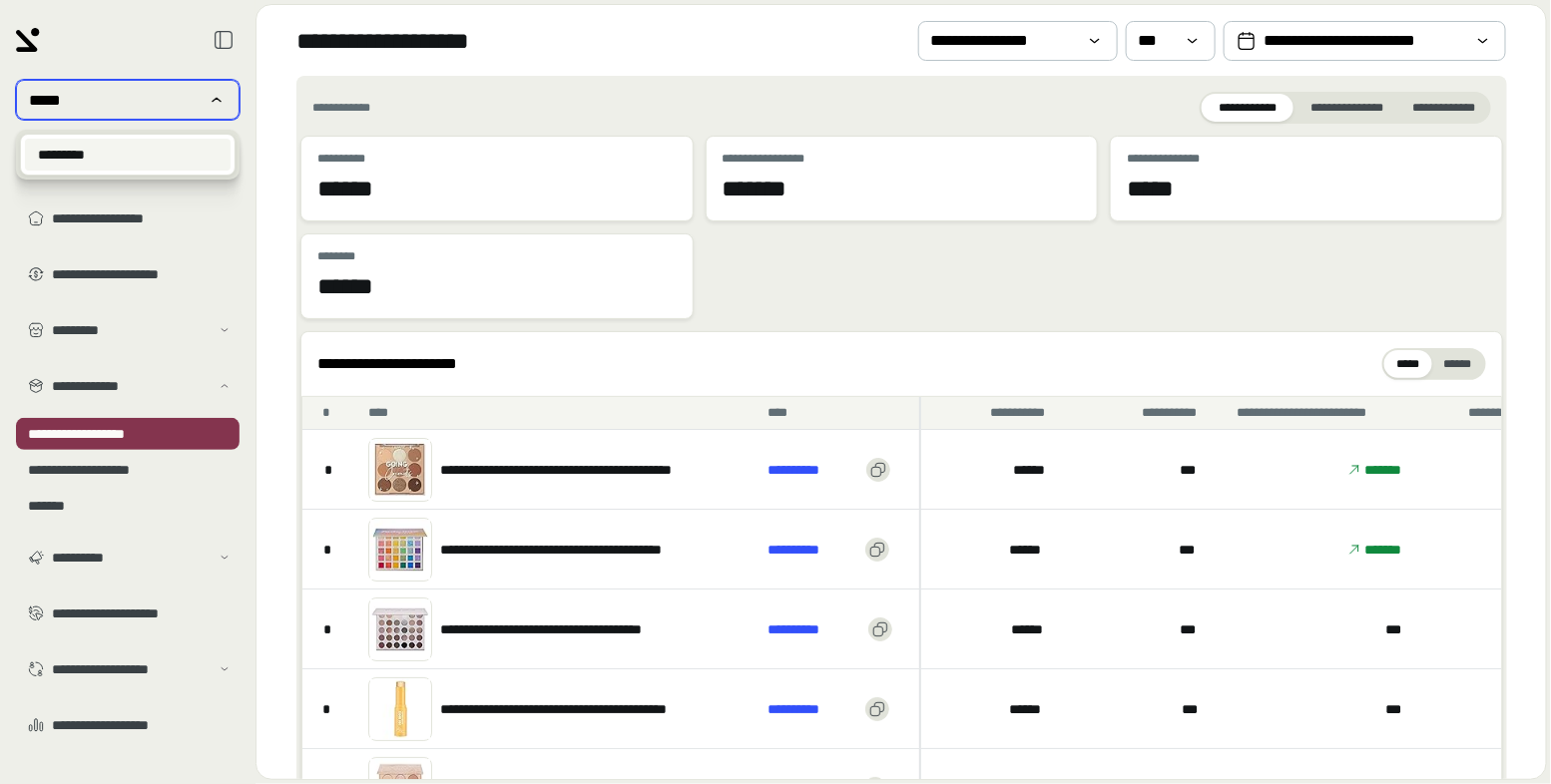 type on "*****" 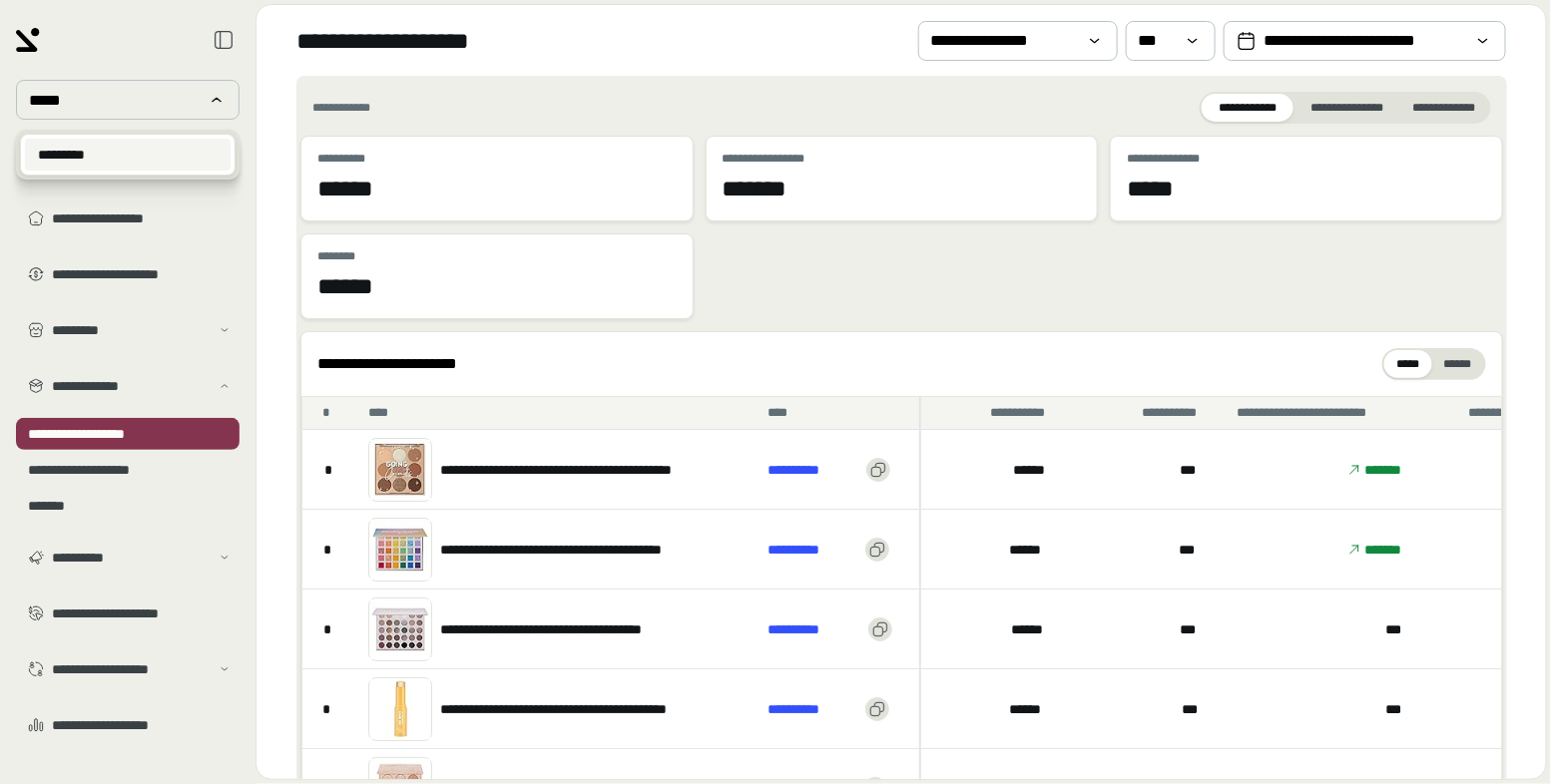 click on "*********" at bounding box center (128, 155) 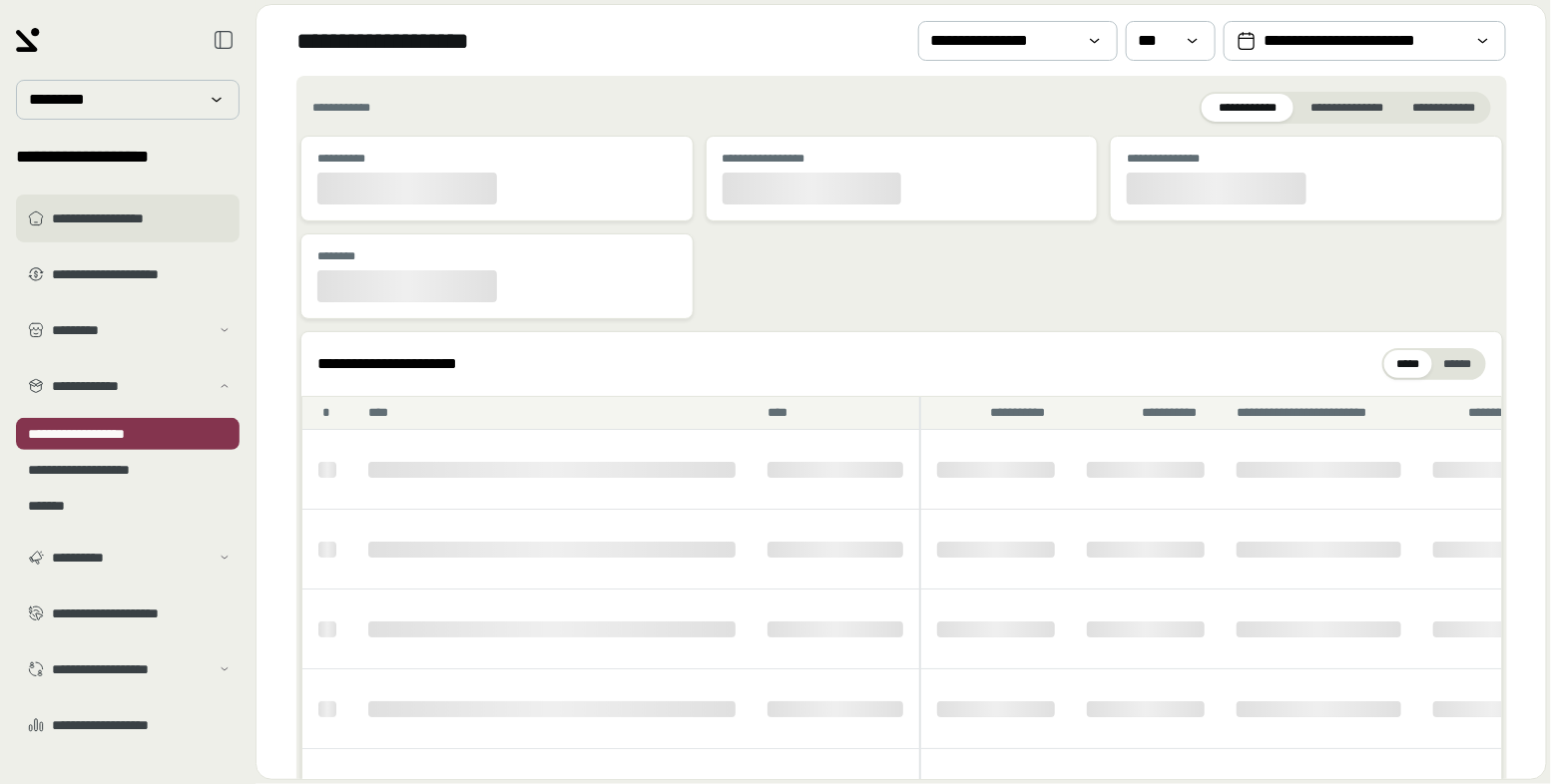 click on "**********" at bounding box center [142, 218] 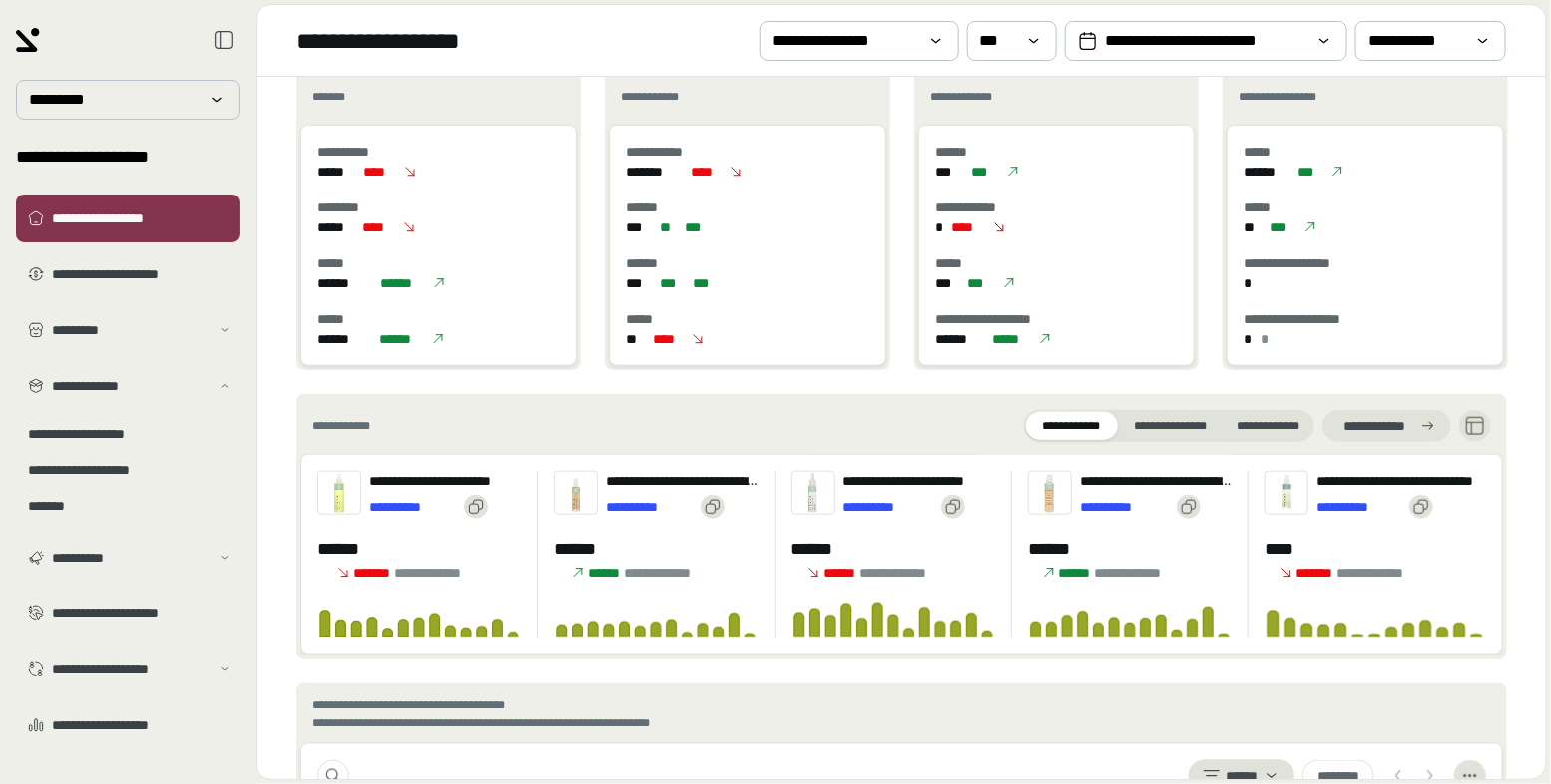 scroll, scrollTop: 808, scrollLeft: 0, axis: vertical 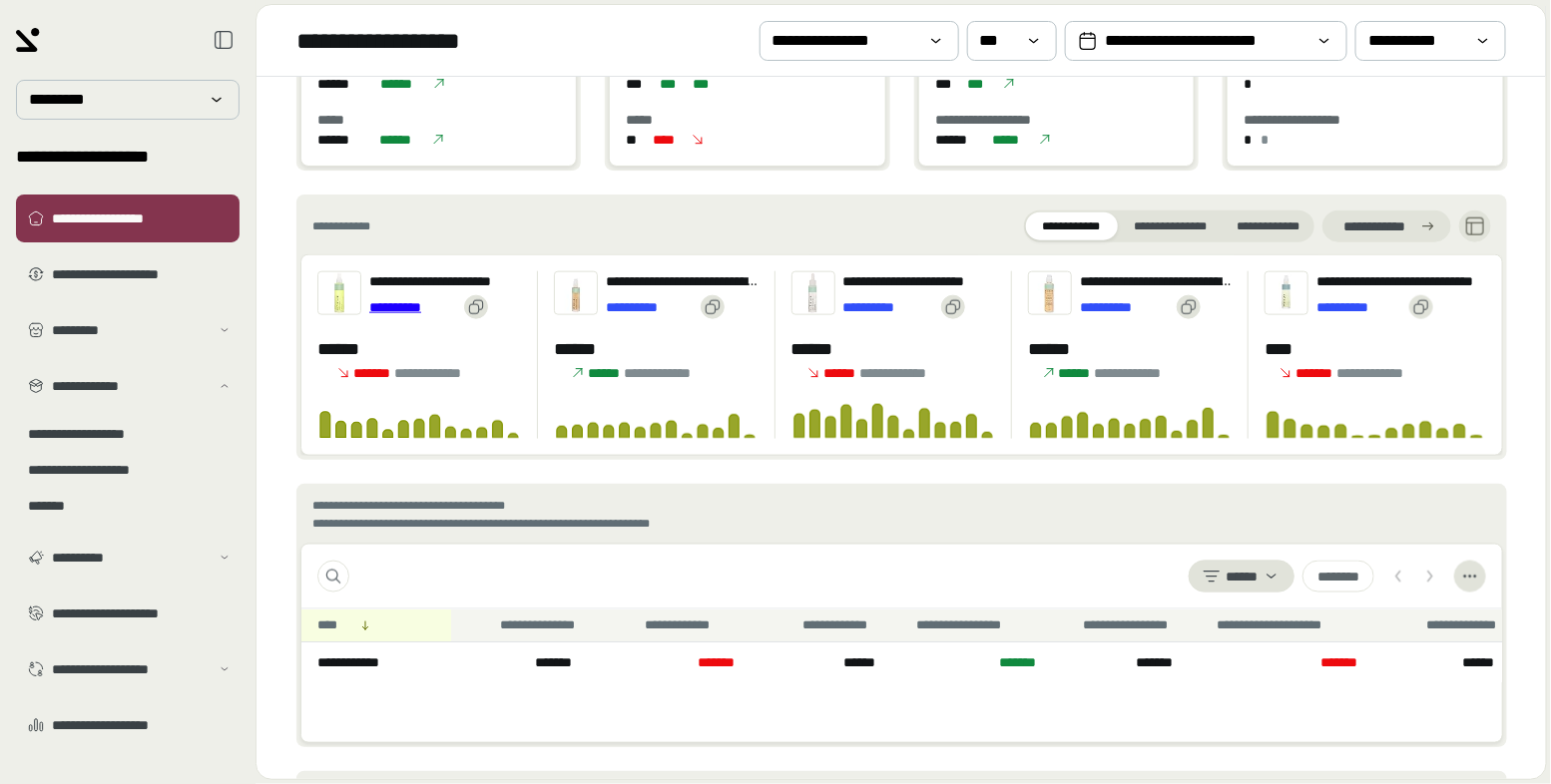 click on "**********" at bounding box center (412, 307) 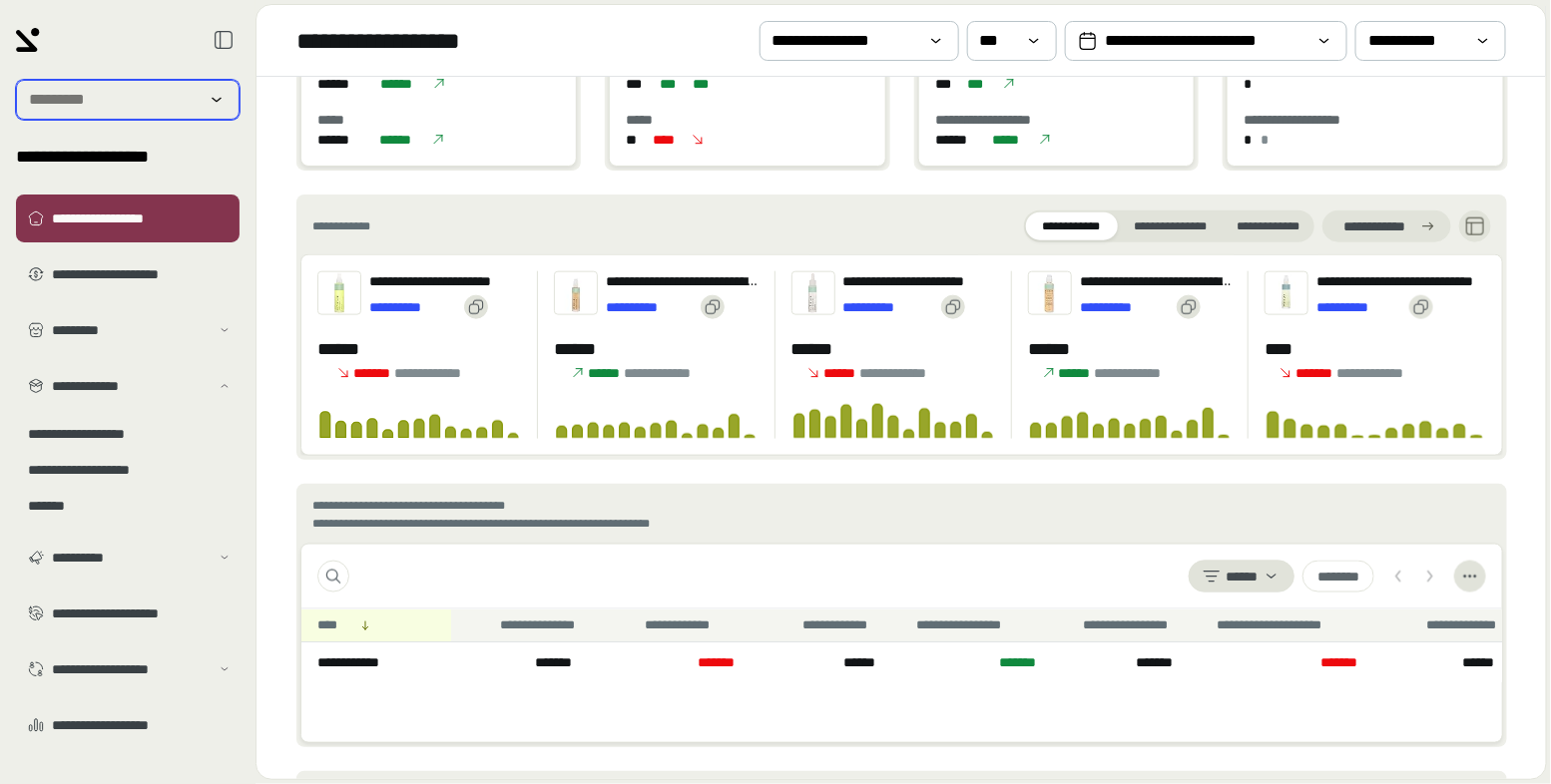 click at bounding box center [114, 100] 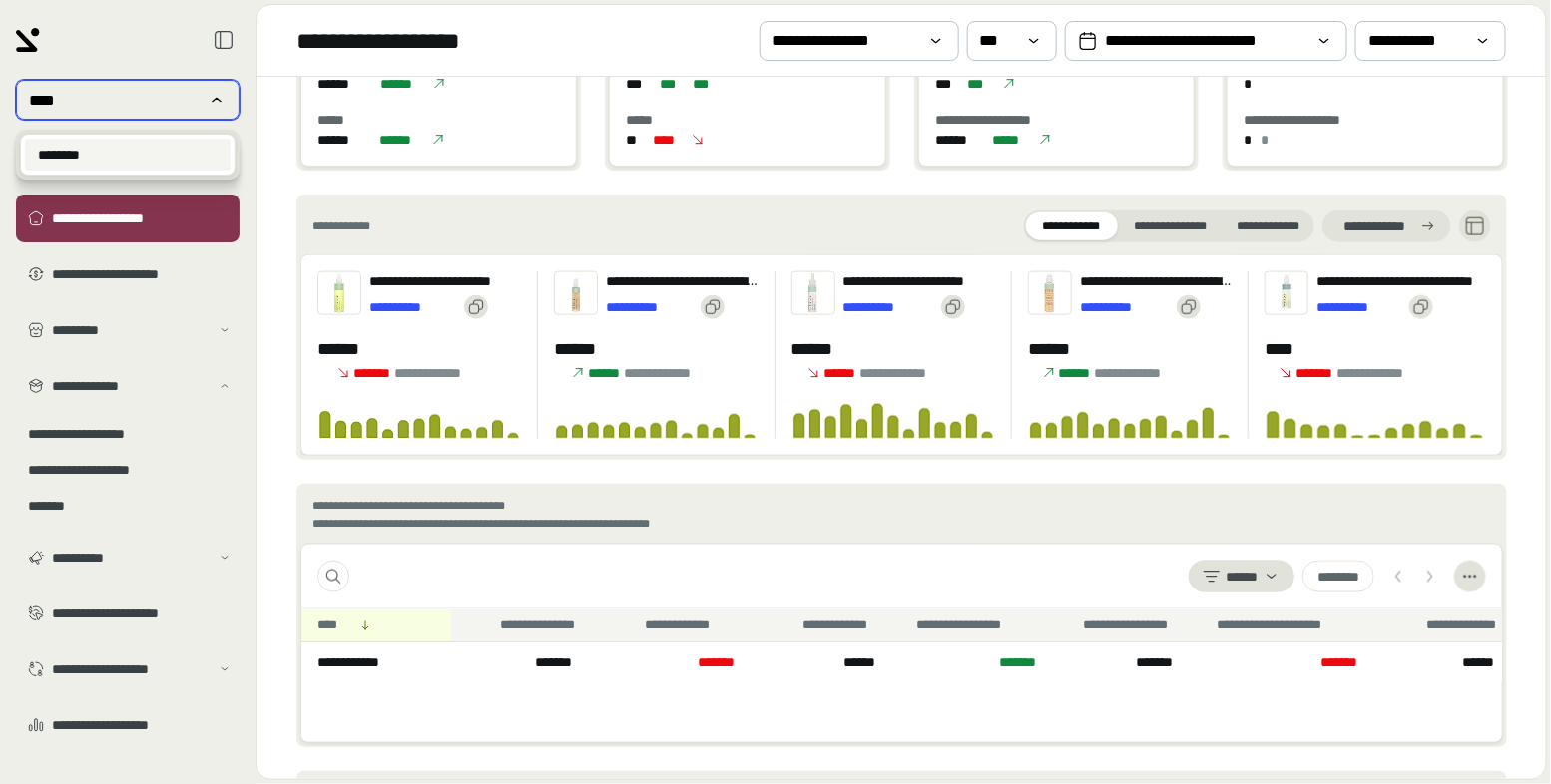 type on "****" 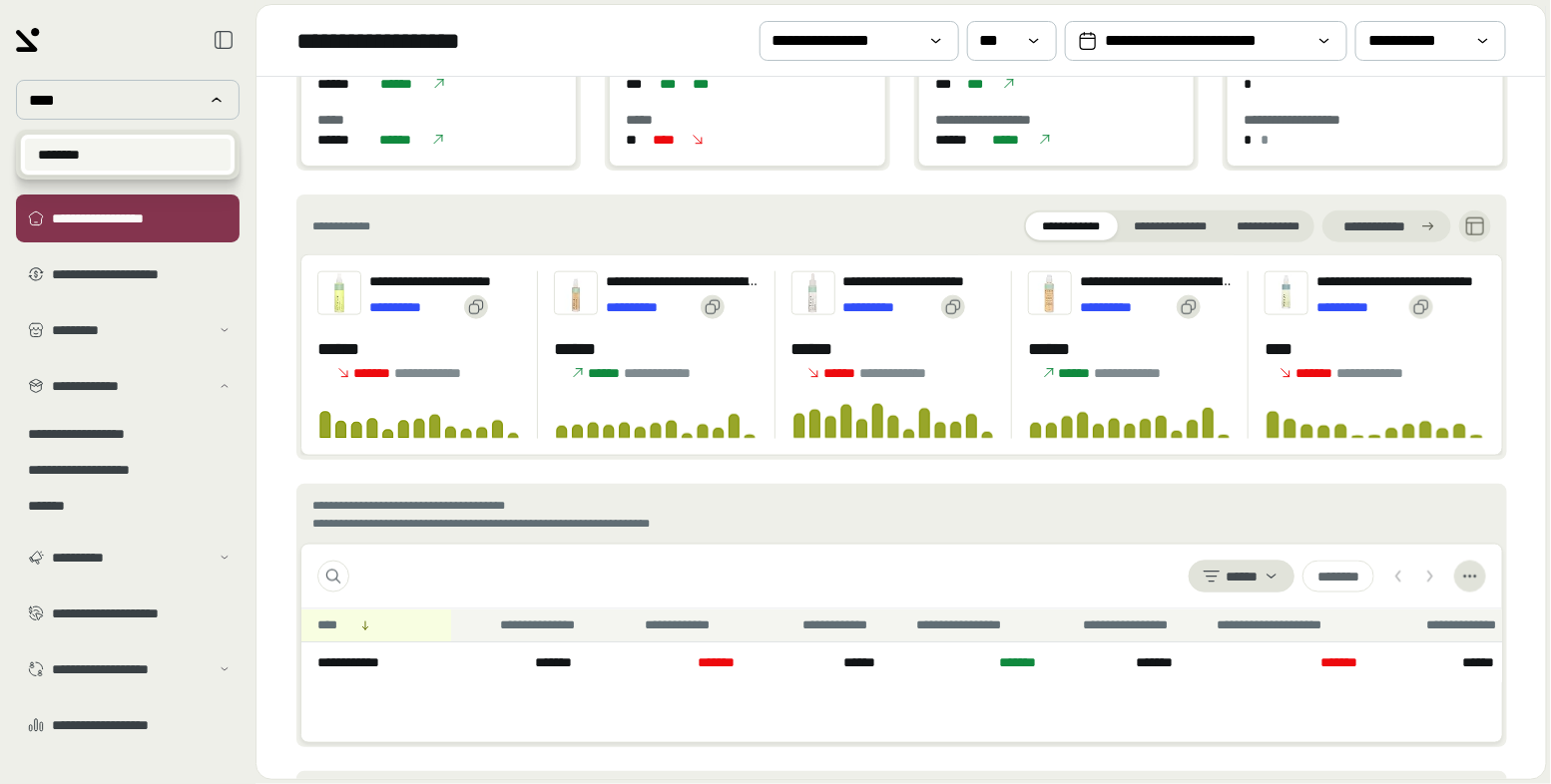 click on "********" at bounding box center [128, 155] 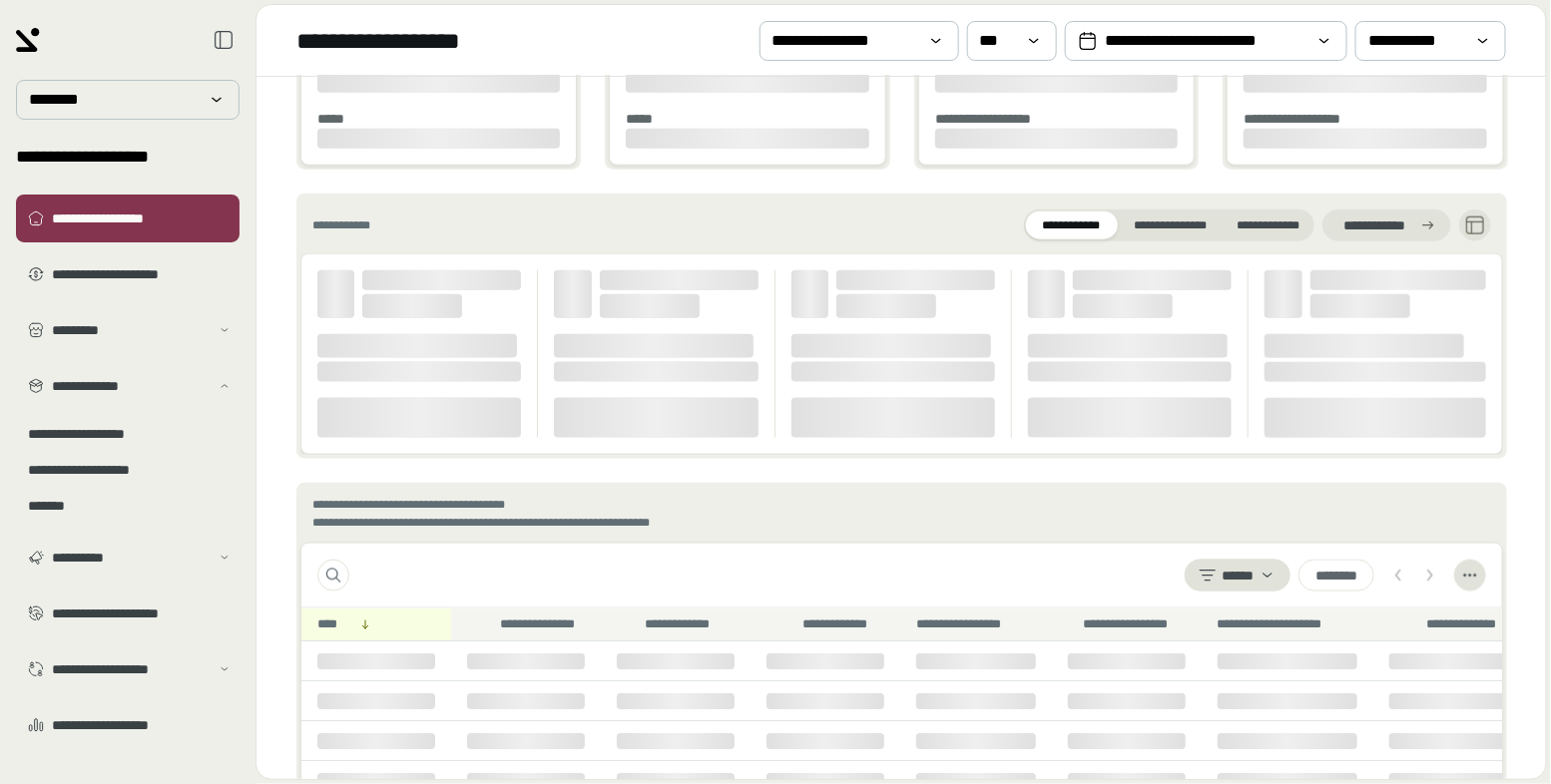 scroll, scrollTop: 807, scrollLeft: 0, axis: vertical 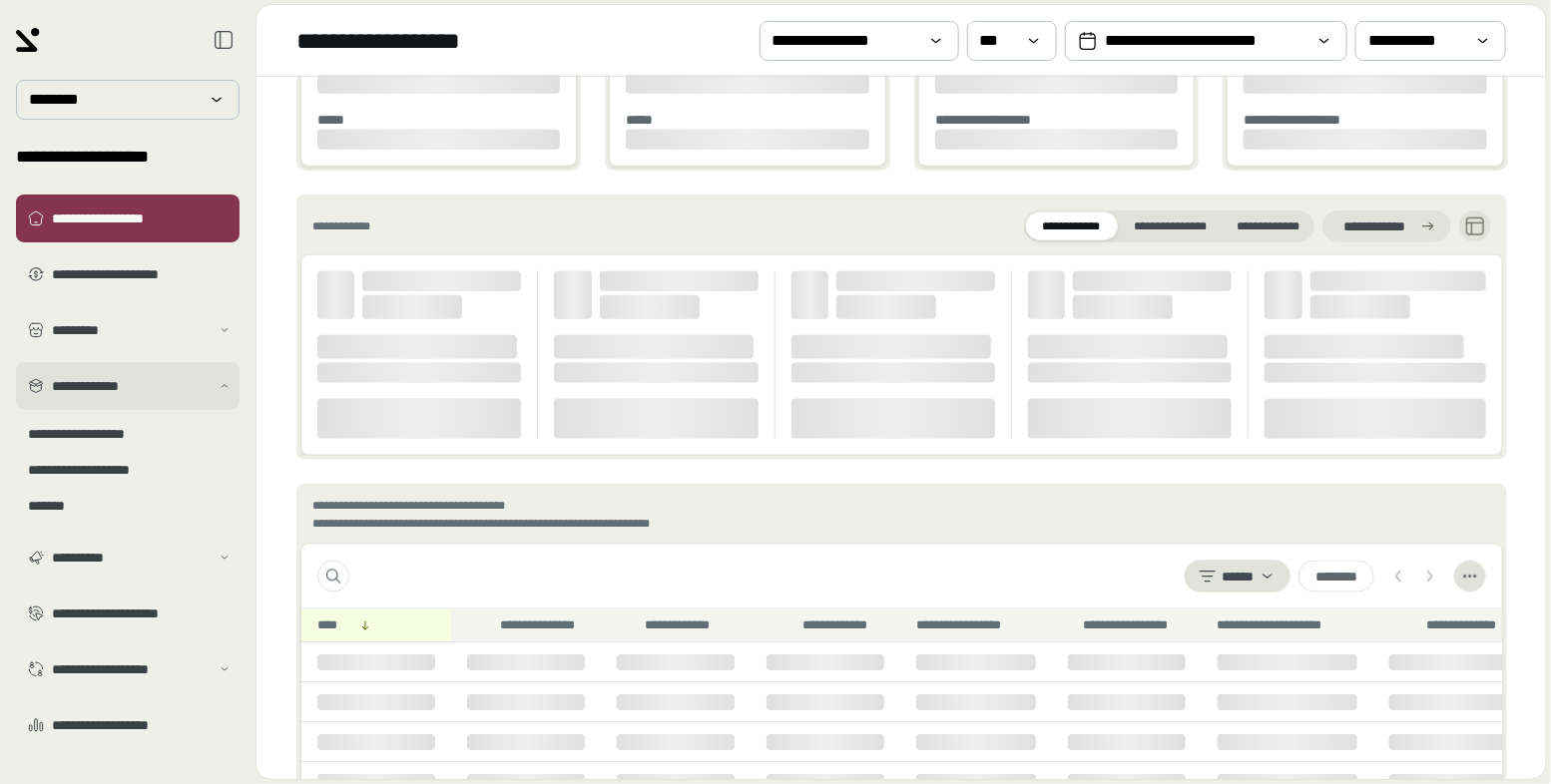 click on "**********" at bounding box center [131, 386] 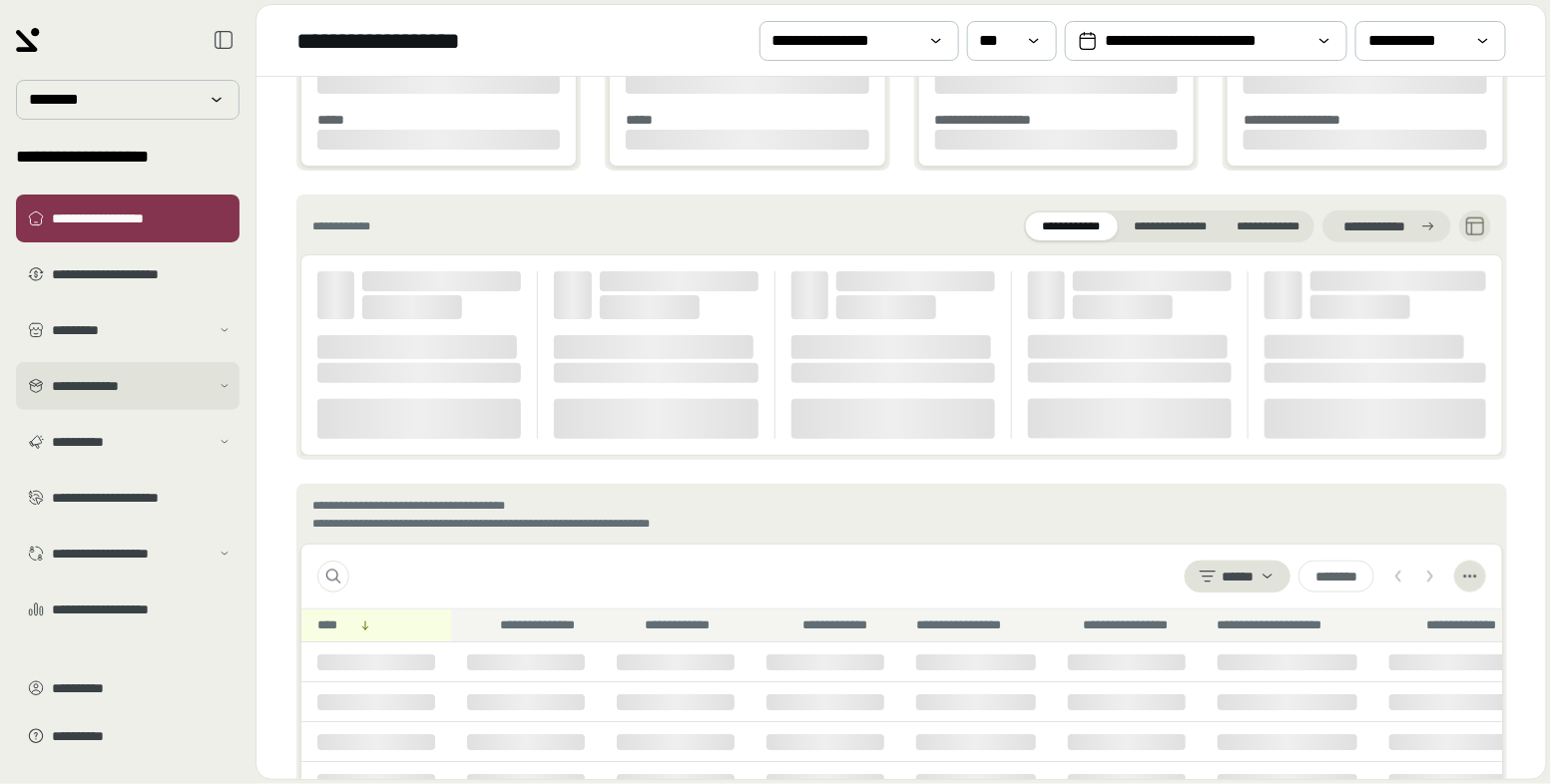 click on "**********" at bounding box center (128, 386) 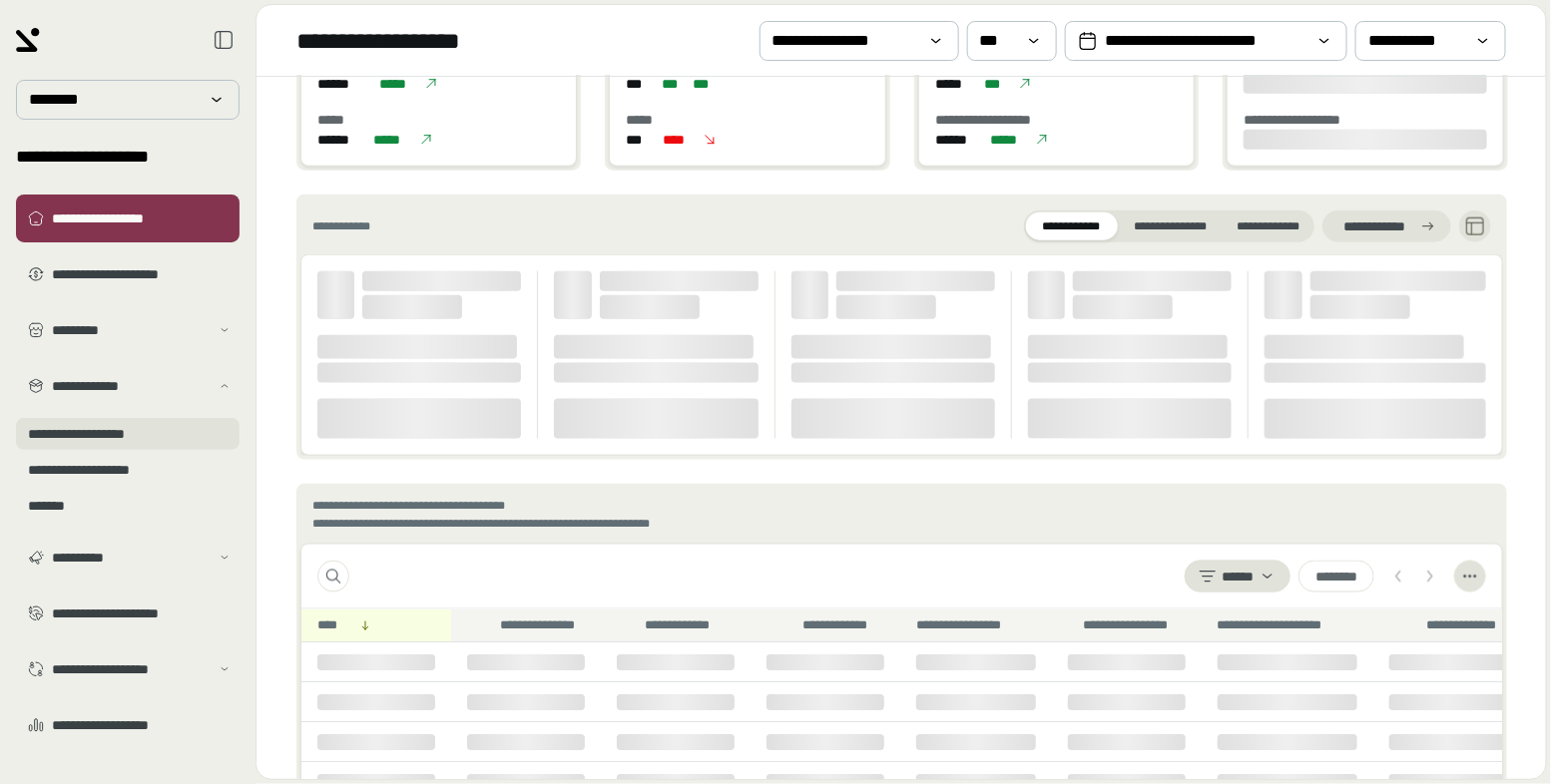 click on "**********" at bounding box center (128, 434) 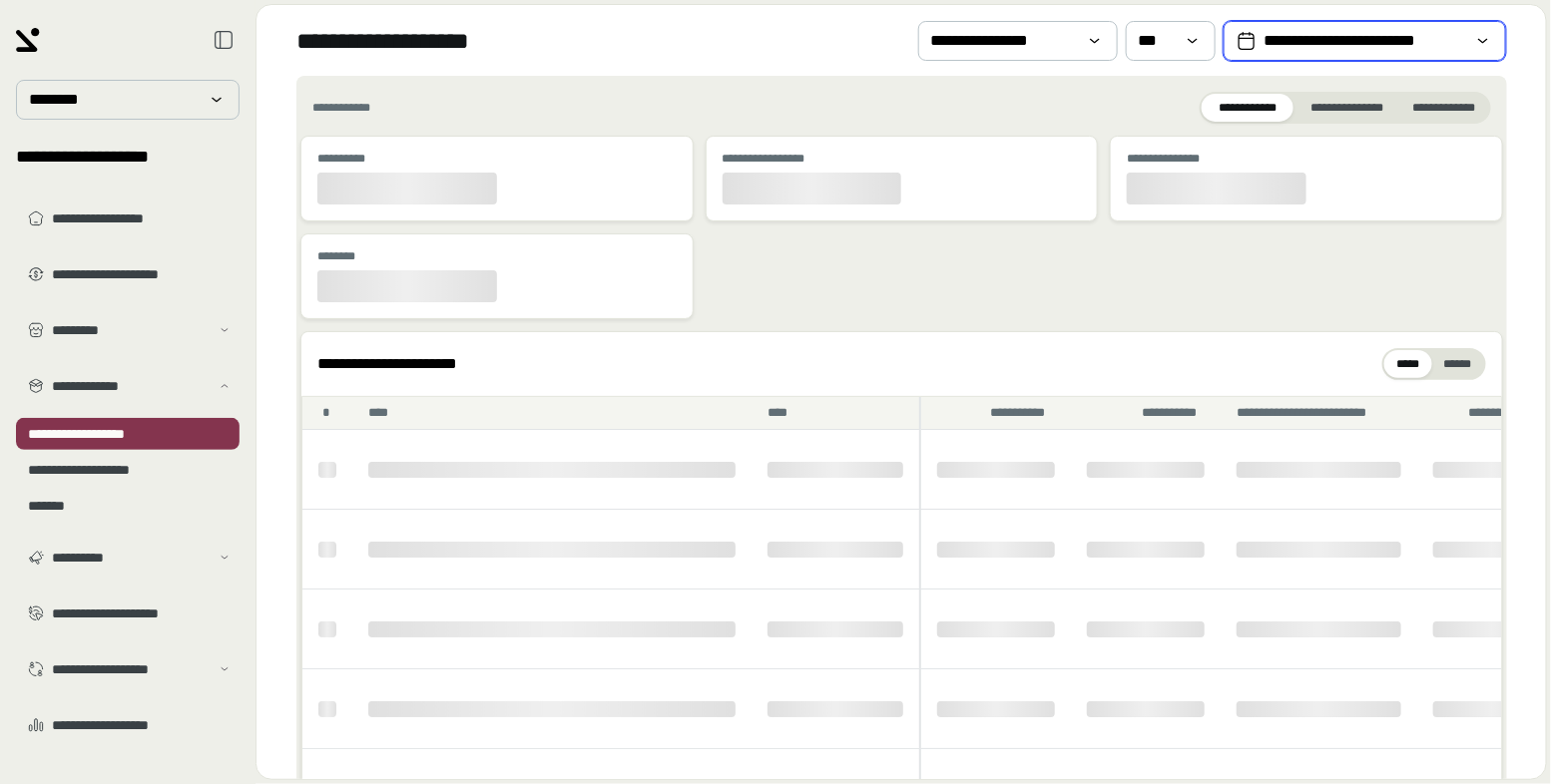 click on "**********" at bounding box center (1364, 41) 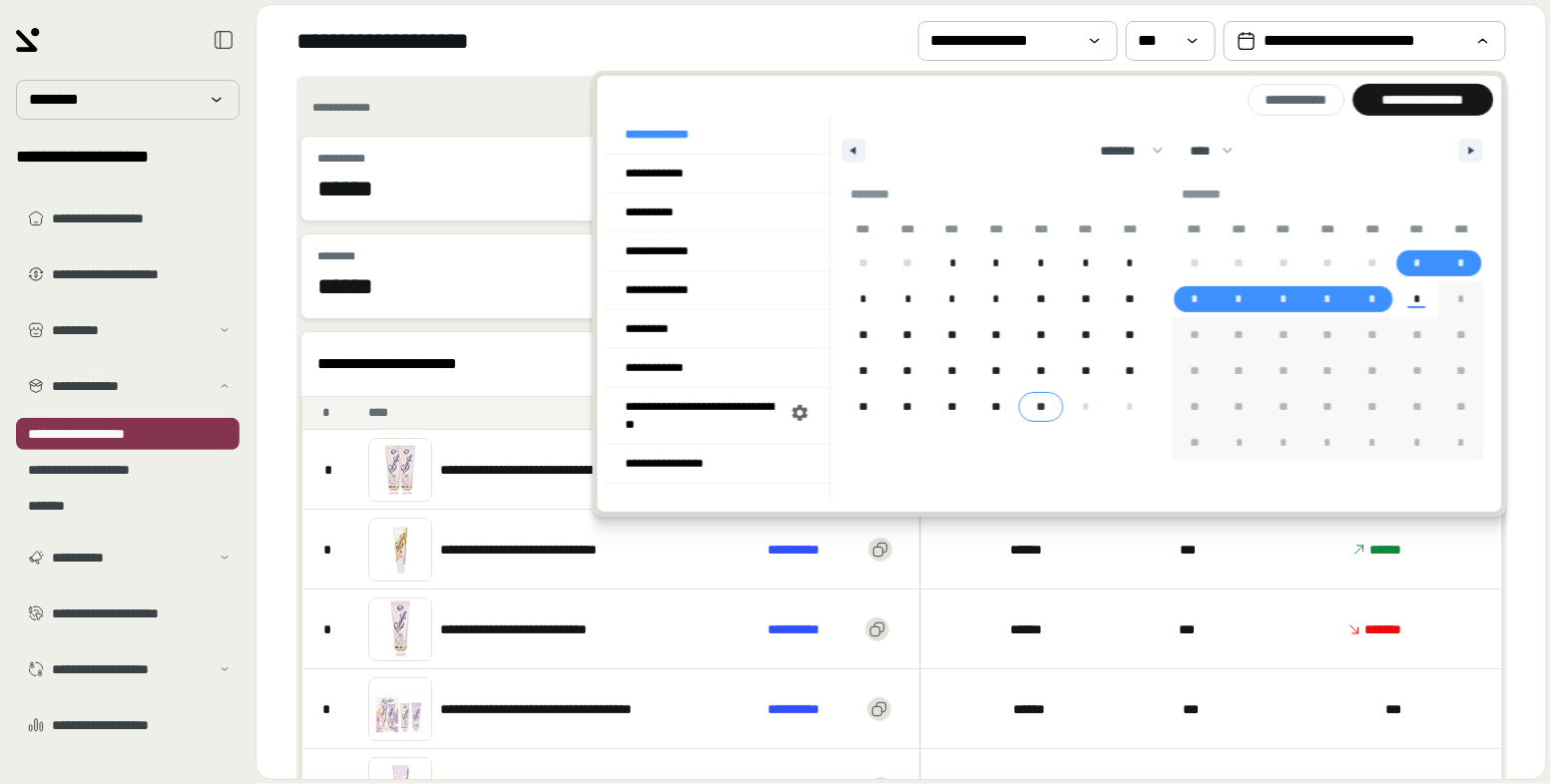 click on "**" at bounding box center (1041, 407) 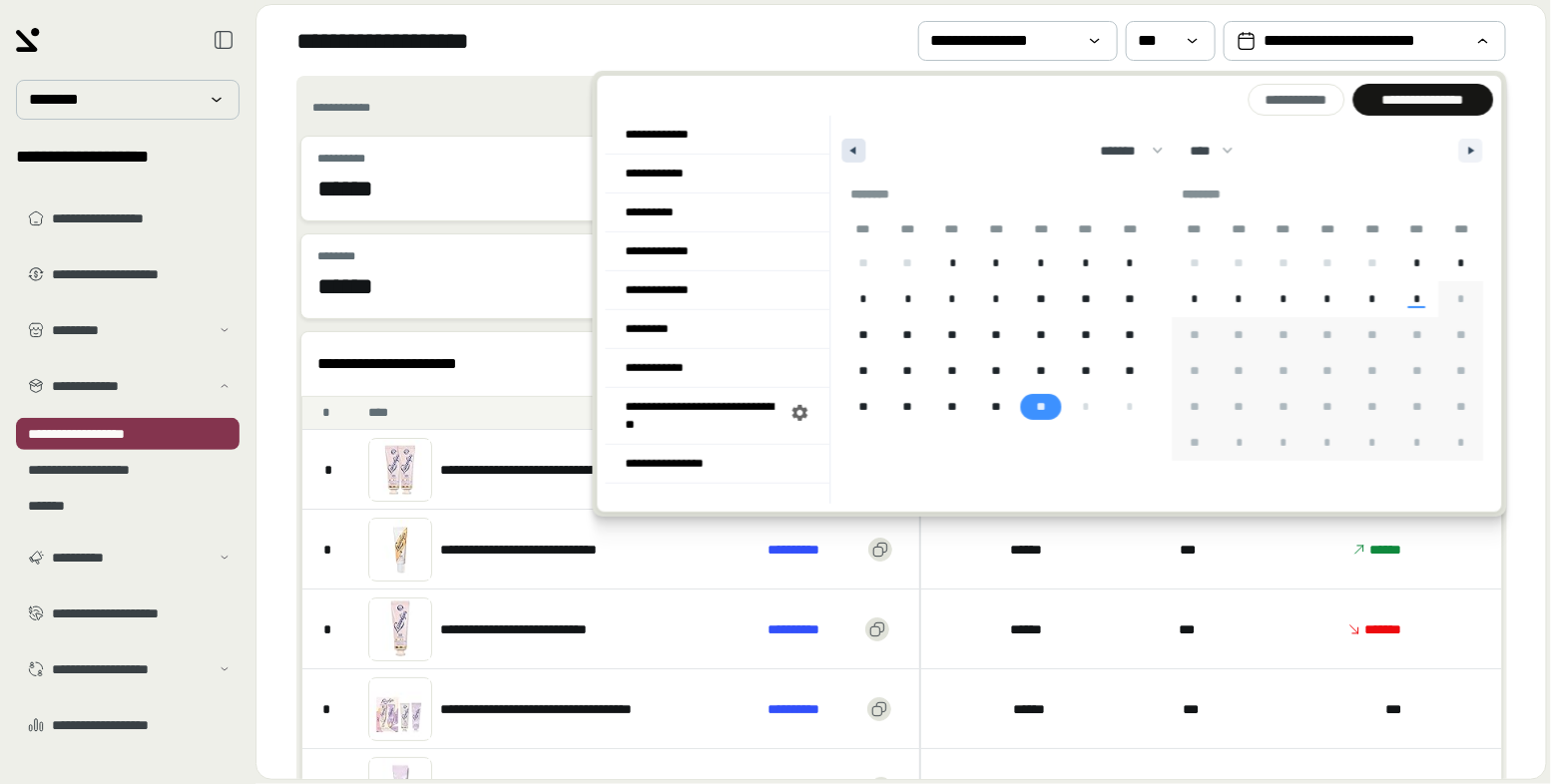 click at bounding box center (851, 151) 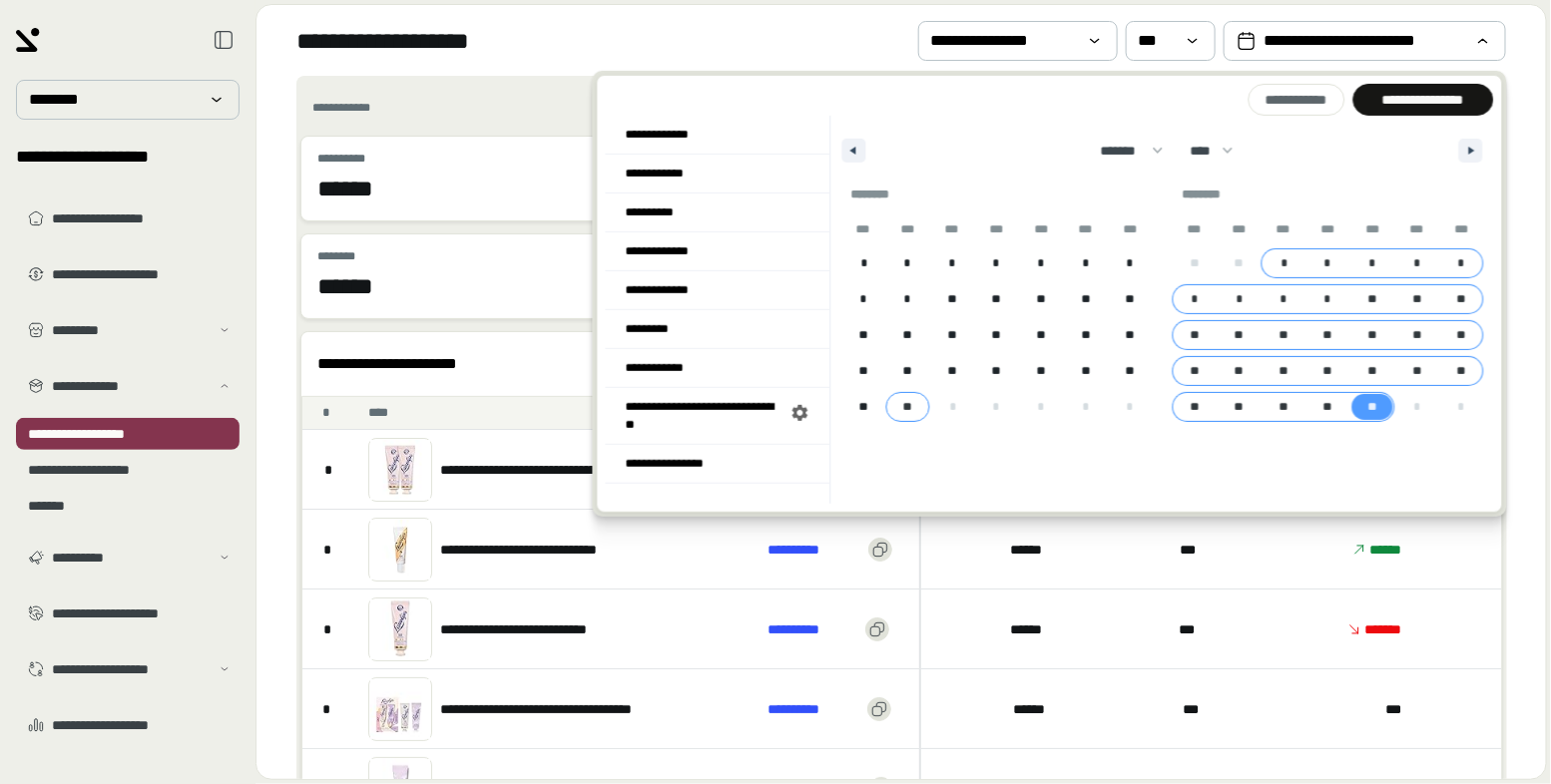 click on "**" at bounding box center [907, 407] 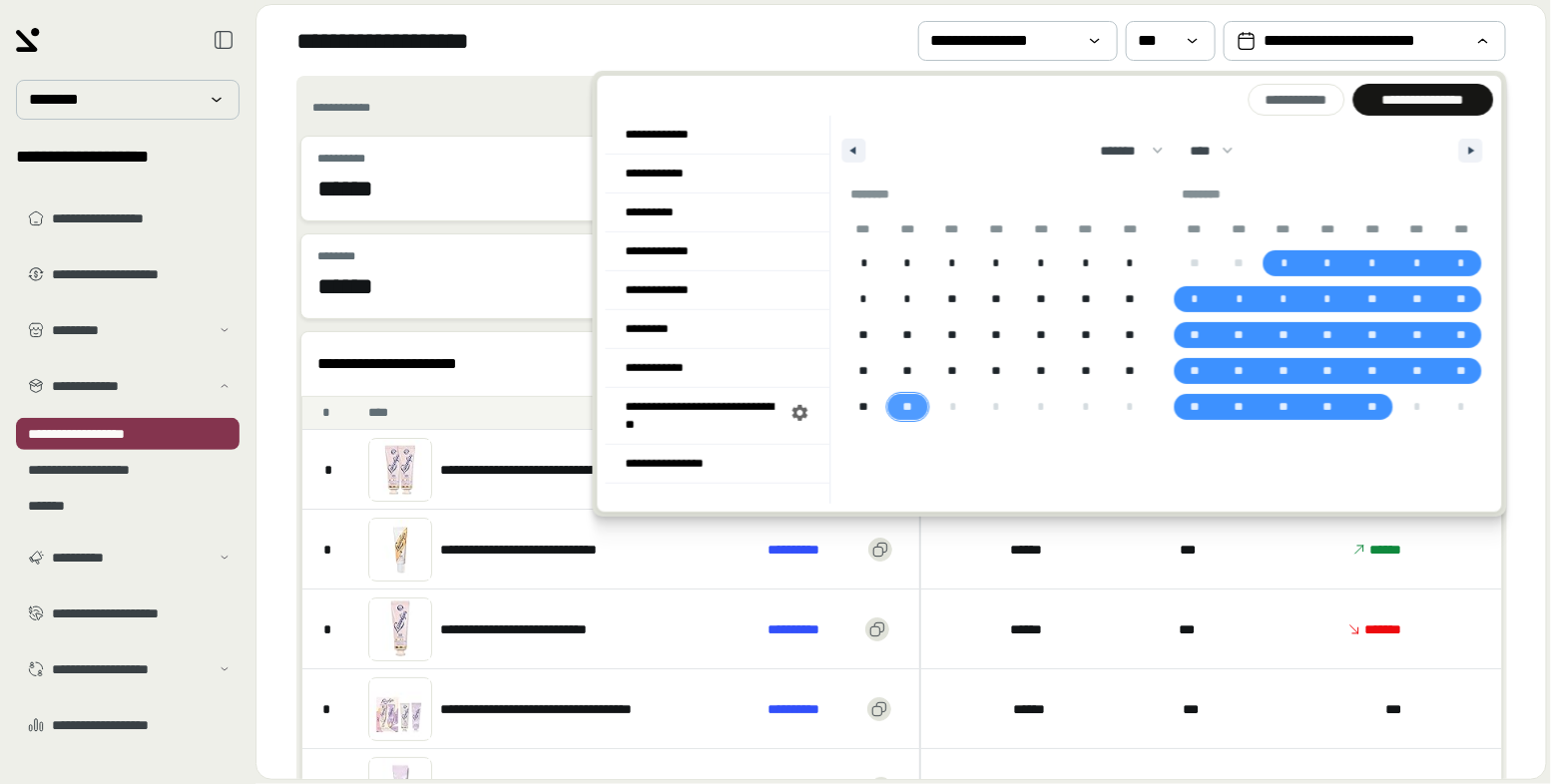 click on "**" at bounding box center [907, 407] 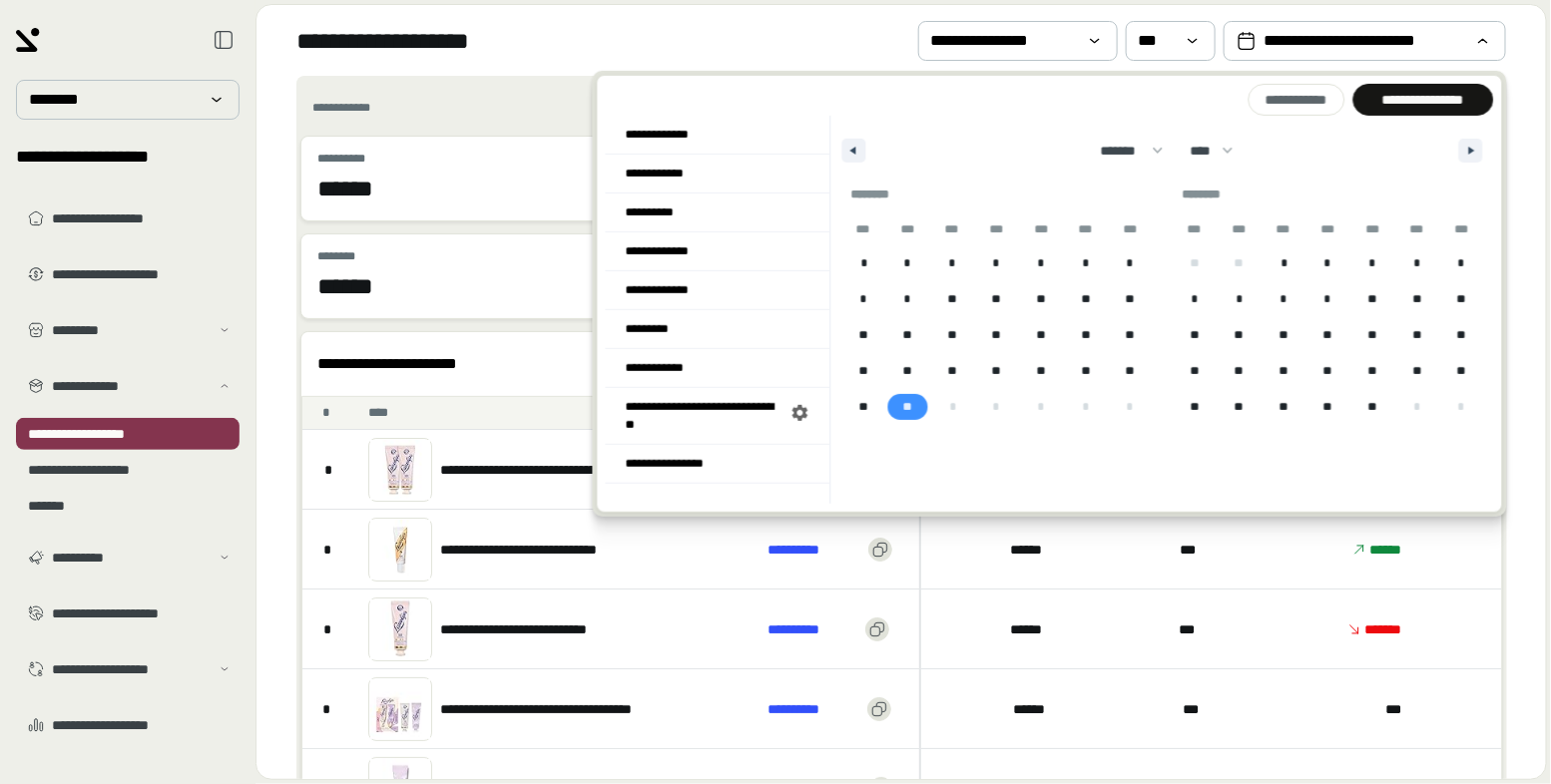 click on "**" at bounding box center [907, 407] 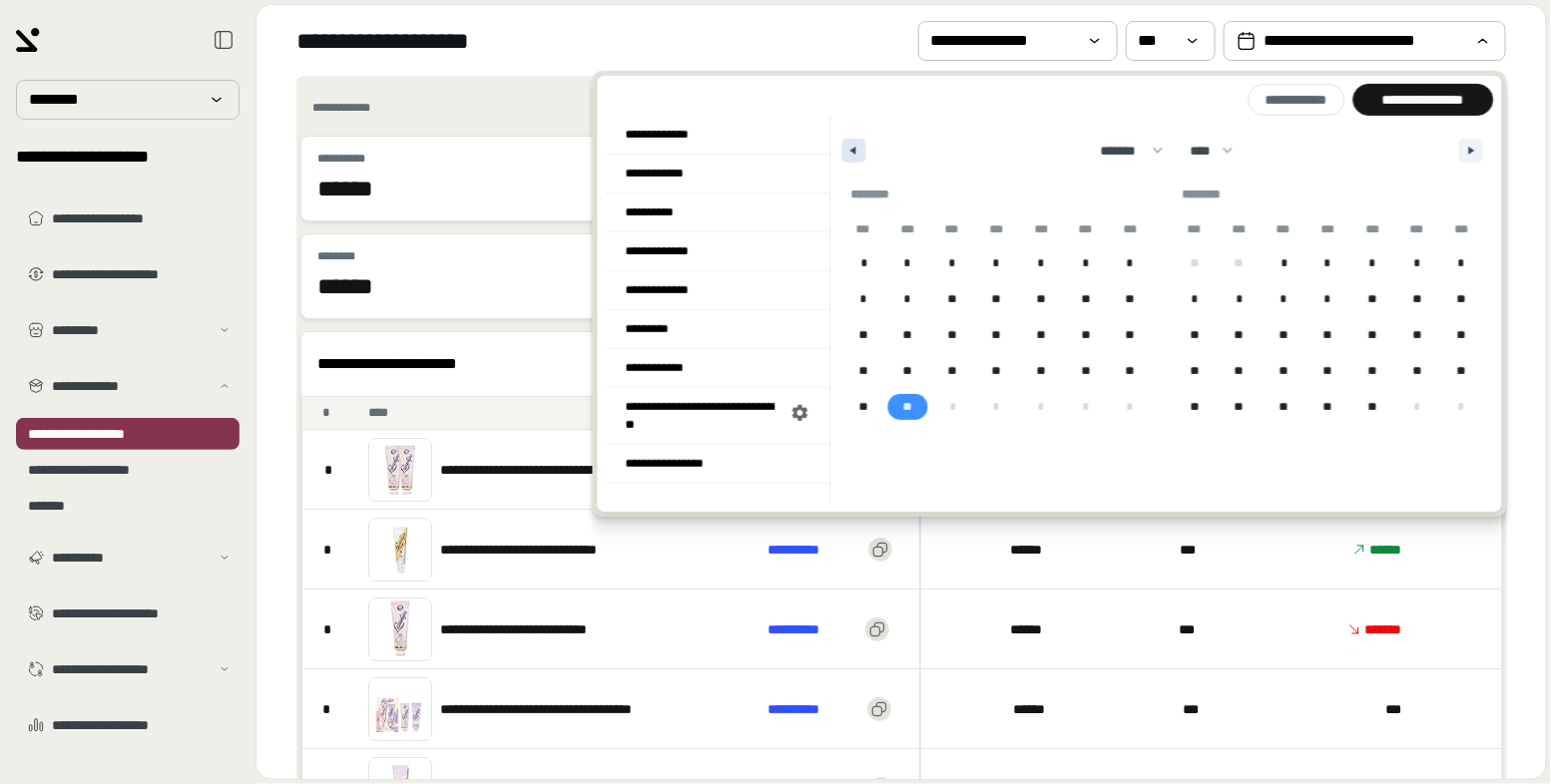 click at bounding box center [851, 151] 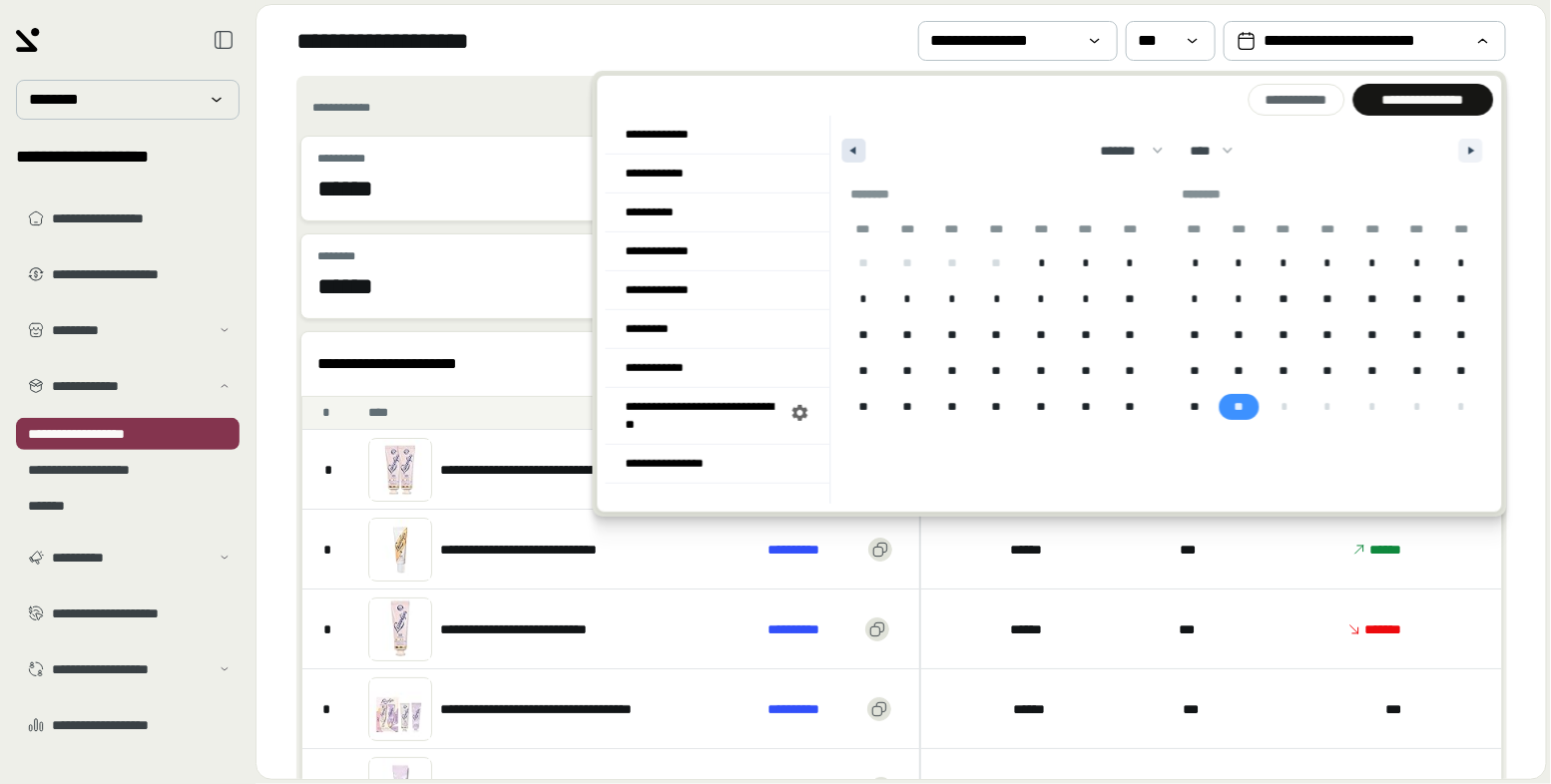 click at bounding box center (851, 151) 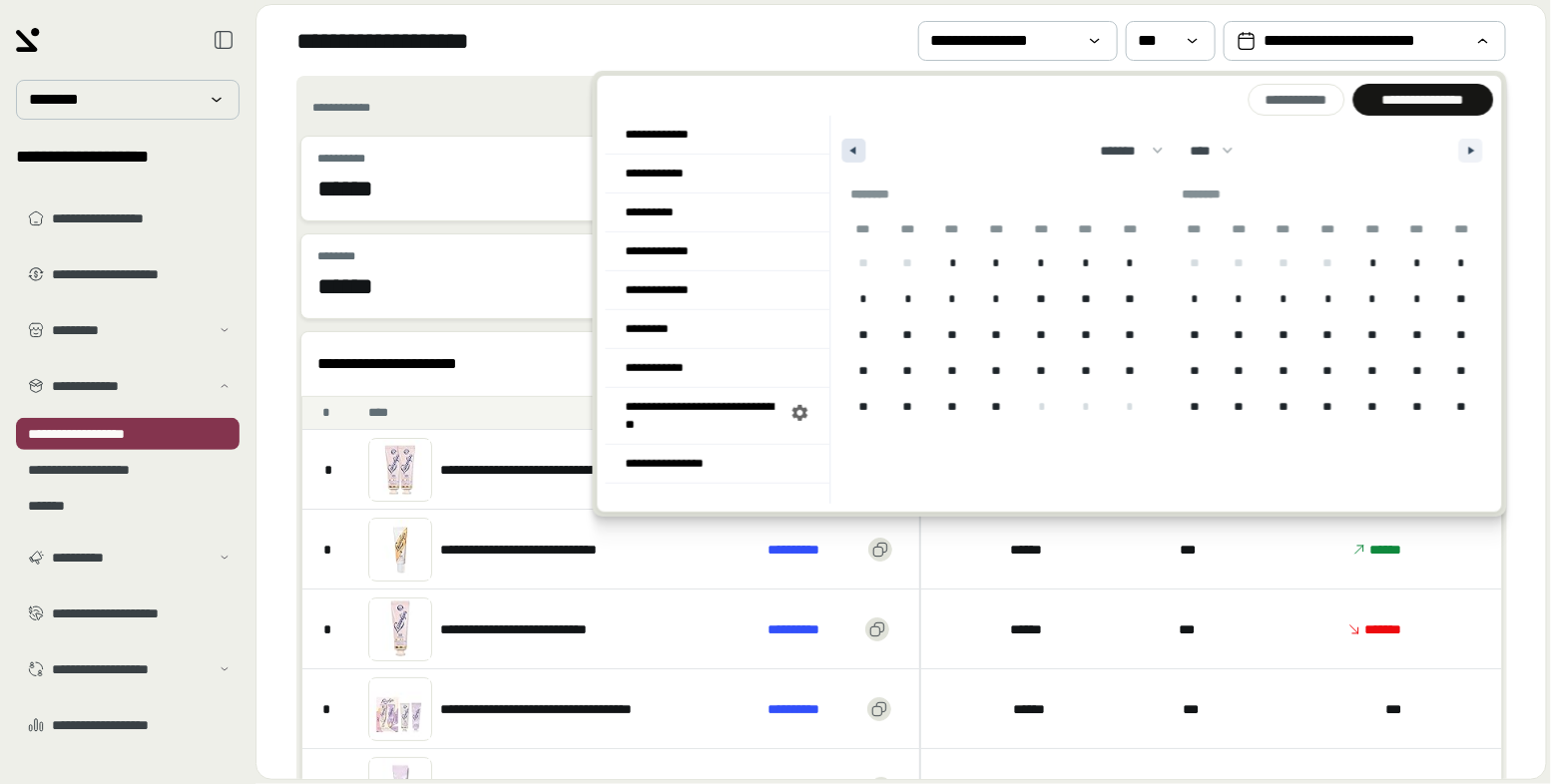 click at bounding box center [851, 151] 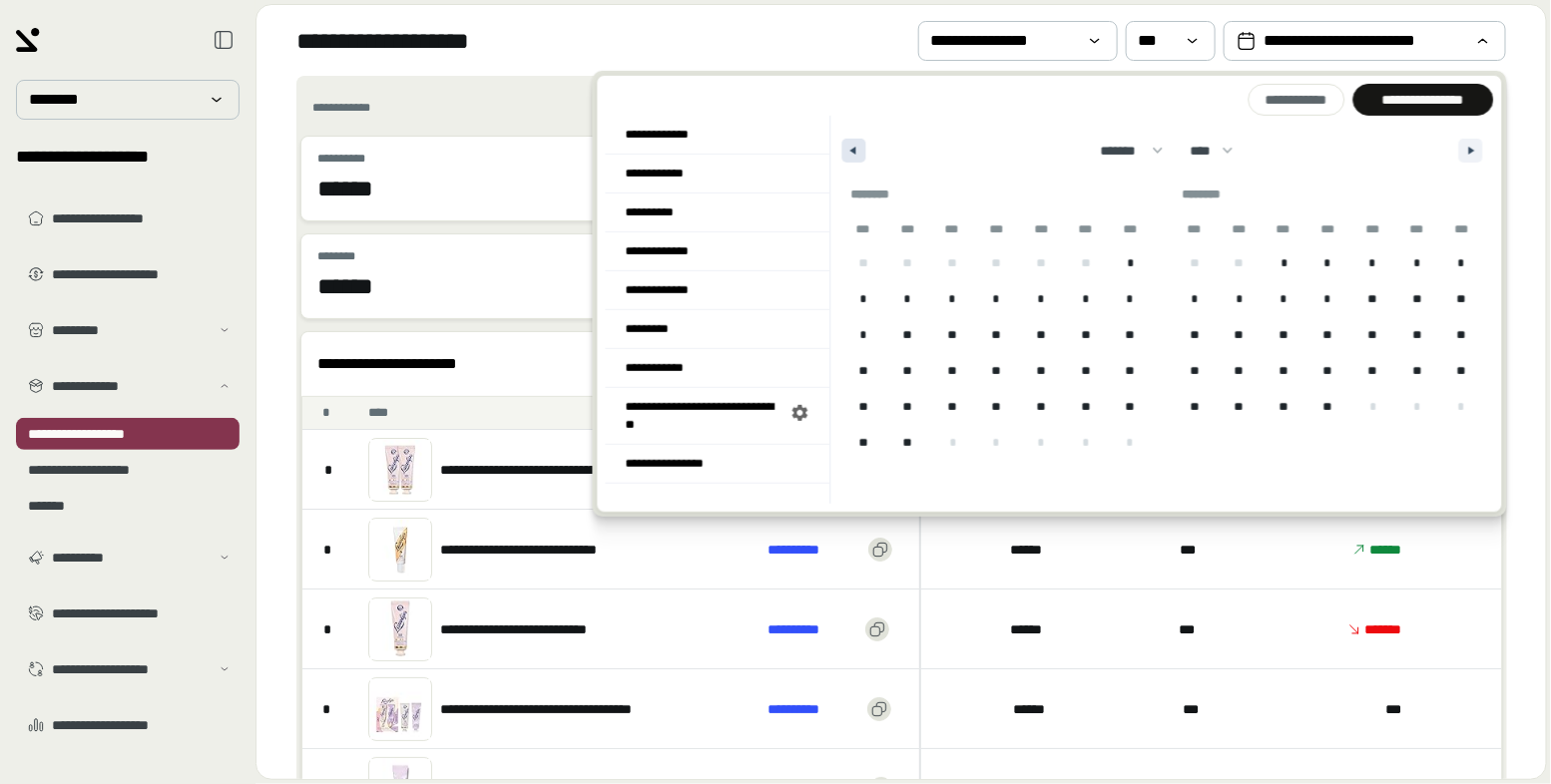 click at bounding box center [851, 151] 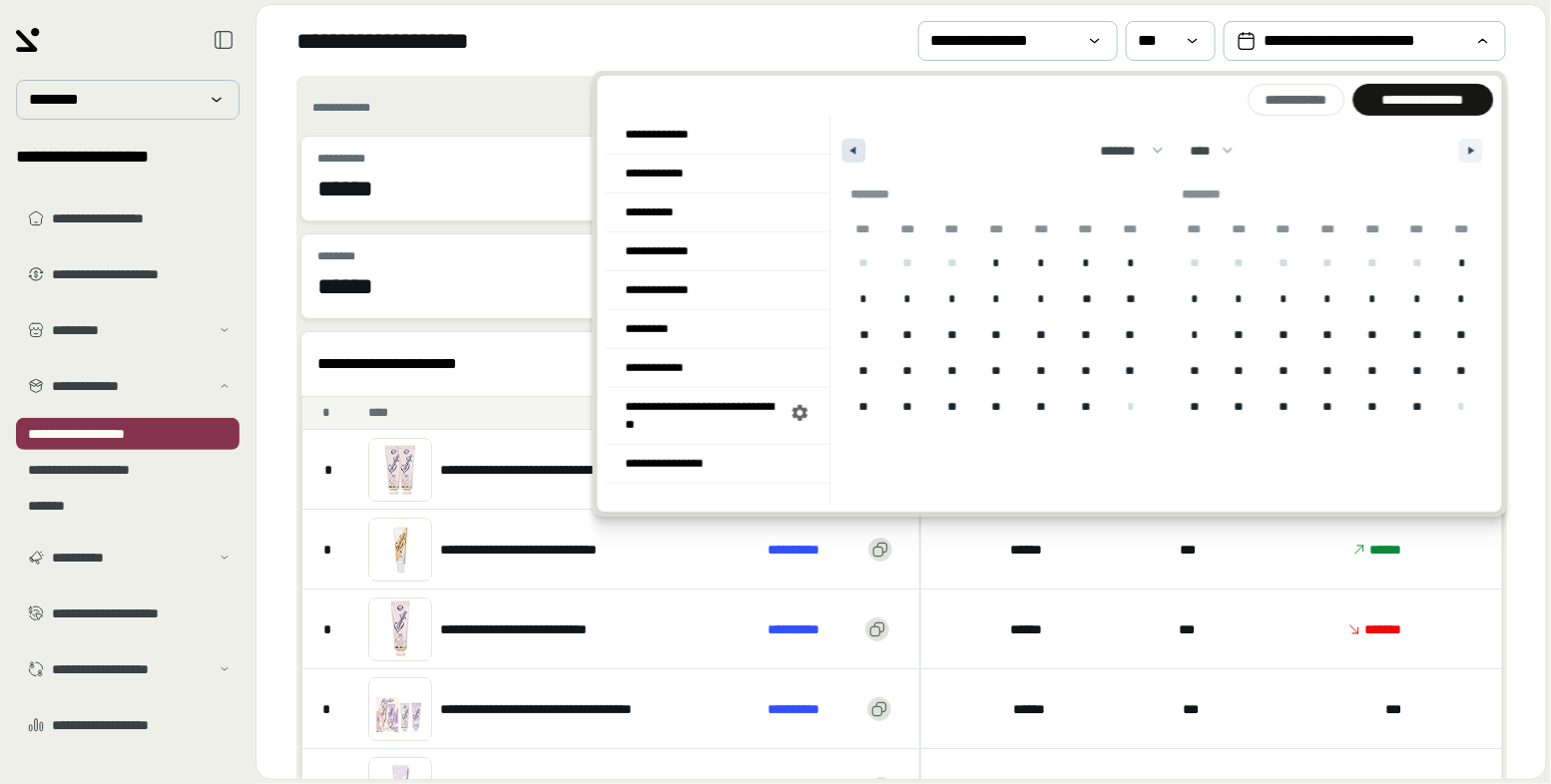 click at bounding box center (851, 151) 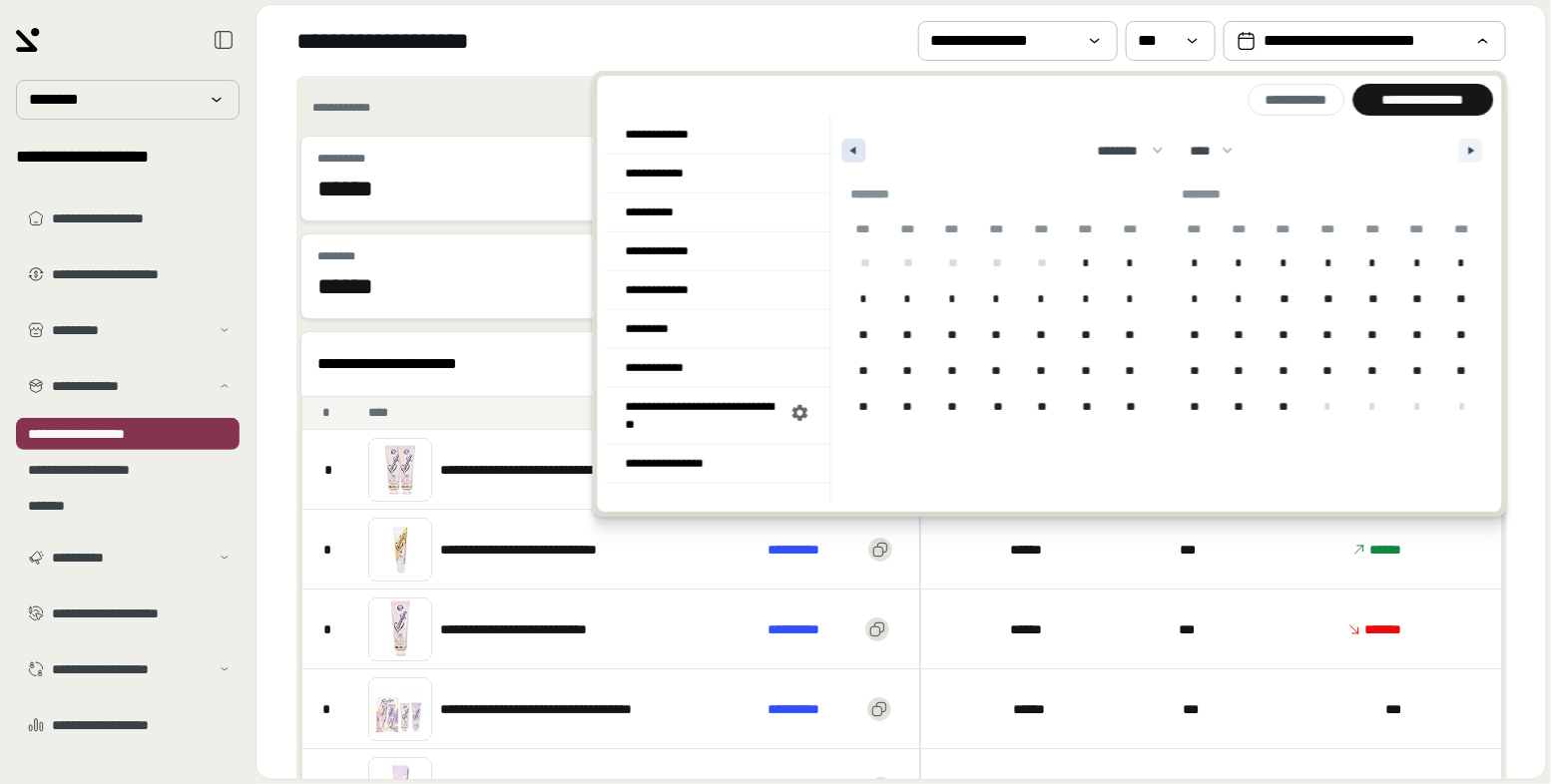 click at bounding box center (851, 151) 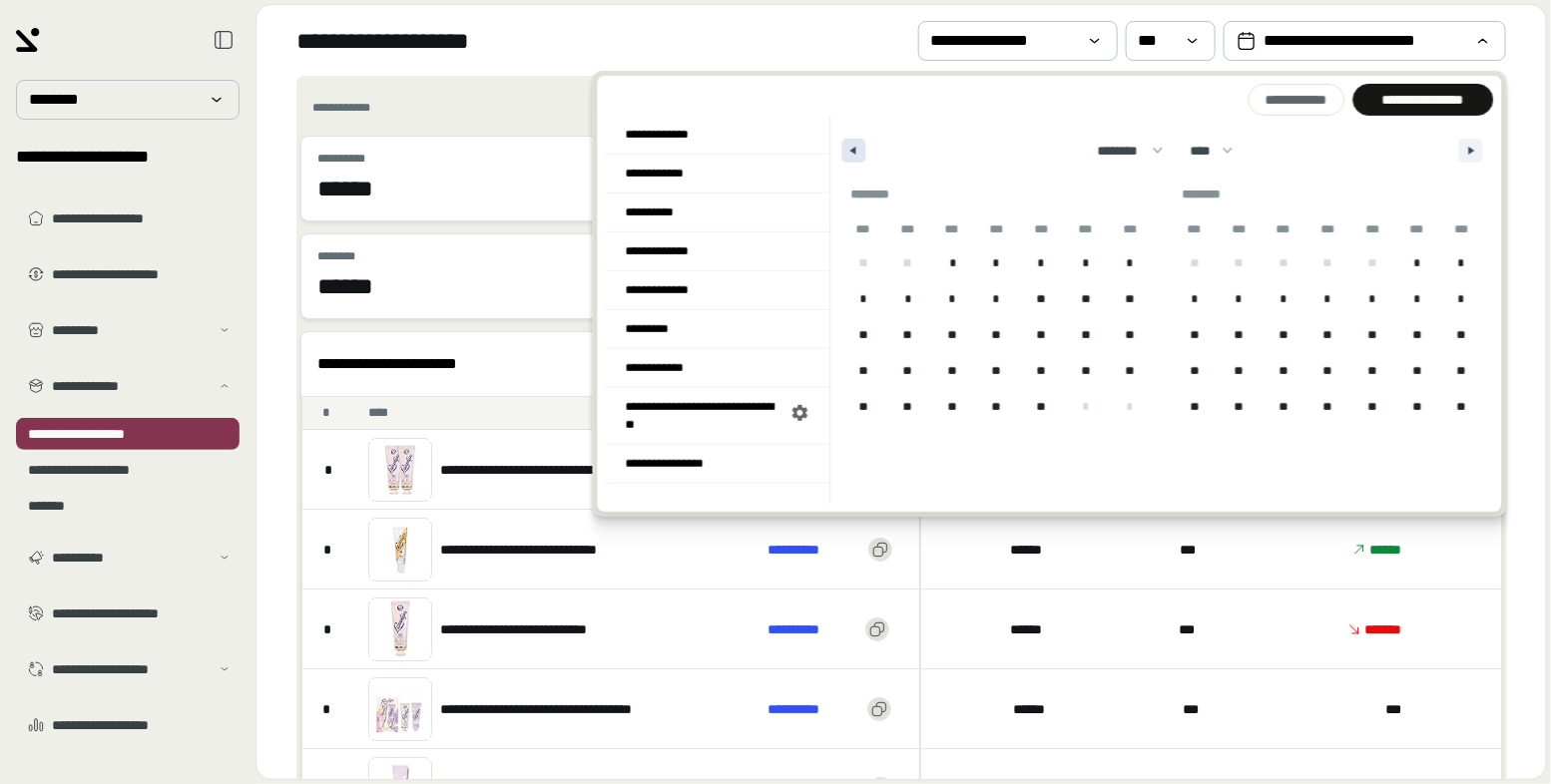 click at bounding box center [851, 151] 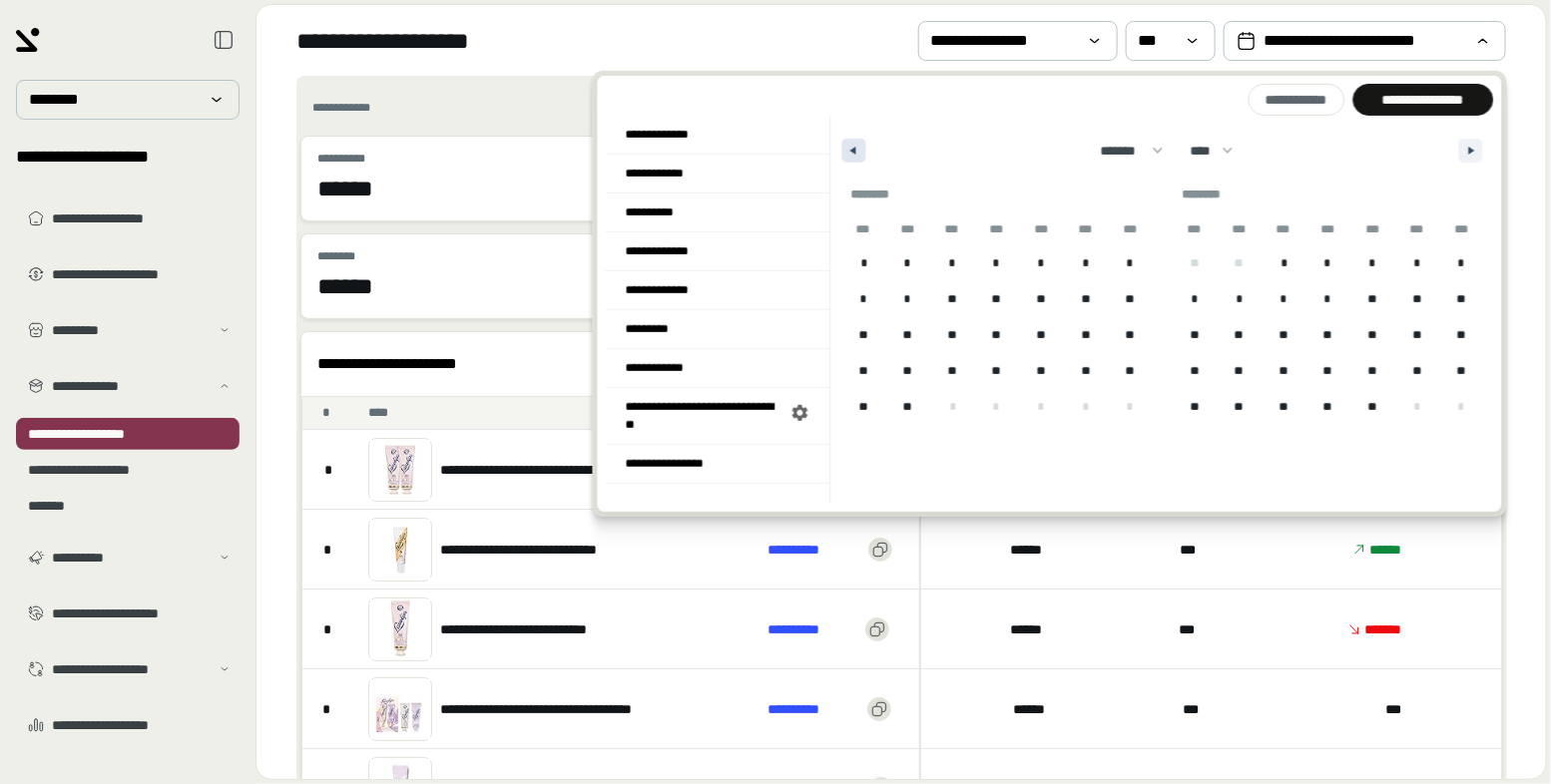 click at bounding box center [851, 151] 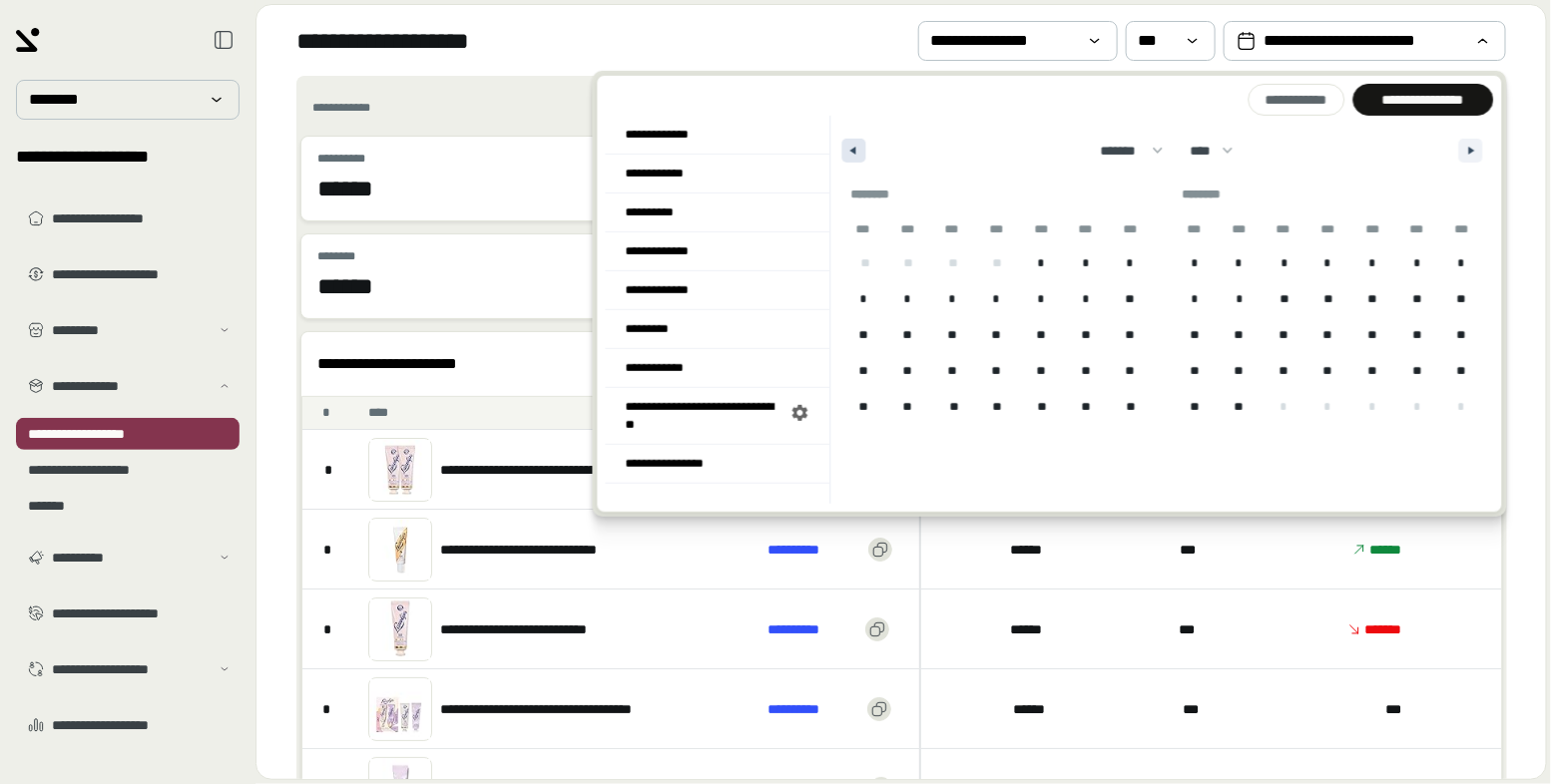 click at bounding box center [851, 151] 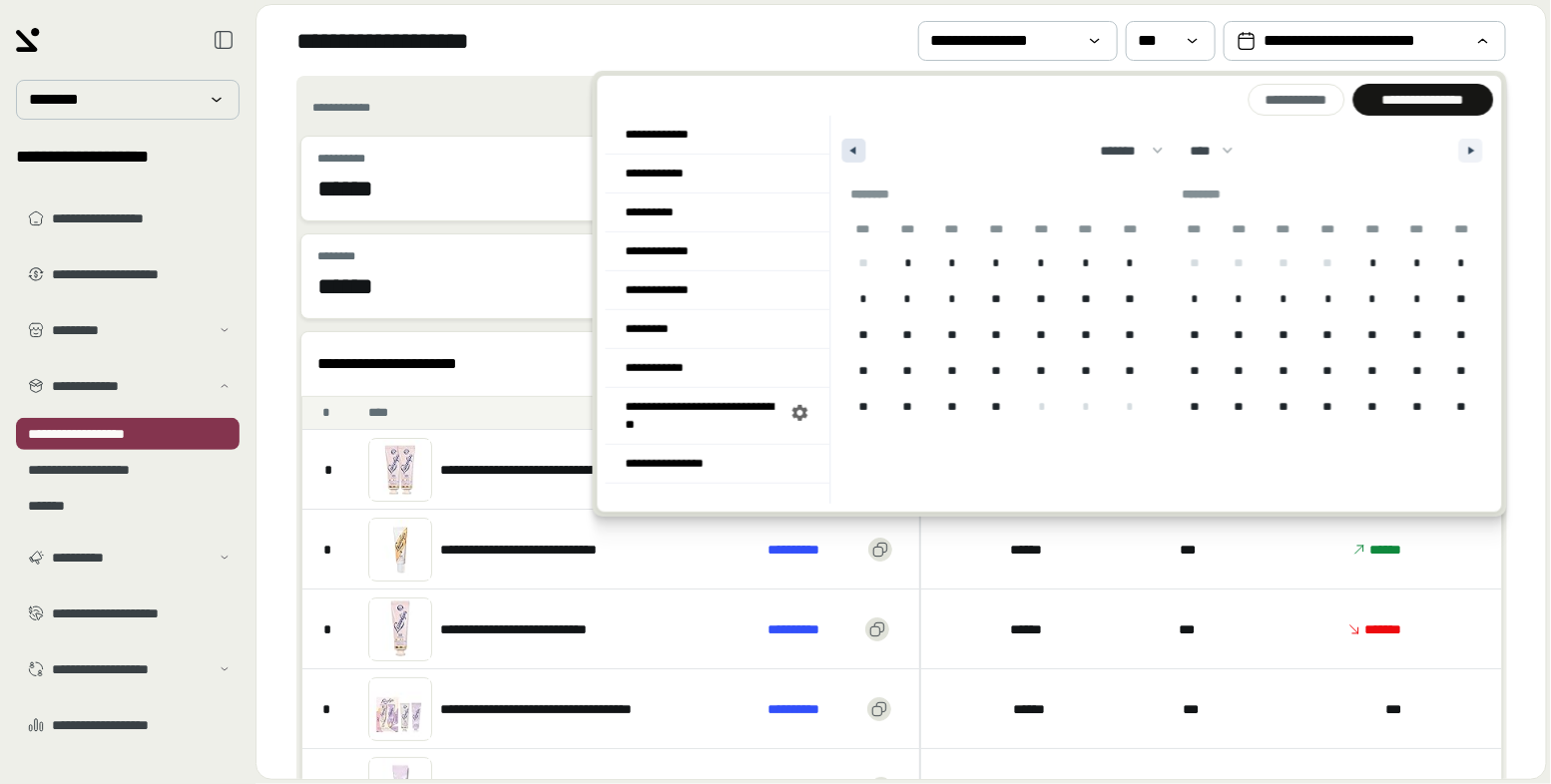 click at bounding box center (851, 151) 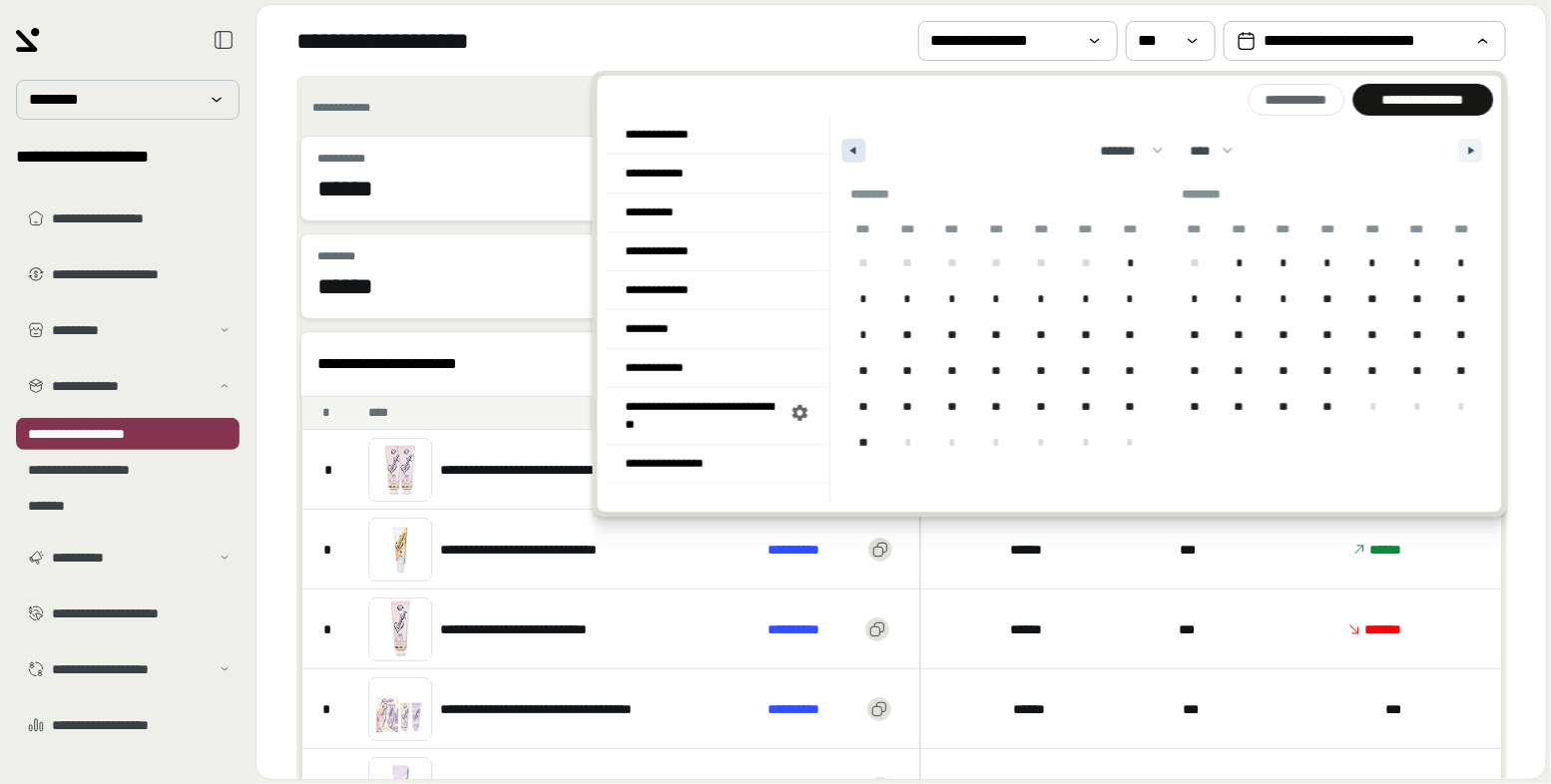 click at bounding box center (851, 151) 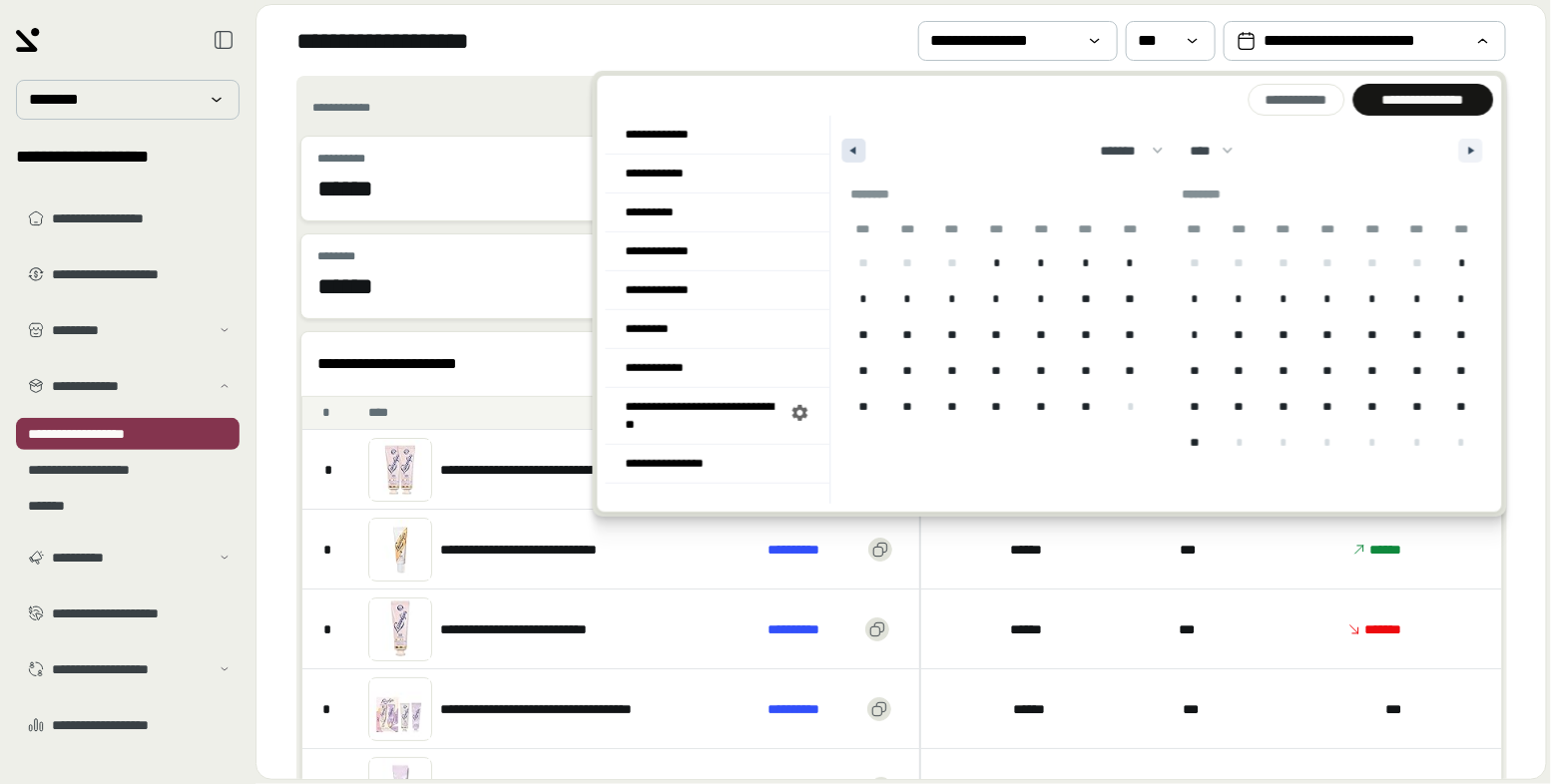 click at bounding box center (851, 151) 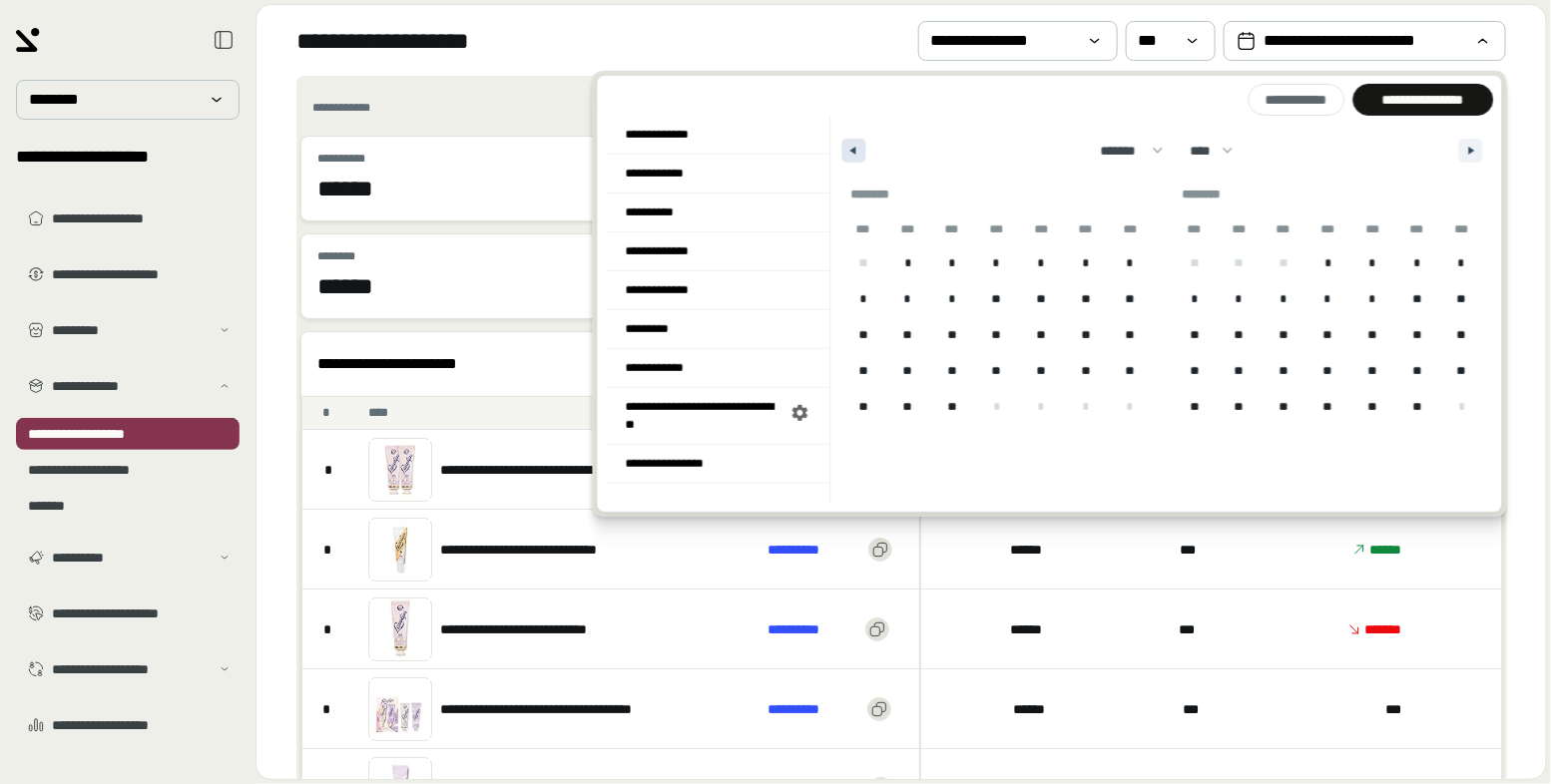 click at bounding box center (851, 151) 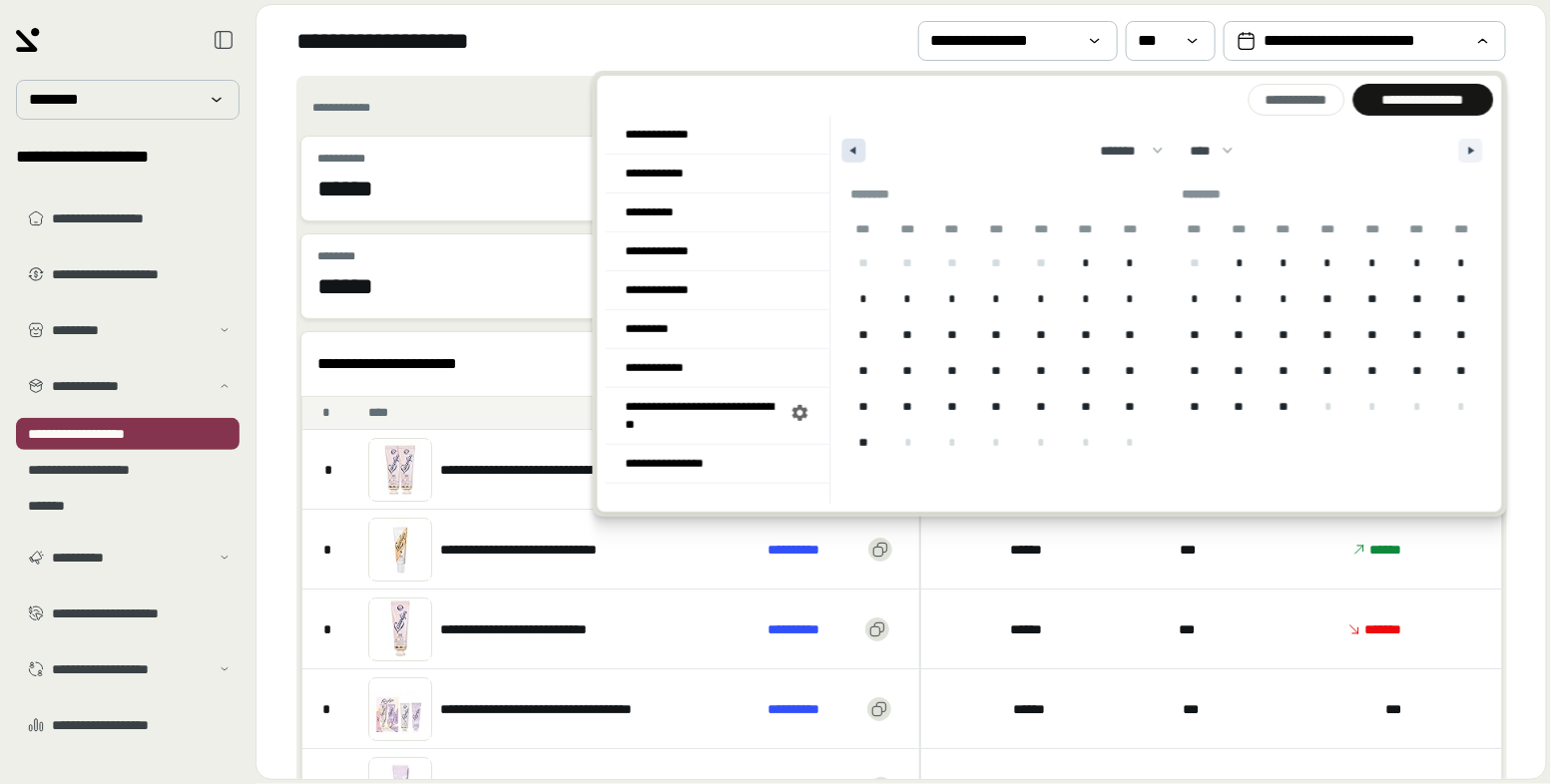 click at bounding box center (851, 151) 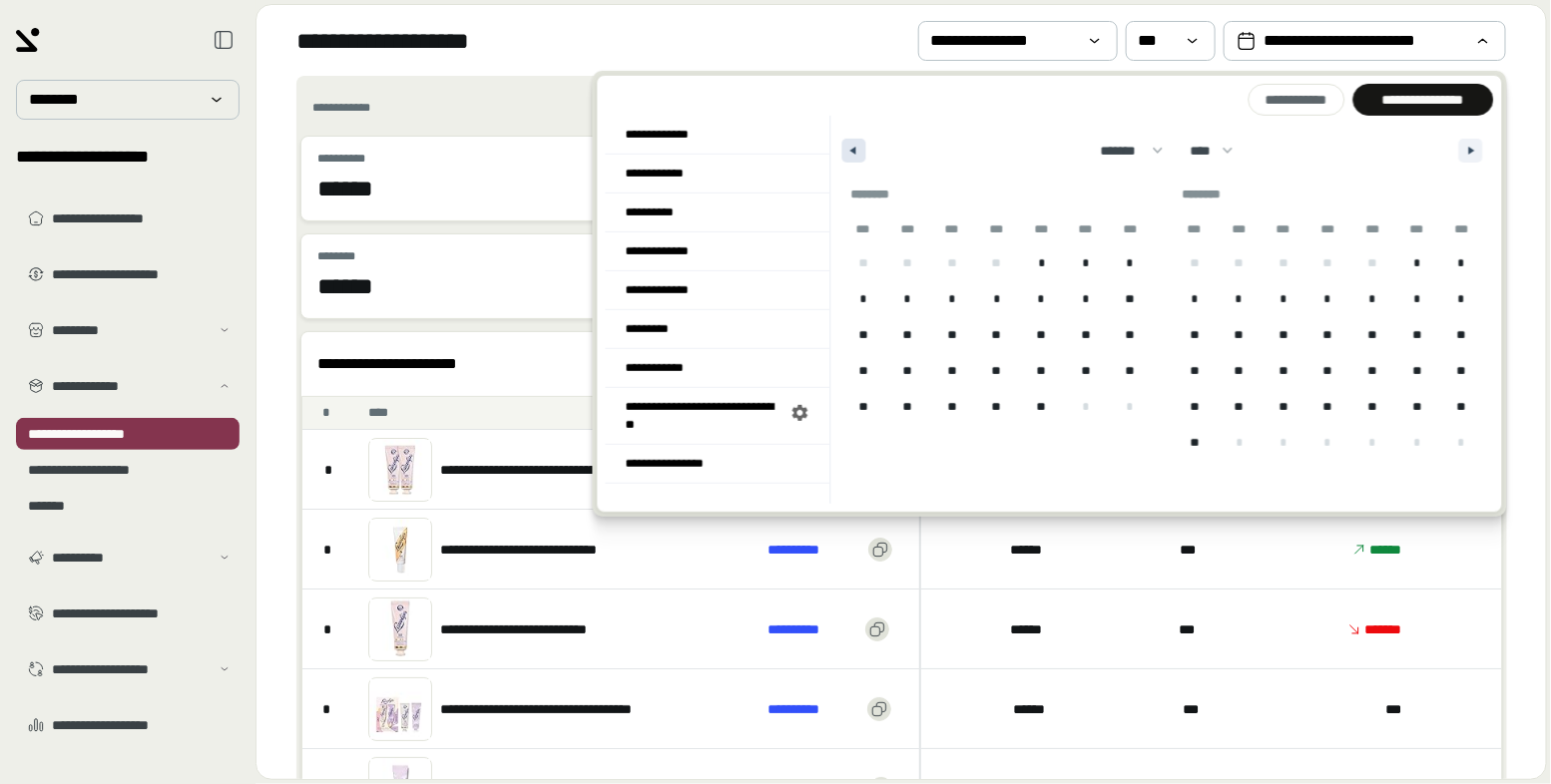 click at bounding box center [851, 151] 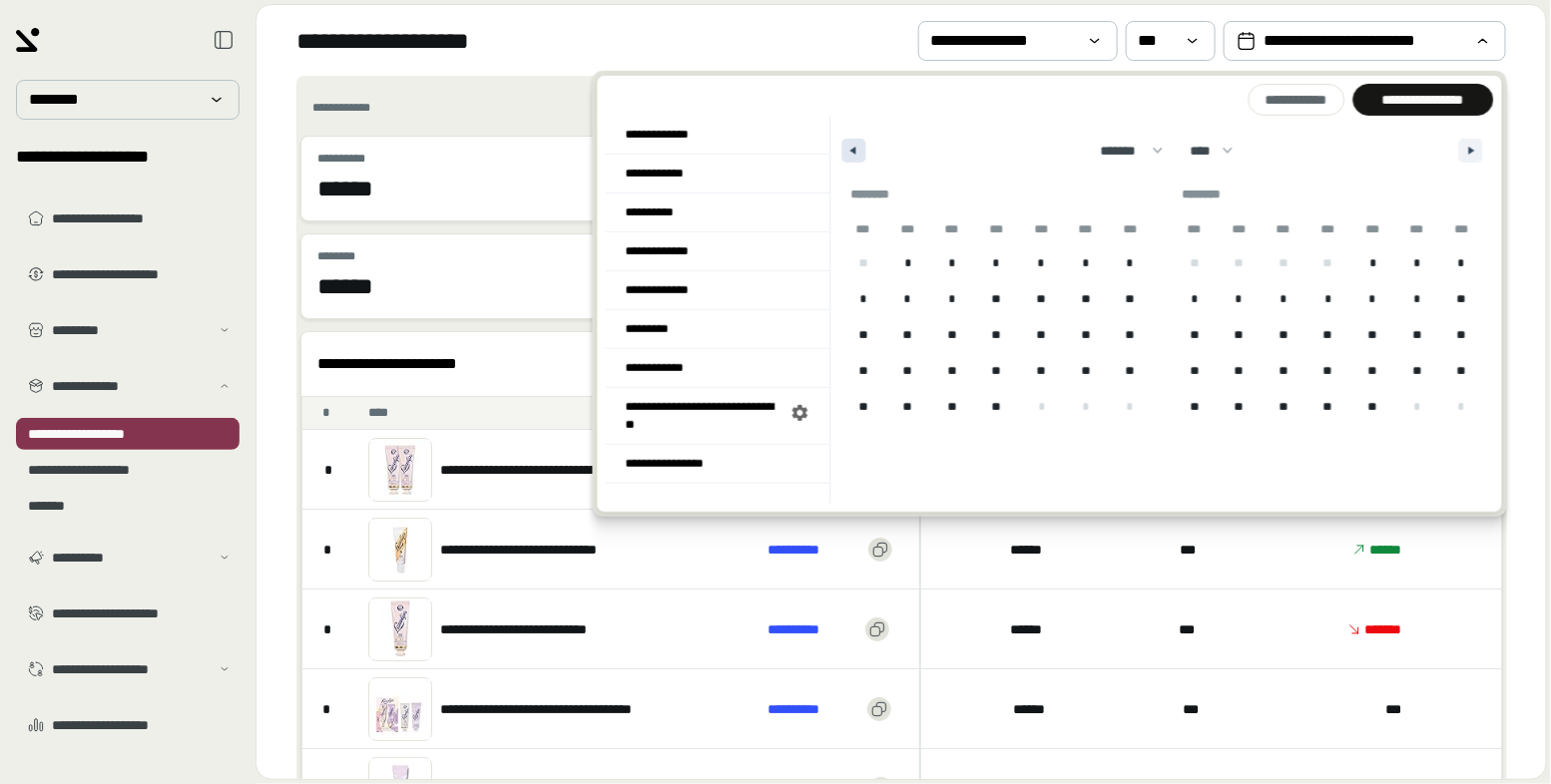 click at bounding box center (851, 151) 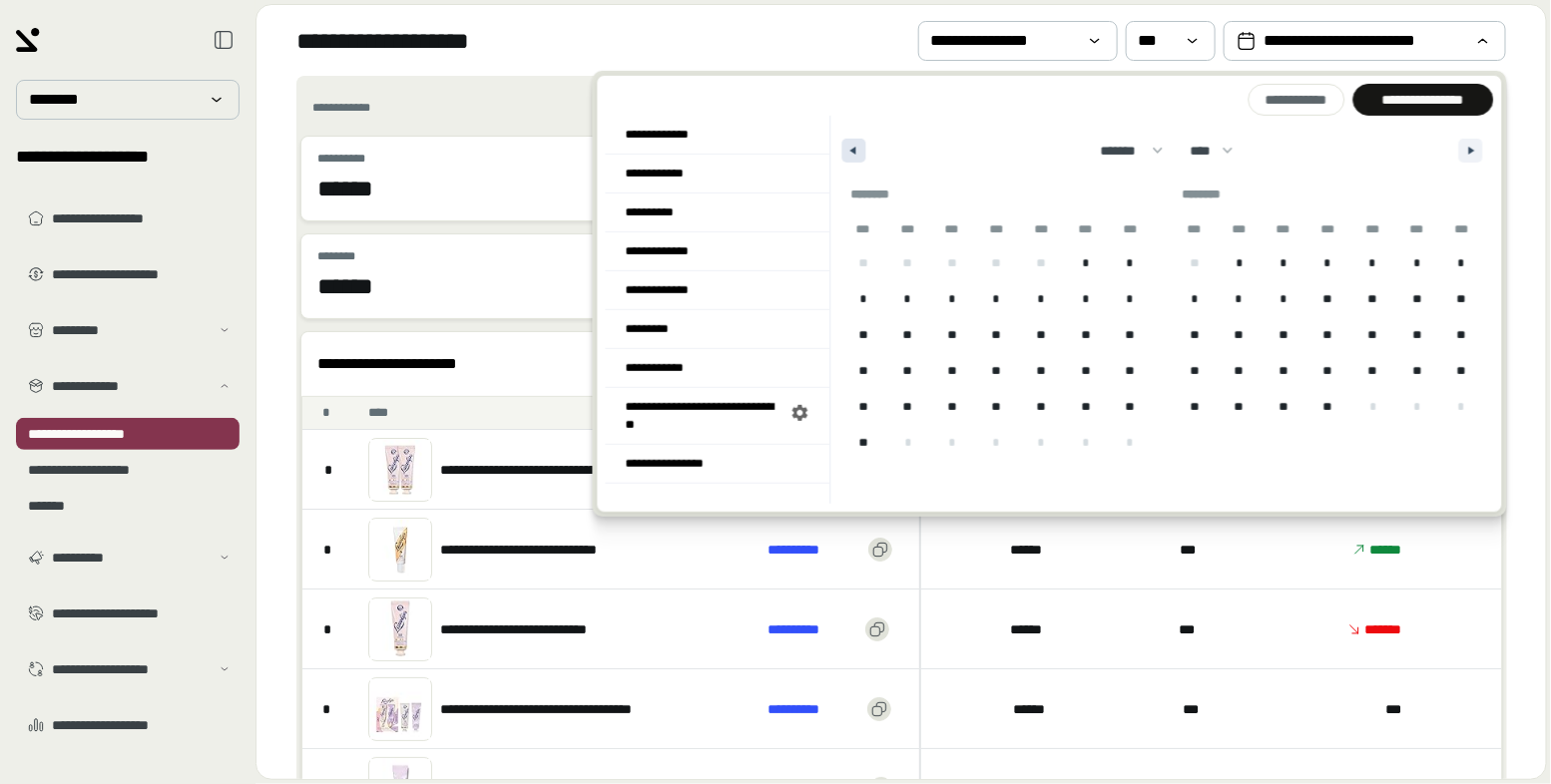 click at bounding box center [851, 151] 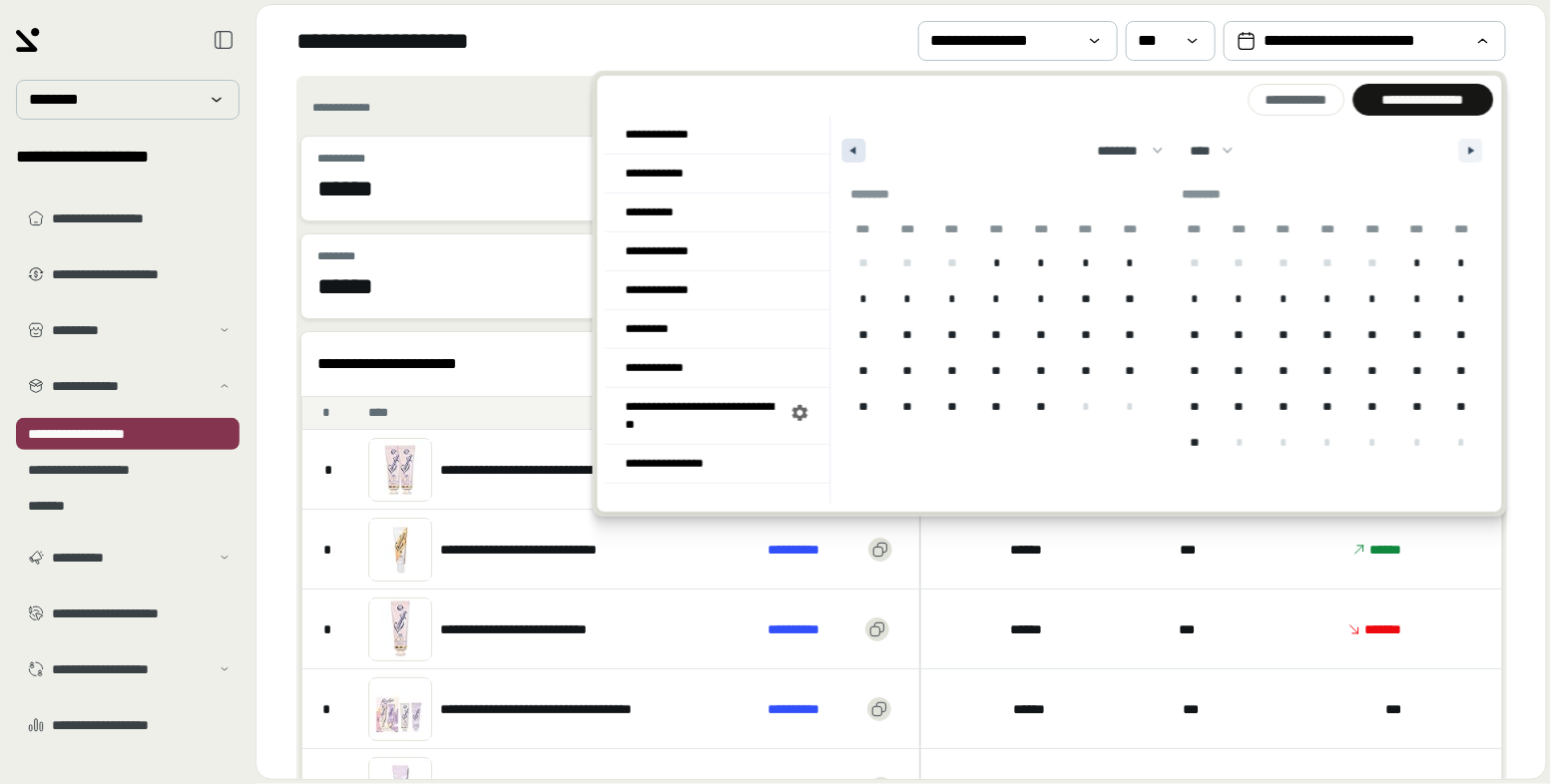 click at bounding box center (851, 151) 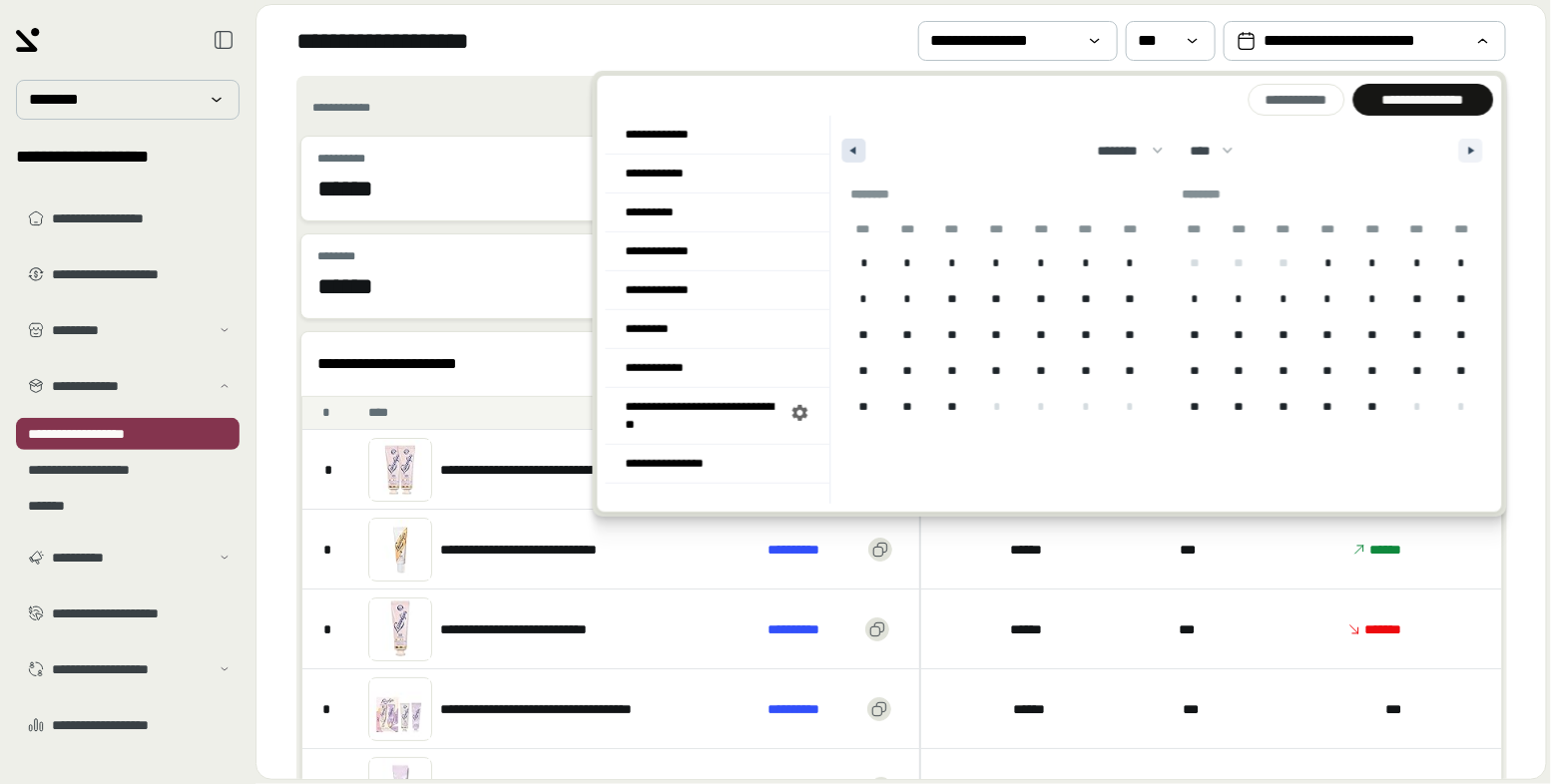 click at bounding box center (851, 151) 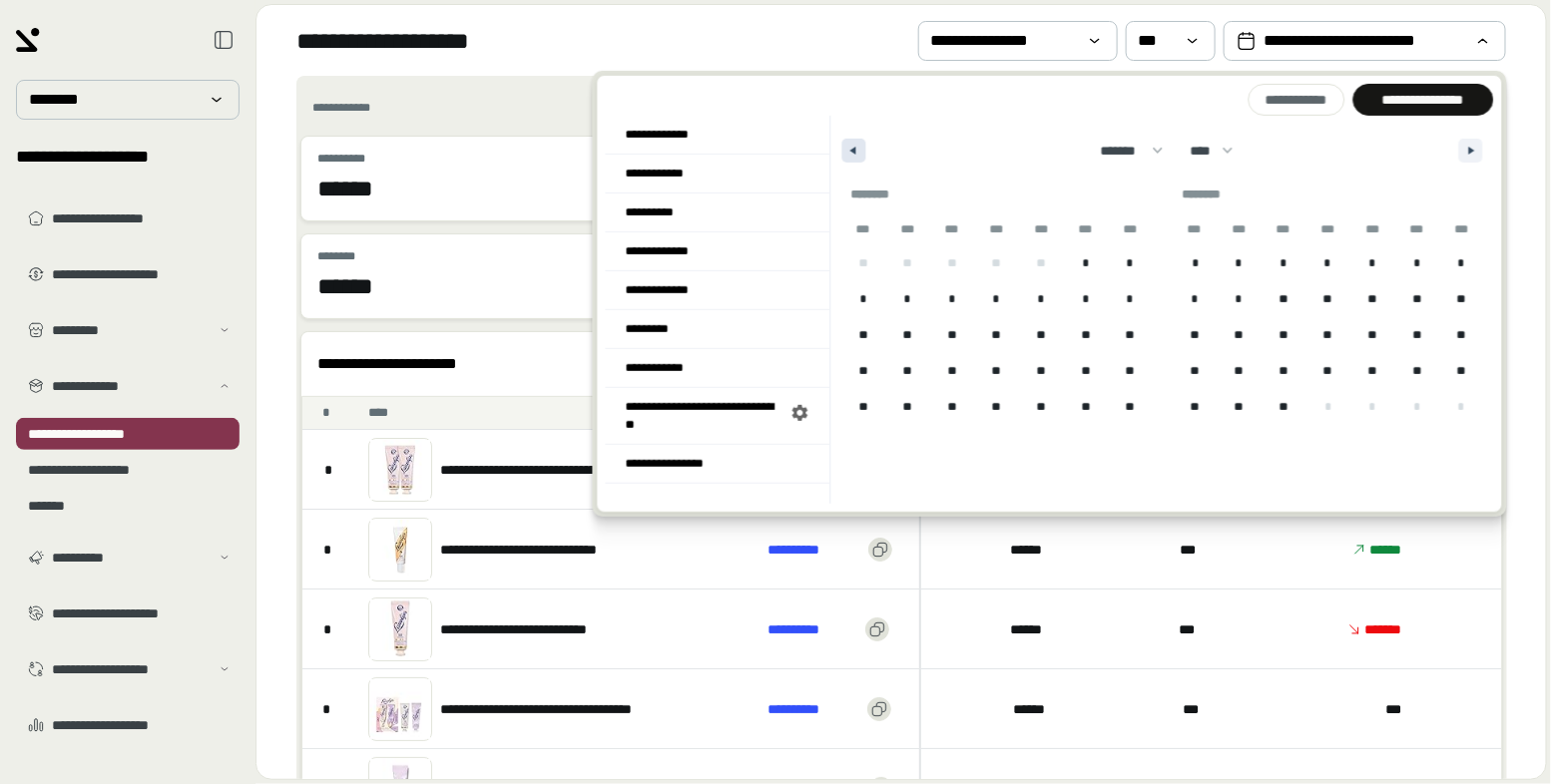 click at bounding box center [851, 151] 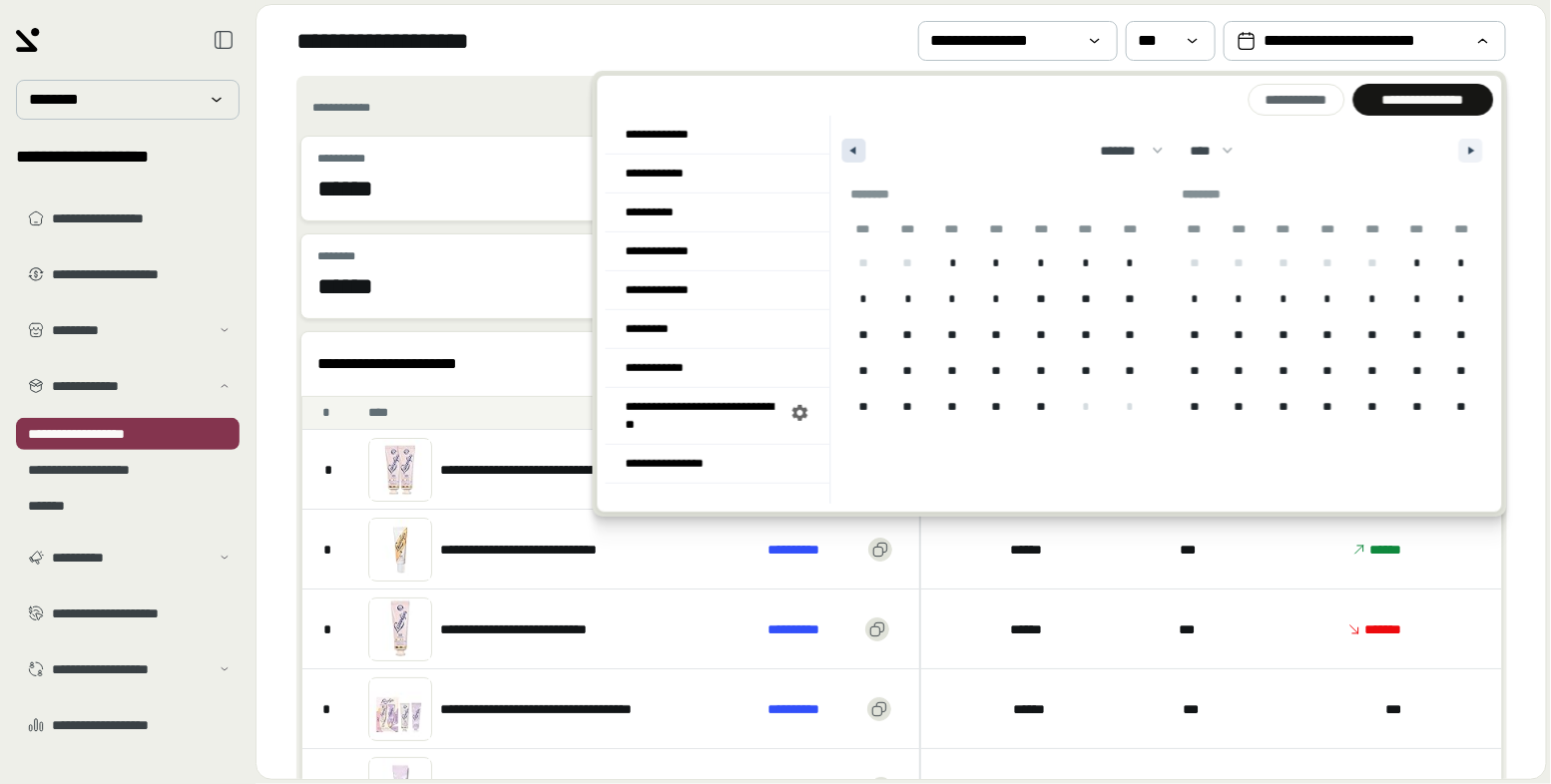 click at bounding box center (851, 151) 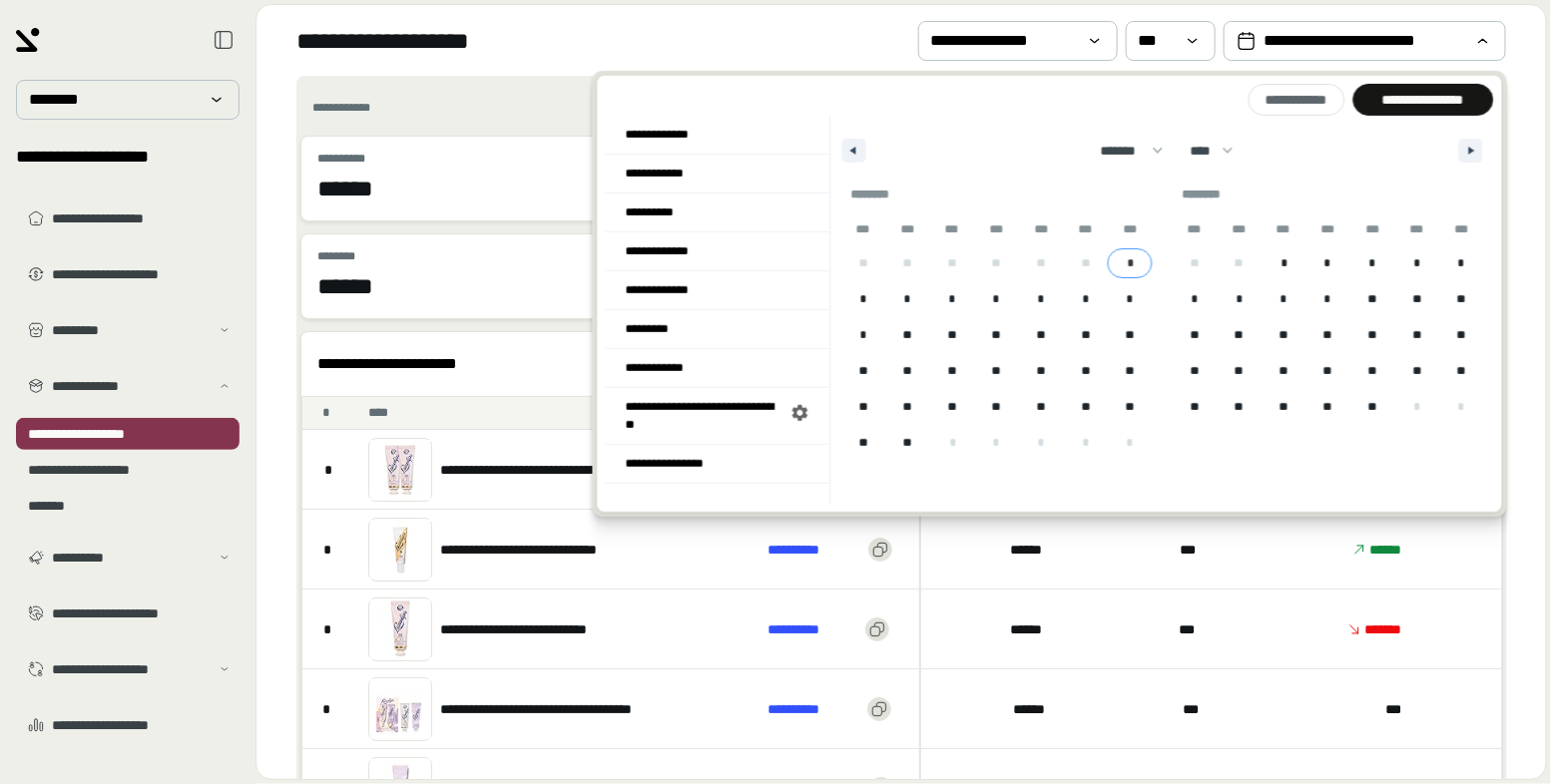 click on "*" at bounding box center (1130, 263) 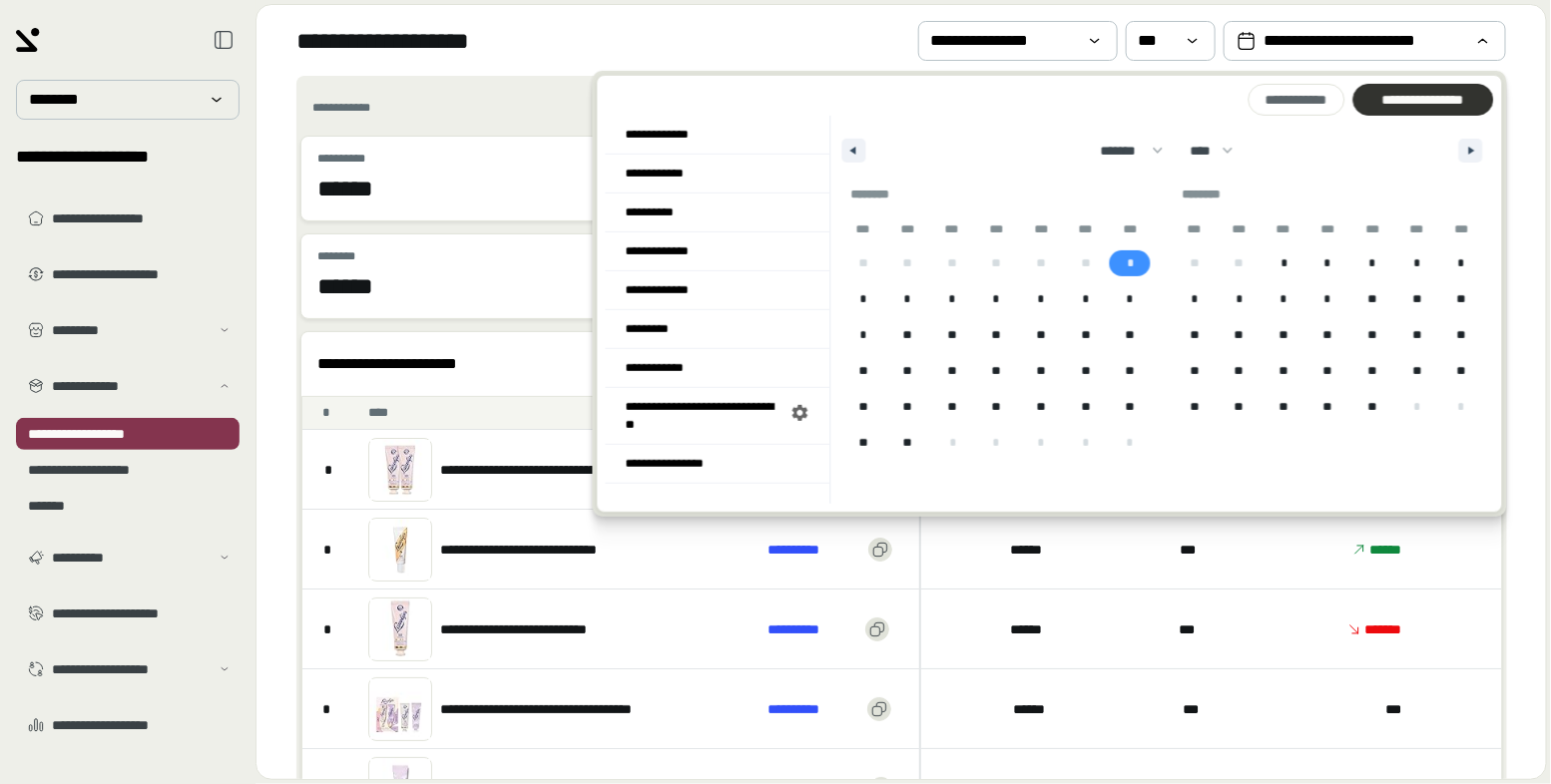 click on "**********" at bounding box center [1422, 100] 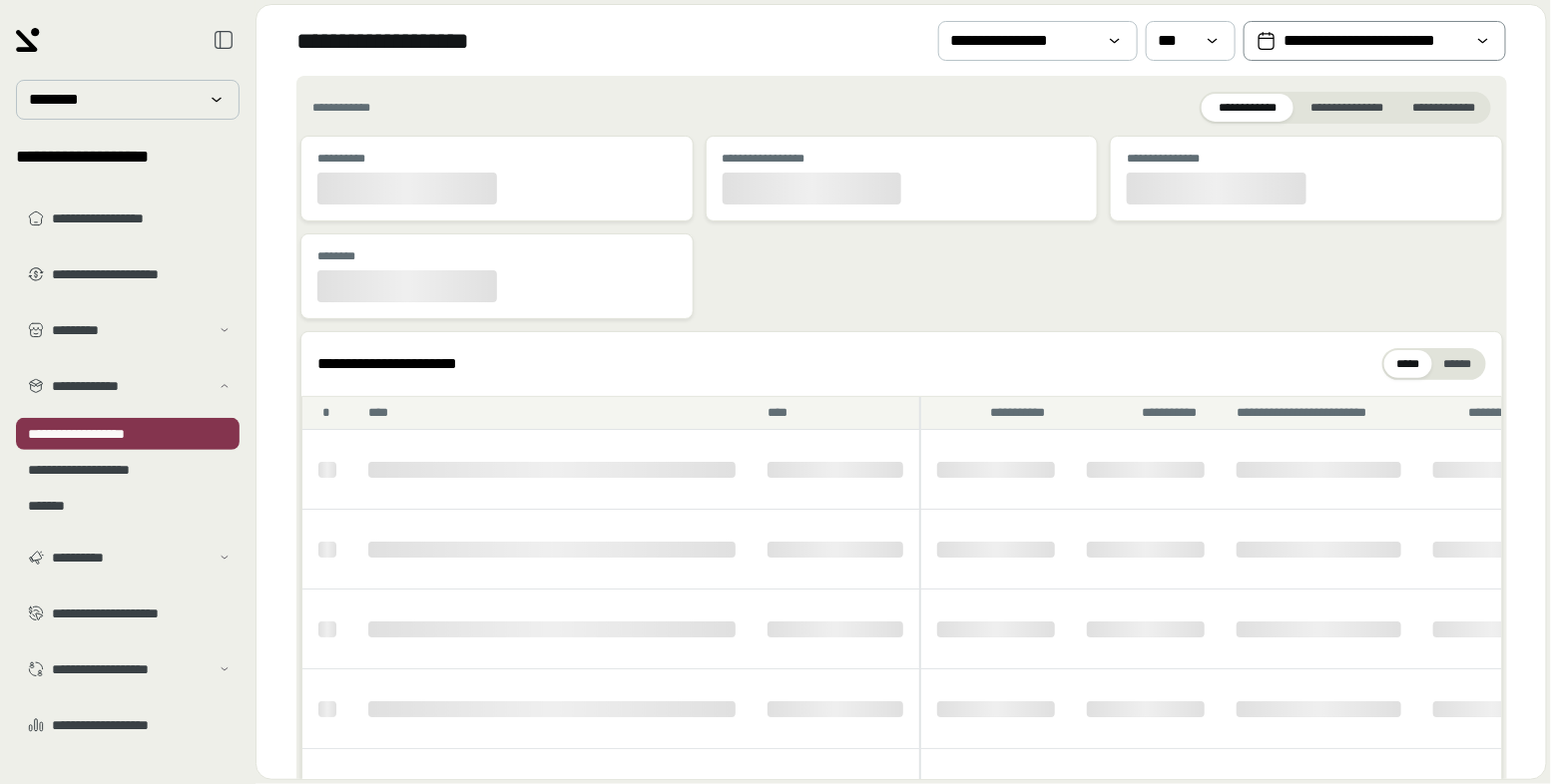 click on "**********" at bounding box center [1374, 41] 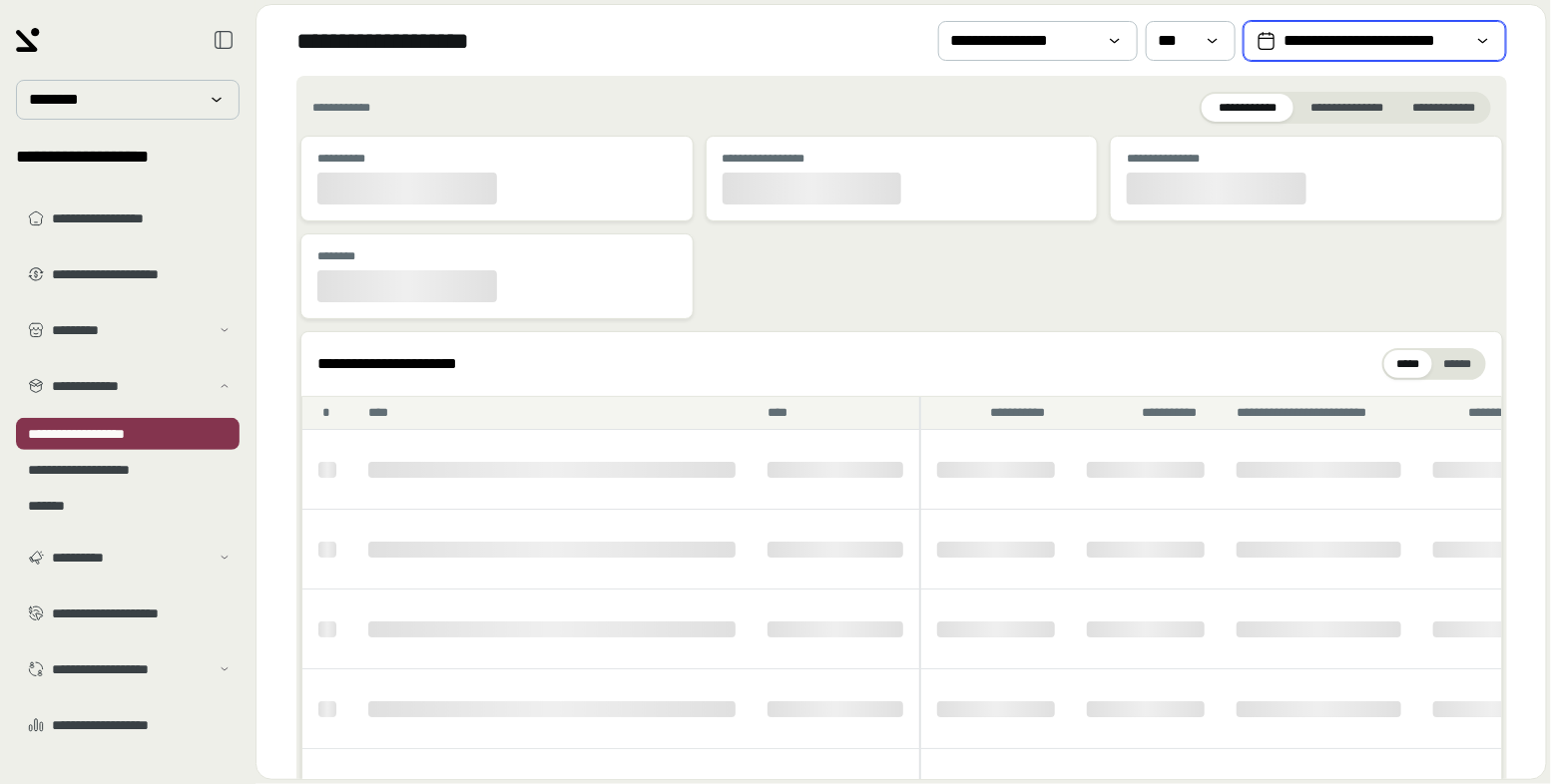select on "*" 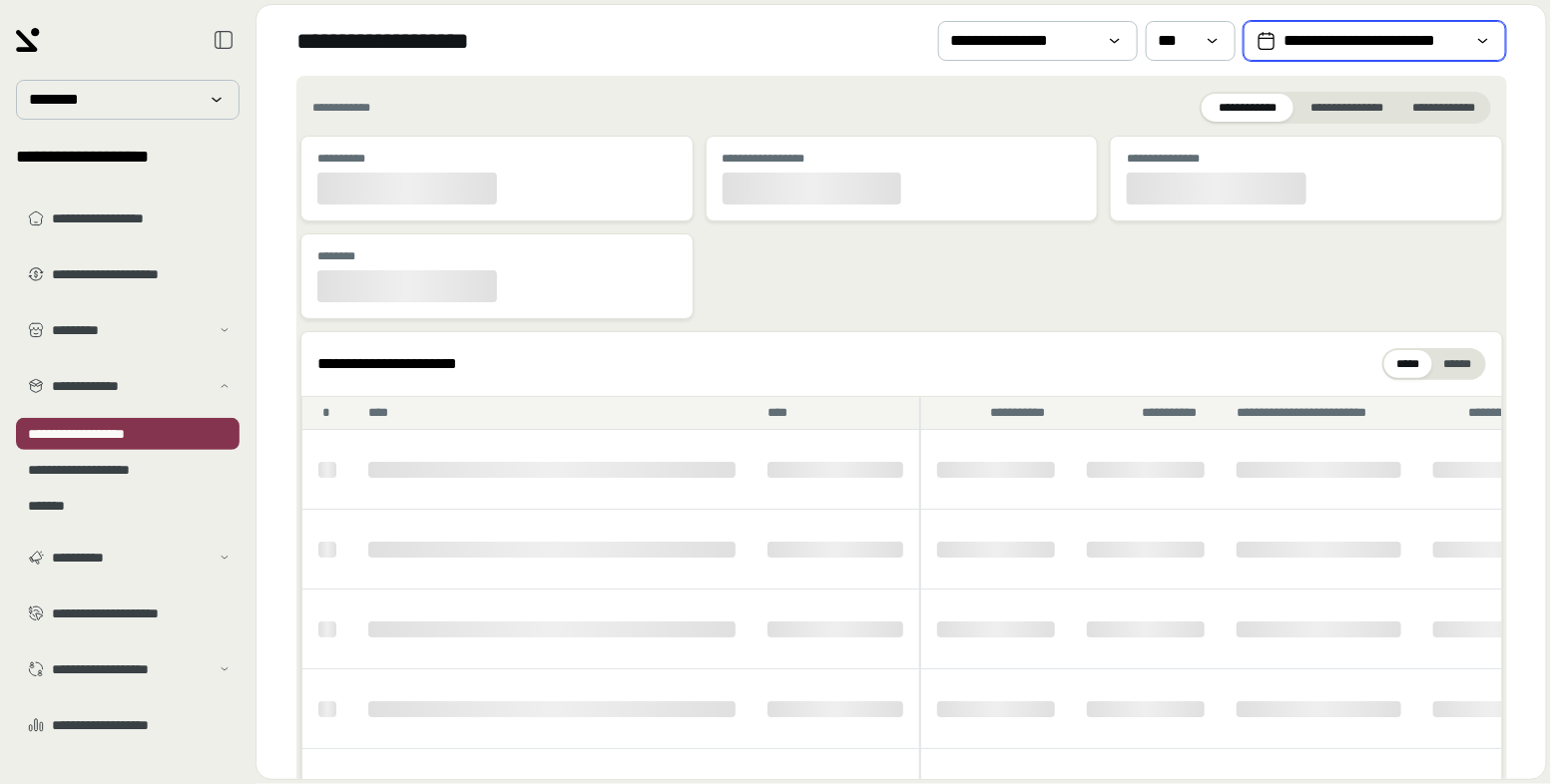 select on "****" 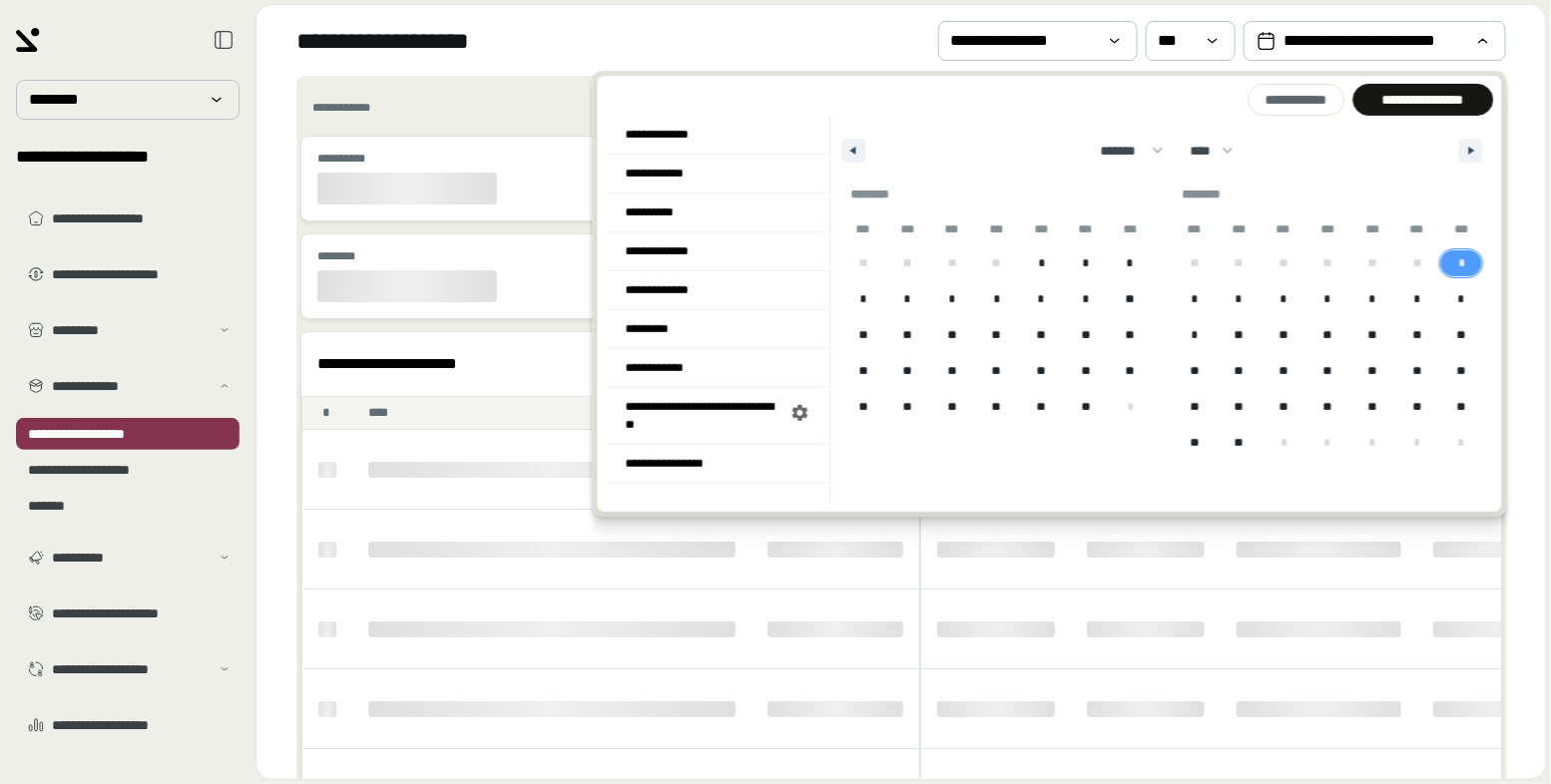 click on "*" at bounding box center (1461, 263) 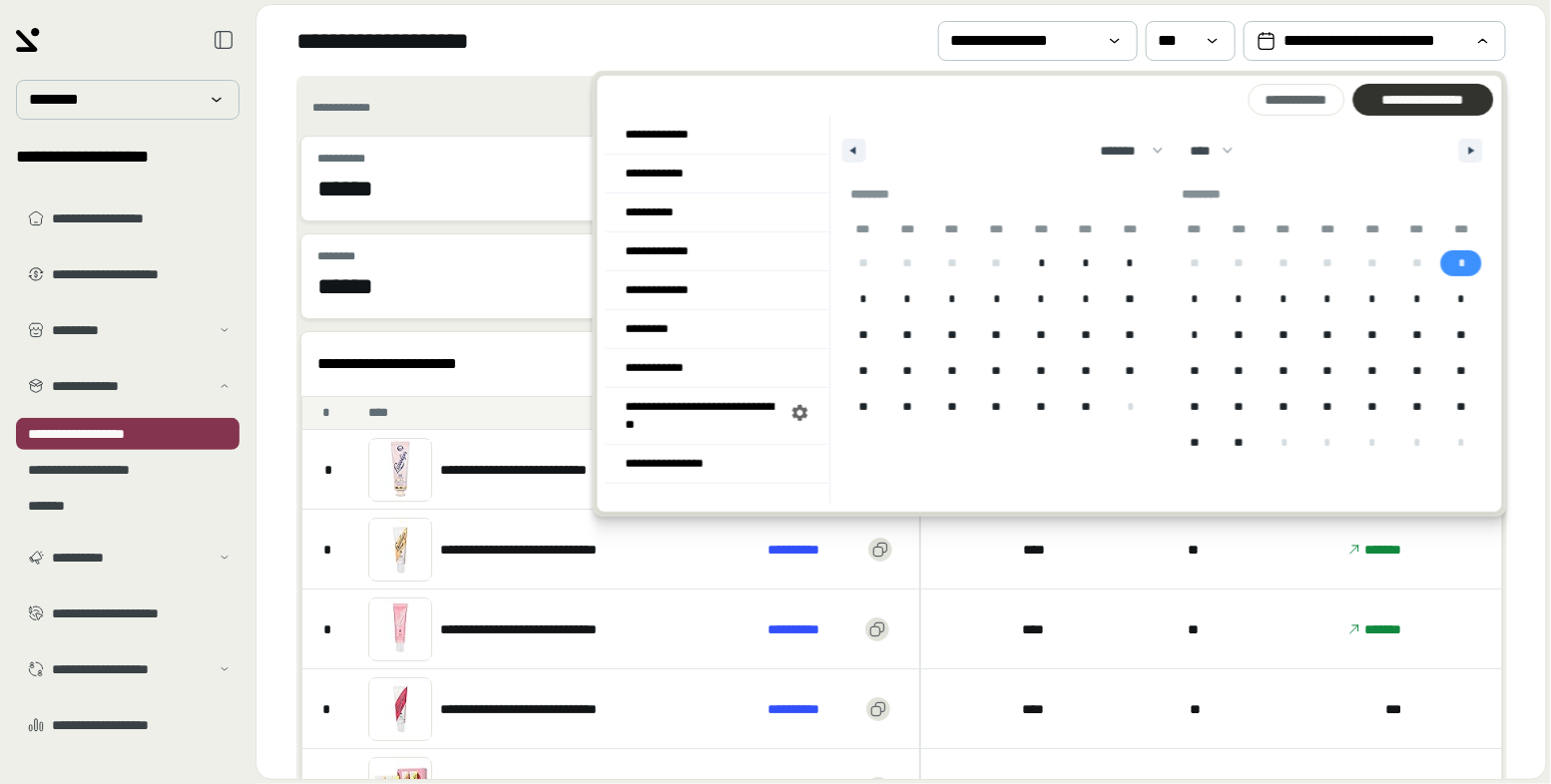 click on "**********" at bounding box center (1422, 100) 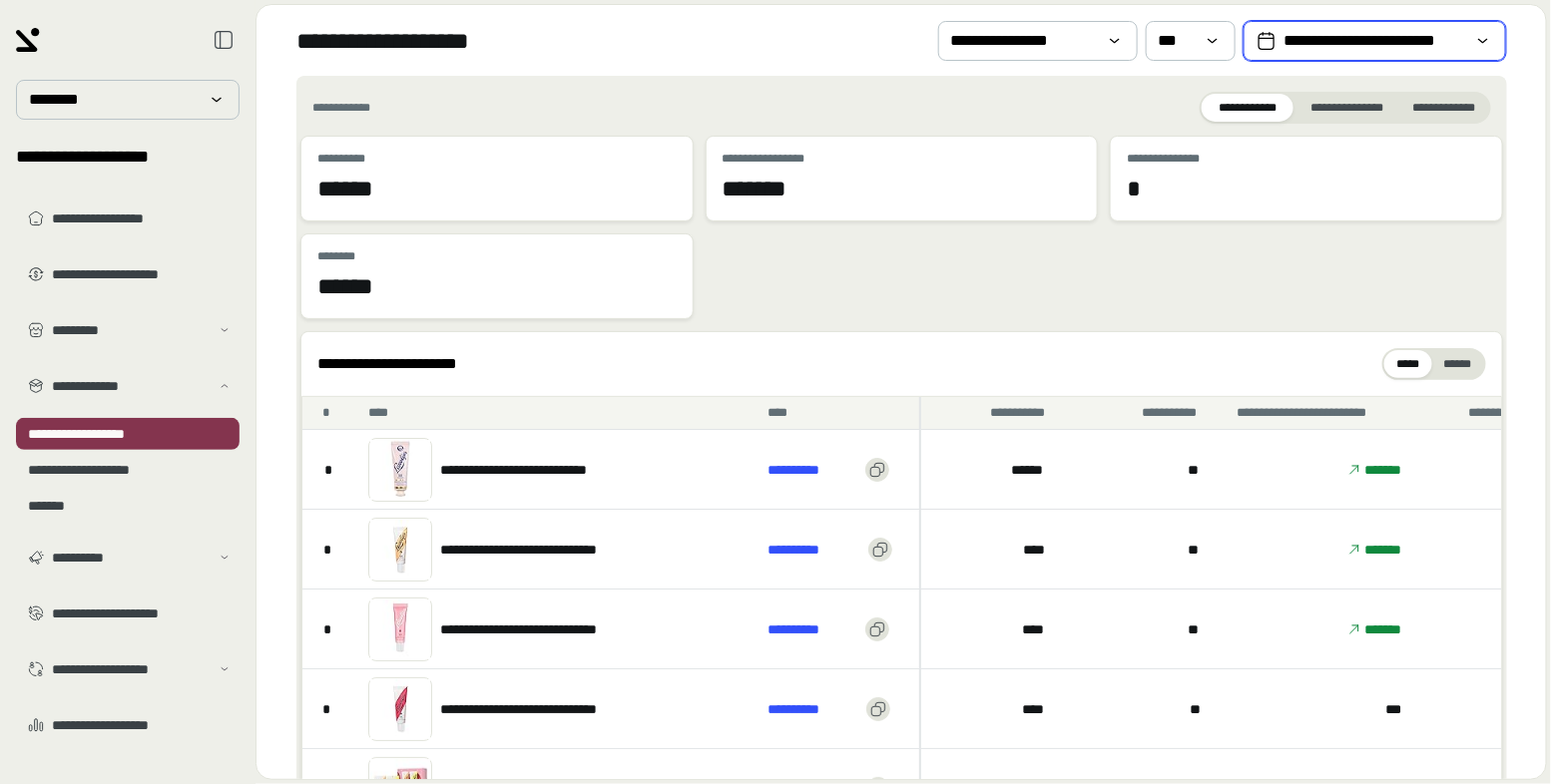 click on "**********" at bounding box center [1374, 41] 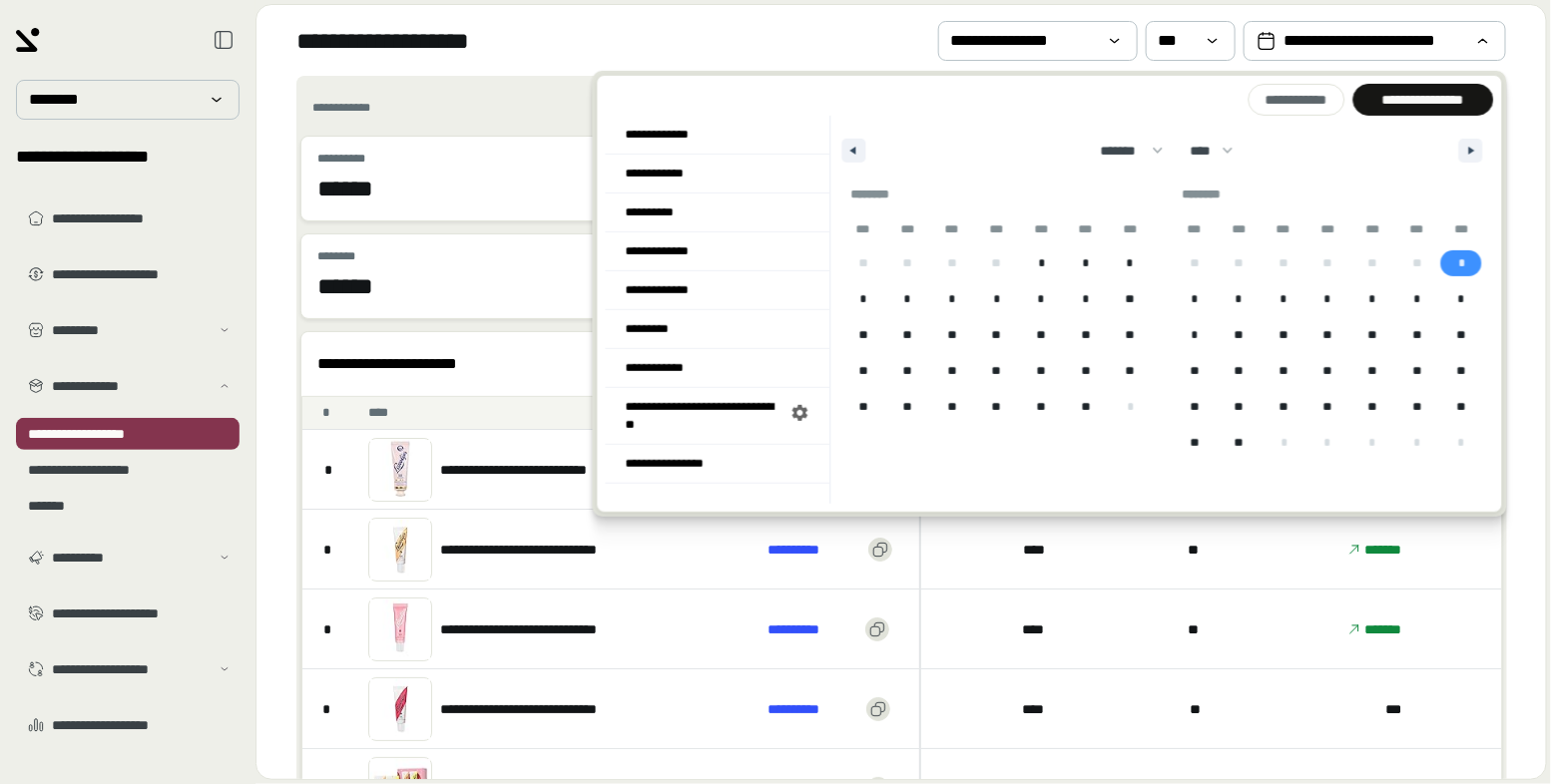 click on "*" at bounding box center (1461, 263) 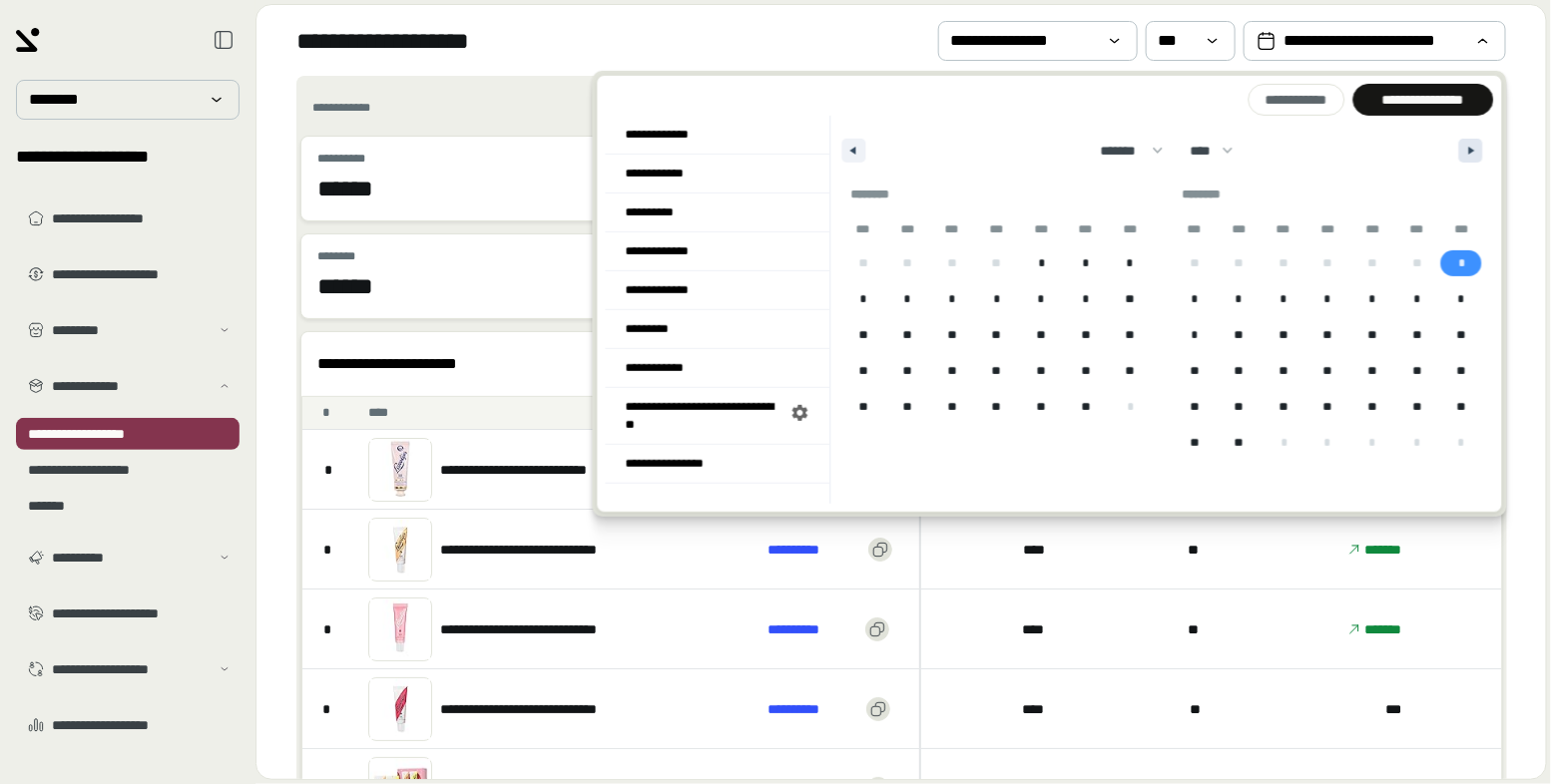 click at bounding box center (1471, 151) 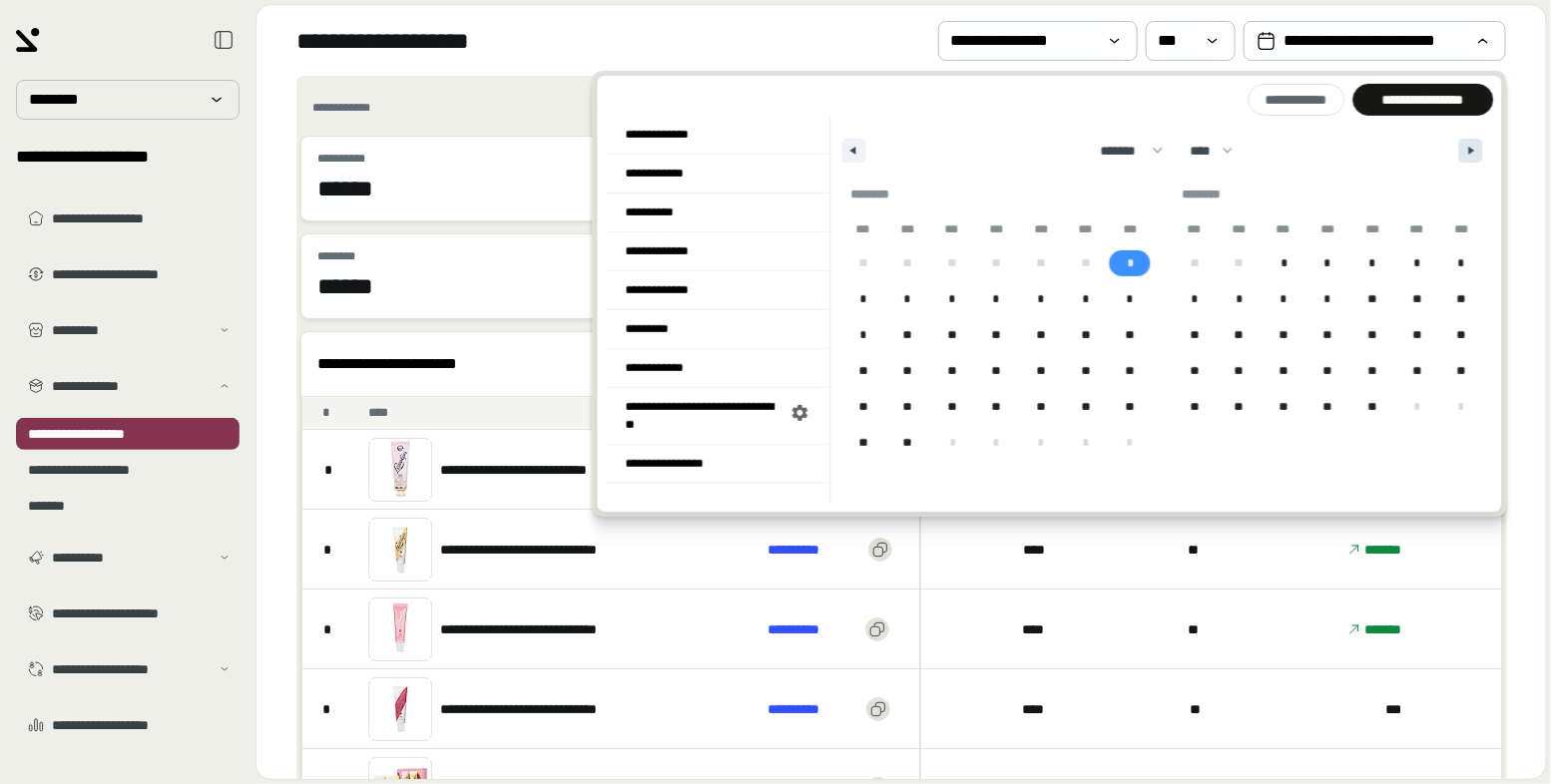 click at bounding box center (1471, 151) 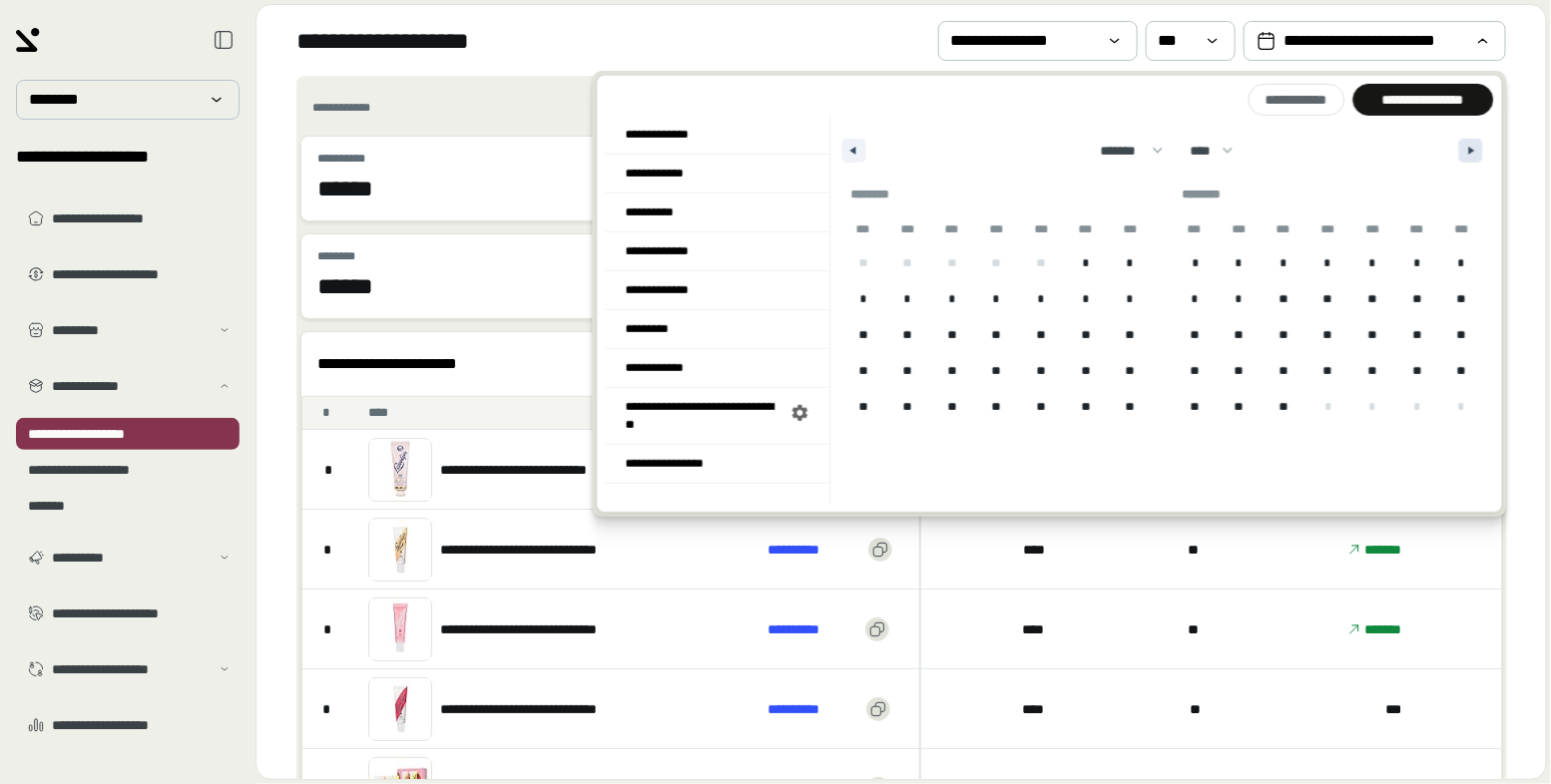 click at bounding box center (1471, 151) 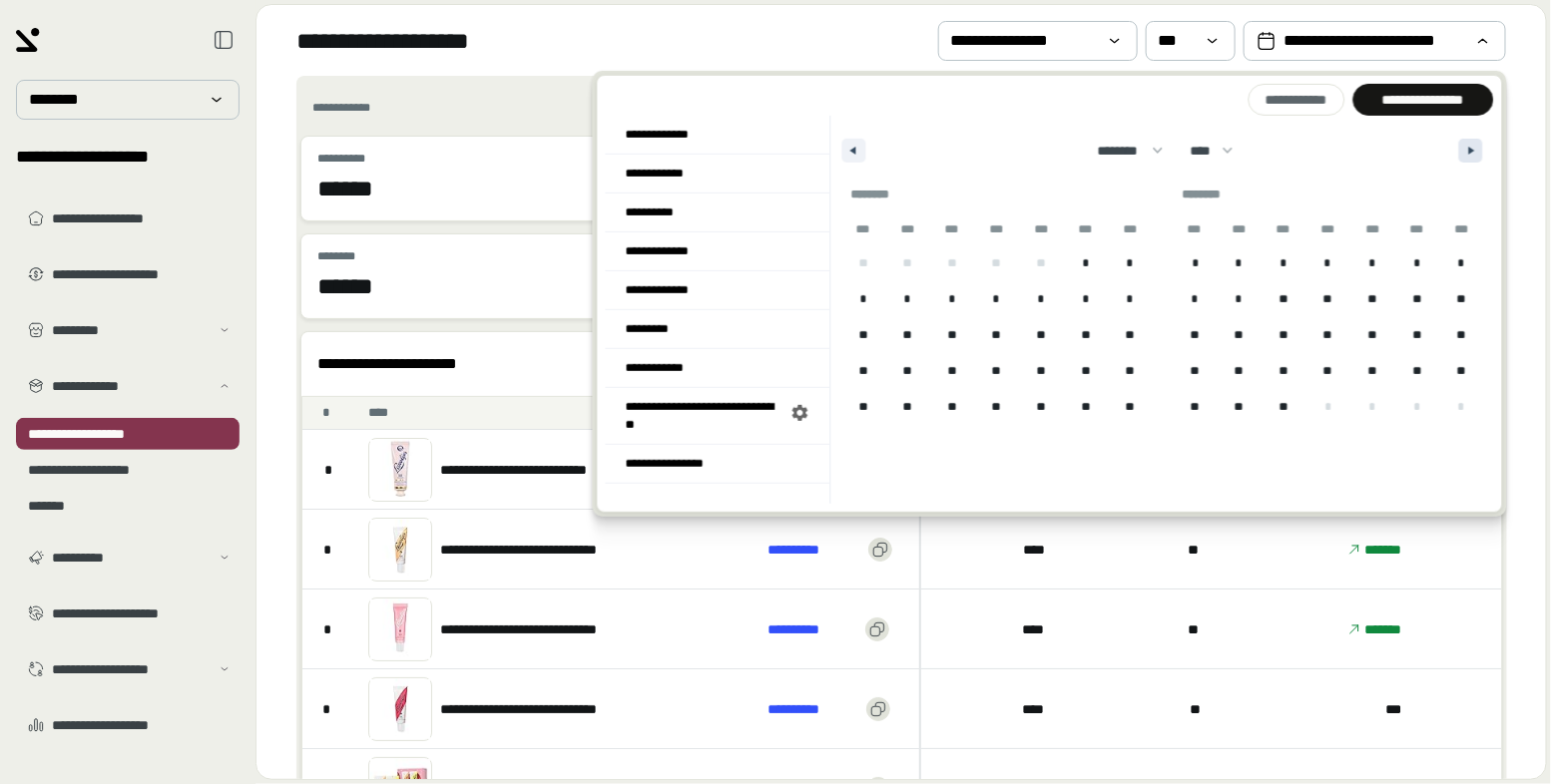 click at bounding box center [1471, 151] 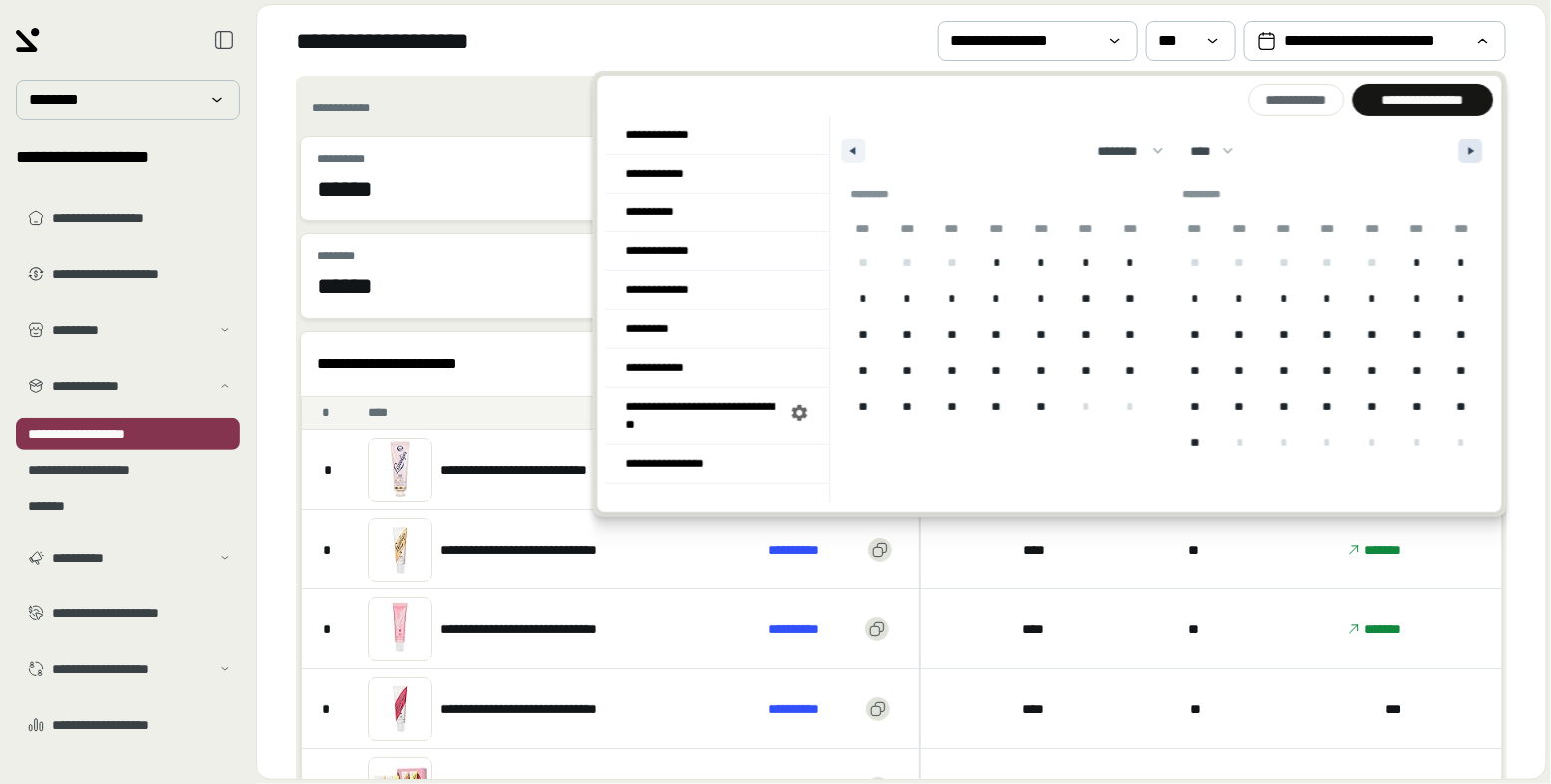click at bounding box center [1471, 151] 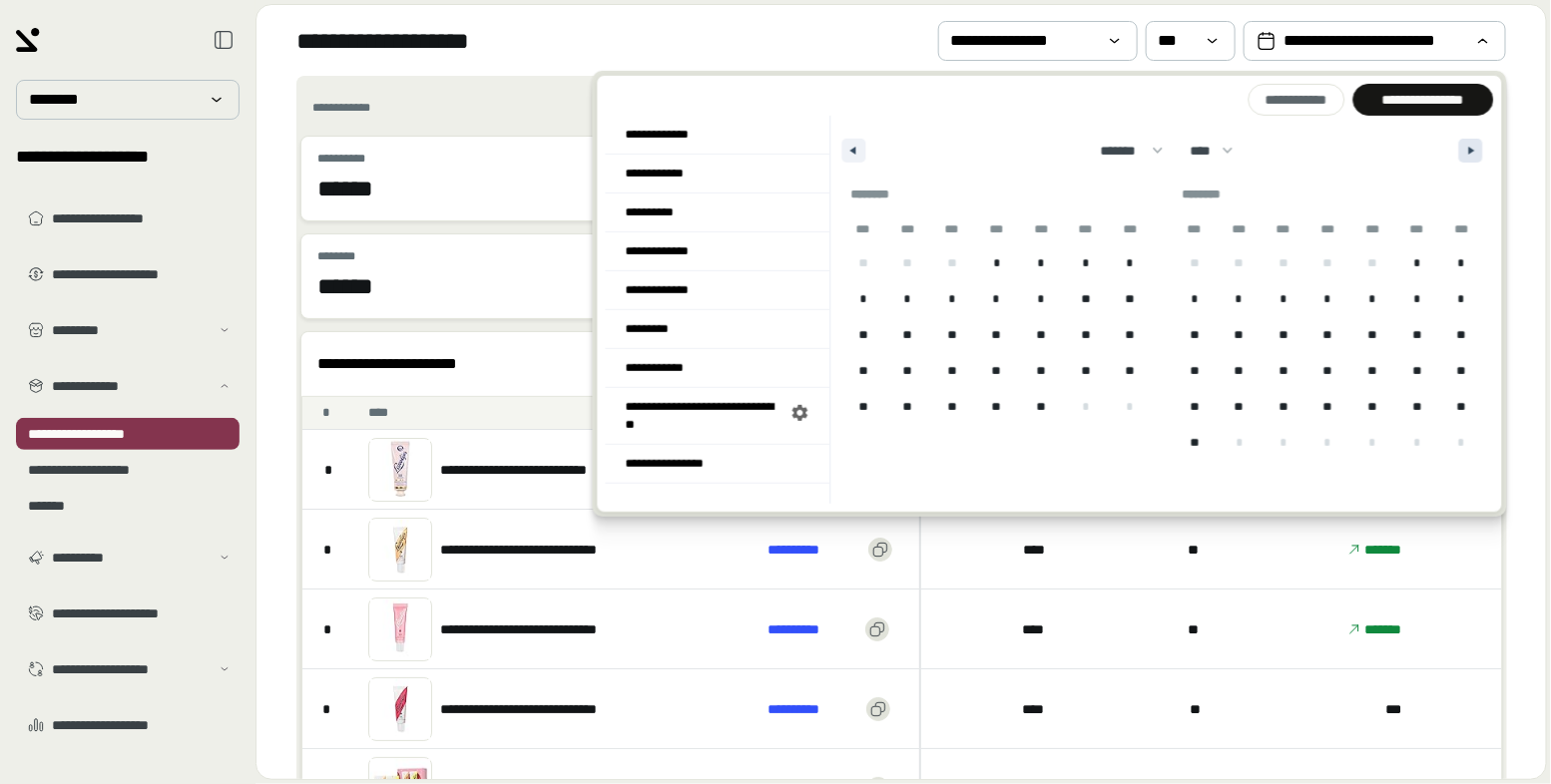 click at bounding box center [1471, 151] 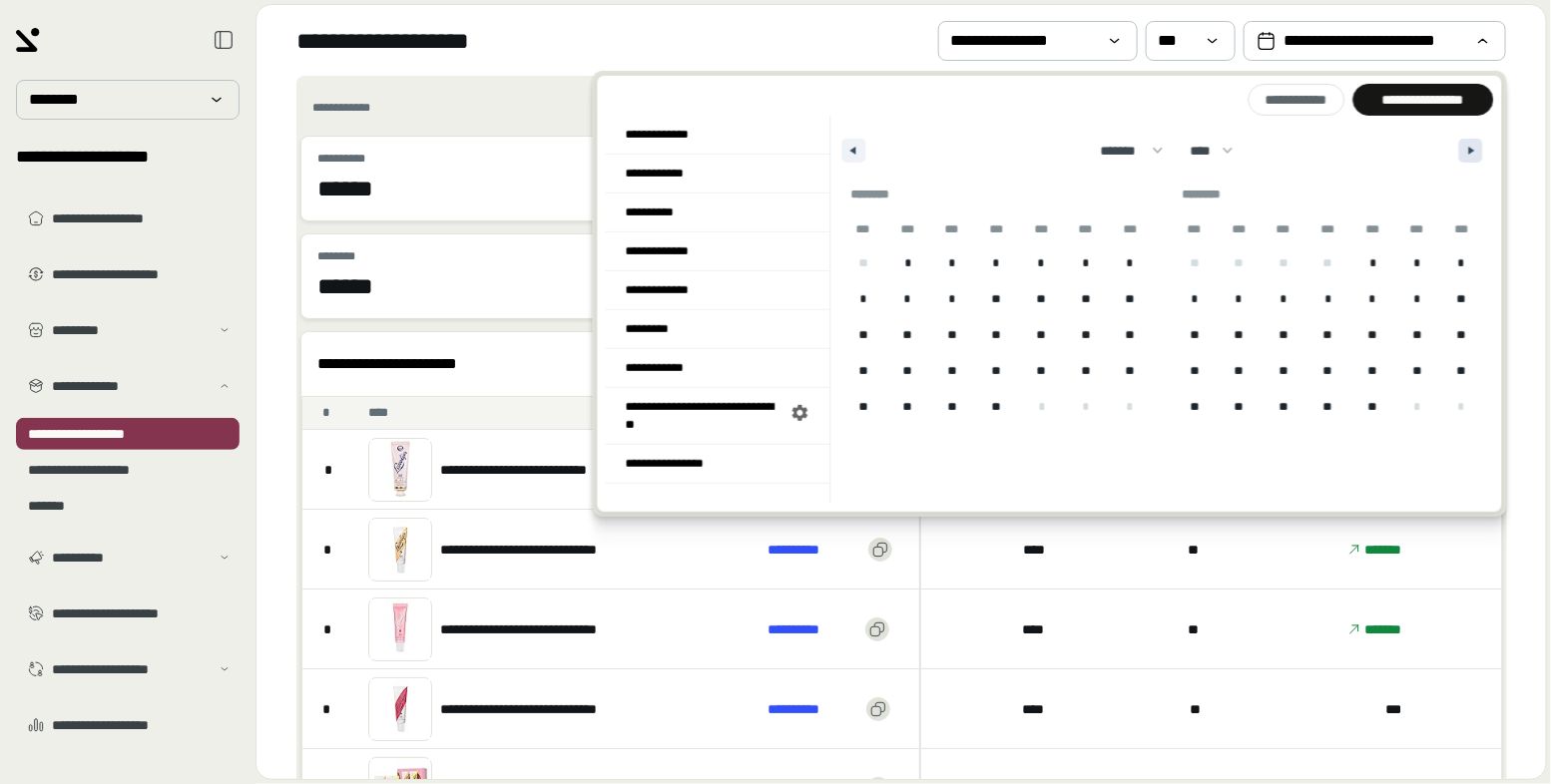 click at bounding box center (1471, 151) 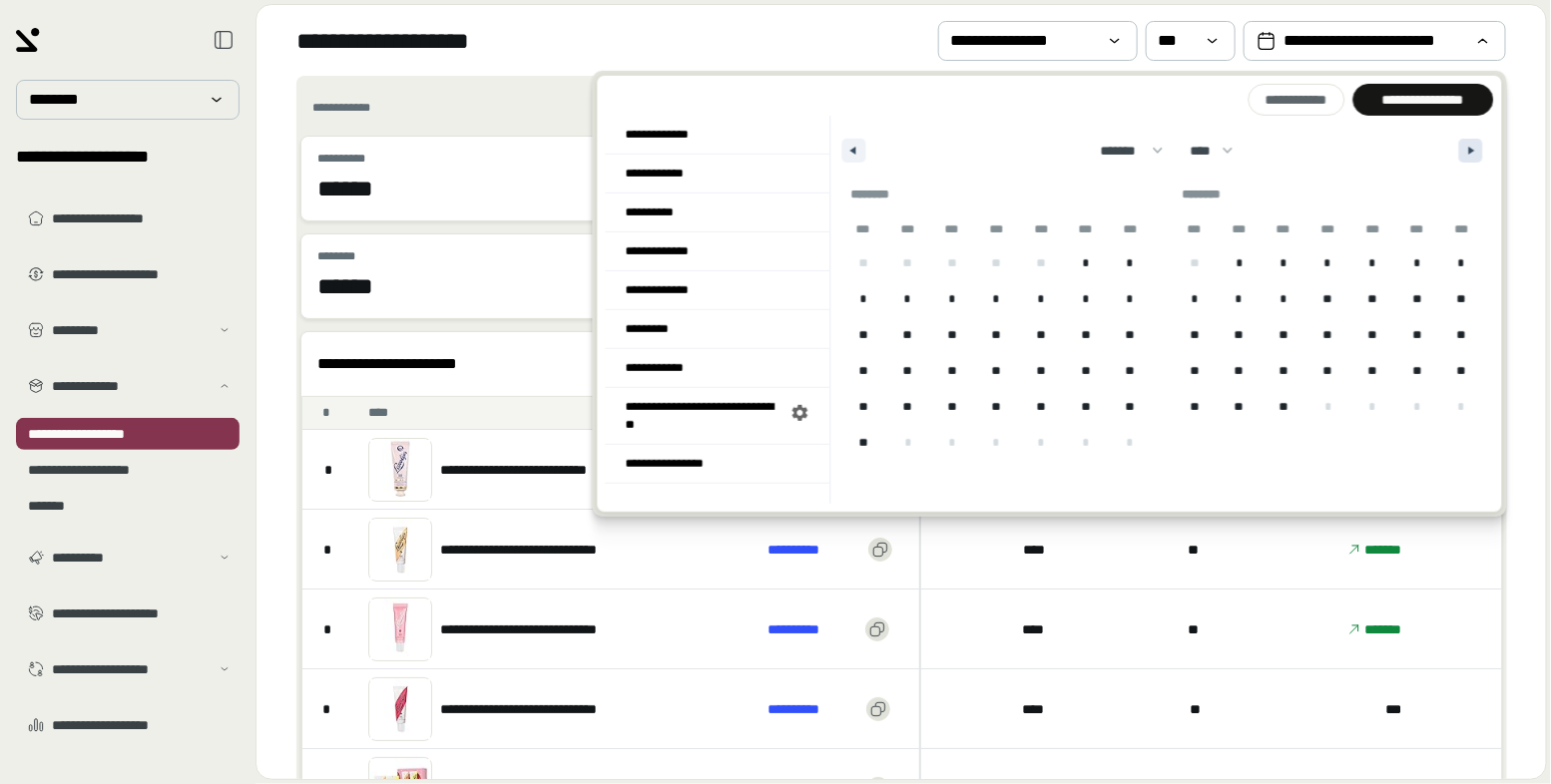 click at bounding box center [1471, 151] 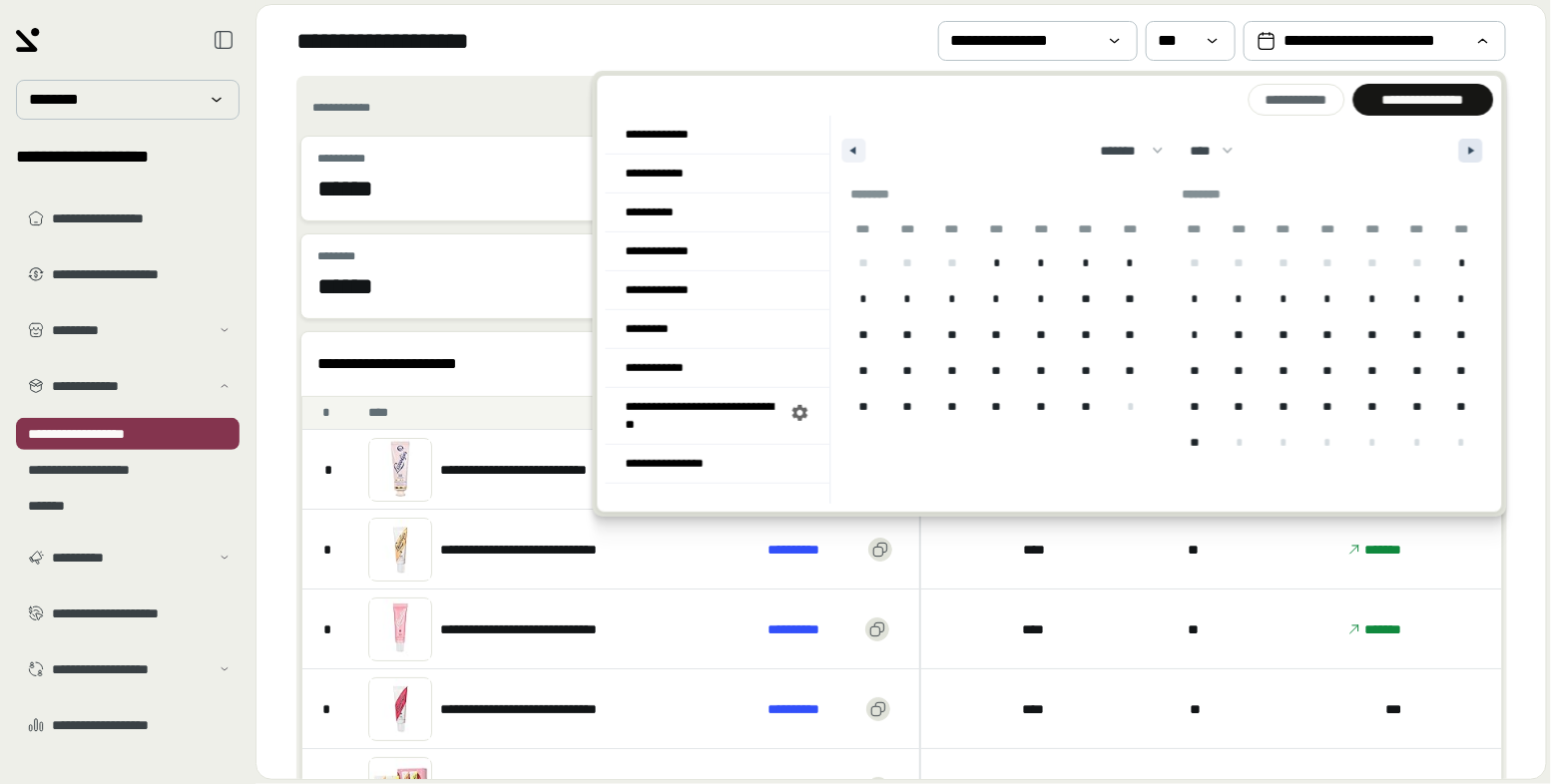 click at bounding box center (1471, 151) 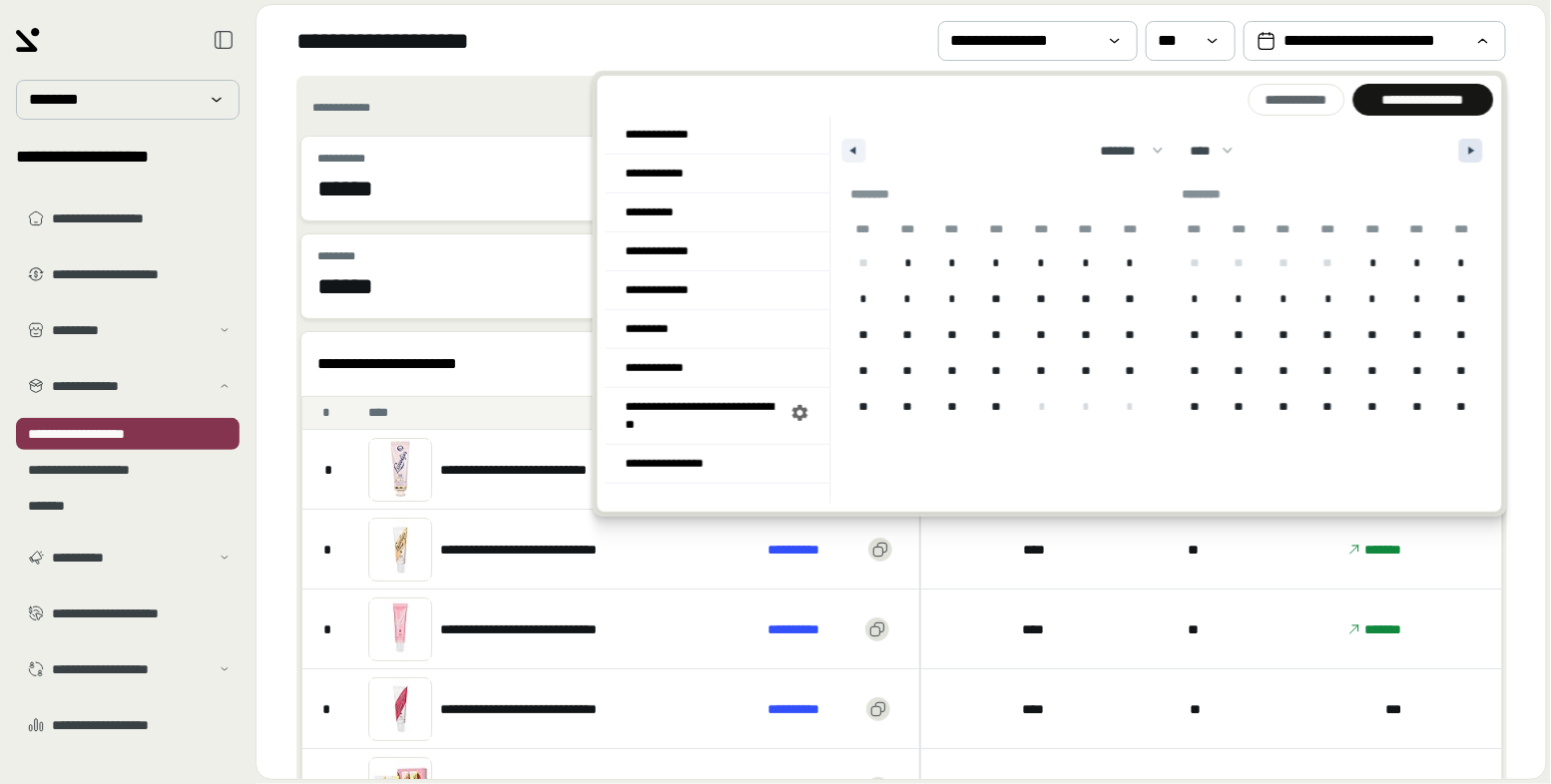 click at bounding box center [1471, 151] 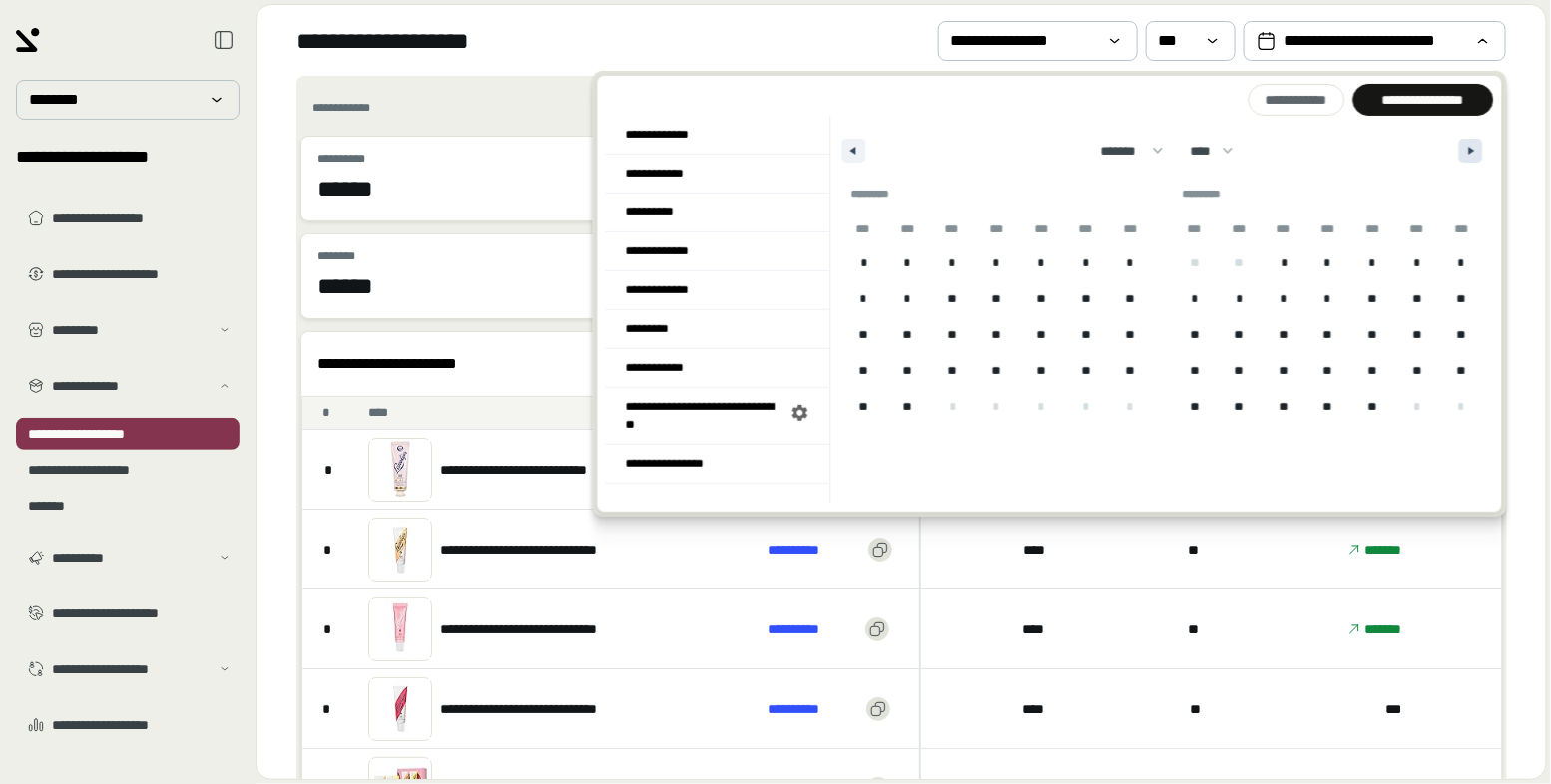 click at bounding box center (1471, 151) 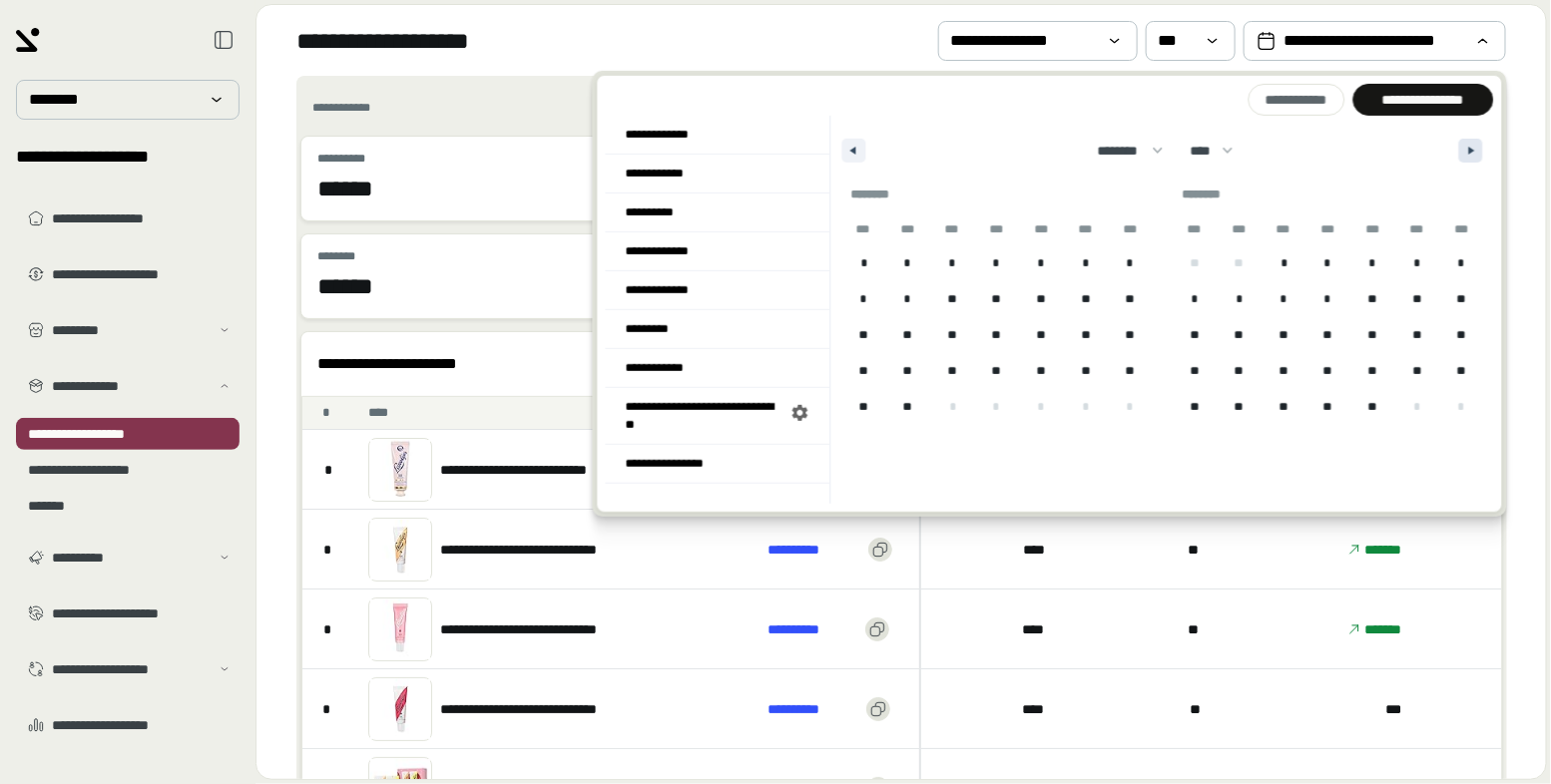 click at bounding box center (1471, 151) 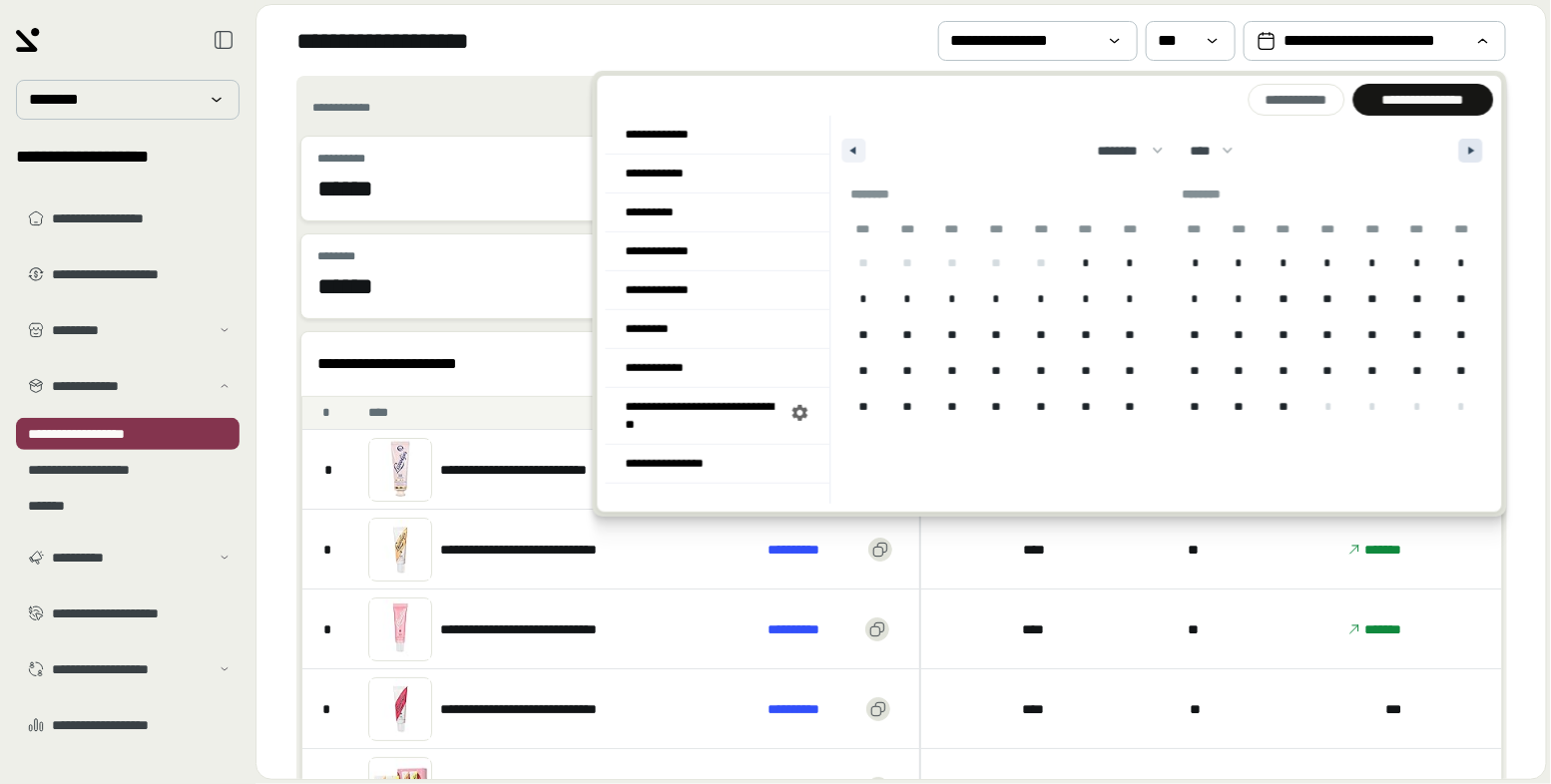 click at bounding box center (1471, 151) 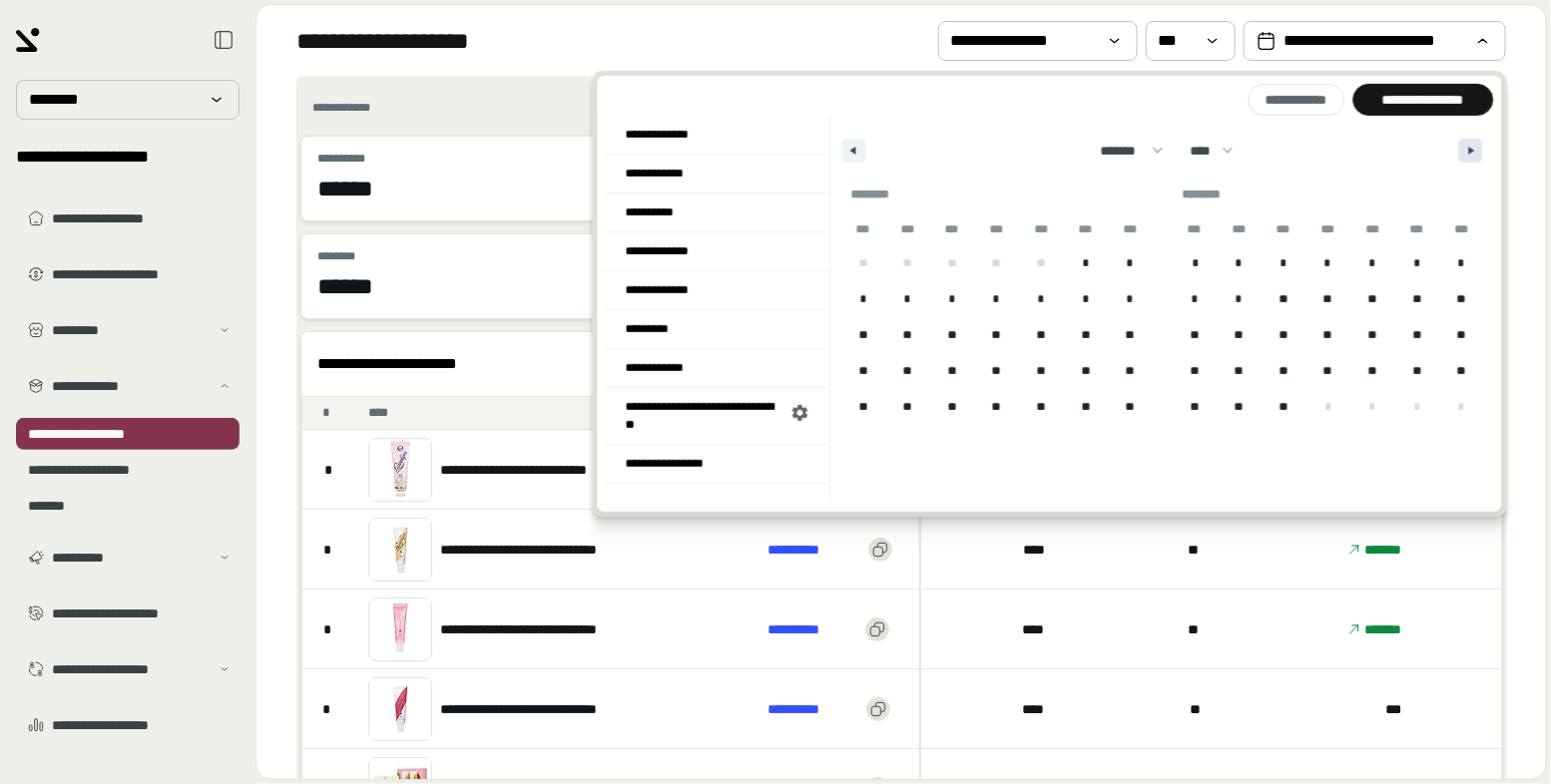 click at bounding box center [1471, 151] 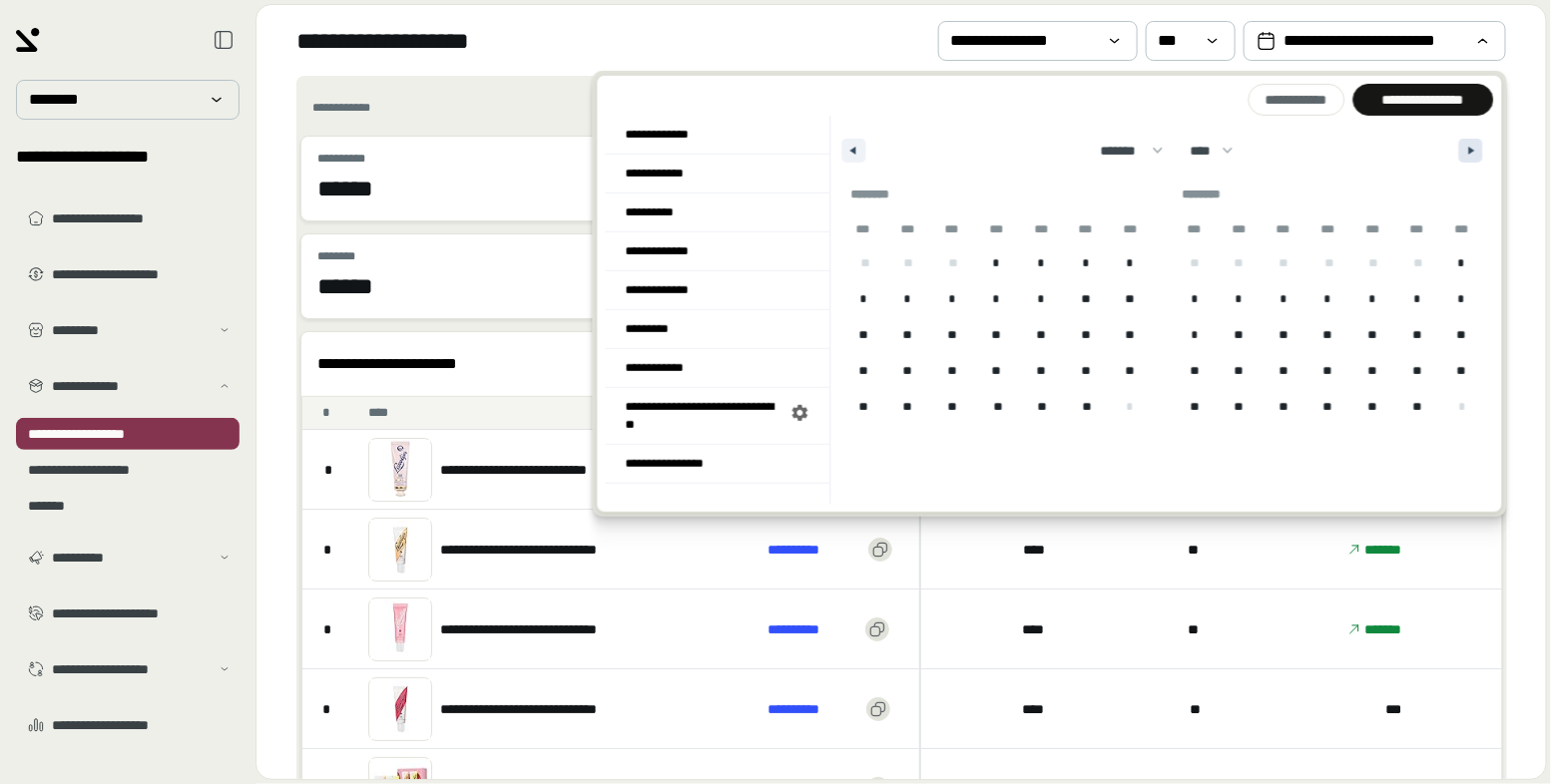 click at bounding box center [1471, 151] 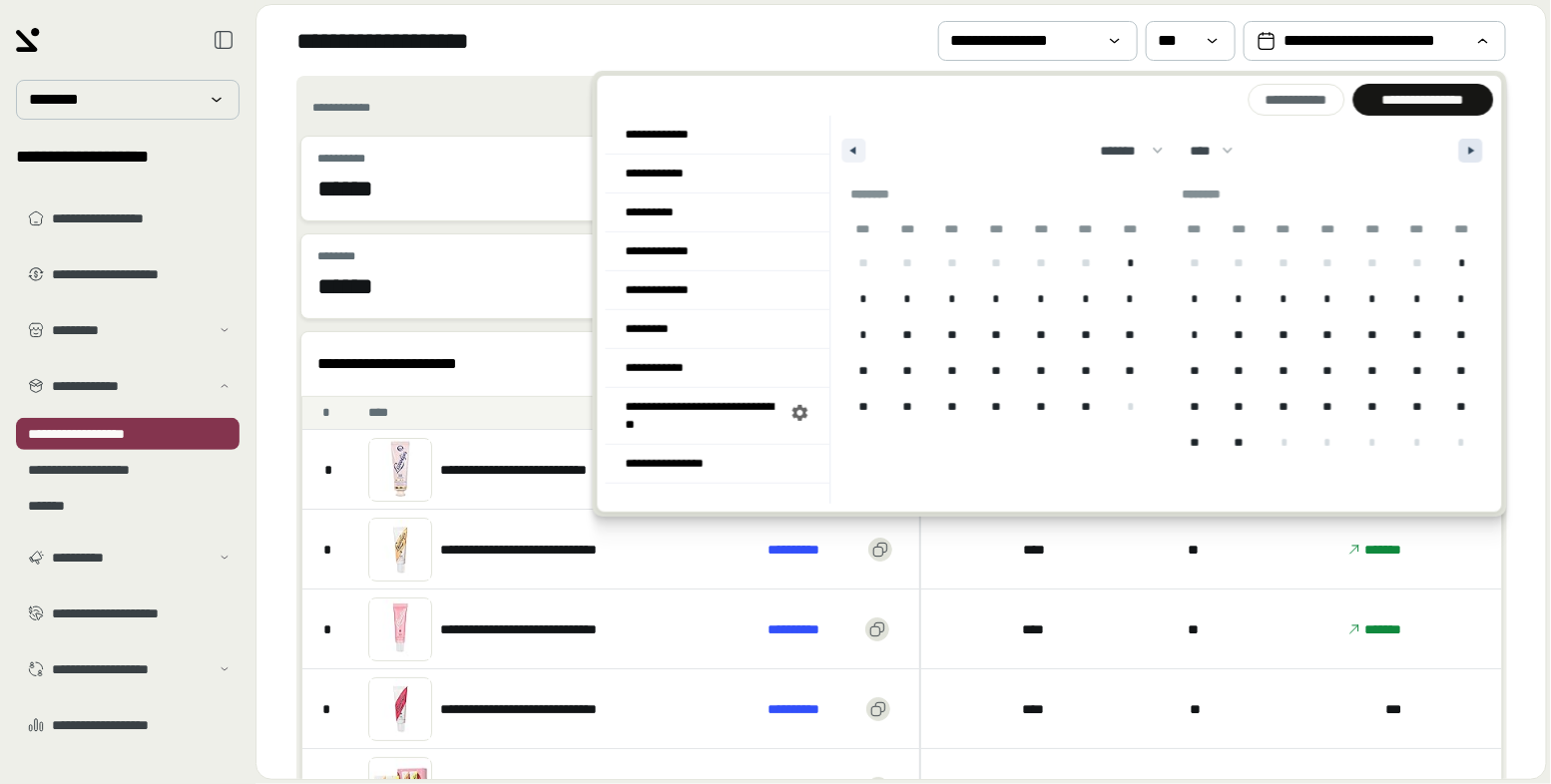 click at bounding box center [1471, 151] 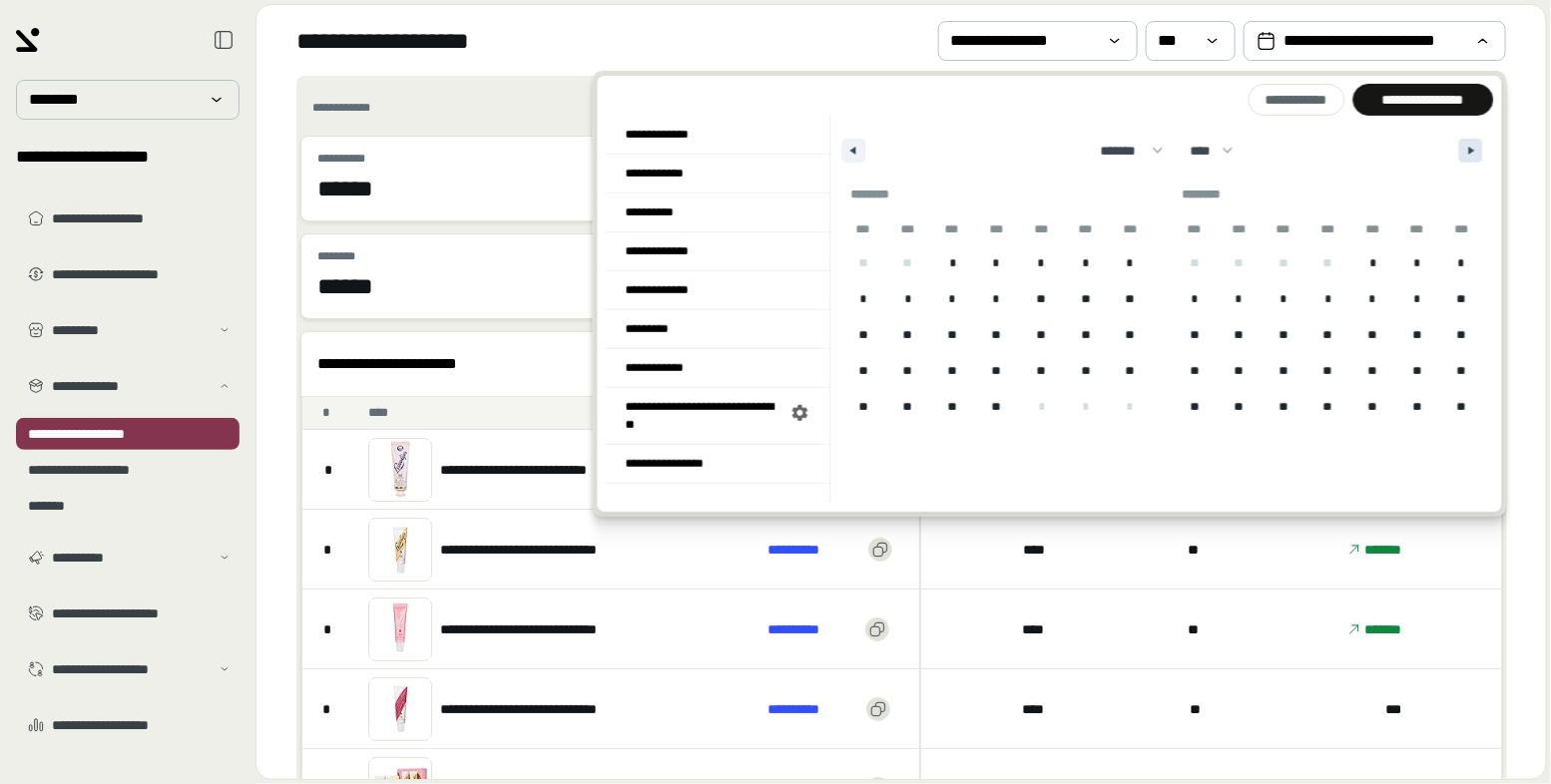 click at bounding box center (1471, 151) 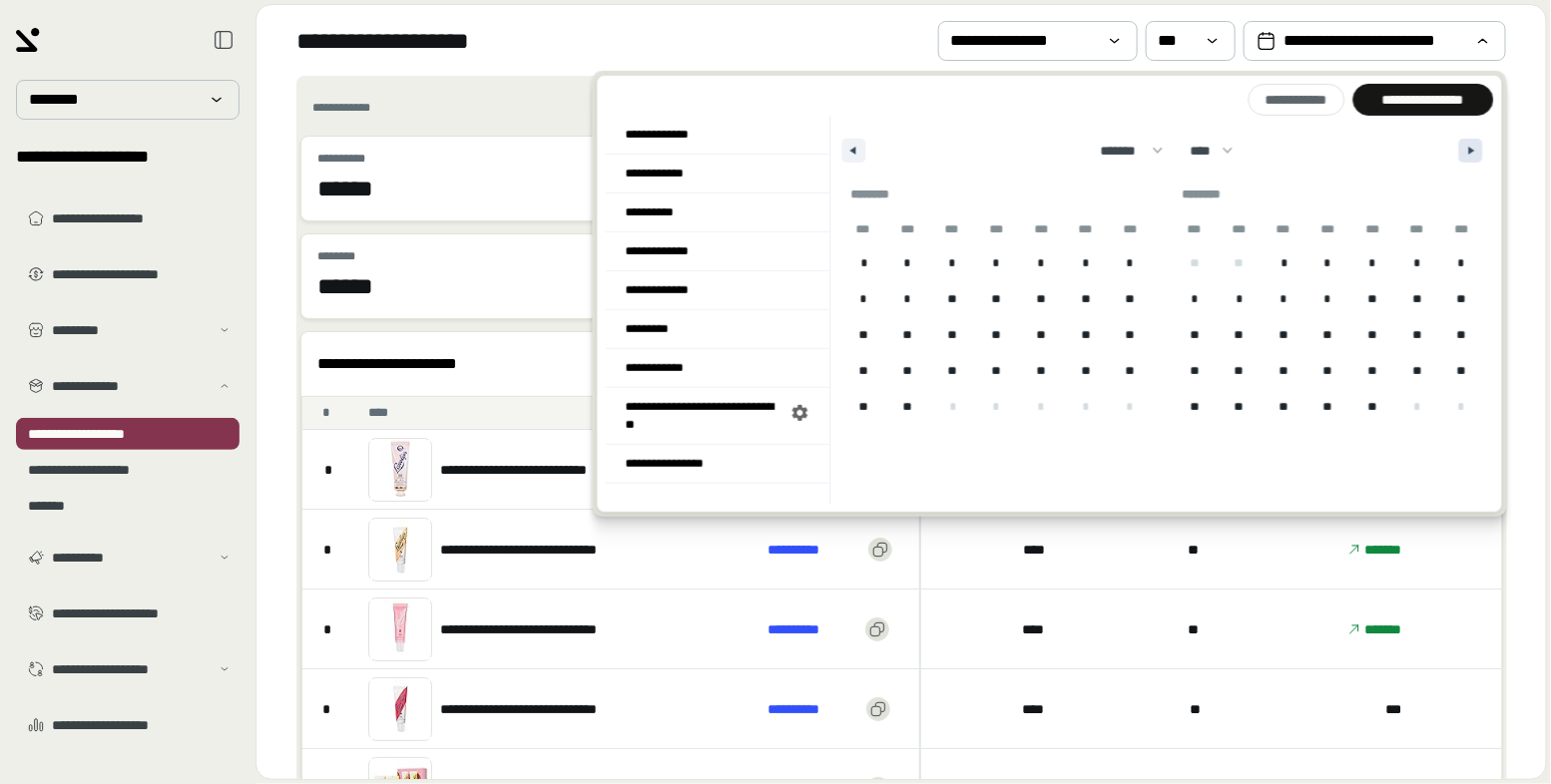 click at bounding box center [1471, 151] 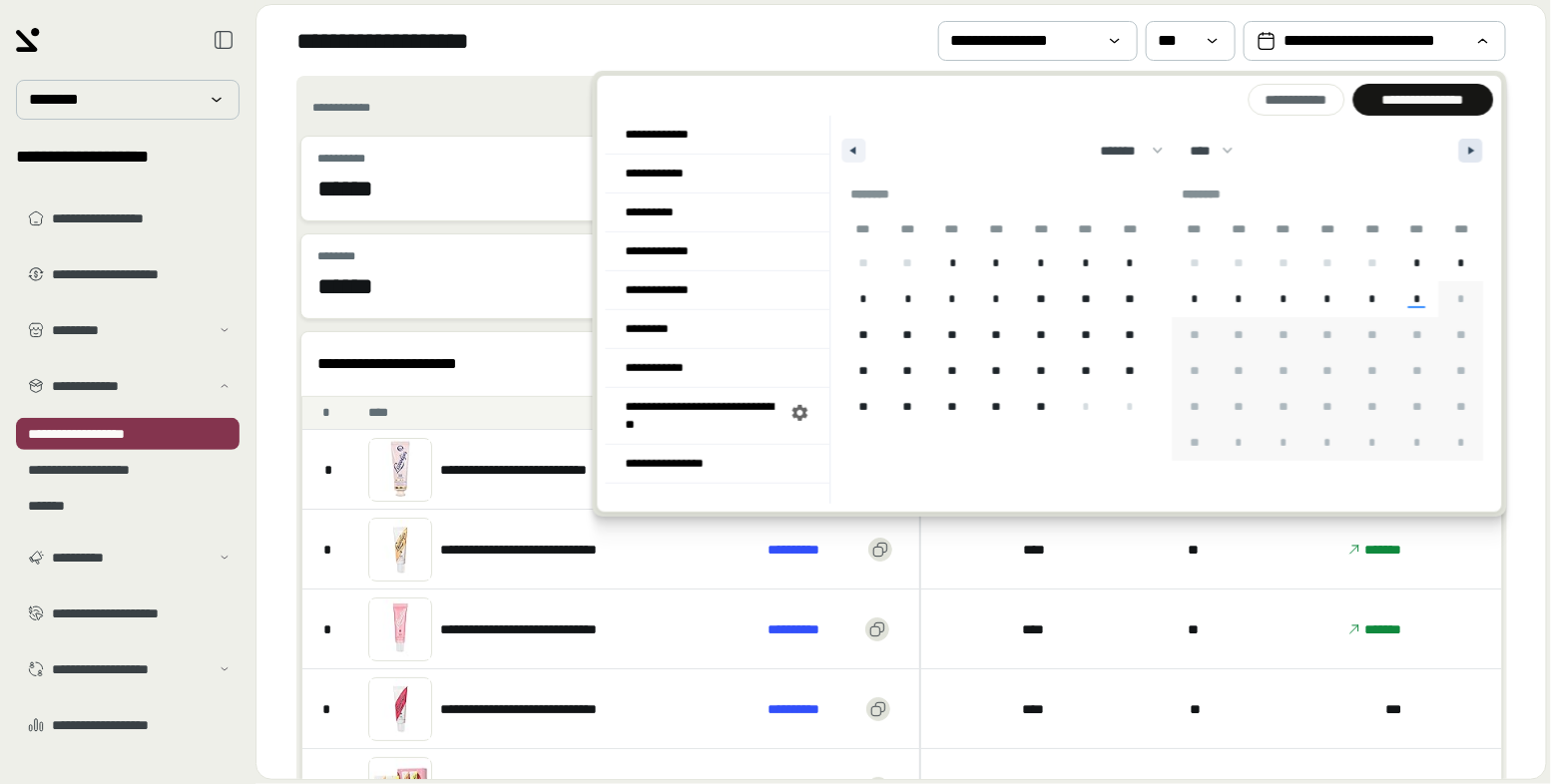 click at bounding box center [1471, 151] 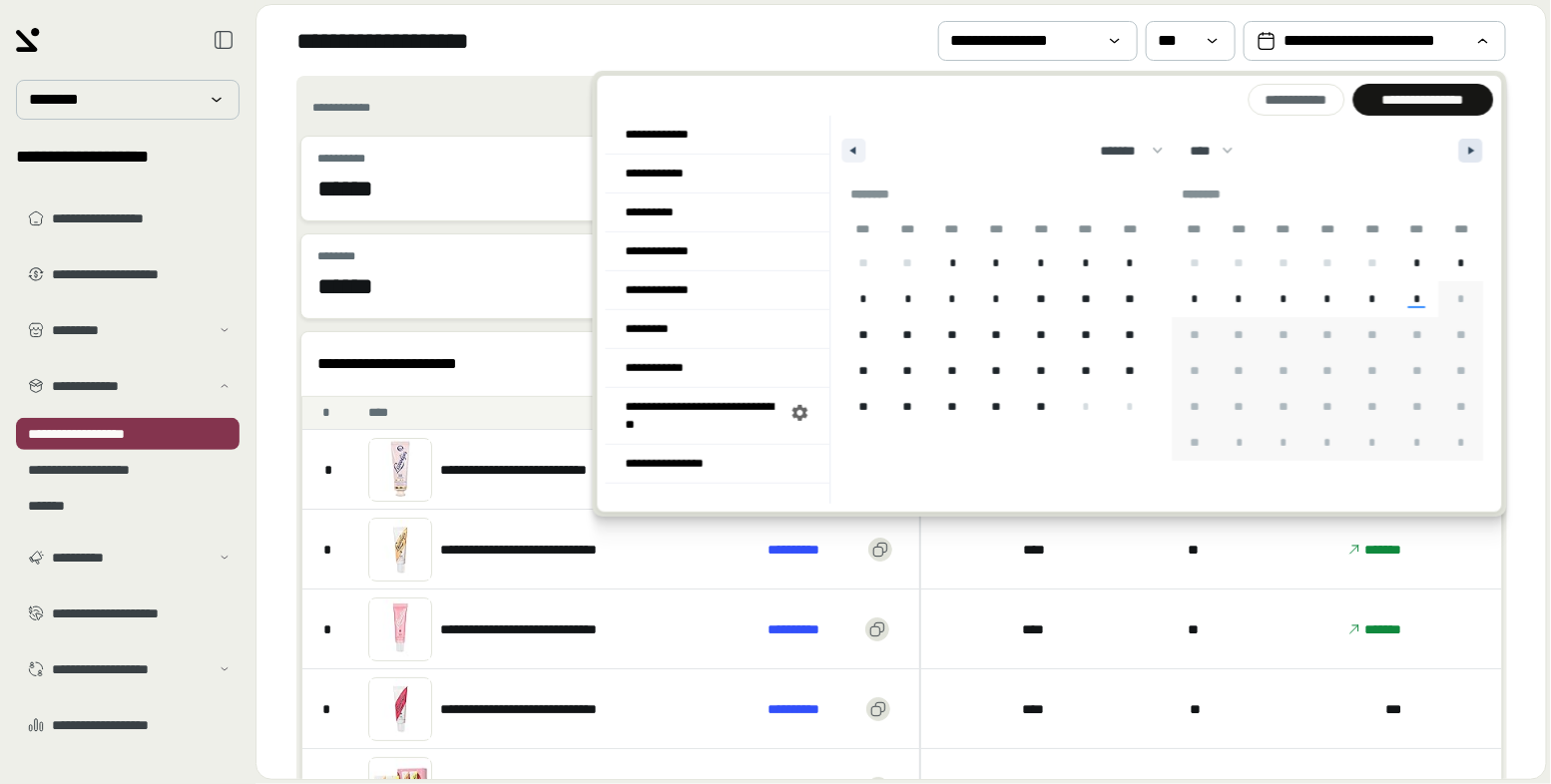 click at bounding box center [1471, 151] 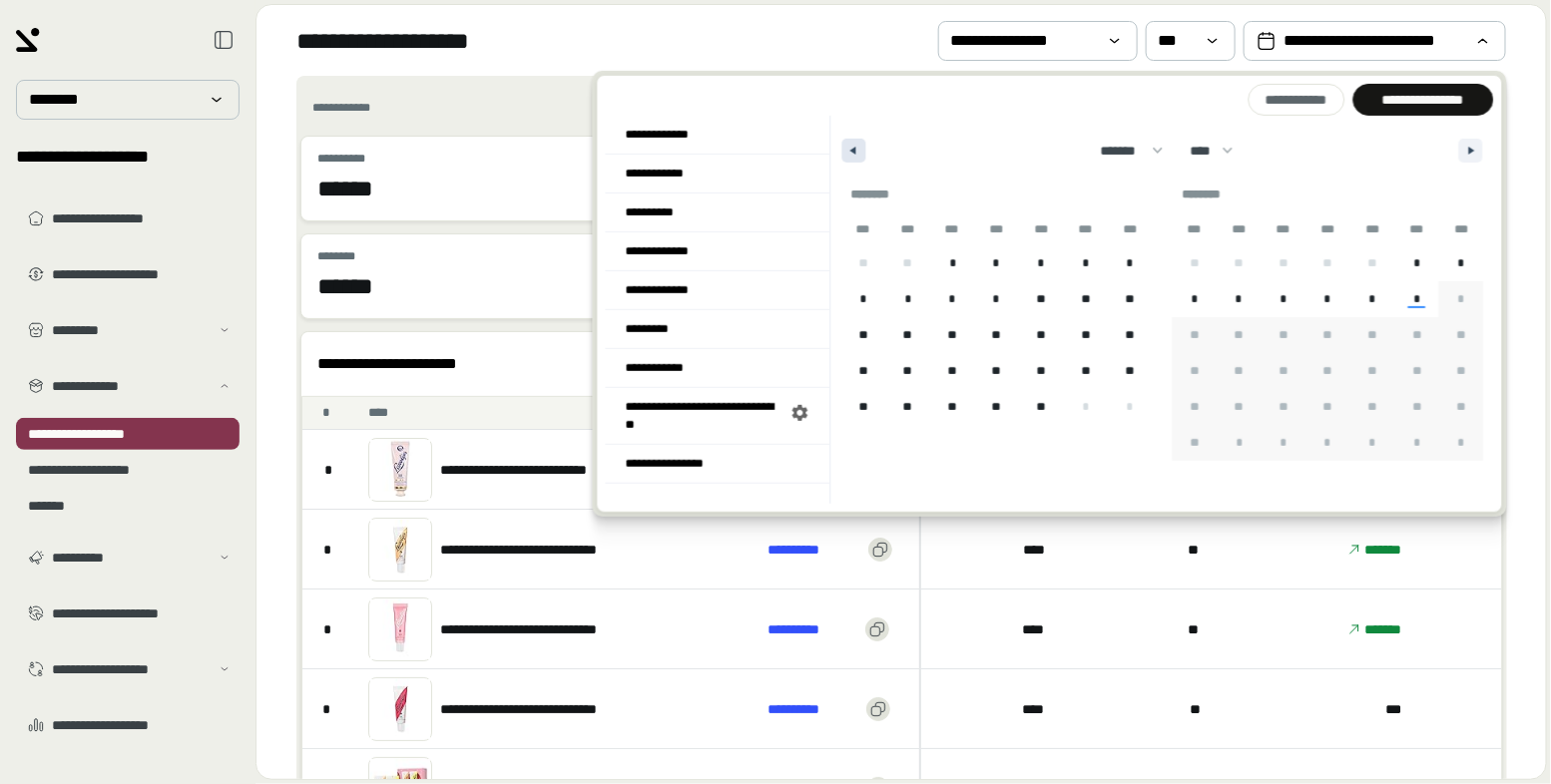 click at bounding box center [854, 151] 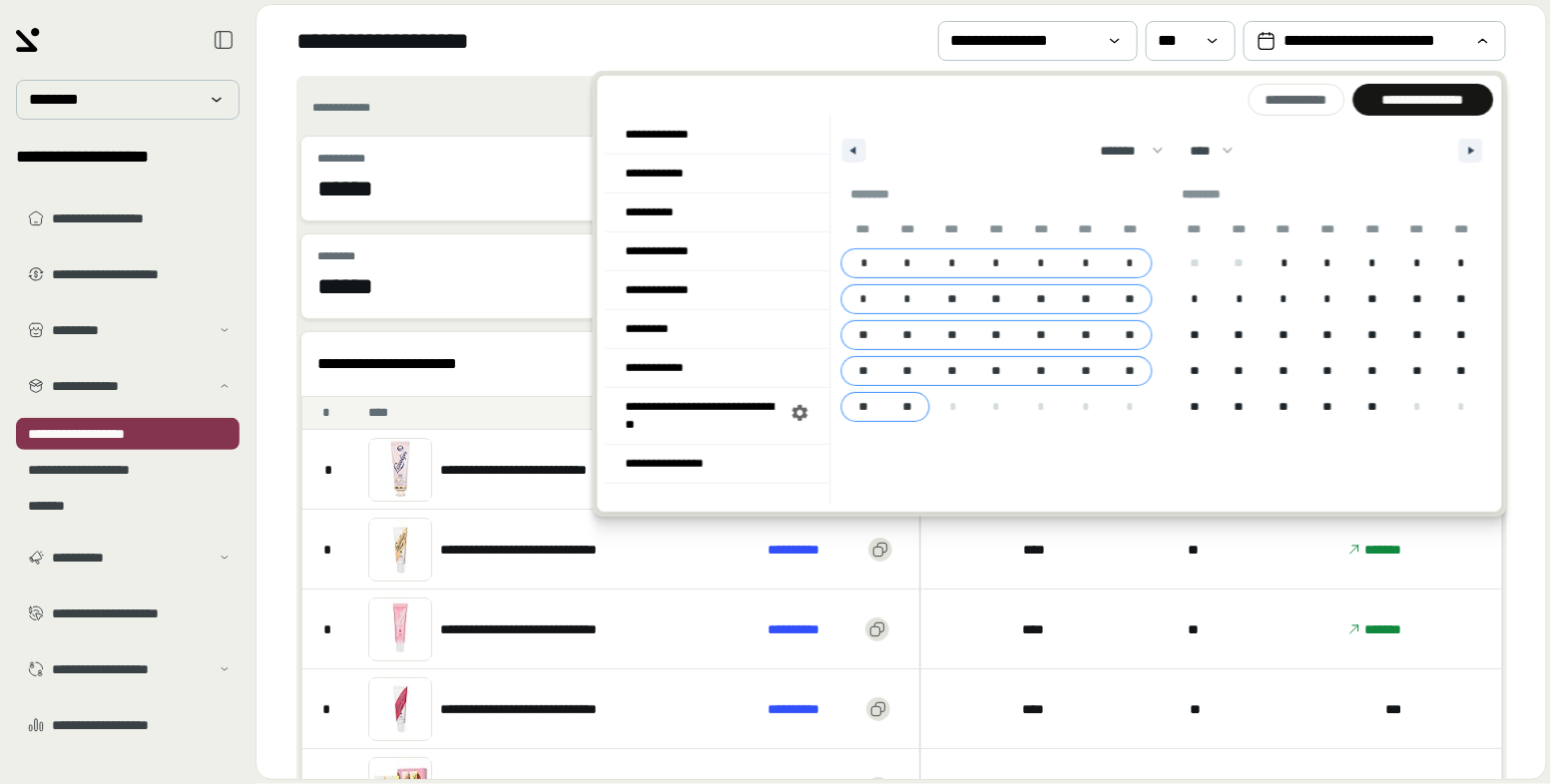 click on "**" at bounding box center [907, 407] 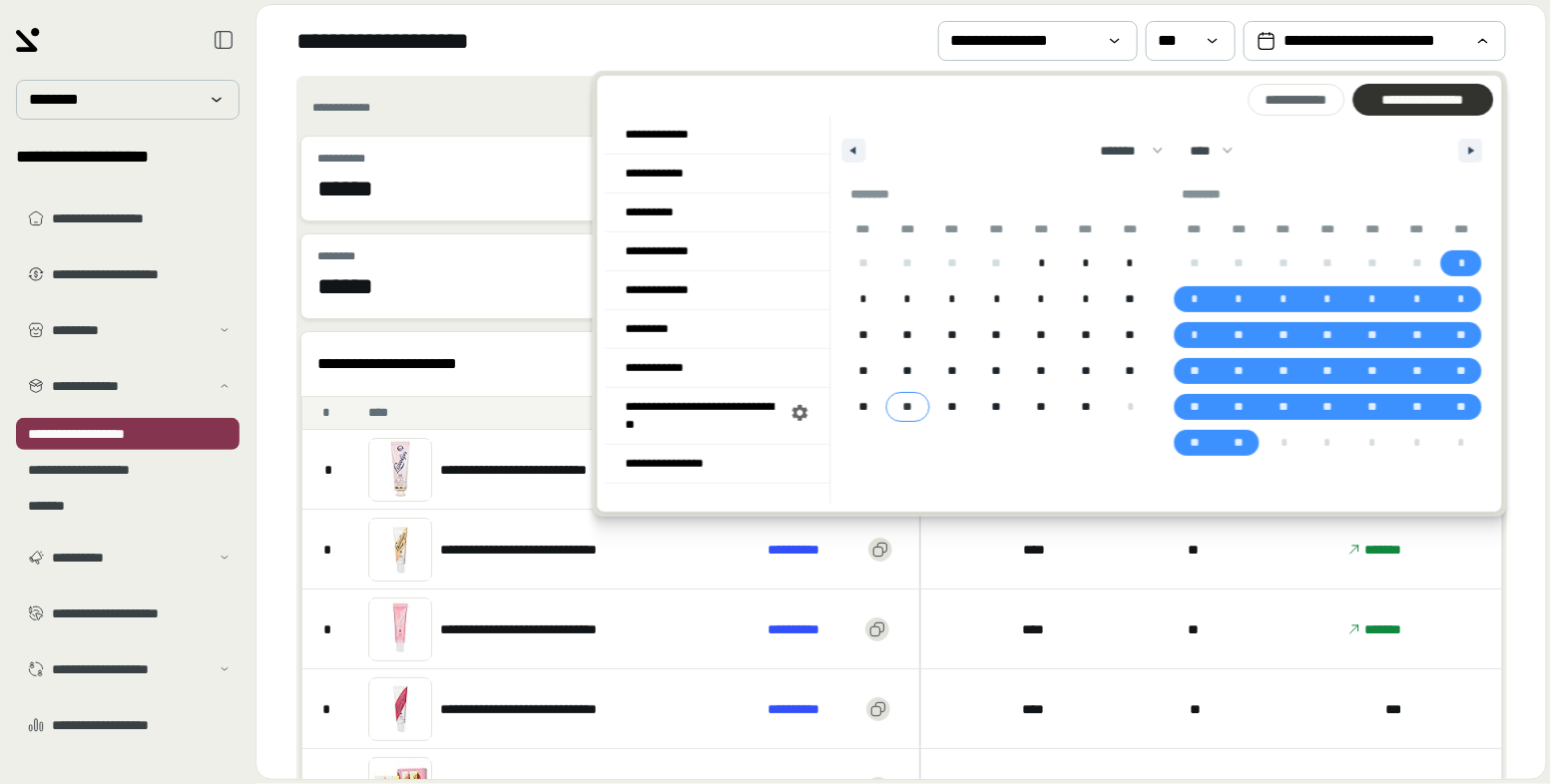 click on "**********" at bounding box center (1422, 100) 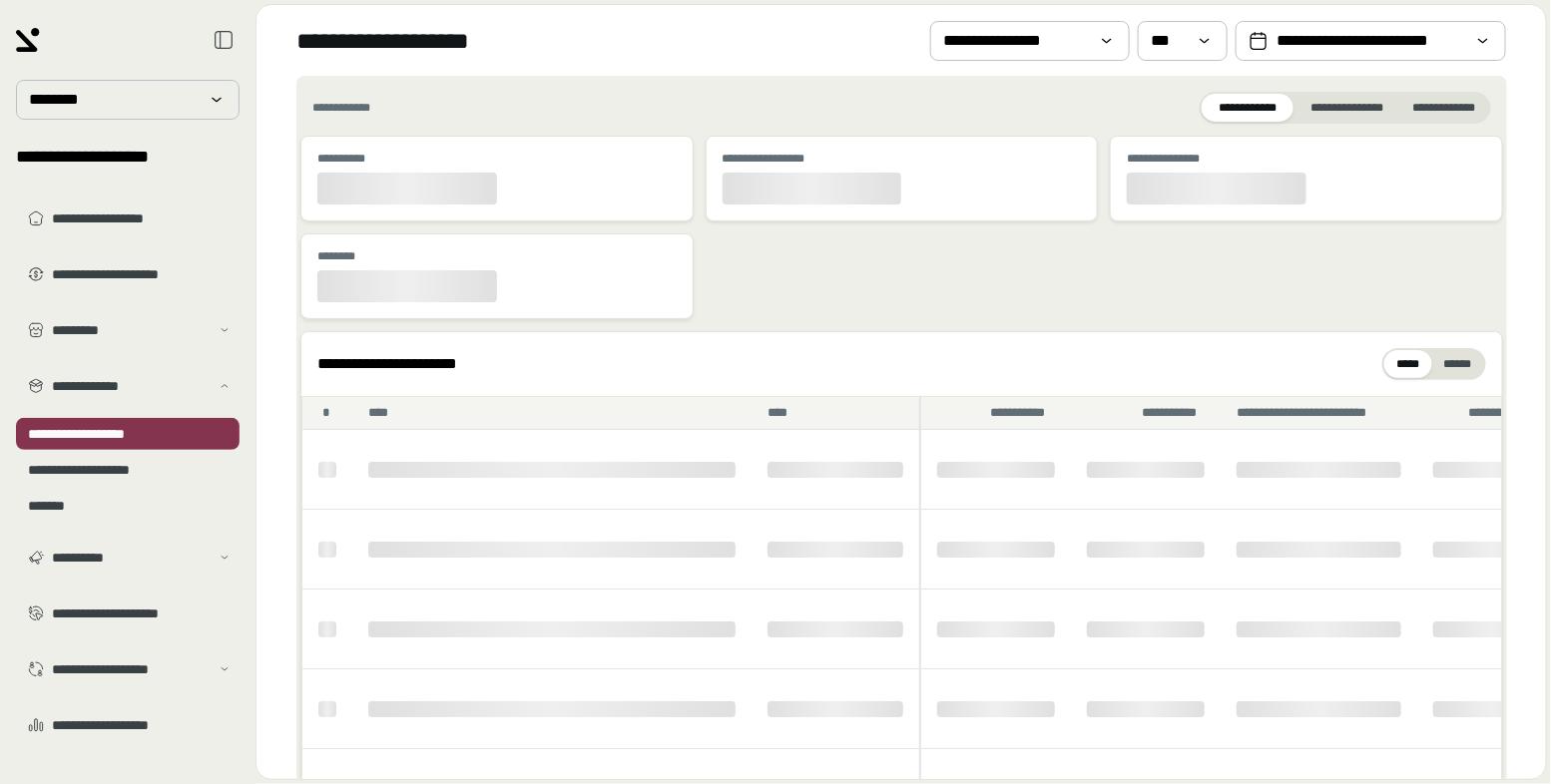 click on "**********" at bounding box center [901, 108] 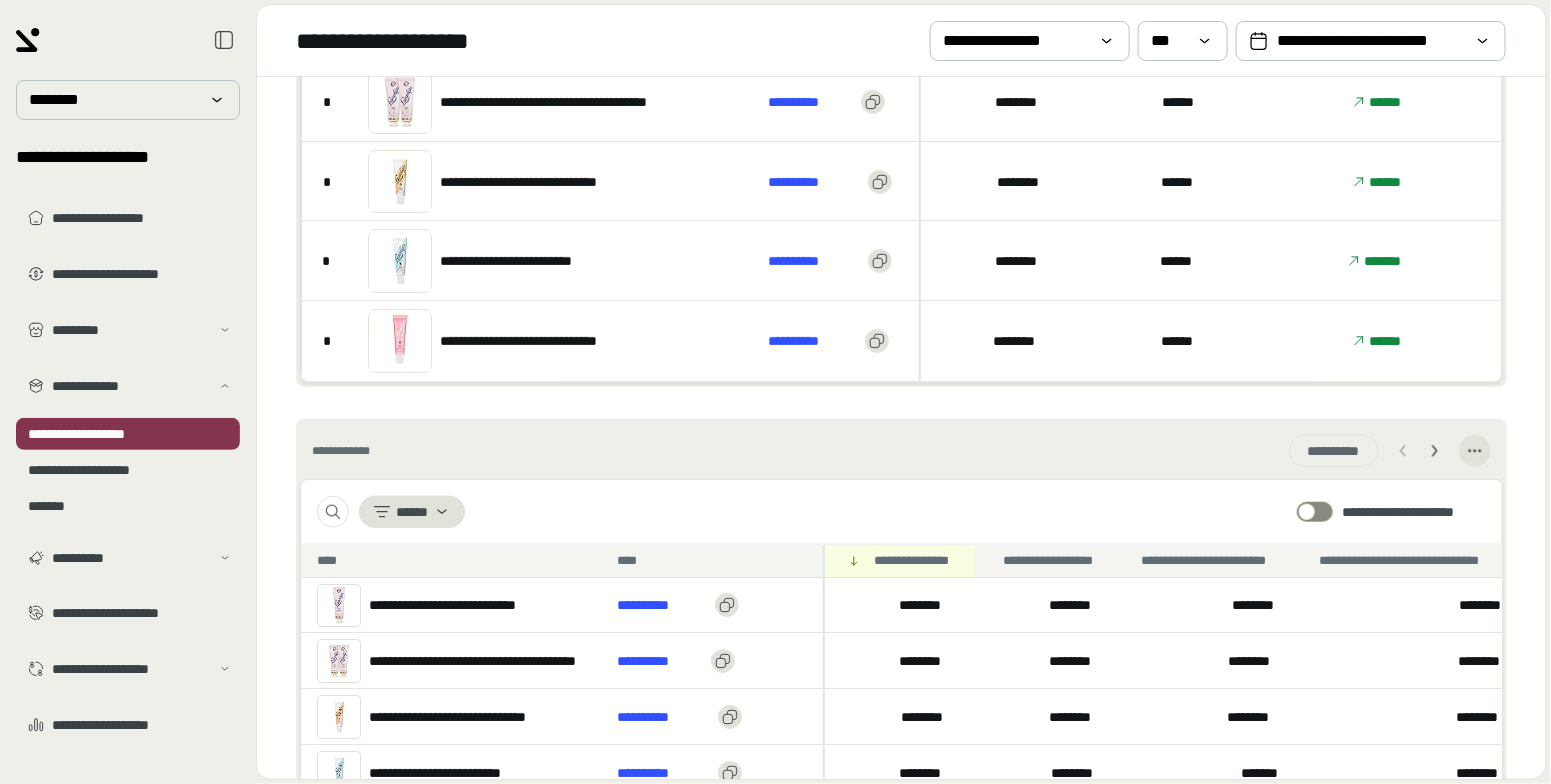 scroll, scrollTop: 622, scrollLeft: 0, axis: vertical 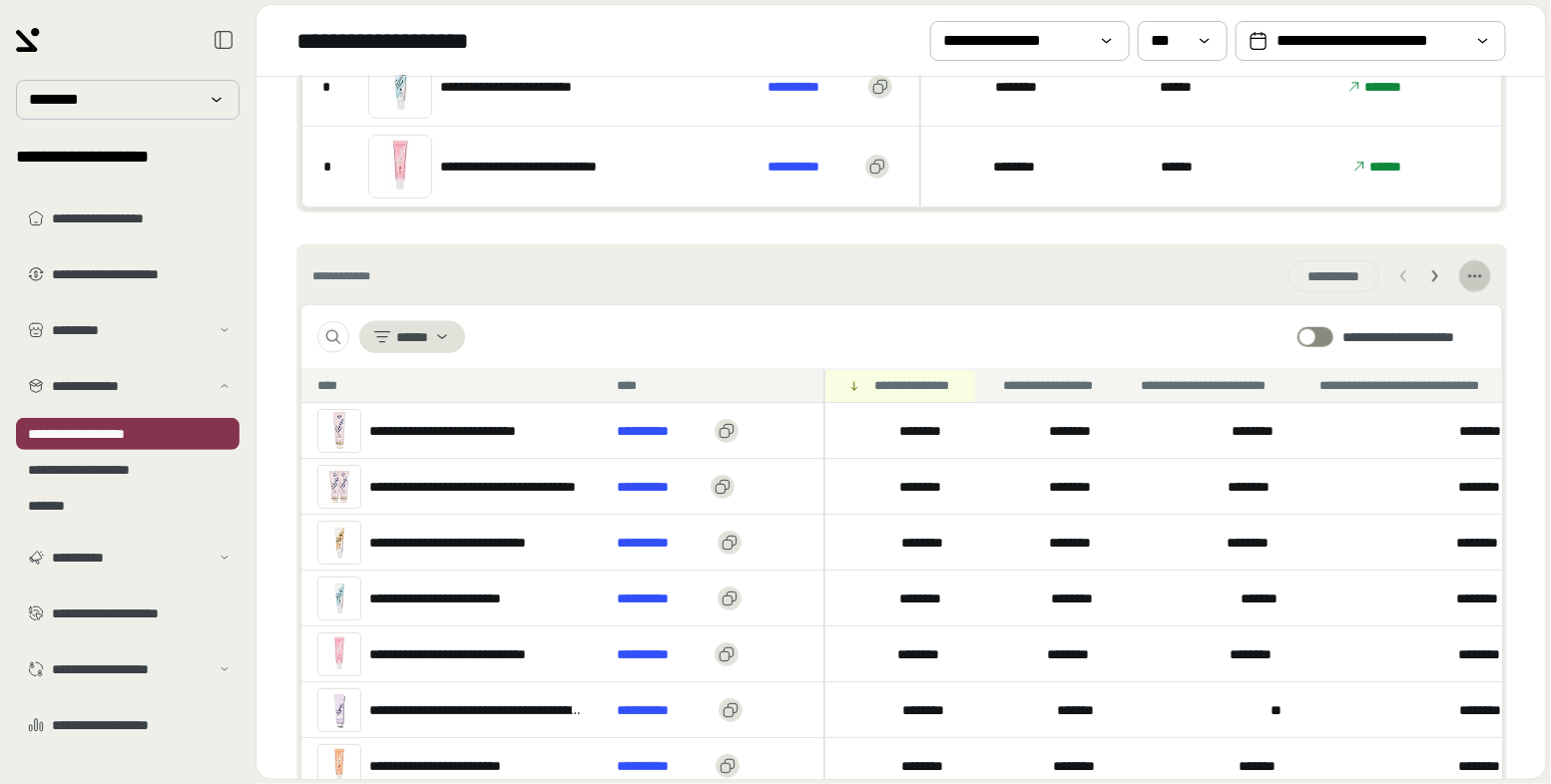 click at bounding box center (1475, 276) 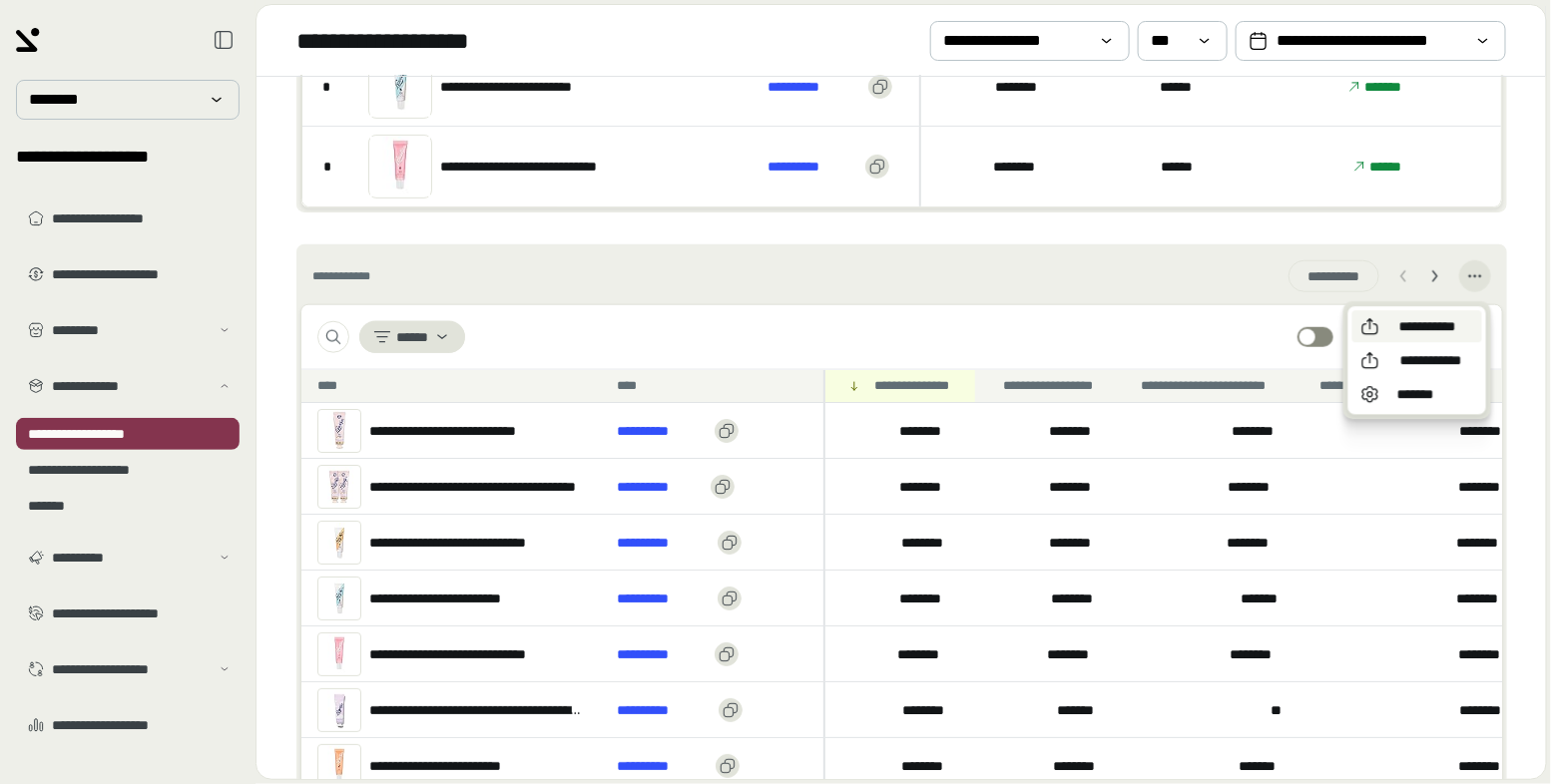 click on "**********" at bounding box center [1427, 326] 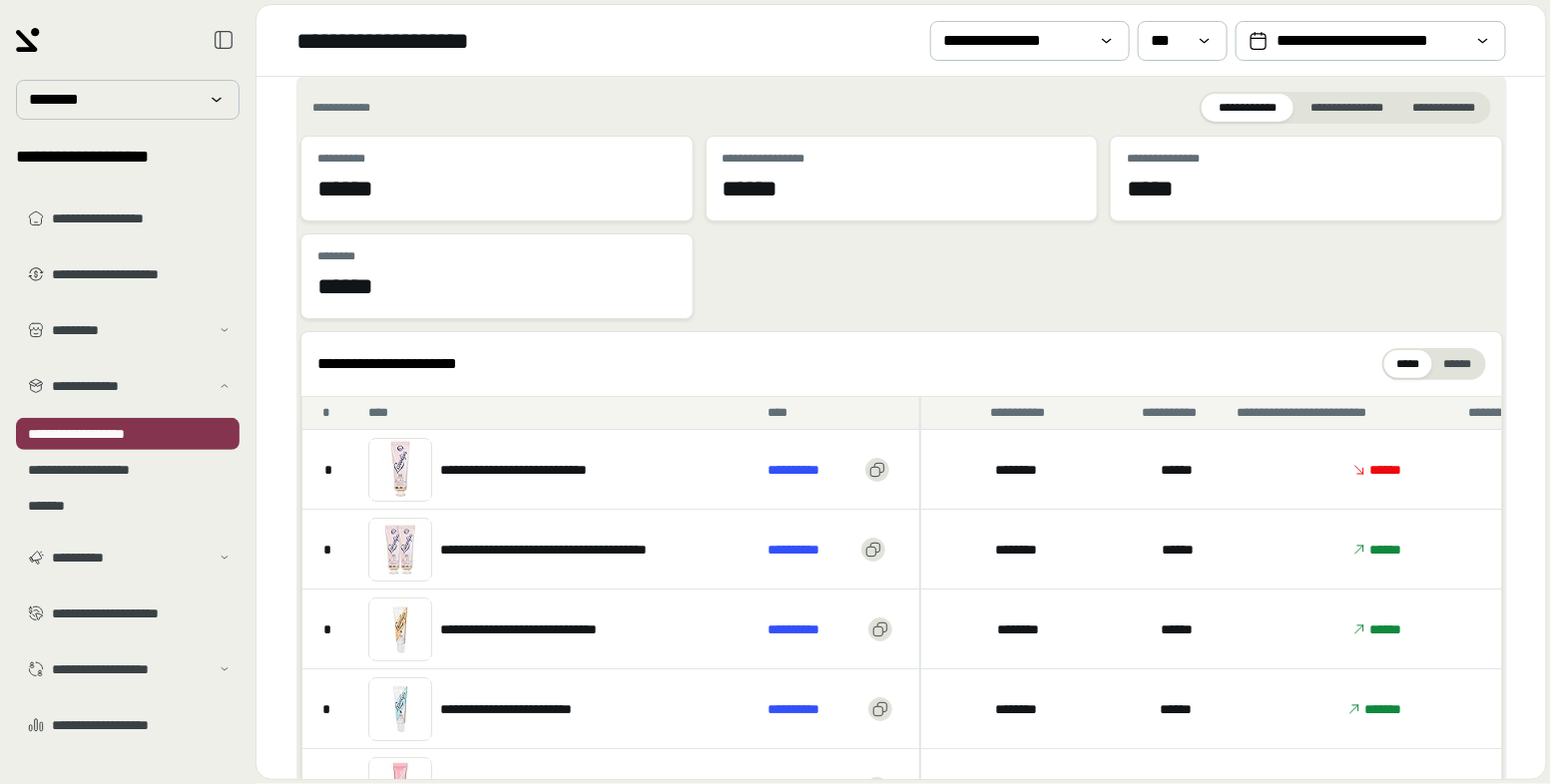 scroll, scrollTop: 184, scrollLeft: 0, axis: vertical 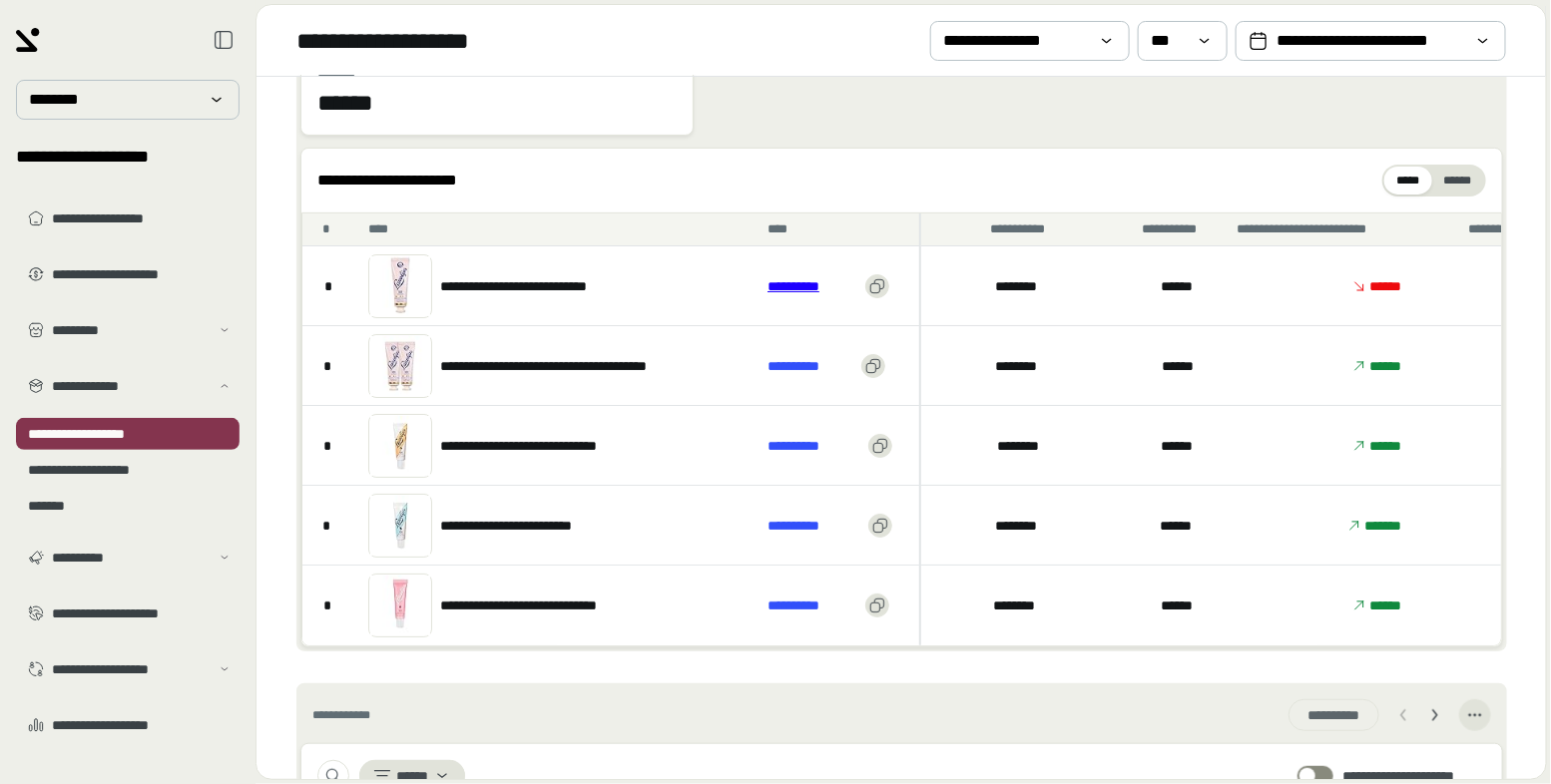 click on "**********" at bounding box center (812, 286) 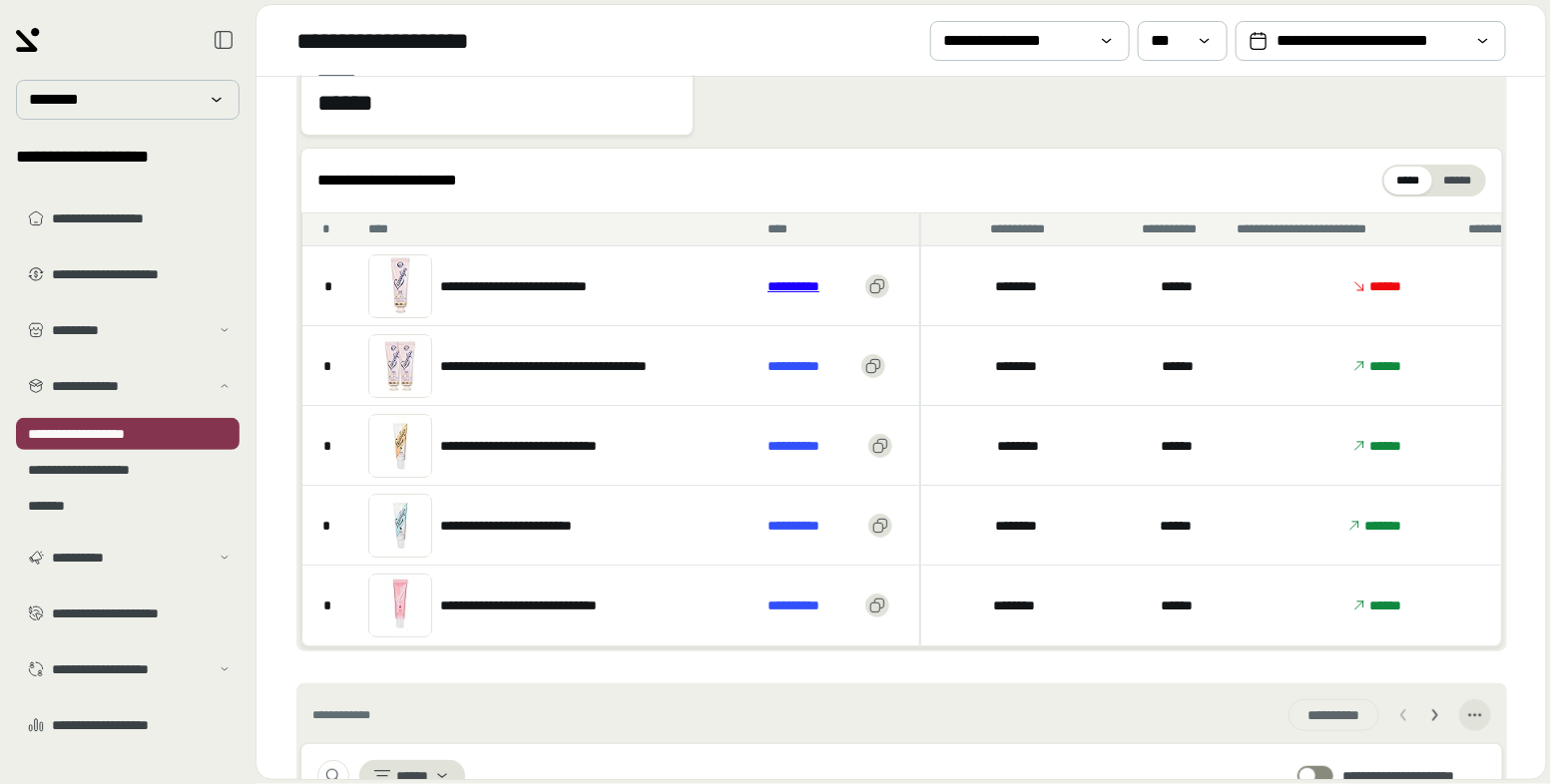 click on "**********" at bounding box center [812, 286] 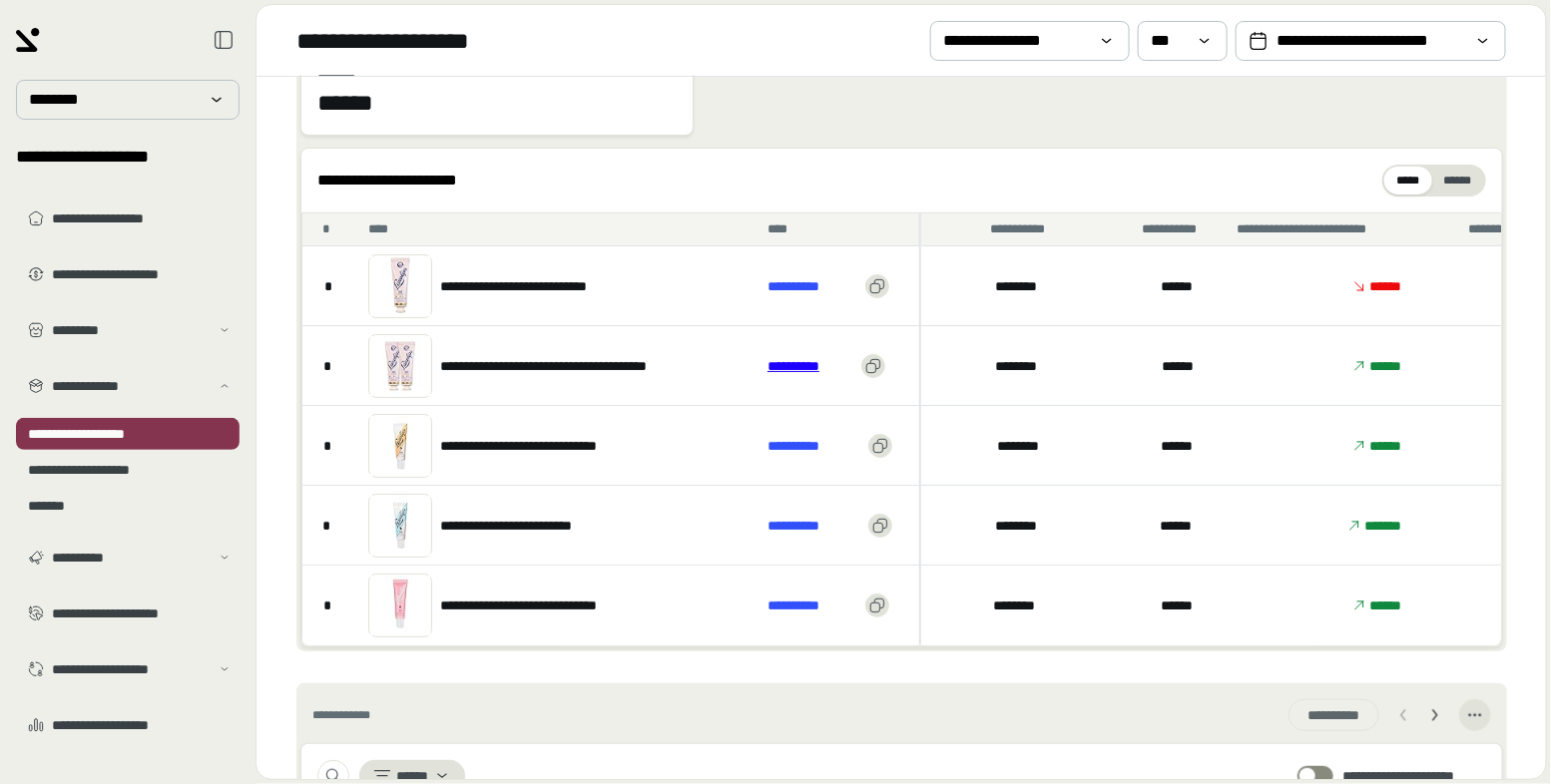 click on "**********" at bounding box center [810, 366] 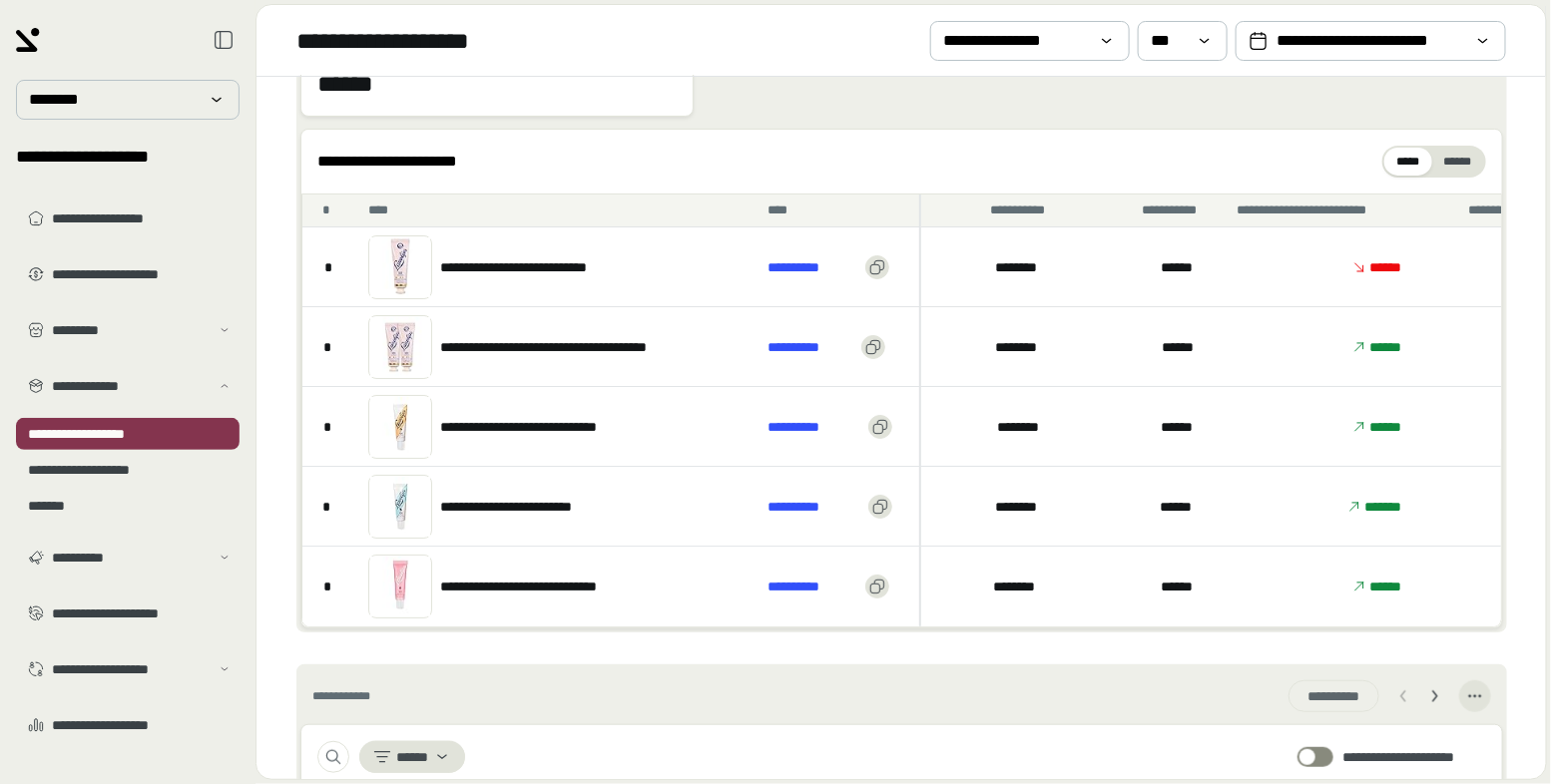 scroll, scrollTop: 206, scrollLeft: 0, axis: vertical 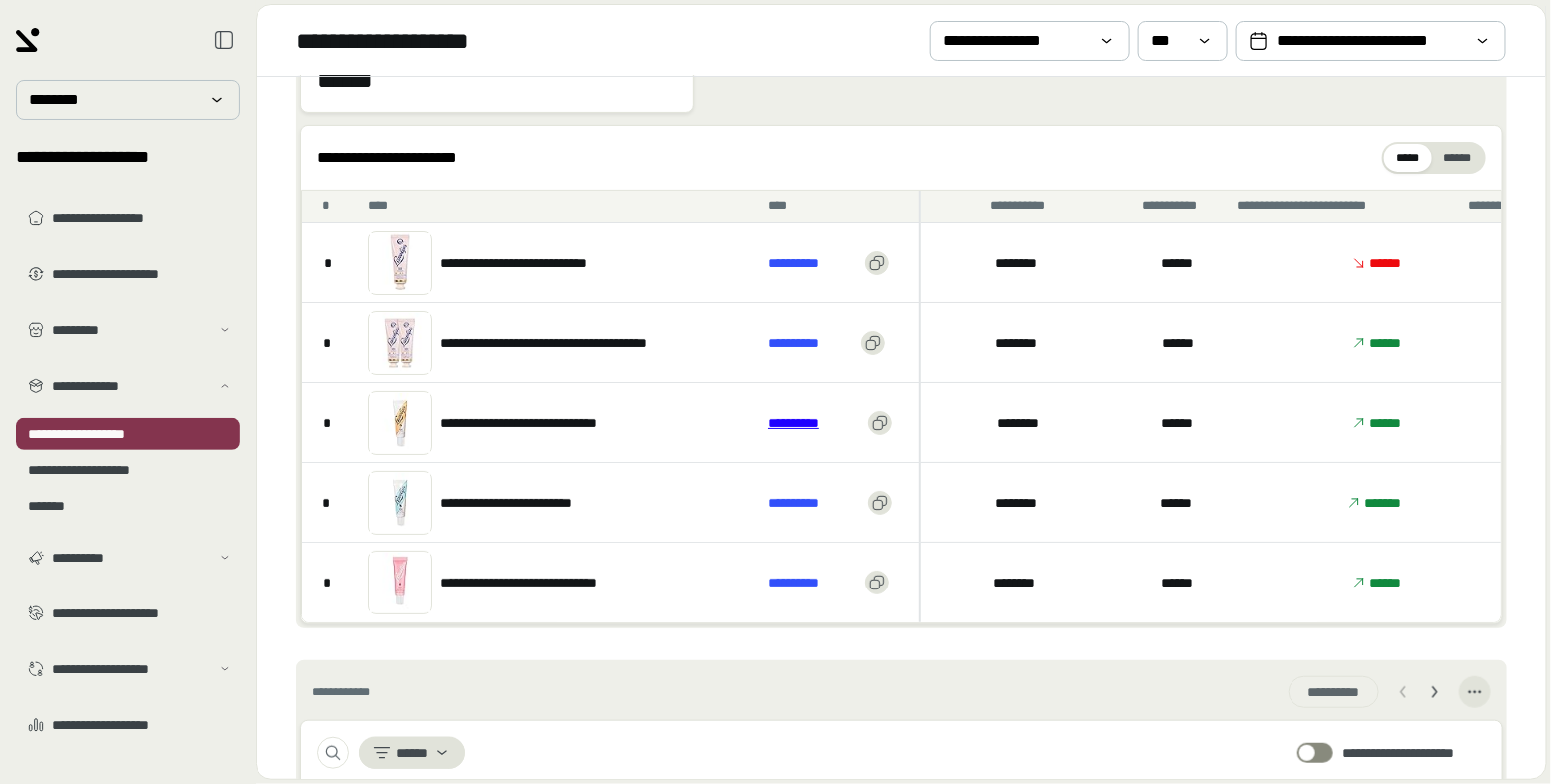 click on "**********" at bounding box center (813, 423) 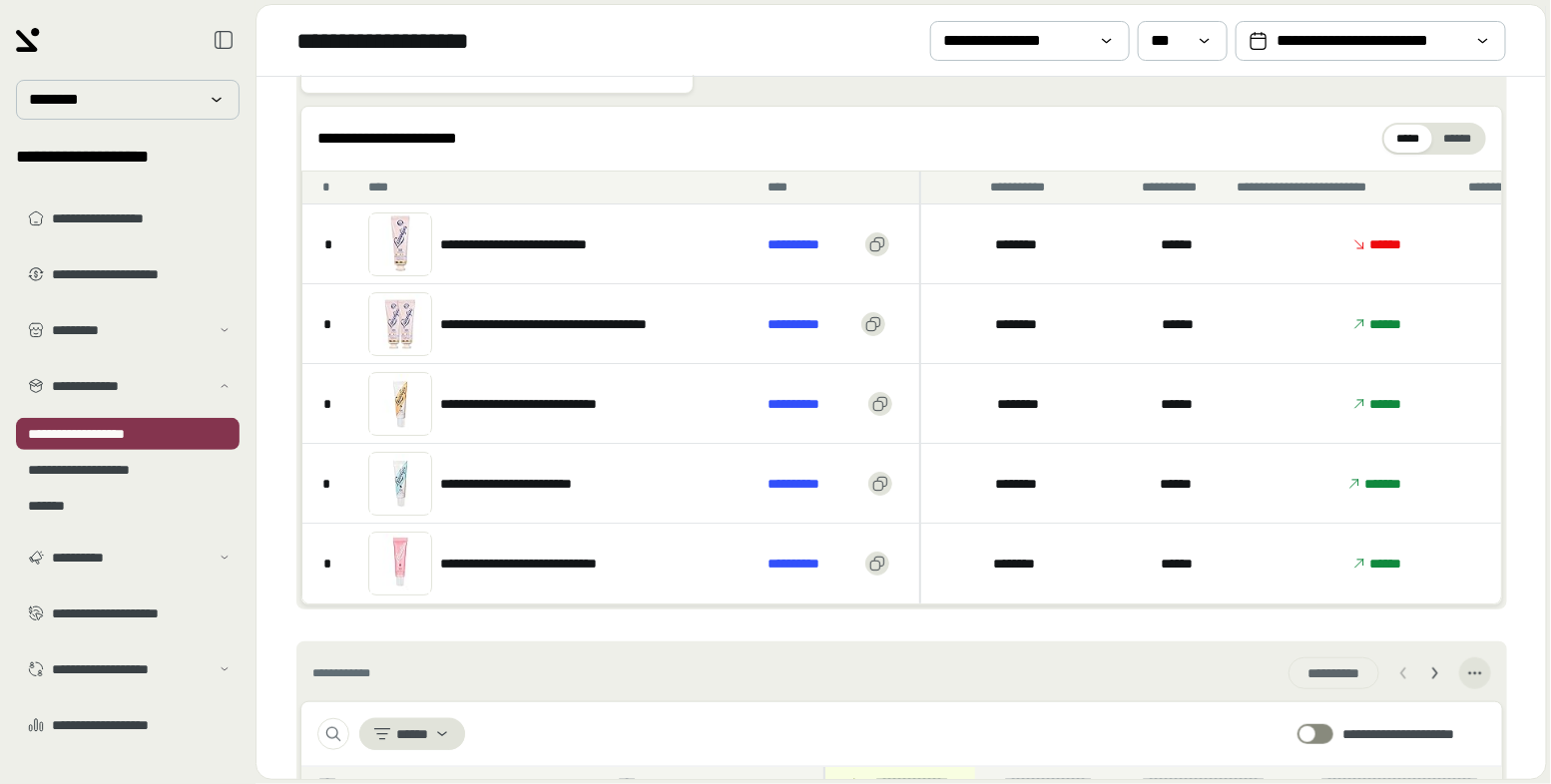 scroll, scrollTop: 229, scrollLeft: 0, axis: vertical 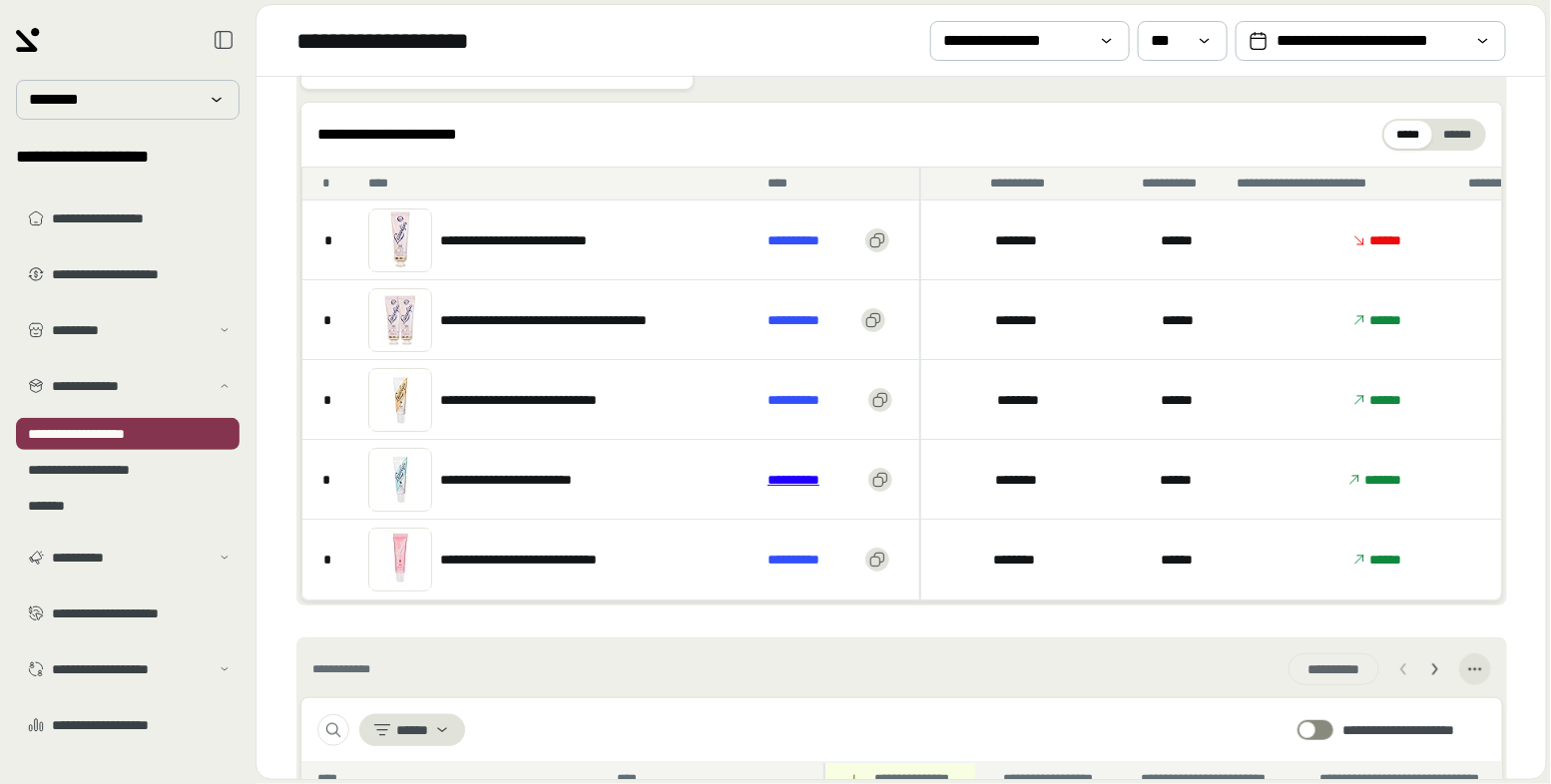 click on "**********" at bounding box center [813, 480] 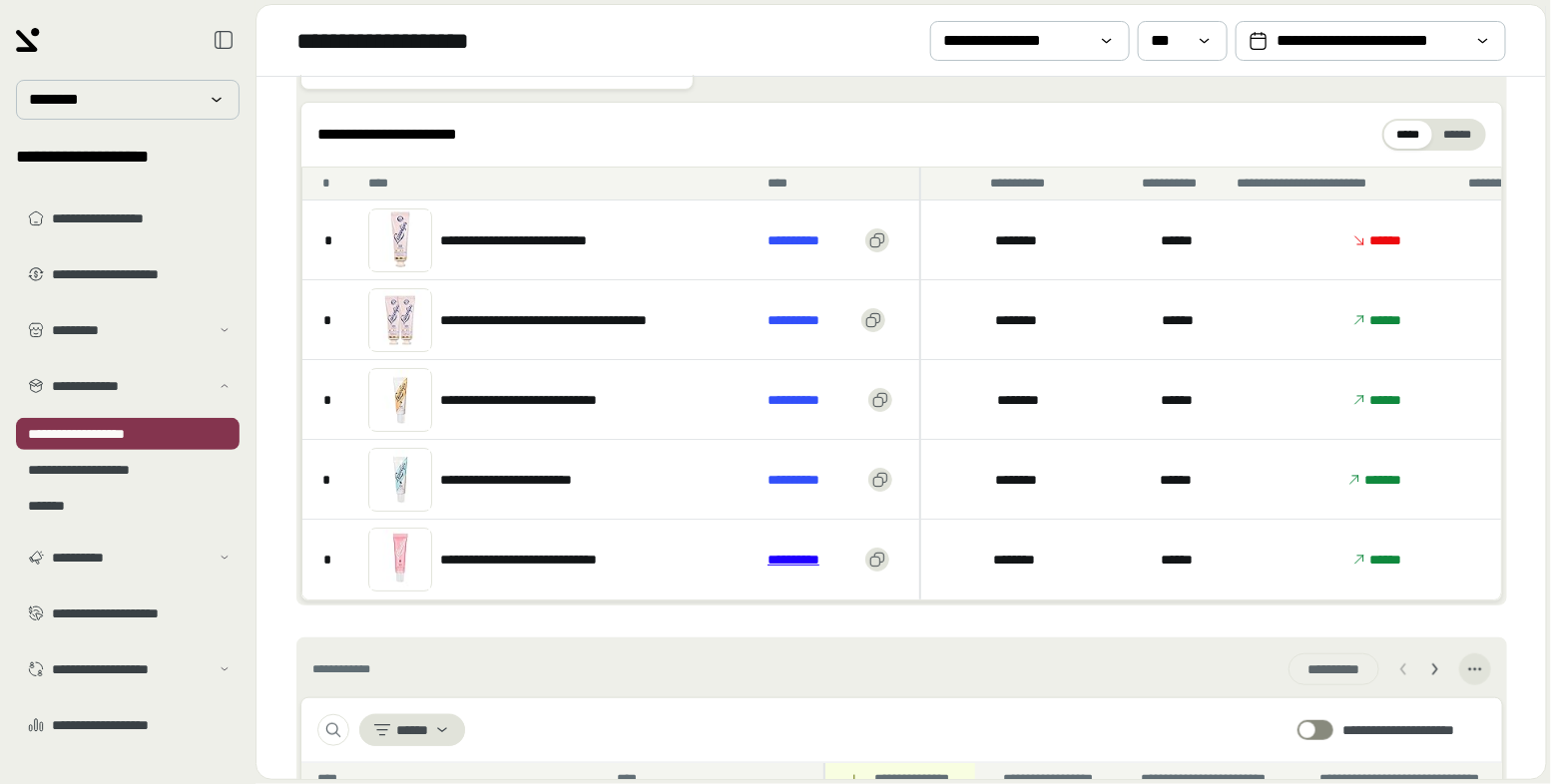 click on "**********" at bounding box center (812, 560) 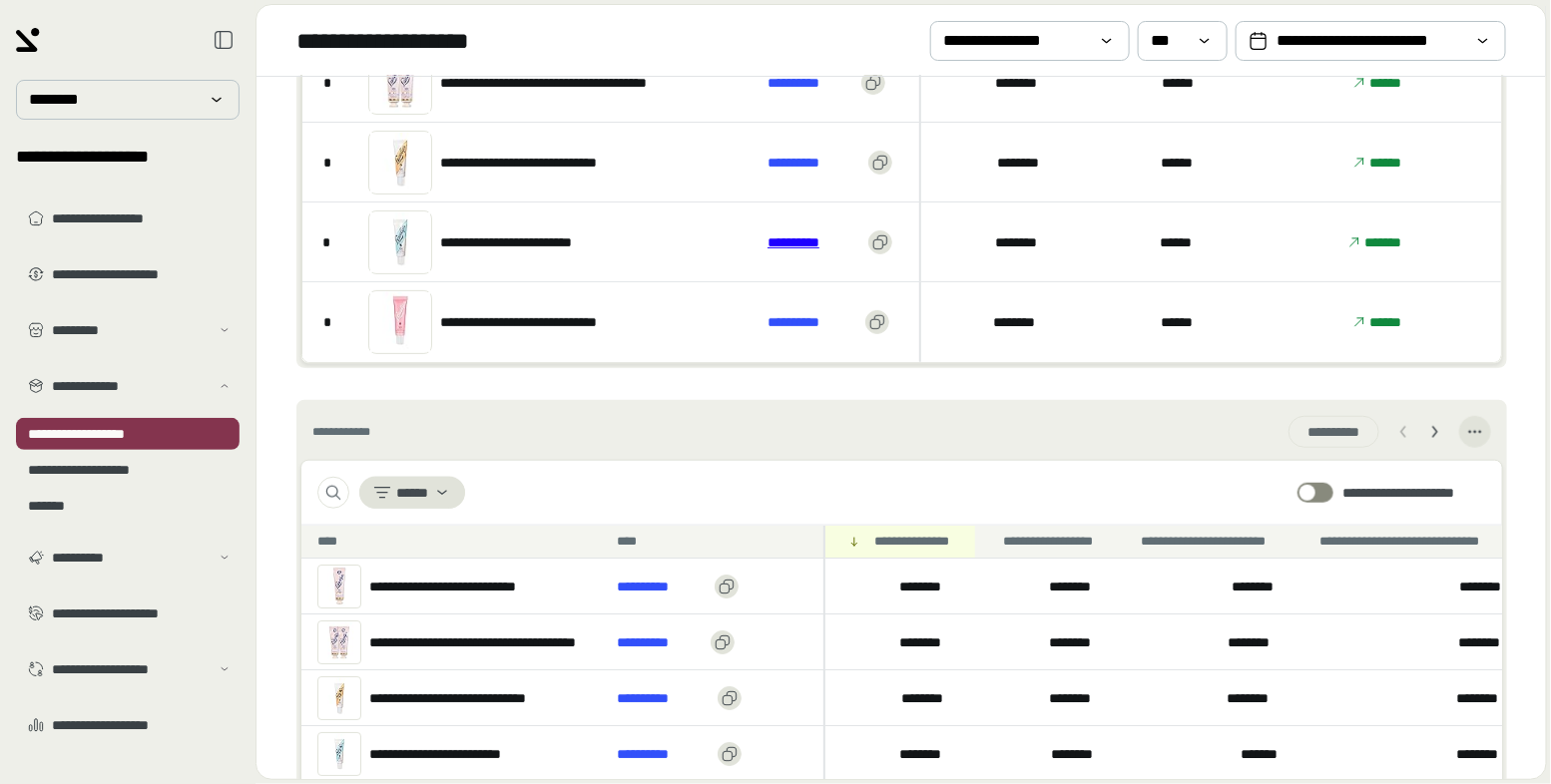 scroll, scrollTop: 559, scrollLeft: 0, axis: vertical 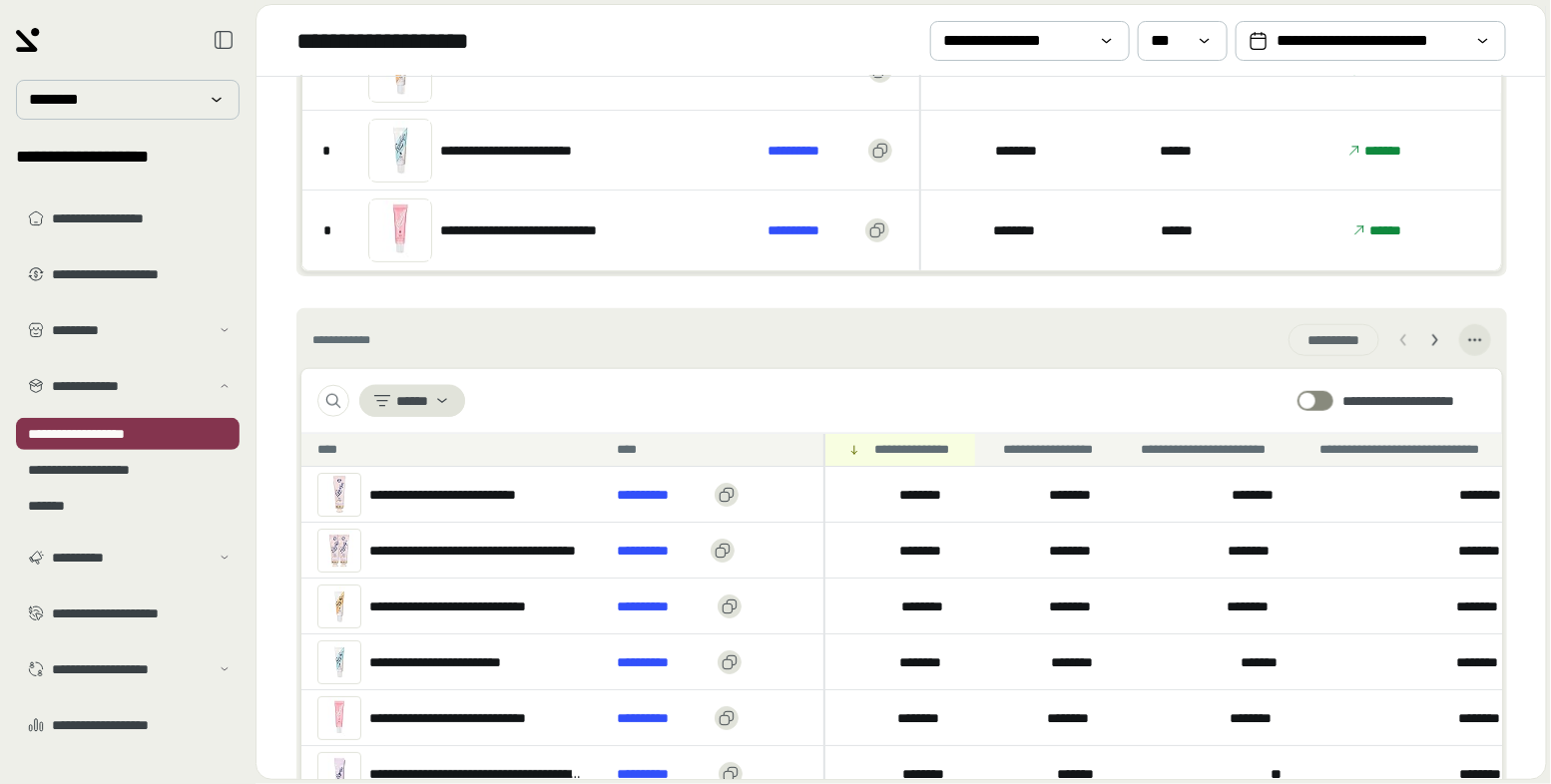 click on "**********" at bounding box center [901, 401] 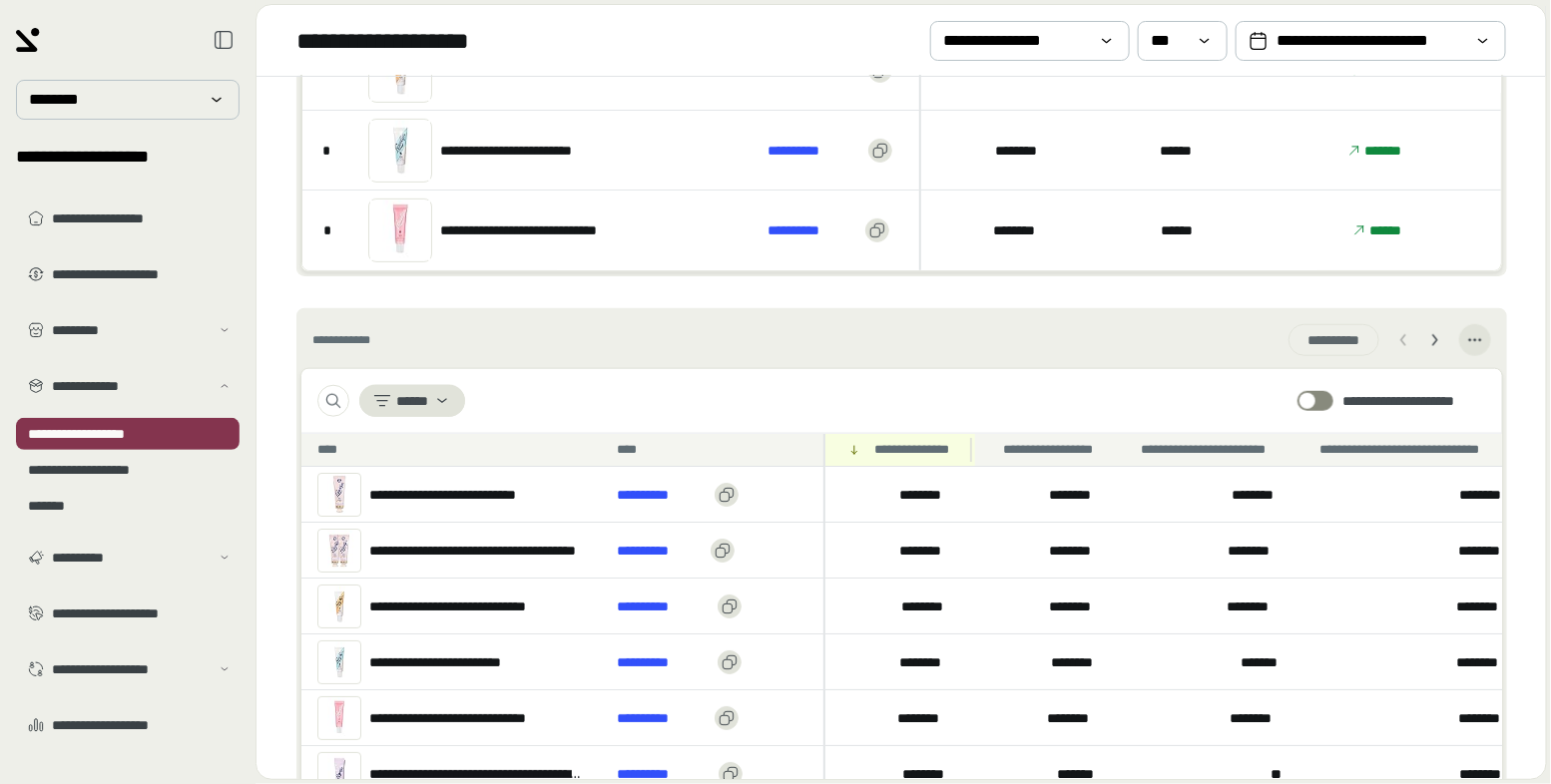 click on "**********" at bounding box center [916, 450] 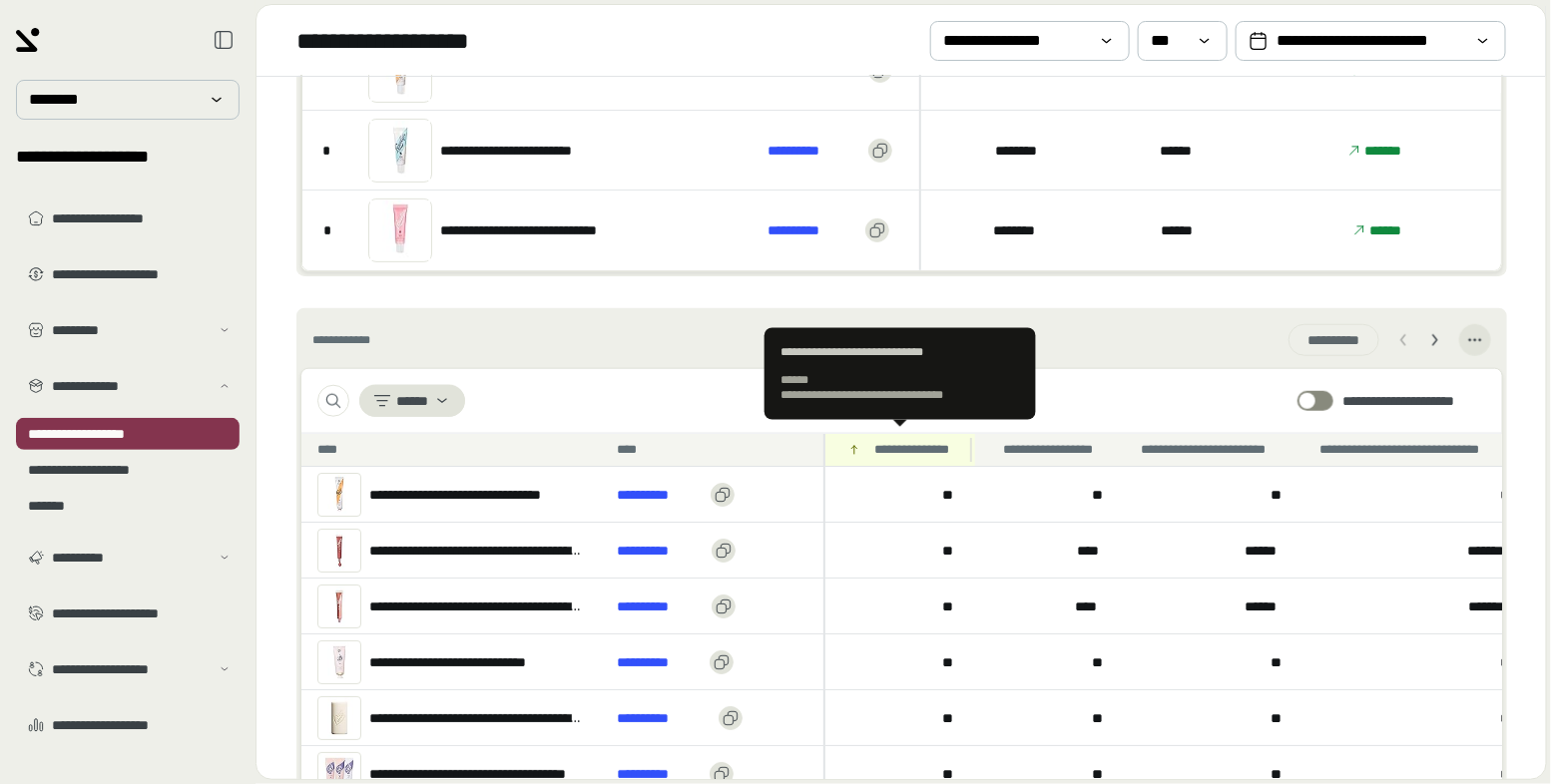 click on "**********" at bounding box center (916, 450) 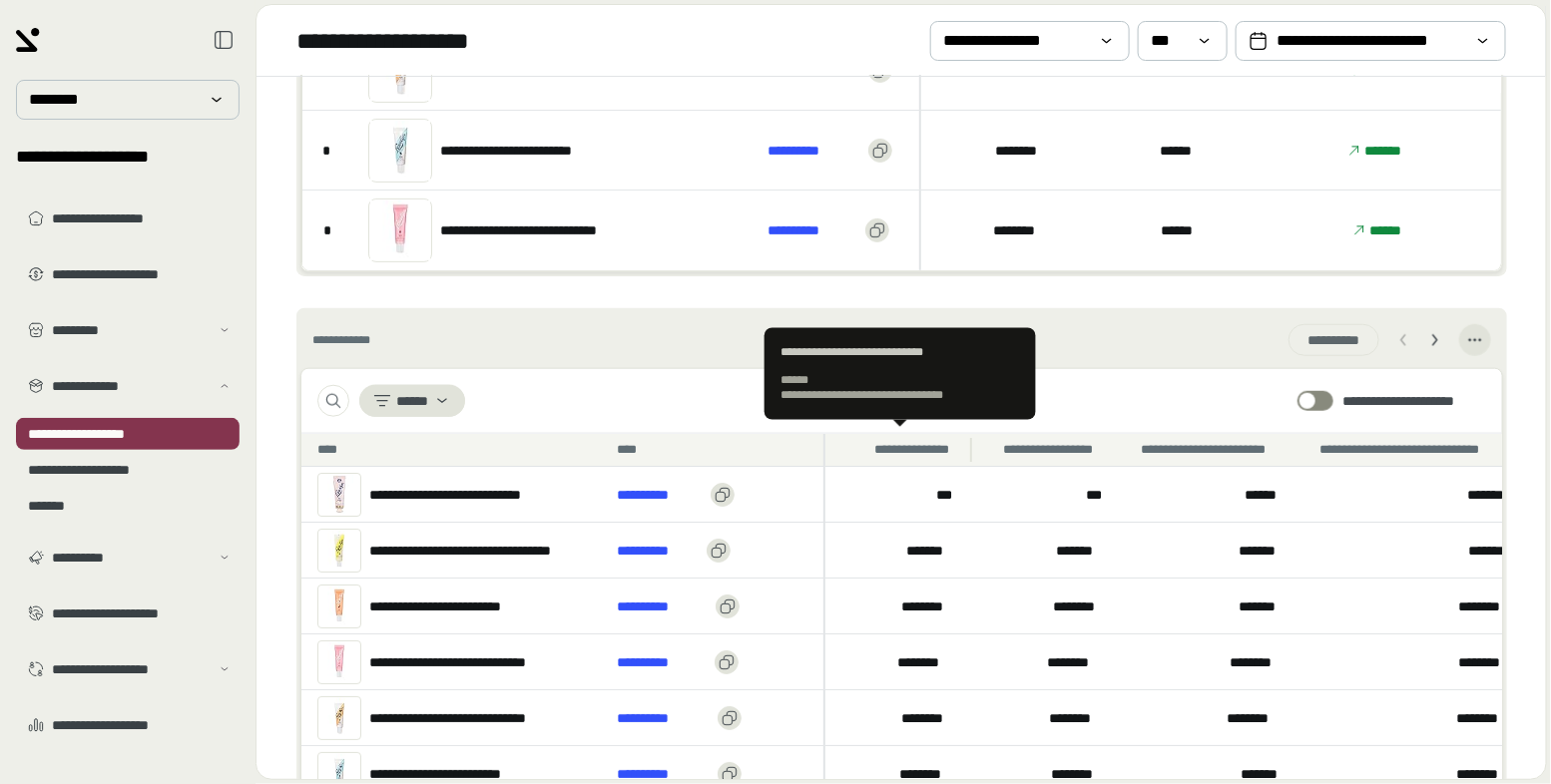 click on "**********" at bounding box center [916, 450] 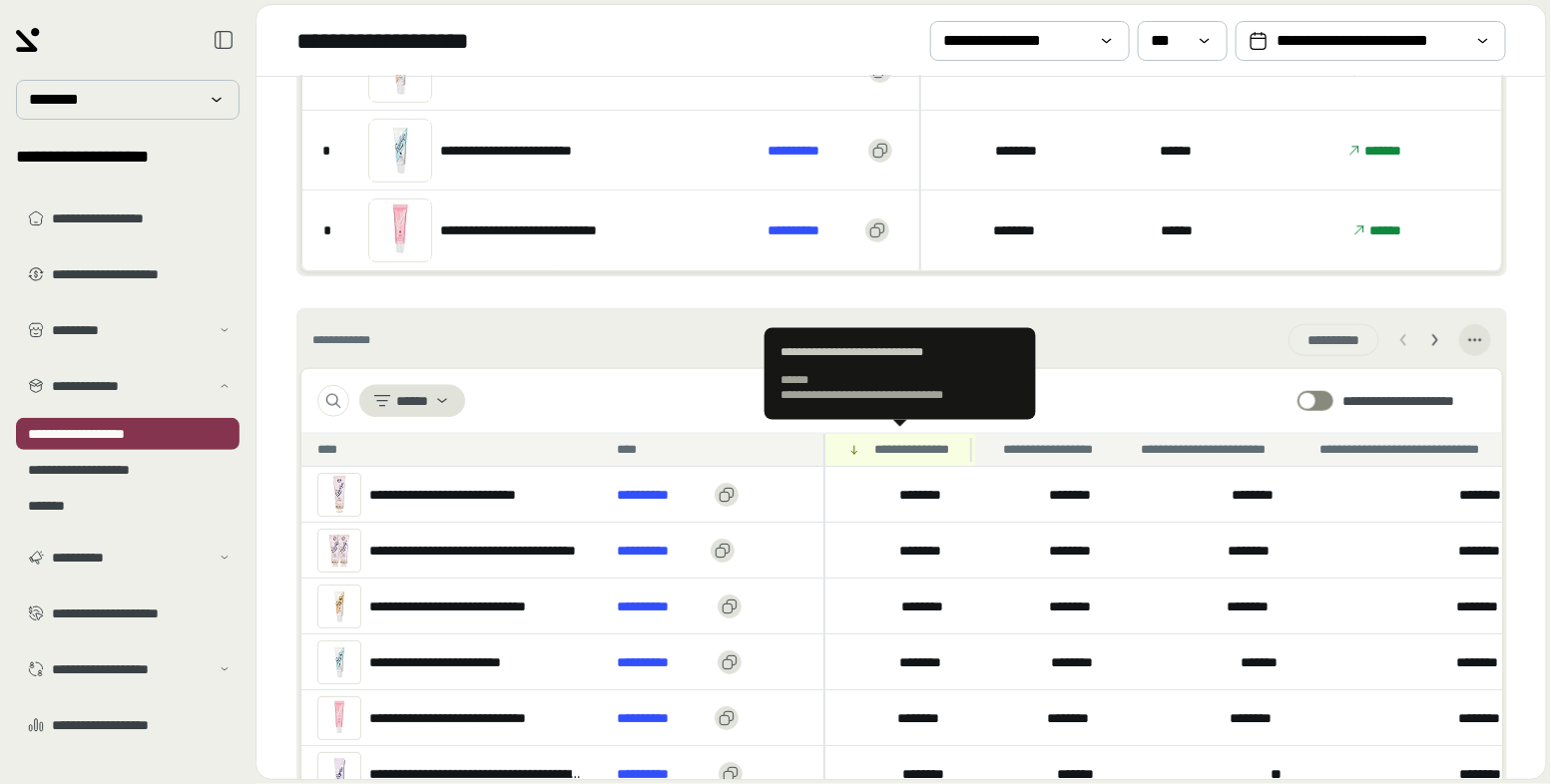 click on "**********" at bounding box center (916, 450) 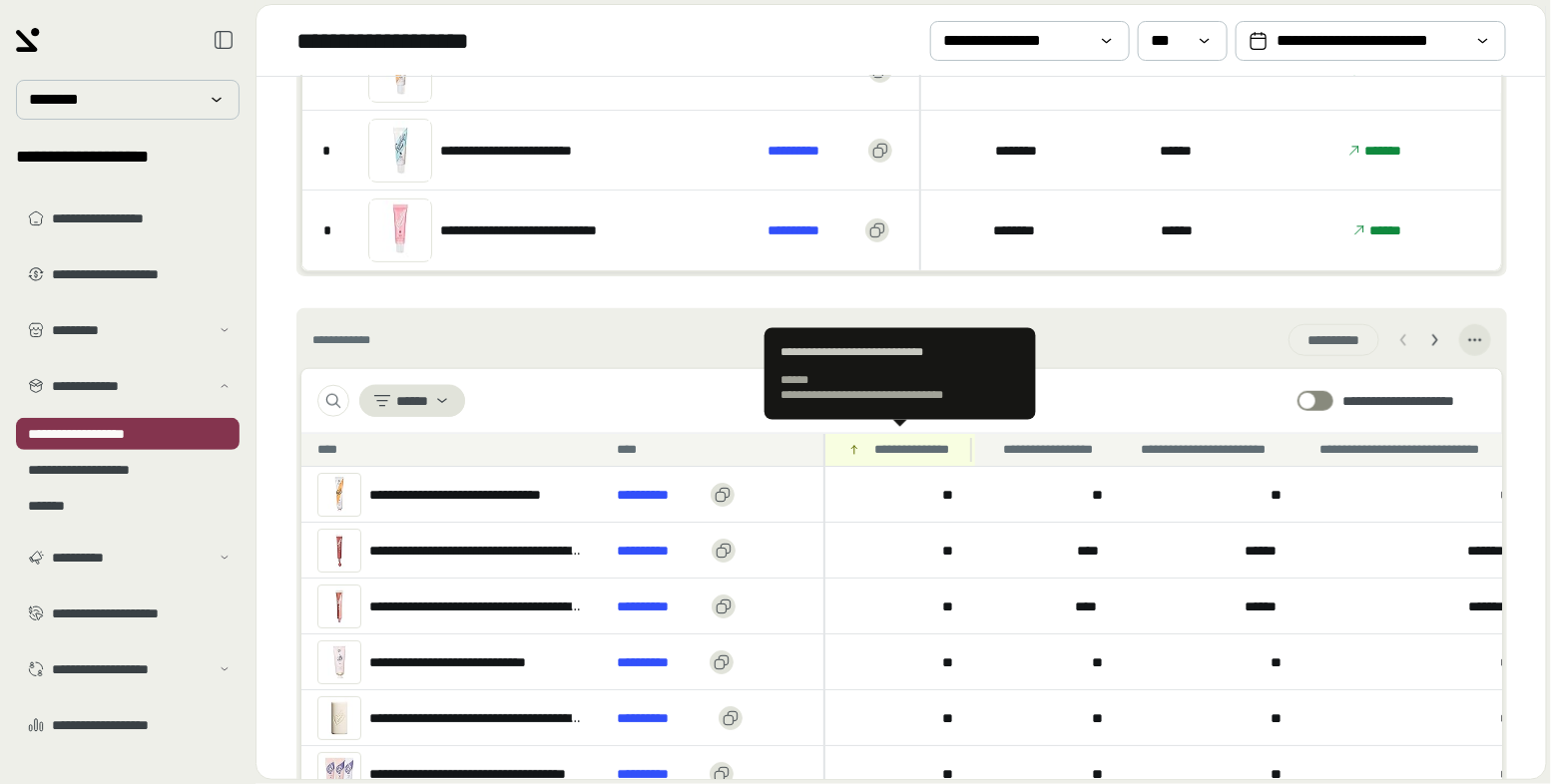 click on "**********" at bounding box center [916, 450] 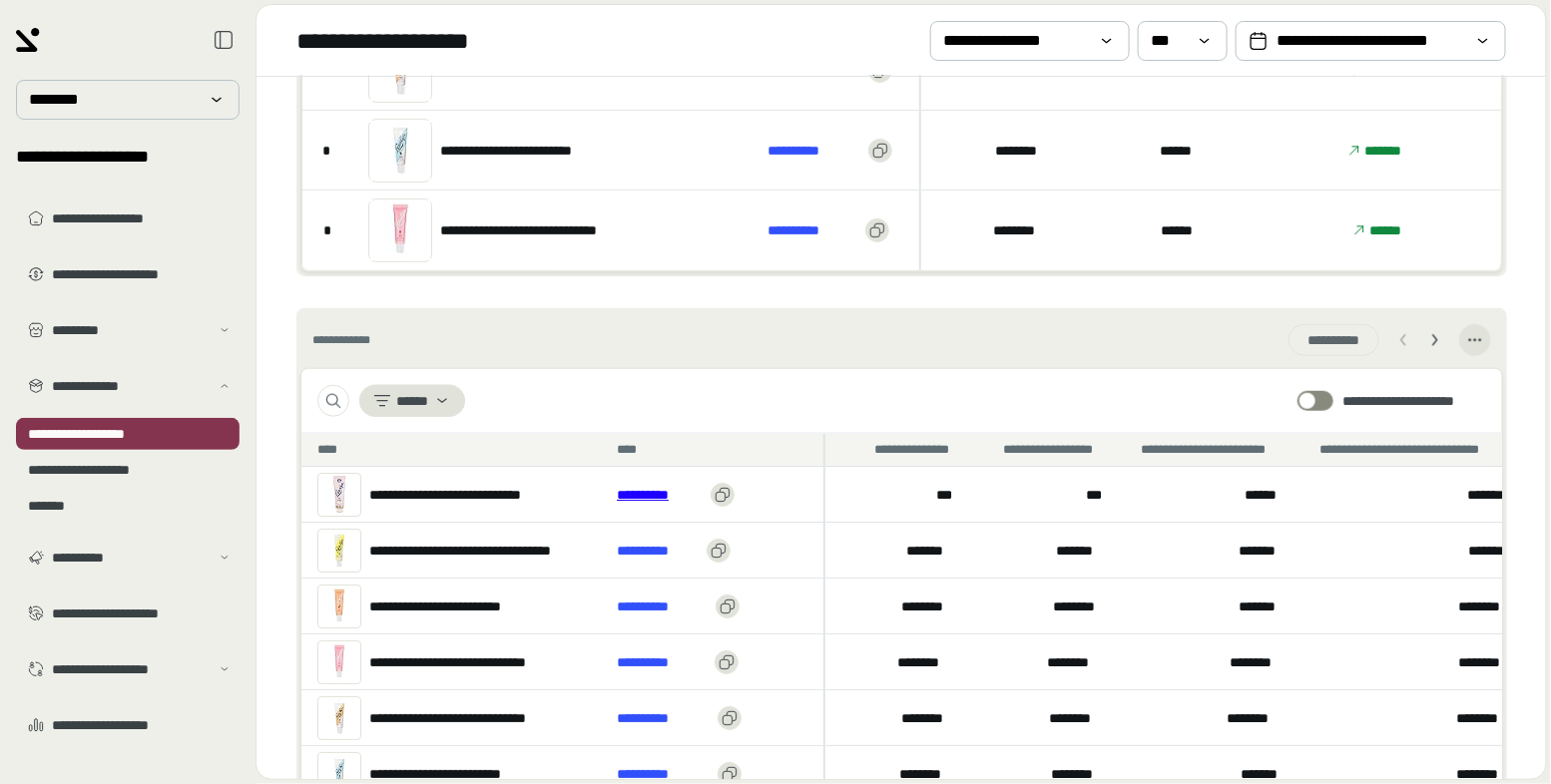 click on "**********" at bounding box center [660, 495] 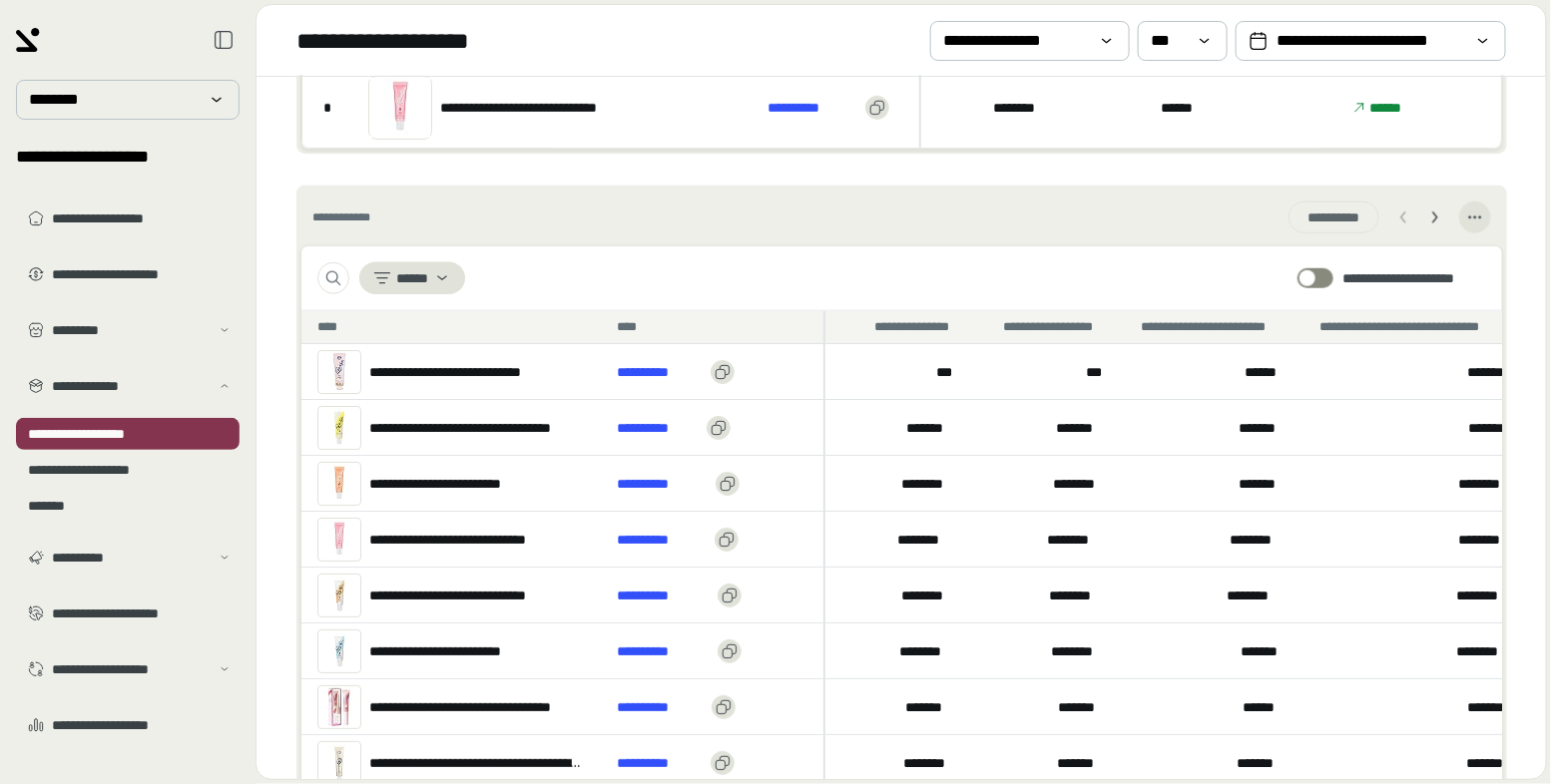 scroll, scrollTop: 687, scrollLeft: 0, axis: vertical 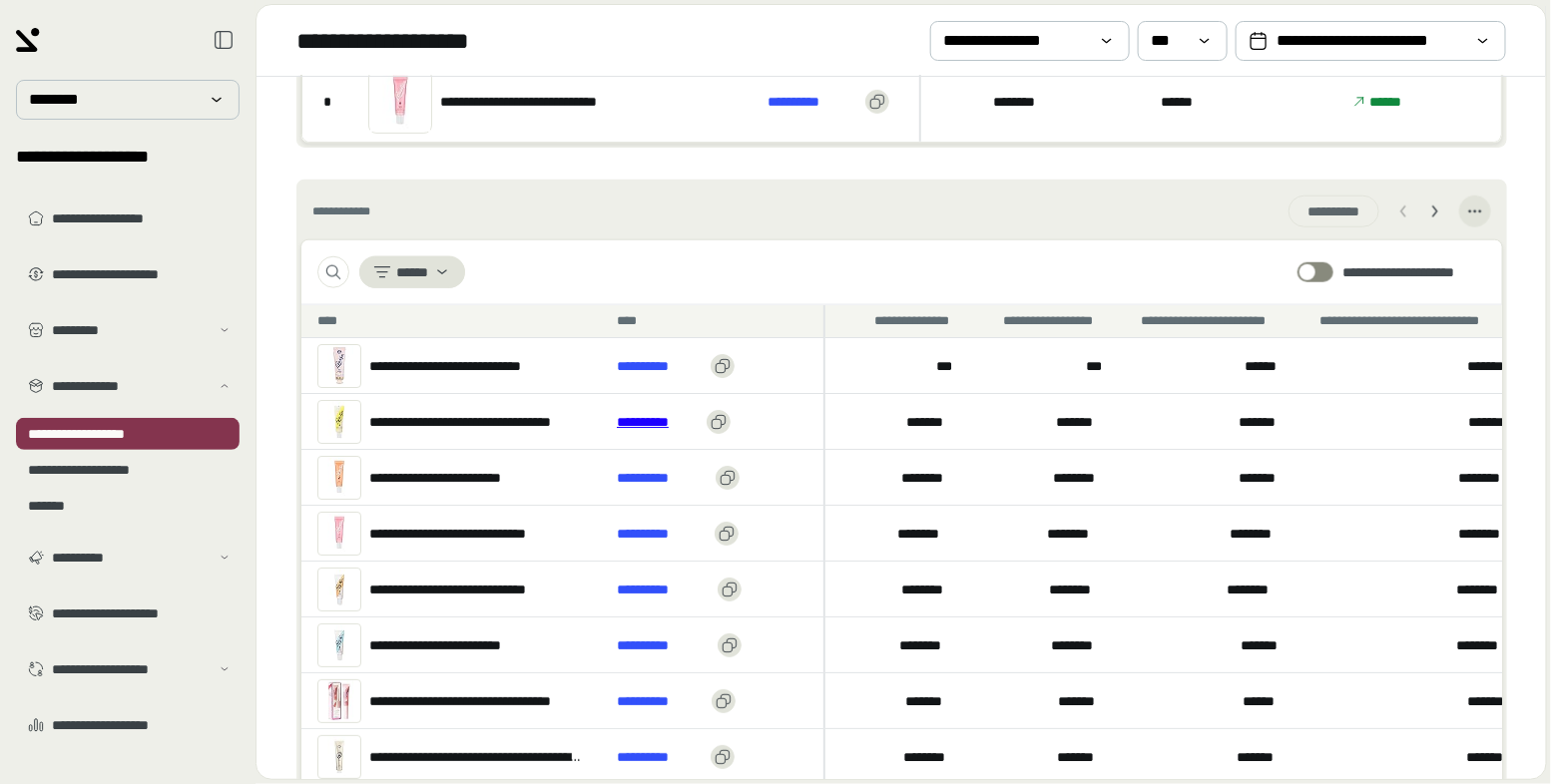 click on "**********" at bounding box center (658, 422) 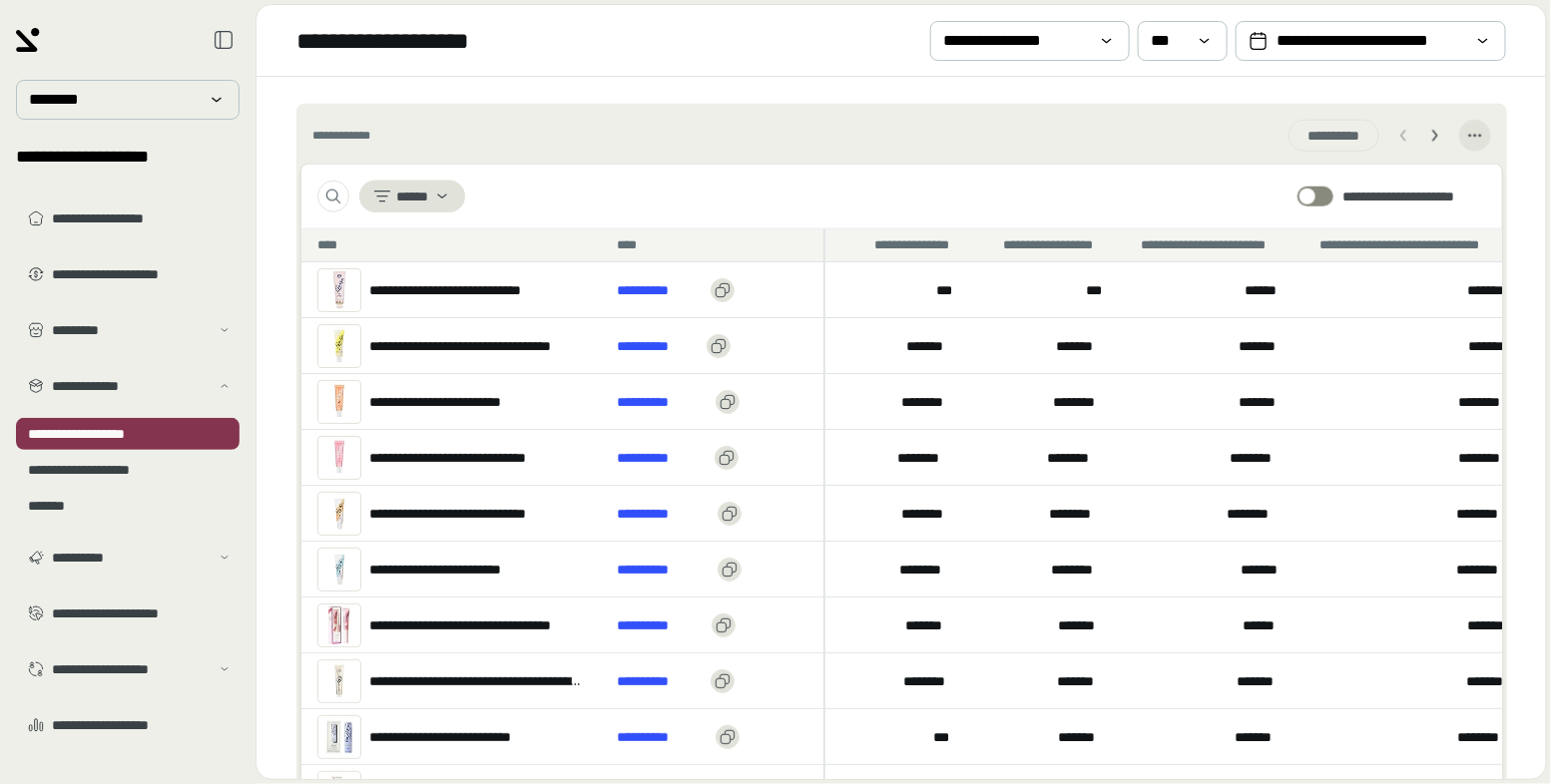 scroll, scrollTop: 848, scrollLeft: 0, axis: vertical 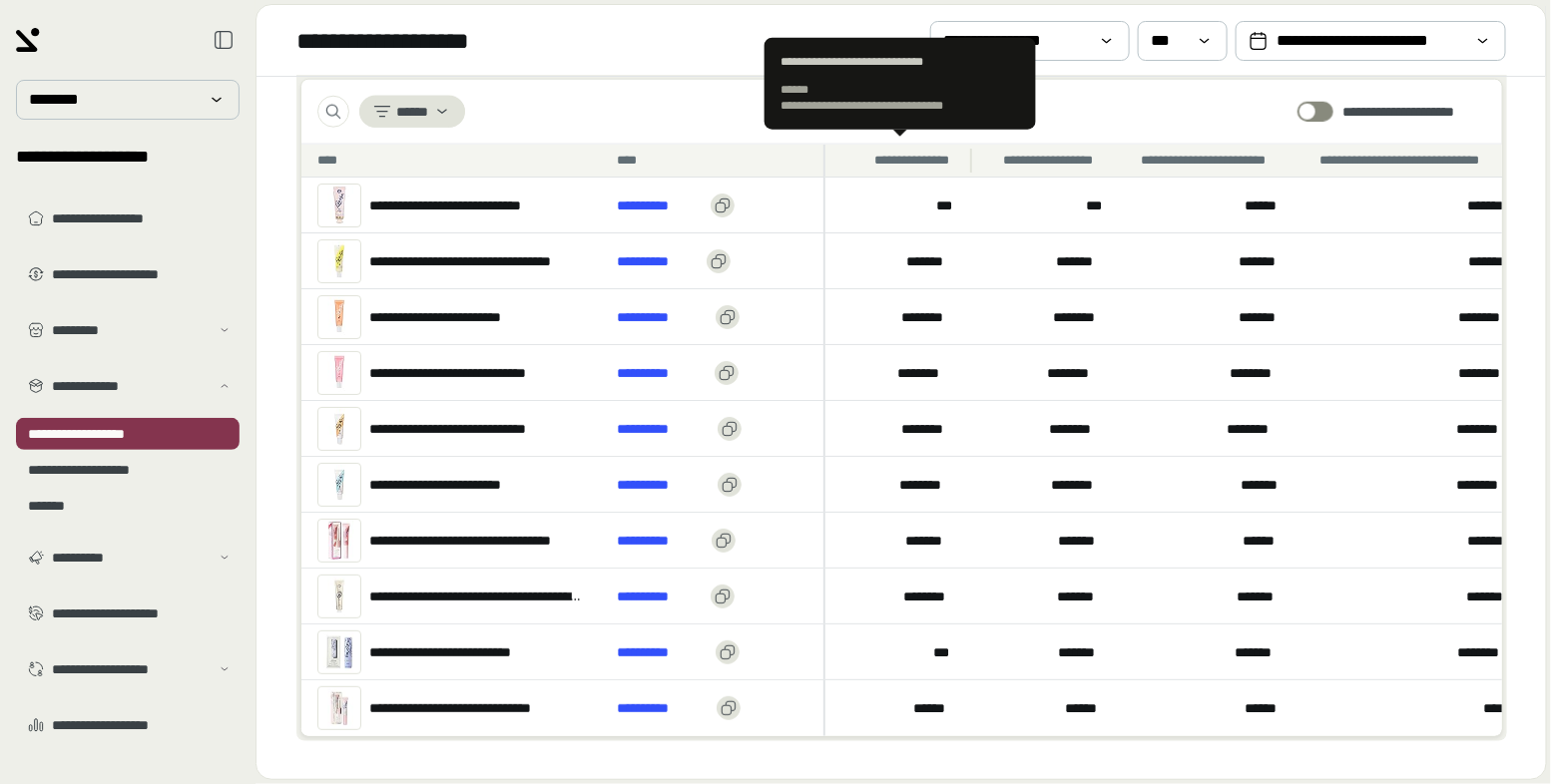 click on "**********" at bounding box center (916, 161) 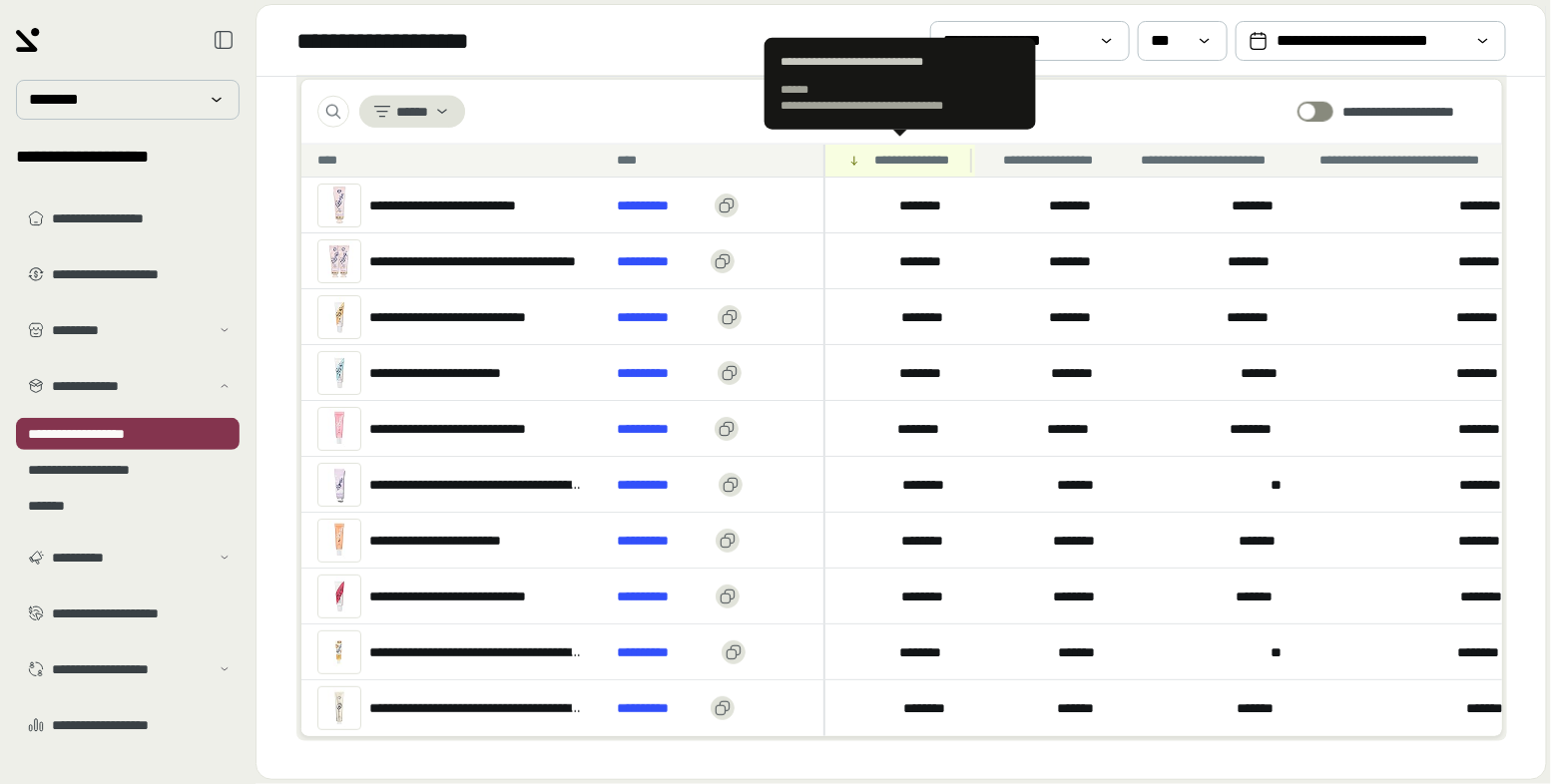 click on "**********" at bounding box center [916, 161] 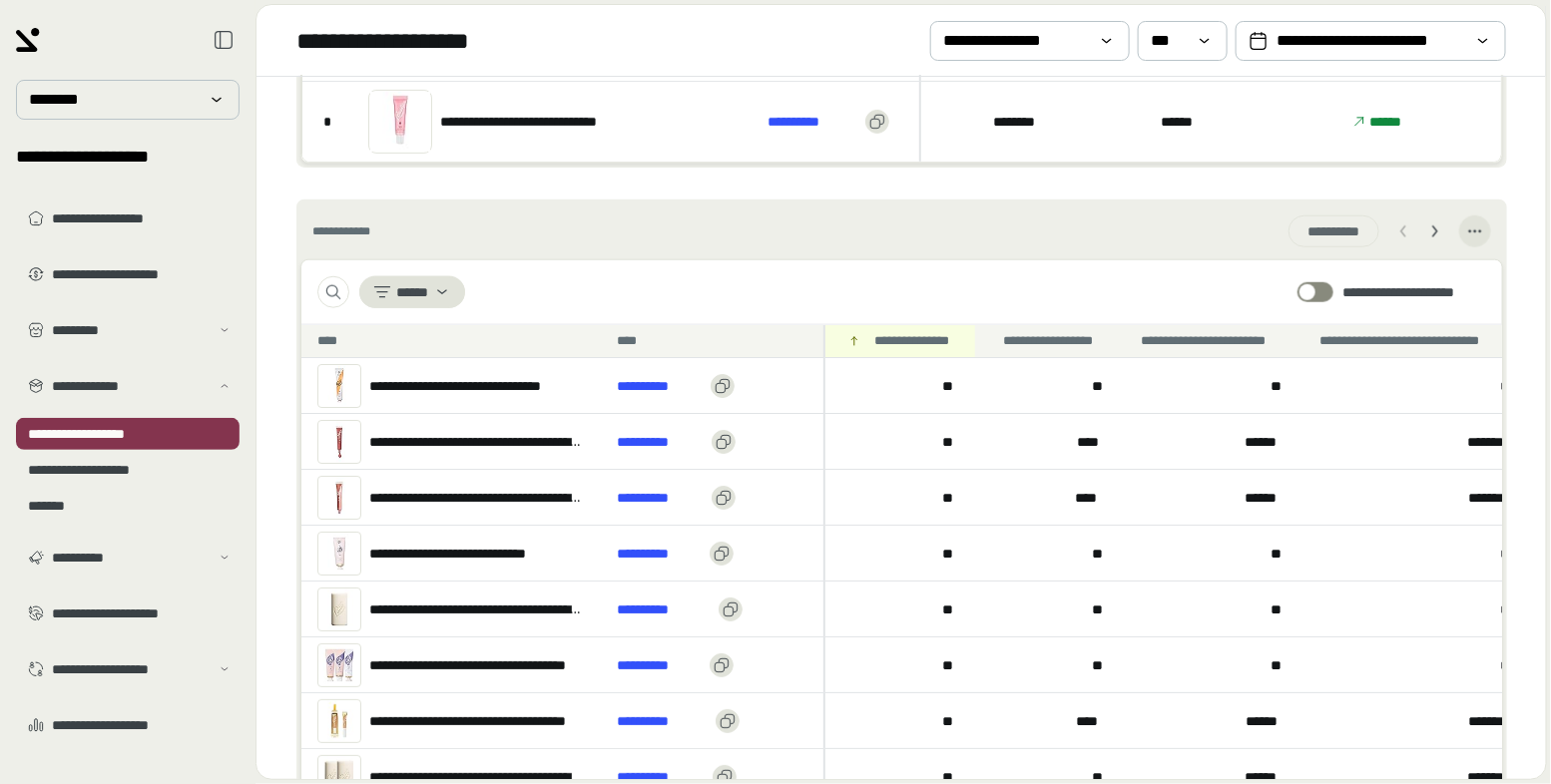 scroll, scrollTop: 649, scrollLeft: 0, axis: vertical 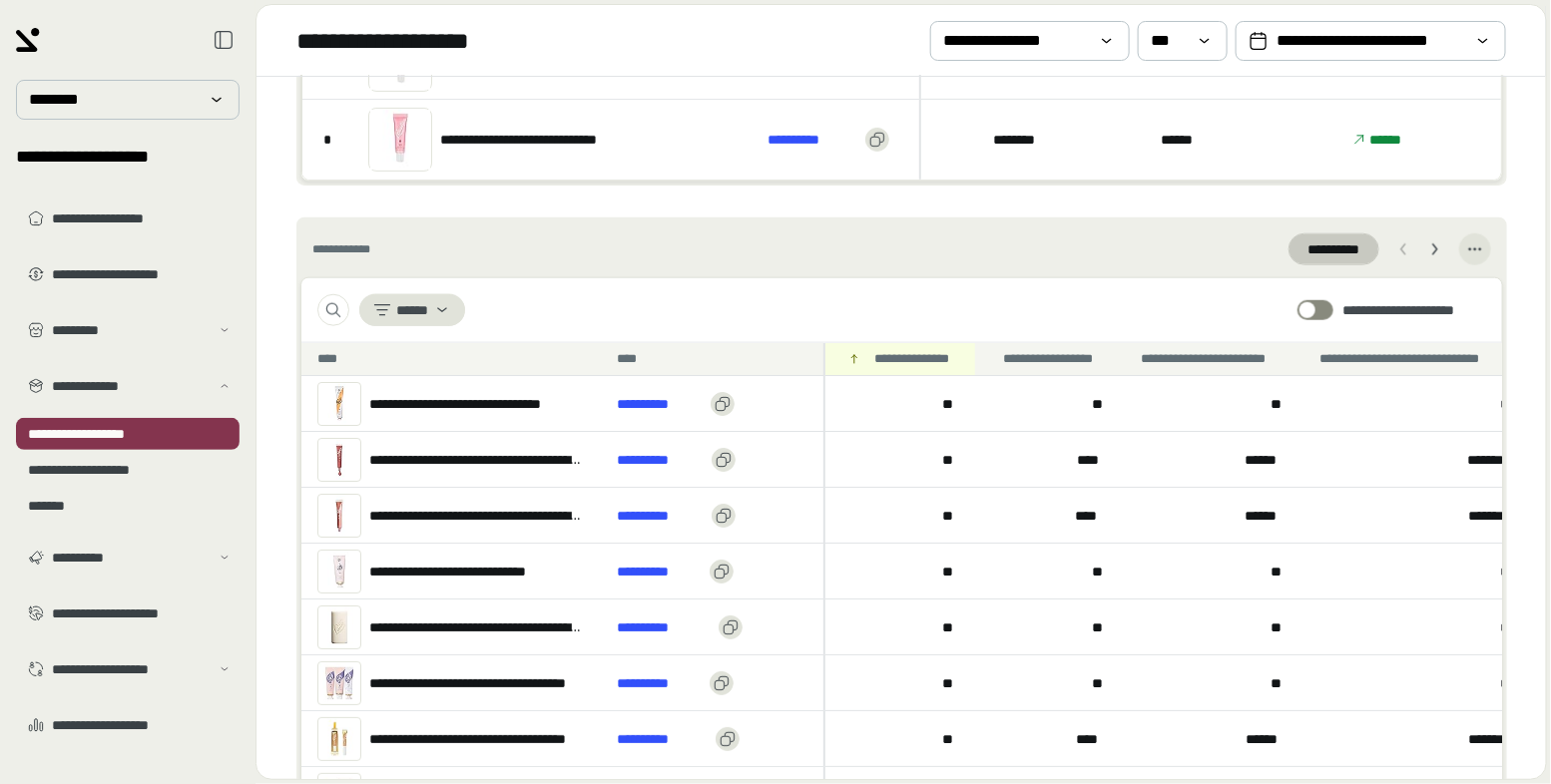 click at bounding box center [1333, 249] 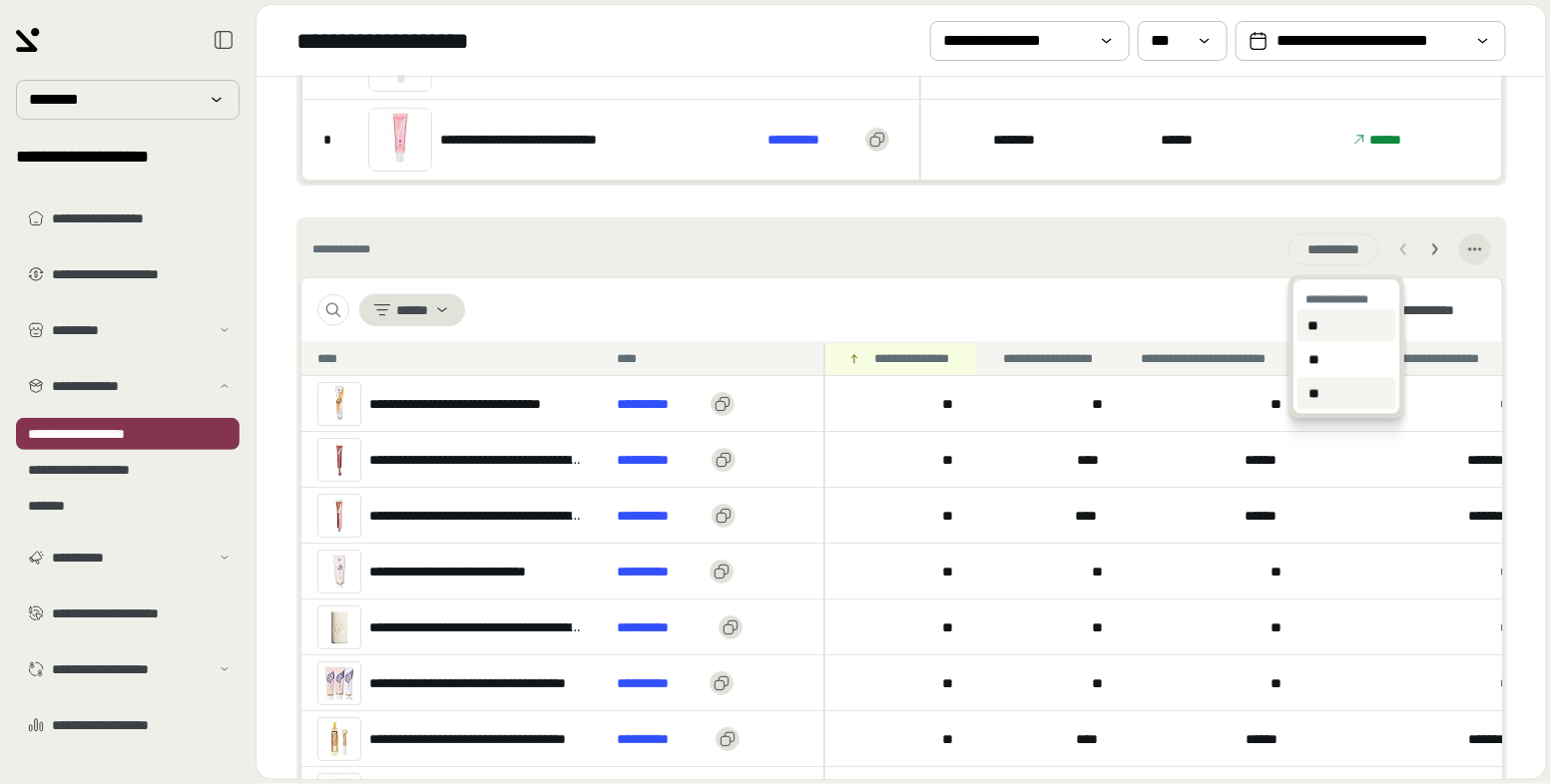 click on "**" at bounding box center [1346, 393] 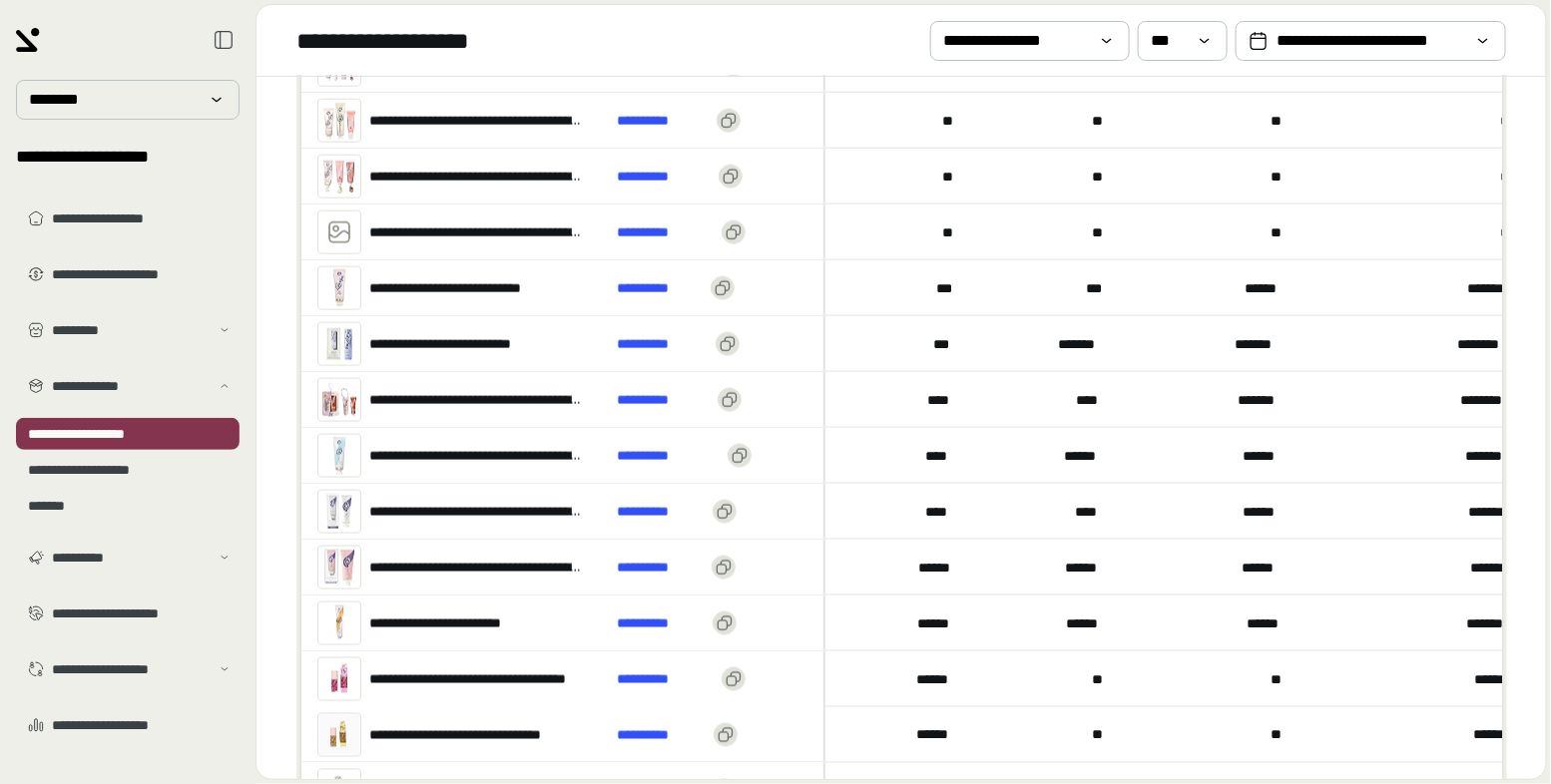 scroll, scrollTop: 1780, scrollLeft: 0, axis: vertical 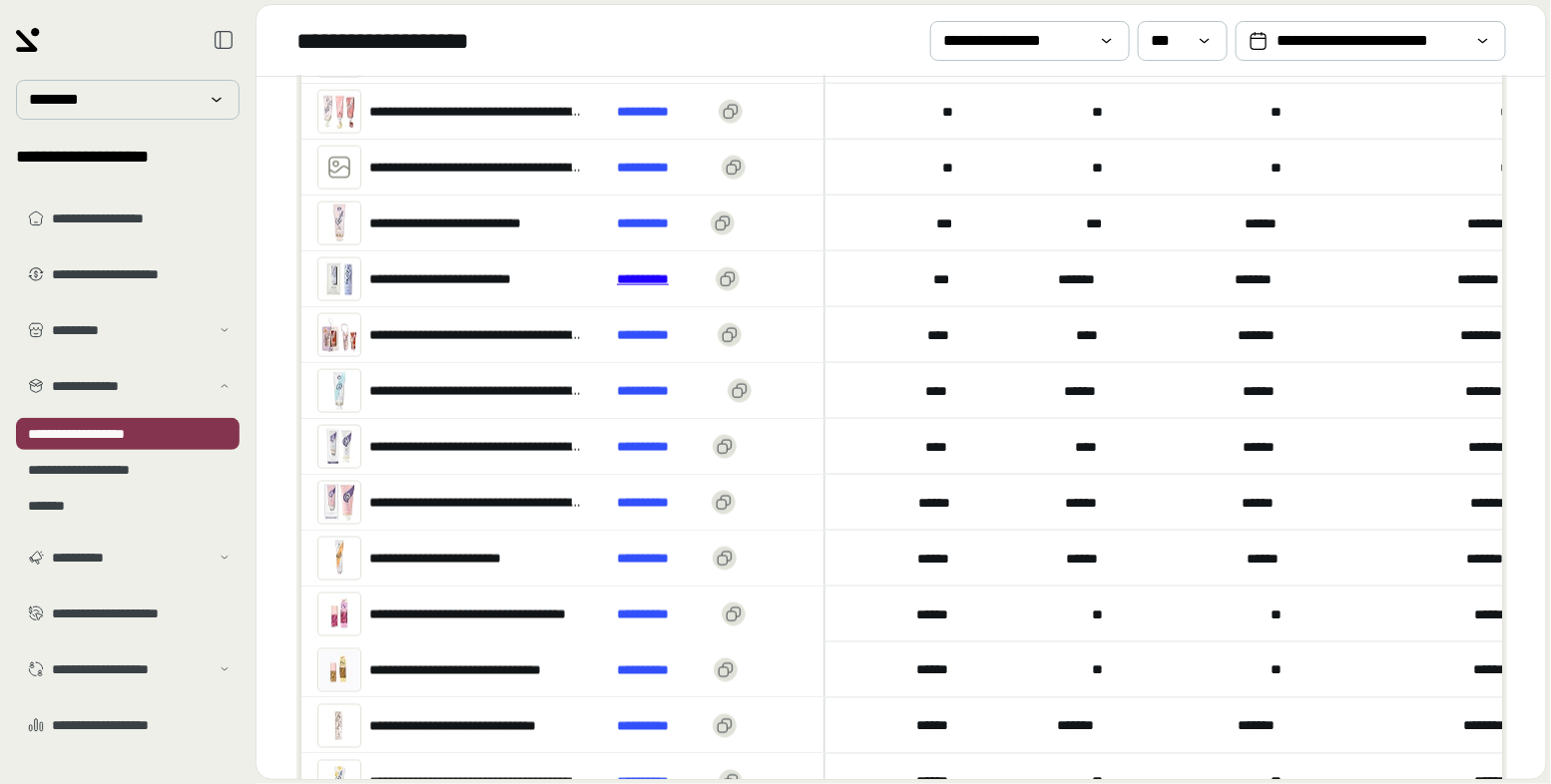 click on "**********" at bounding box center (662, 278) 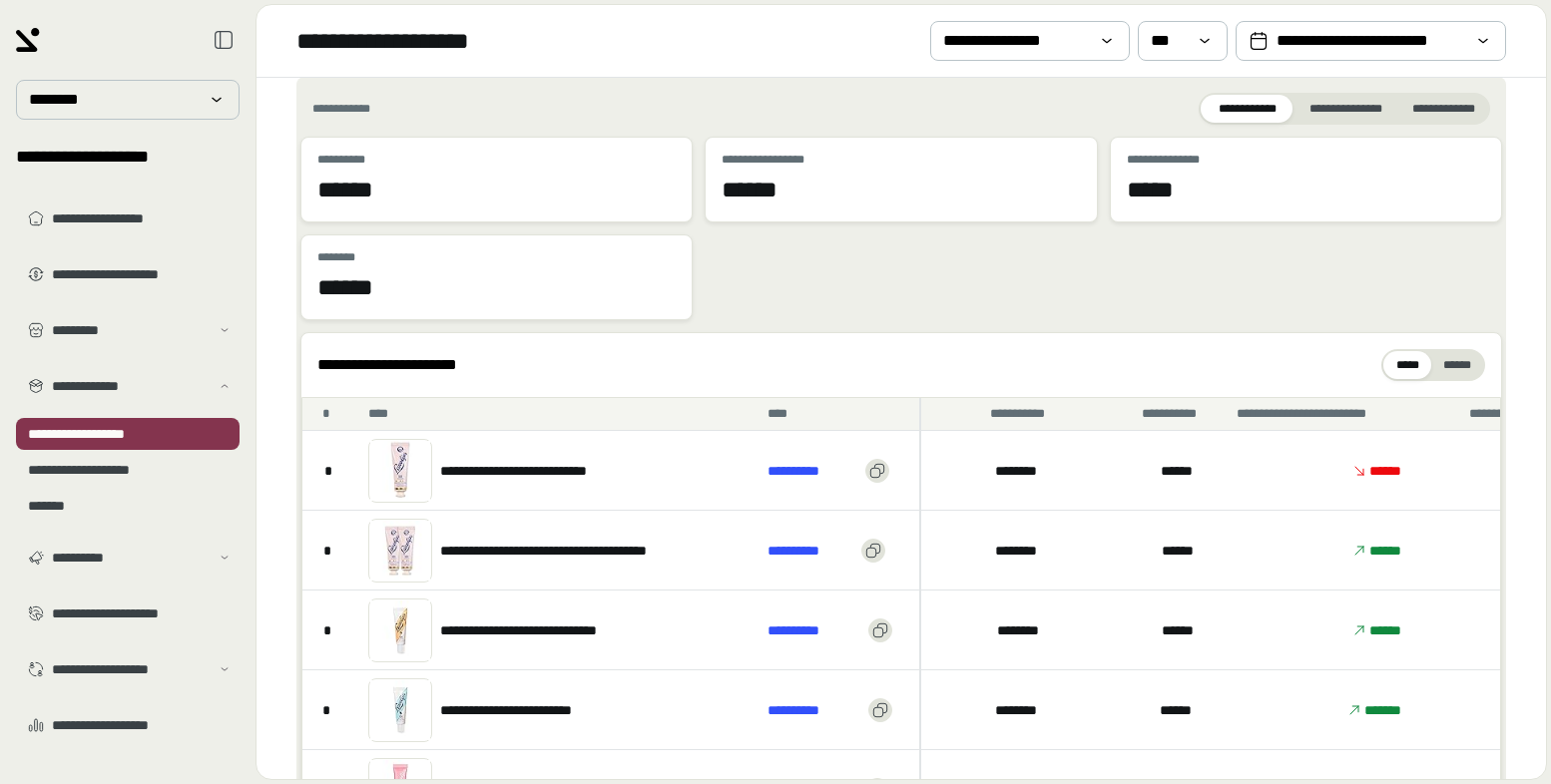 scroll, scrollTop: 0, scrollLeft: 0, axis: both 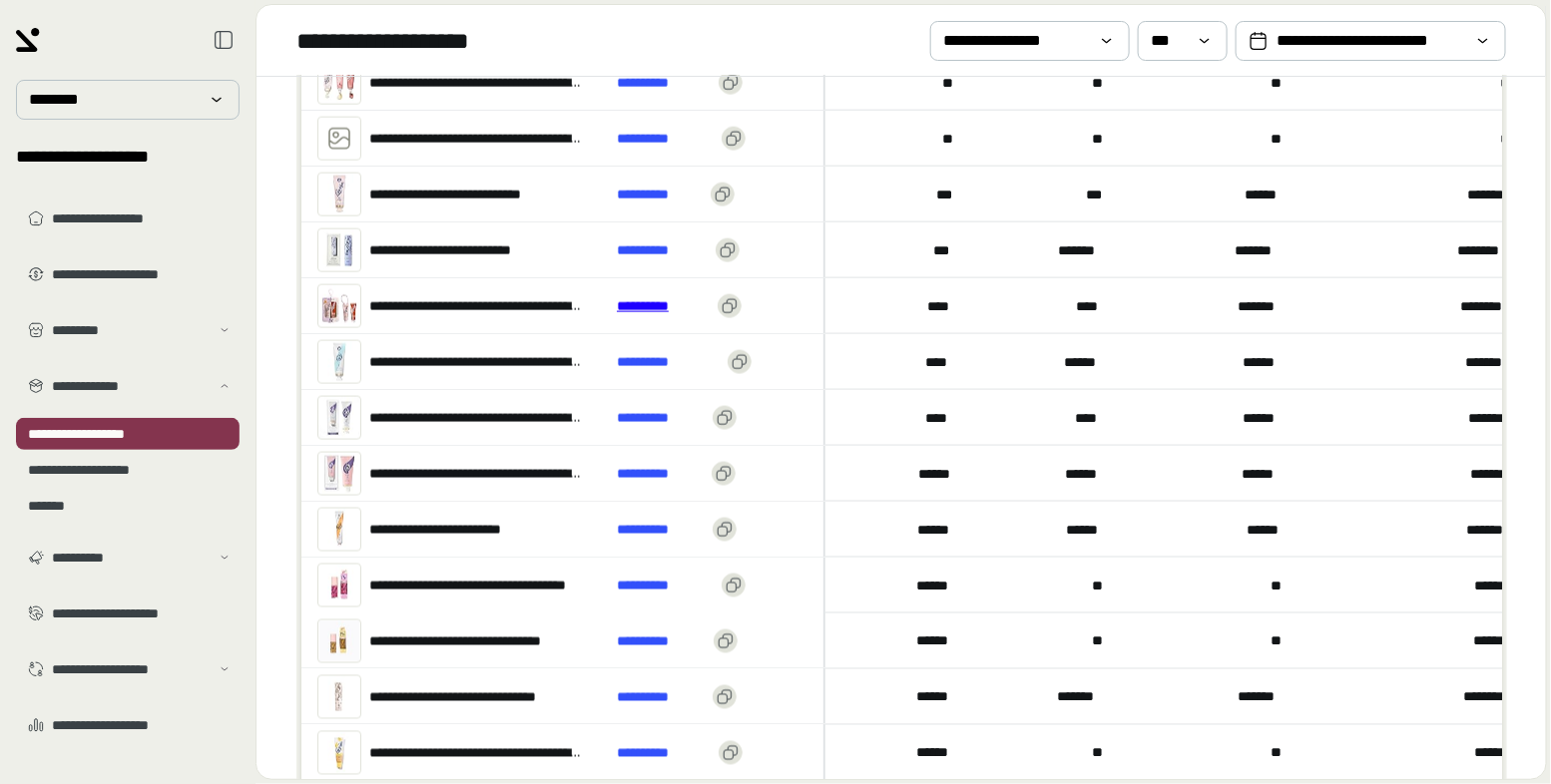 click on "**********" at bounding box center (663, 305) 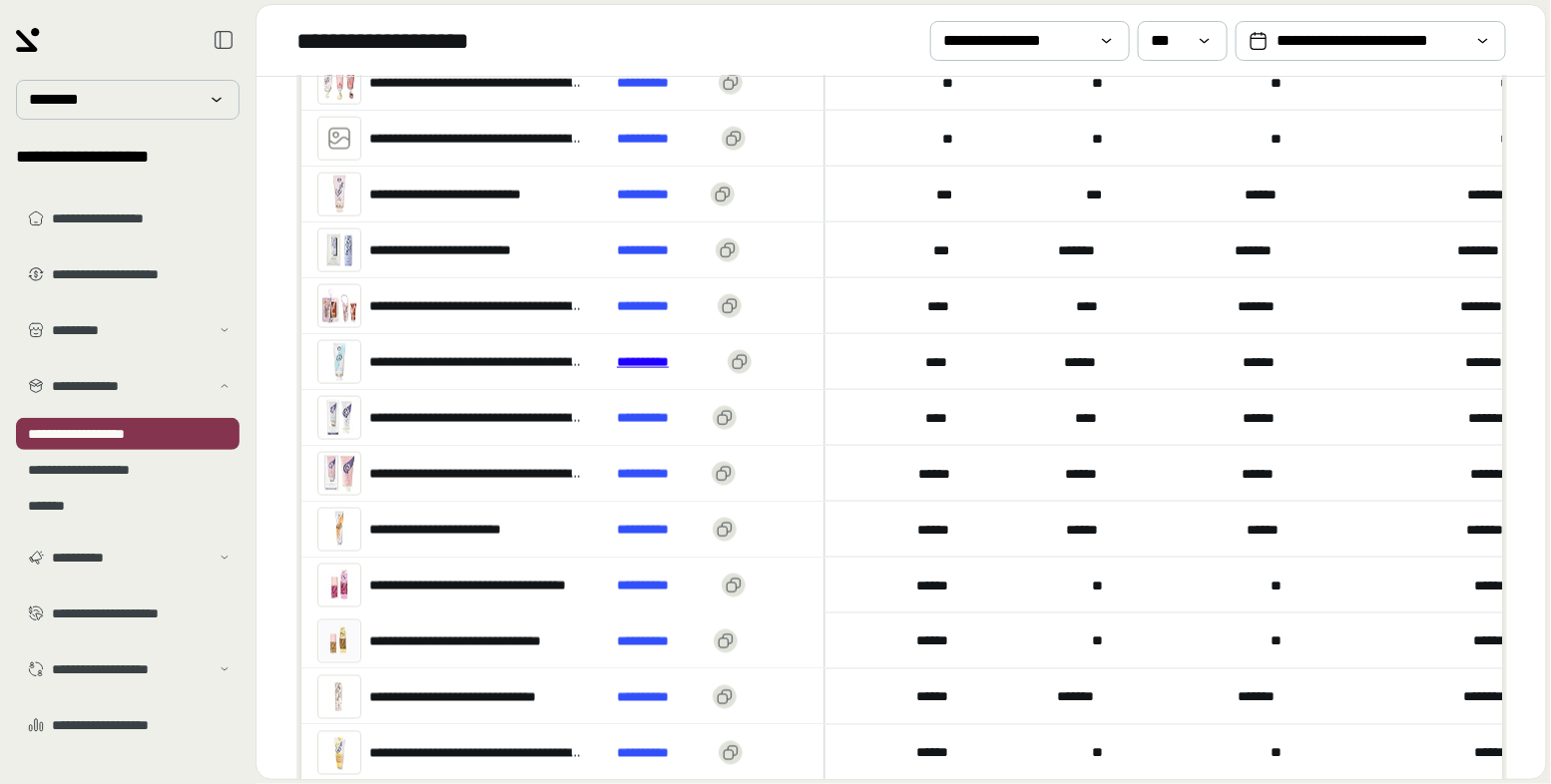 scroll, scrollTop: 1835, scrollLeft: 0, axis: vertical 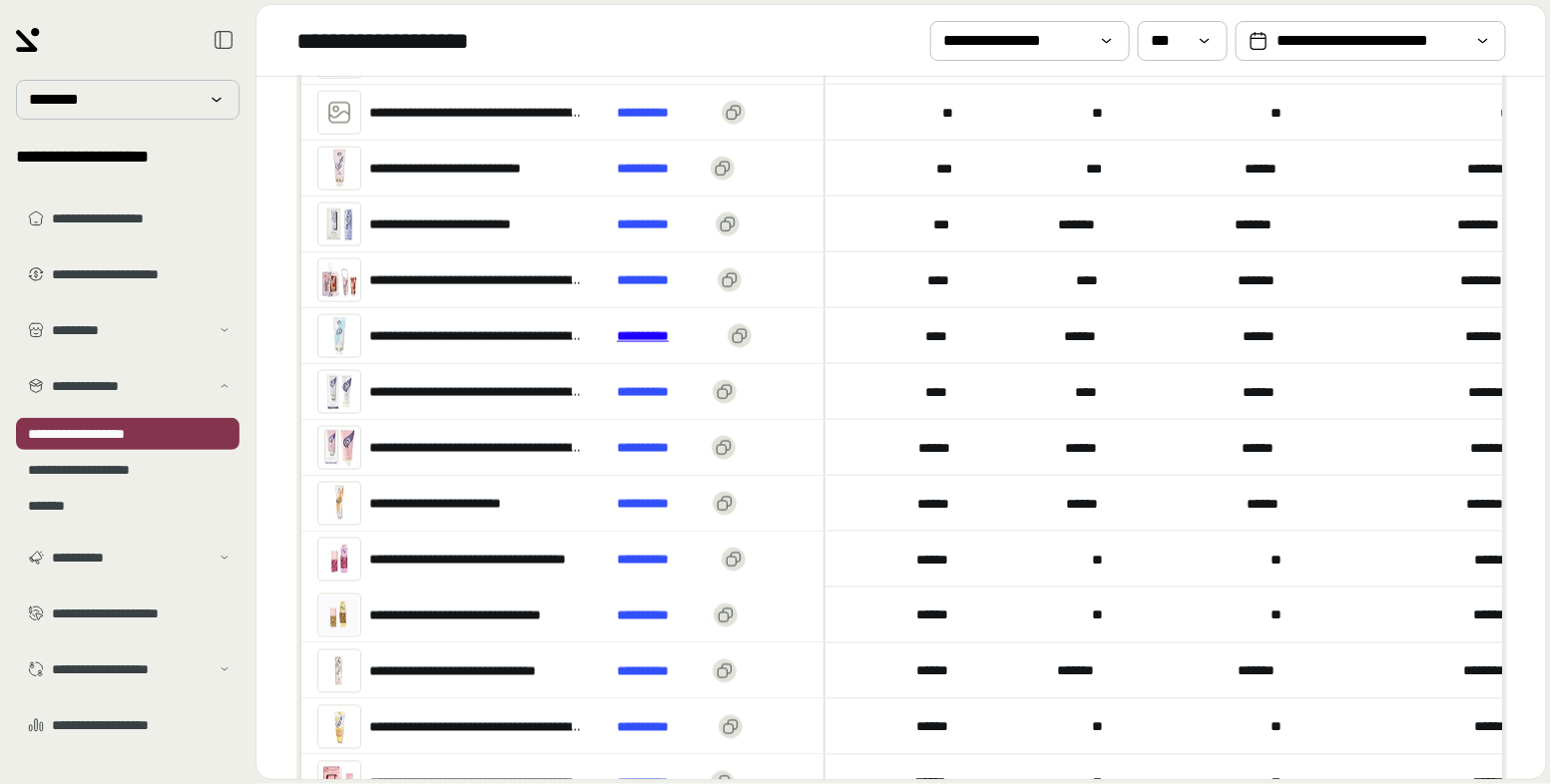 click on "**********" at bounding box center (668, 335) 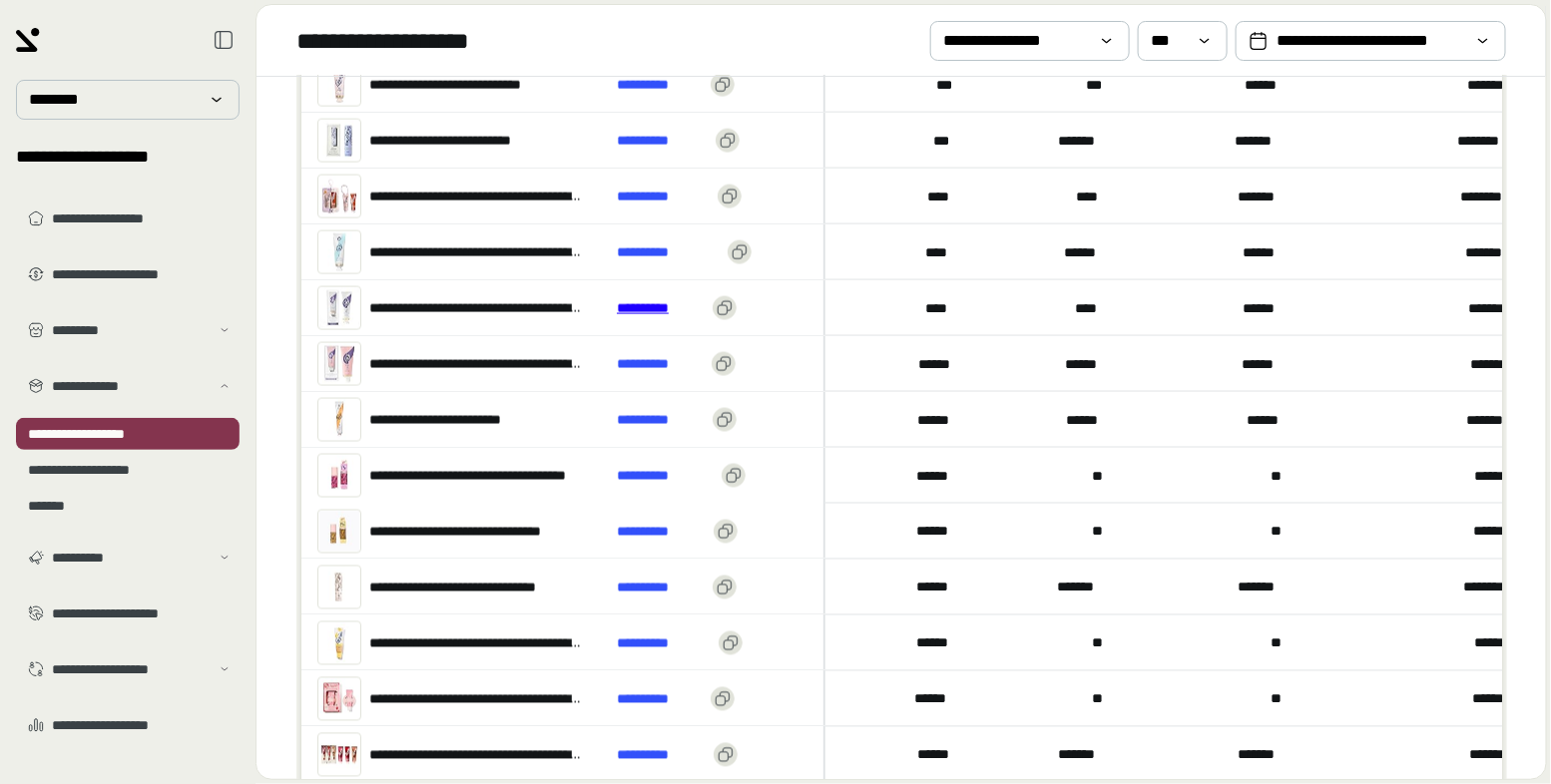 click on "**********" at bounding box center [661, 307] 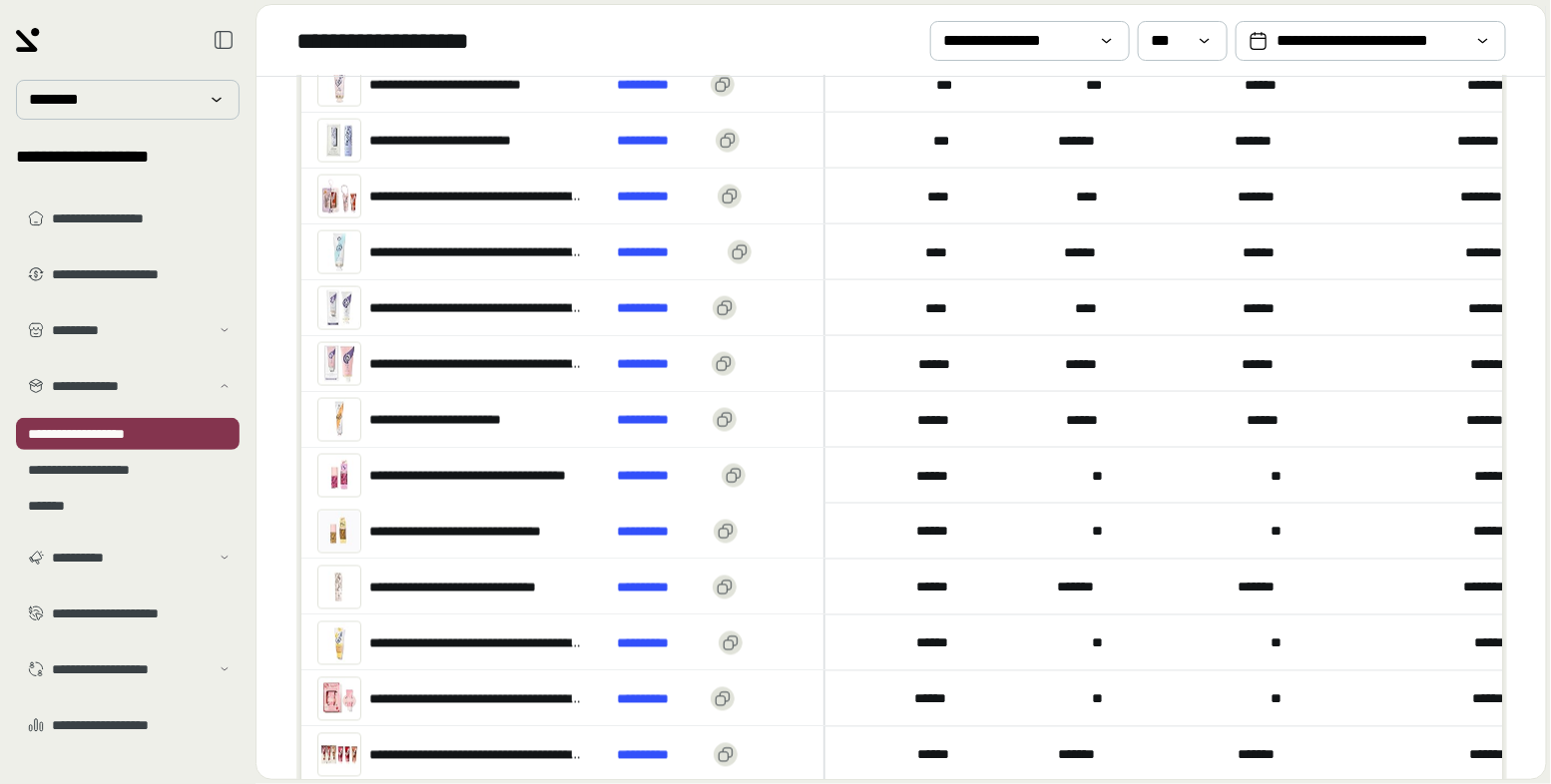 scroll, scrollTop: 1993, scrollLeft: 0, axis: vertical 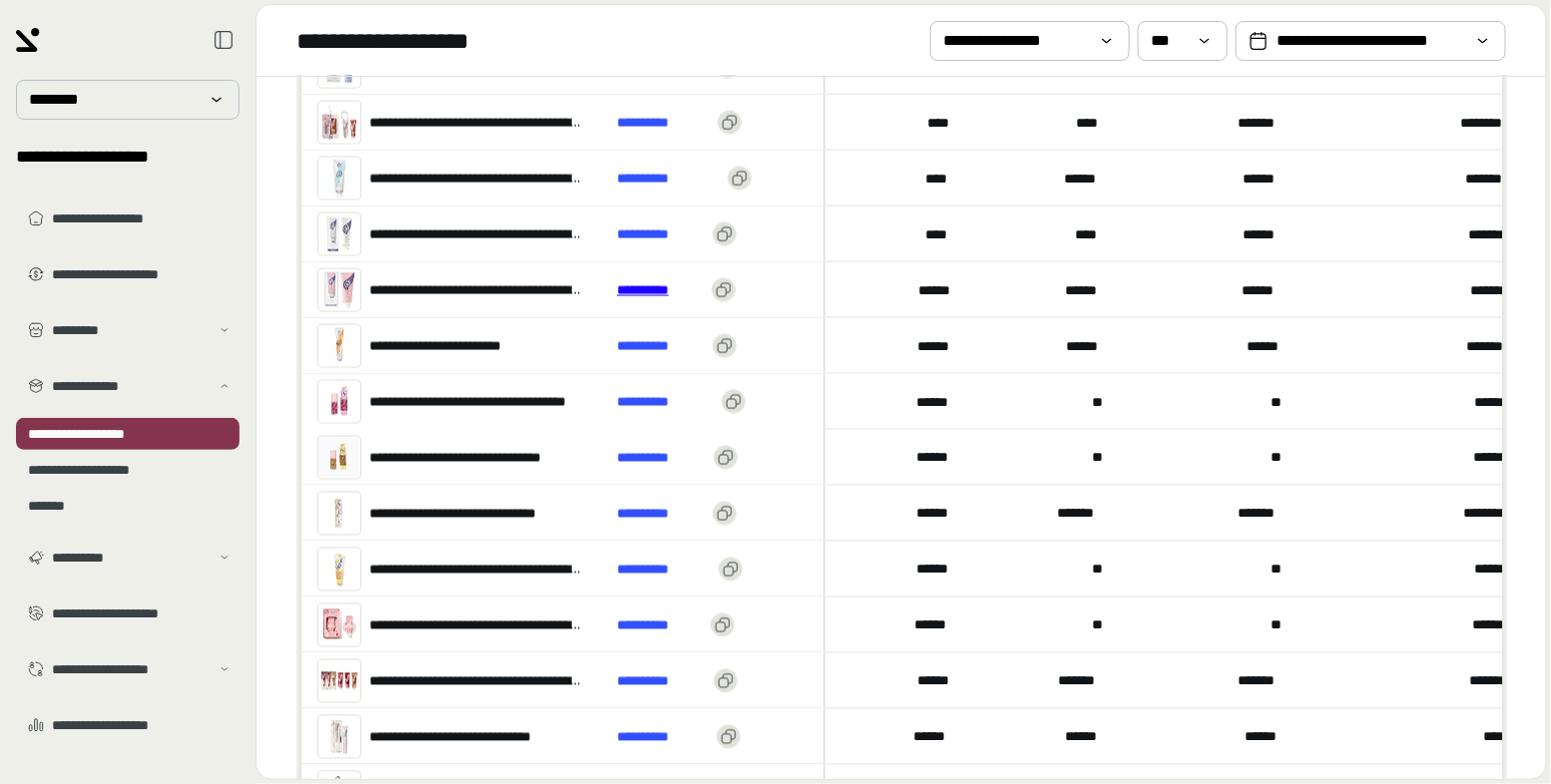 click on "**********" at bounding box center [660, 289] 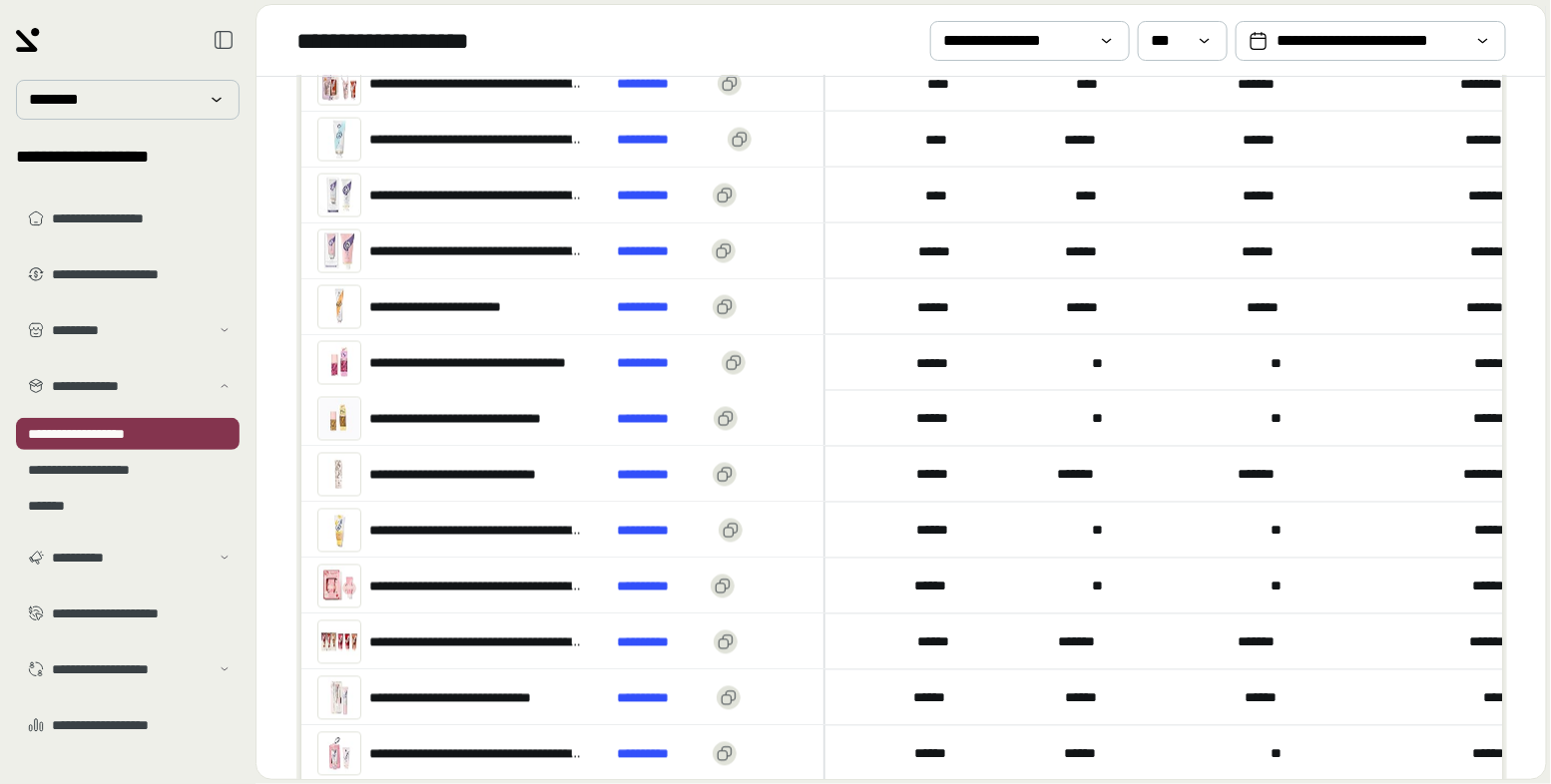 scroll, scrollTop: 2084, scrollLeft: 0, axis: vertical 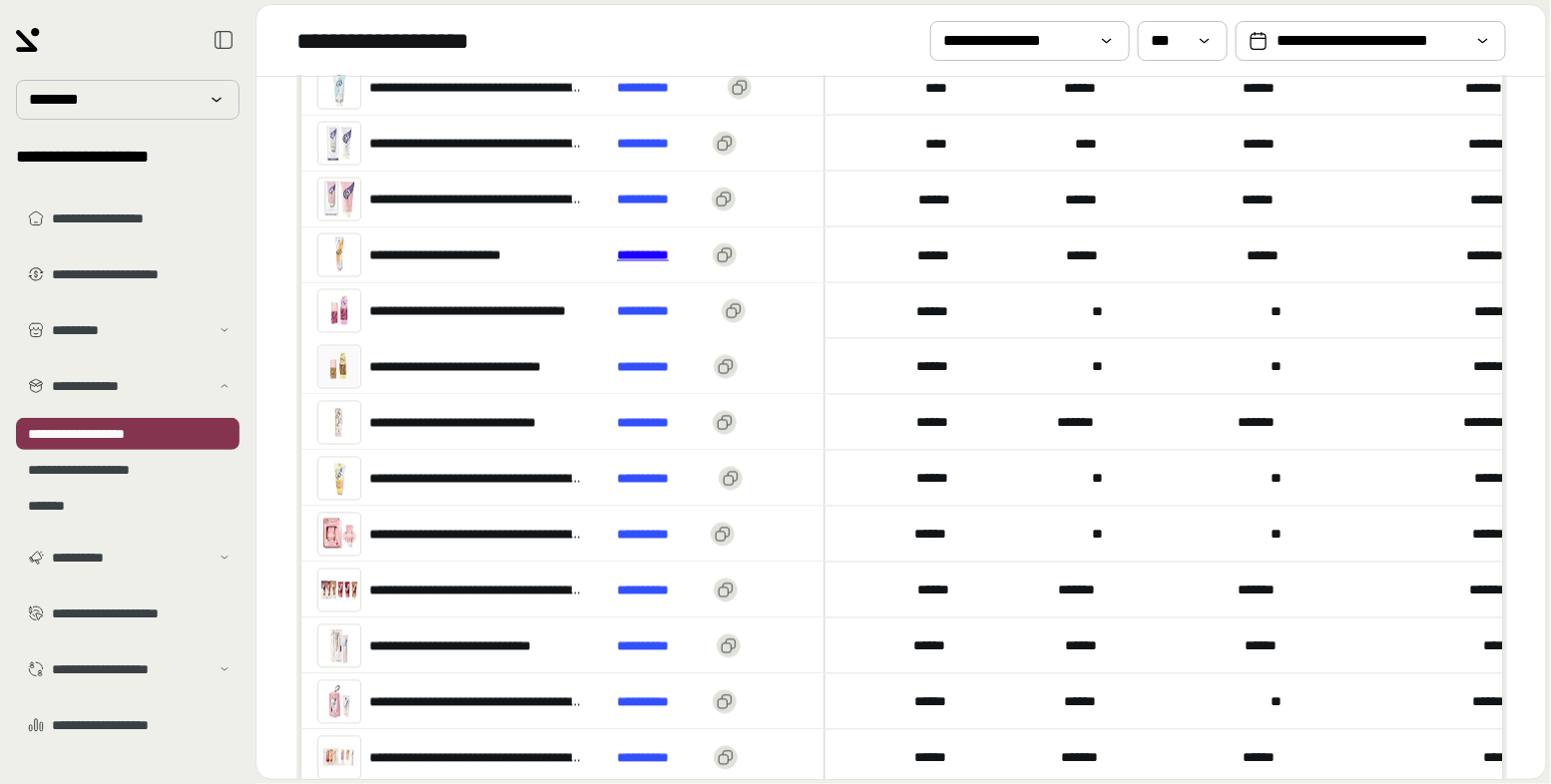 click on "**********" at bounding box center [661, 254] 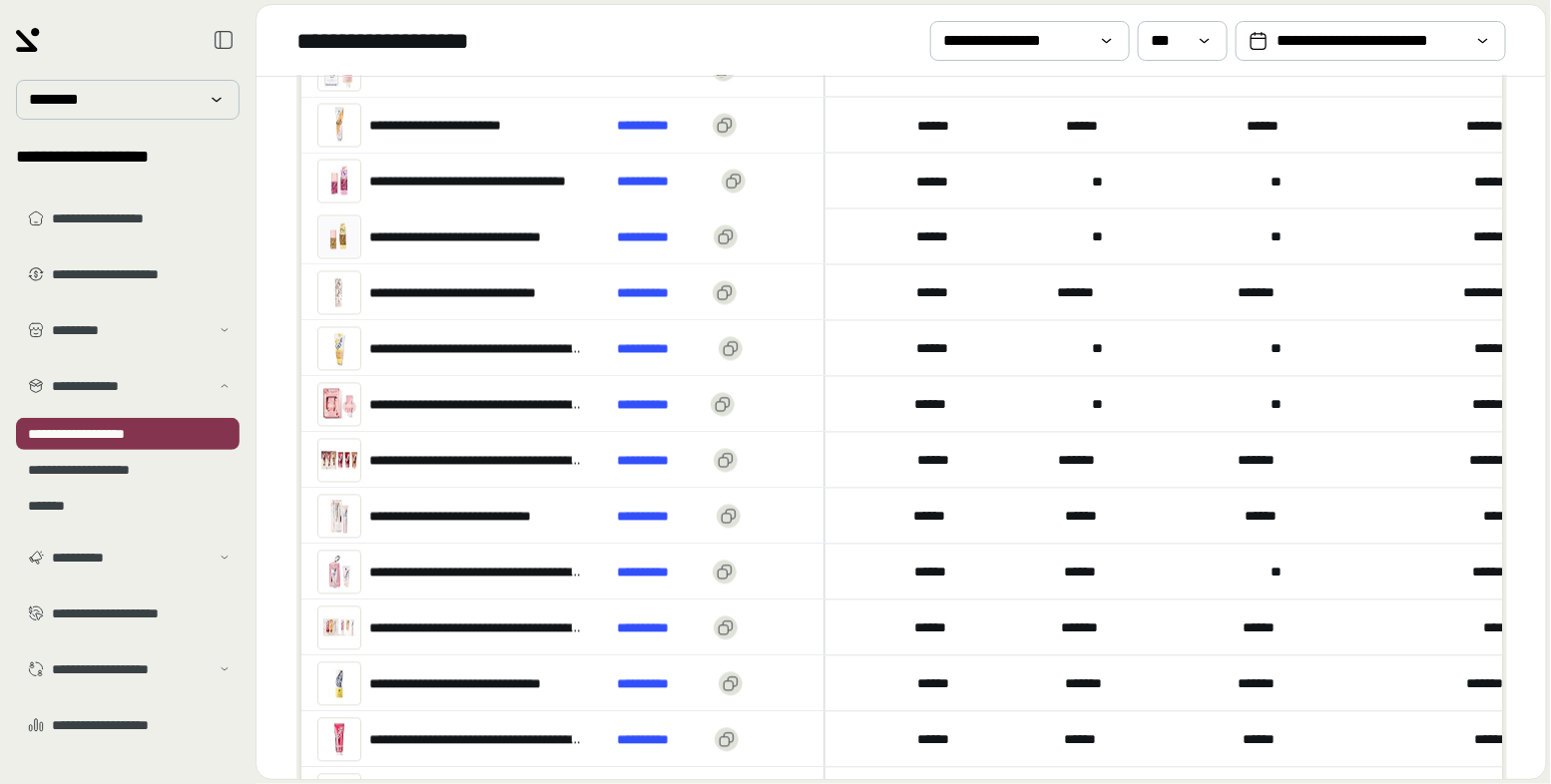 scroll, scrollTop: 2219, scrollLeft: 0, axis: vertical 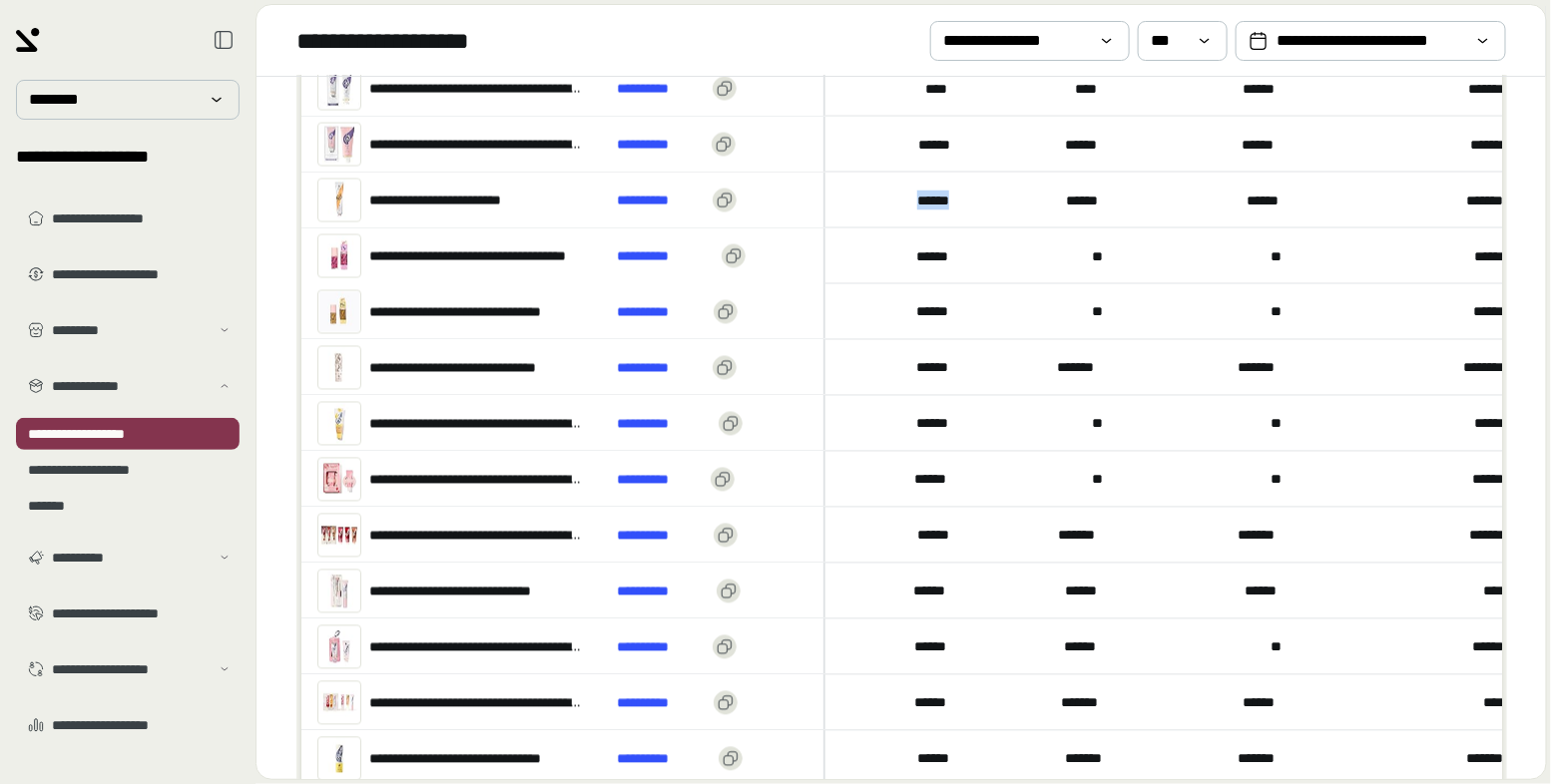 drag, startPoint x: 975, startPoint y: 199, endPoint x: 891, endPoint y: 196, distance: 84.05355 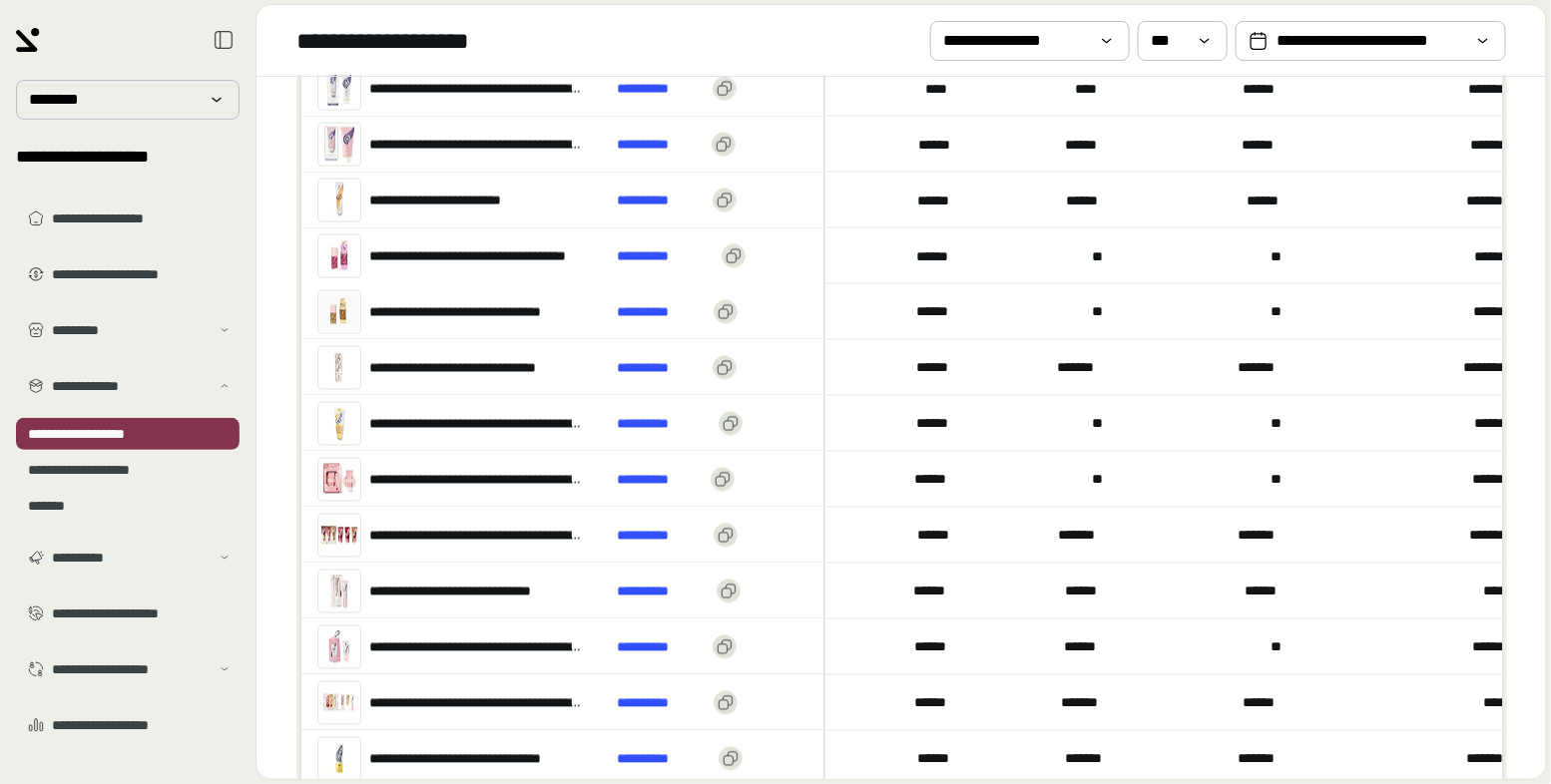 click on "[NAME] [LAST]'s email is [EMAIL]" at bounding box center (433, 199) 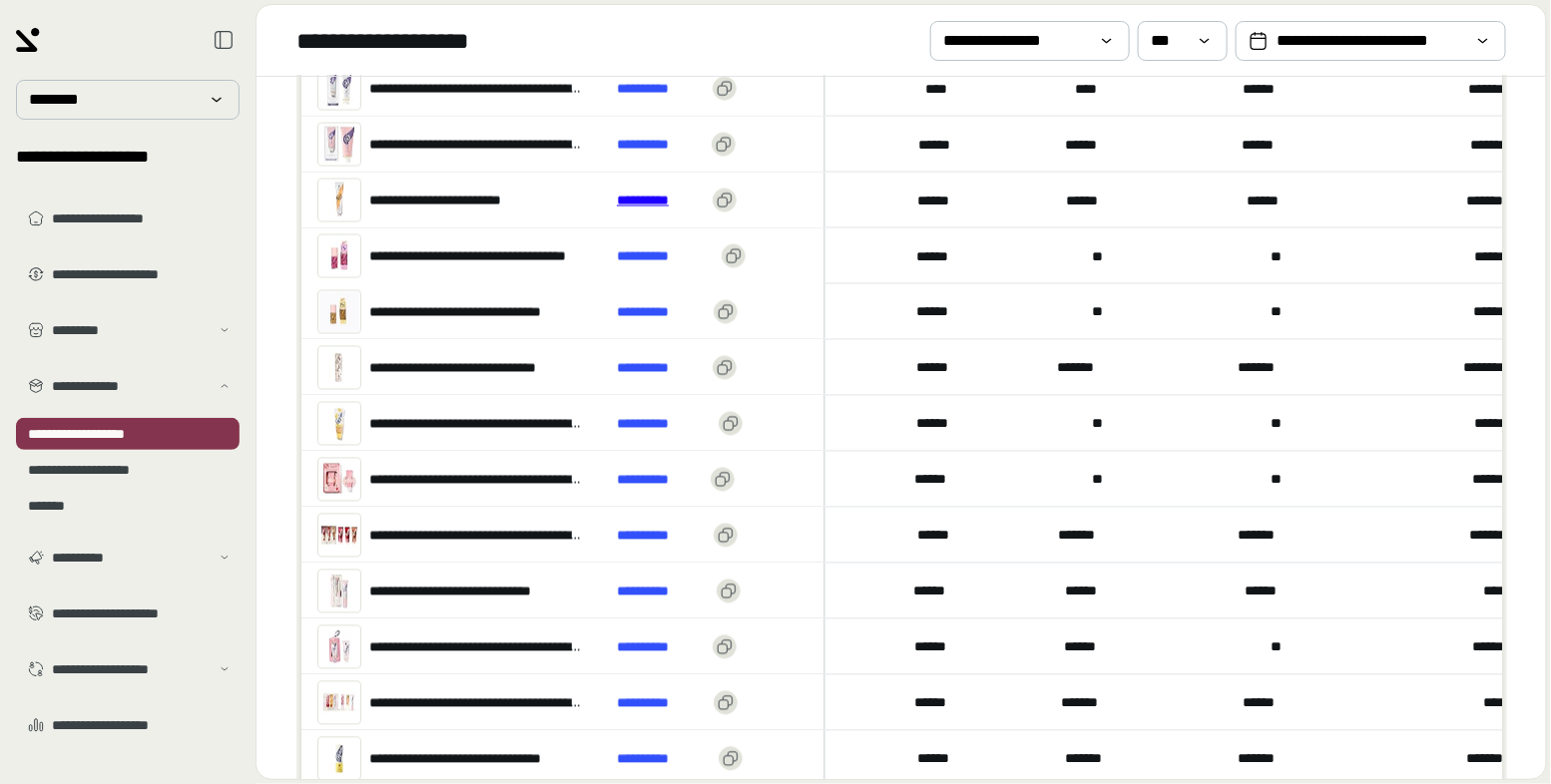 click on "**********" at bounding box center [661, 199] 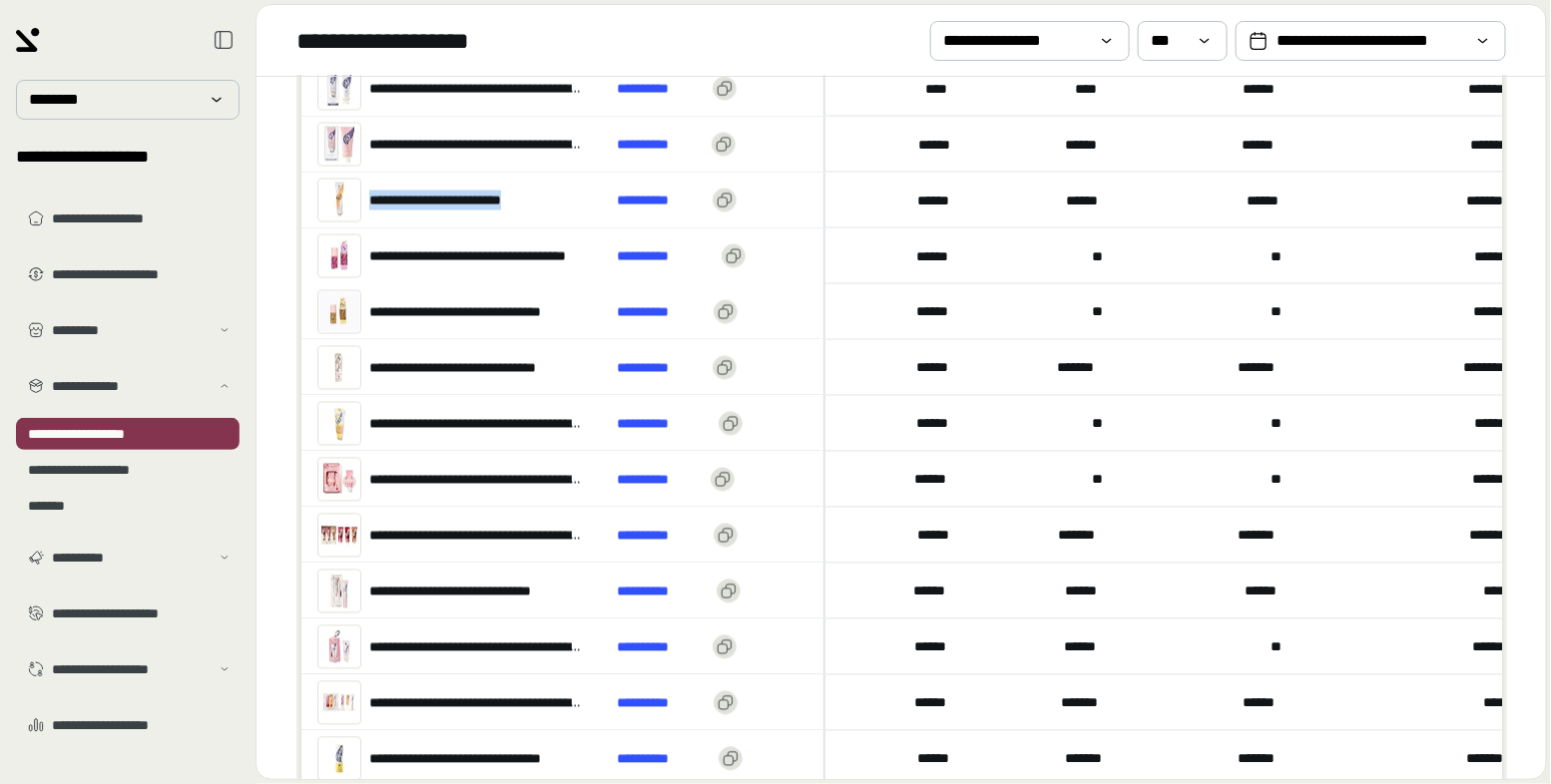 drag, startPoint x: 561, startPoint y: 198, endPoint x: 371, endPoint y: 207, distance: 190.21304 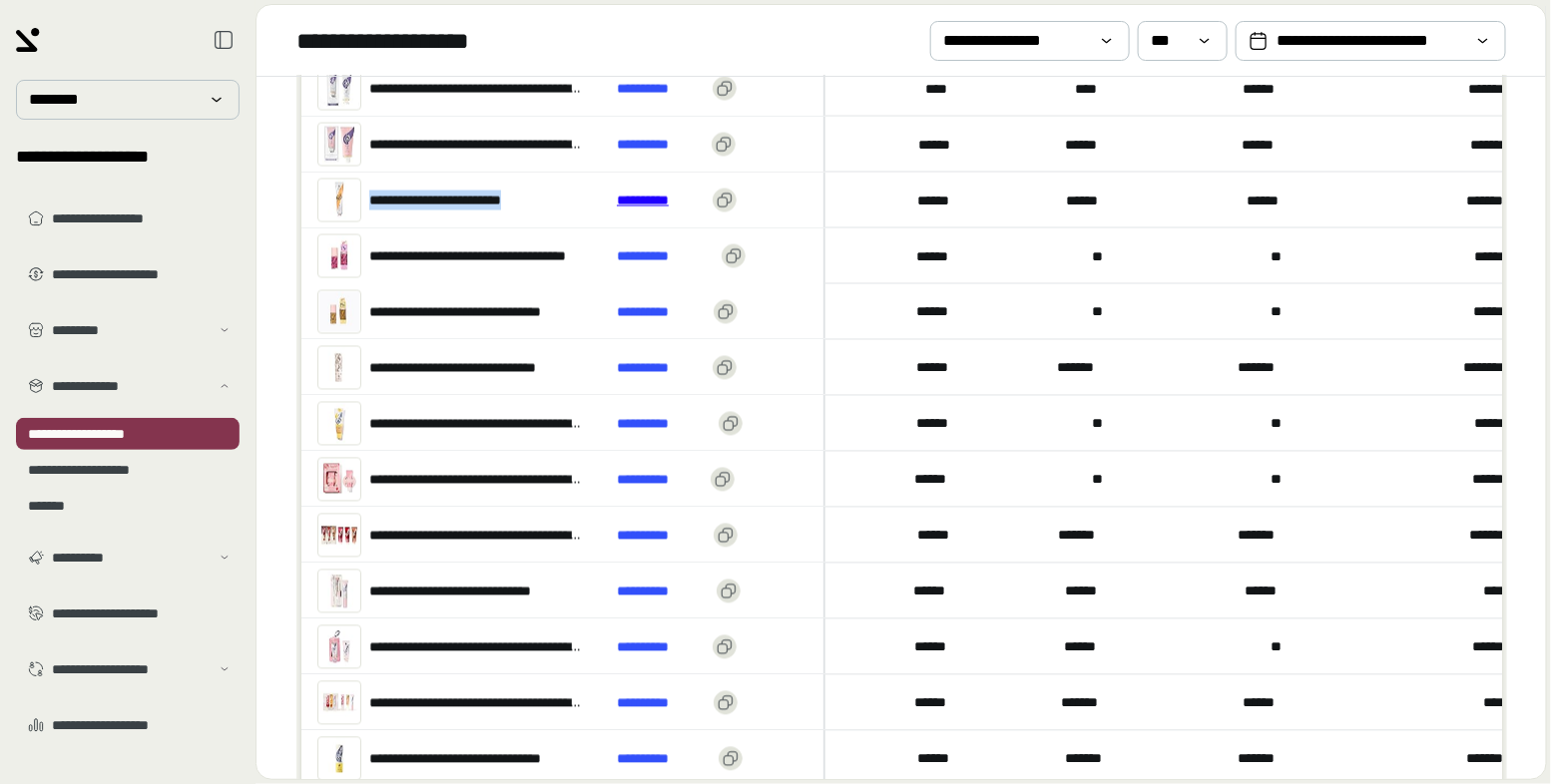 click on "**********" at bounding box center (661, 199) 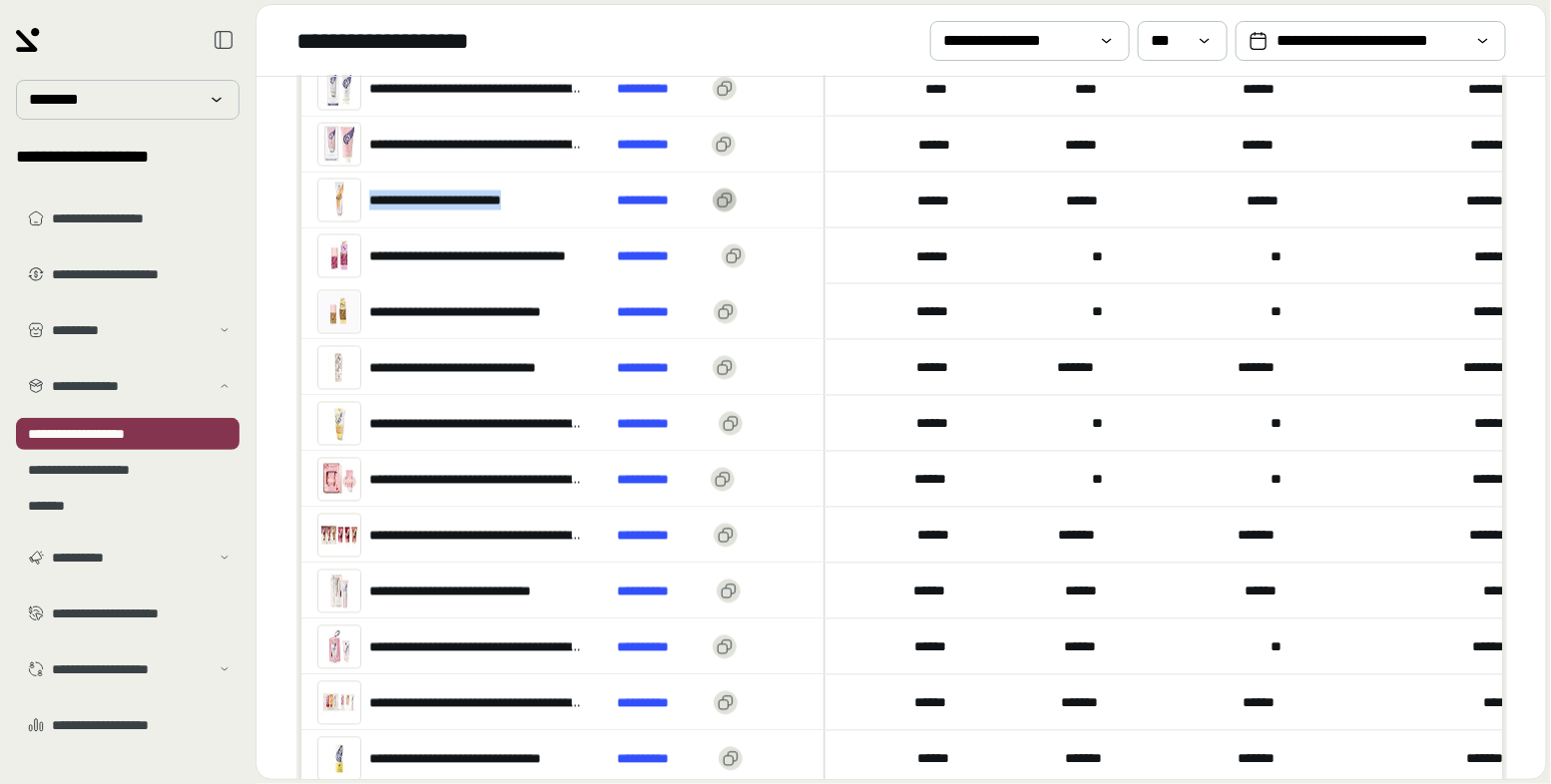 click 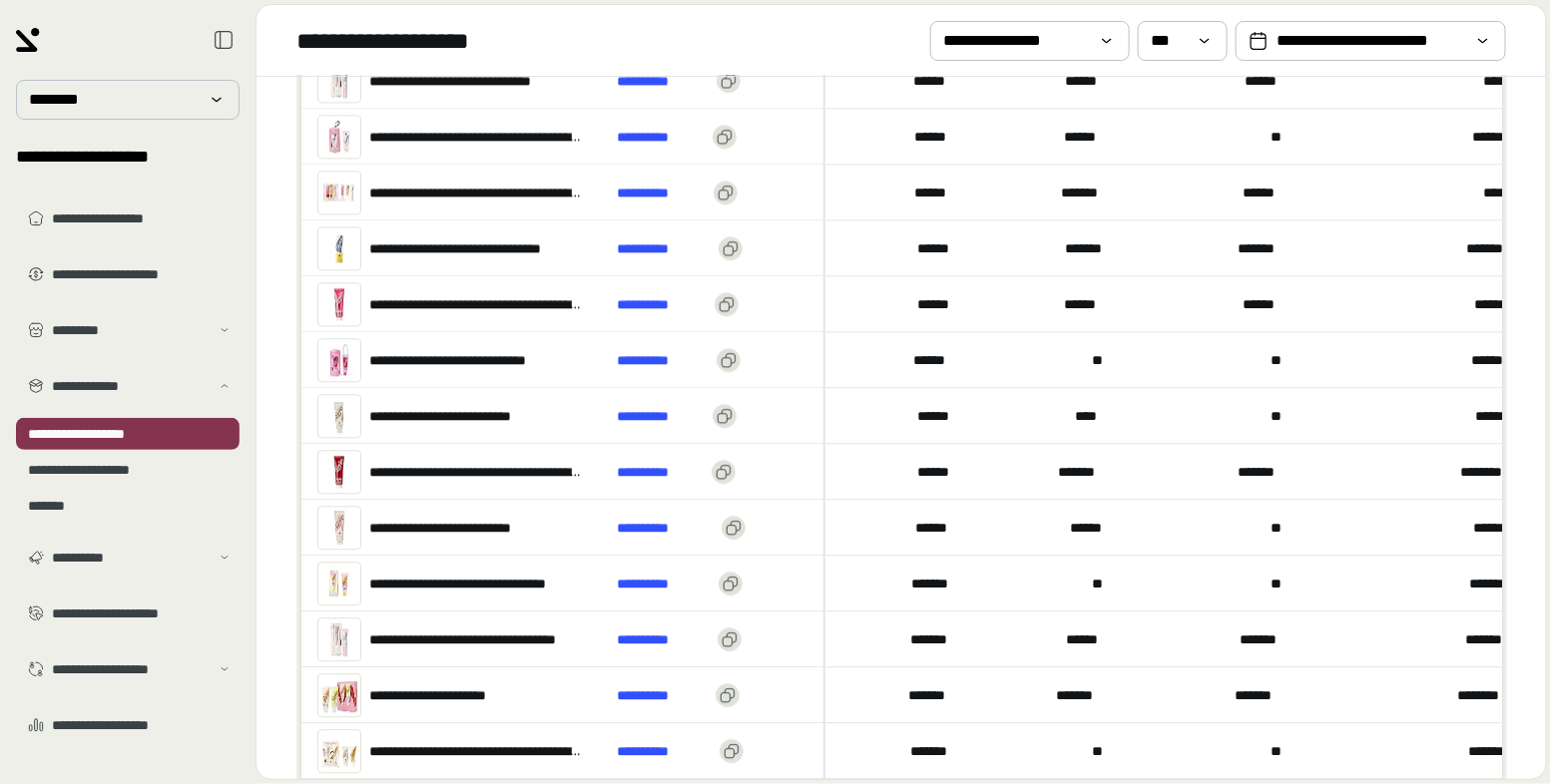 scroll, scrollTop: 2733, scrollLeft: 0, axis: vertical 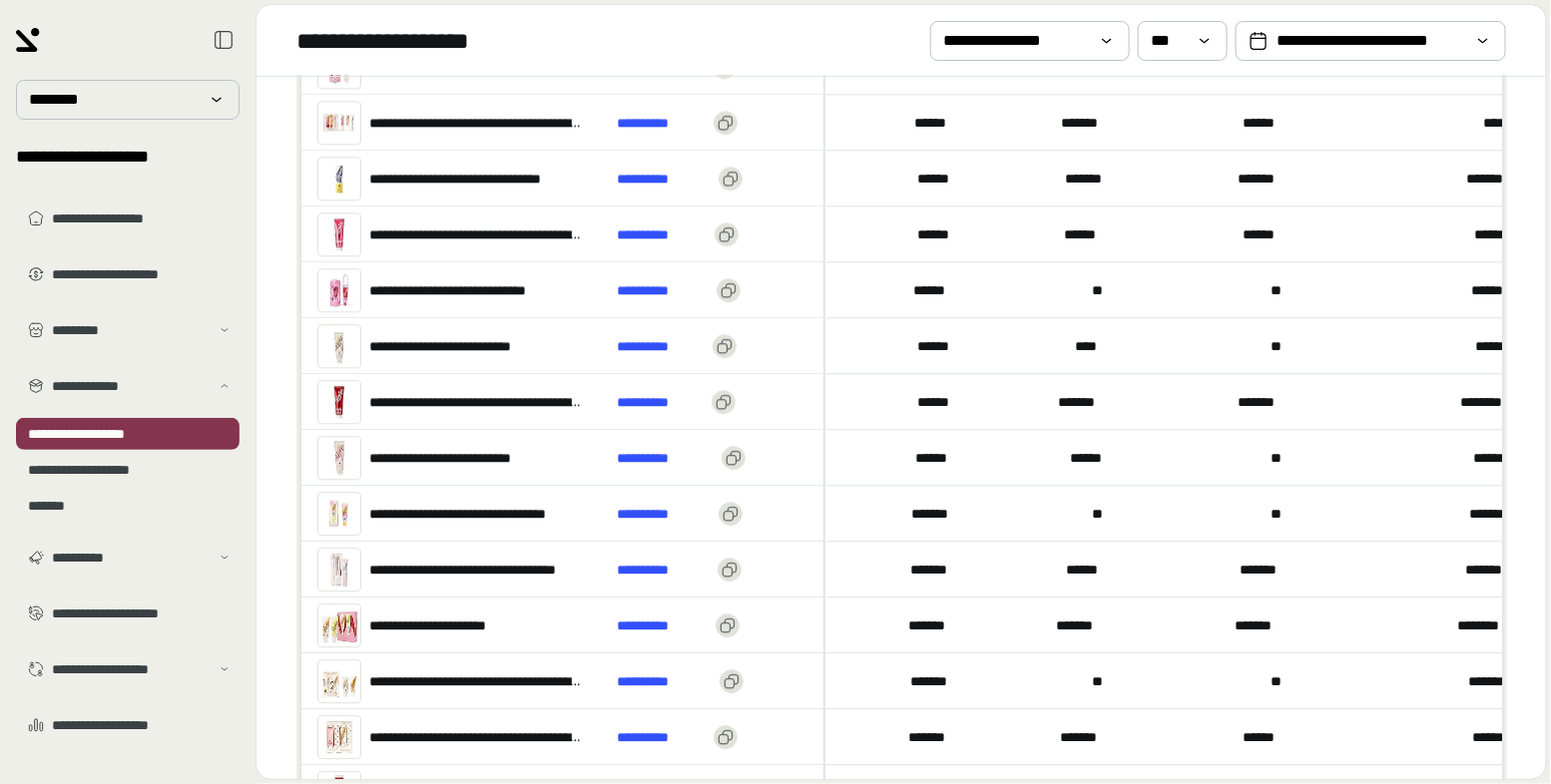 type 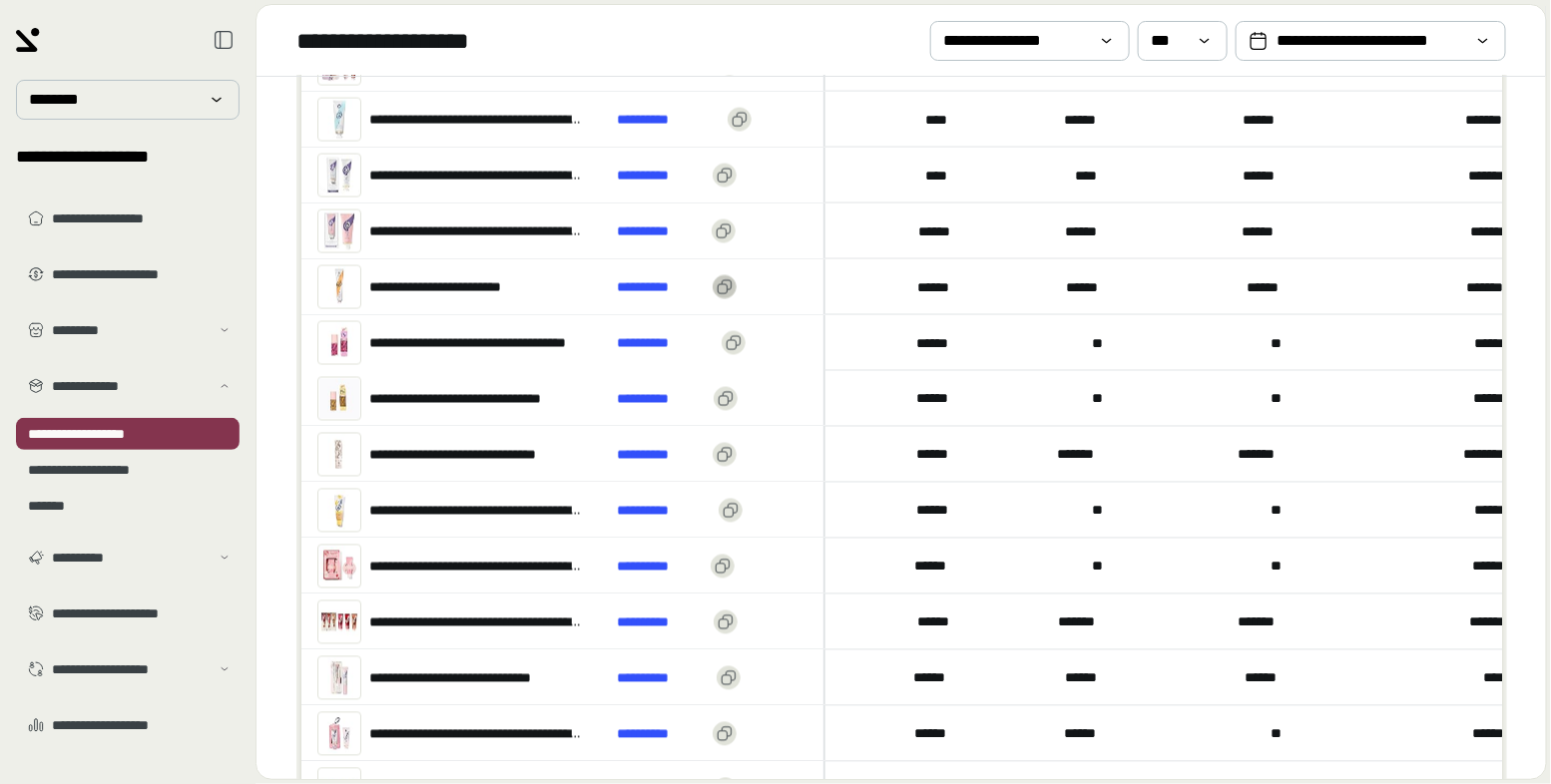 scroll, scrollTop: 2164, scrollLeft: 0, axis: vertical 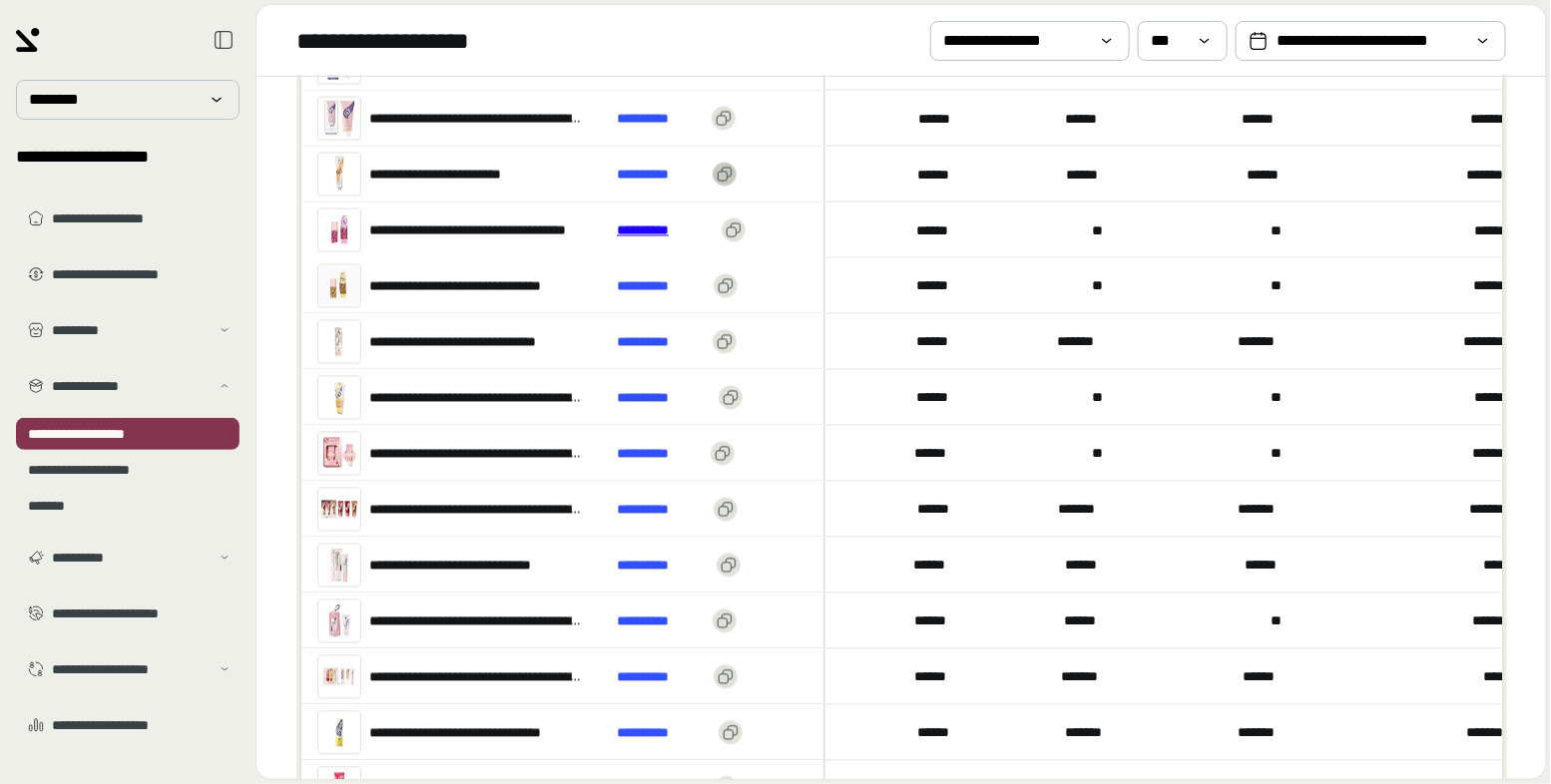 click on "**********" at bounding box center (665, 229) 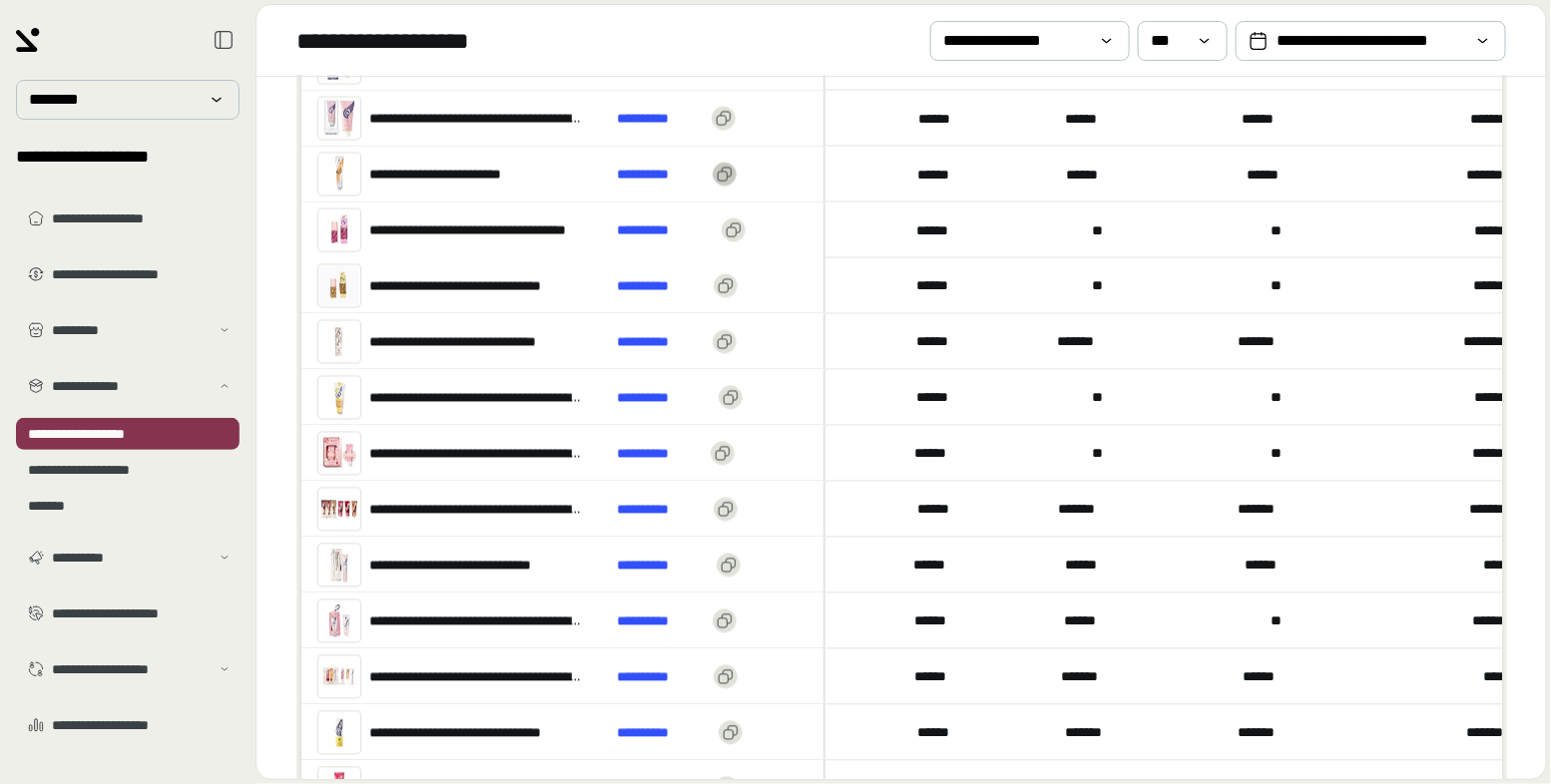 click on "******" at bounding box center [938, 229] 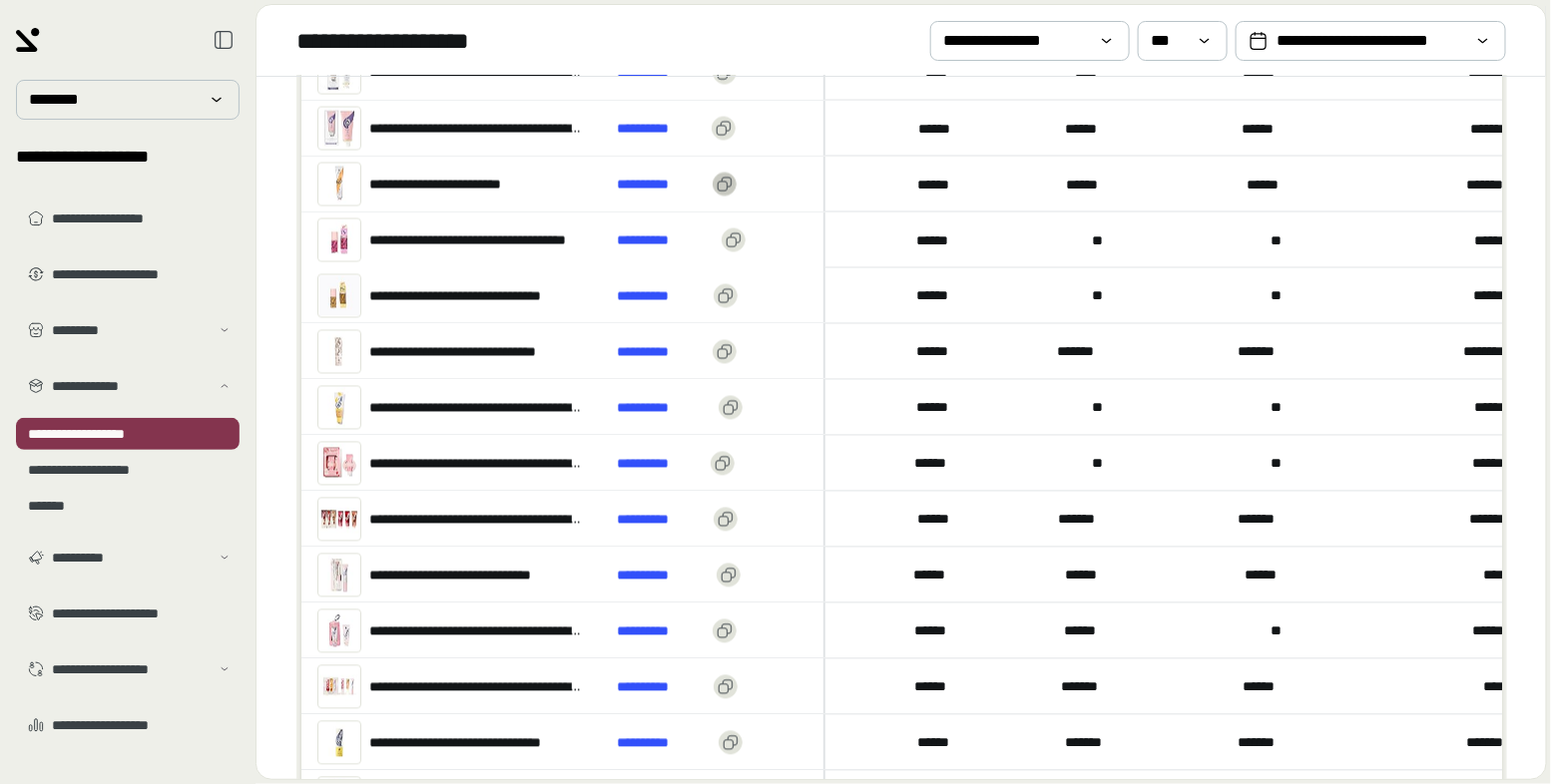 scroll, scrollTop: 2151, scrollLeft: 0, axis: vertical 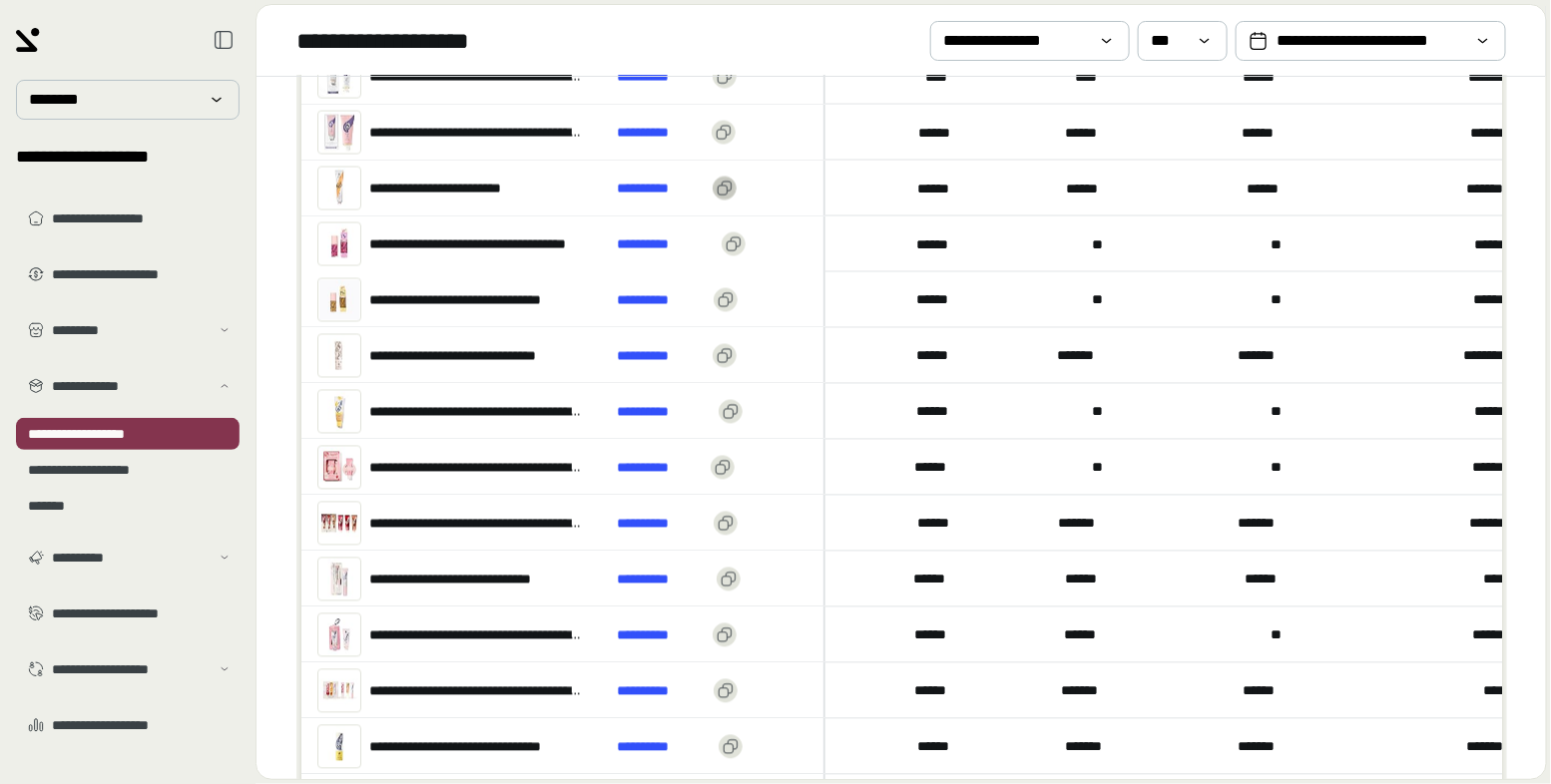 click on "******" at bounding box center [938, 243] 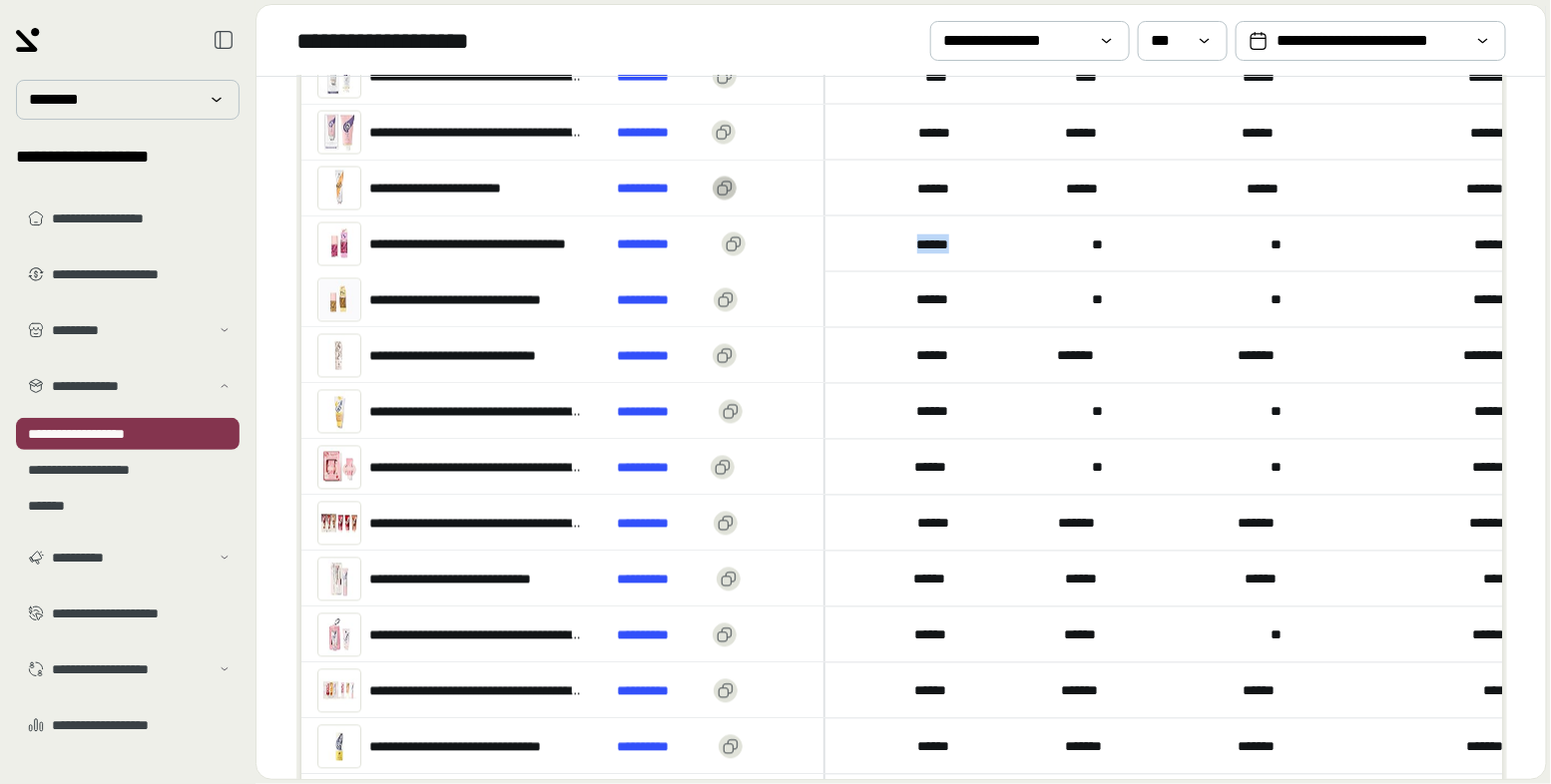 drag, startPoint x: 968, startPoint y: 237, endPoint x: 895, endPoint y: 237, distance: 73 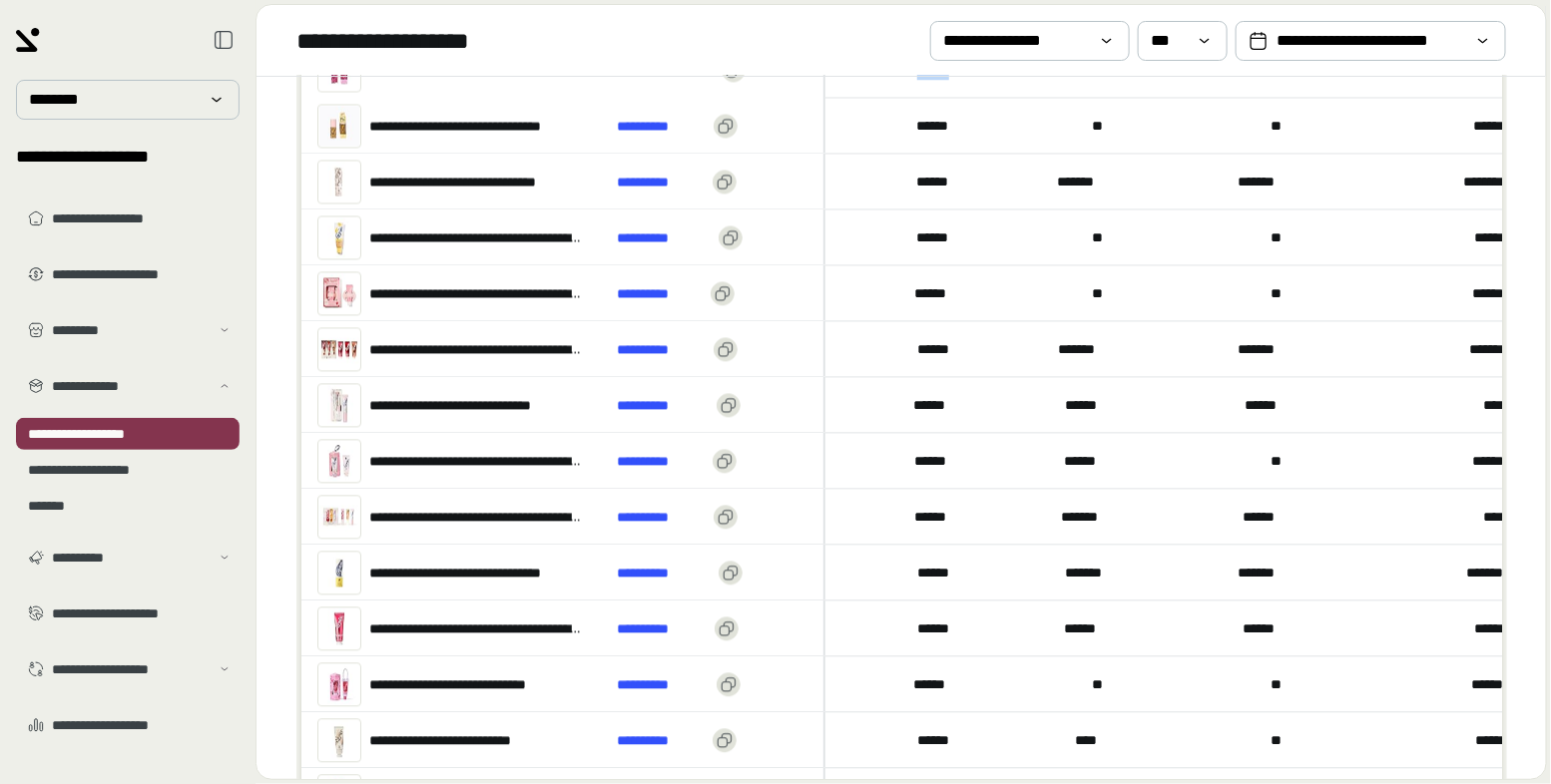 scroll, scrollTop: 2330, scrollLeft: 0, axis: vertical 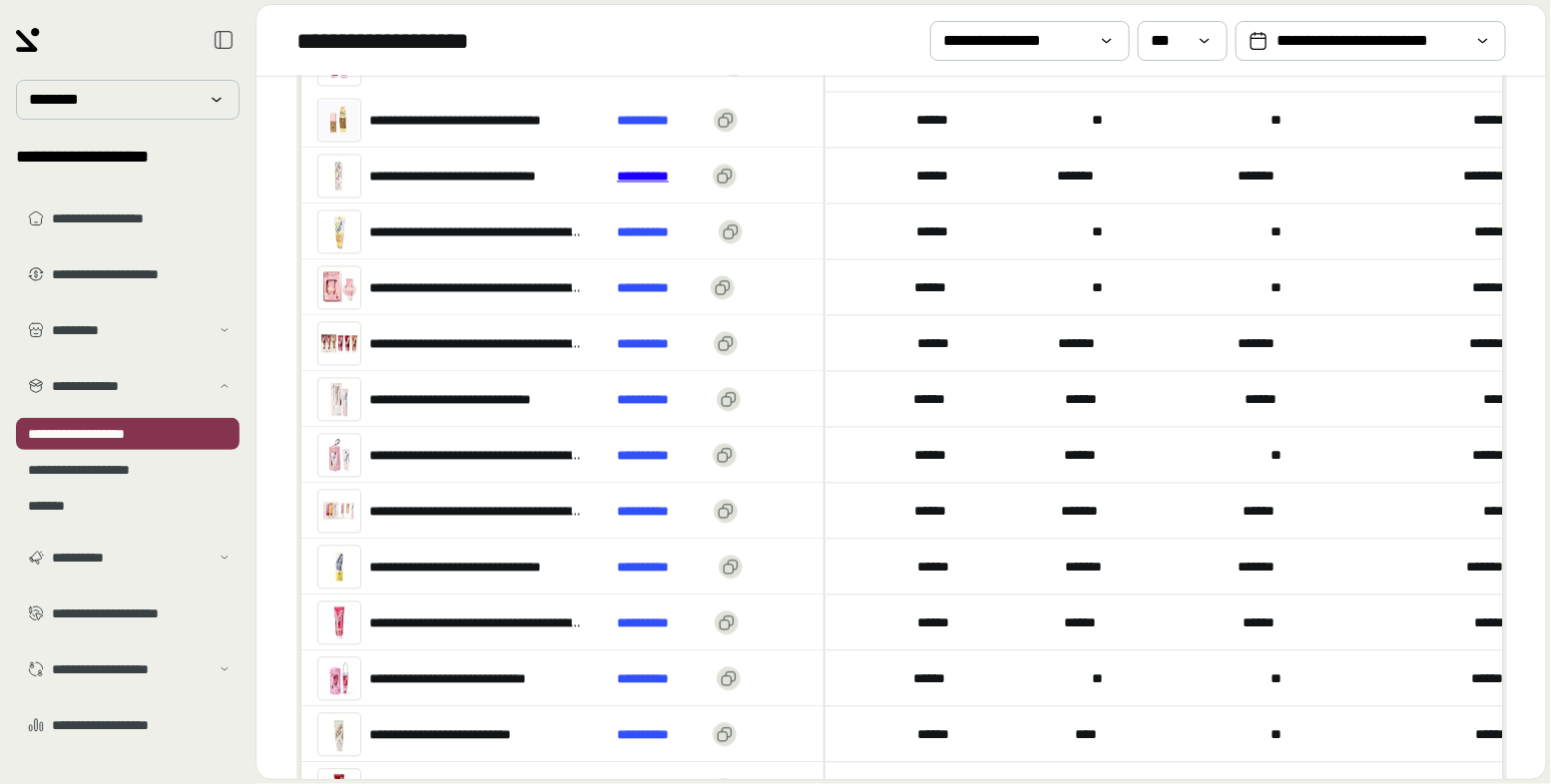 click on "**********" at bounding box center [661, 176] 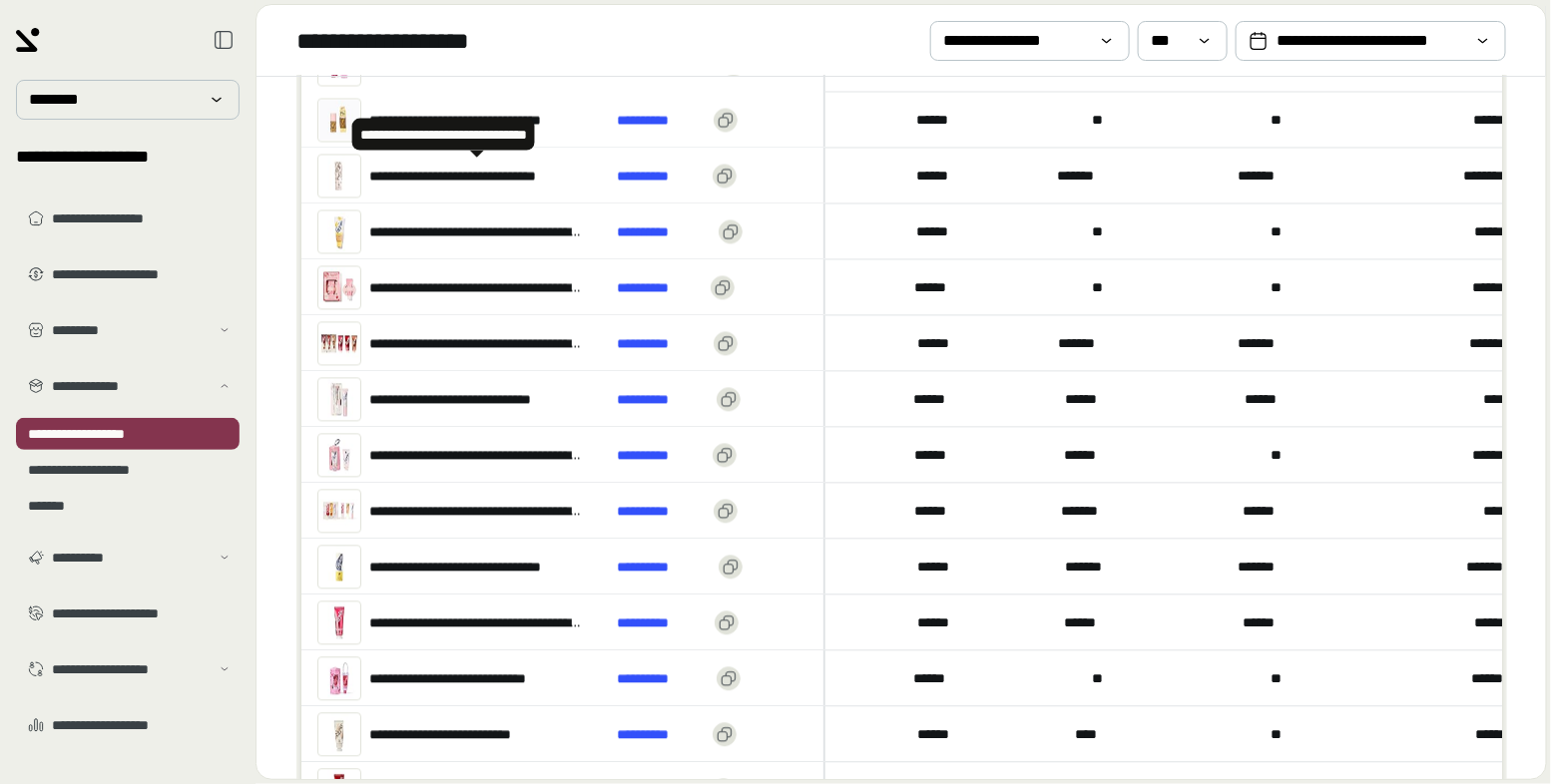 click on "**********" at bounding box center (477, 176) 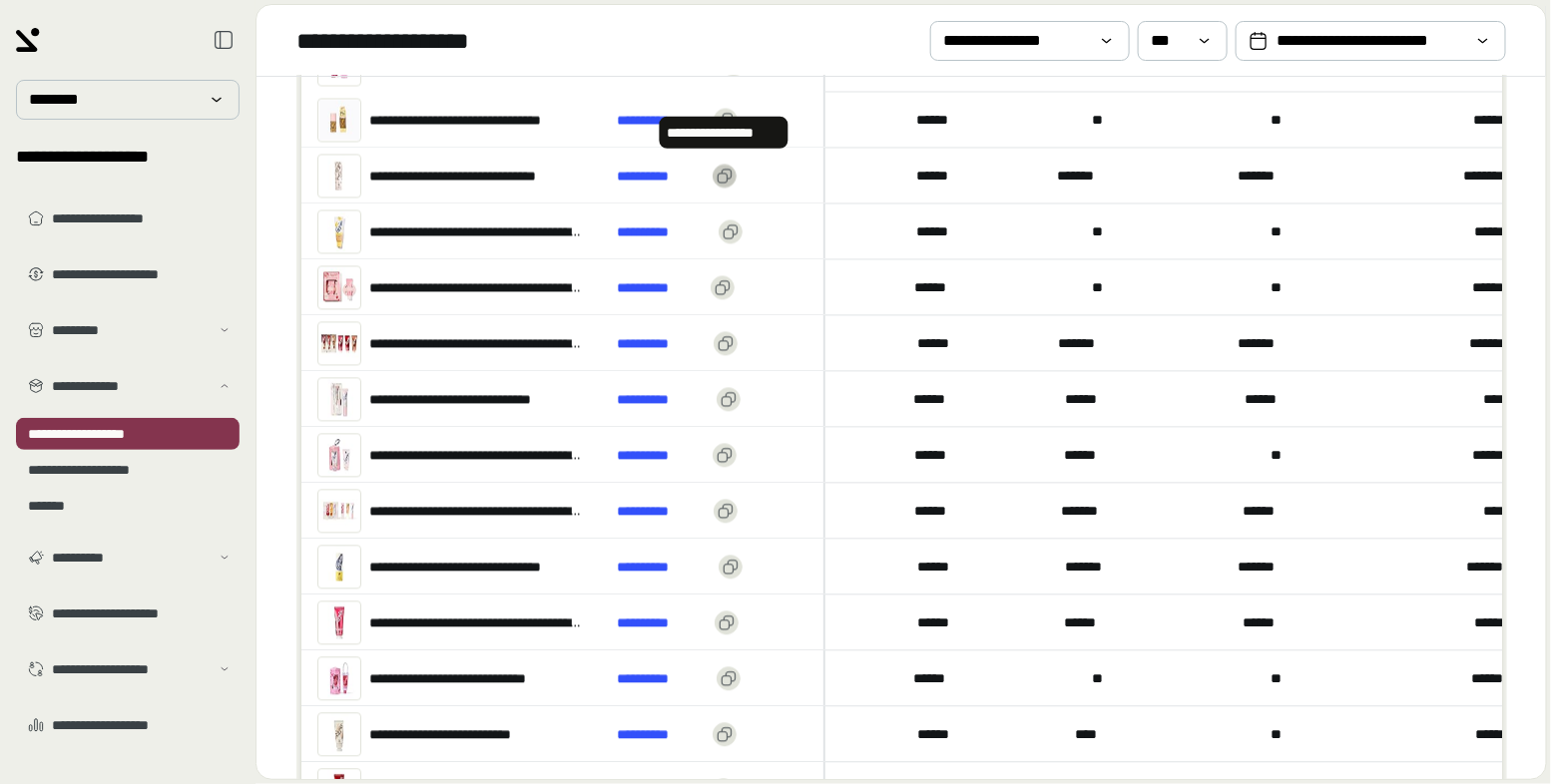 click 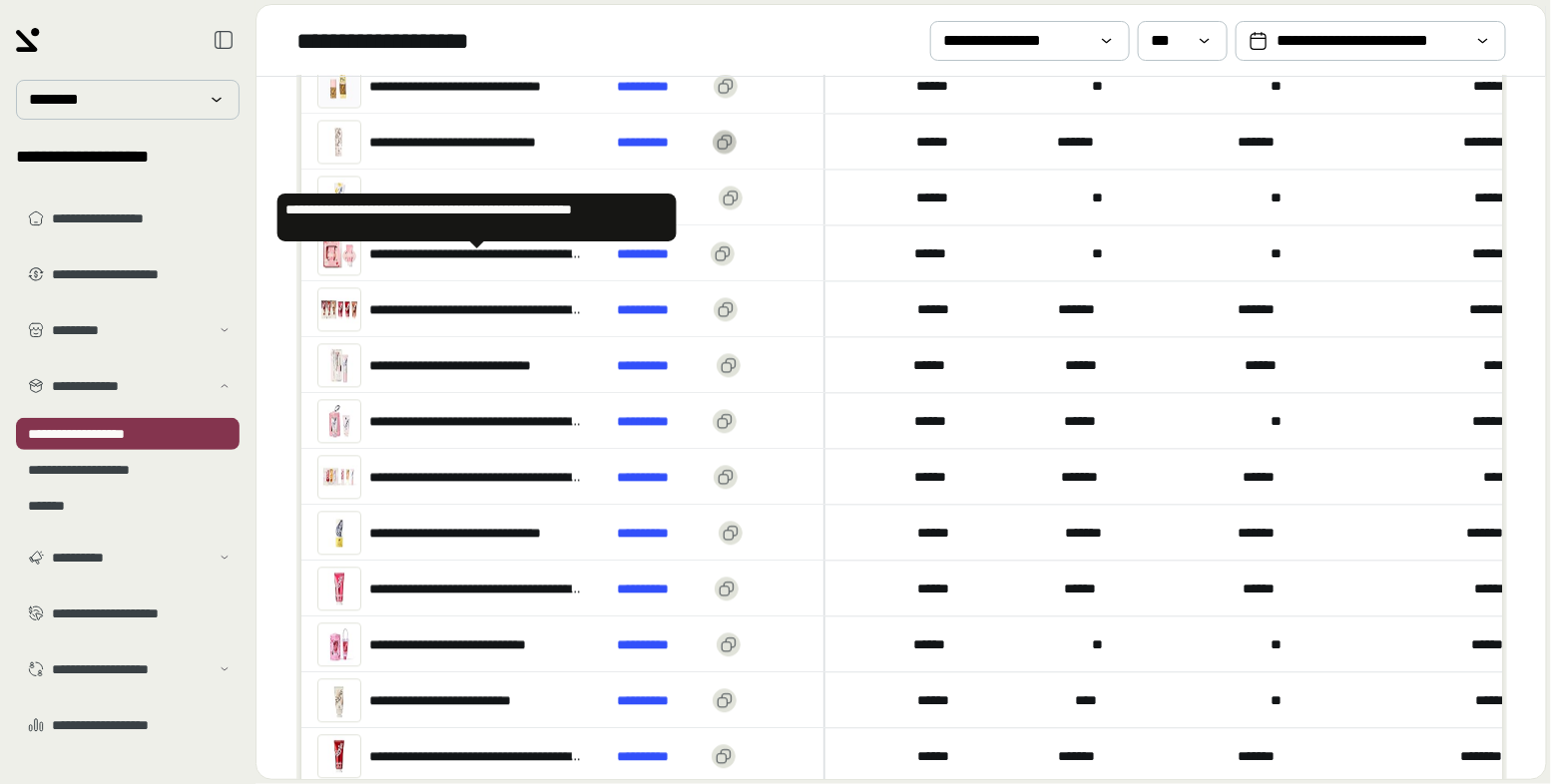 scroll, scrollTop: 2375, scrollLeft: 0, axis: vertical 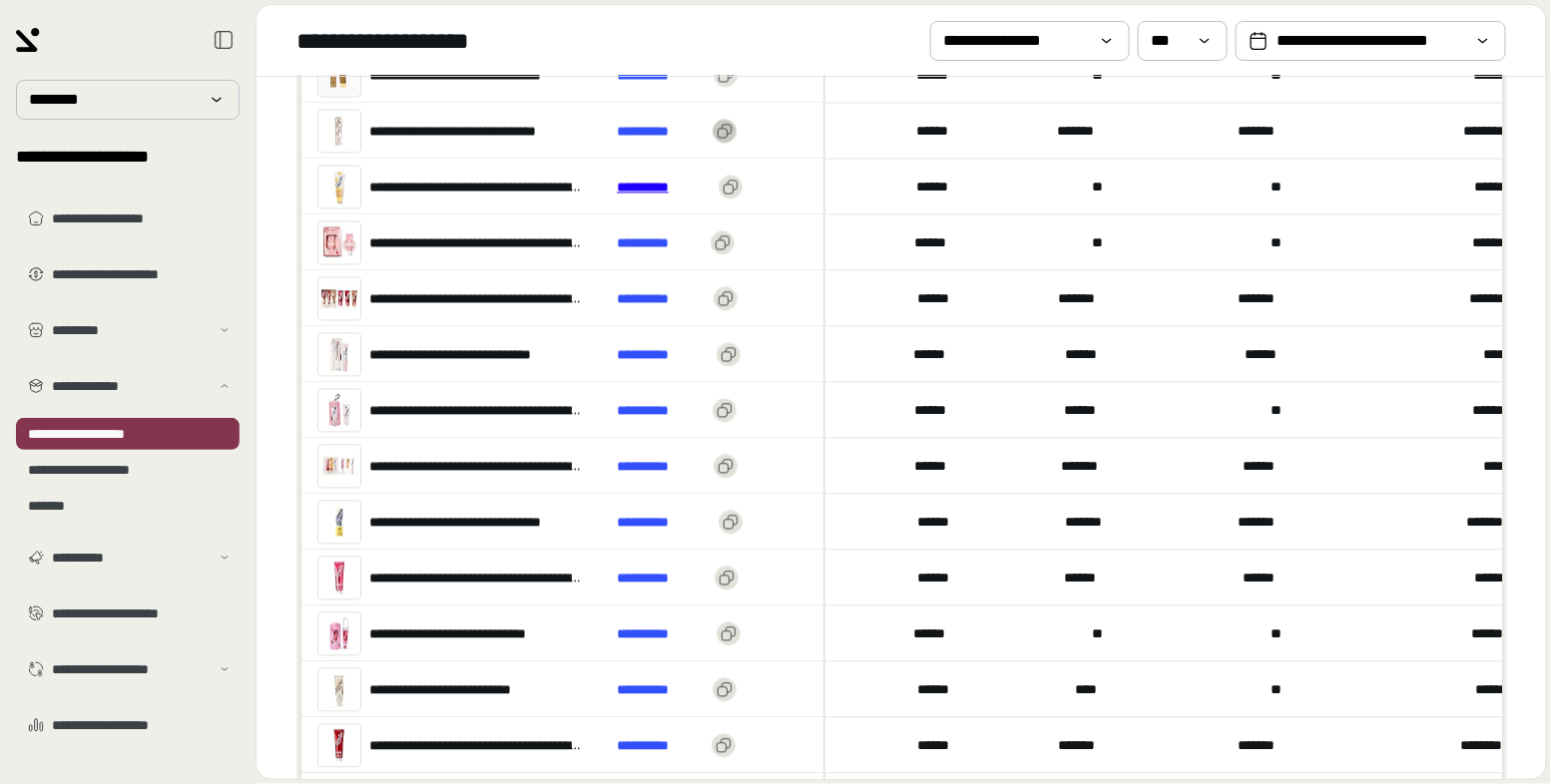 click on "**********" at bounding box center [664, 187] 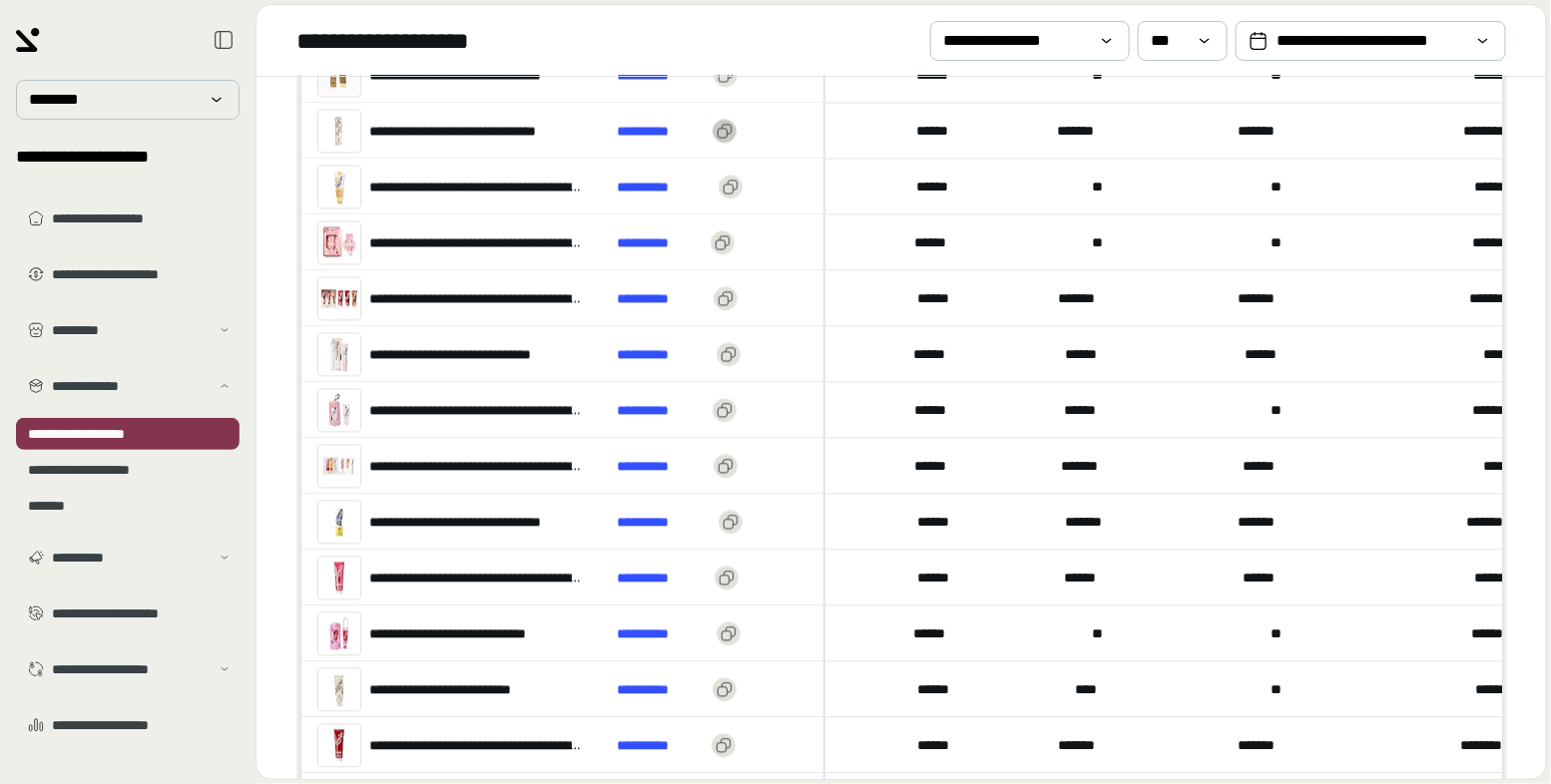 scroll, scrollTop: 2398, scrollLeft: 0, axis: vertical 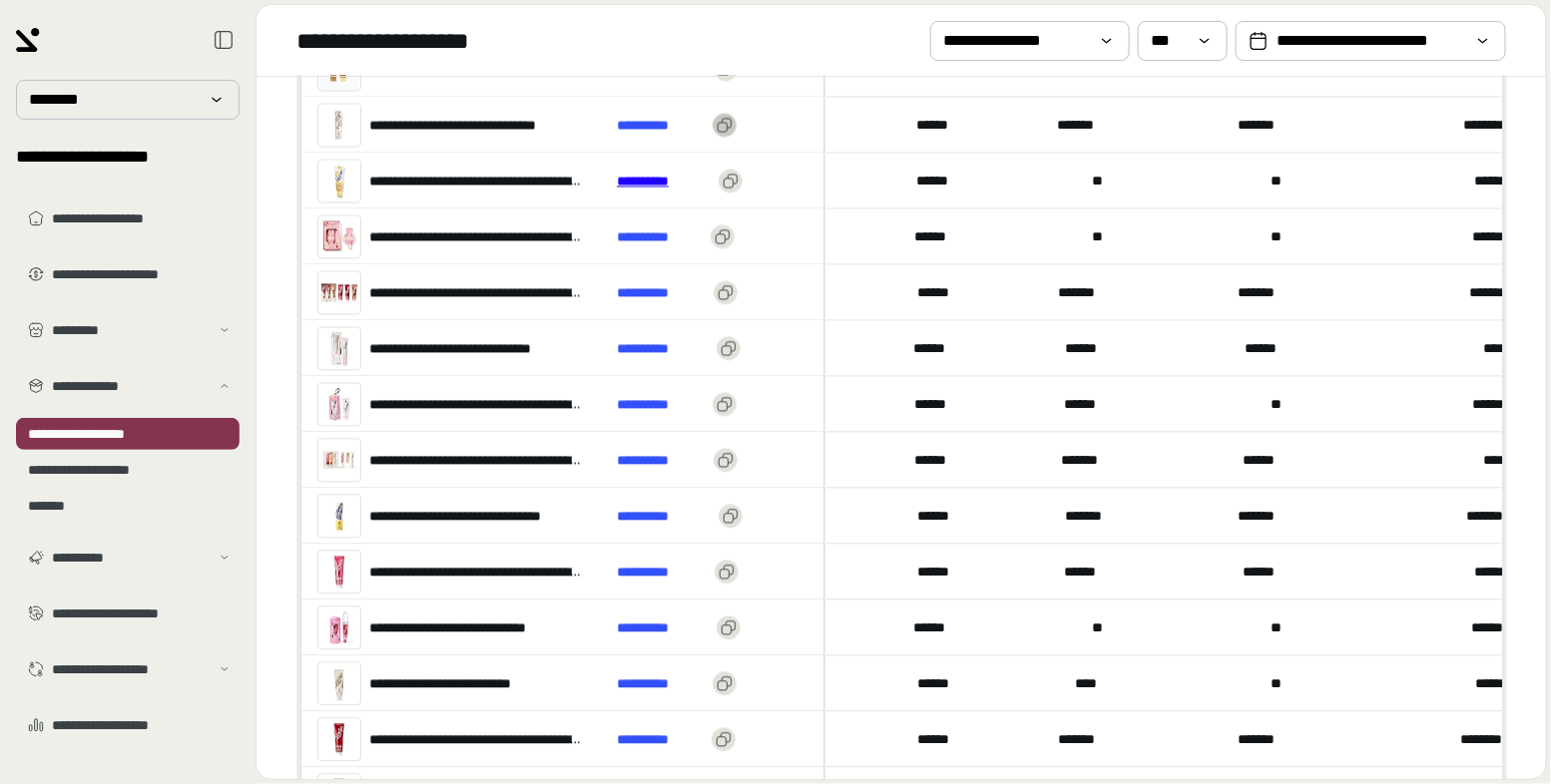 click on "**********" at bounding box center [664, 181] 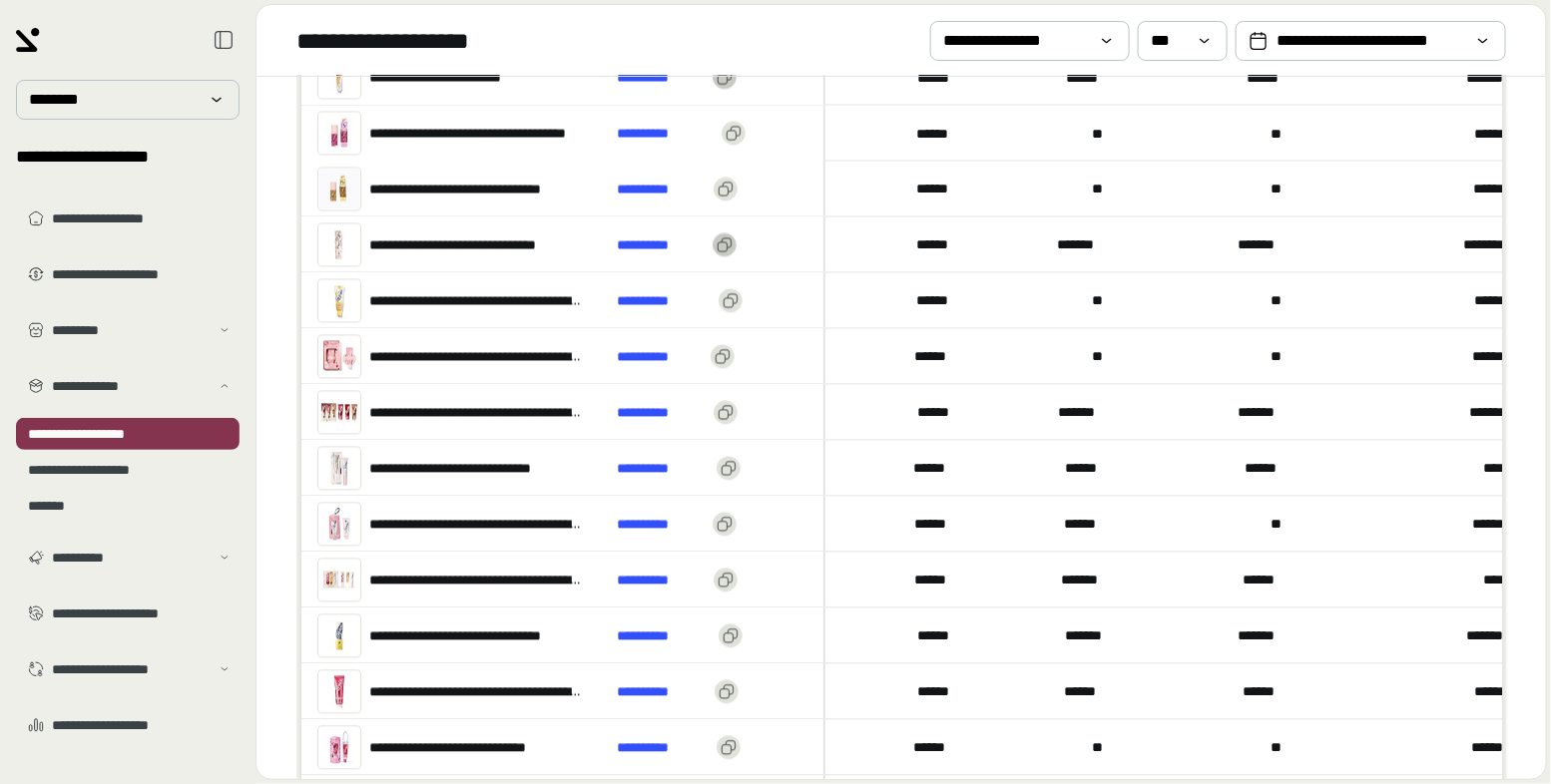 scroll, scrollTop: 2268, scrollLeft: 0, axis: vertical 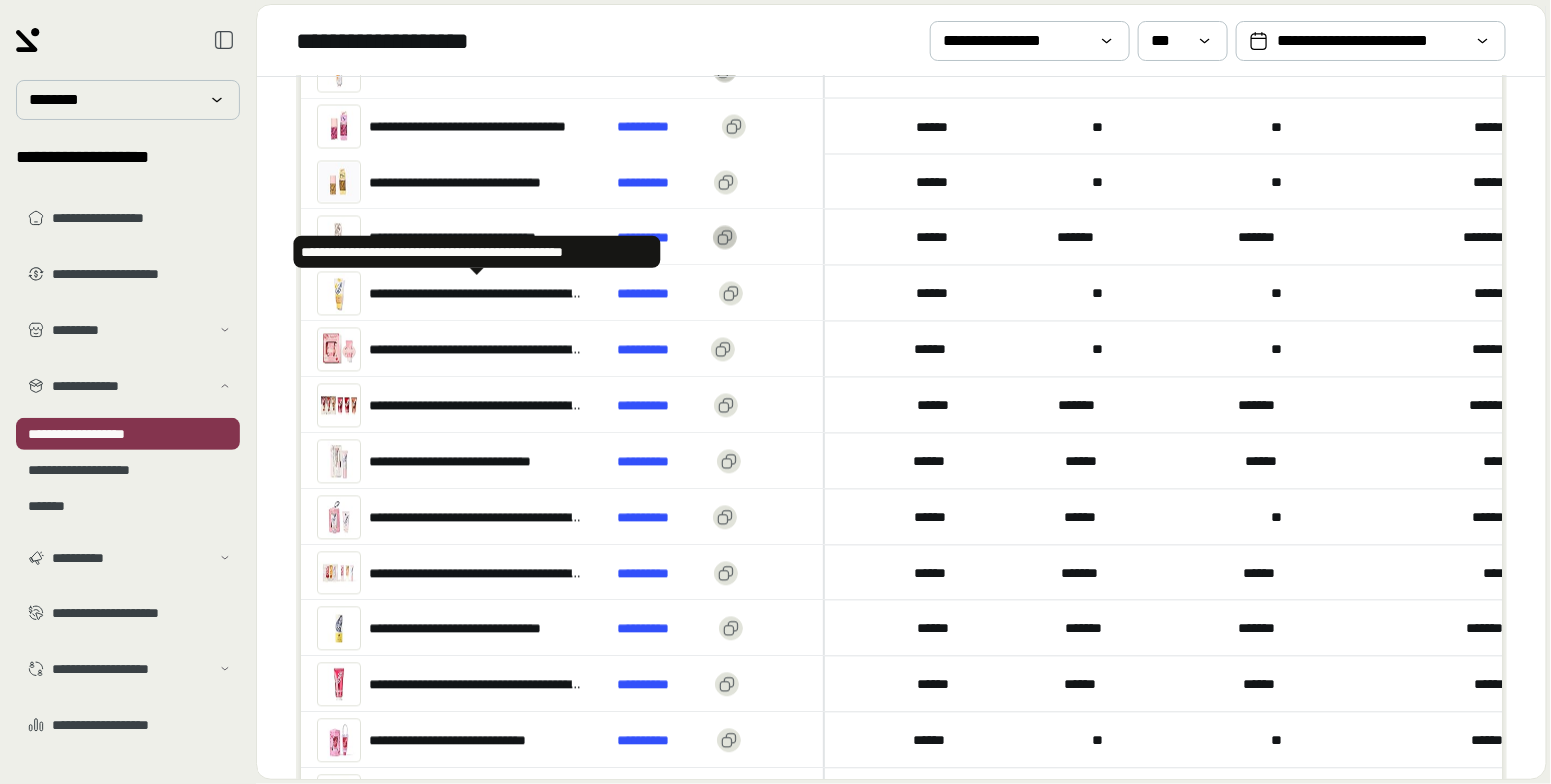 click on "**********" at bounding box center (477, 293) 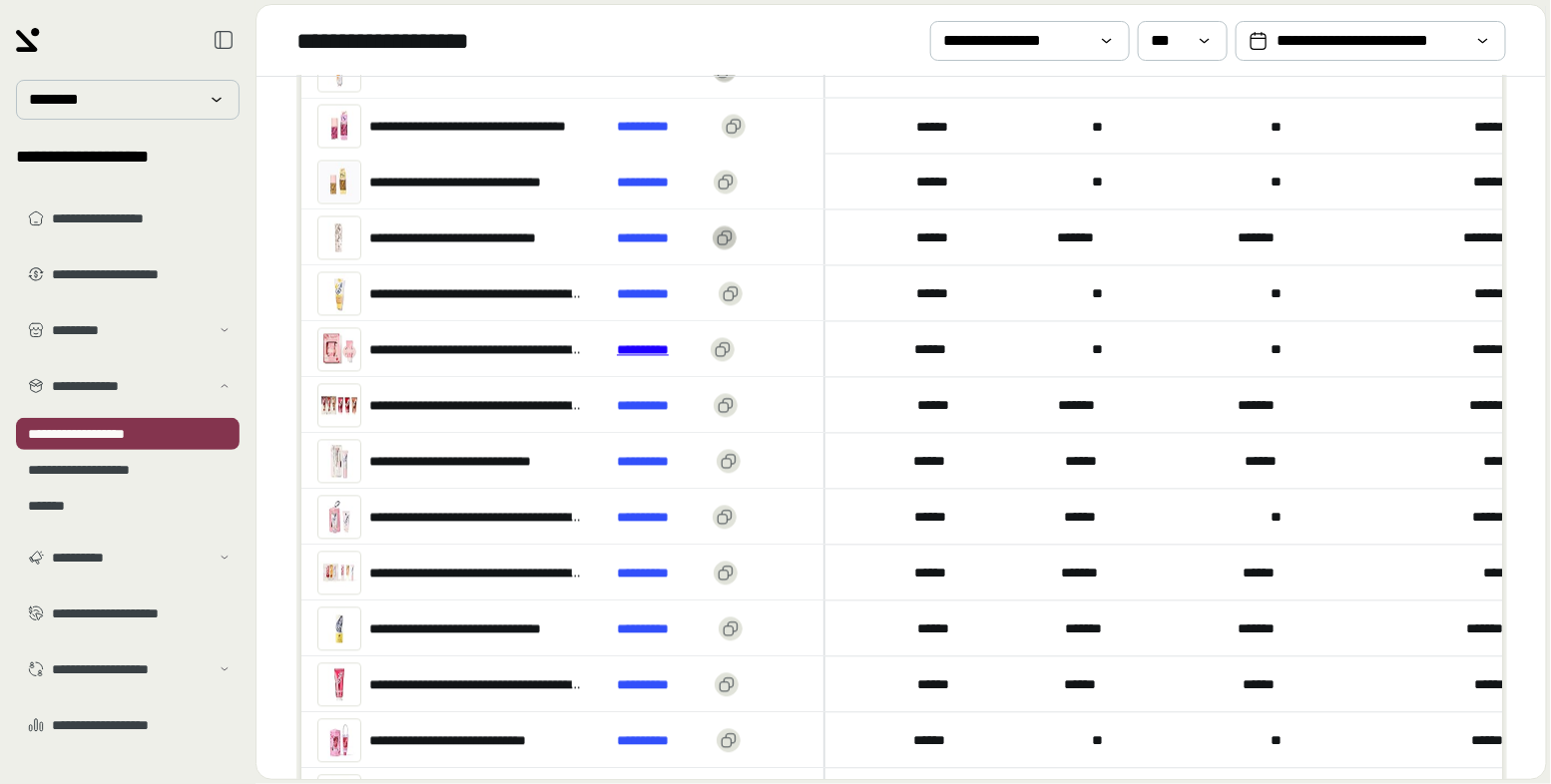 click on "**********" at bounding box center [660, 349] 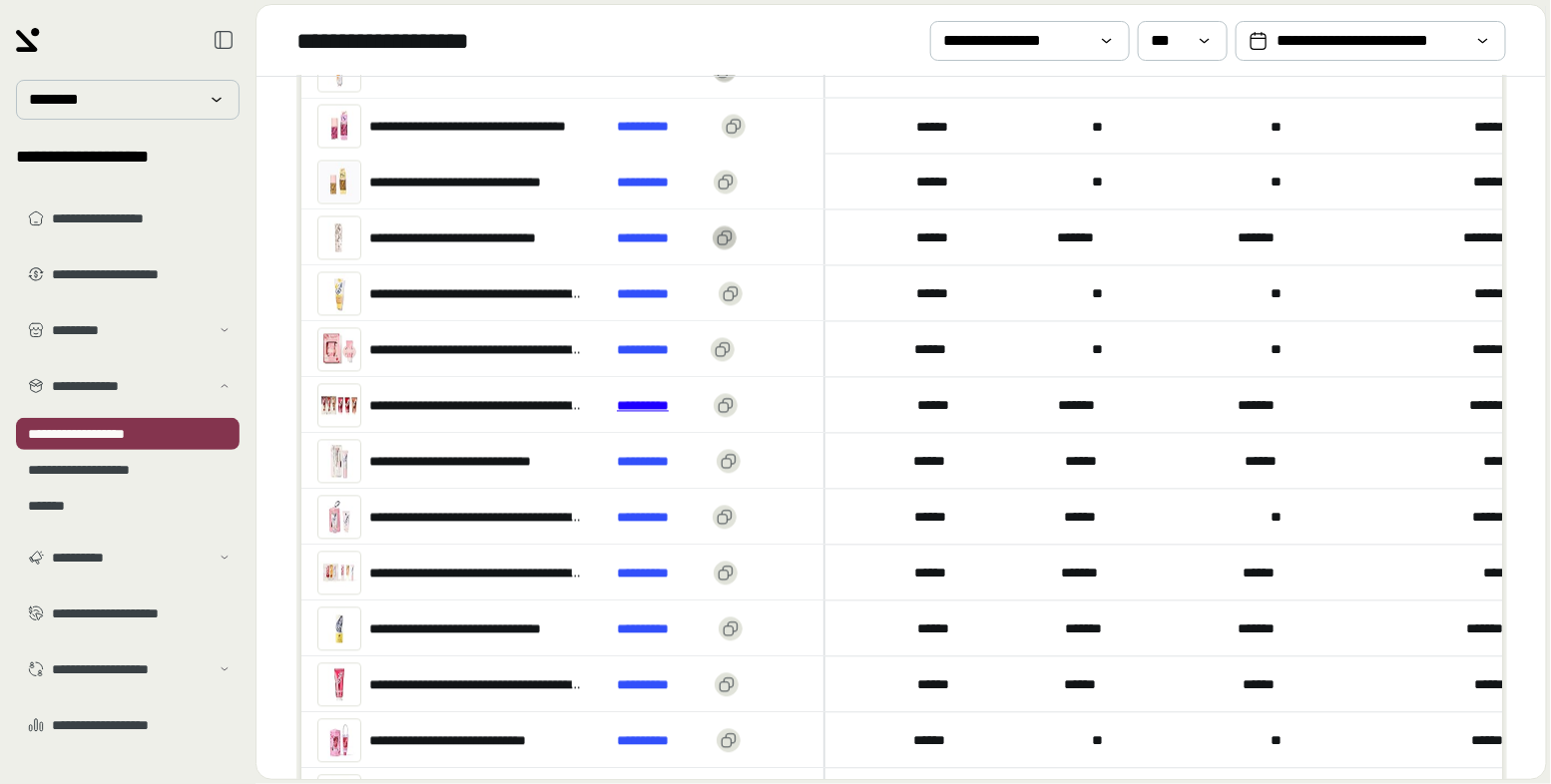 click on "**********" at bounding box center (661, 405) 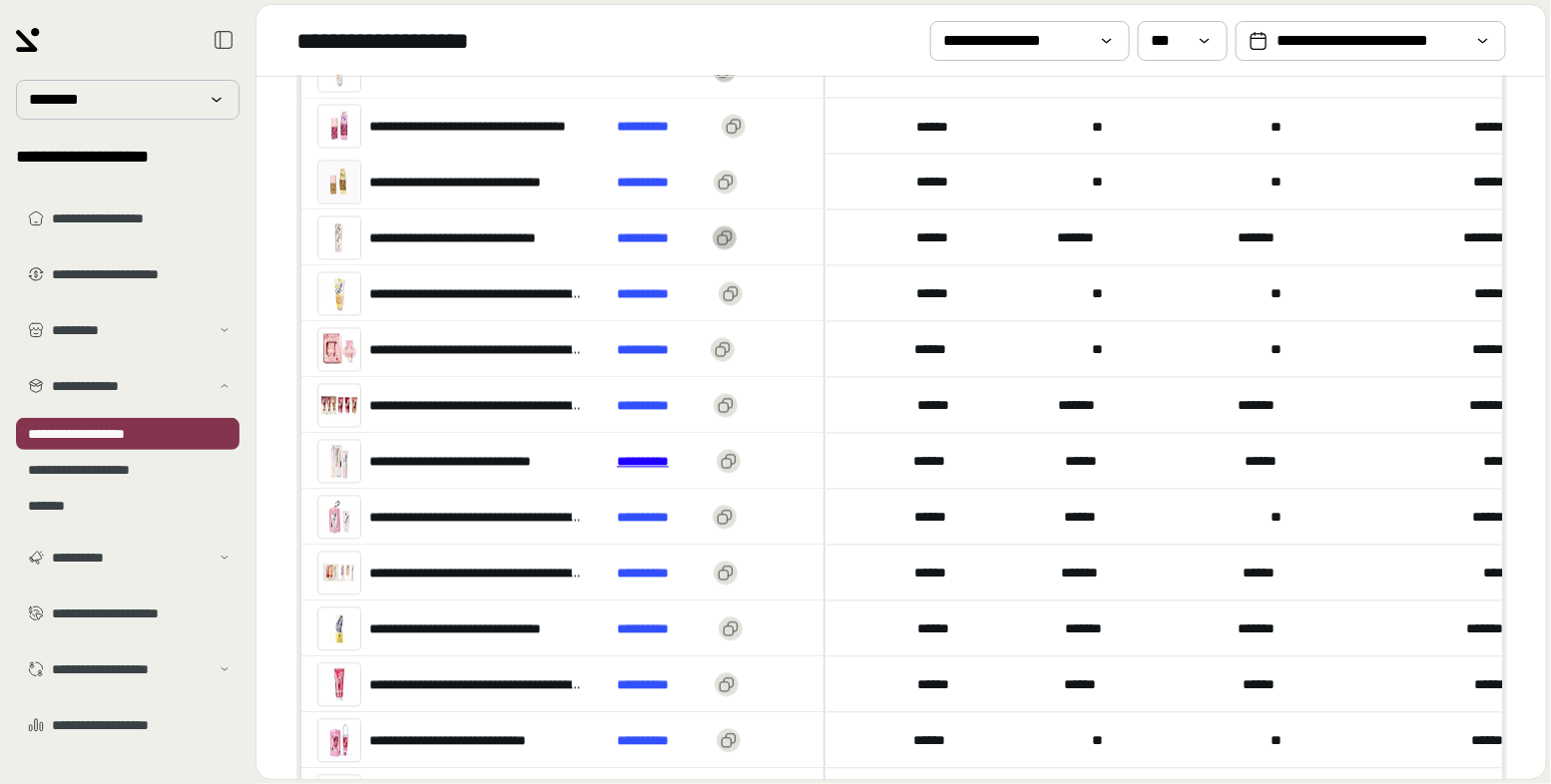 click on "**********" at bounding box center (663, 461) 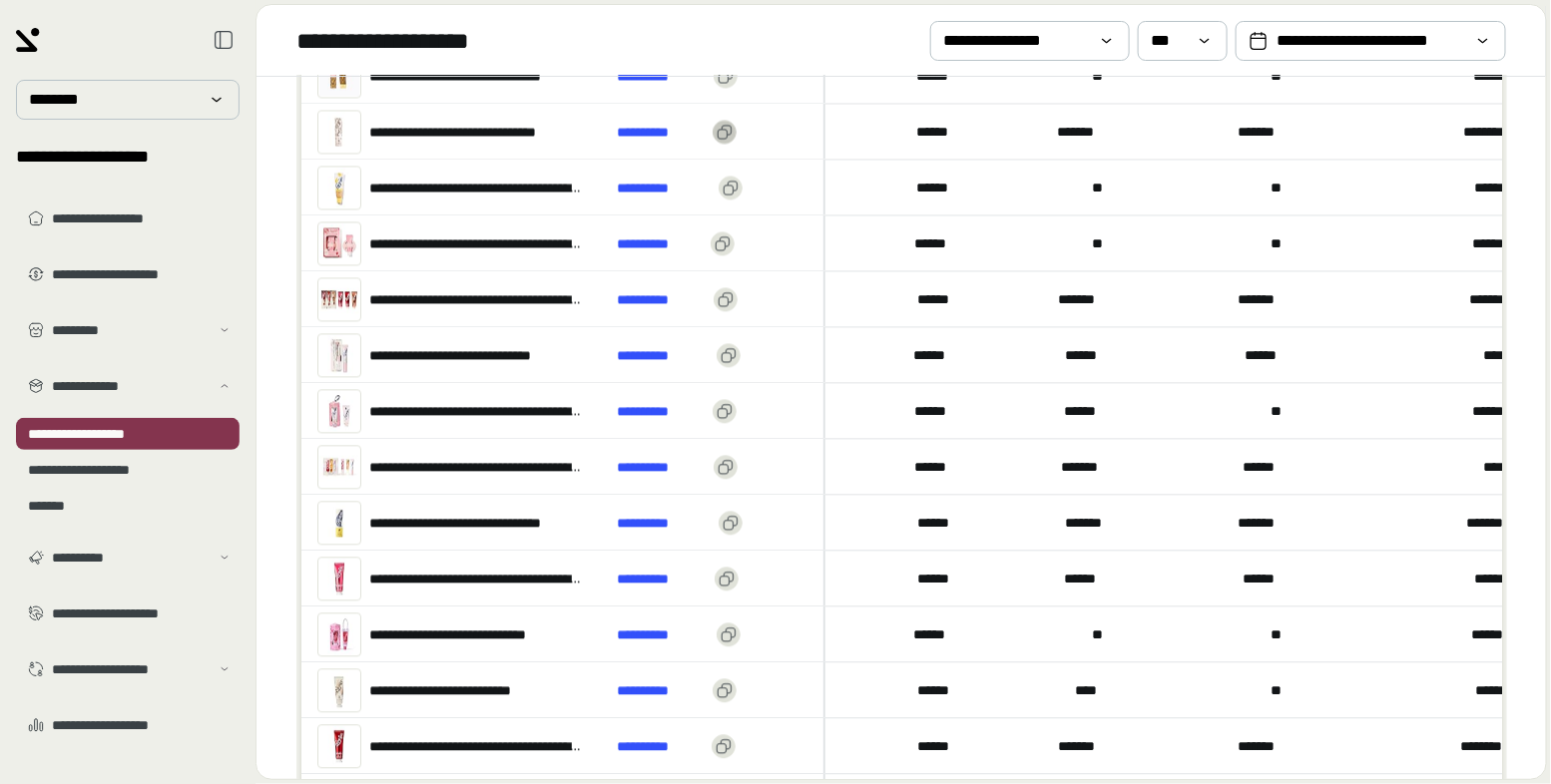 scroll, scrollTop: 2421, scrollLeft: 0, axis: vertical 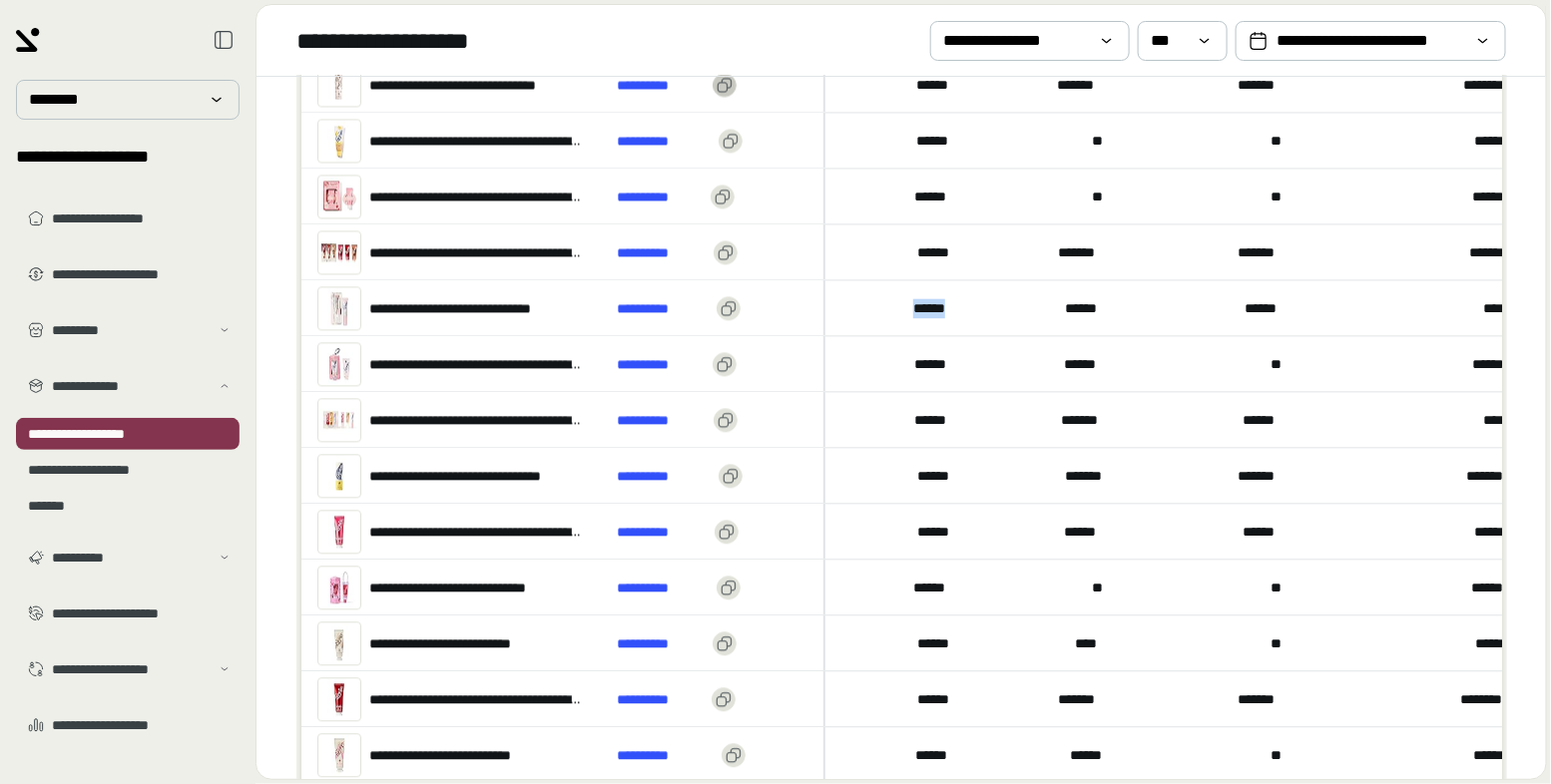 drag, startPoint x: 971, startPoint y: 310, endPoint x: 890, endPoint y: 308, distance: 81.02469 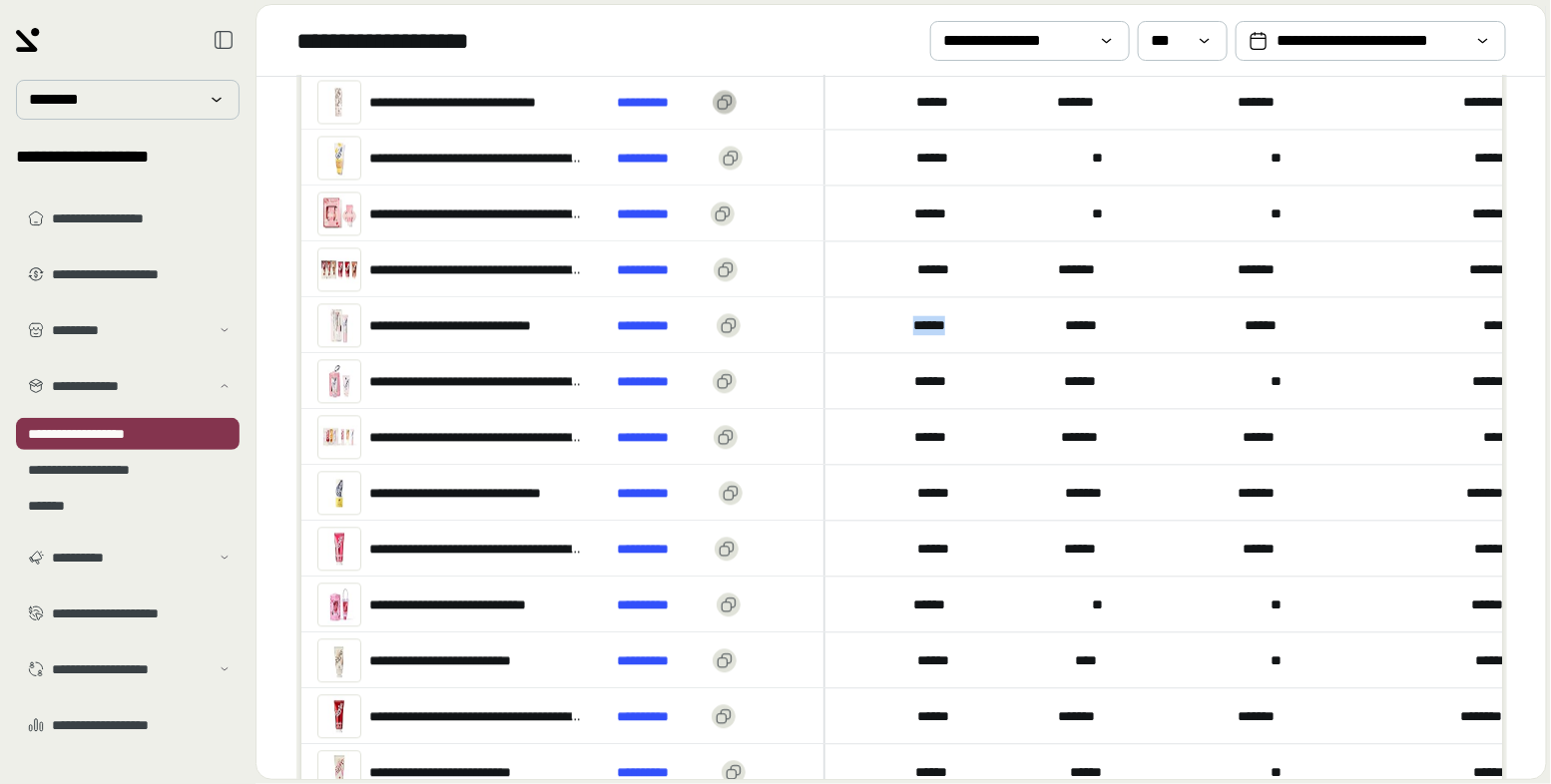 scroll, scrollTop: 2414, scrollLeft: 0, axis: vertical 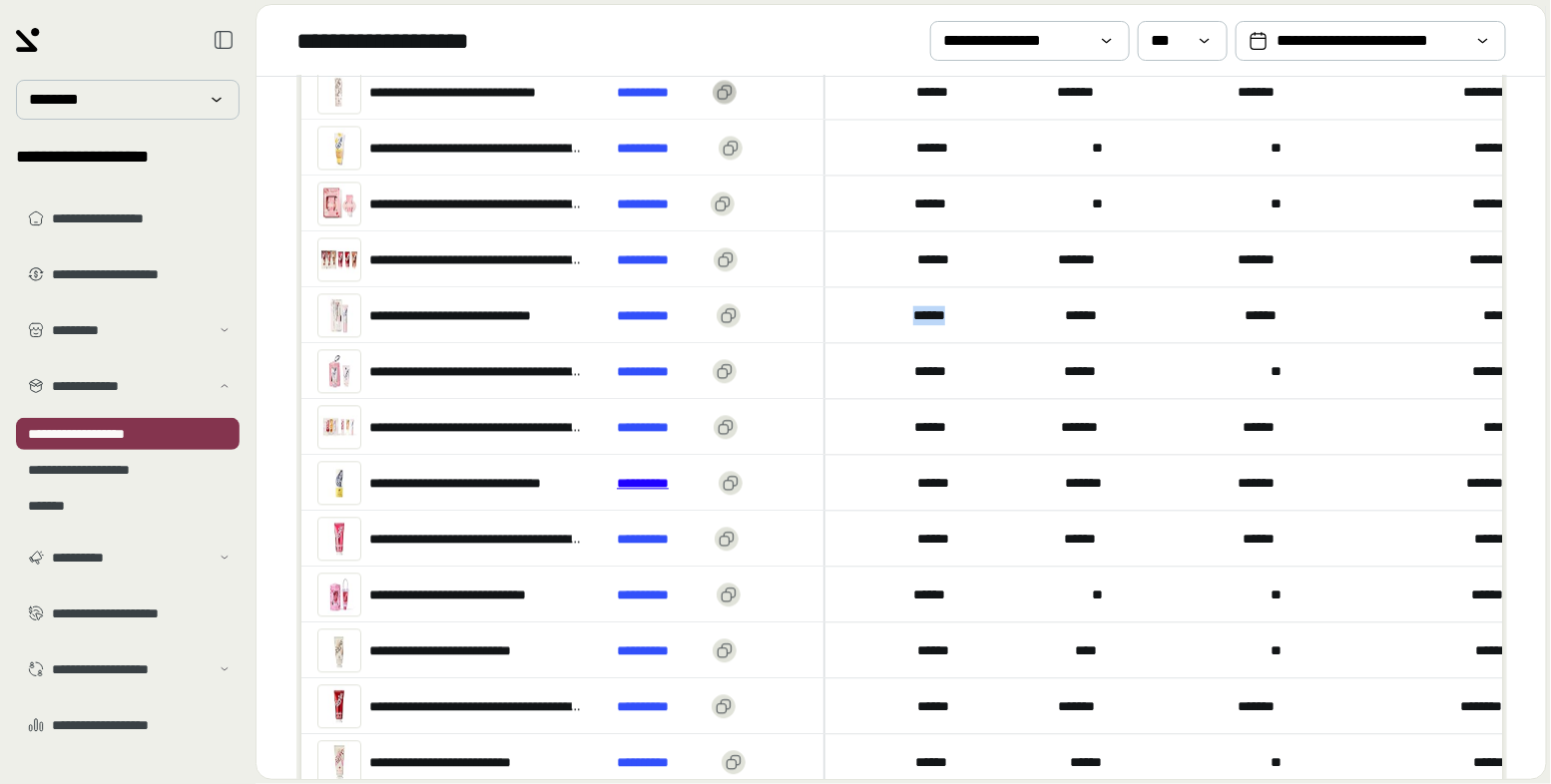 click on "**********" at bounding box center (664, 483) 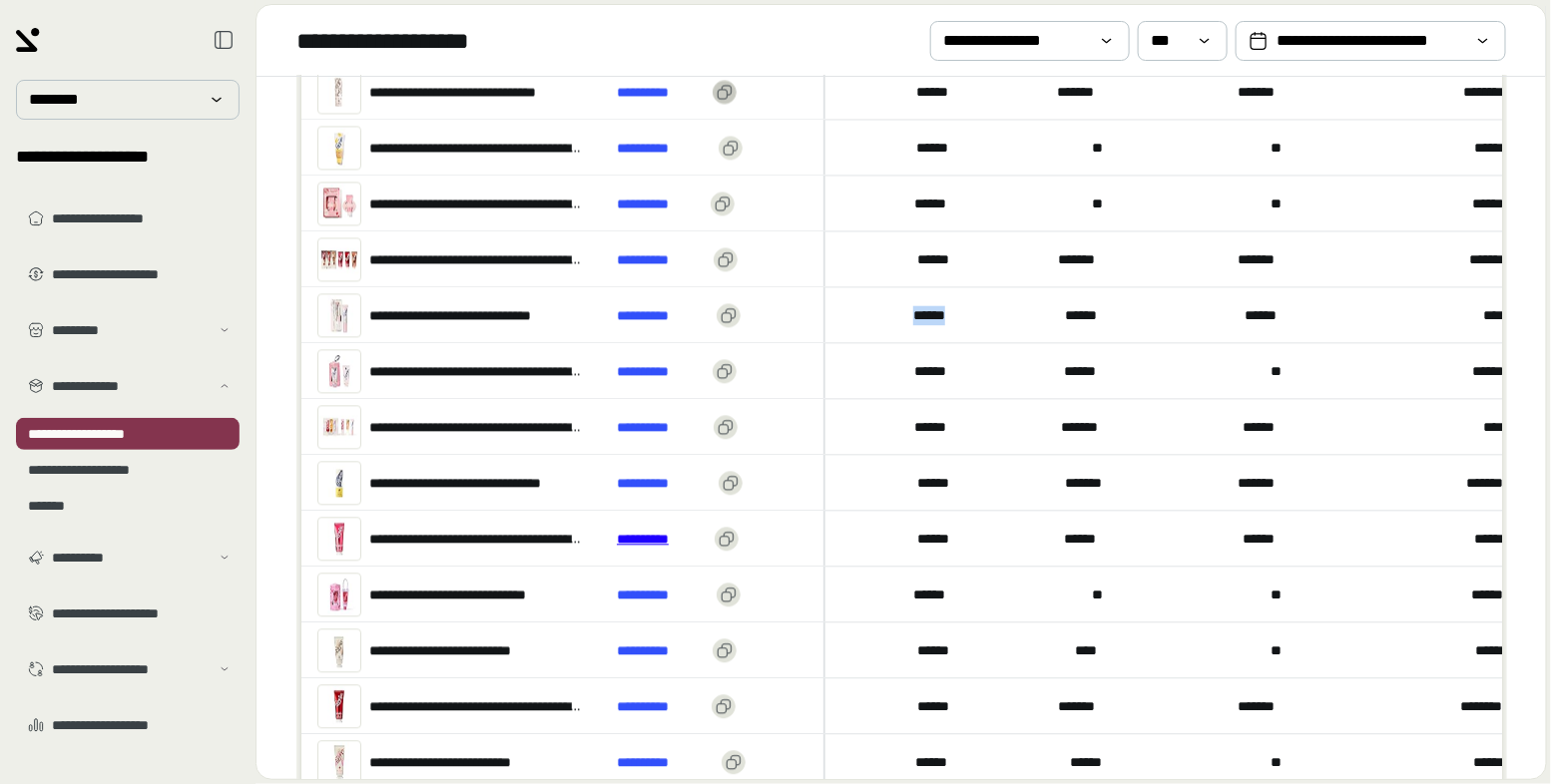click on "**********" at bounding box center [662, 539] 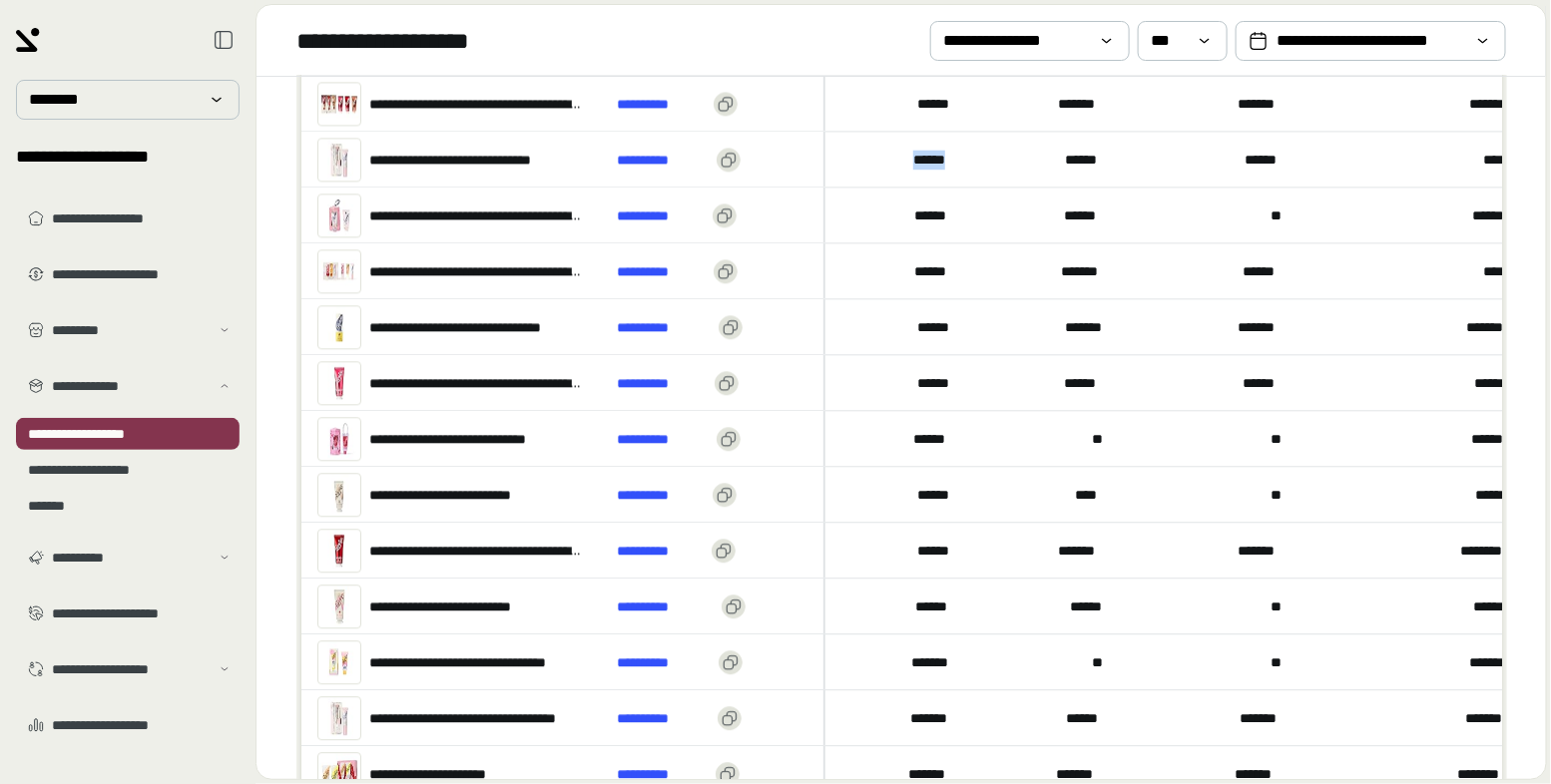 scroll, scrollTop: 2649, scrollLeft: 0, axis: vertical 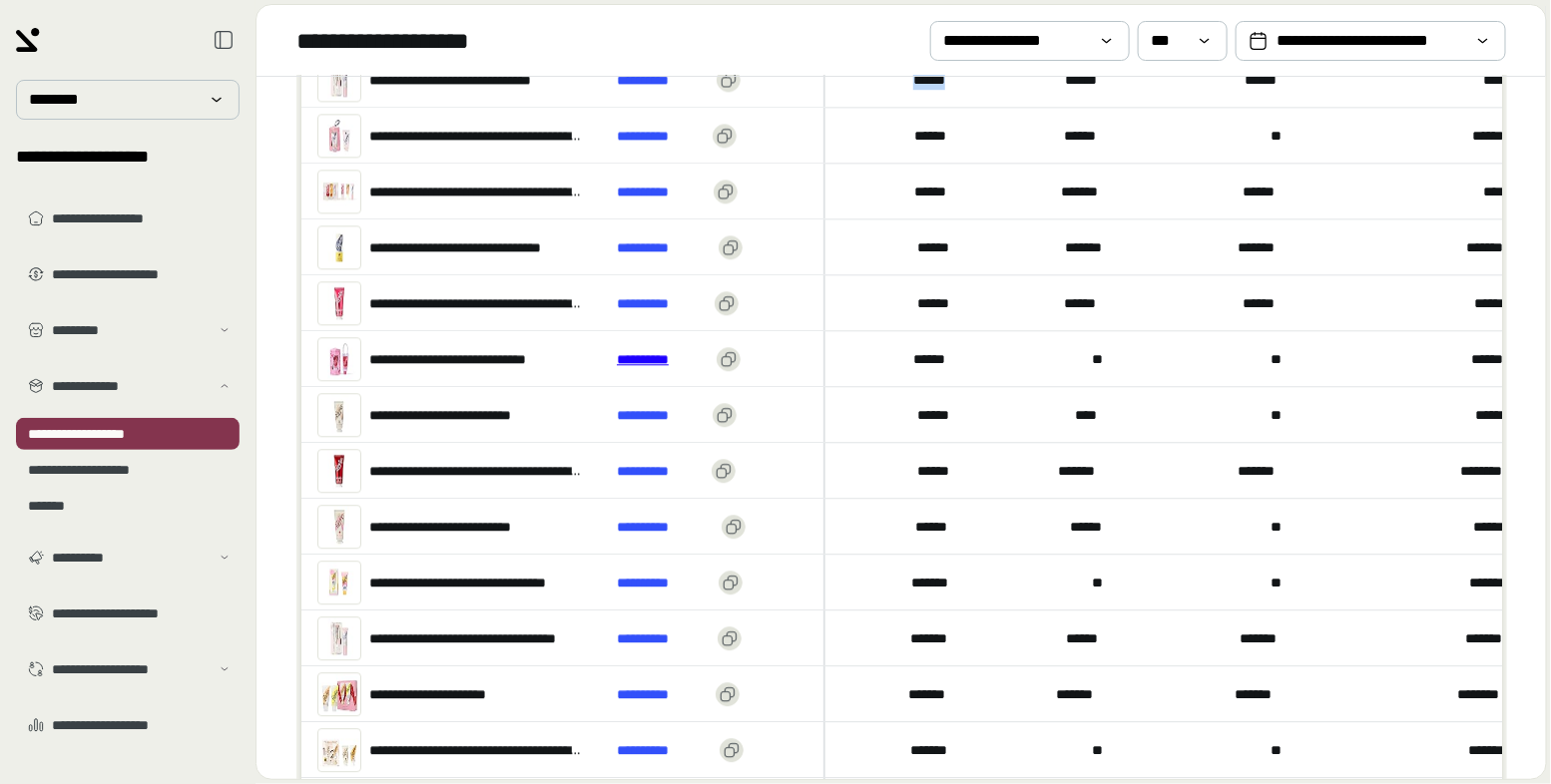 click on "**********" at bounding box center (663, 359) 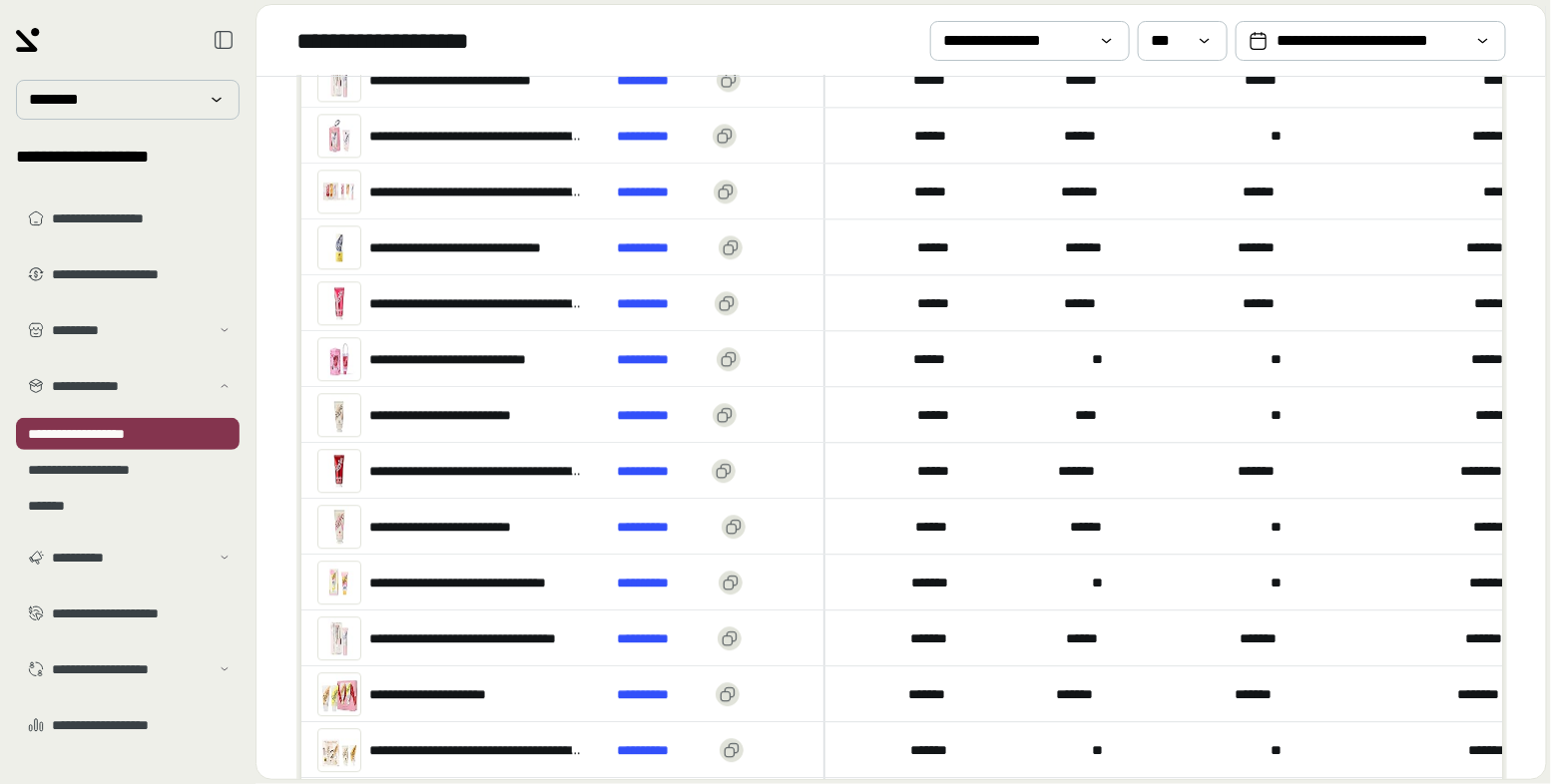 click on "*******" at bounding box center (900, 693) 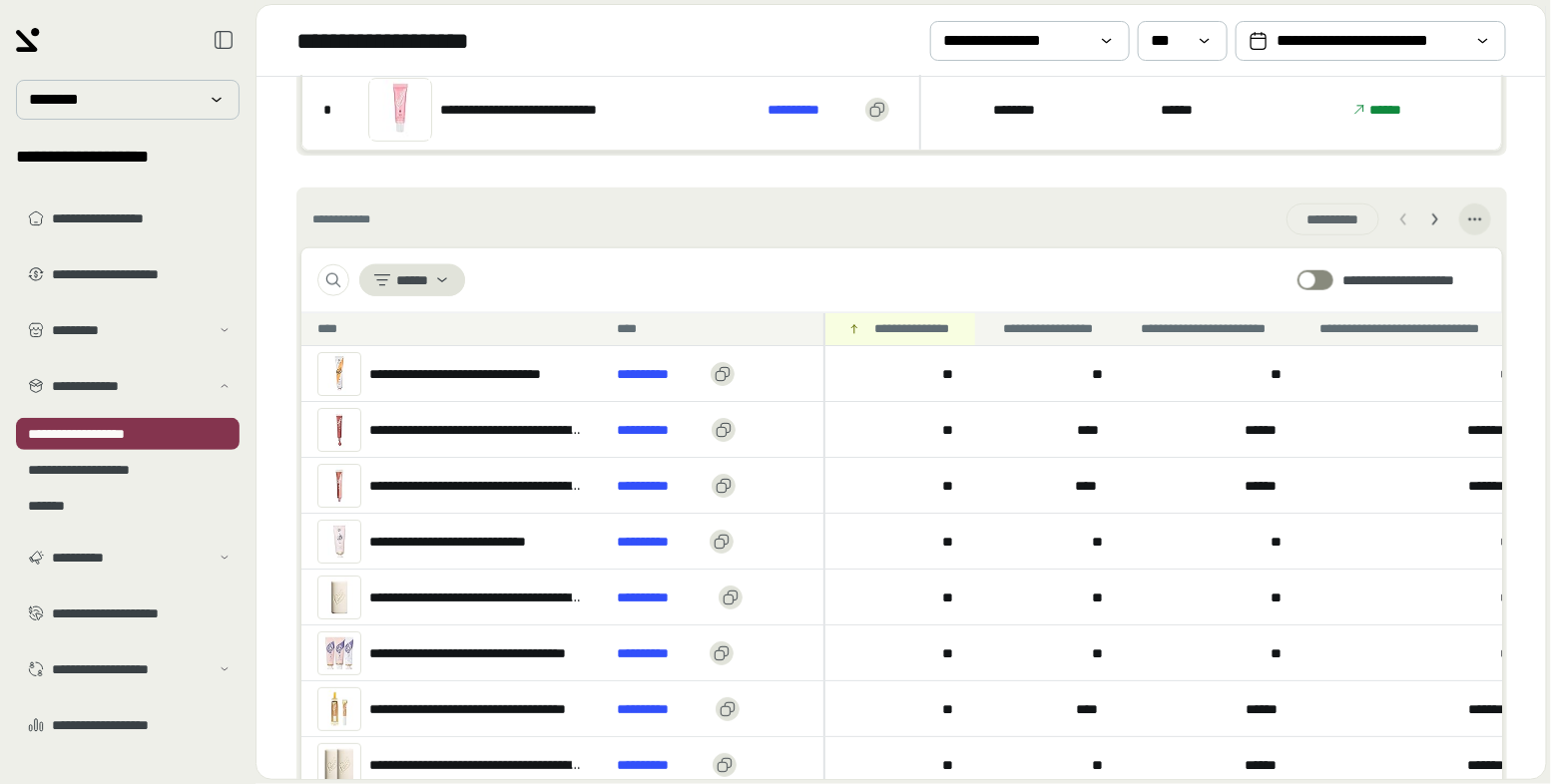 scroll, scrollTop: 1965, scrollLeft: 0, axis: vertical 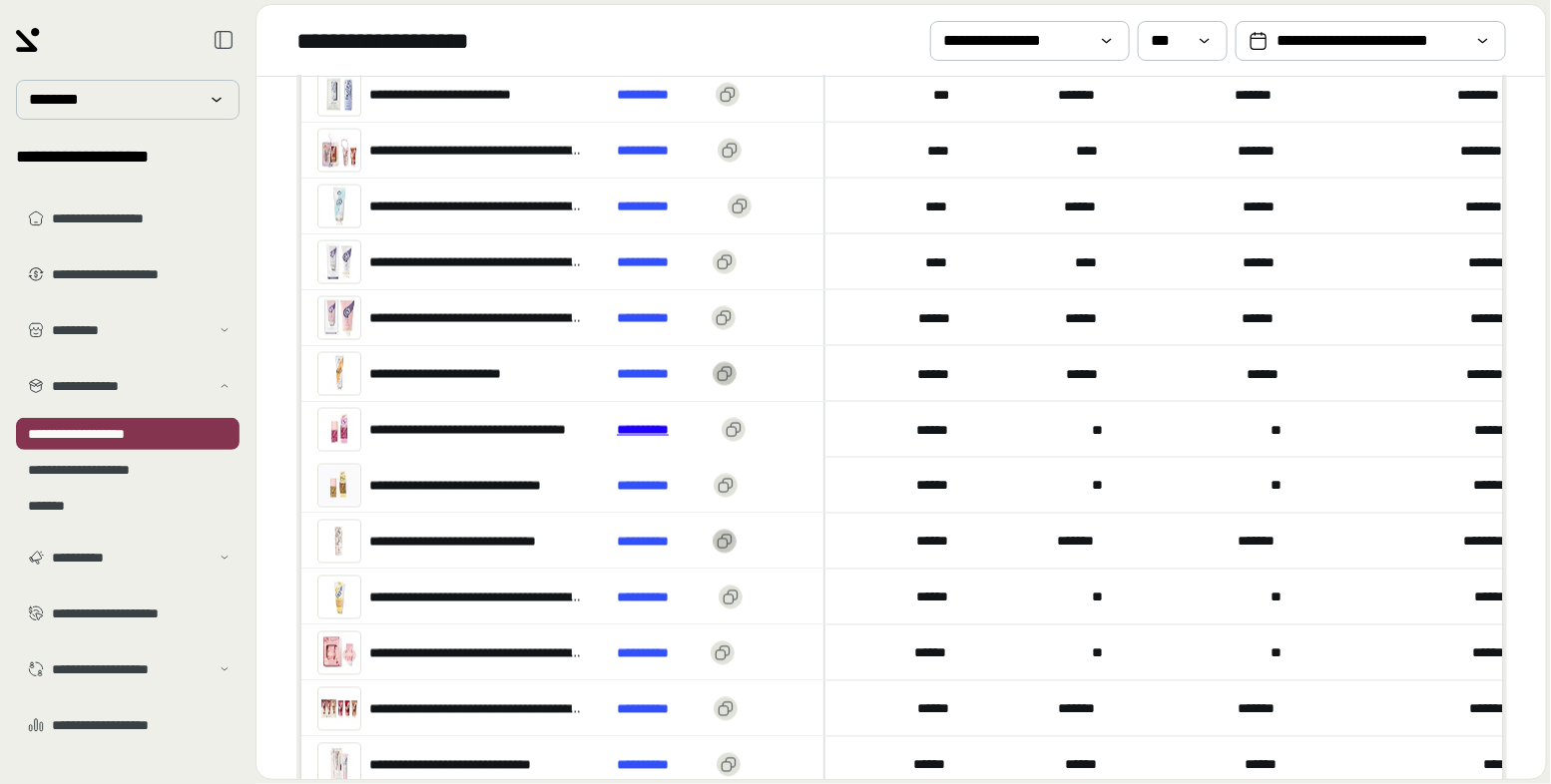 click on "**********" at bounding box center [665, 429] 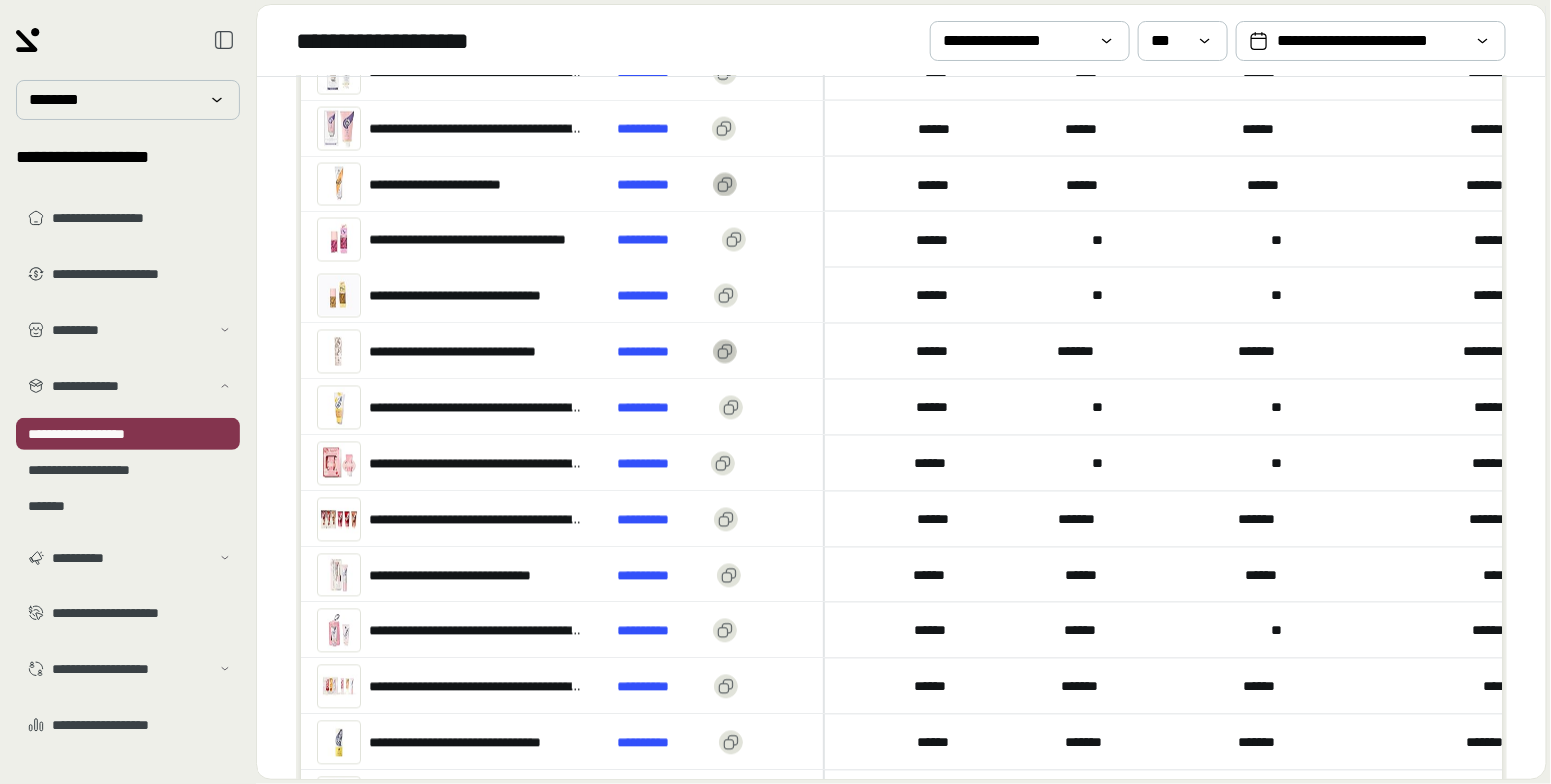 scroll, scrollTop: 2156, scrollLeft: 0, axis: vertical 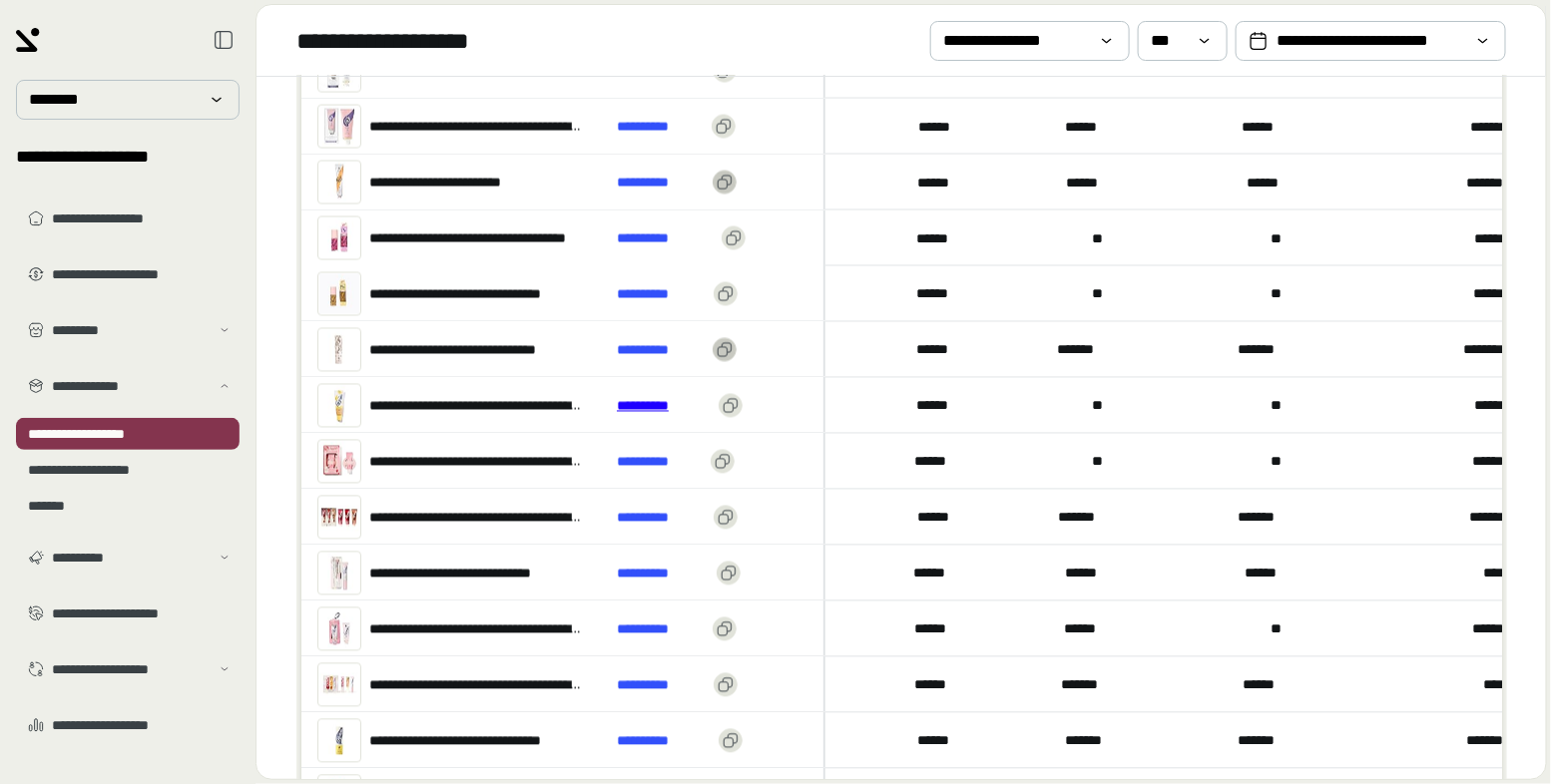 click on "**********" at bounding box center (664, 405) 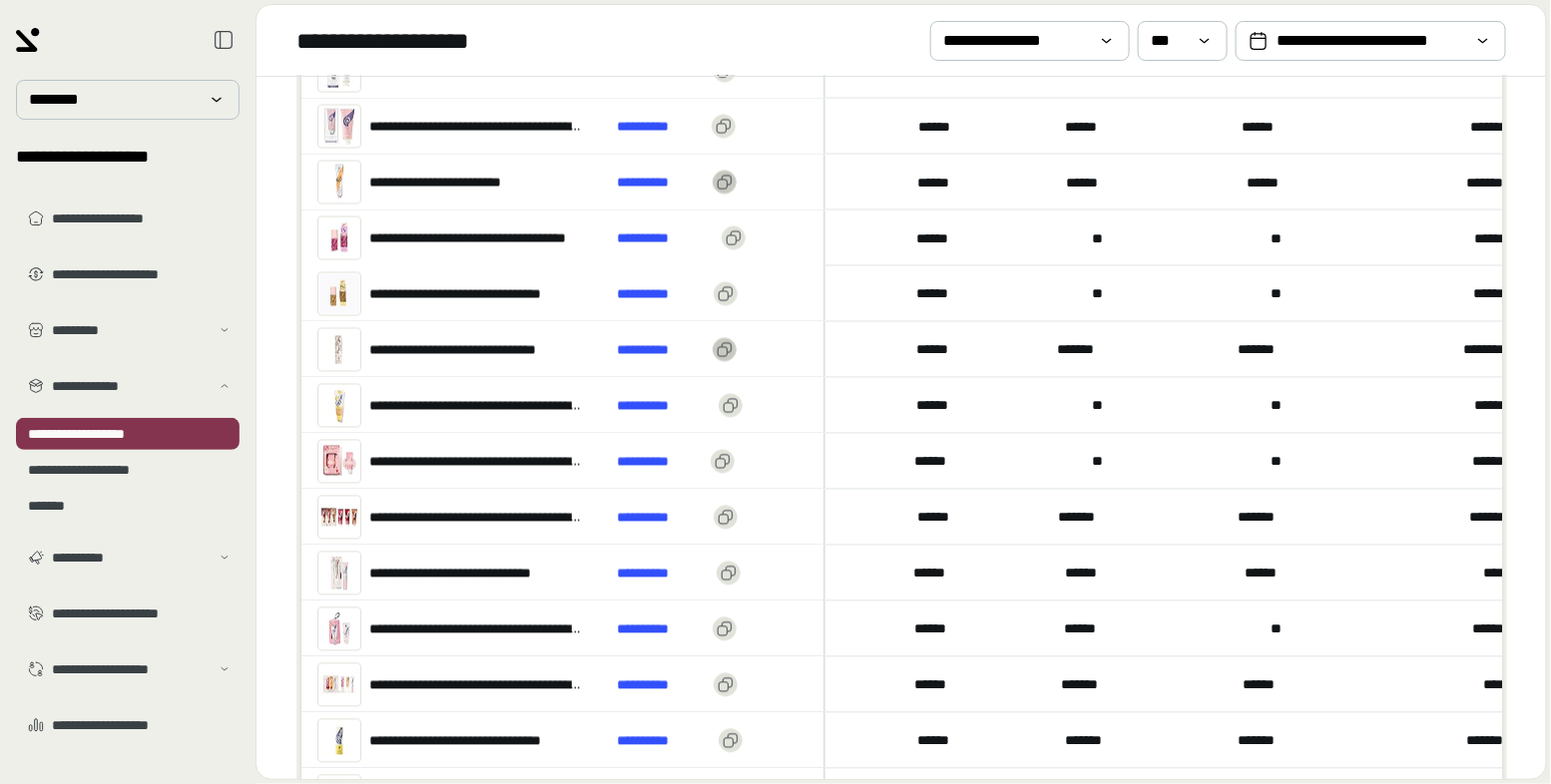 click on "**********" at bounding box center (451, 405) 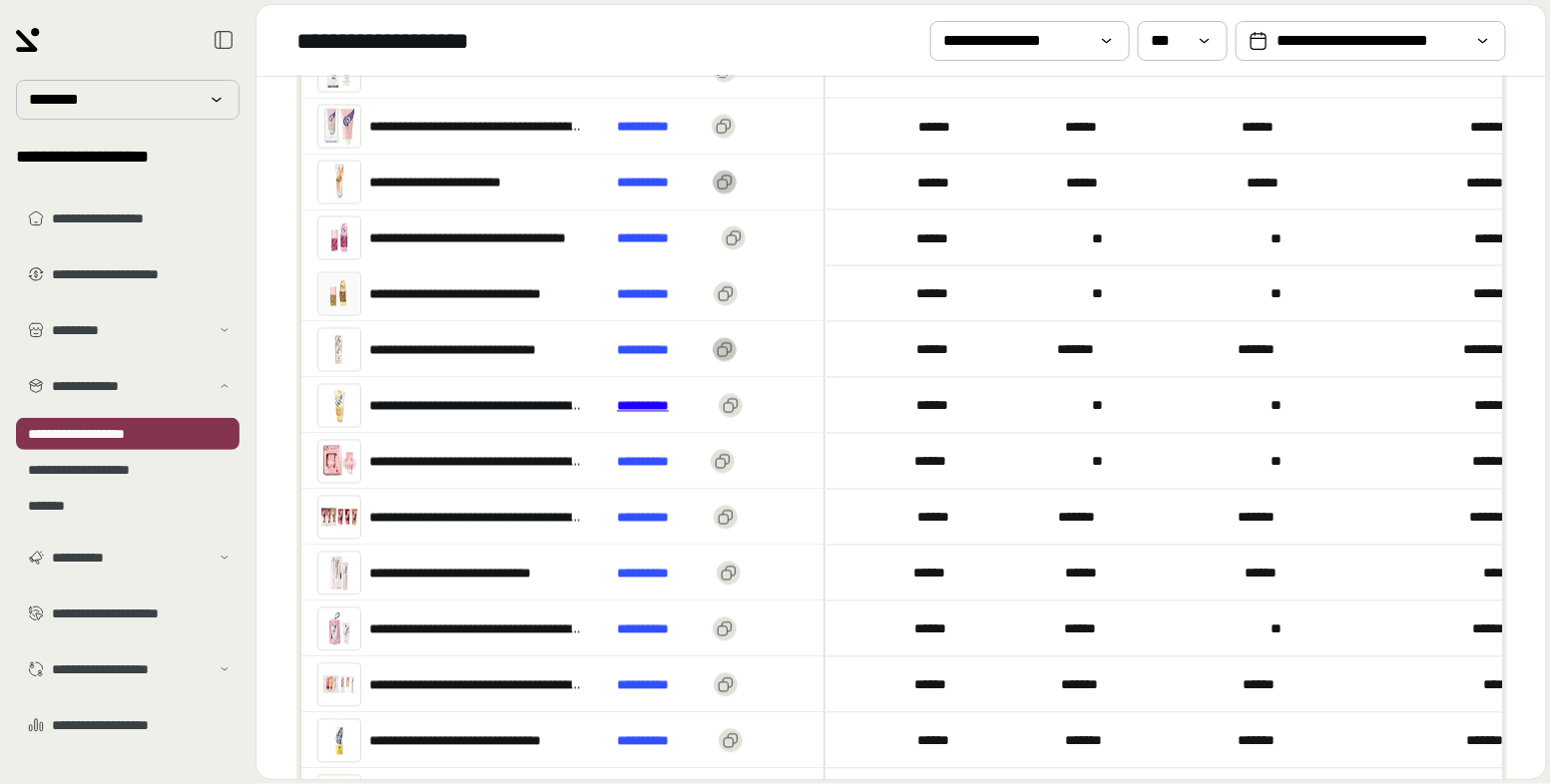 click on "**********" at bounding box center (664, 405) 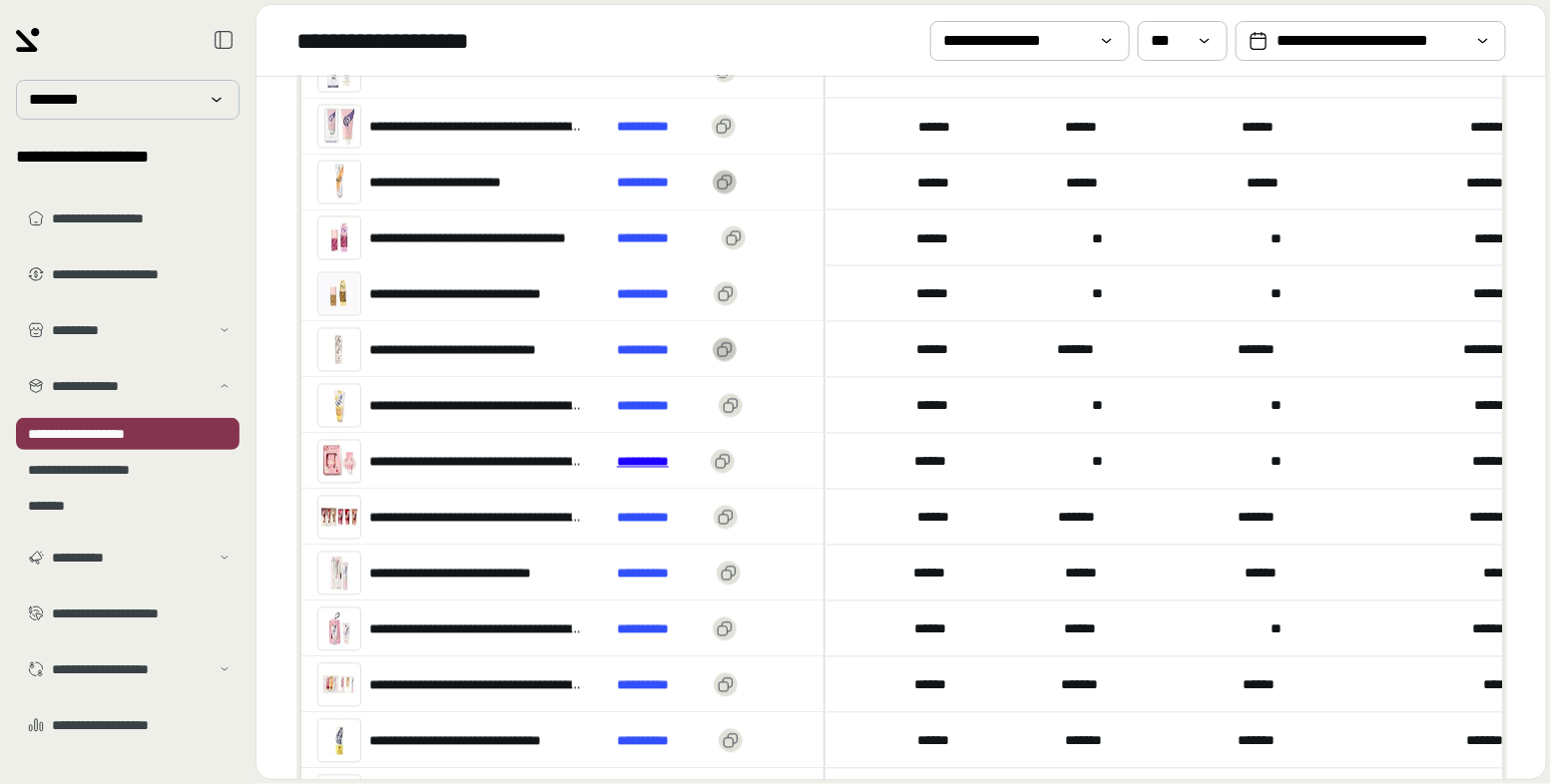 click on "**********" at bounding box center [660, 461] 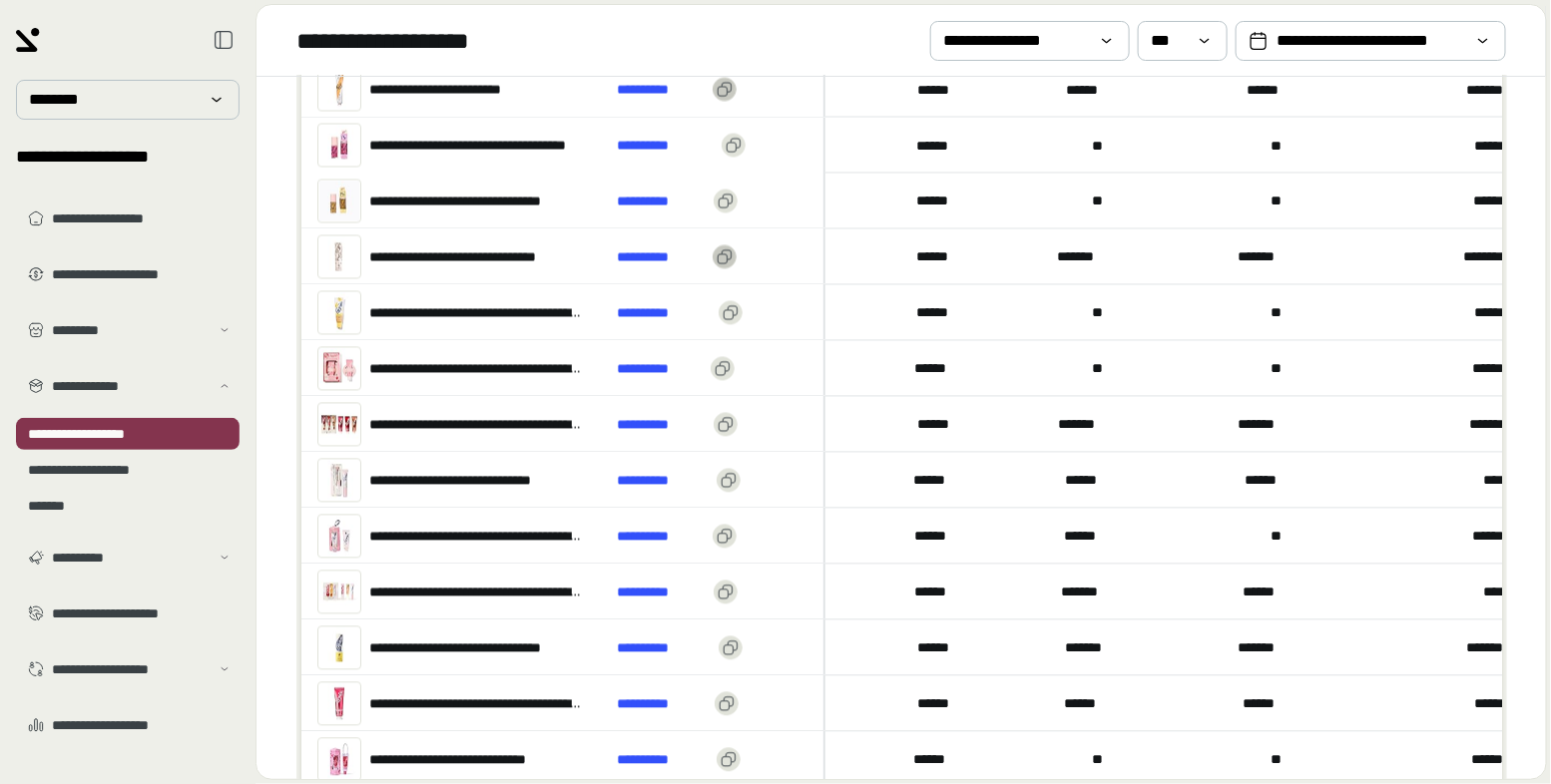 scroll, scrollTop: 2254, scrollLeft: 0, axis: vertical 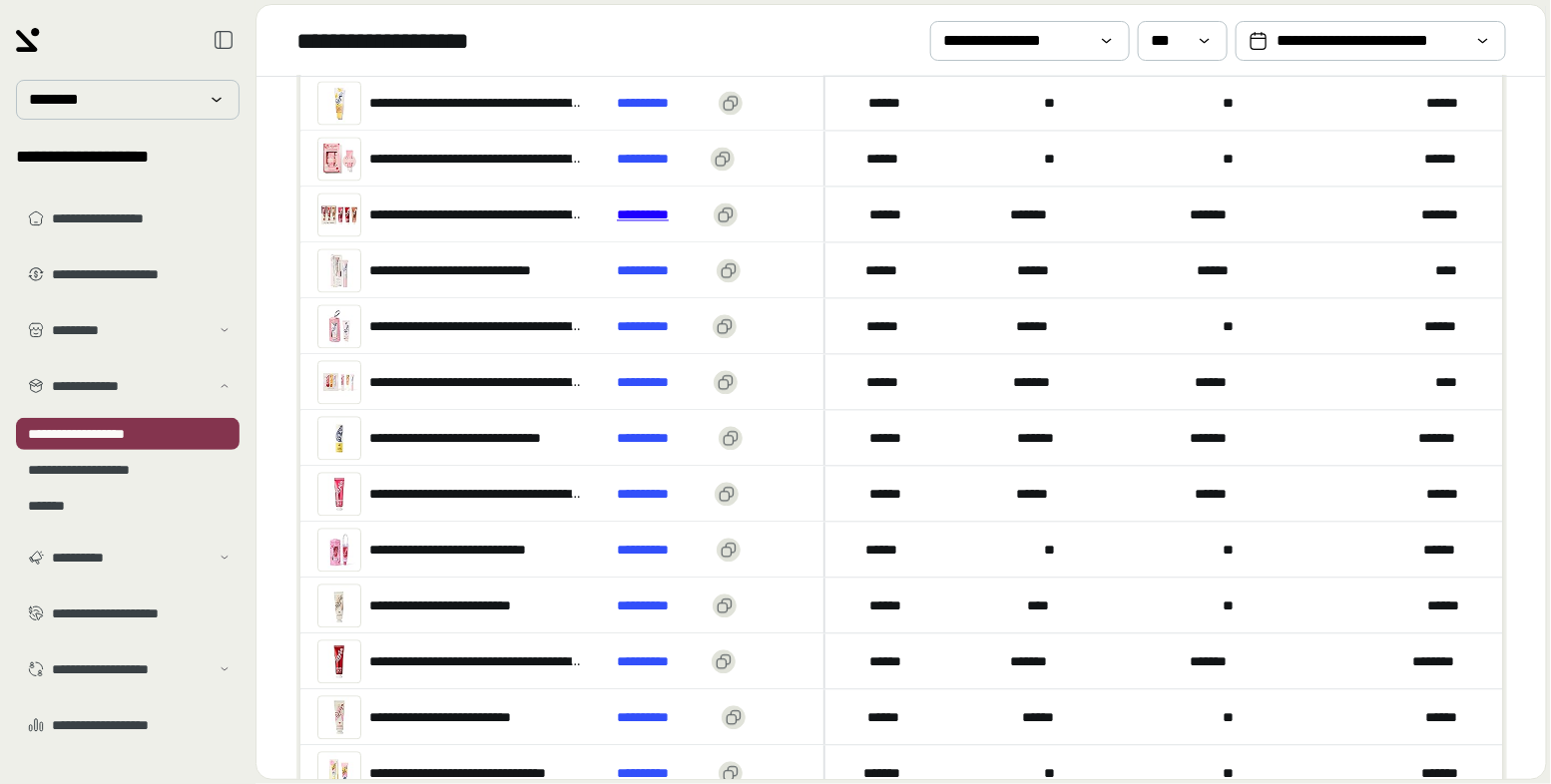 click on "**********" at bounding box center (661, 214) 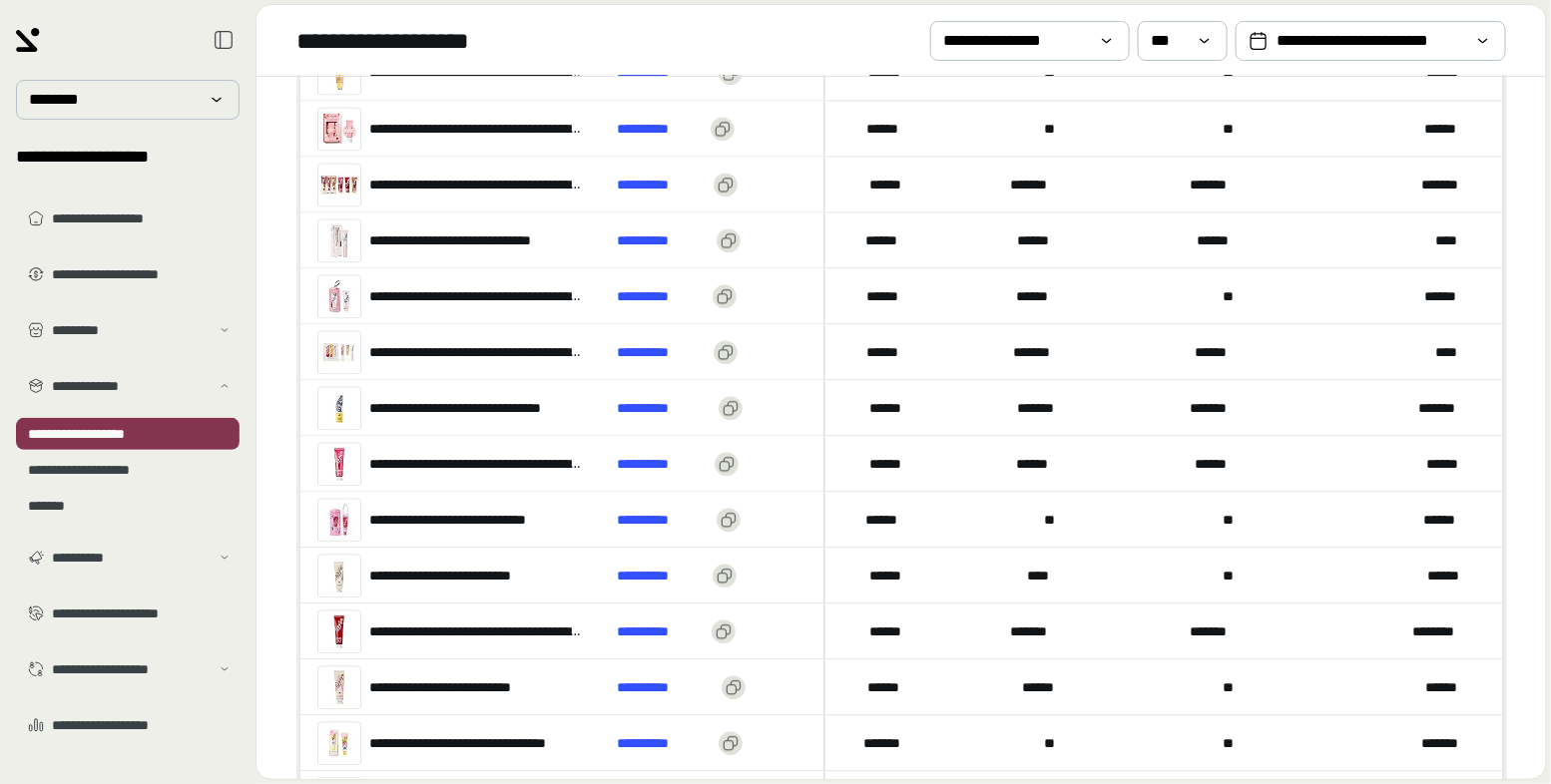 scroll, scrollTop: 2492, scrollLeft: 0, axis: vertical 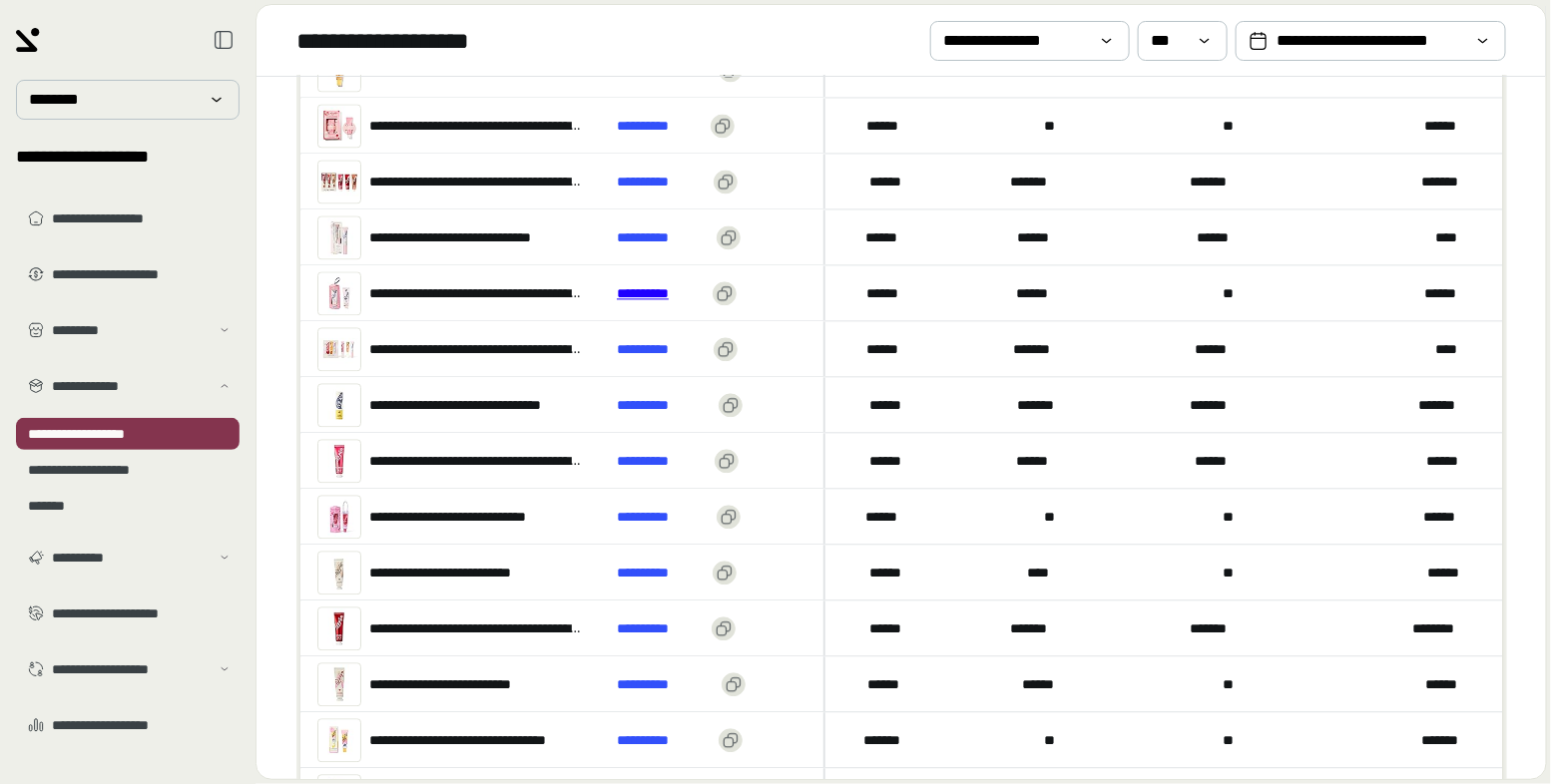 click on "**********" at bounding box center (661, 293) 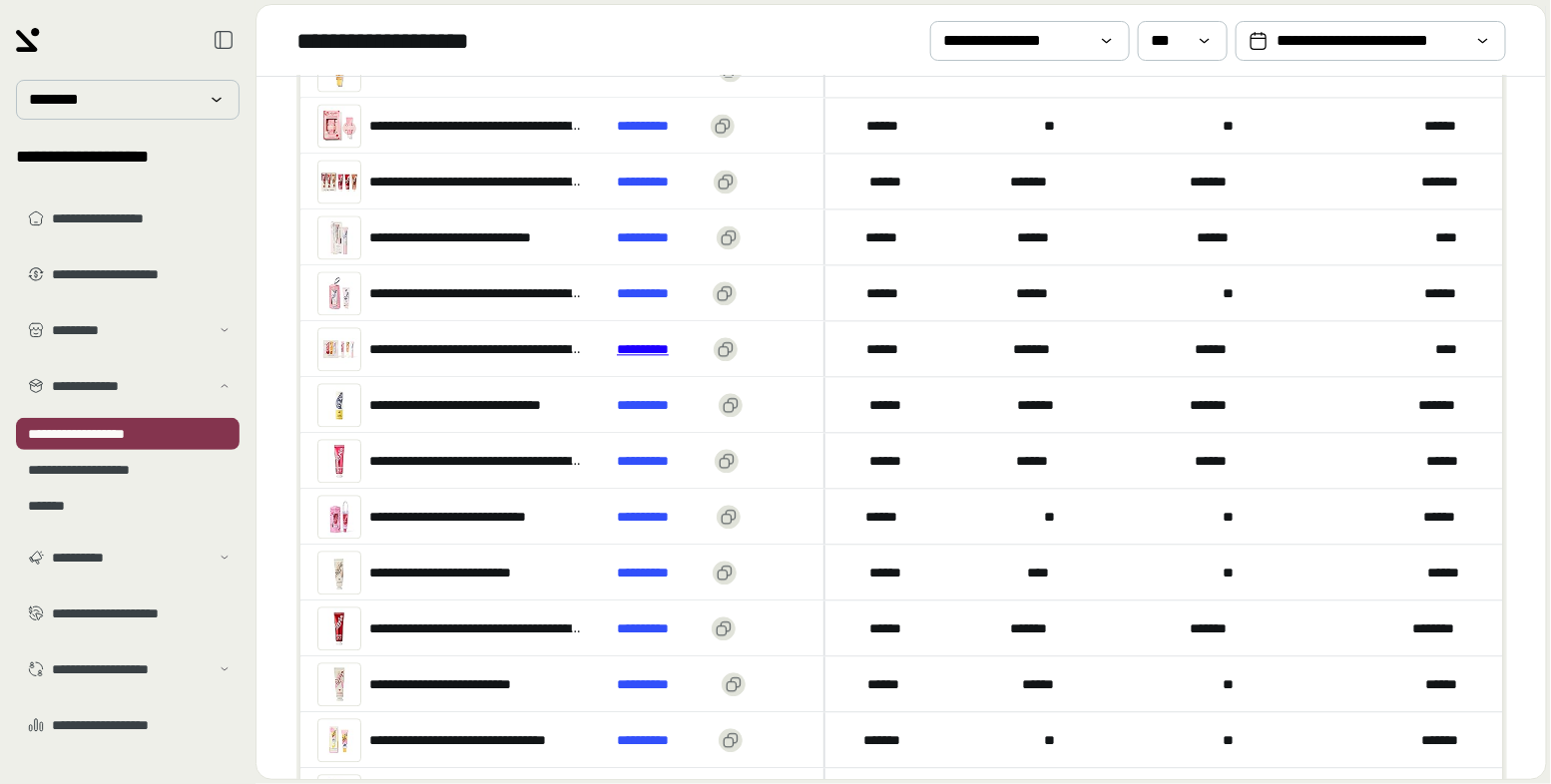 click on "**********" at bounding box center (661, 349) 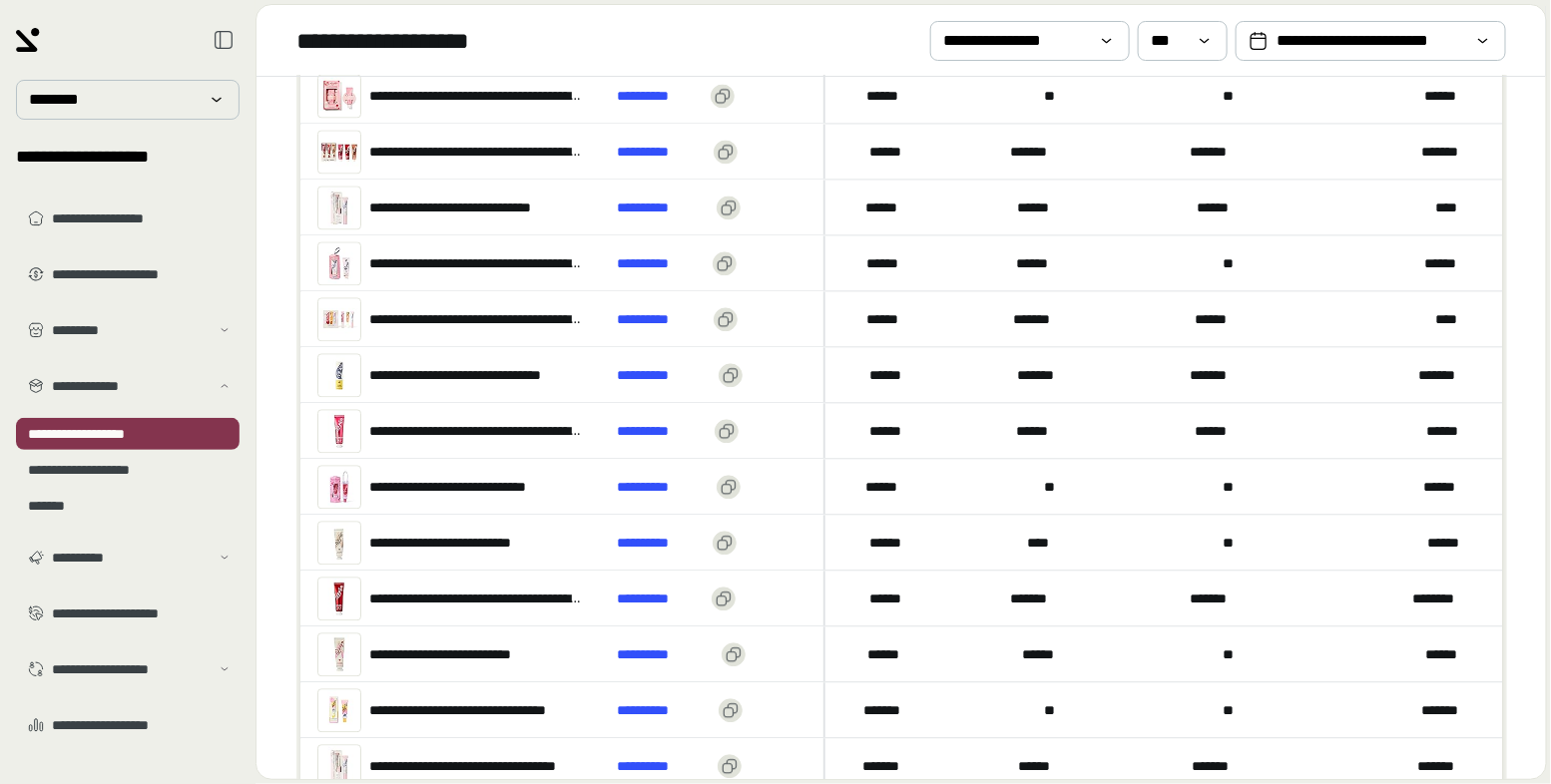 scroll, scrollTop: 2524, scrollLeft: 0, axis: vertical 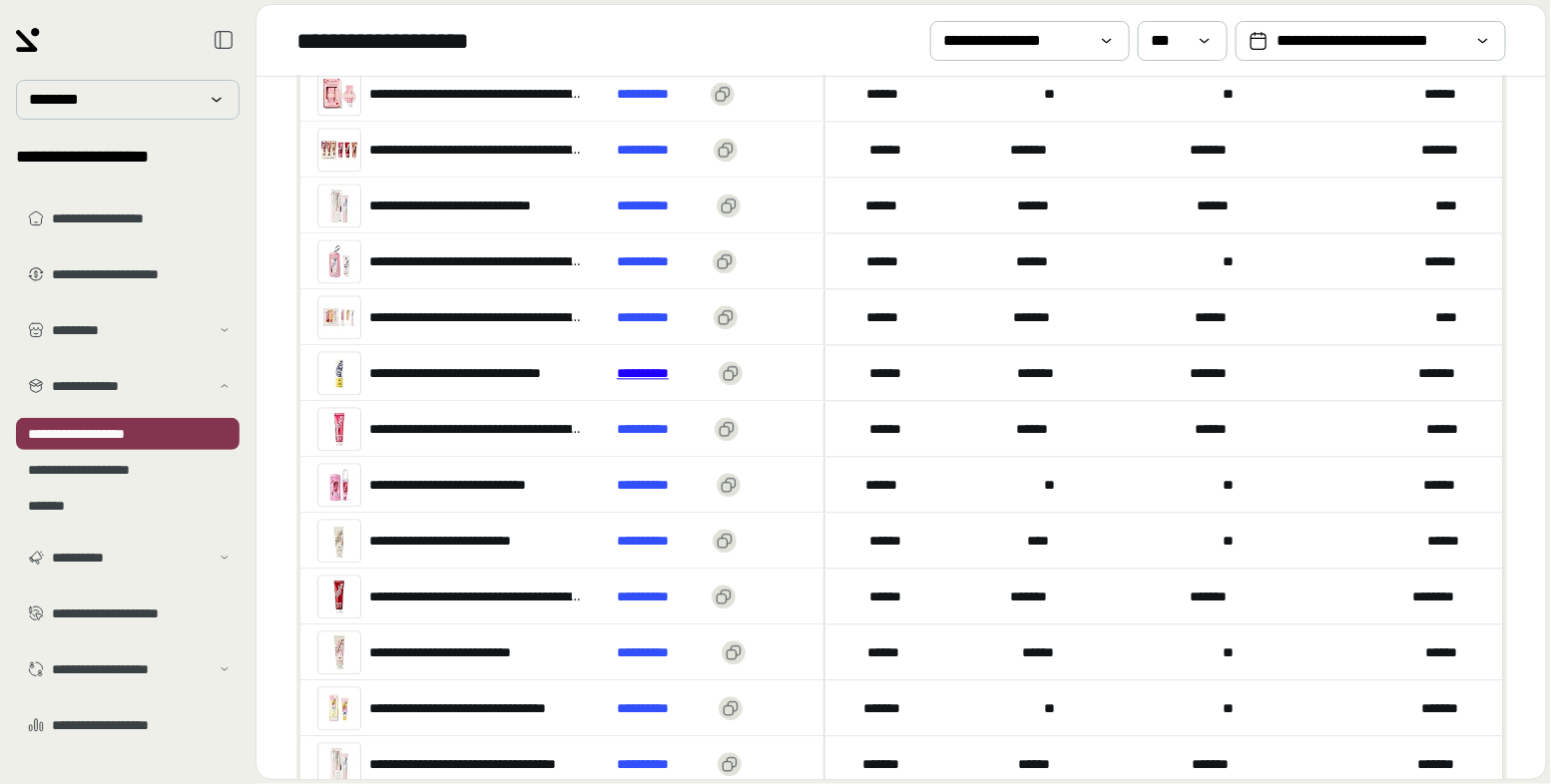 click on "**********" at bounding box center [664, 373] 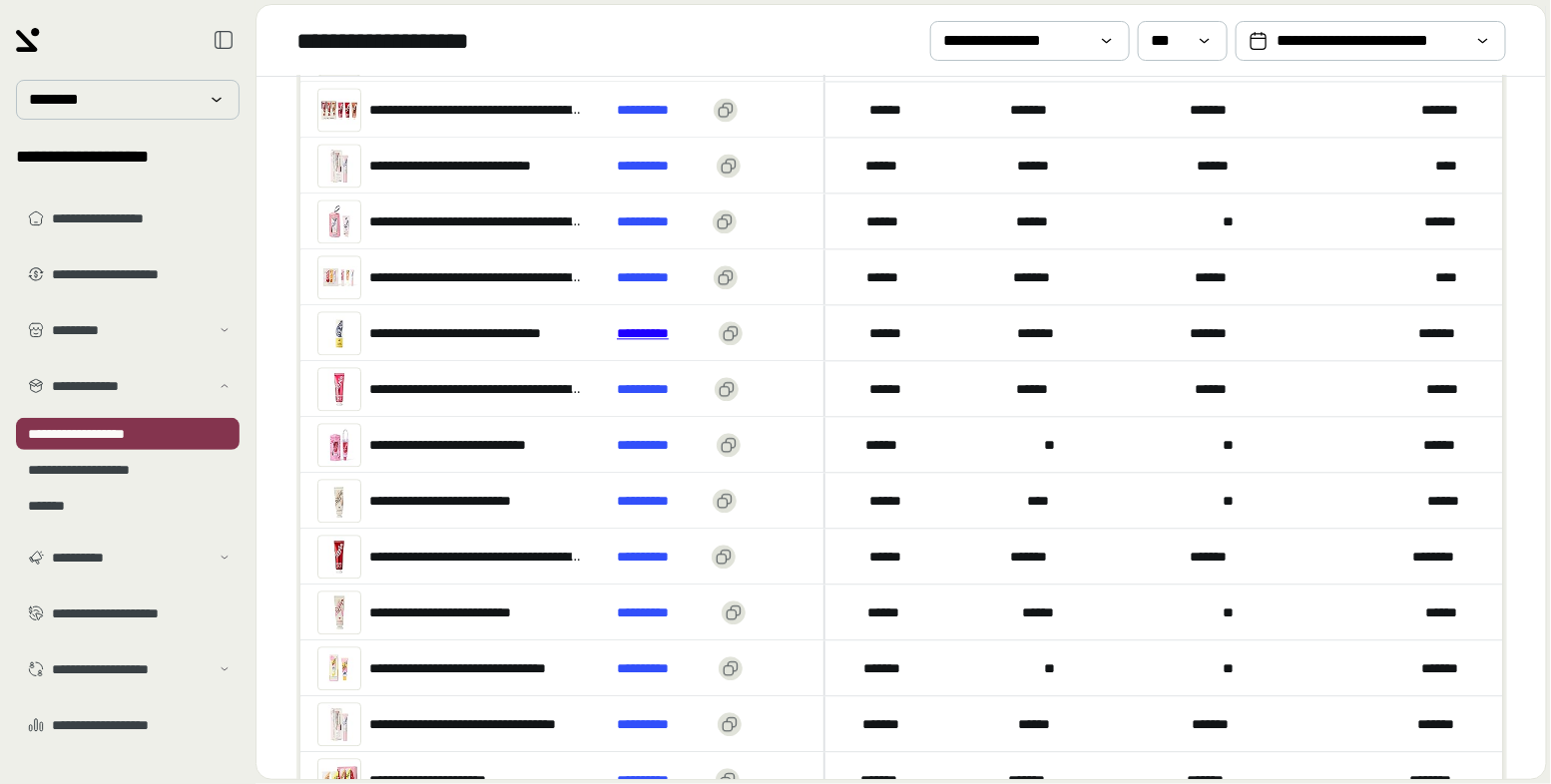 scroll, scrollTop: 2563, scrollLeft: 0, axis: vertical 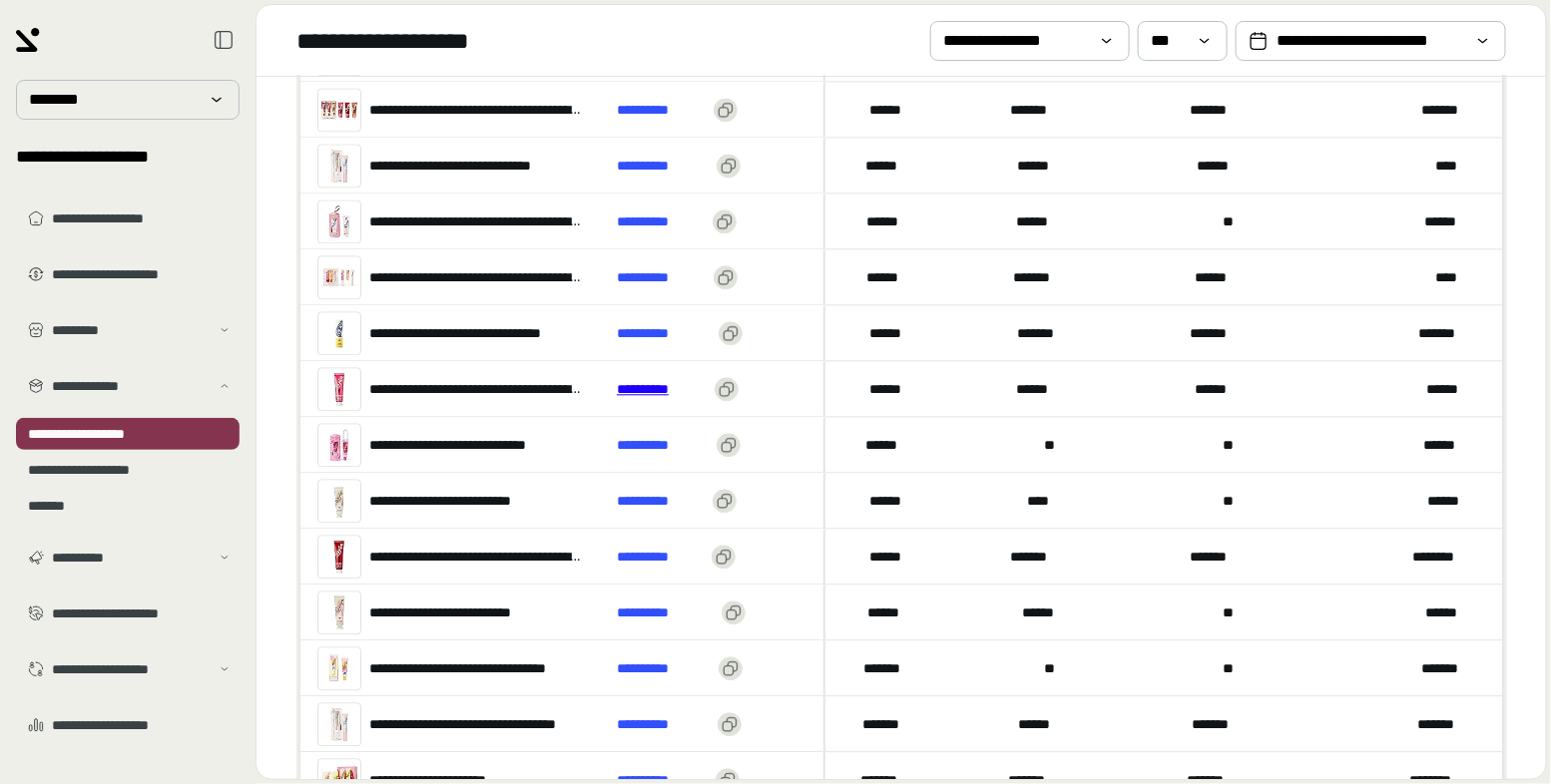 click on "**********" at bounding box center (662, 389) 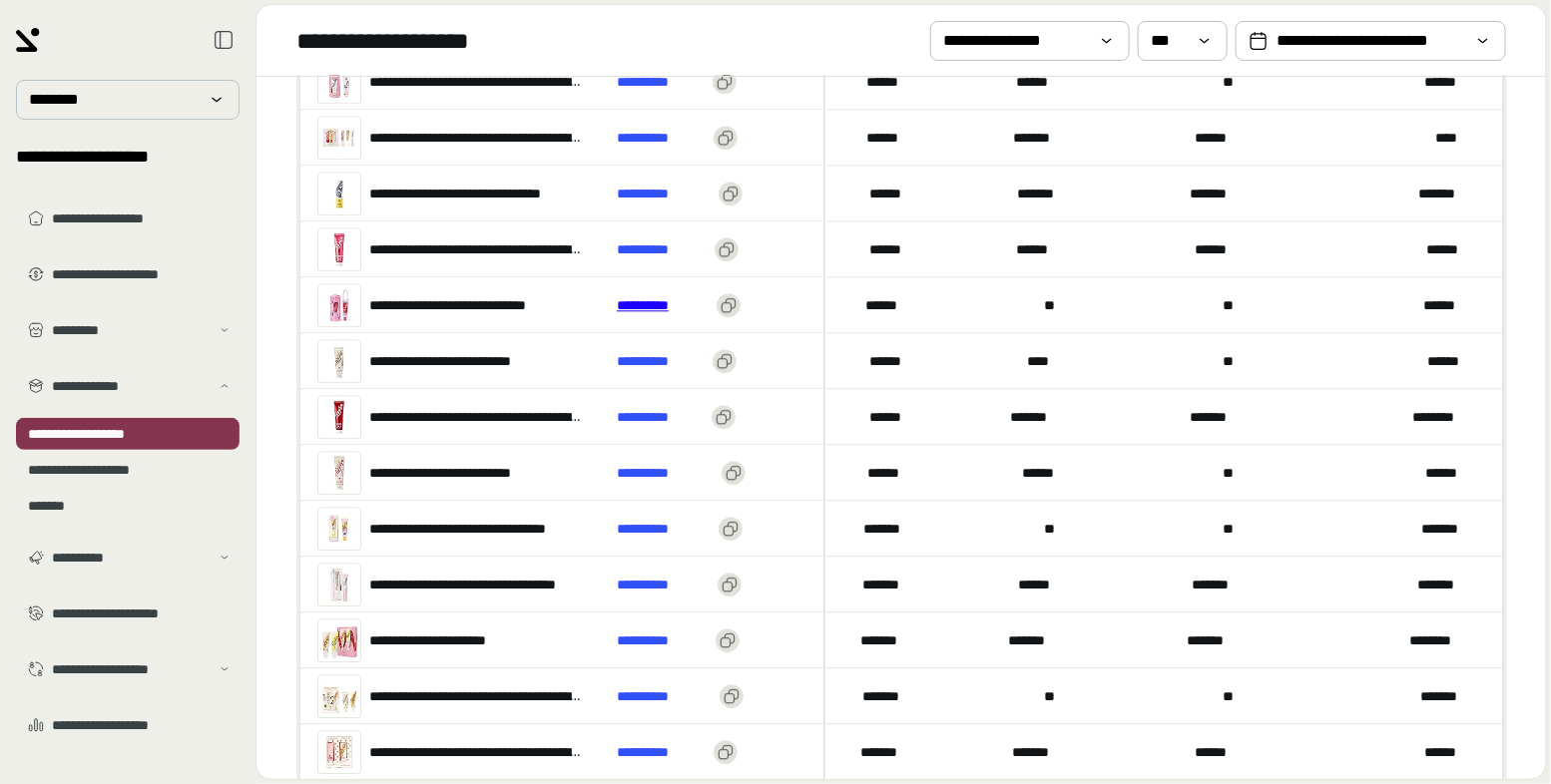 scroll, scrollTop: 2709, scrollLeft: 0, axis: vertical 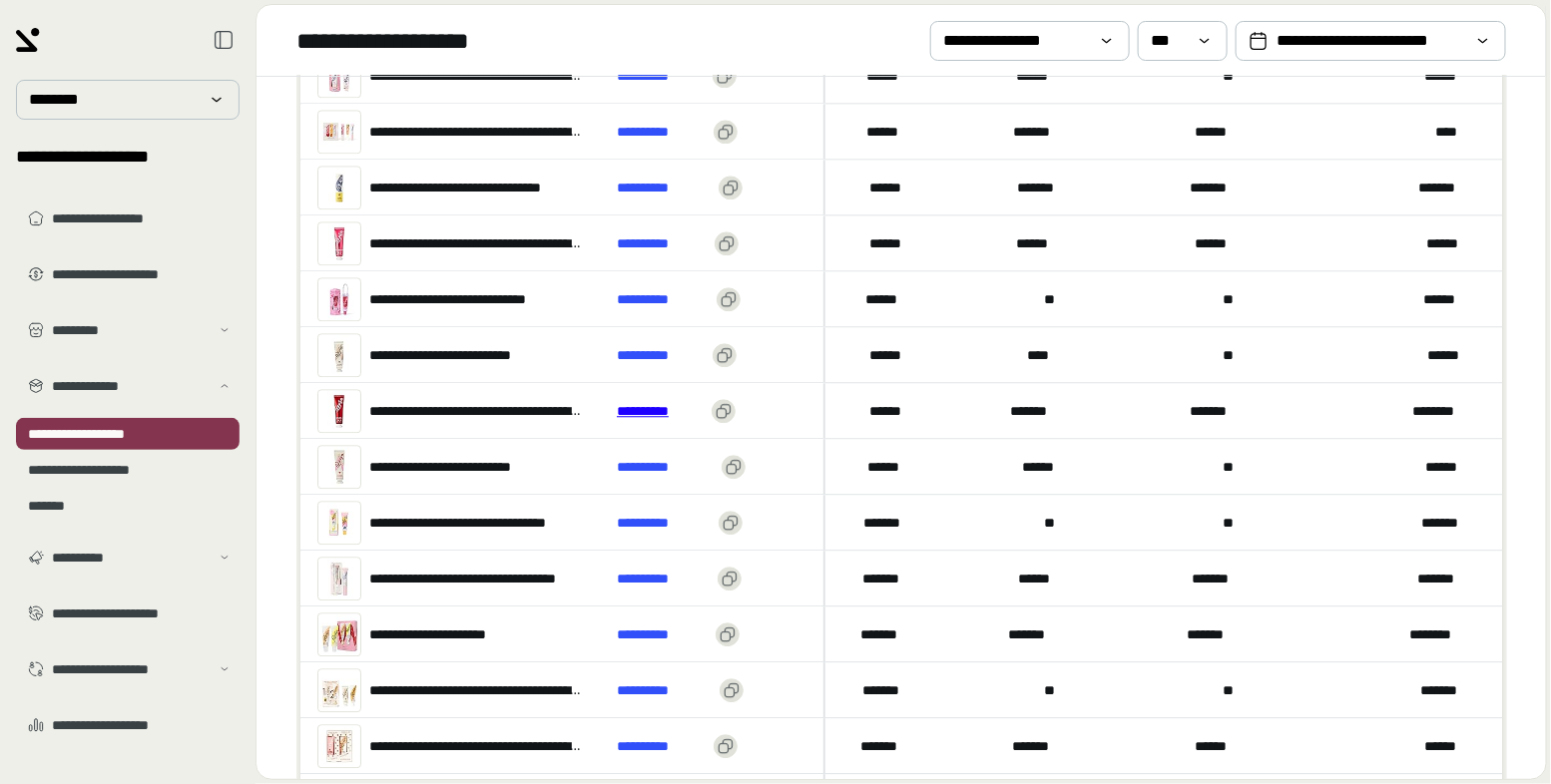click on "**********" at bounding box center (660, 411) 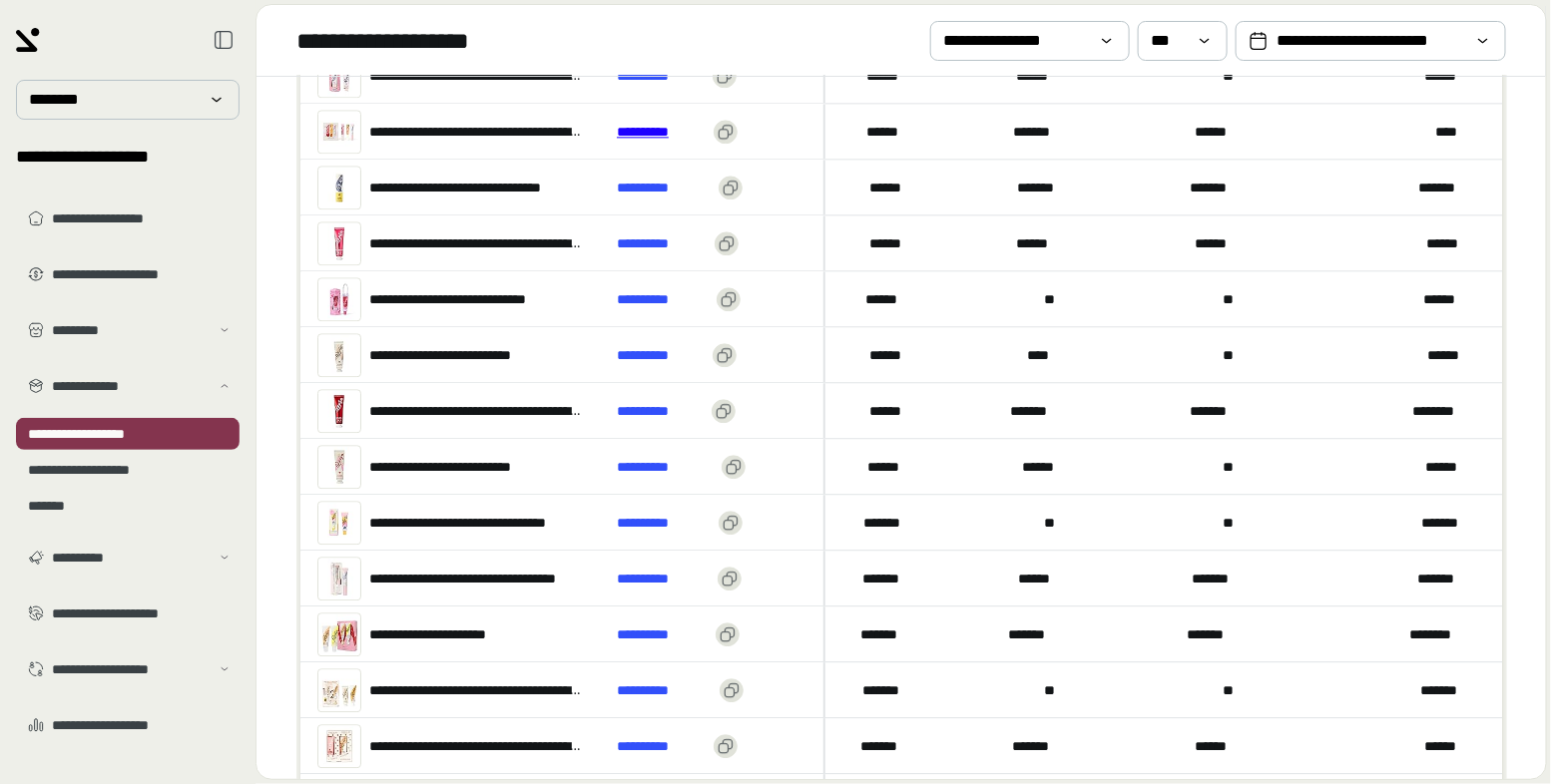 scroll, scrollTop: 2299, scrollLeft: 0, axis: vertical 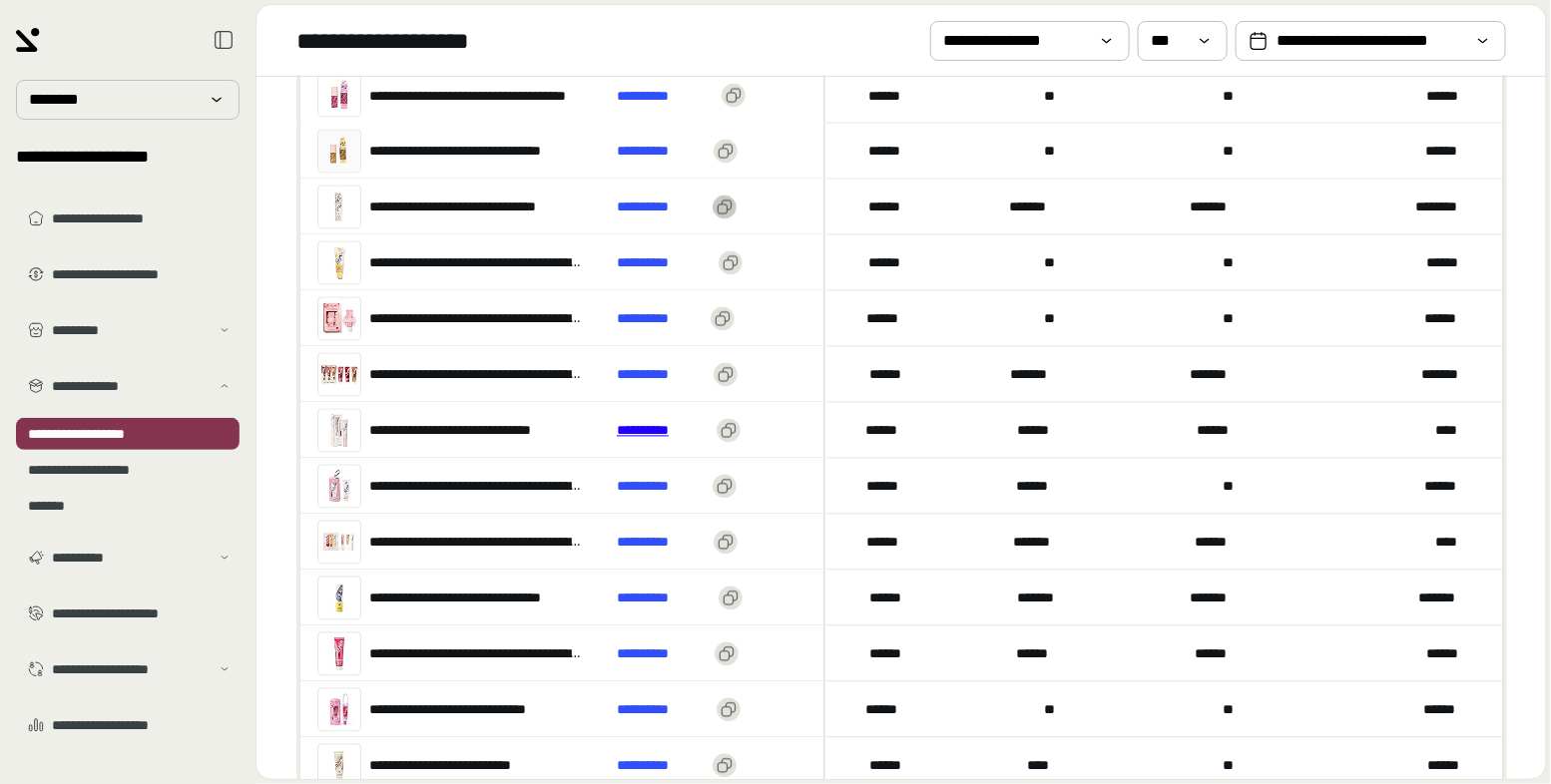 click on "**********" at bounding box center (663, 430) 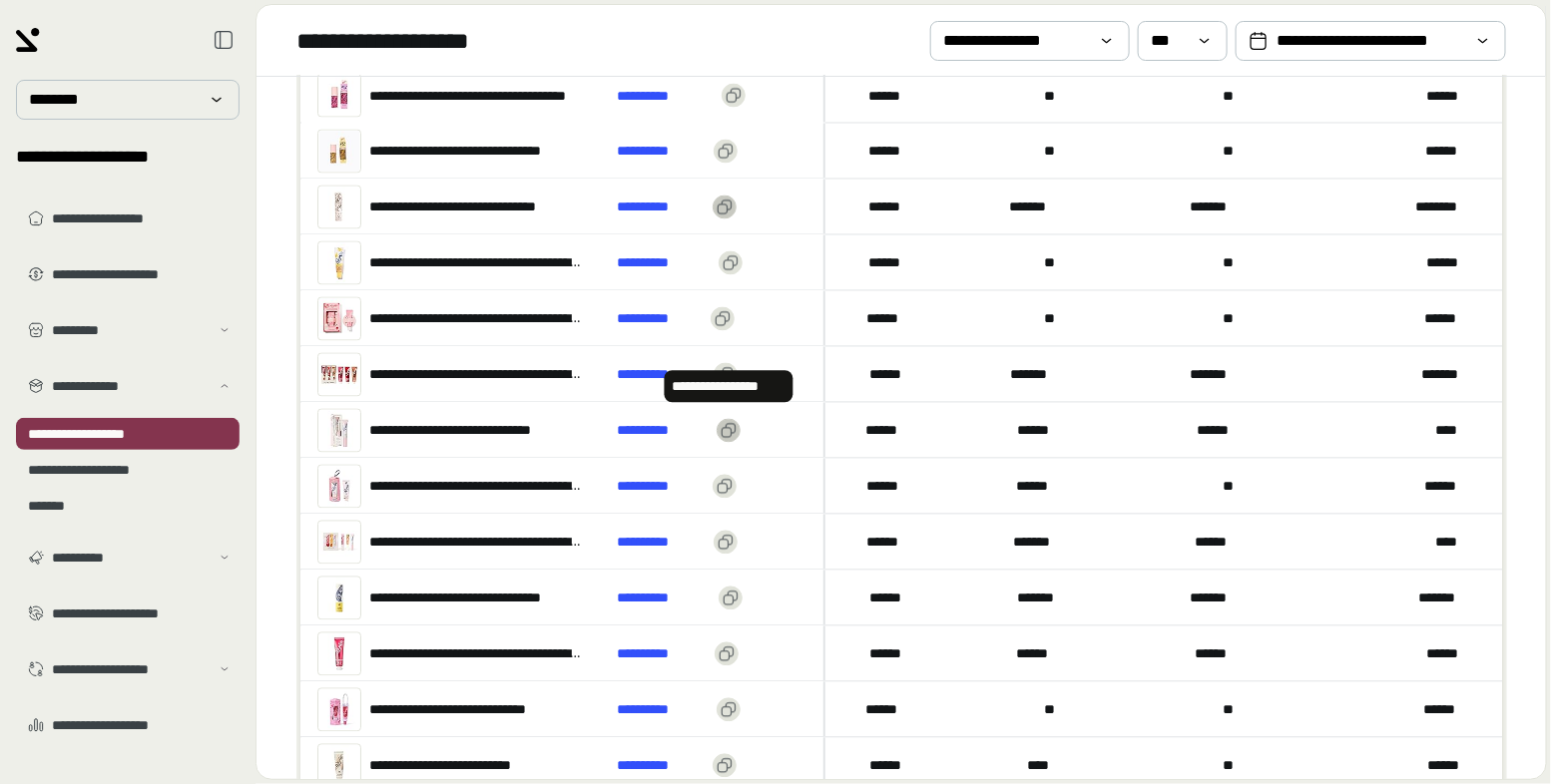 click 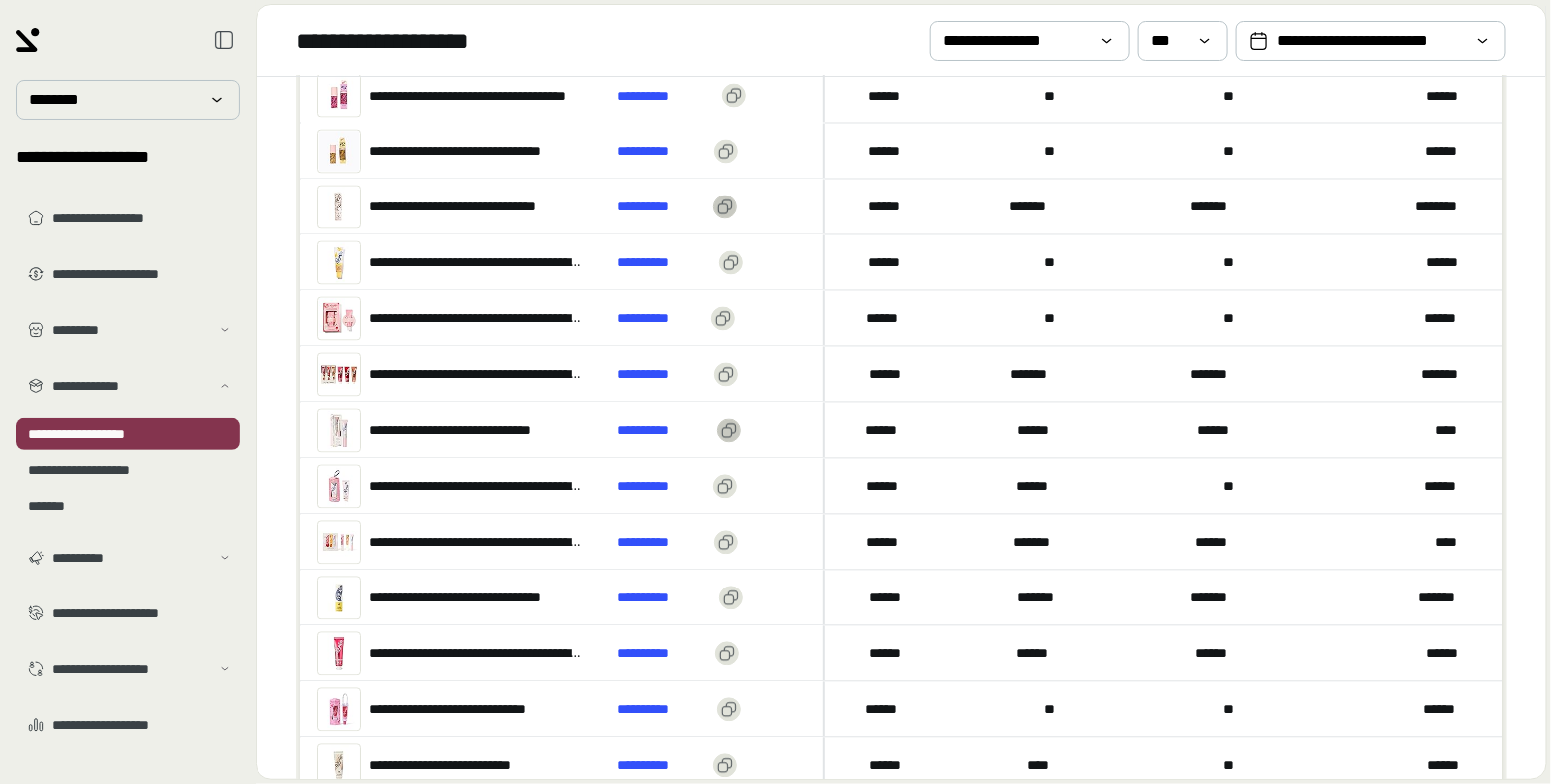 click on "**********" at bounding box center [474, 430] 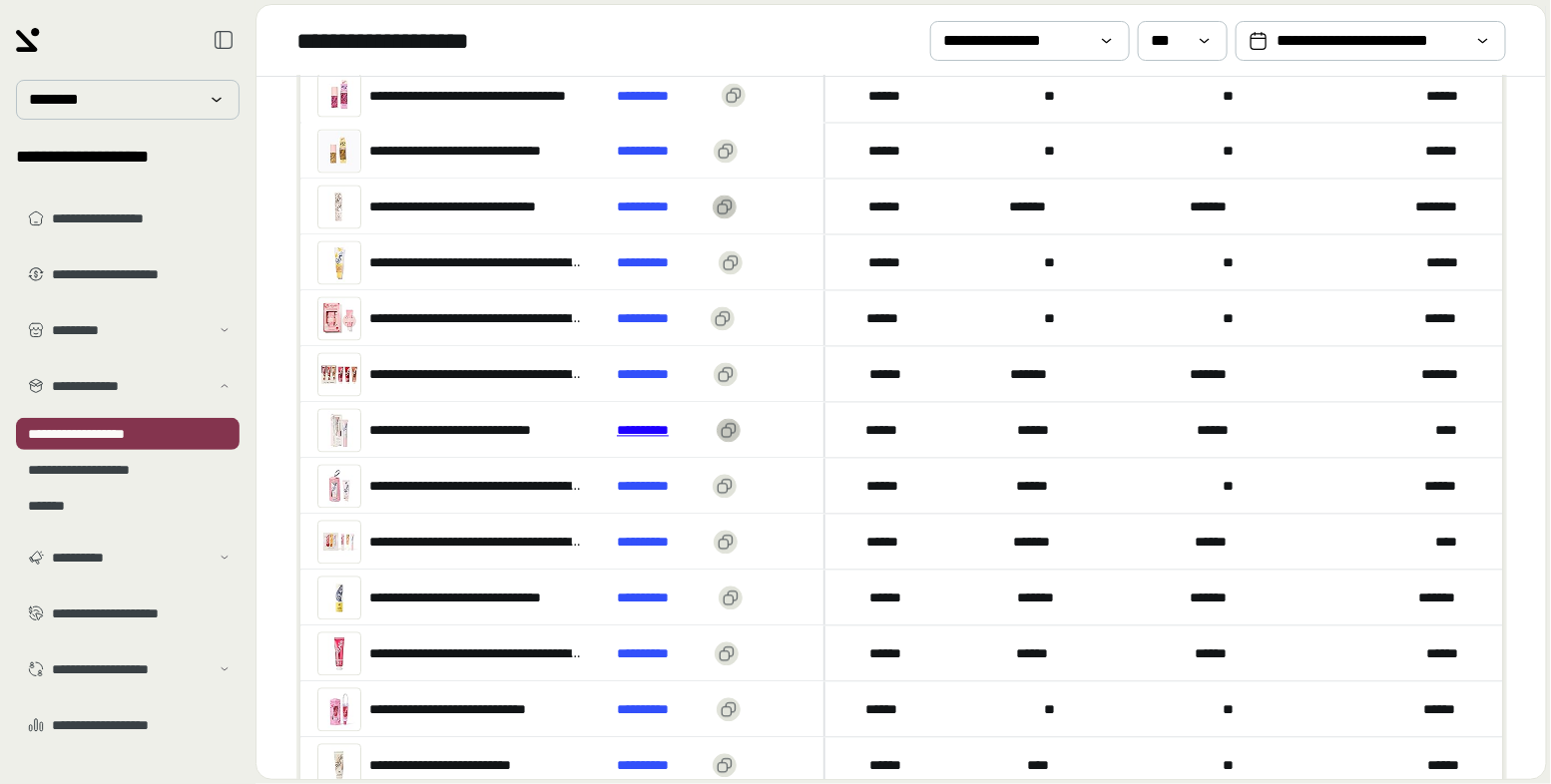 click on "**********" at bounding box center [663, 430] 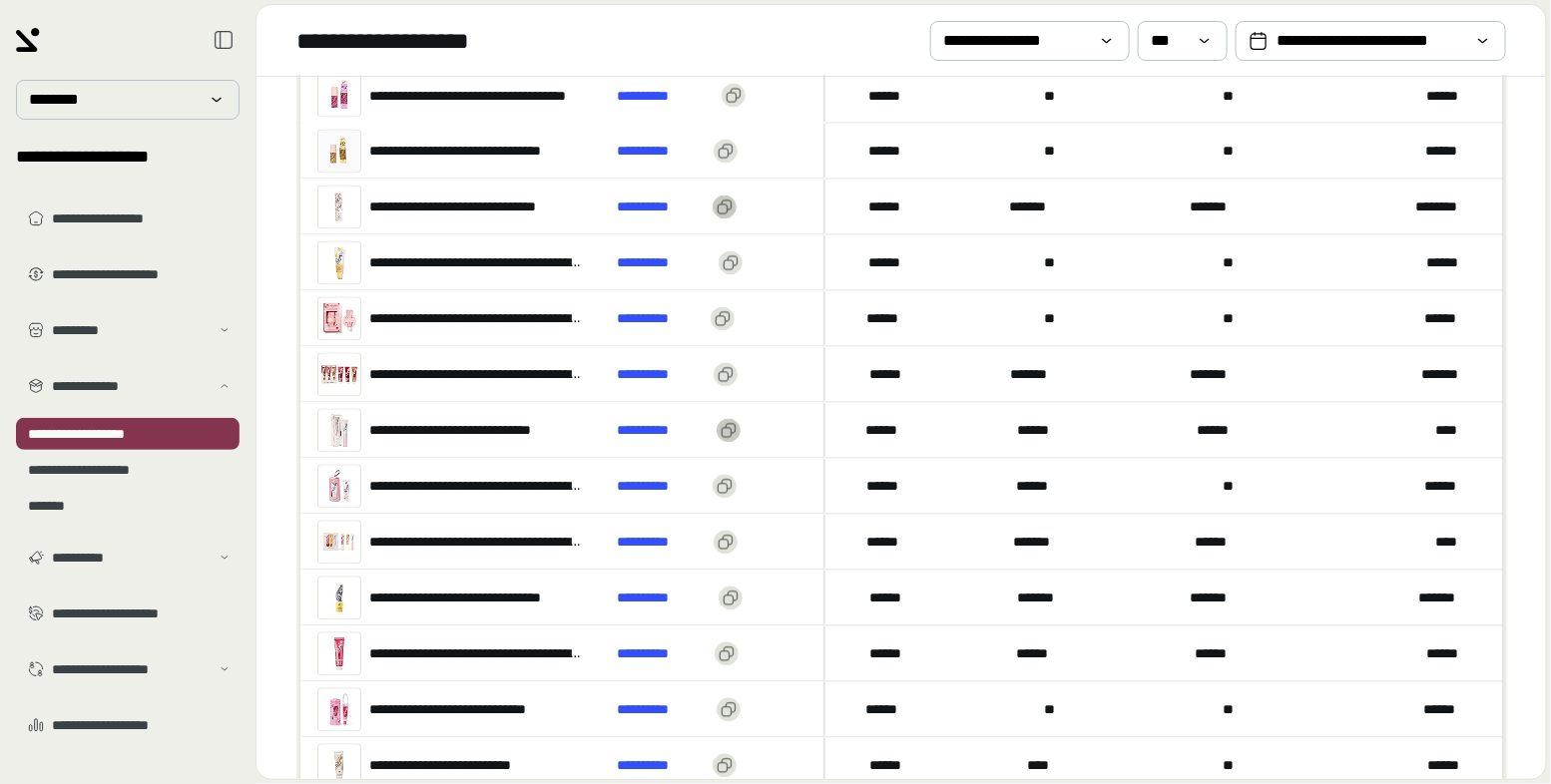 scroll, scrollTop: 2858, scrollLeft: 0, axis: vertical 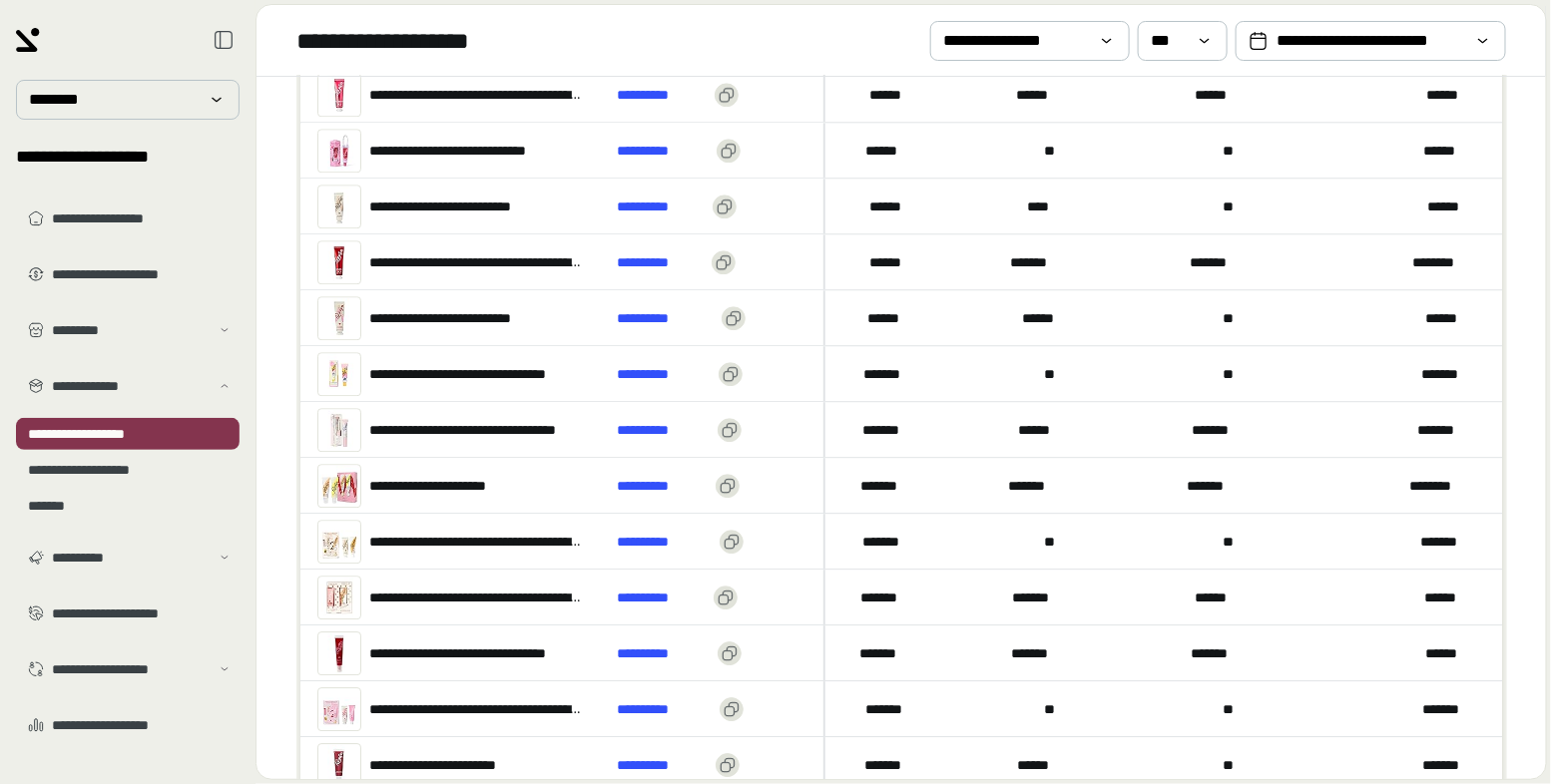 click on "**********" at bounding box center [477, 430] 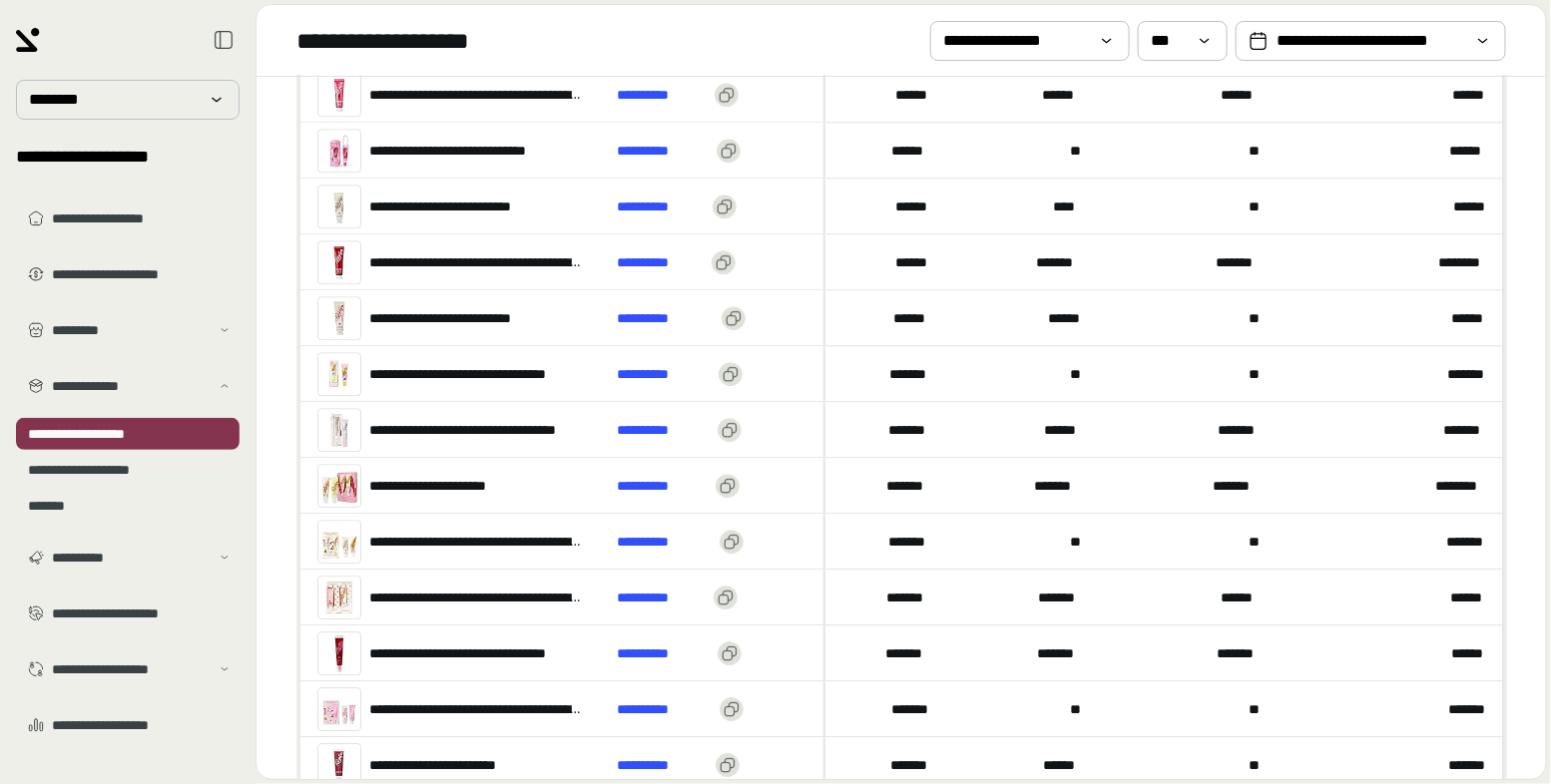 scroll, scrollTop: 0, scrollLeft: 21, axis: horizontal 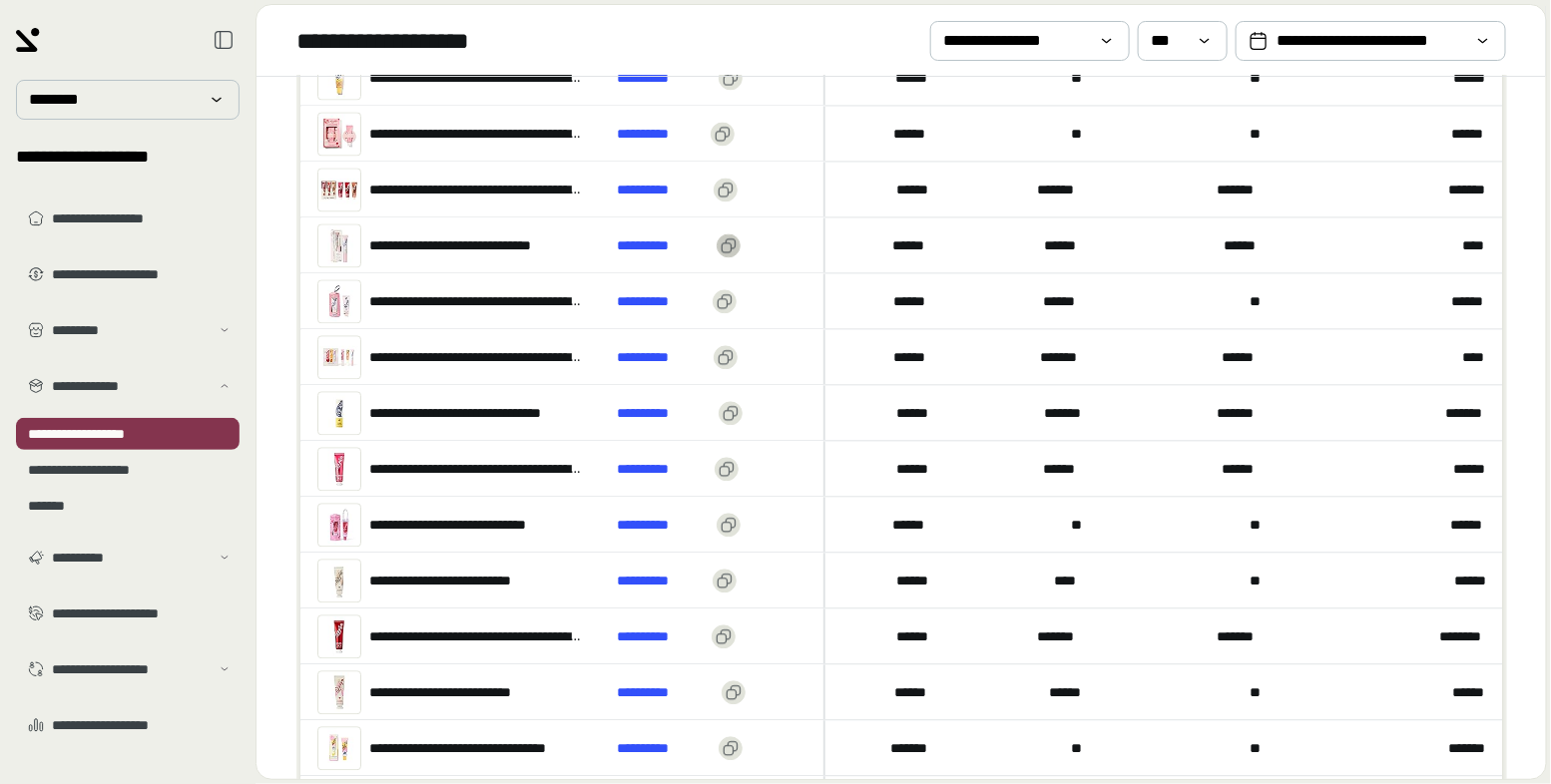 click on "**********" at bounding box center [451, 524] 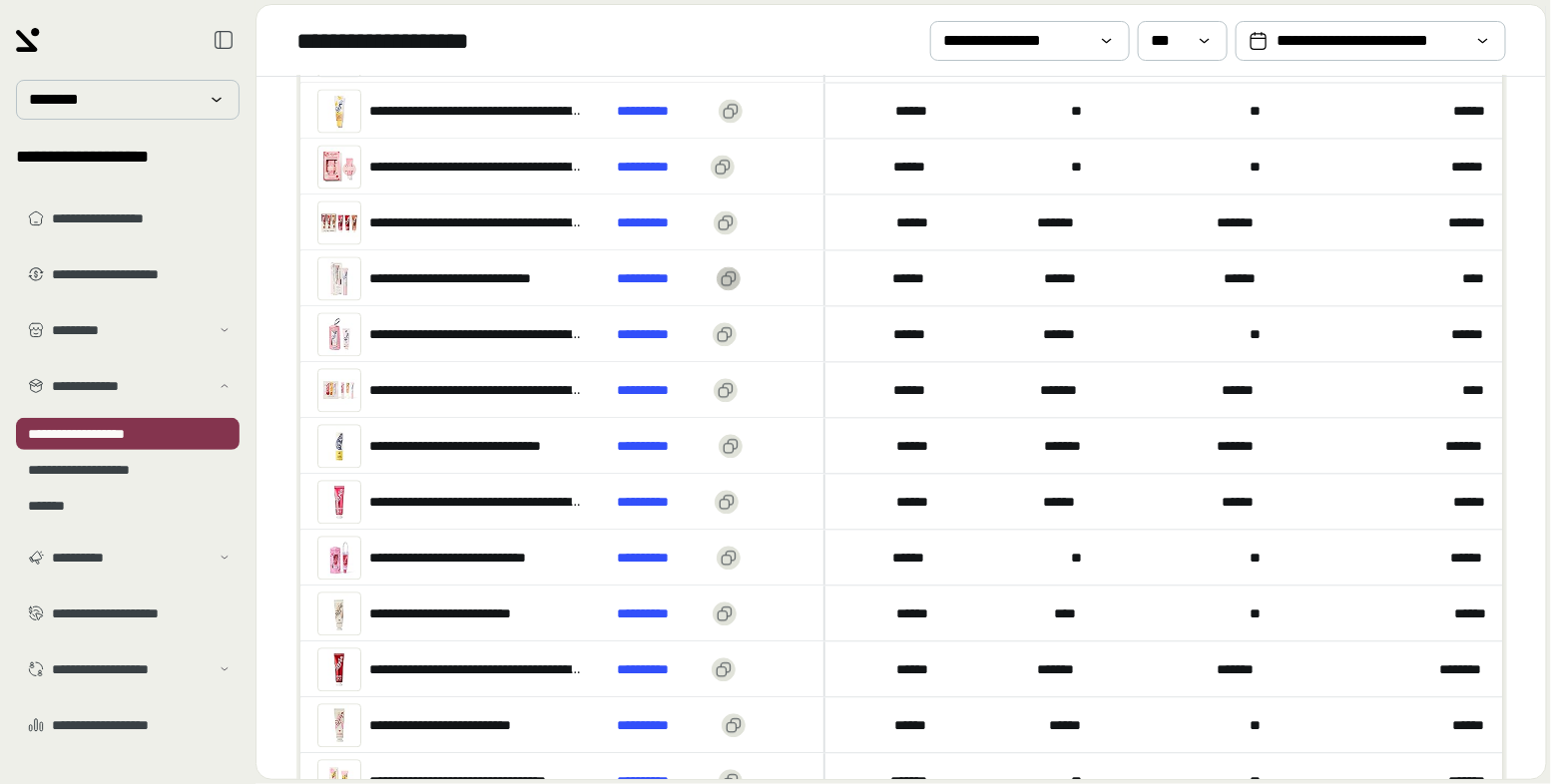 scroll, scrollTop: 2448, scrollLeft: 0, axis: vertical 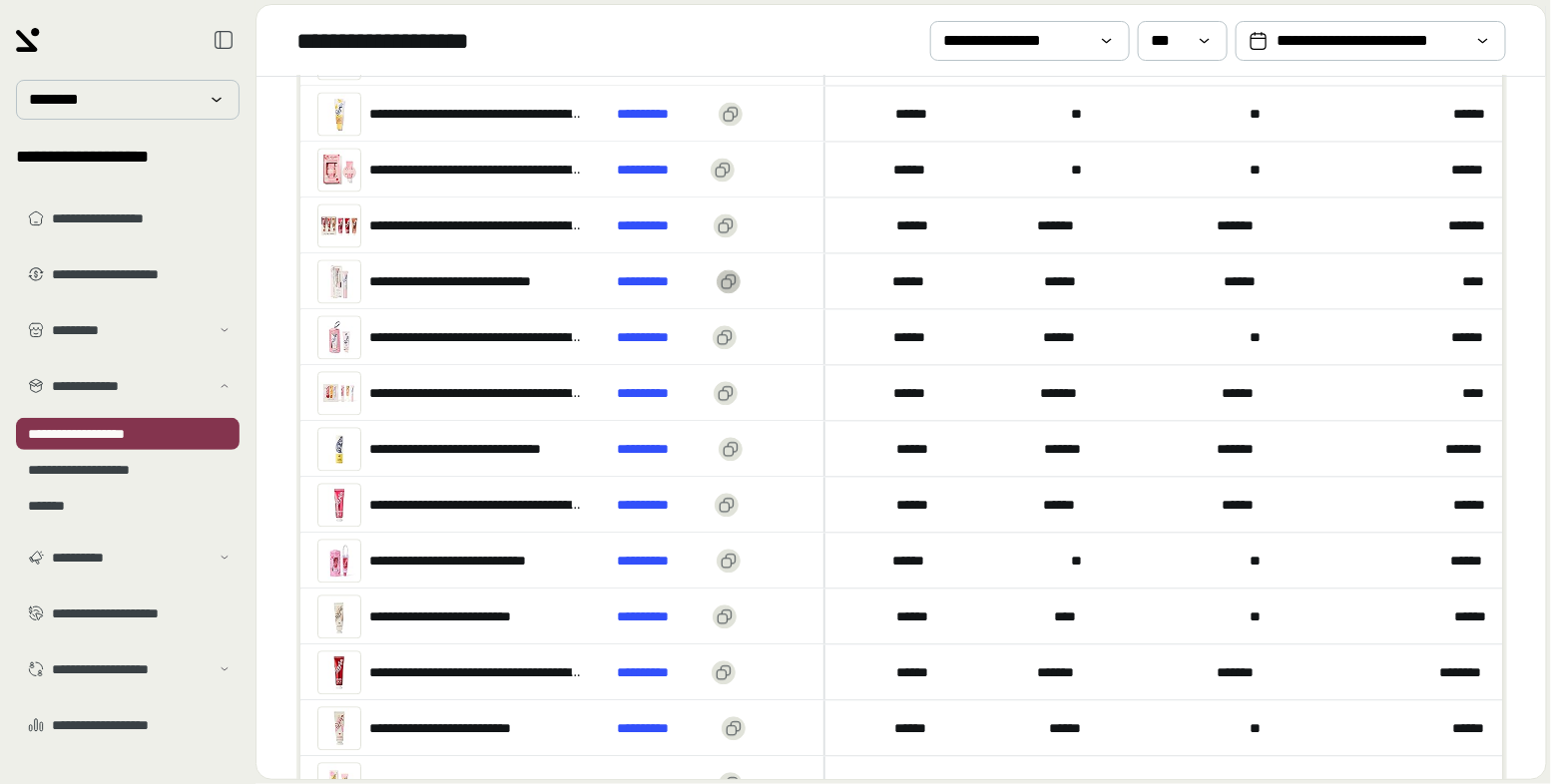 click on "**********" at bounding box center [474, 281] 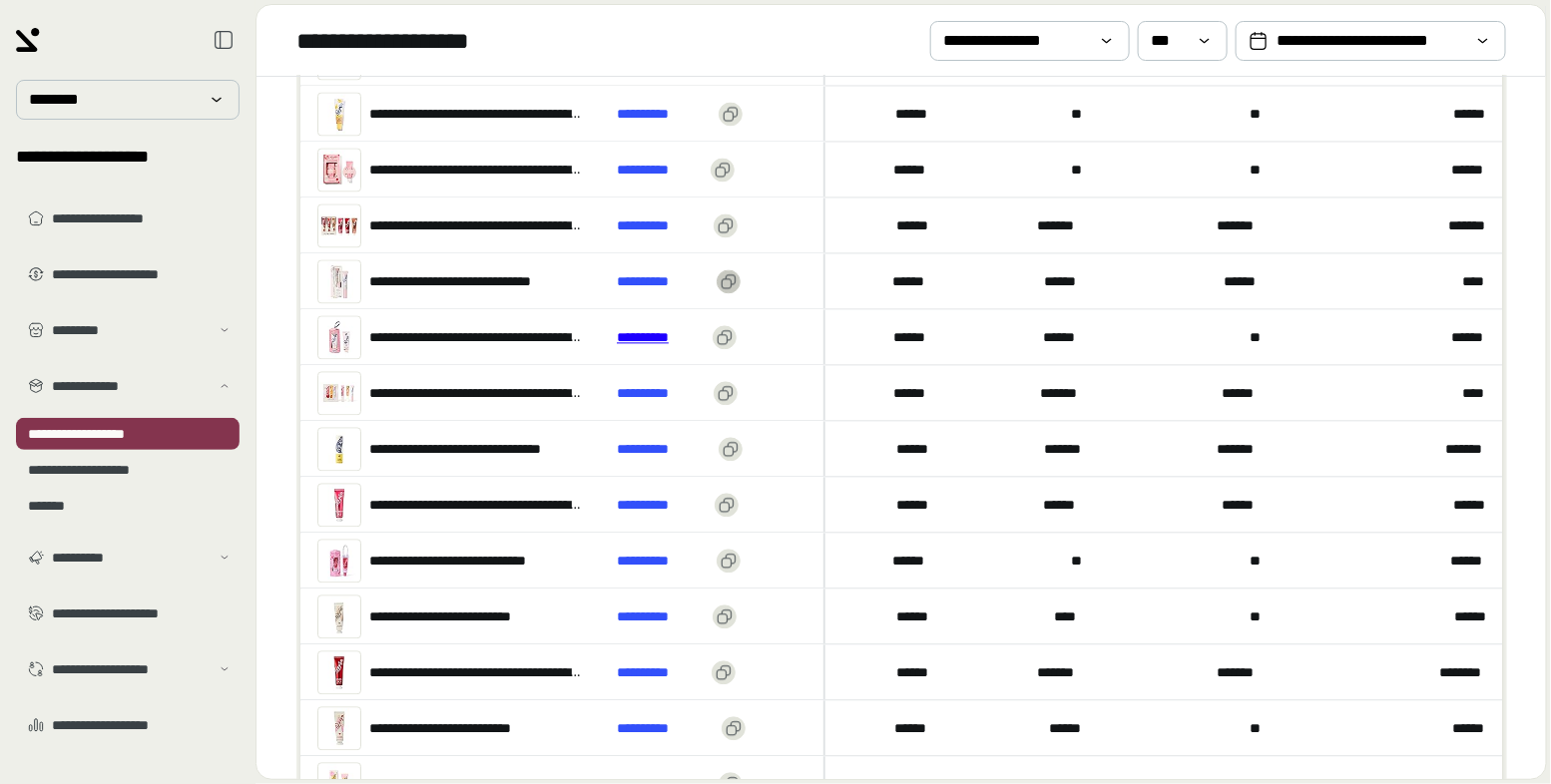 click on "**********" at bounding box center [661, 337] 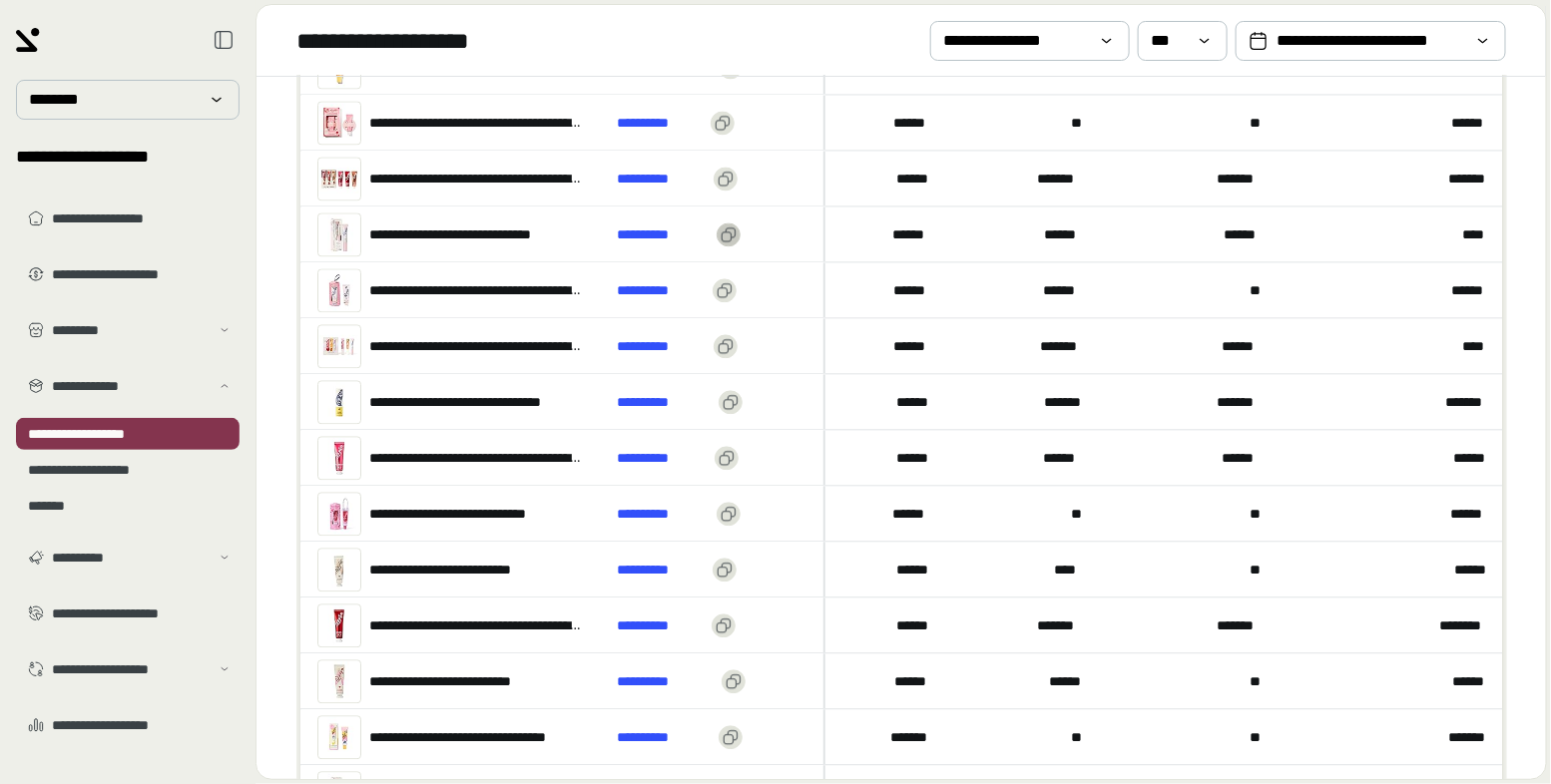 scroll, scrollTop: 2527, scrollLeft: 0, axis: vertical 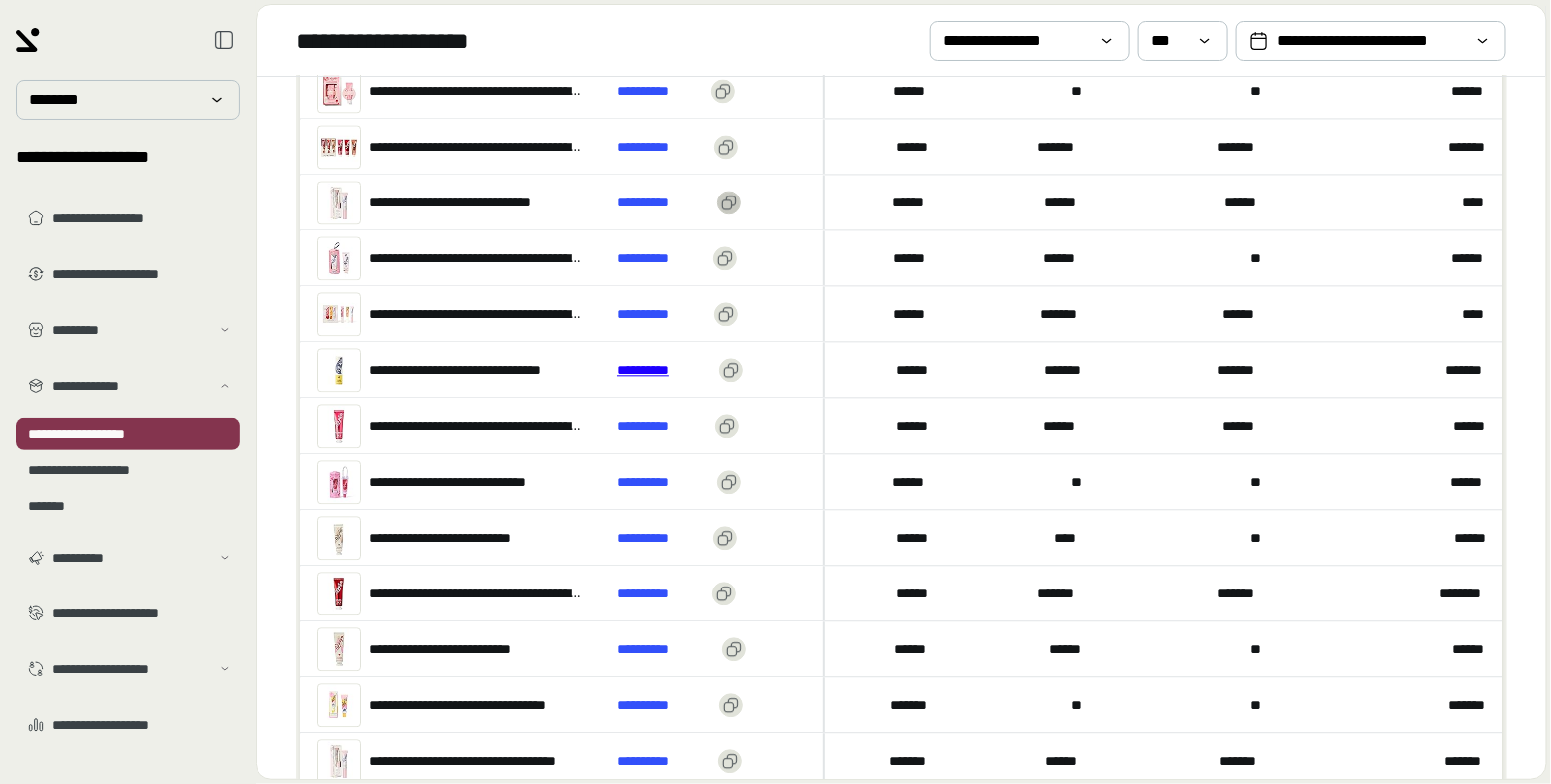 click on "**********" at bounding box center [664, 370] 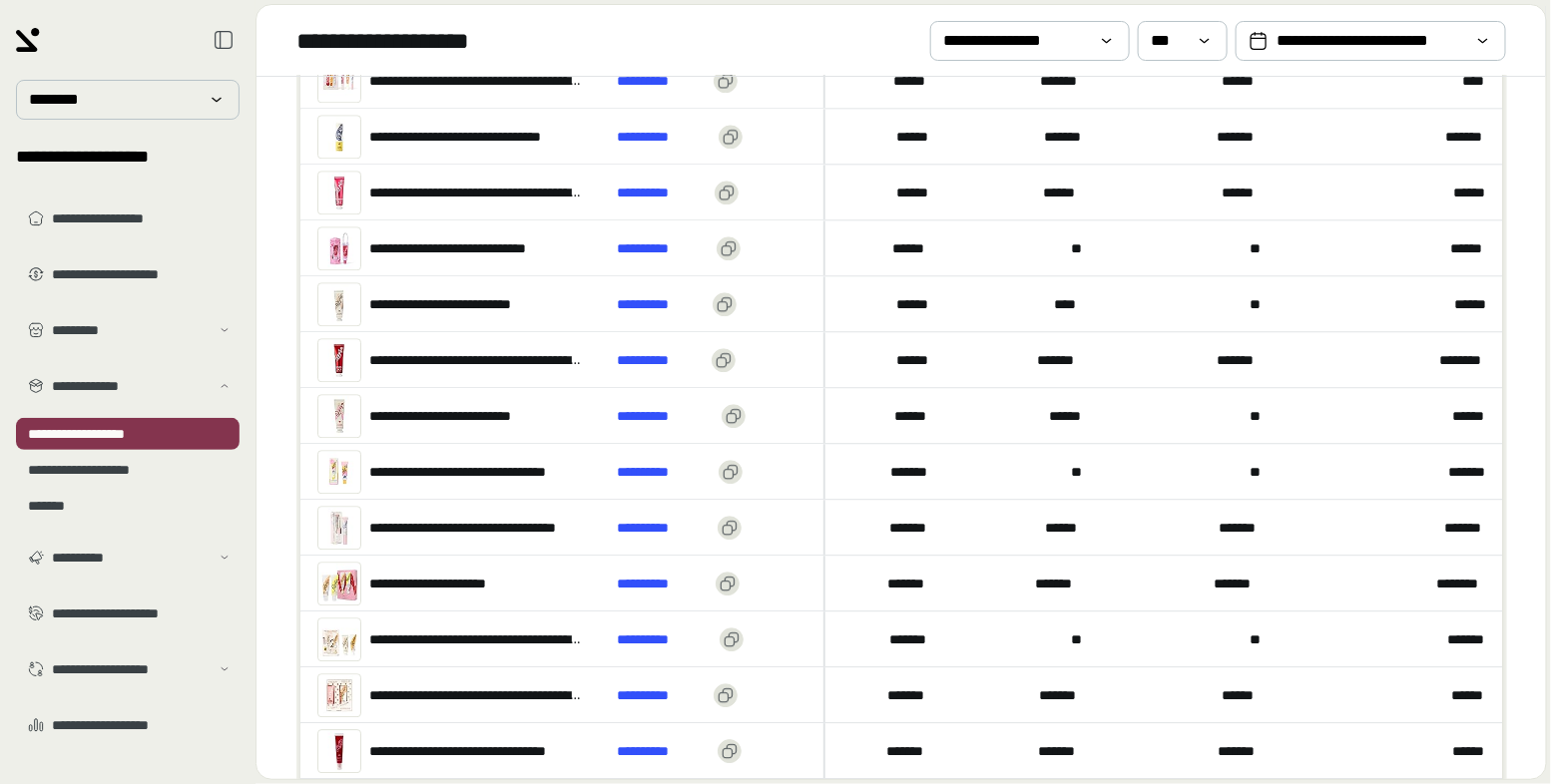 scroll, scrollTop: 2683, scrollLeft: 0, axis: vertical 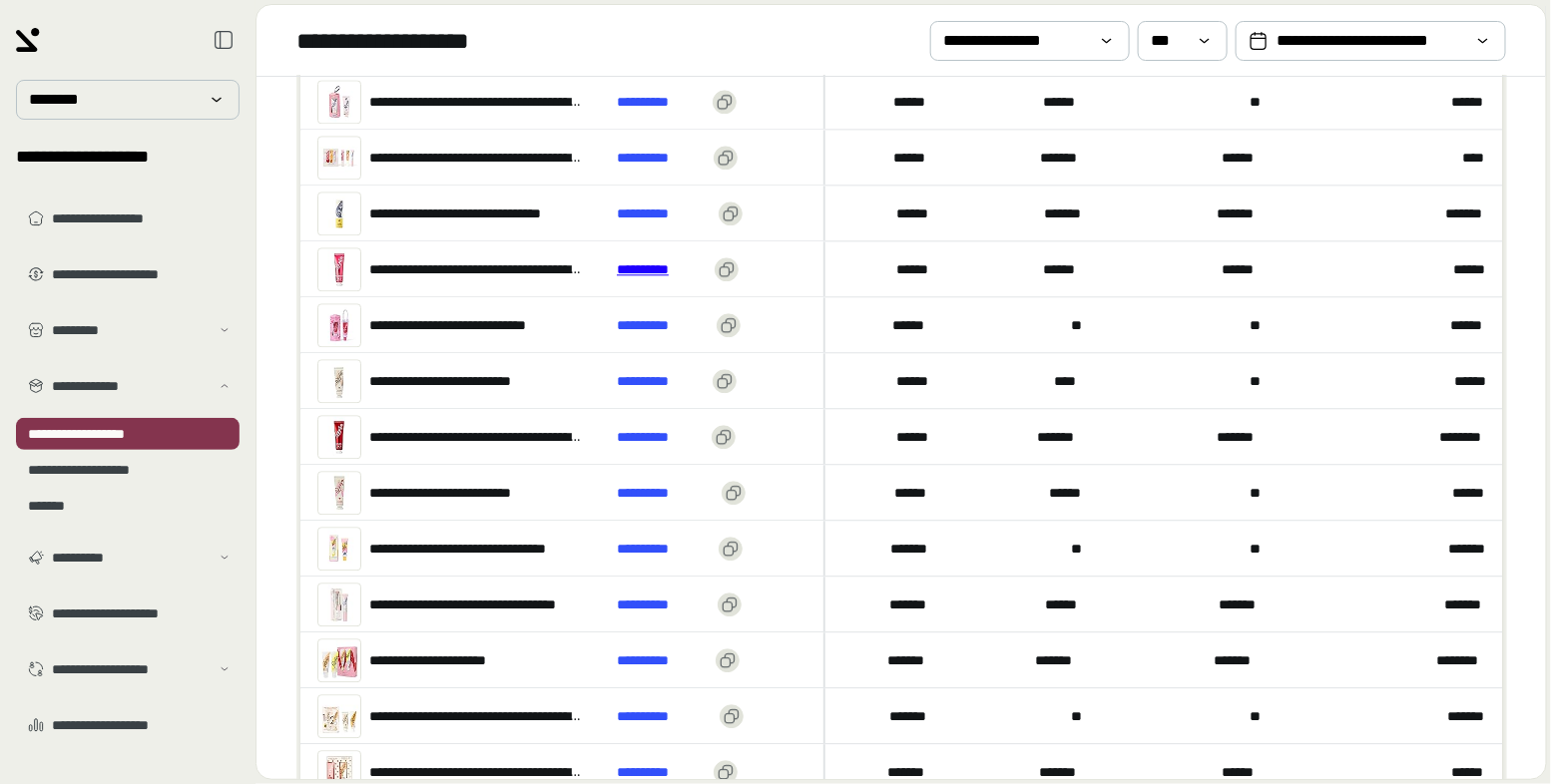 click on "**********" at bounding box center [662, 269] 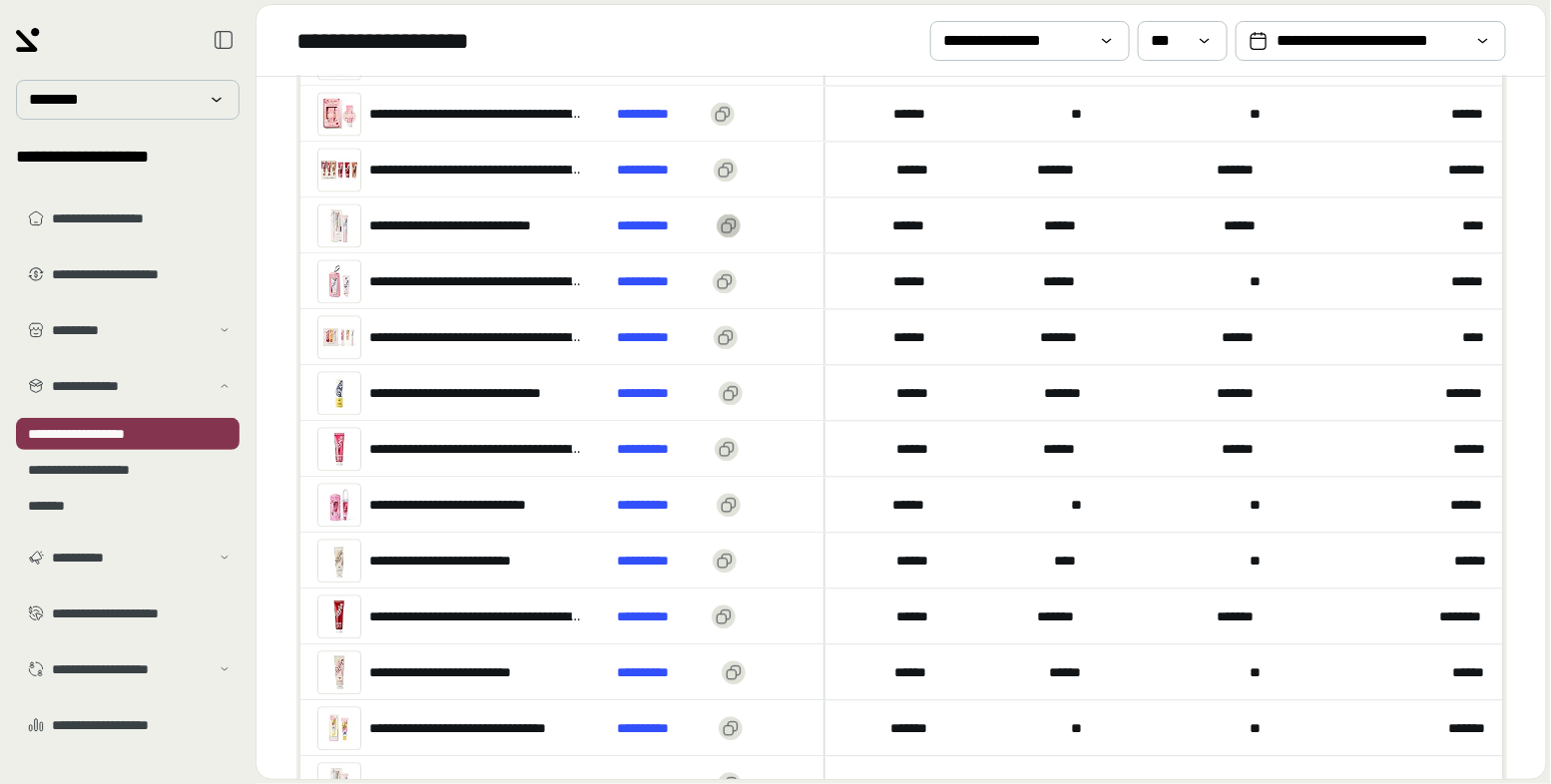 scroll, scrollTop: 2509, scrollLeft: 0, axis: vertical 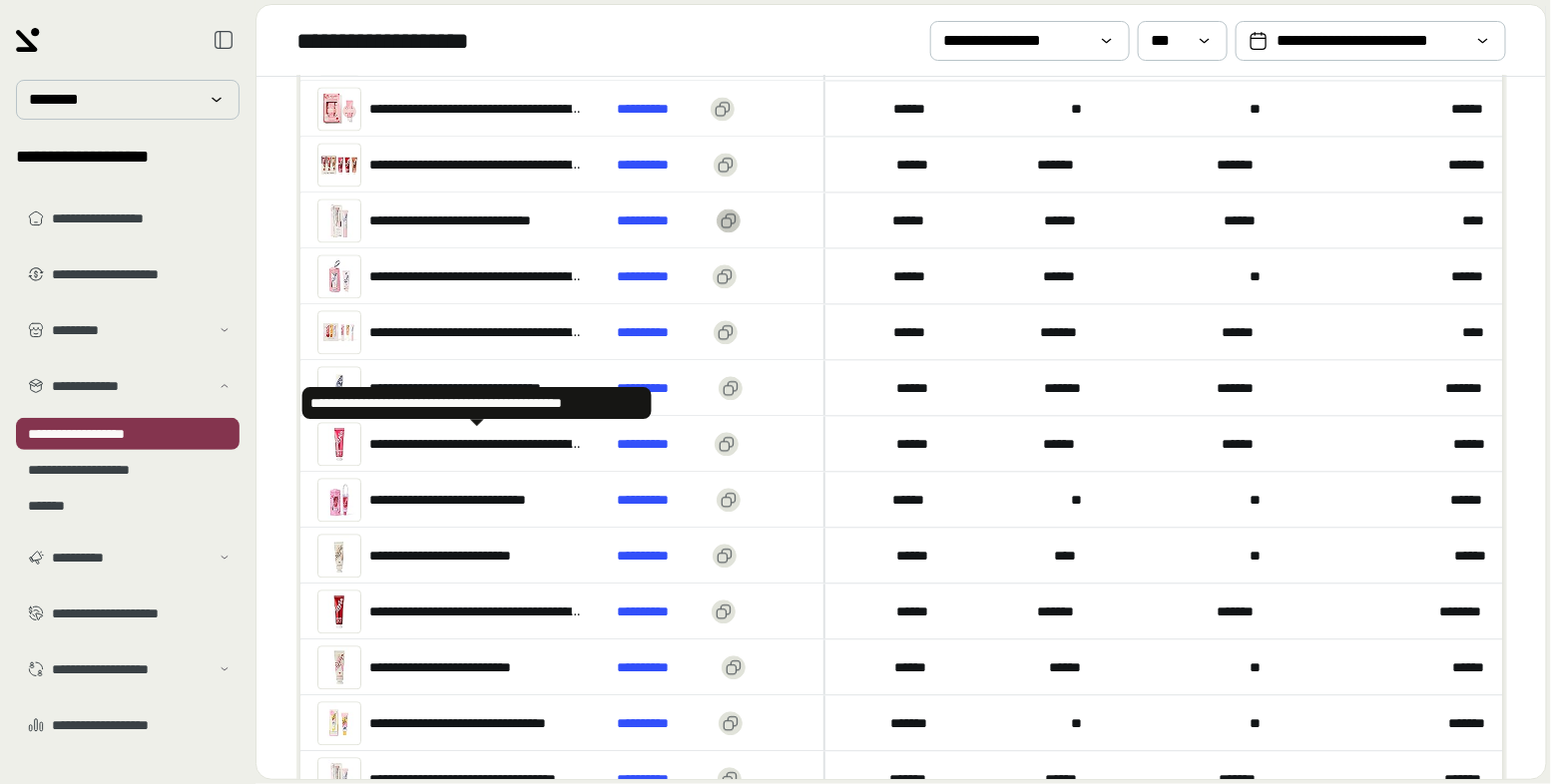 click on "His phone number is [PHONE]" at bounding box center [477, 444] 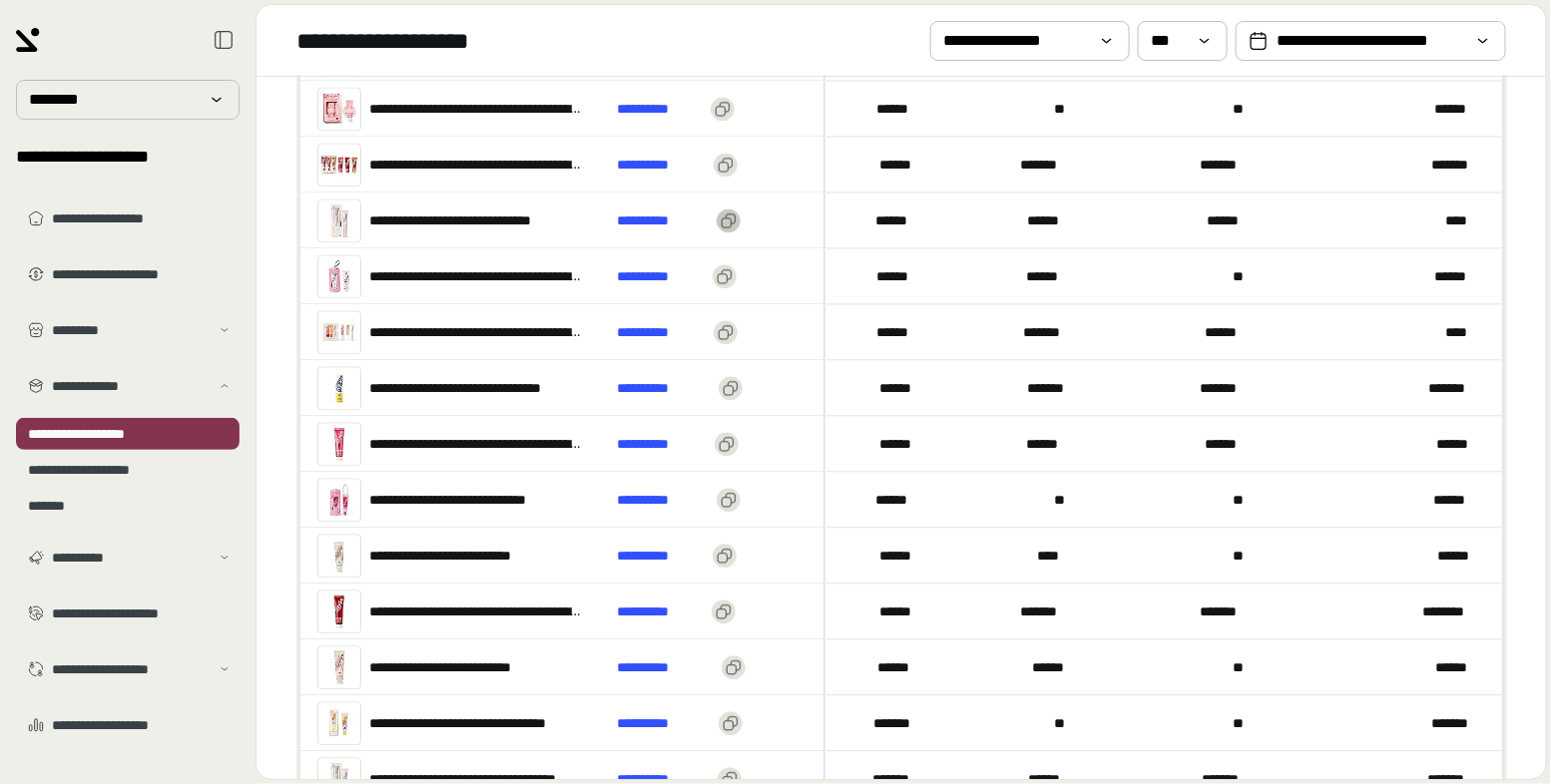 scroll, scrollTop: 0, scrollLeft: 36, axis: horizontal 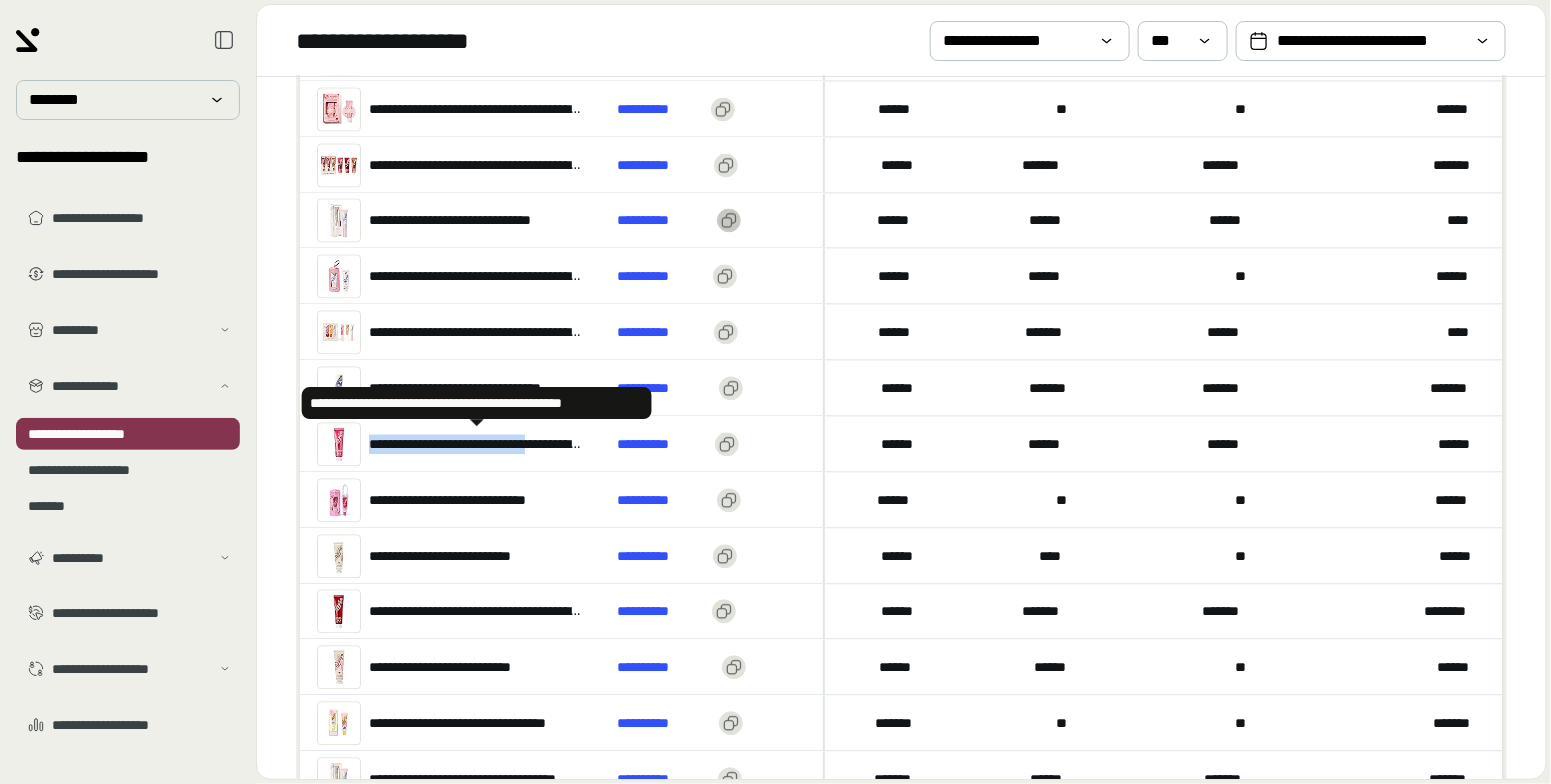 drag, startPoint x: 575, startPoint y: 441, endPoint x: 363, endPoint y: 440, distance: 212.00236 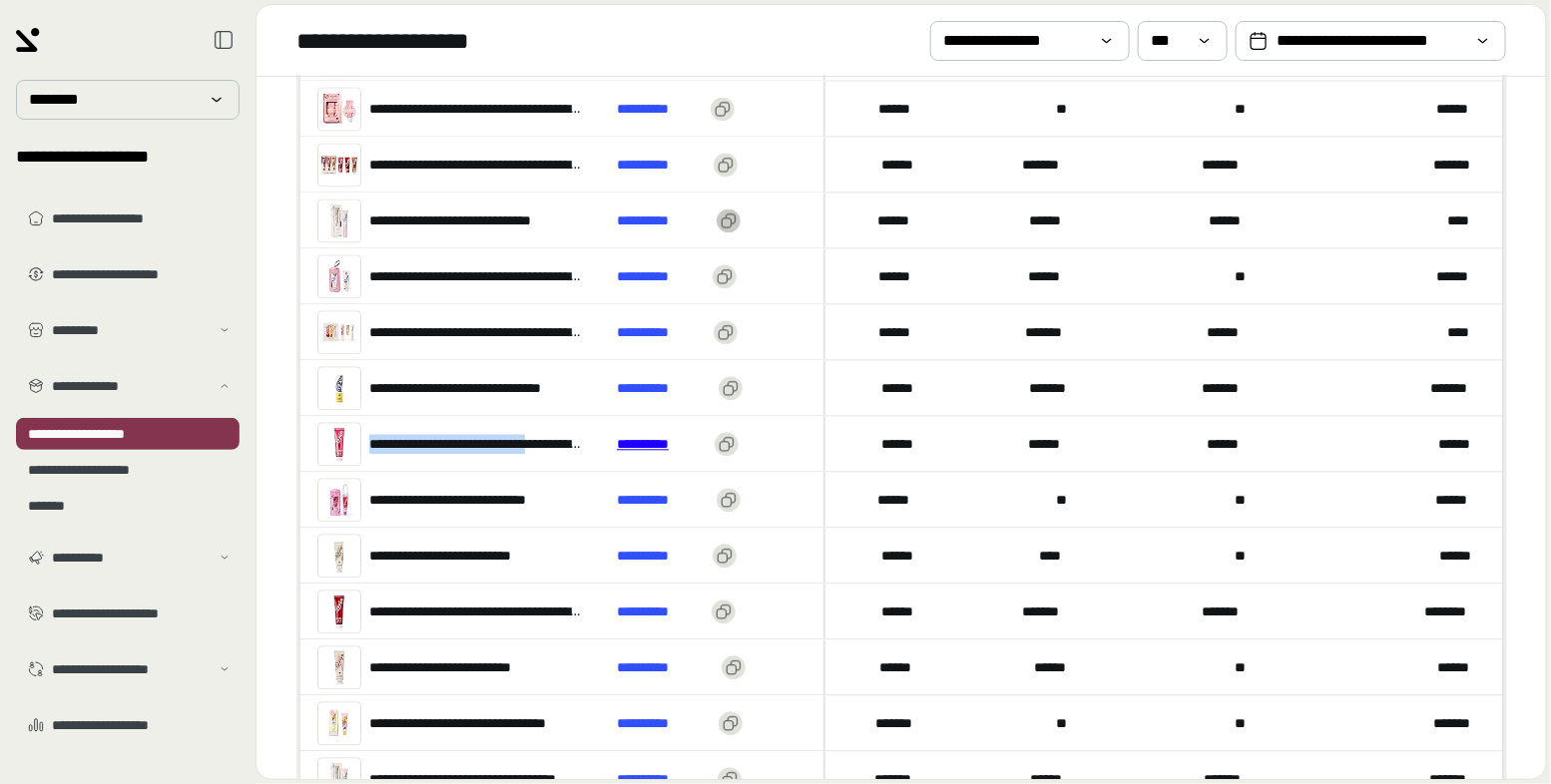click on "**********" at bounding box center [662, 444] 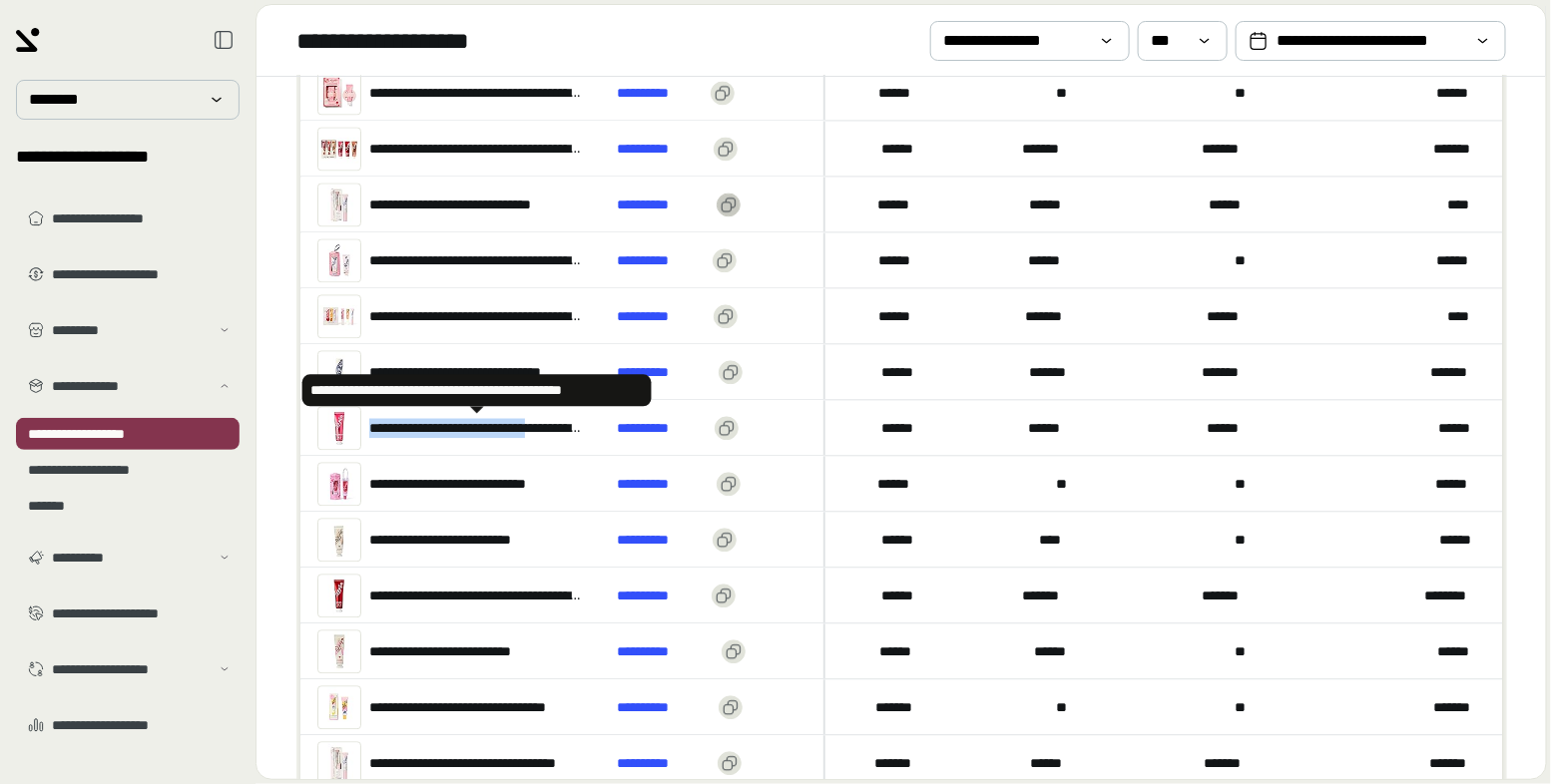 scroll, scrollTop: 2527, scrollLeft: 0, axis: vertical 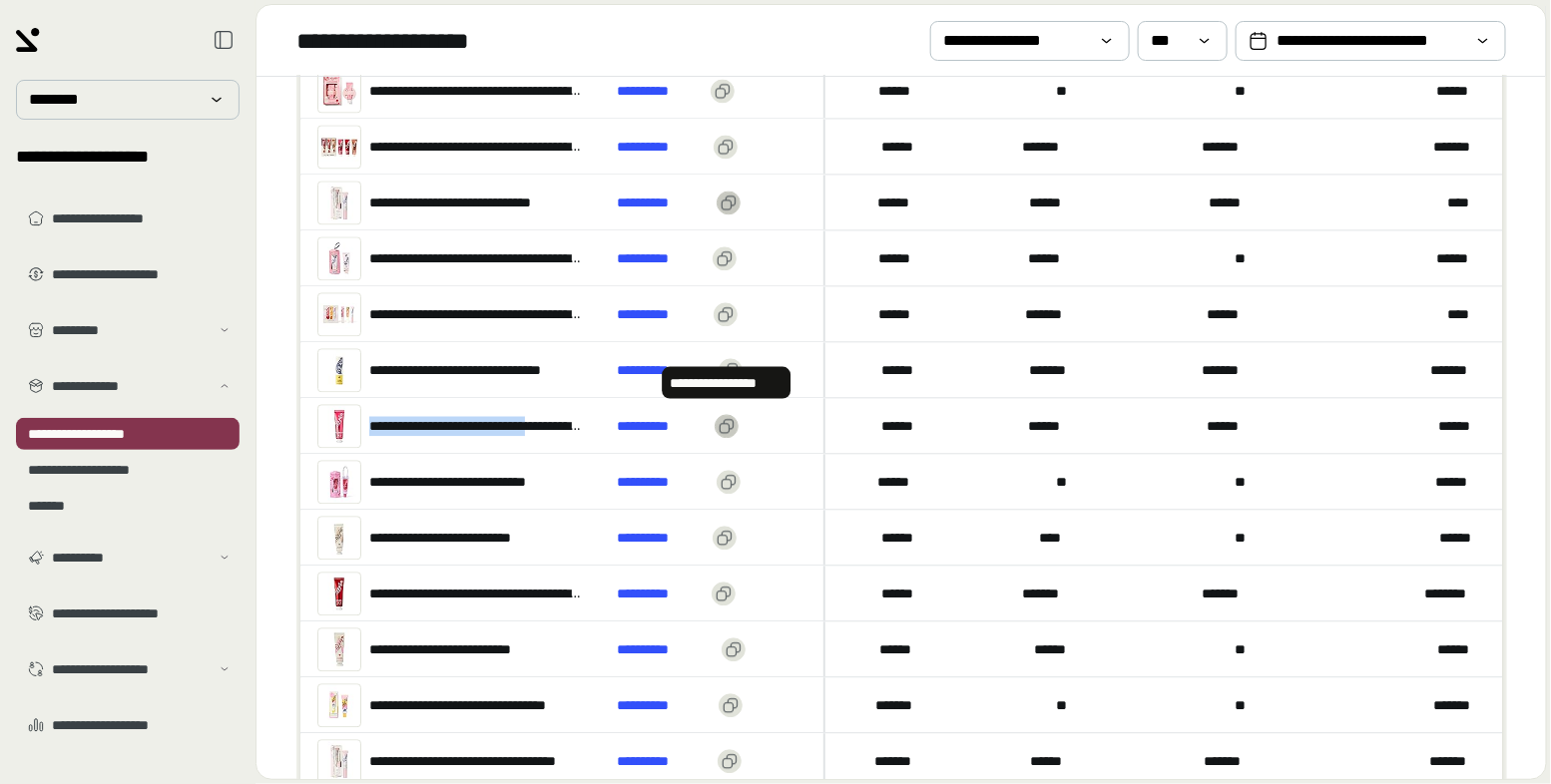 click at bounding box center (727, 426) 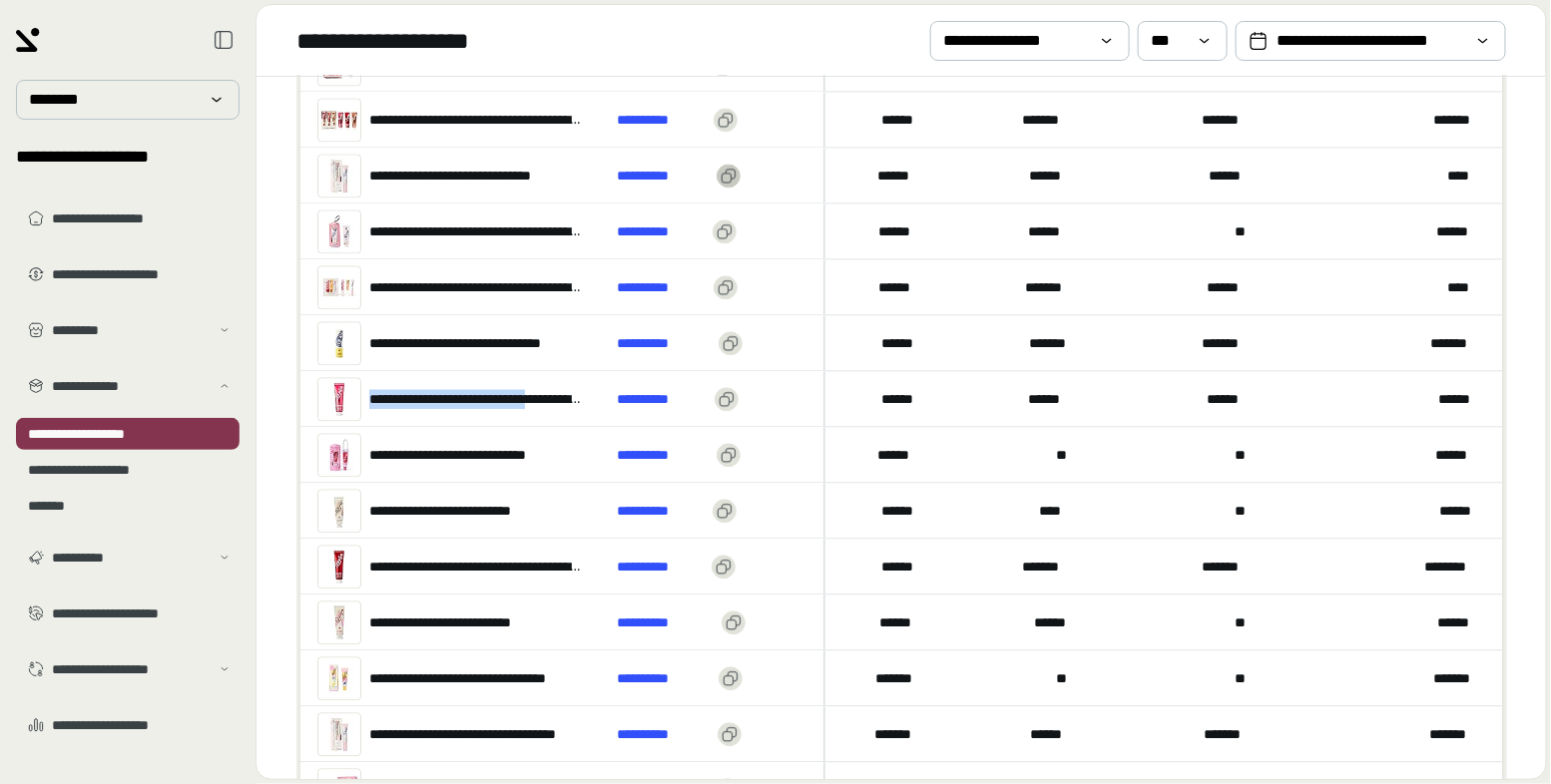 scroll, scrollTop: 2560, scrollLeft: 0, axis: vertical 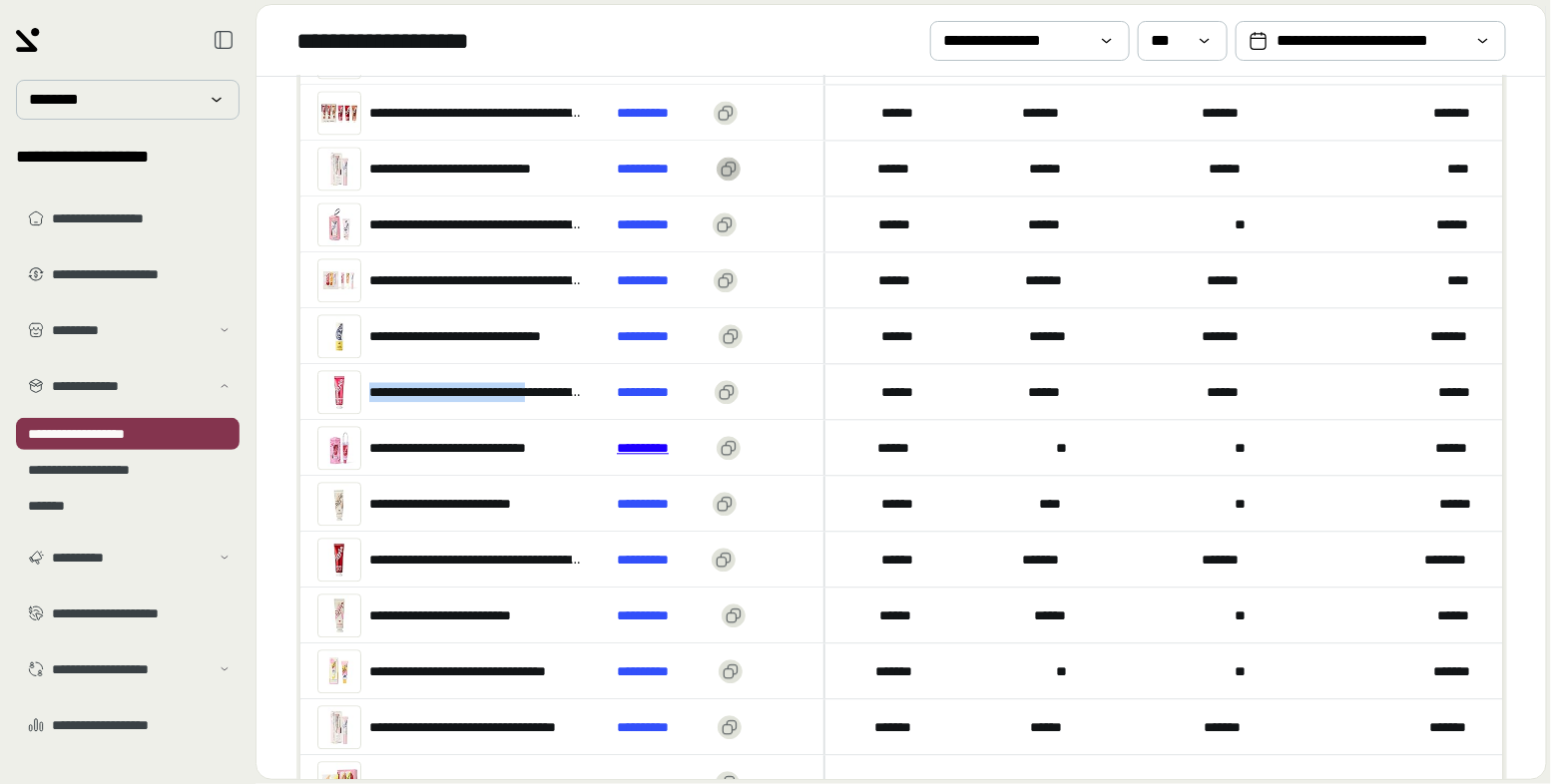 click on "**********" at bounding box center [663, 448] 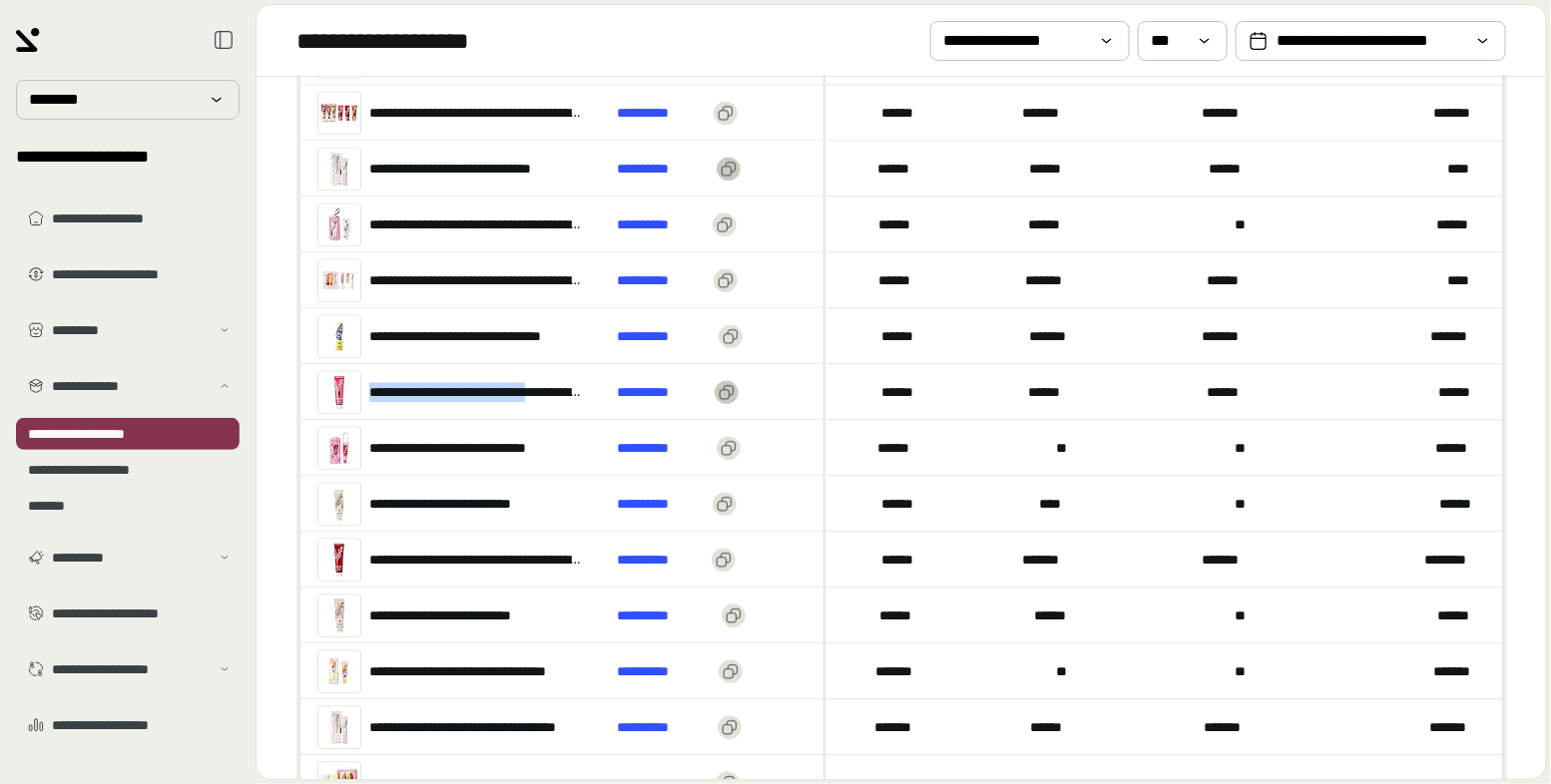 click 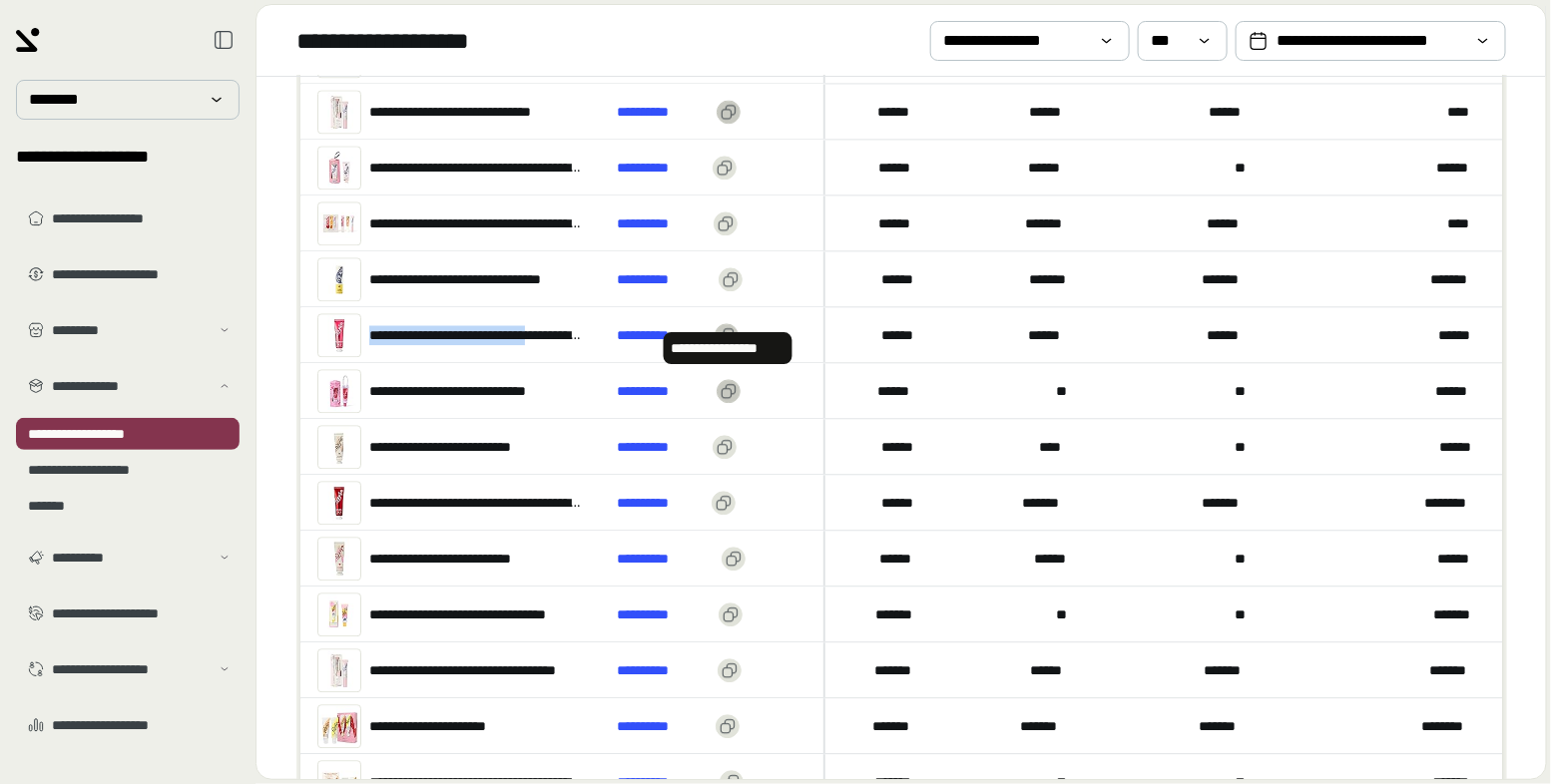 click 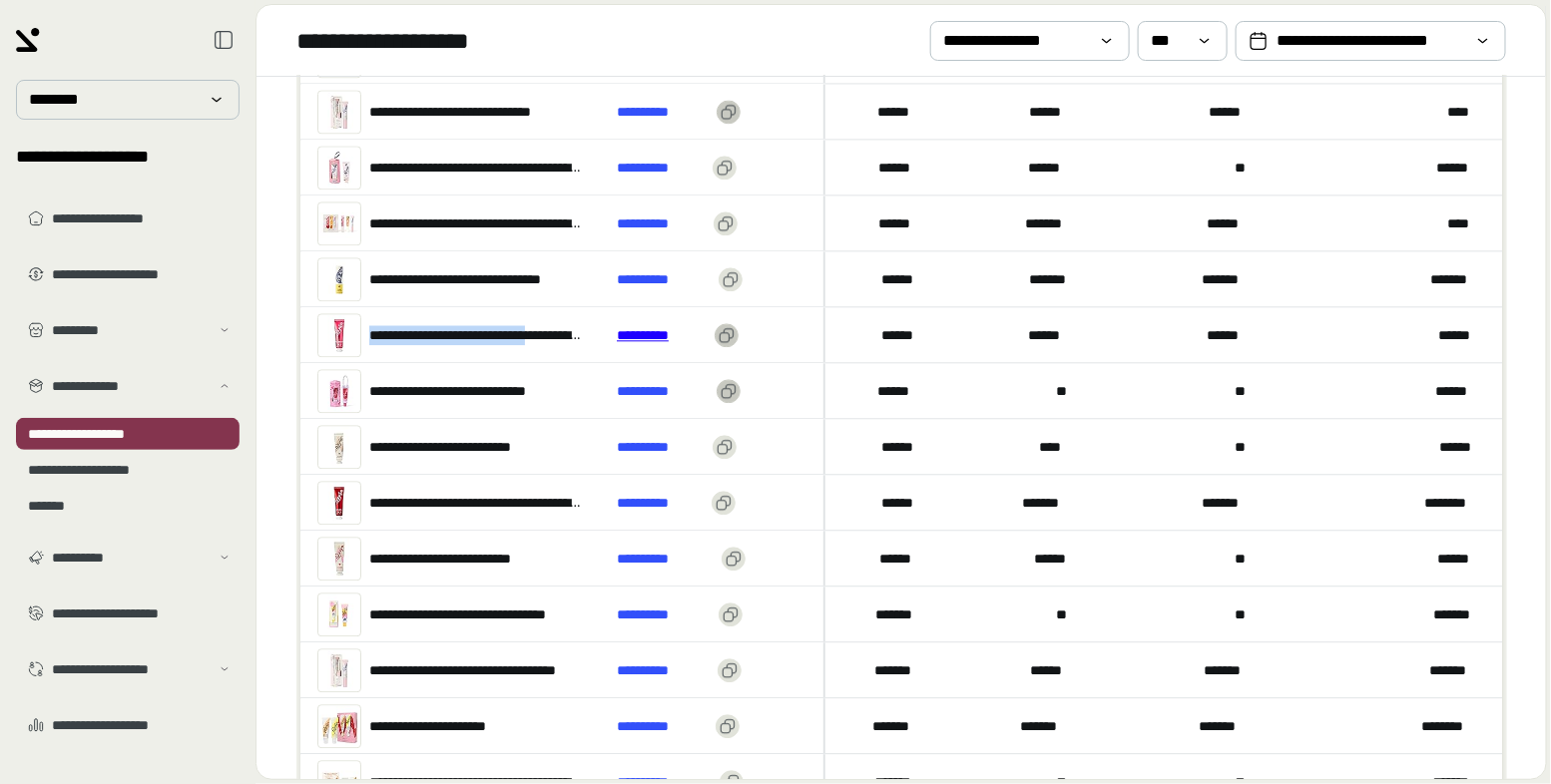 click on "**********" at bounding box center [662, 335] 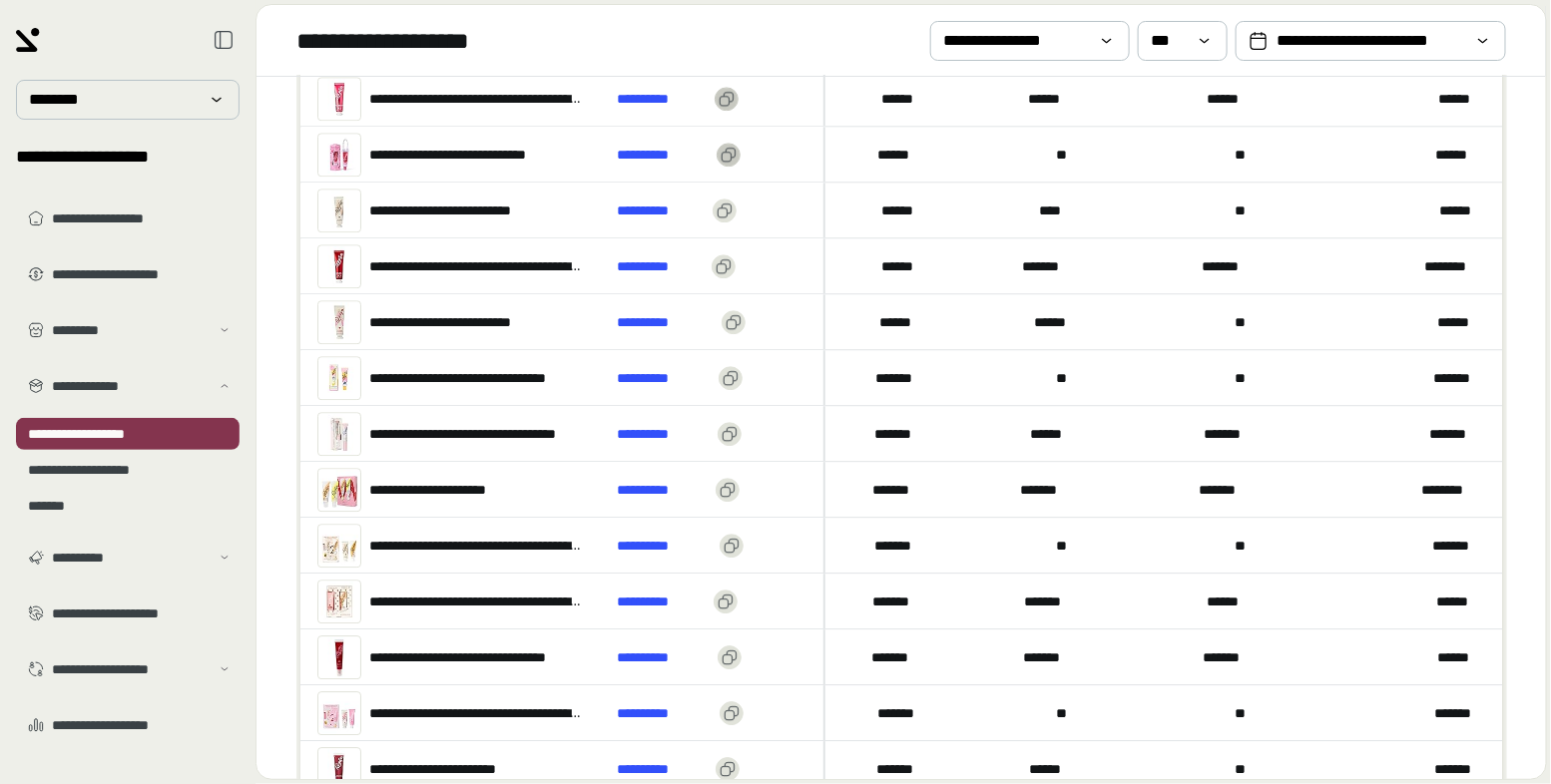 scroll, scrollTop: 2847, scrollLeft: 0, axis: vertical 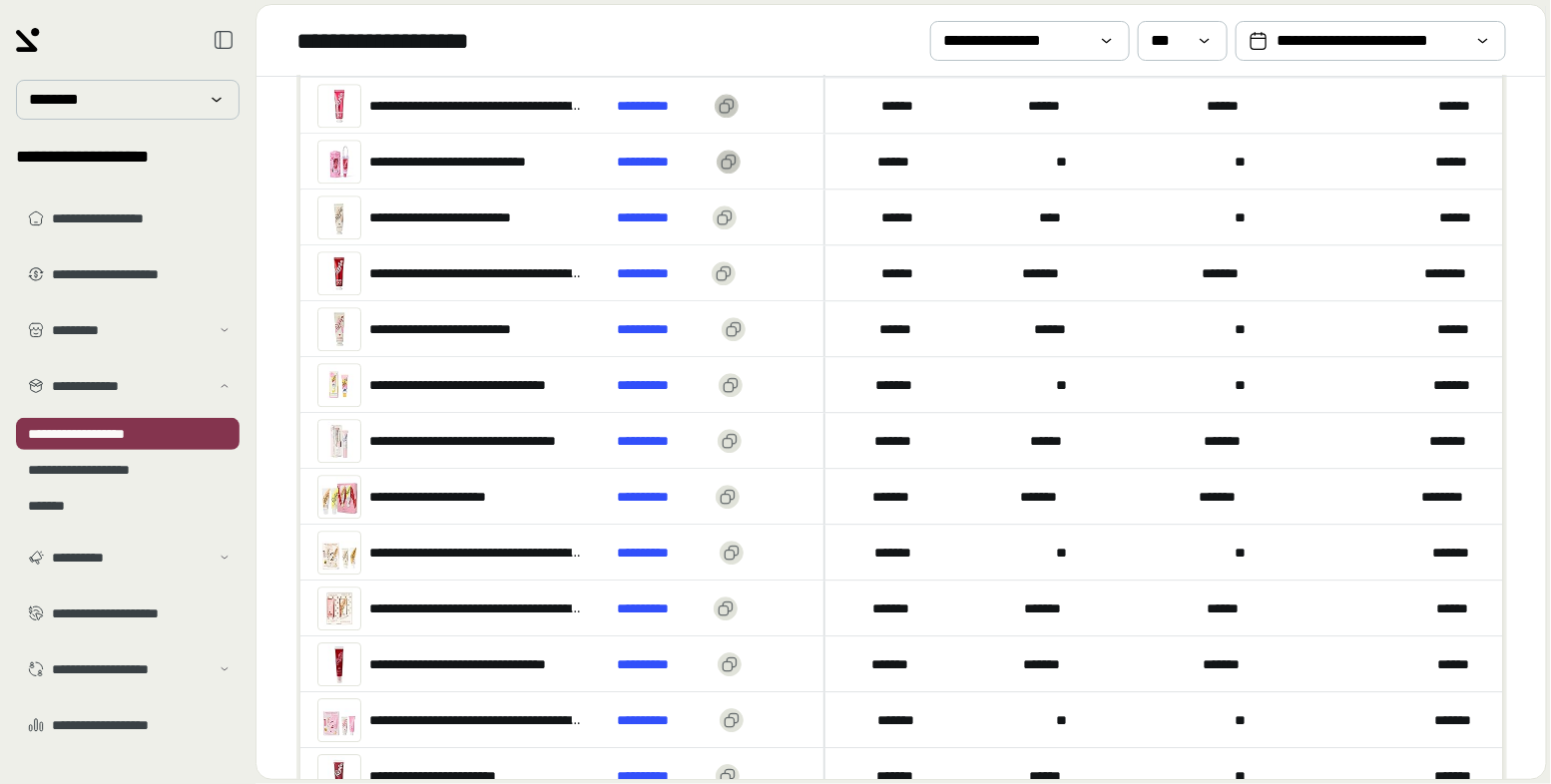 click on "**********" at bounding box center [451, 162] 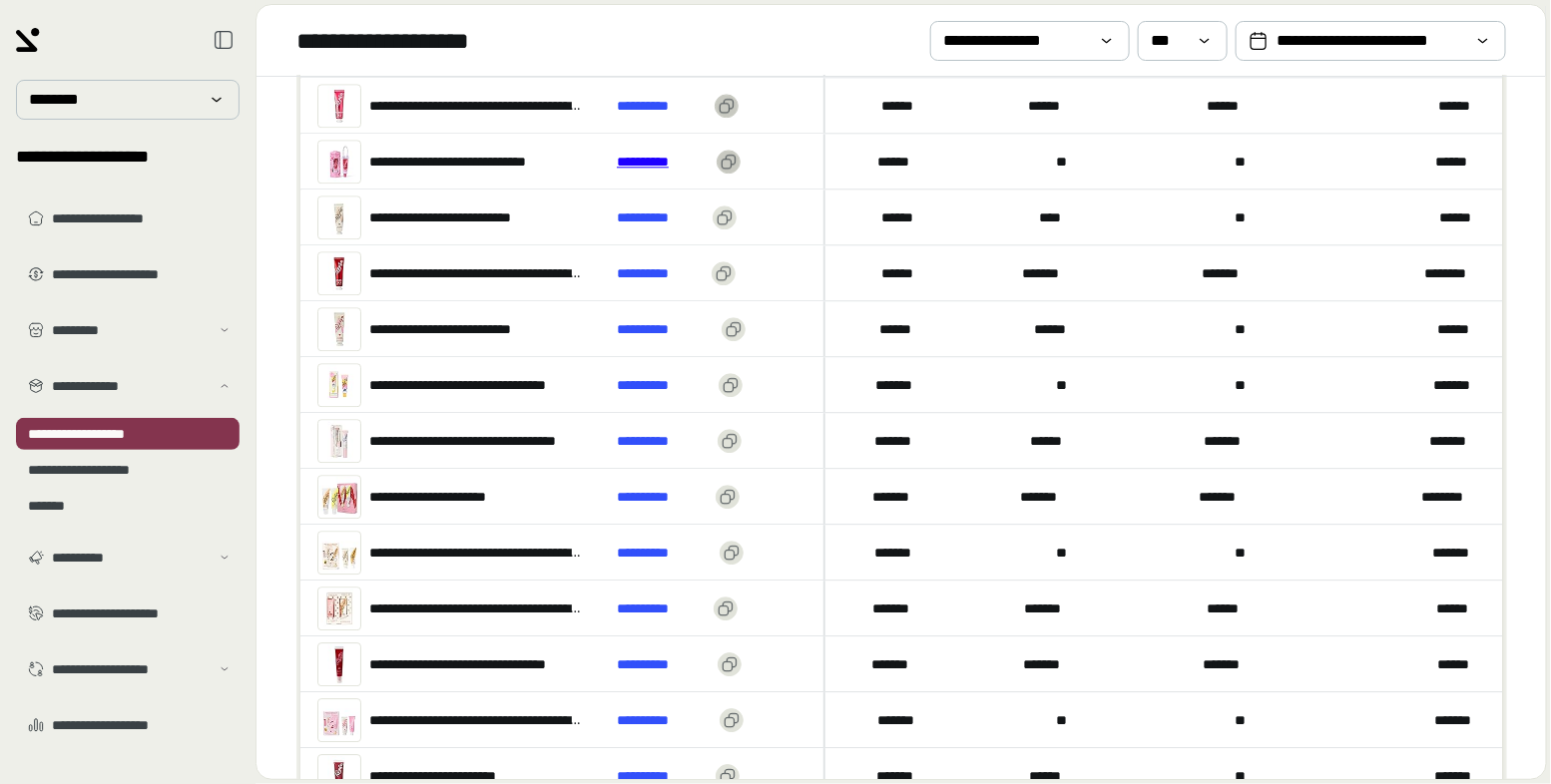 click on "**********" at bounding box center (663, 162) 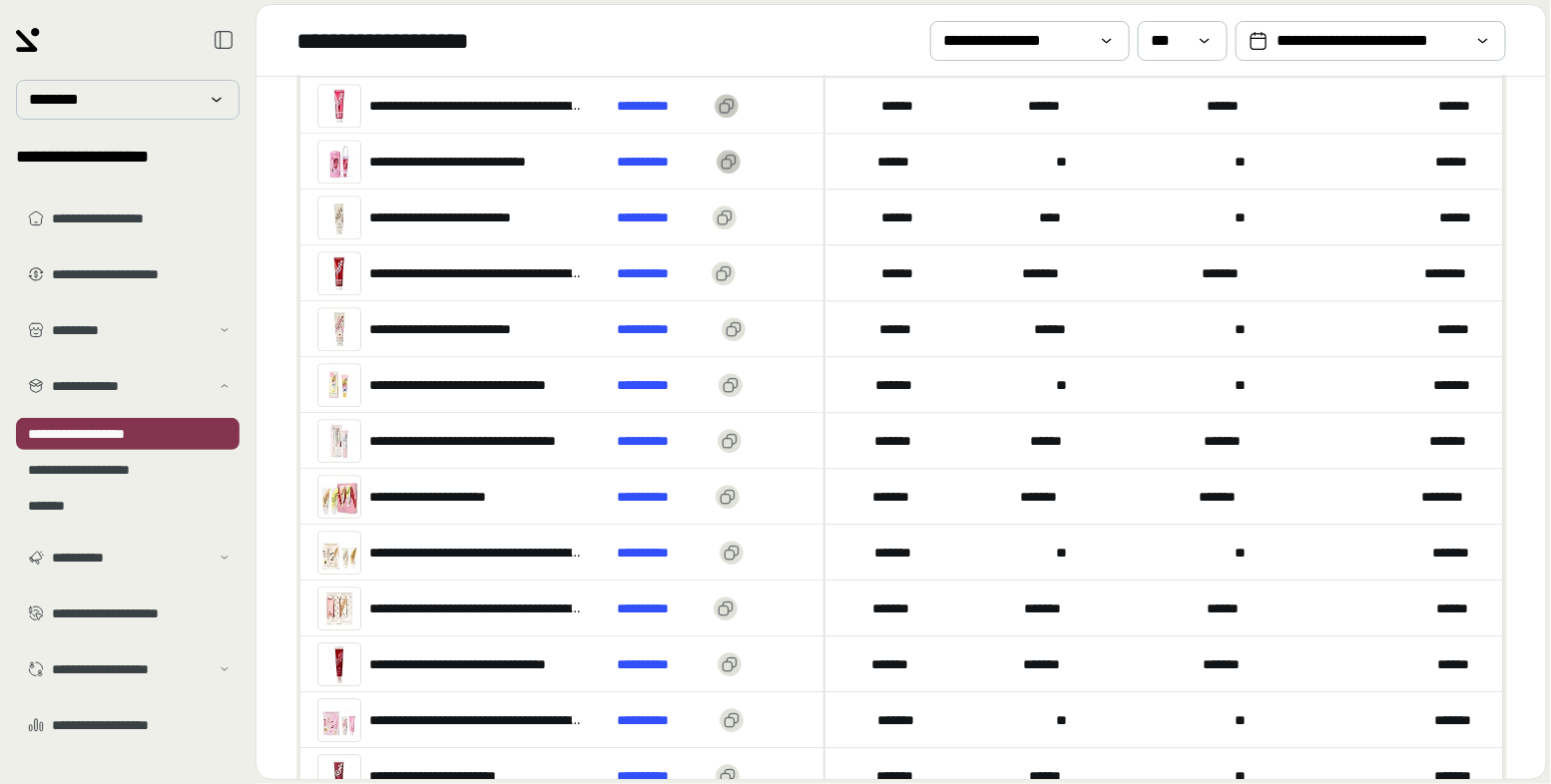 click 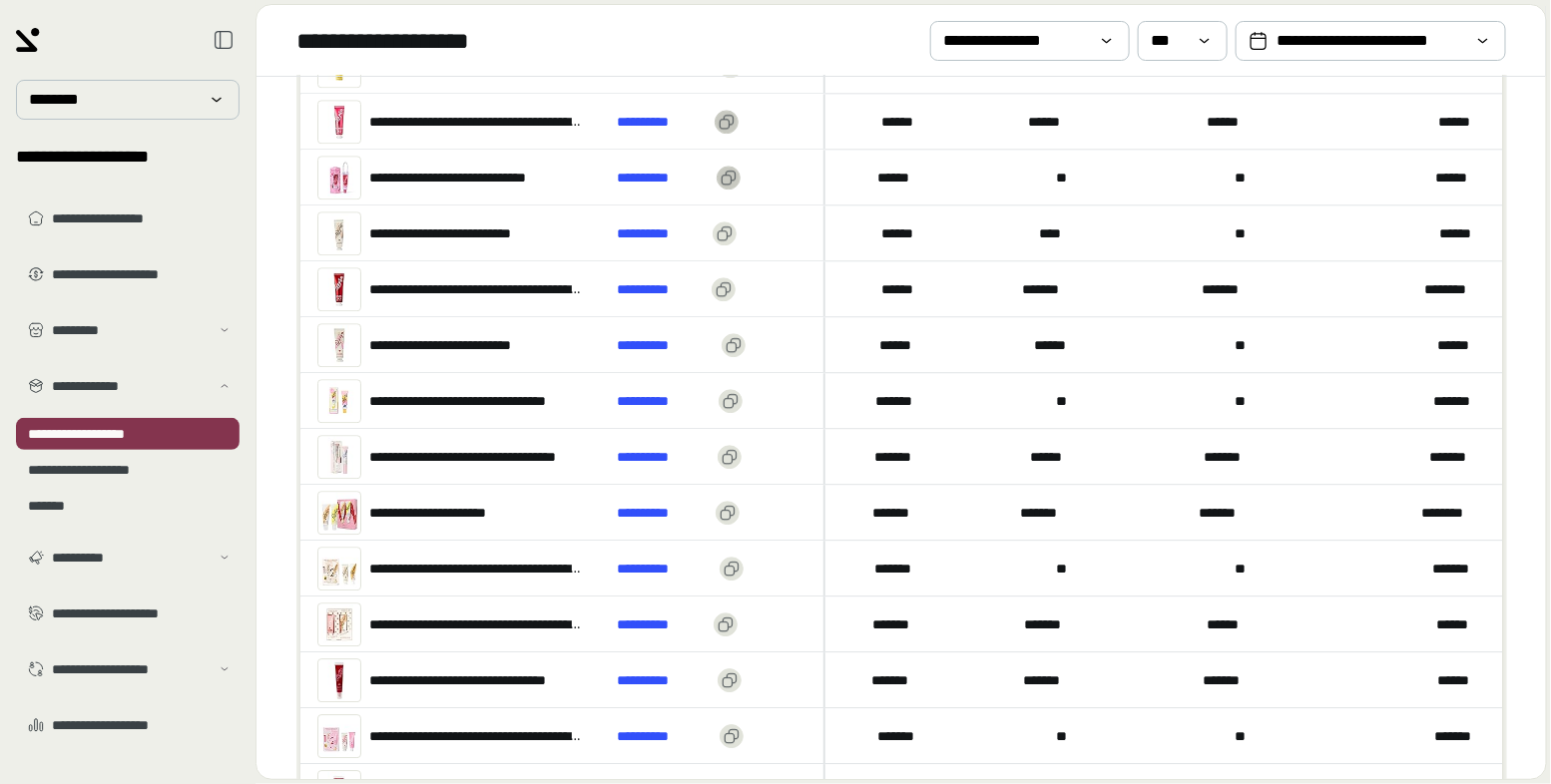 scroll, scrollTop: 2827, scrollLeft: 0, axis: vertical 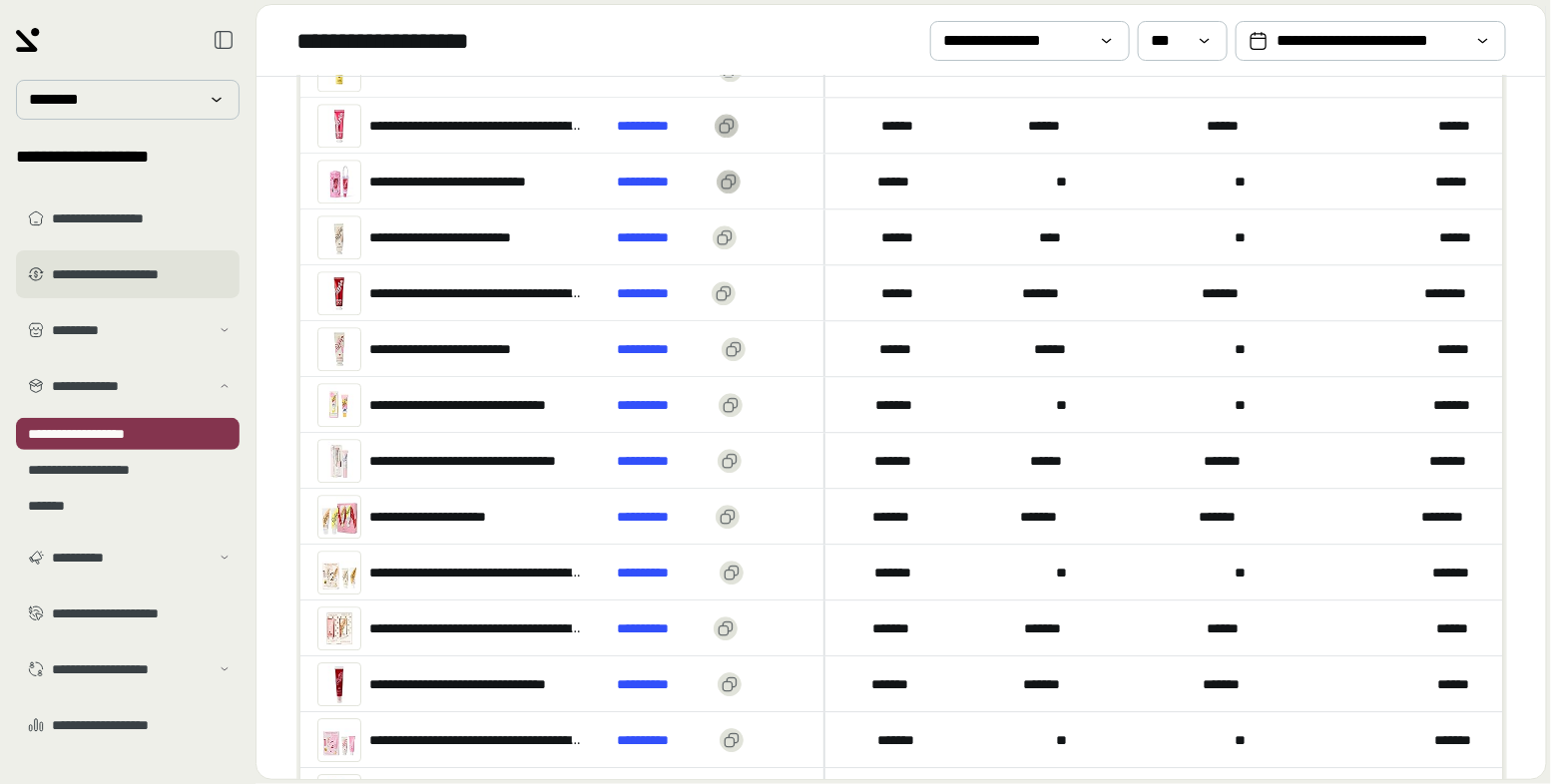 click on "**********" at bounding box center [128, 274] 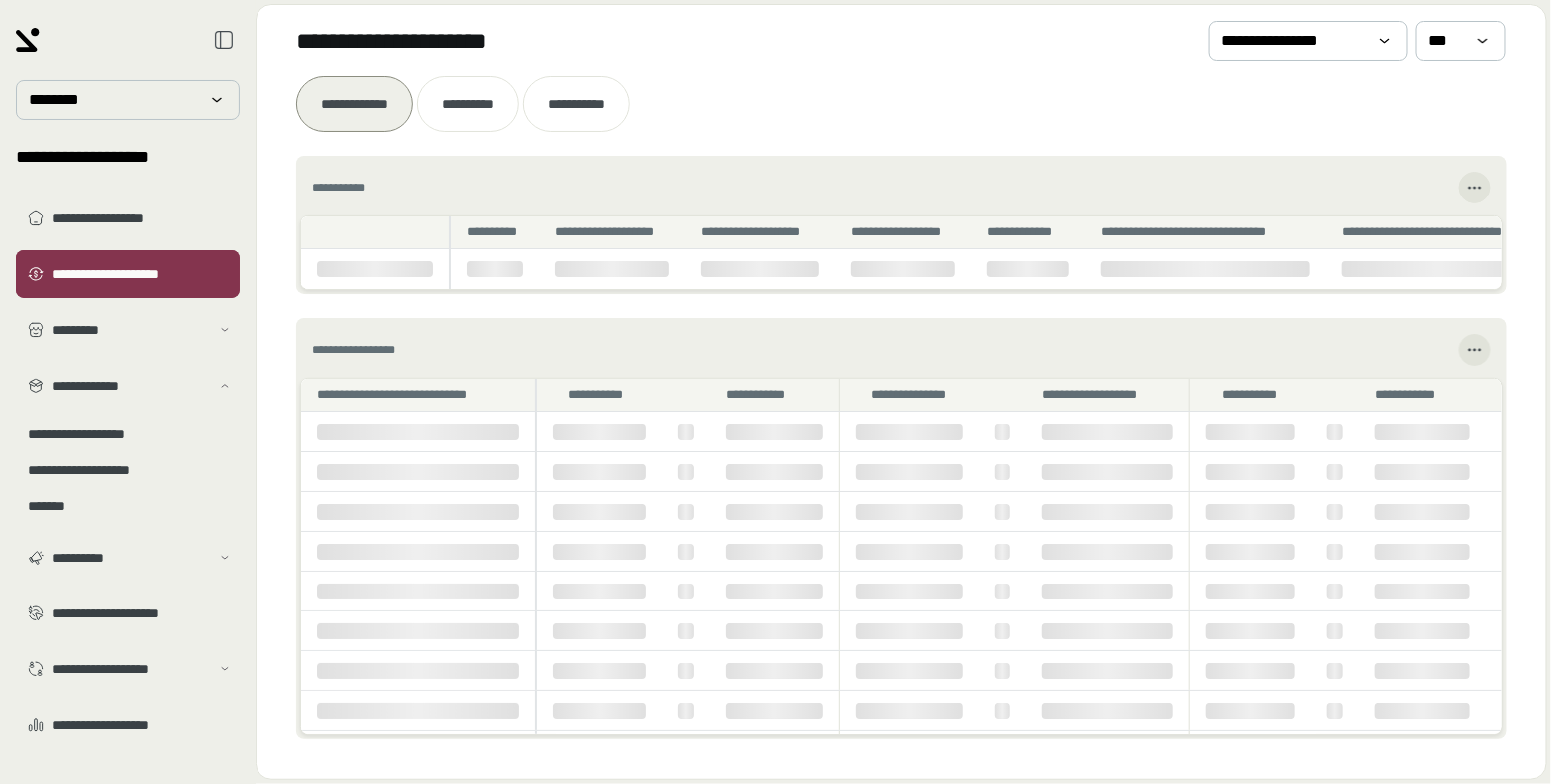 scroll, scrollTop: 0, scrollLeft: 0, axis: both 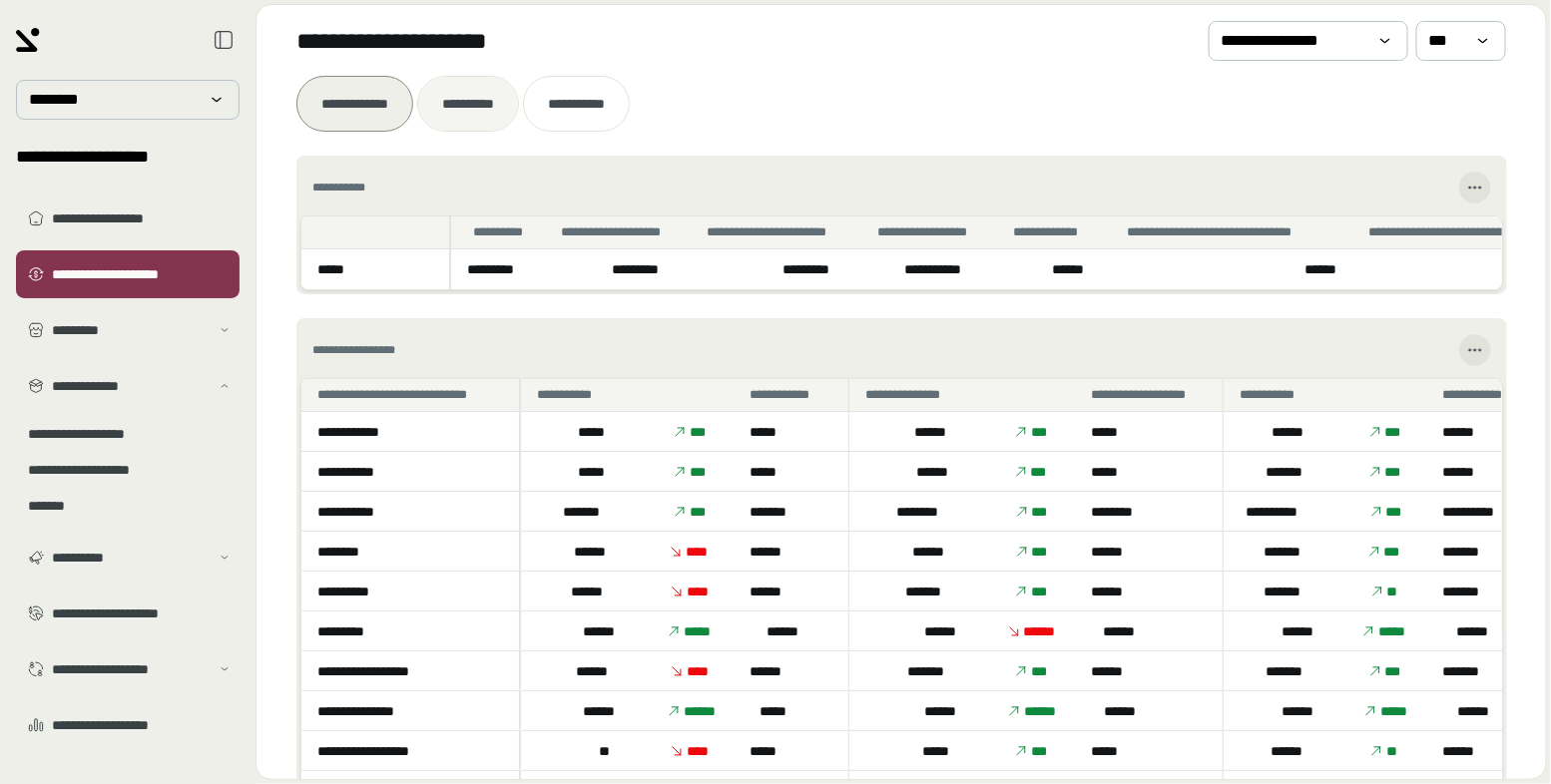 click at bounding box center (468, 104) 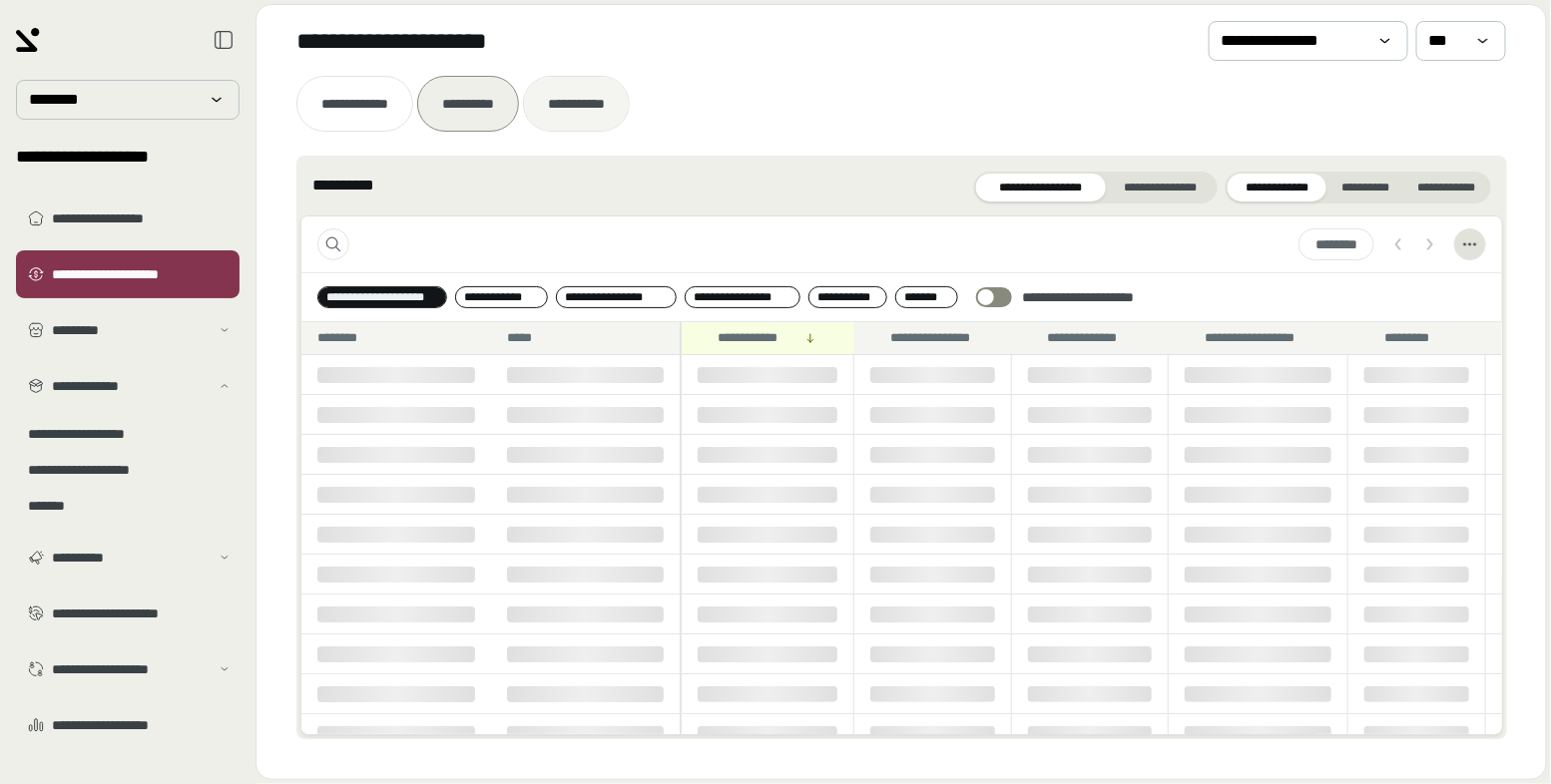 click on "**********" at bounding box center [576, 104] 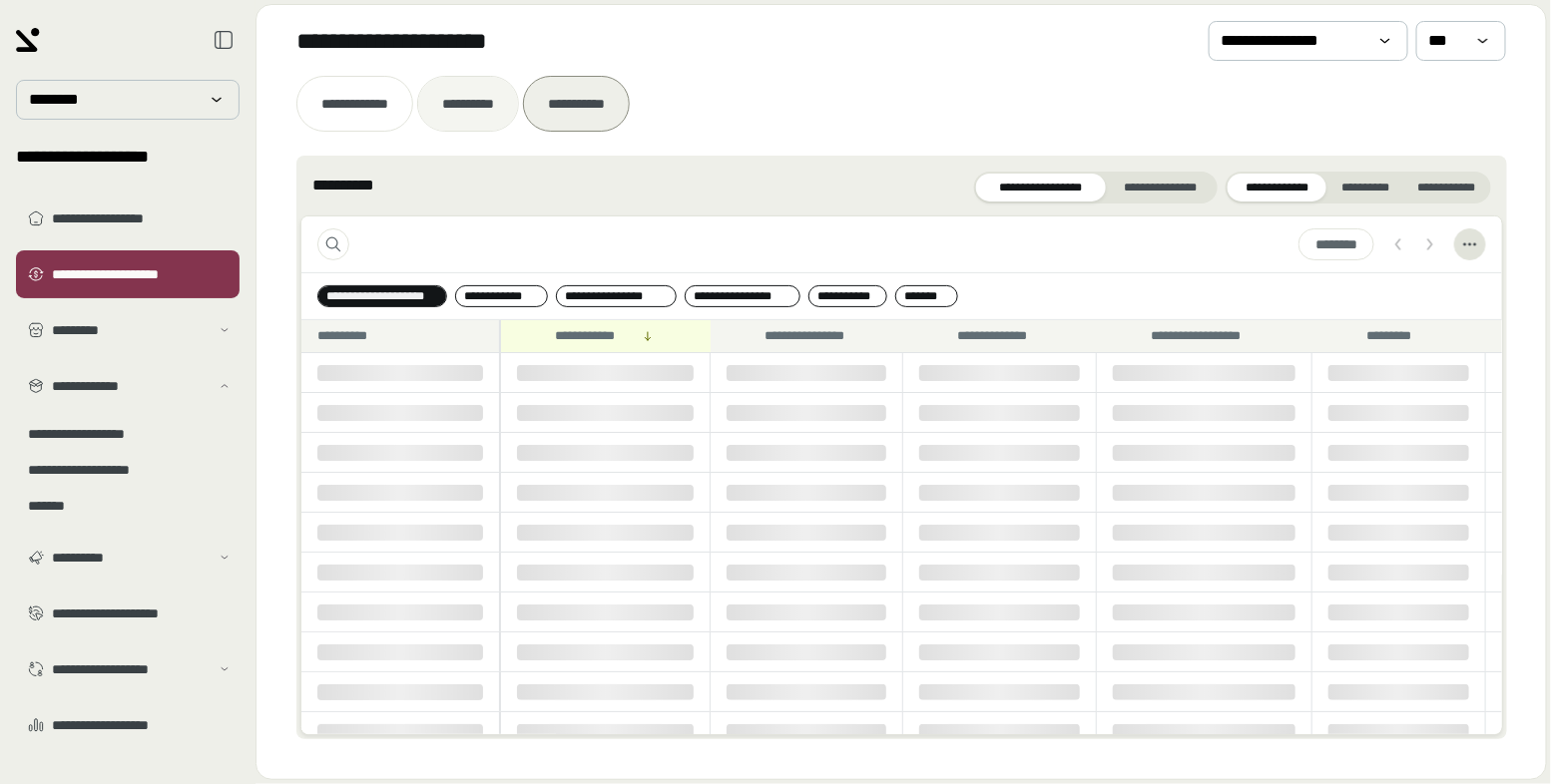 click on "**********" at bounding box center [468, 104] 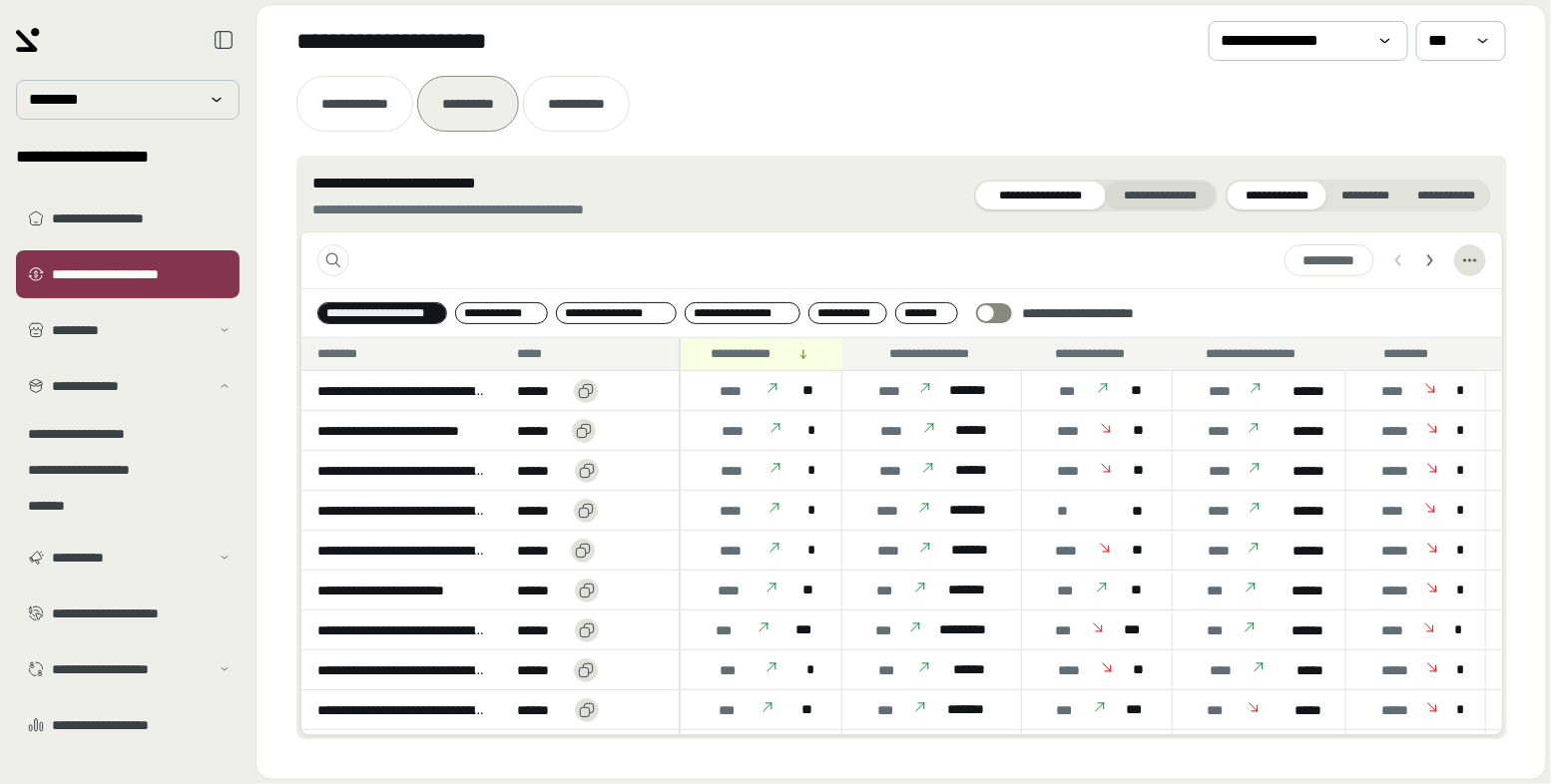 click on "**********" at bounding box center (1160, 196) 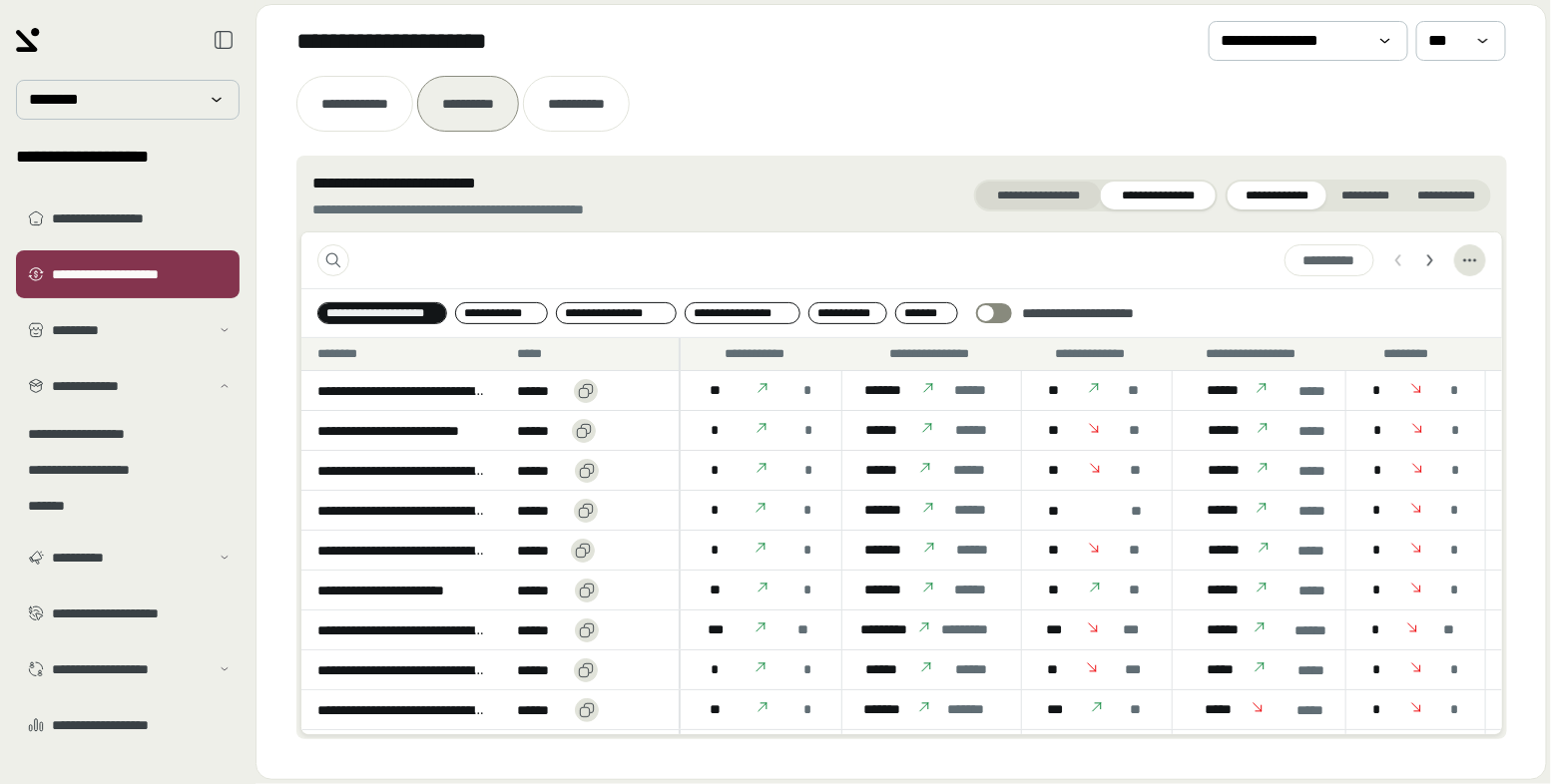 click on "**********" at bounding box center [1038, 196] 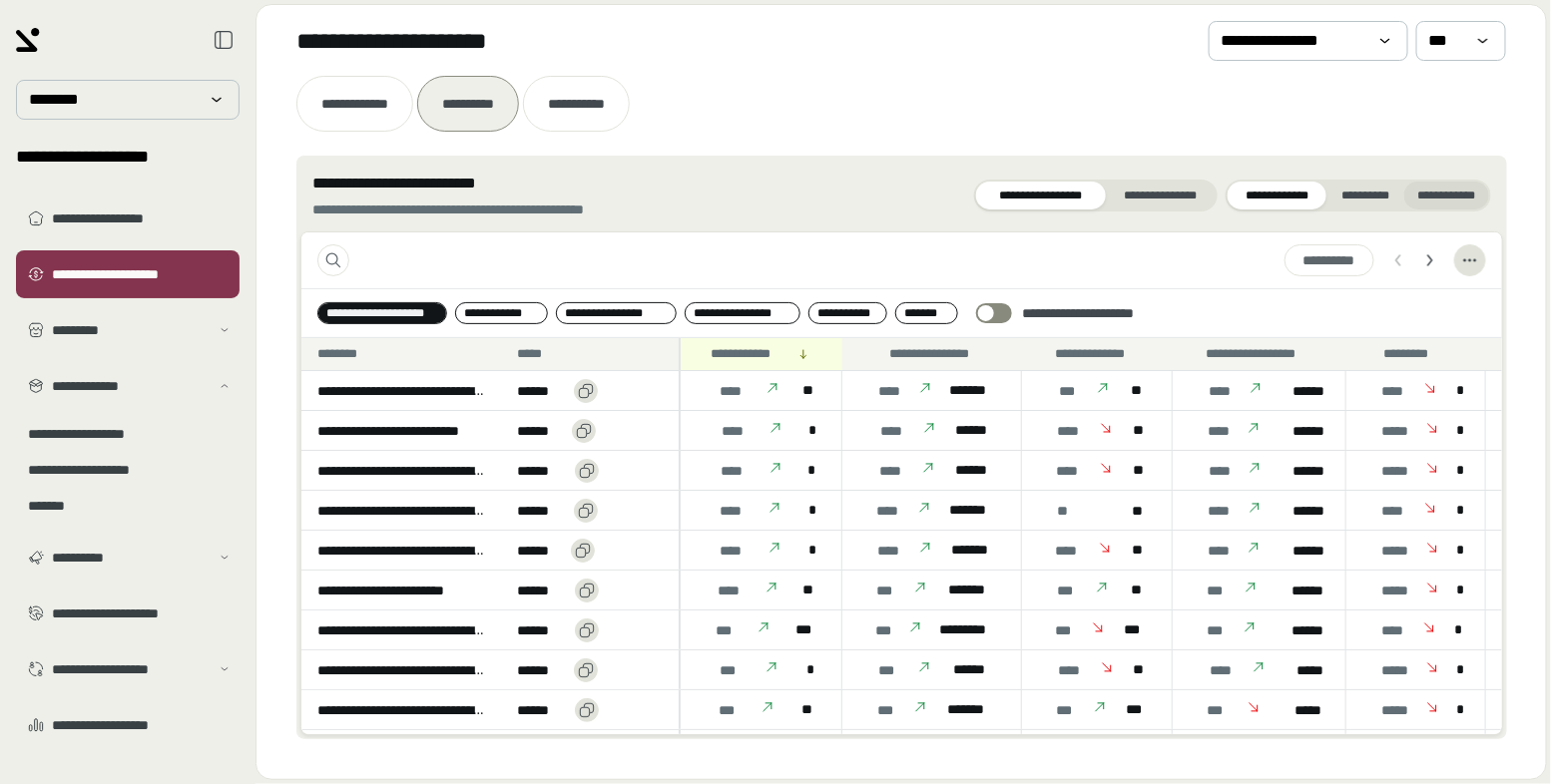 click on "**********" at bounding box center [1446, 196] 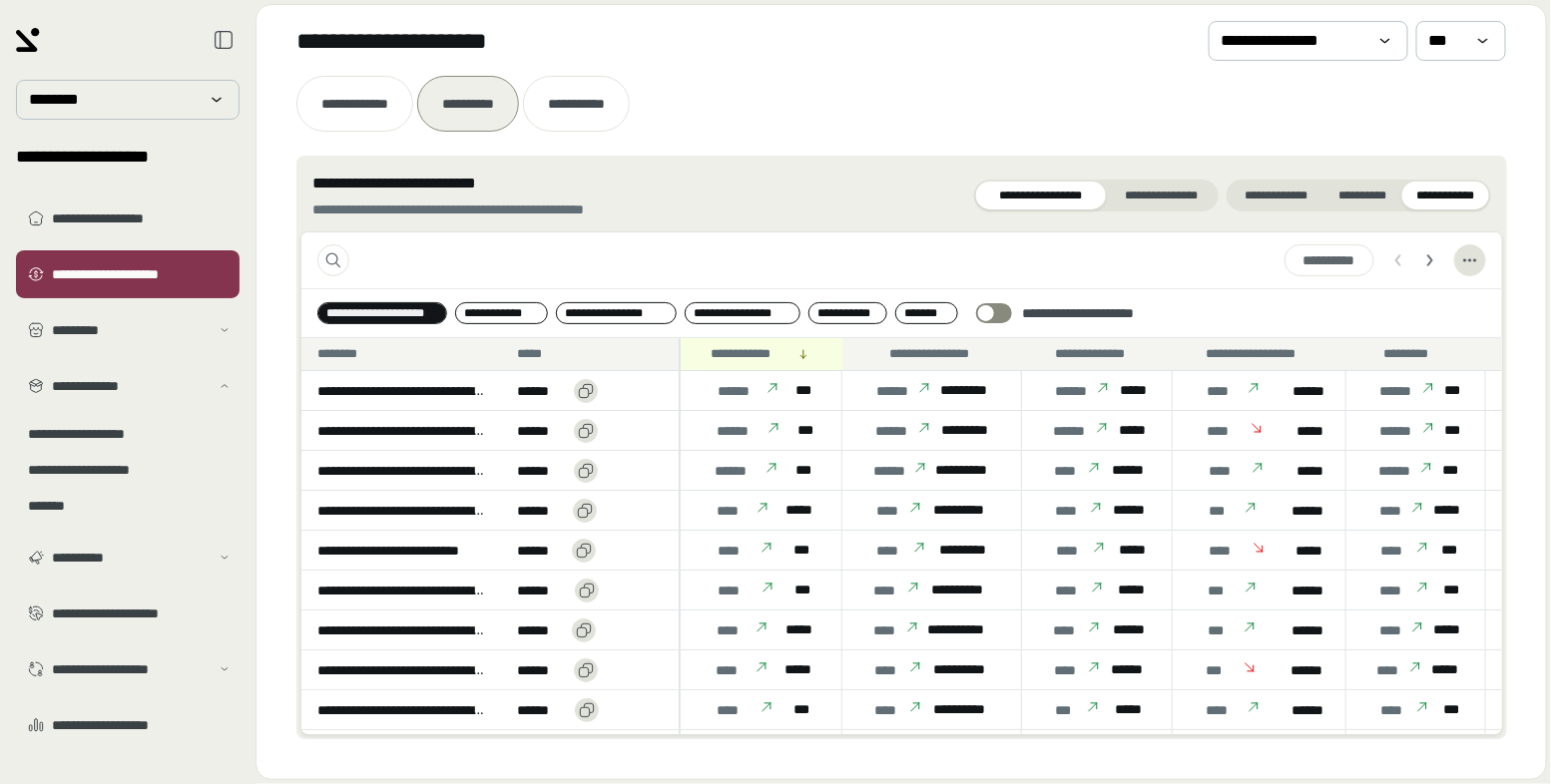 click on "* * ** ** **" at bounding box center (901, 260) 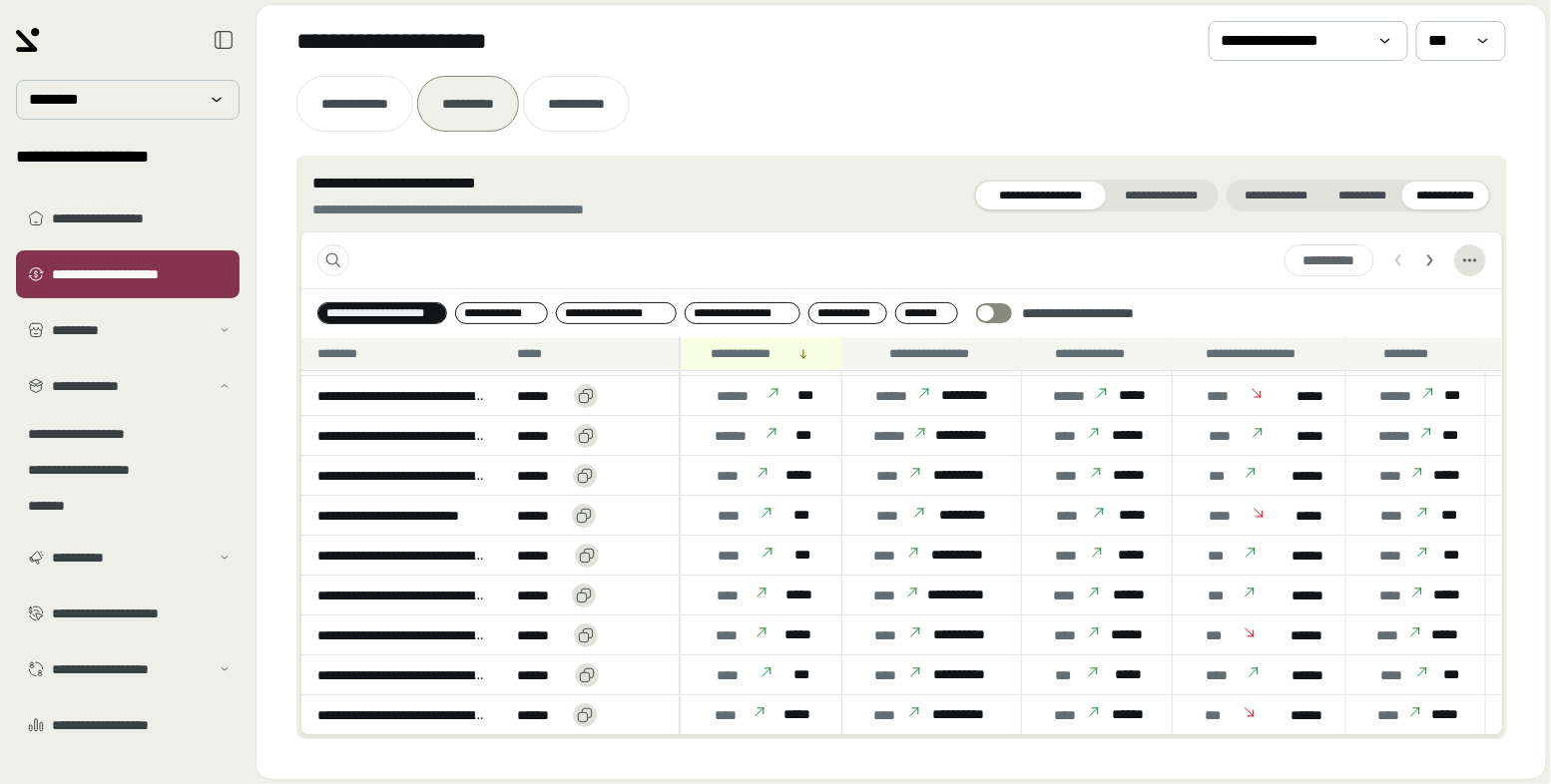 scroll, scrollTop: 0, scrollLeft: 0, axis: both 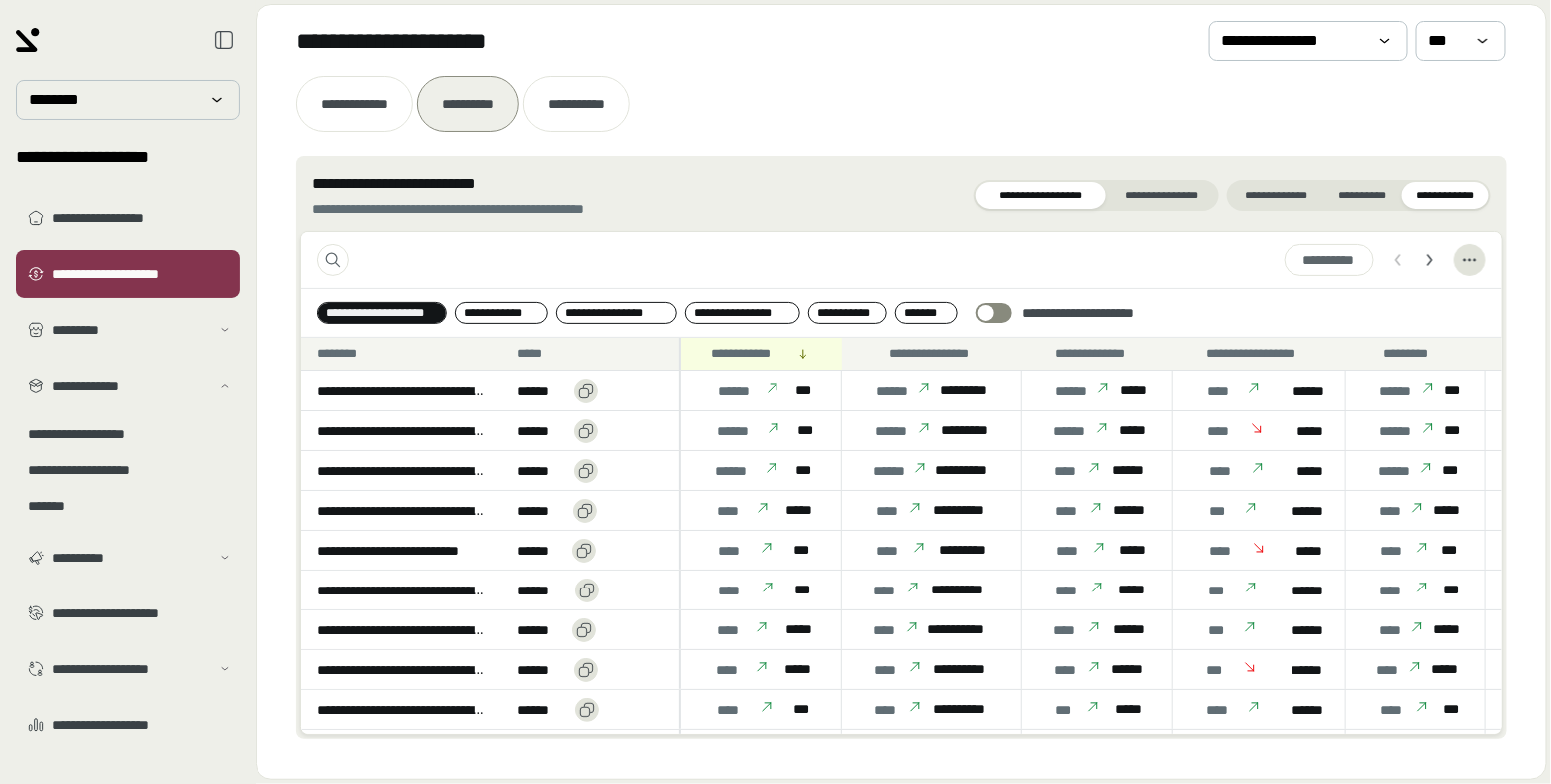 click at bounding box center (1444, 196) 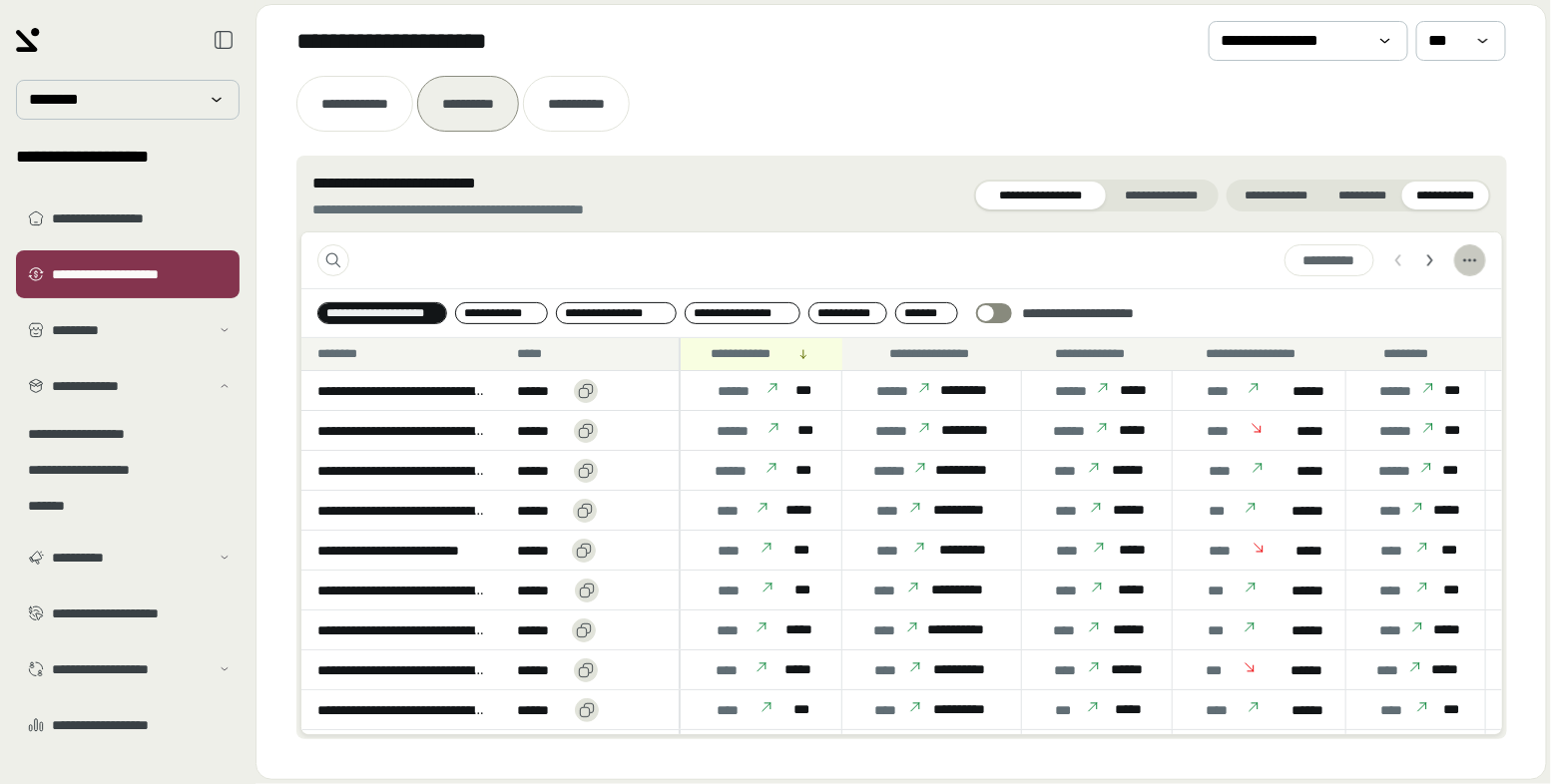 click at bounding box center [1470, 260] 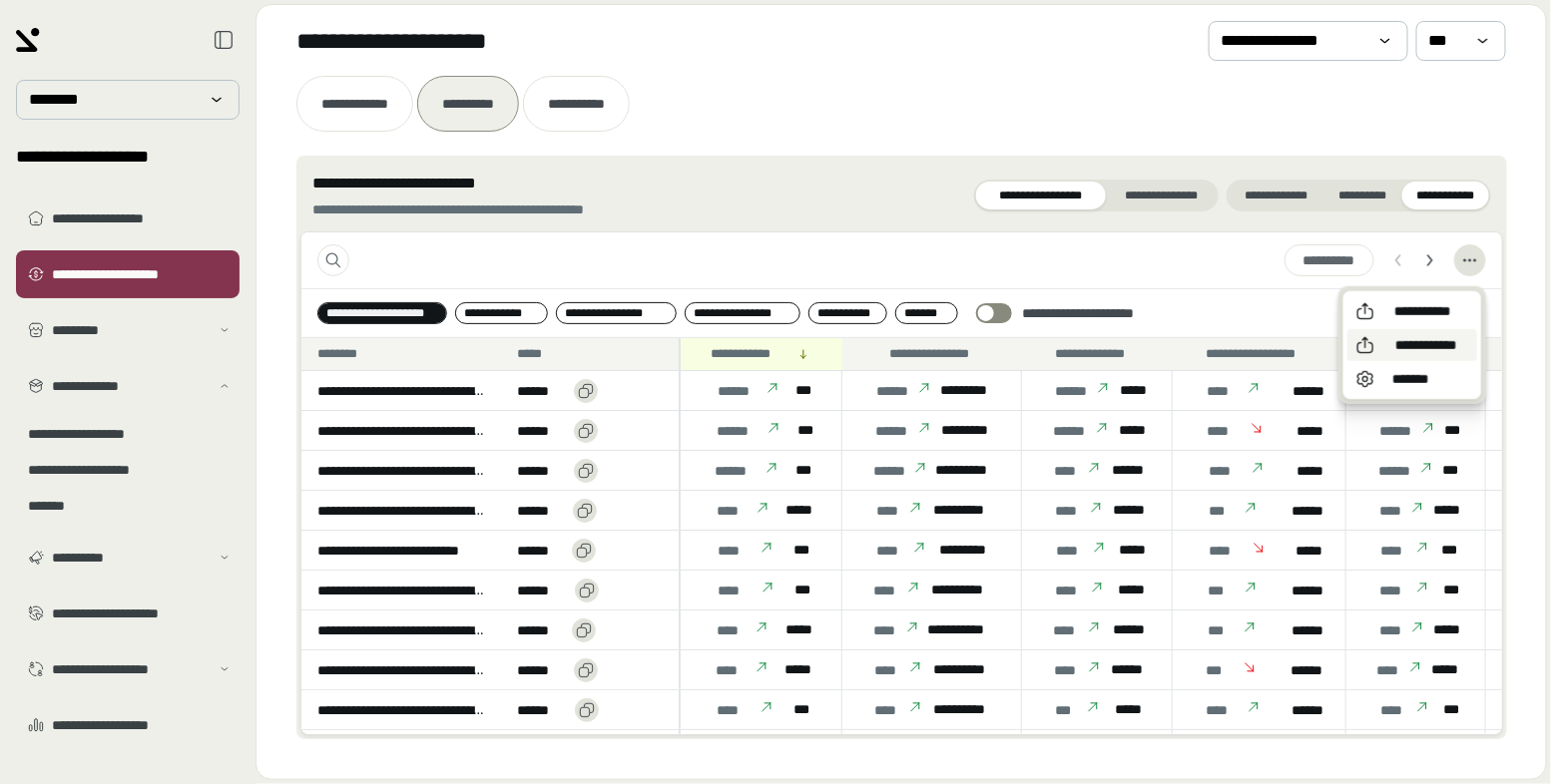 click on "**********" at bounding box center [1412, 345] 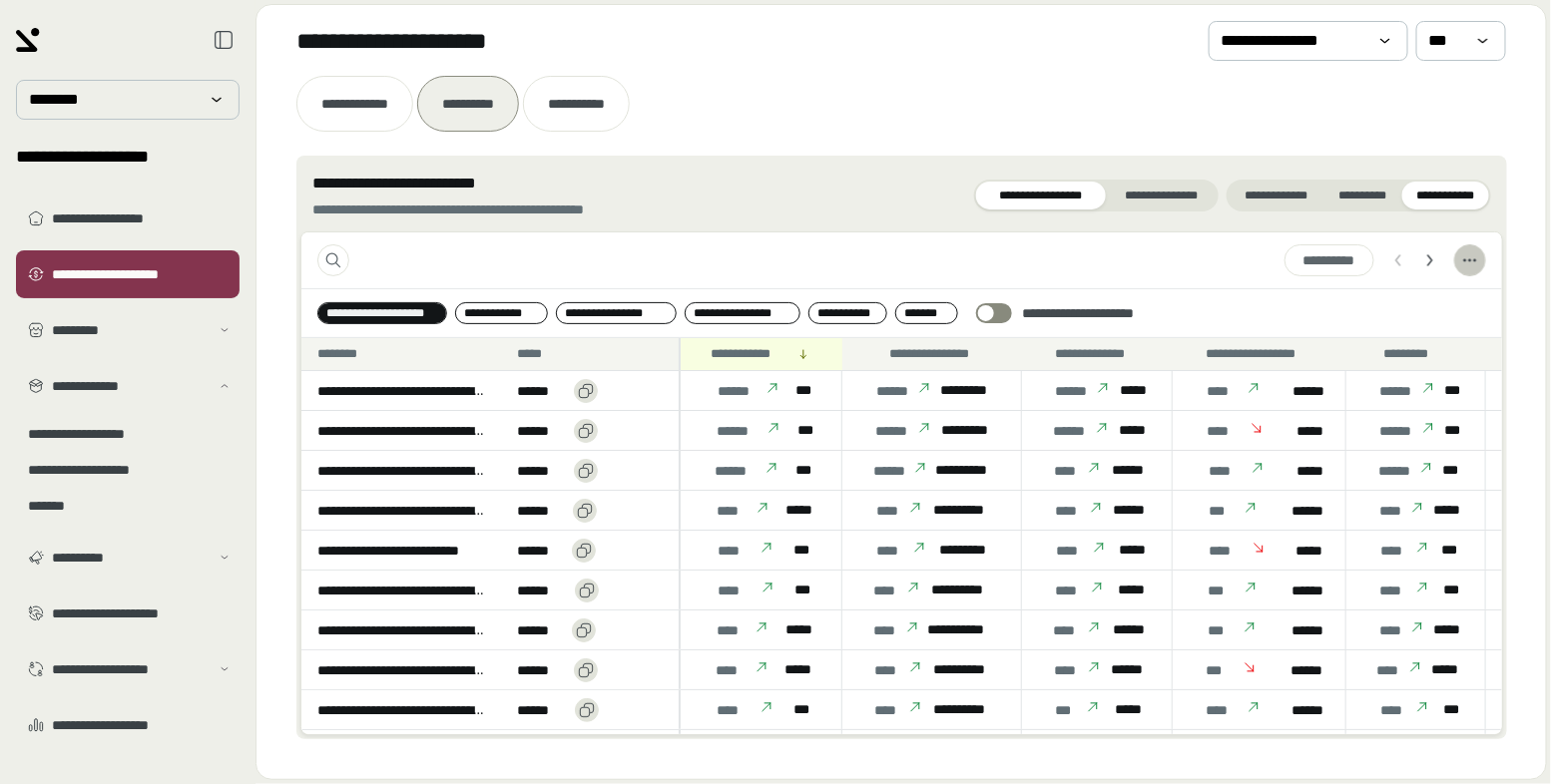 click at bounding box center (1470, 260) 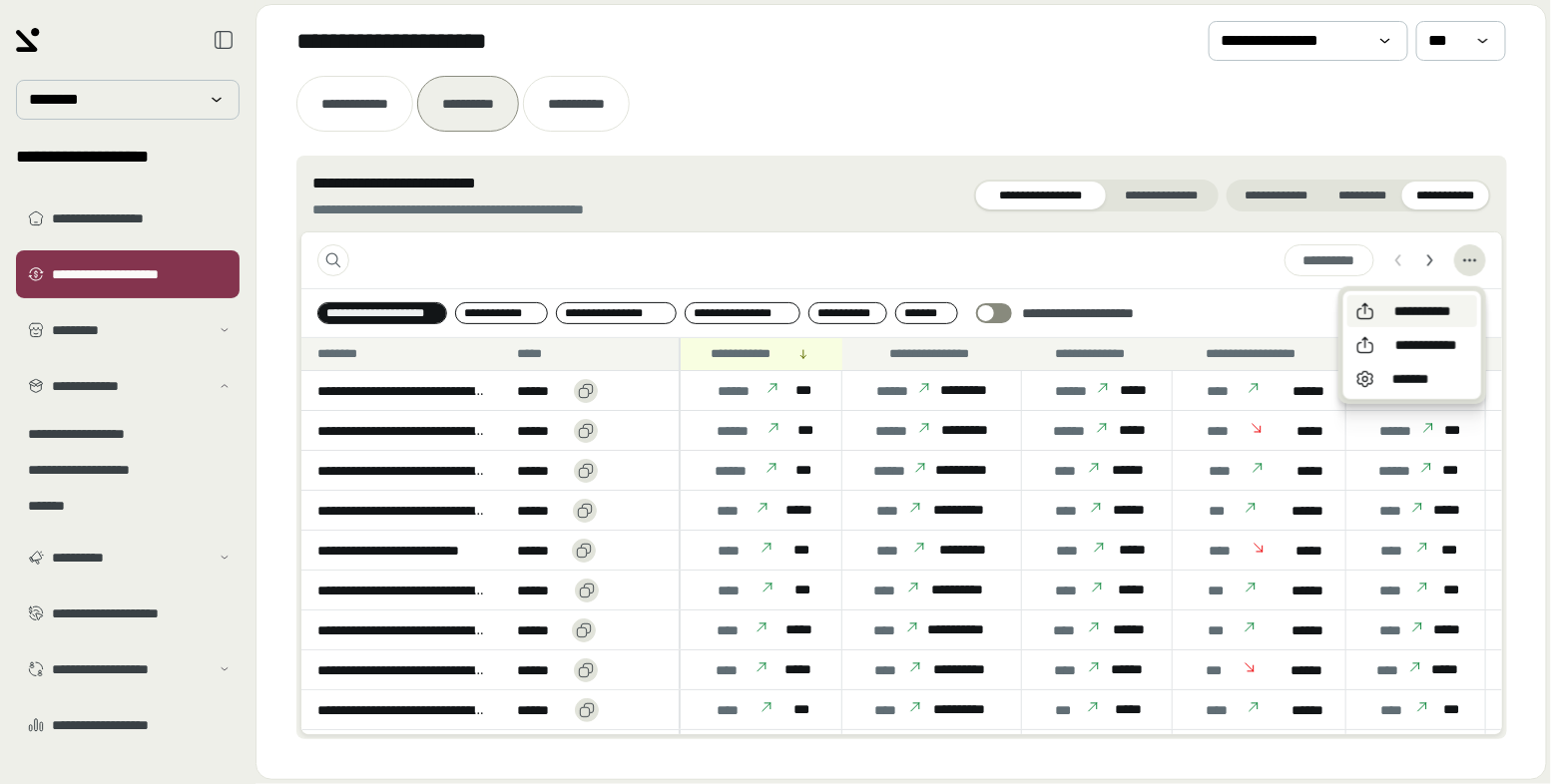 click on "**********" at bounding box center [1422, 311] 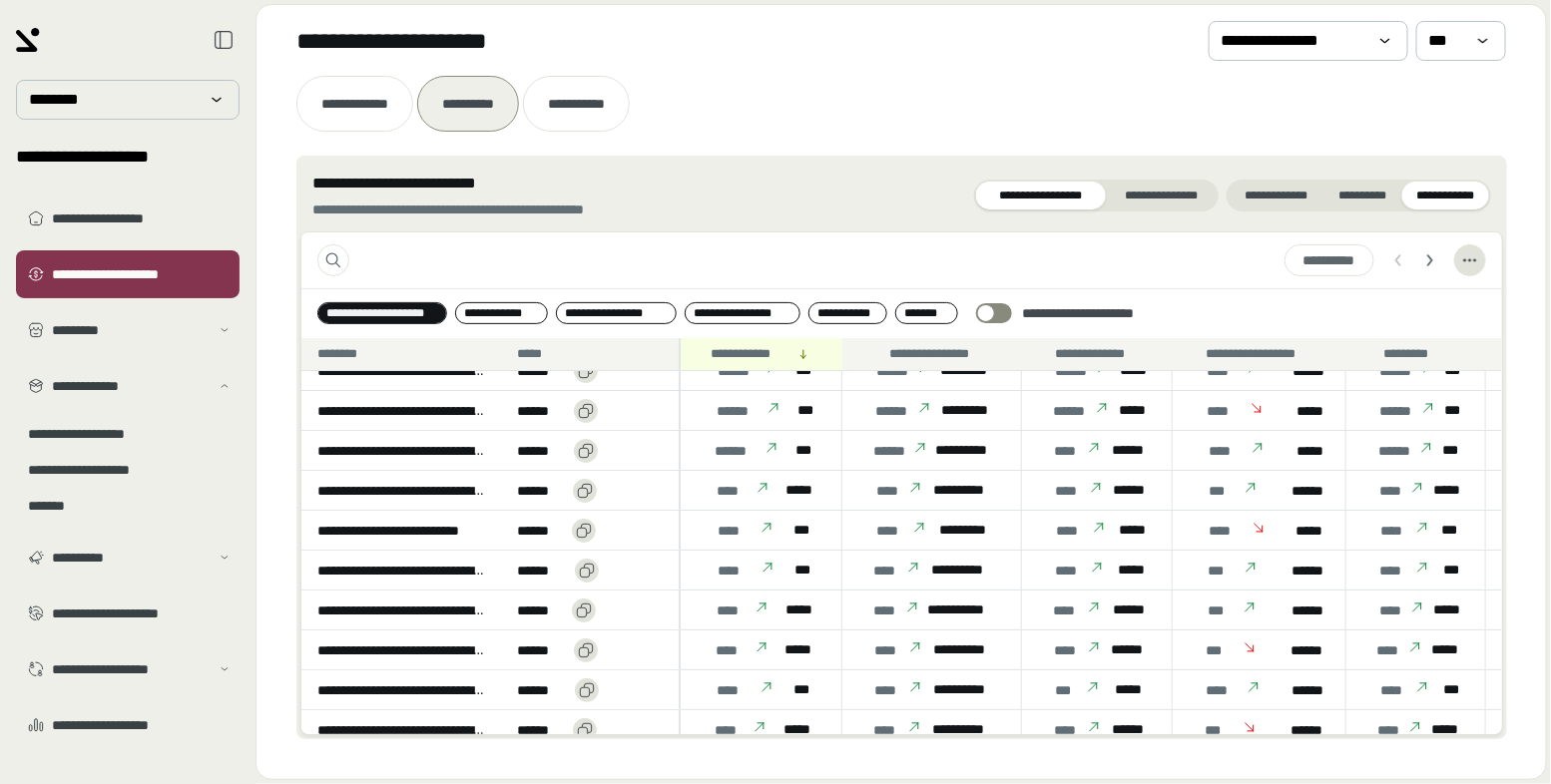 scroll, scrollTop: 0, scrollLeft: 0, axis: both 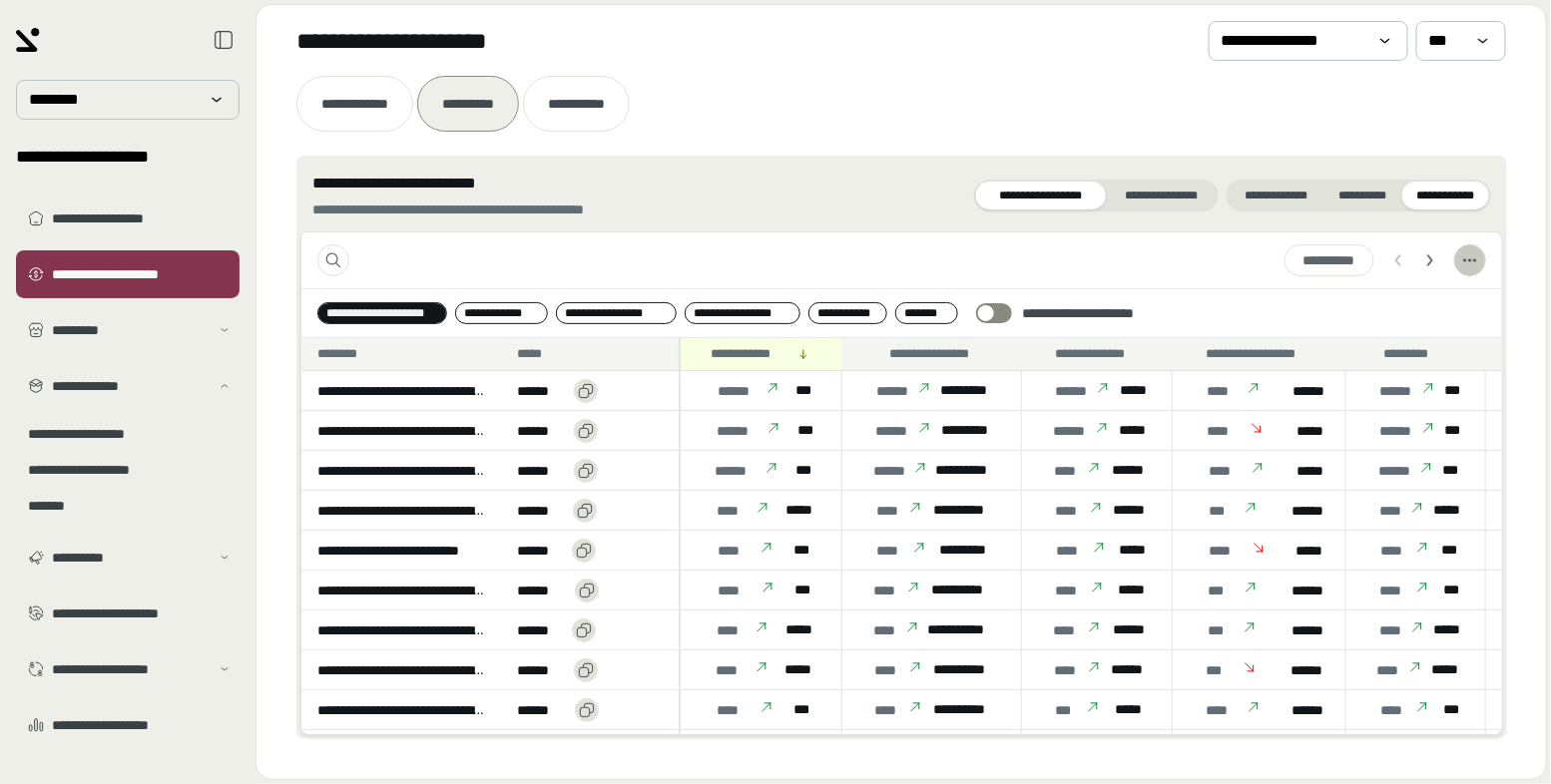click 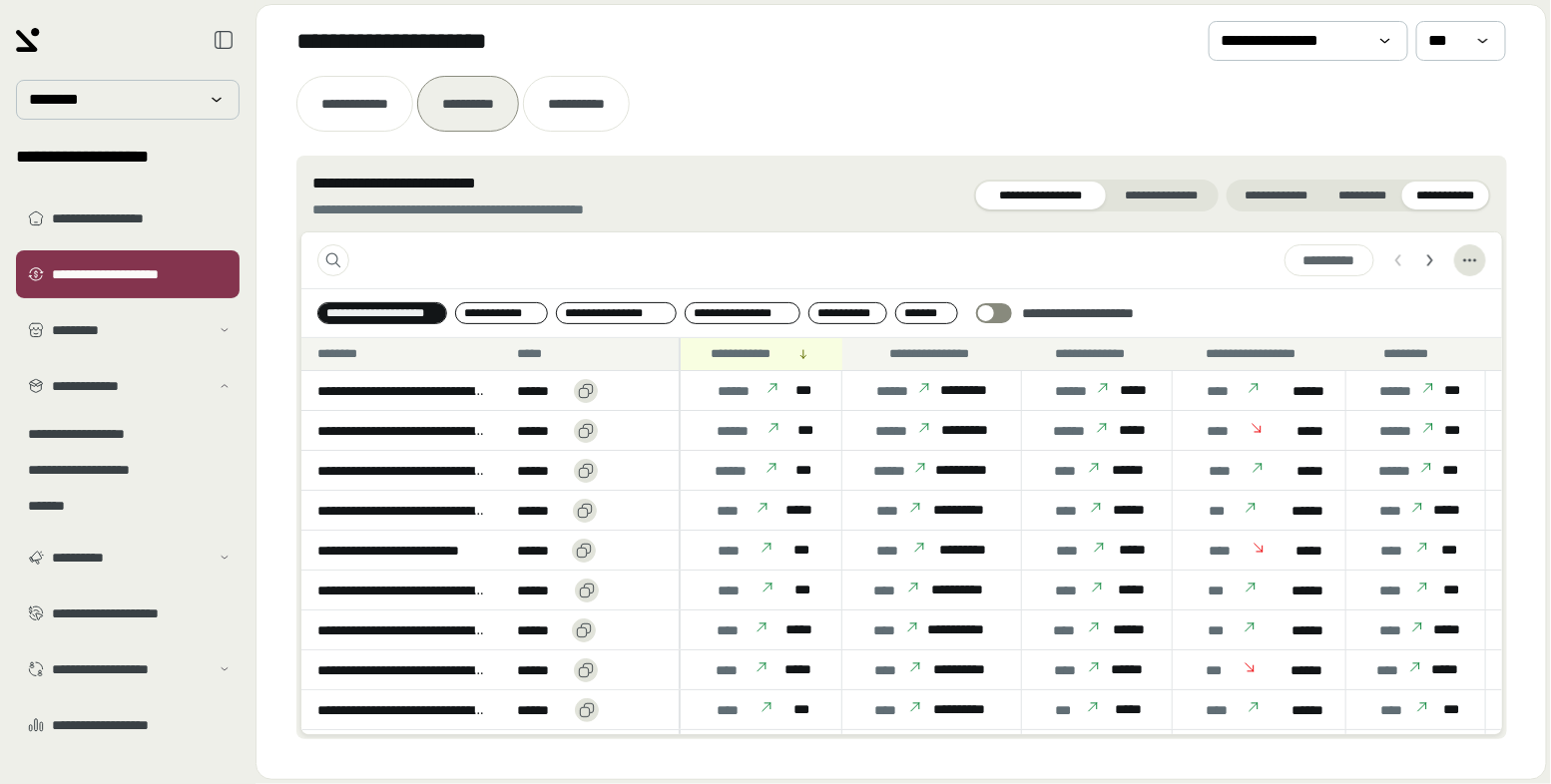 click on "He lives at [NUMBER] [STREET], [CITY], [STATE] [ZIP]" at bounding box center (901, 313) 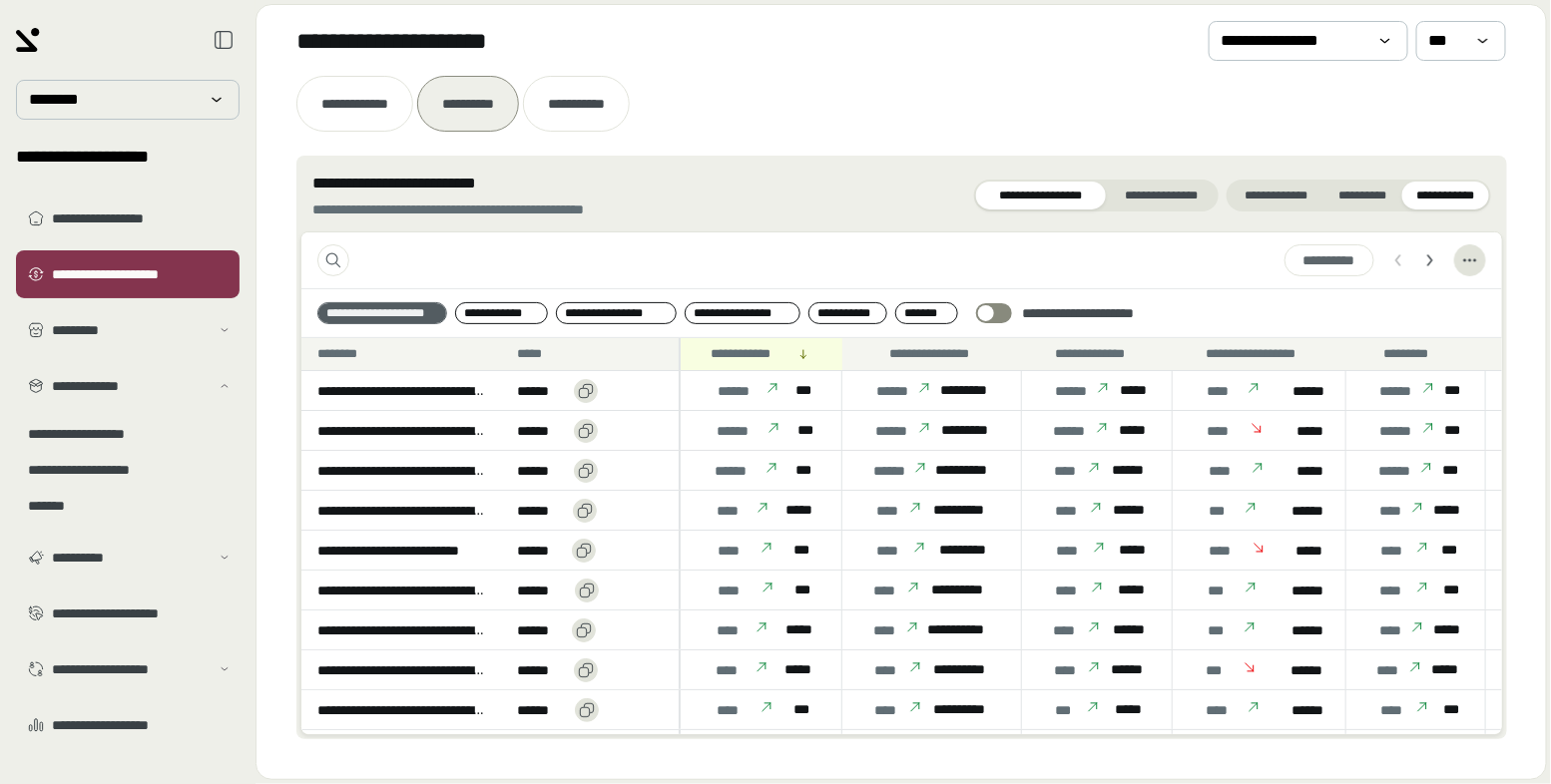 click on "**********" at bounding box center [382, 313] 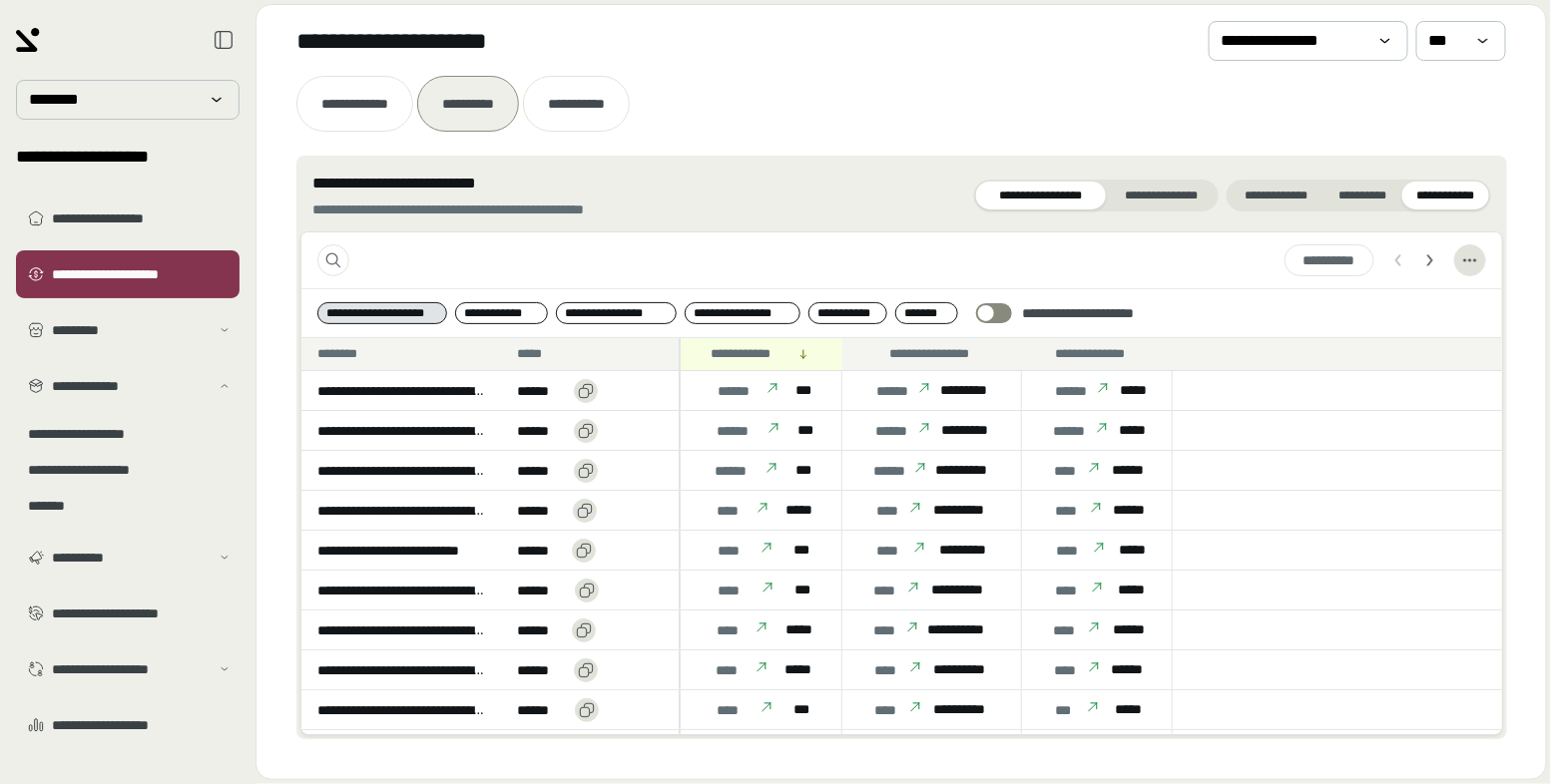 click on "**********" at bounding box center (382, 313) 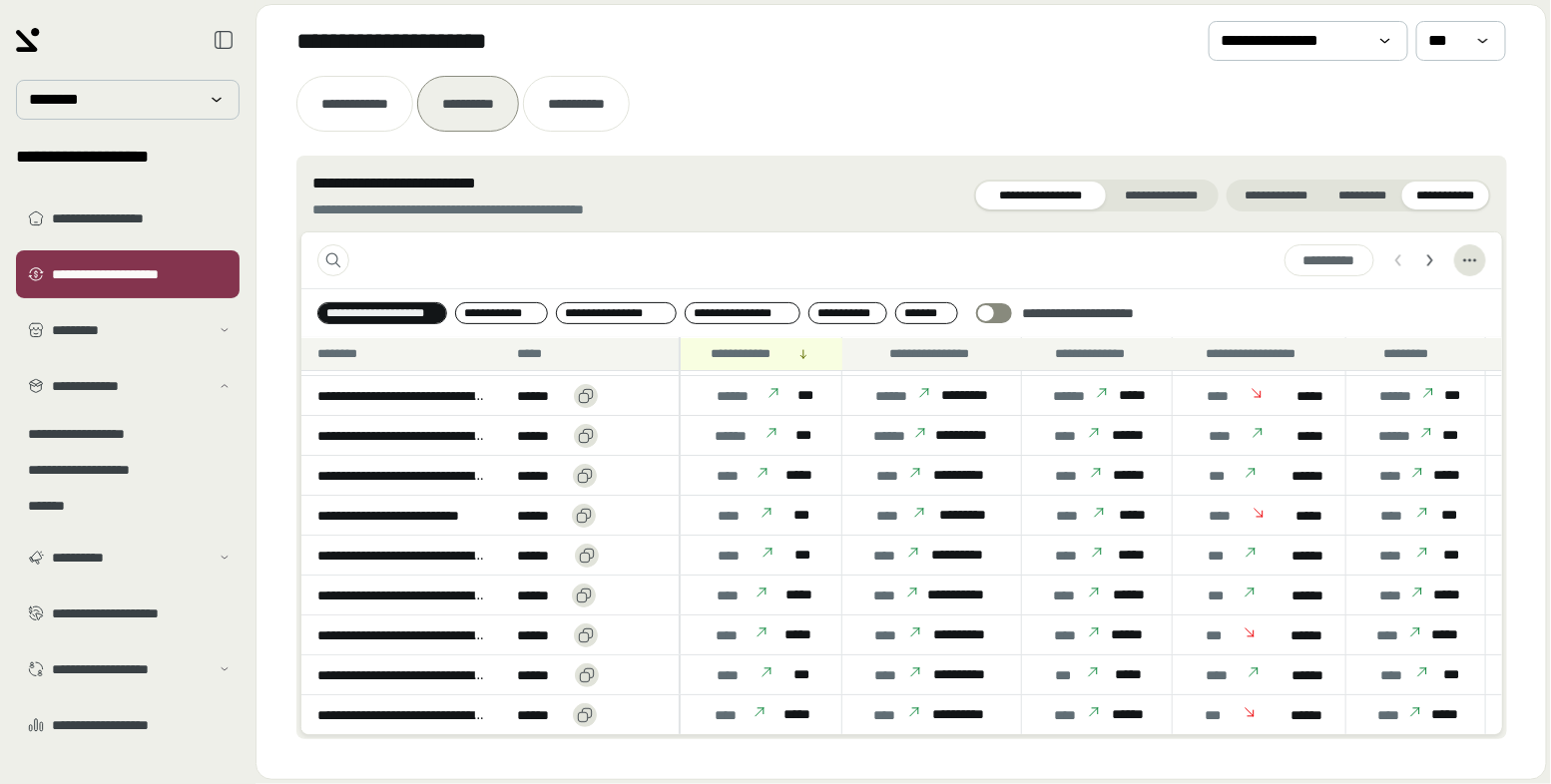scroll, scrollTop: 0, scrollLeft: 0, axis: both 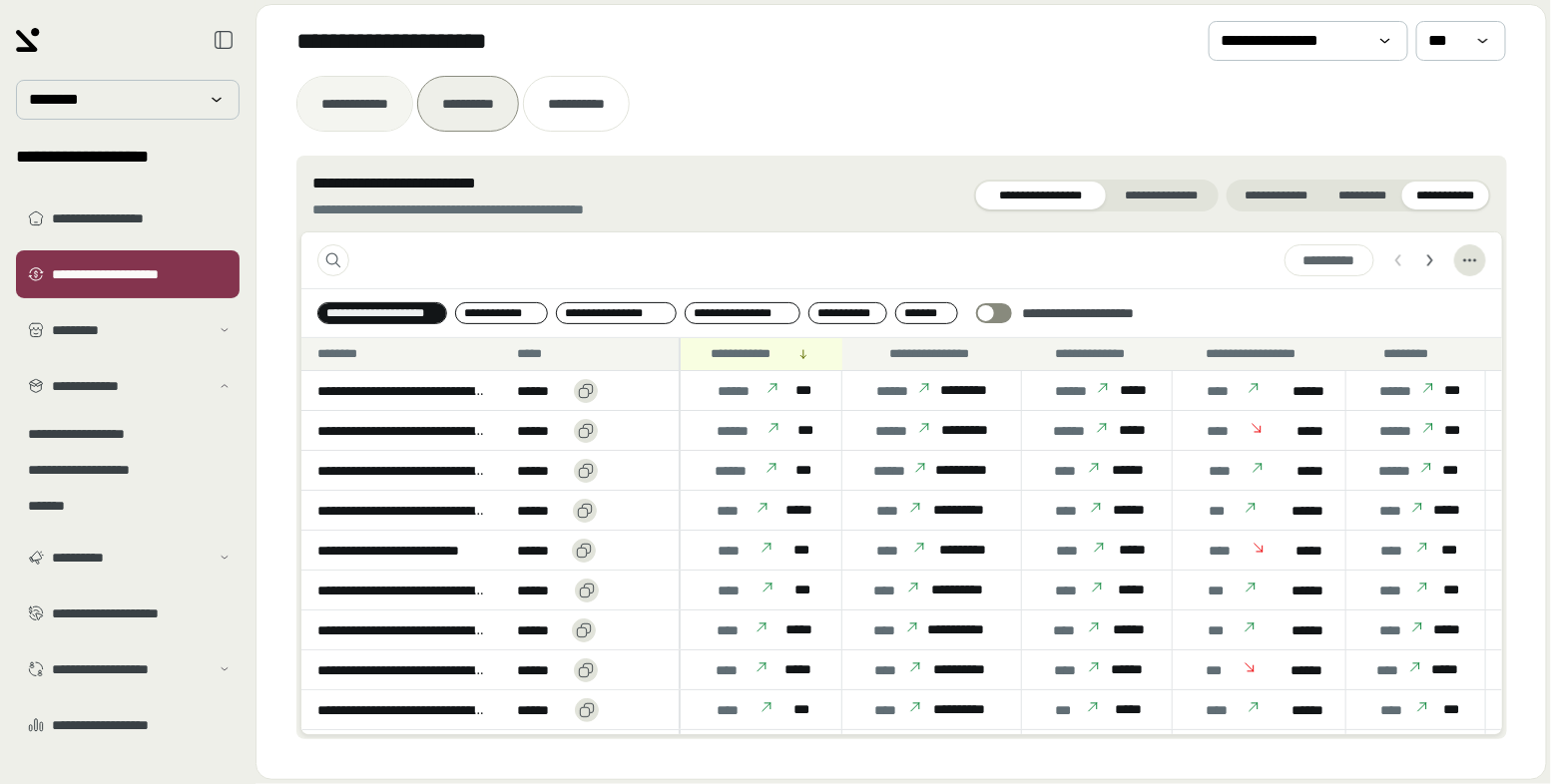 click at bounding box center [354, 104] 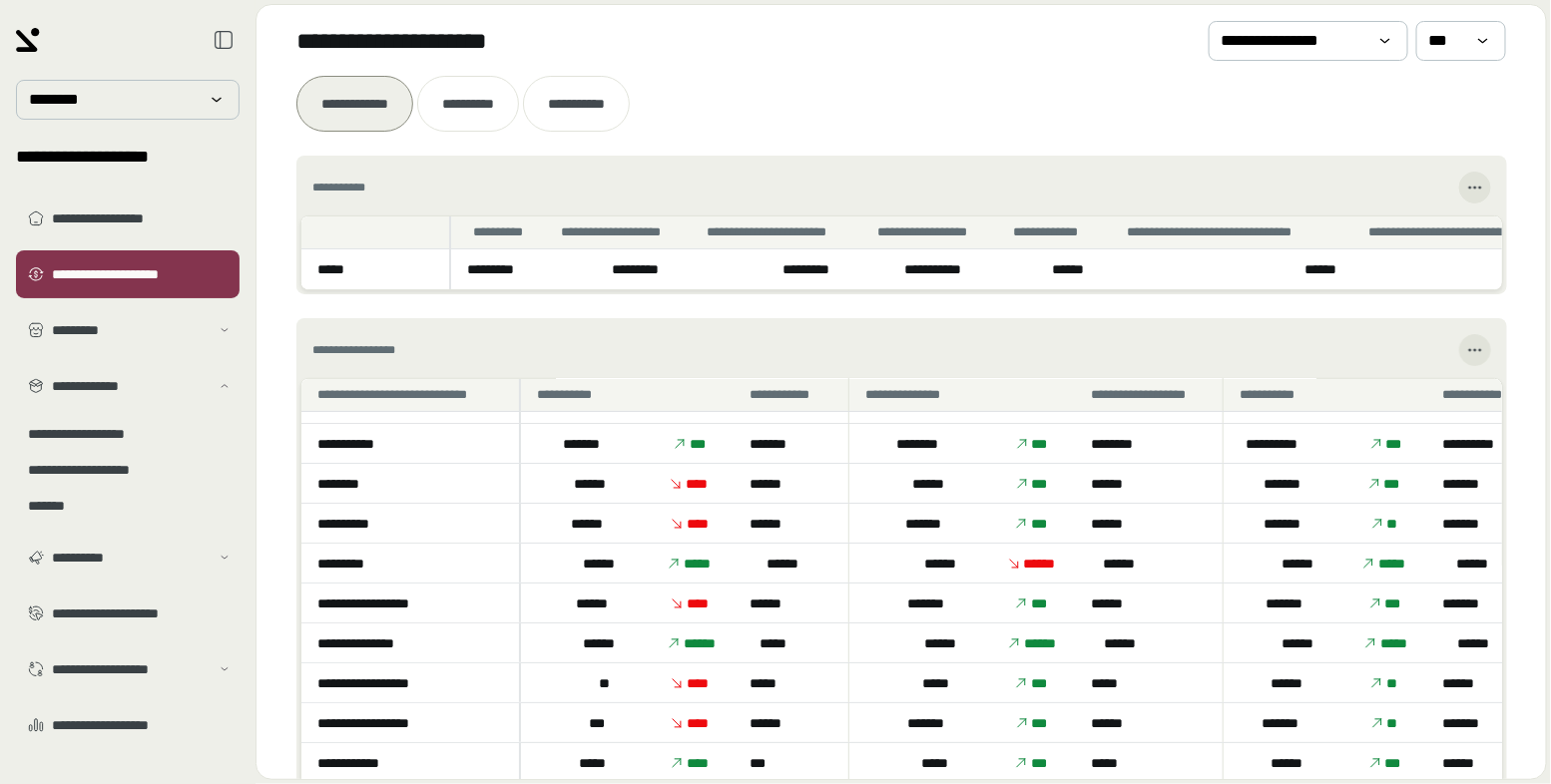 scroll, scrollTop: 0, scrollLeft: 0, axis: both 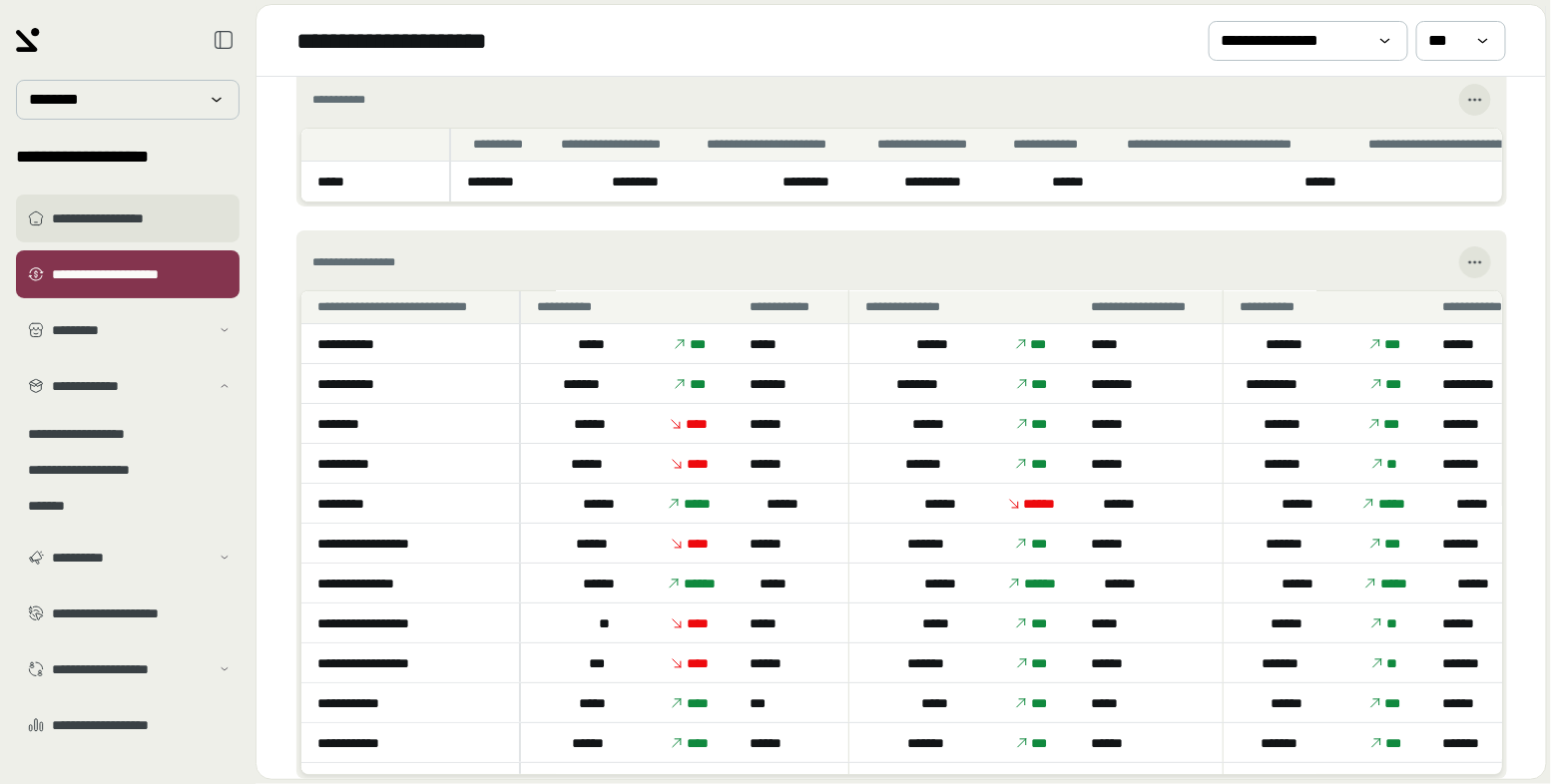 click on "**********" at bounding box center [128, 218] 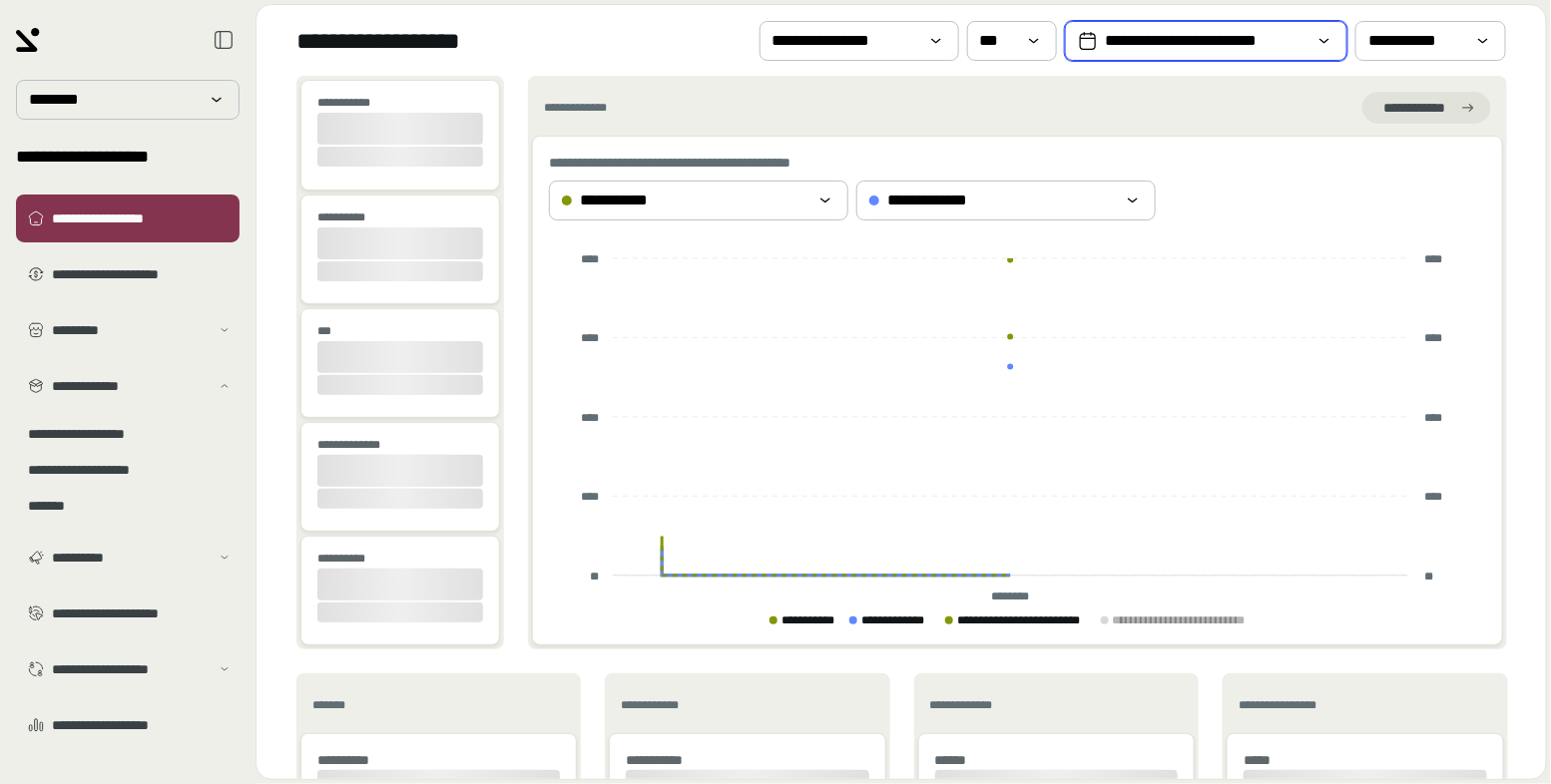 click on "**********" at bounding box center [1206, 41] 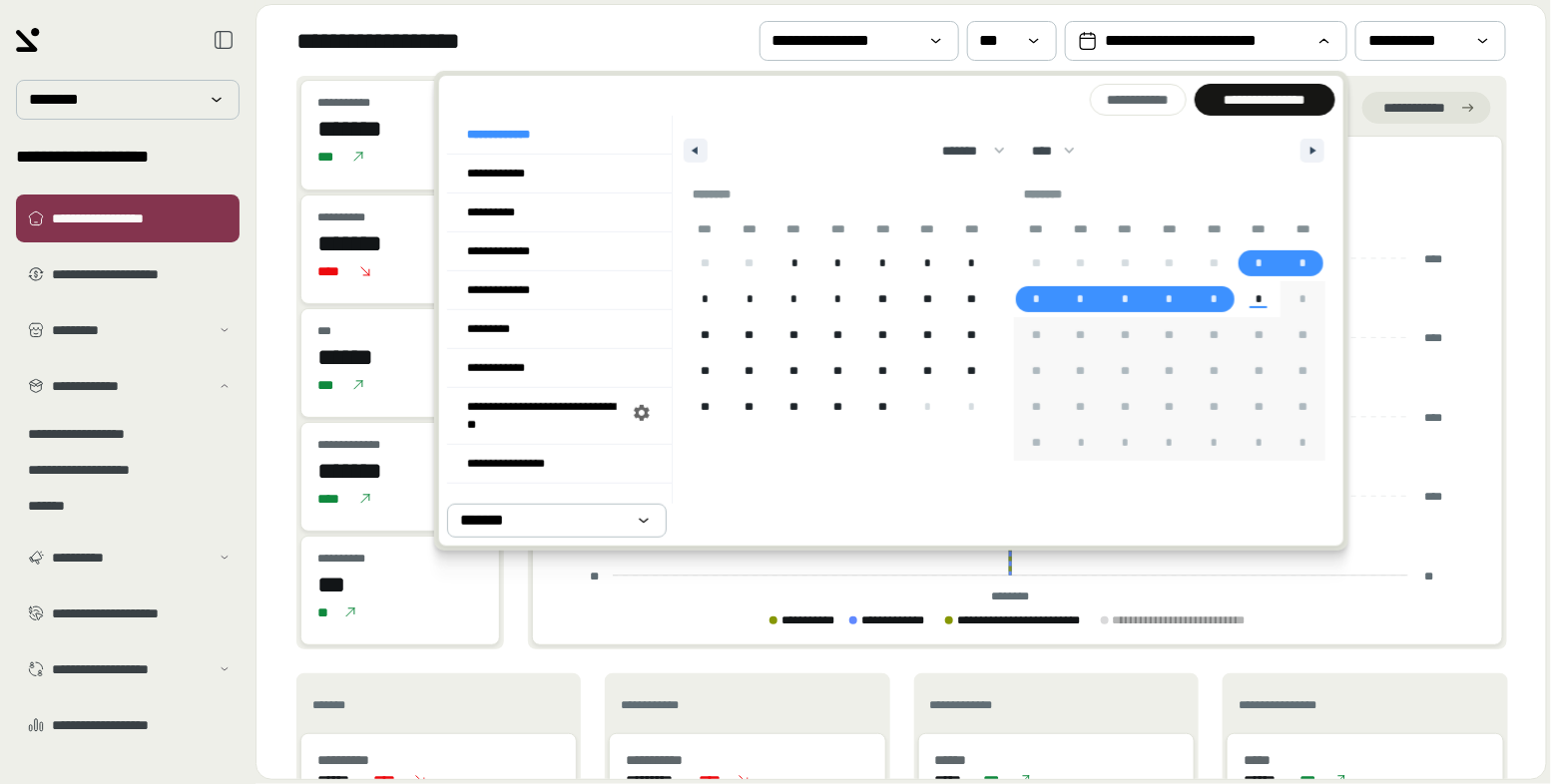 click on "******* ******** ***** ***** *** **** **** ****** ********* ******* ******** ******** **** **** **** **** **** **** **** **** **** **** **** **** **** **** **** **** **** **** **** **** **** **** **** **** **** **** **** **** **** **** **** **** **** **** **** **** **** **** **** **** **** **** **** **** **** **** **** **** **** **** **** **** **** **** **** **** **** **** **** **** **** **** **** **** **** **** **** **** **** **** **** **** **** **** **** **** **** **** **** **** **** **** **** **** **** **** **** **** **** **** **** **** **** **** **** **** **** **** **** **** ****" at bounding box center (1004, 146) 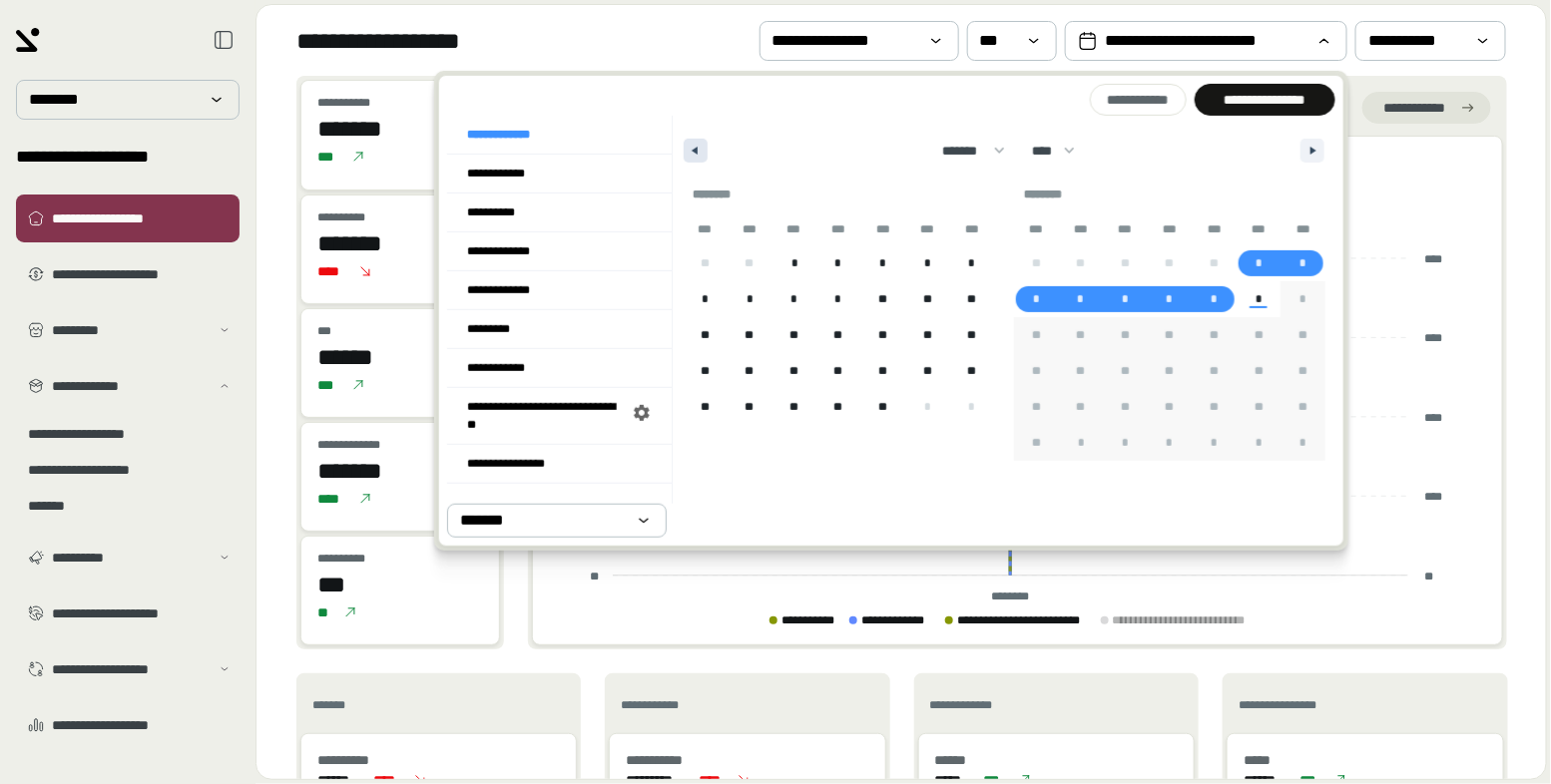 click at bounding box center (696, 151) 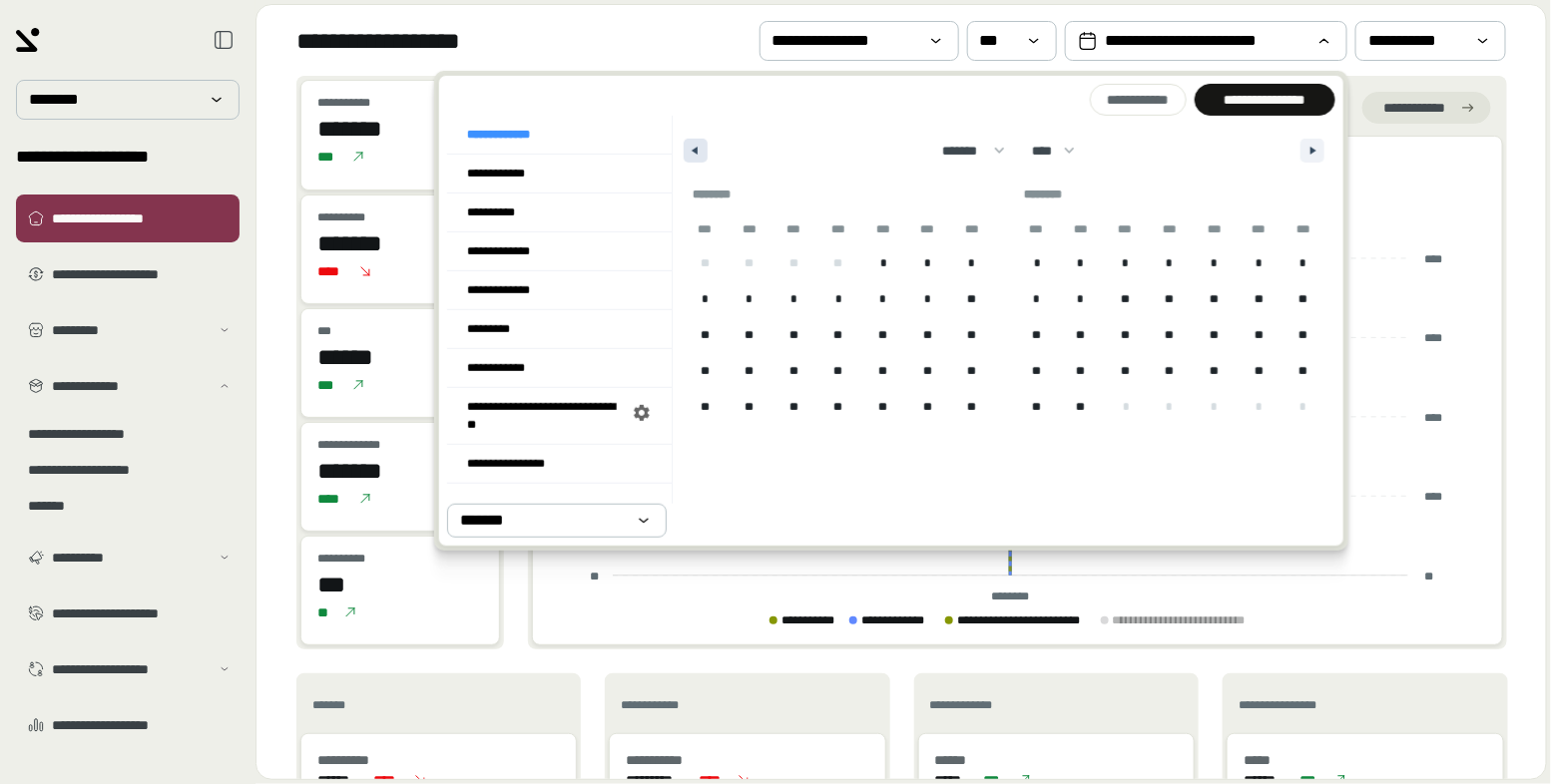 click at bounding box center (696, 151) 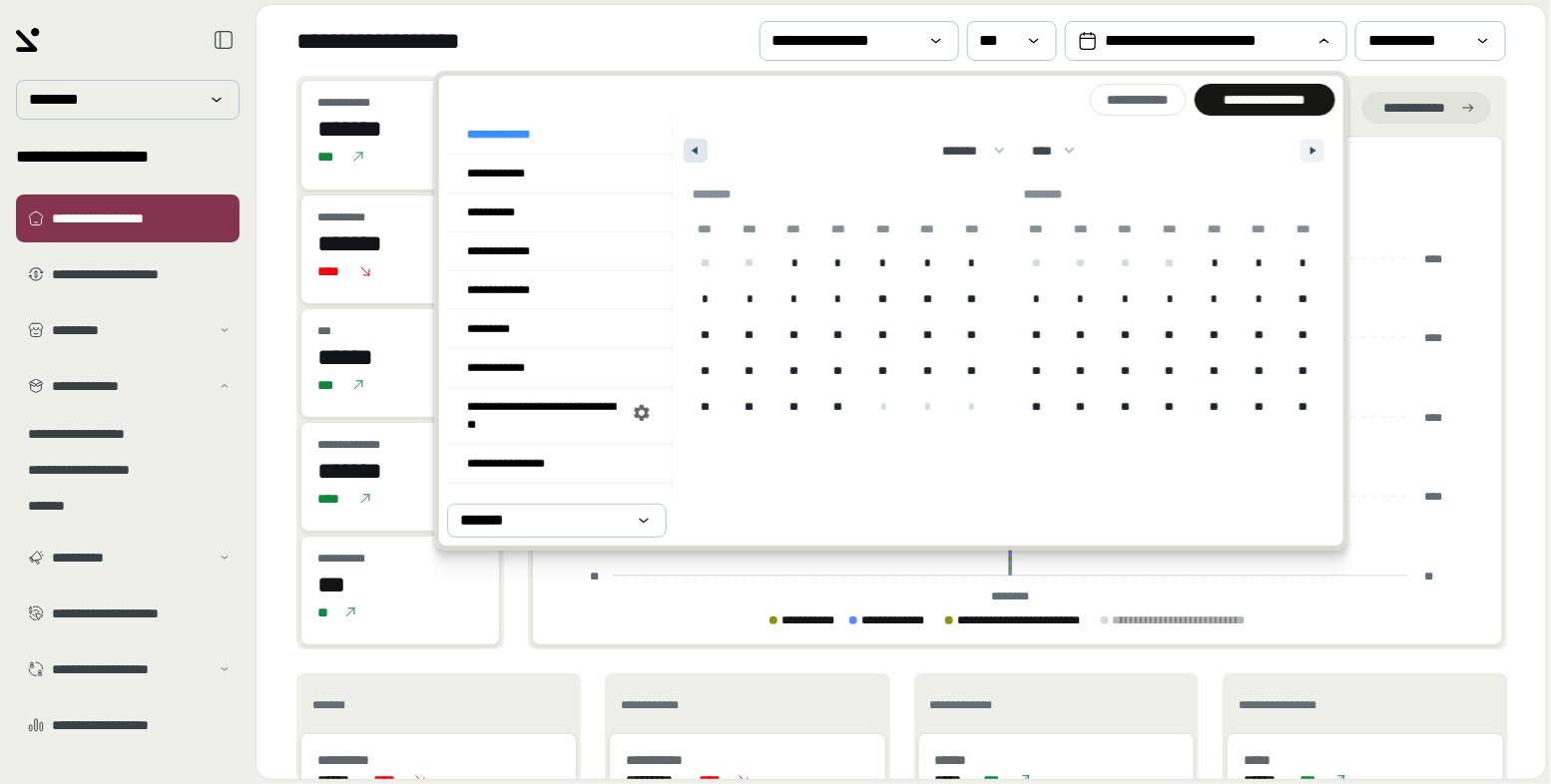 click at bounding box center [696, 151] 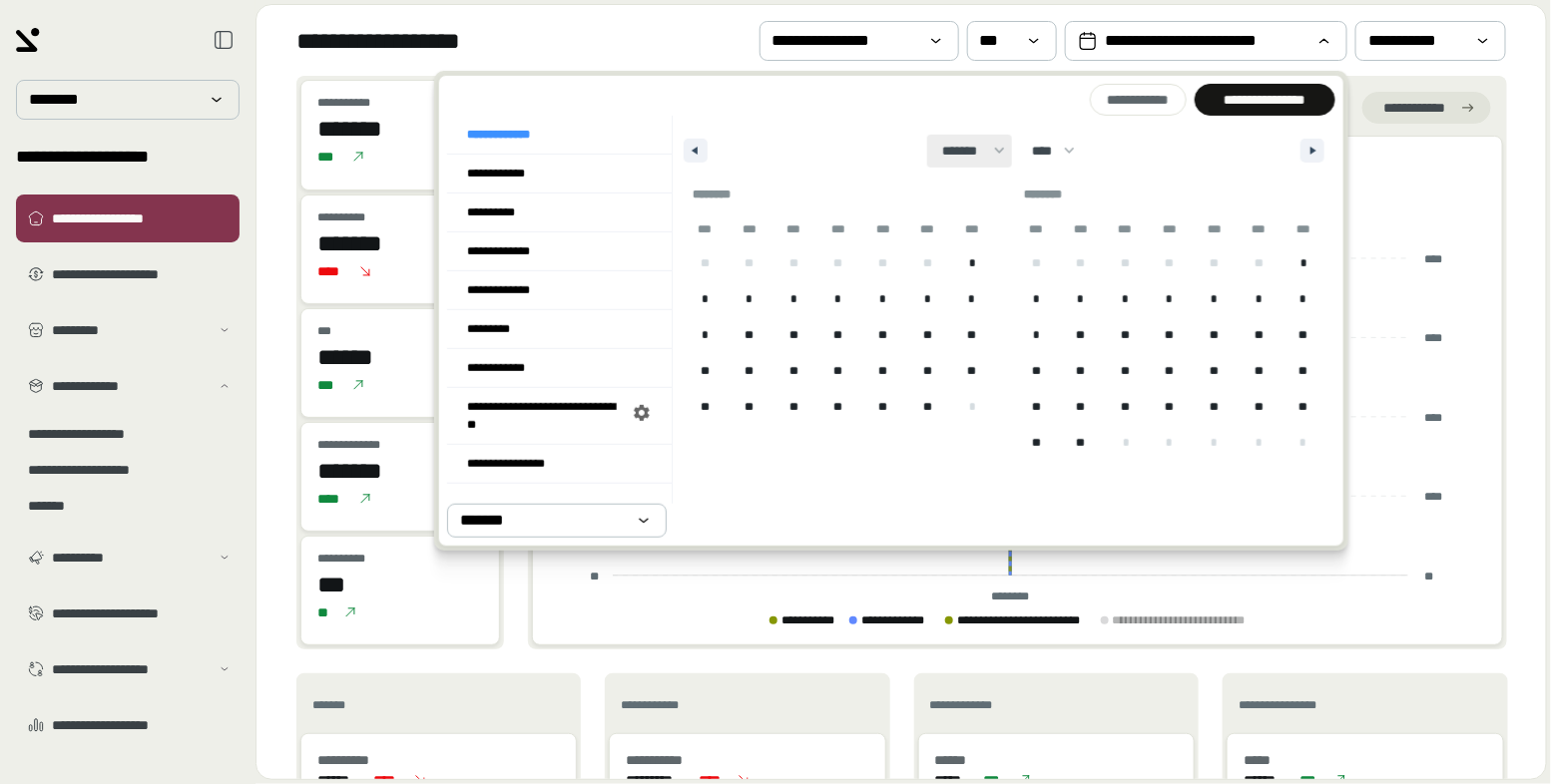 click on "******* ******** ***** ***** *** **** **** ****** ********* ******* ******** ********" at bounding box center (969, 150) 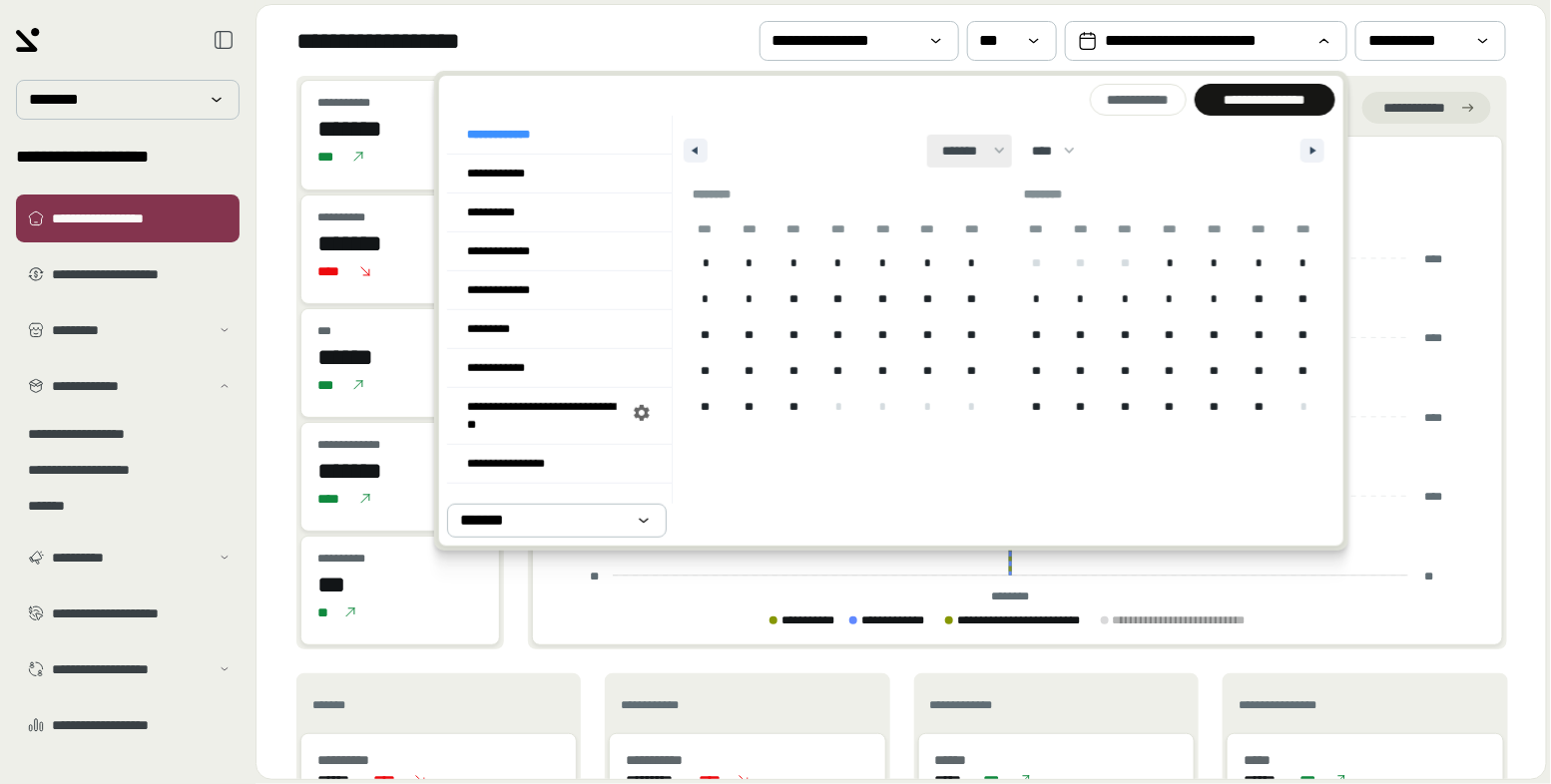 click on "******* ******** ***** ***** *** **** **** ****** ********* ******* ******** ********" at bounding box center (969, 150) 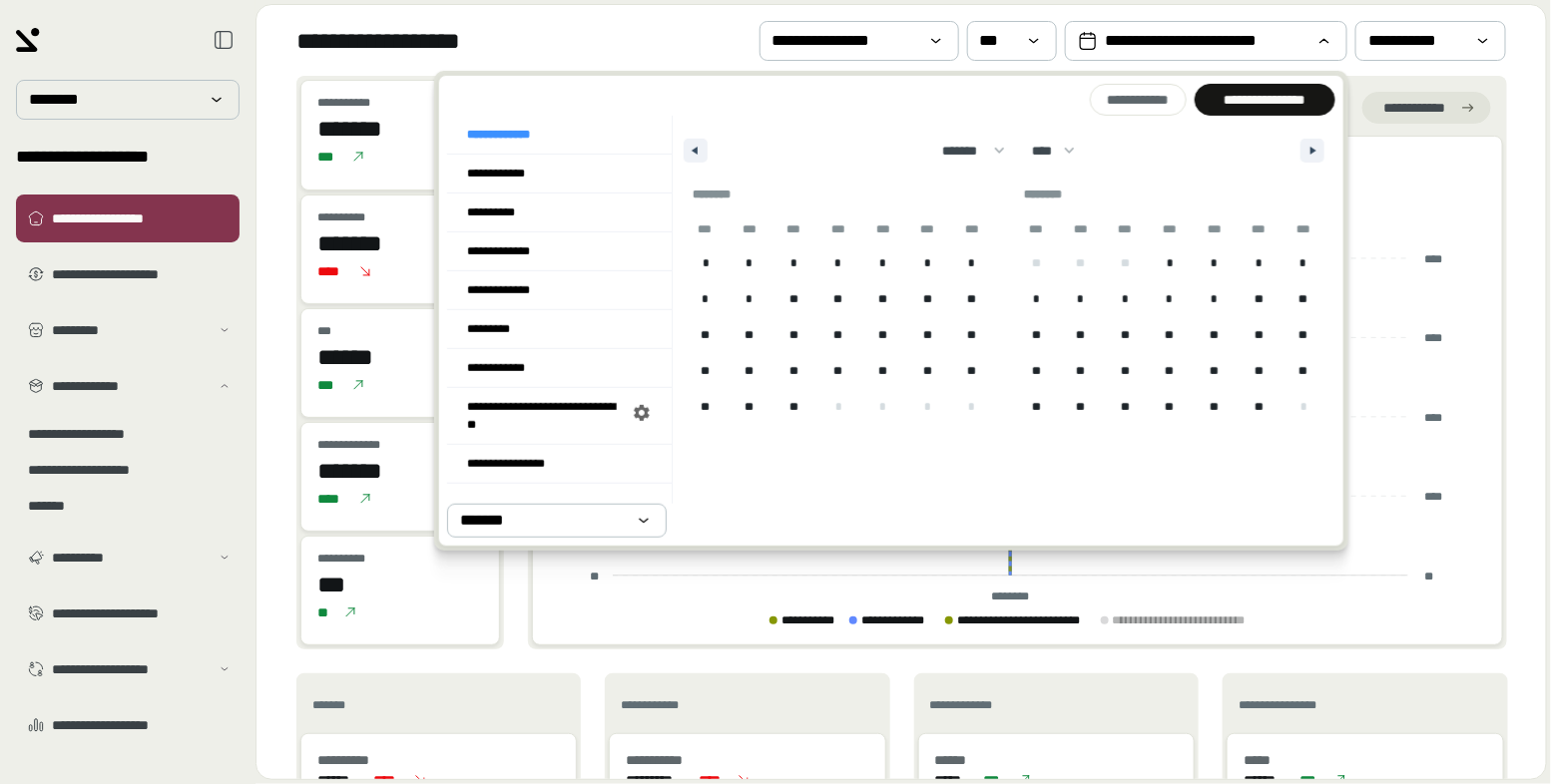 click on "******* ******** ***** ***** *** **** **** ****** ********* ******* ******** ******** **** **** **** **** **** **** **** **** **** **** **** **** **** **** **** **** **** **** **** **** **** **** **** **** **** **** **** **** **** **** **** **** **** **** **** **** **** **** **** **** **** **** **** **** **** **** **** **** **** **** **** **** **** **** **** **** **** **** **** **** **** **** **** **** **** **** **** **** **** **** **** **** **** **** **** **** **** **** **** **** **** **** **** **** **** **** **** **** **** **** **** **** **** **** **** **** **** **** **** **** ****" at bounding box center (1004, 146) 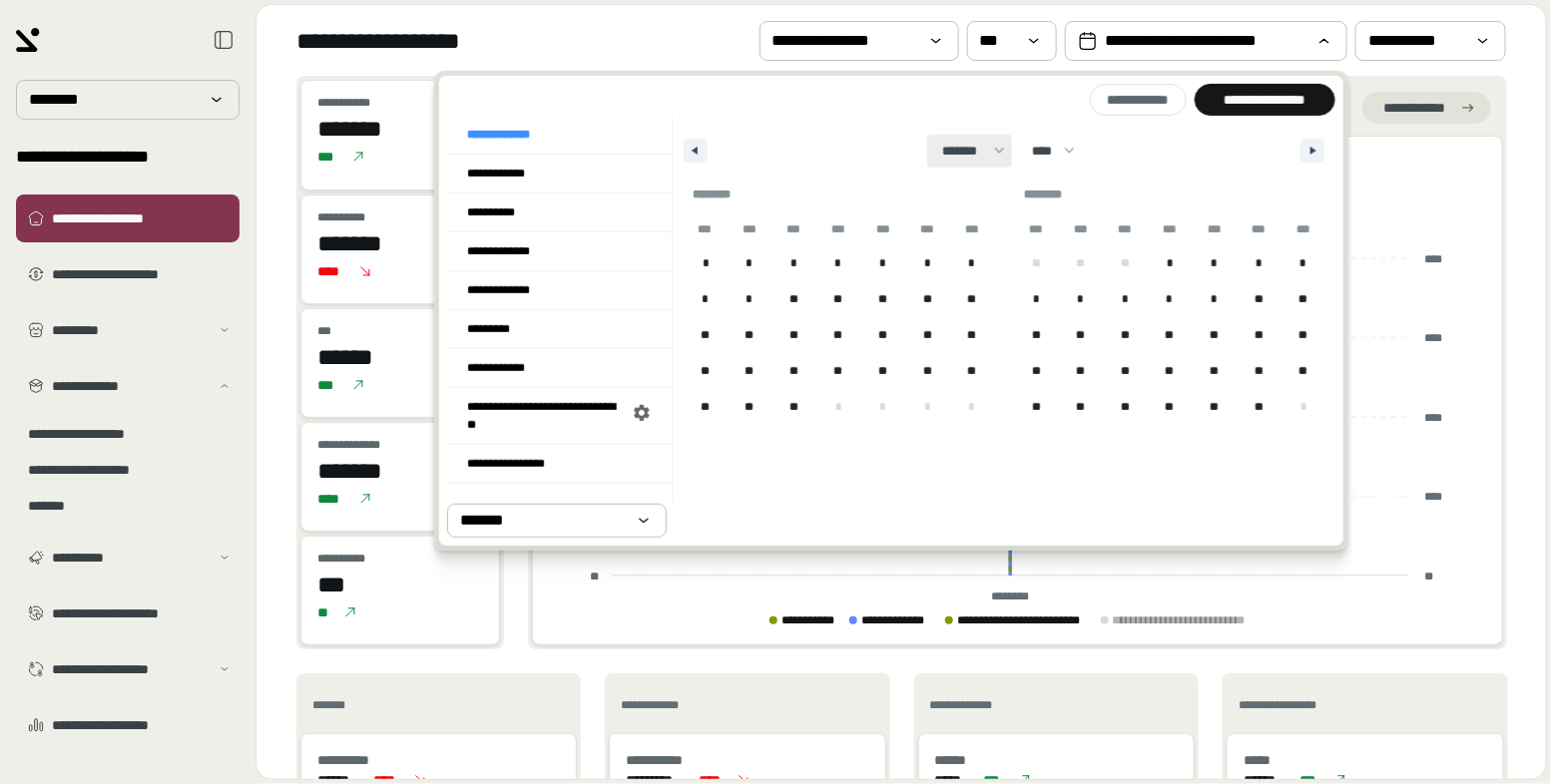 click on "******* ******** ***** ***** *** **** **** ****** ********* ******* ******** ********" at bounding box center (969, 150) 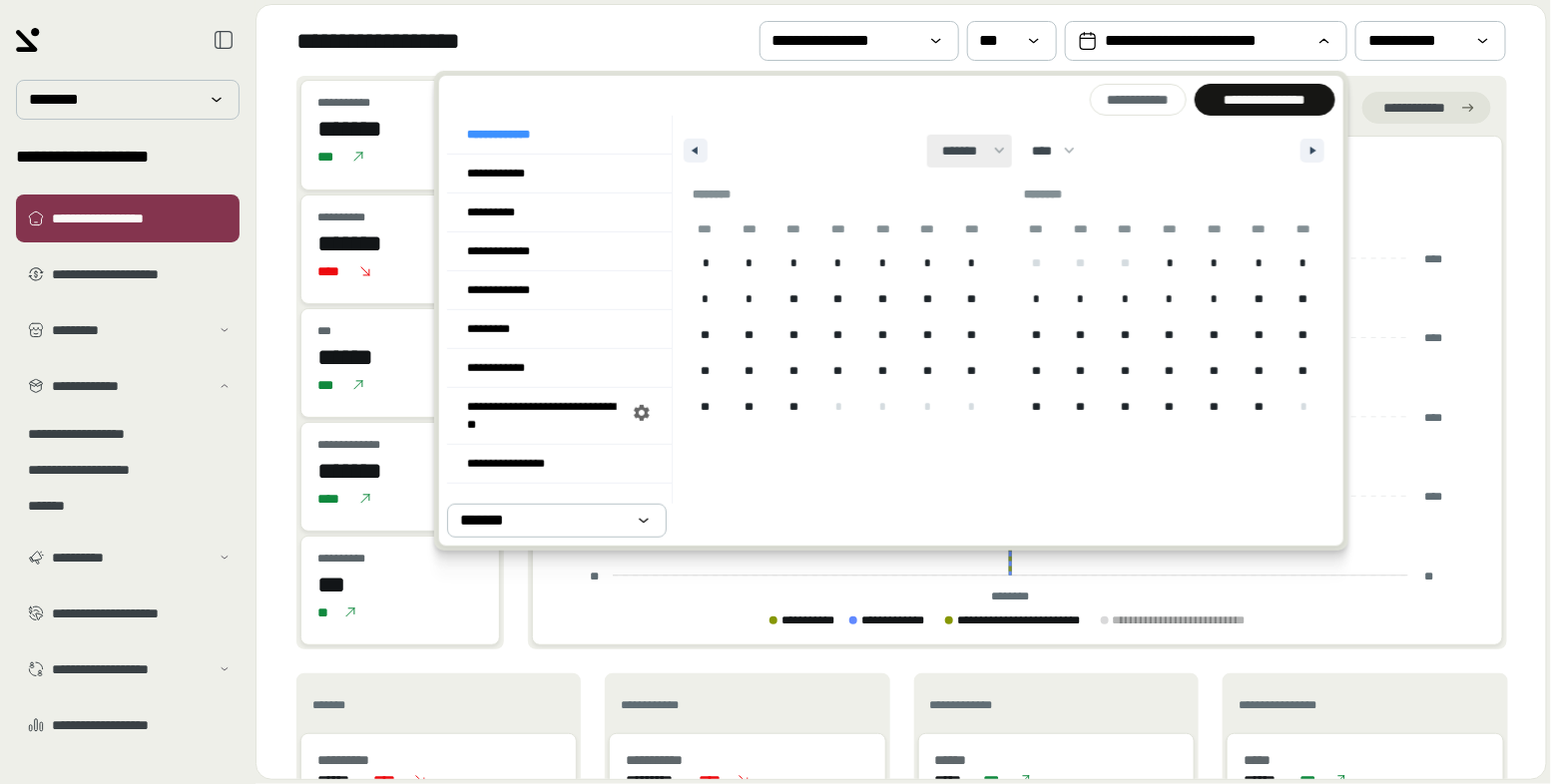click on "******* ******** ***** ***** *** **** **** ****** ********* ******* ******** ********" at bounding box center [969, 150] 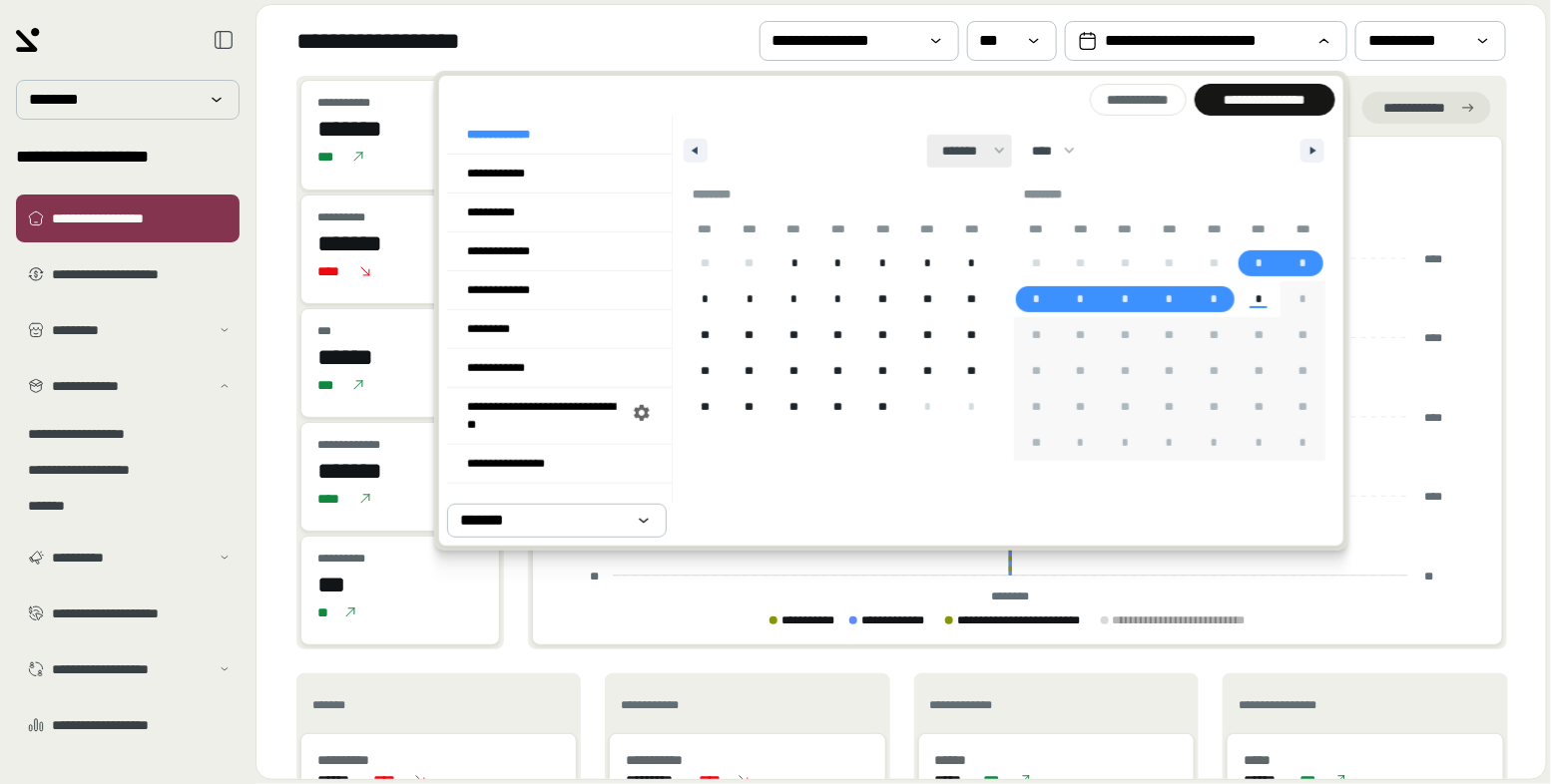 click on "******* ******** ***** ***** *** **** **** ****** ********* ******* ******** ********" at bounding box center (969, 150) 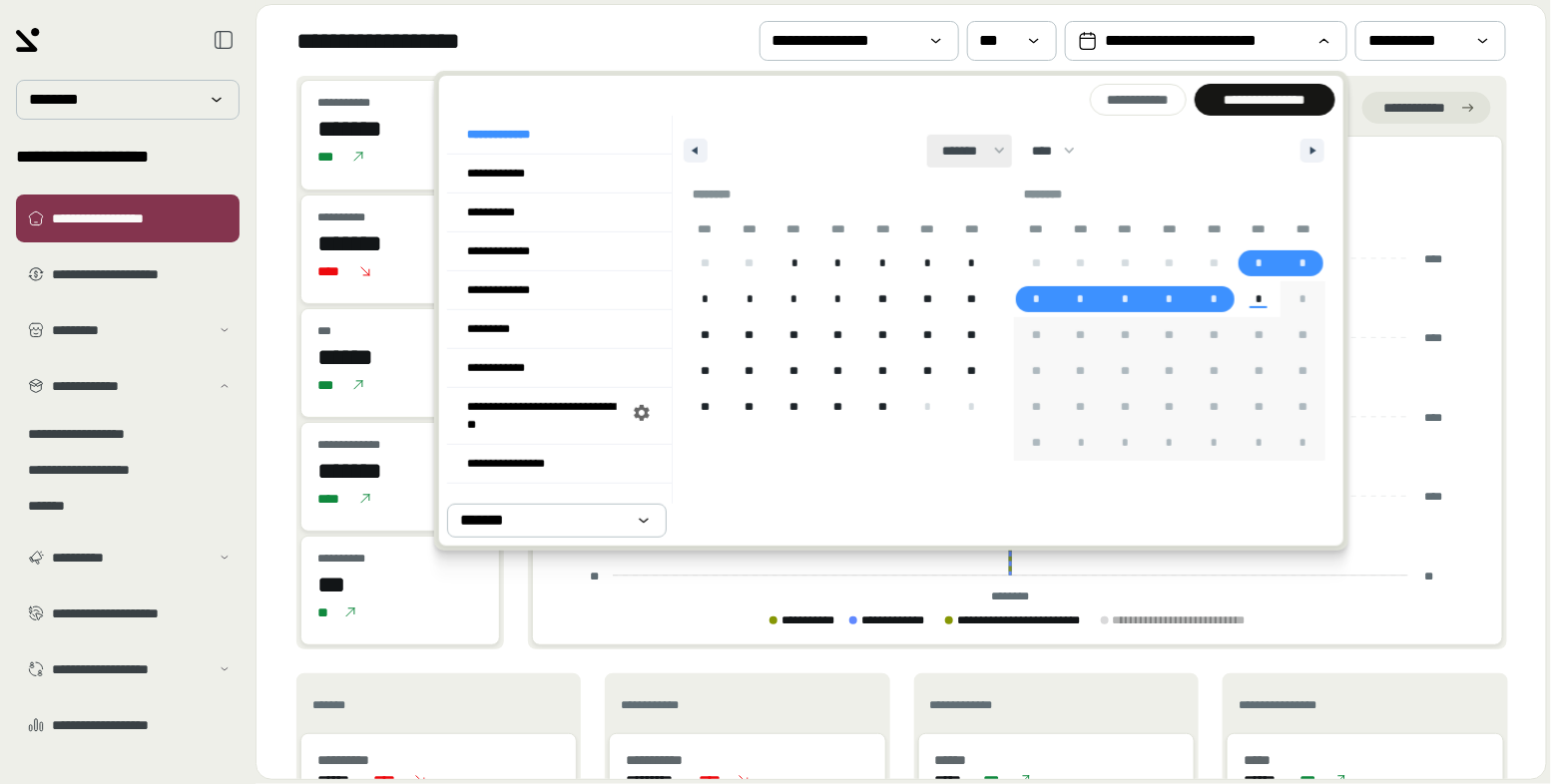select on "*" 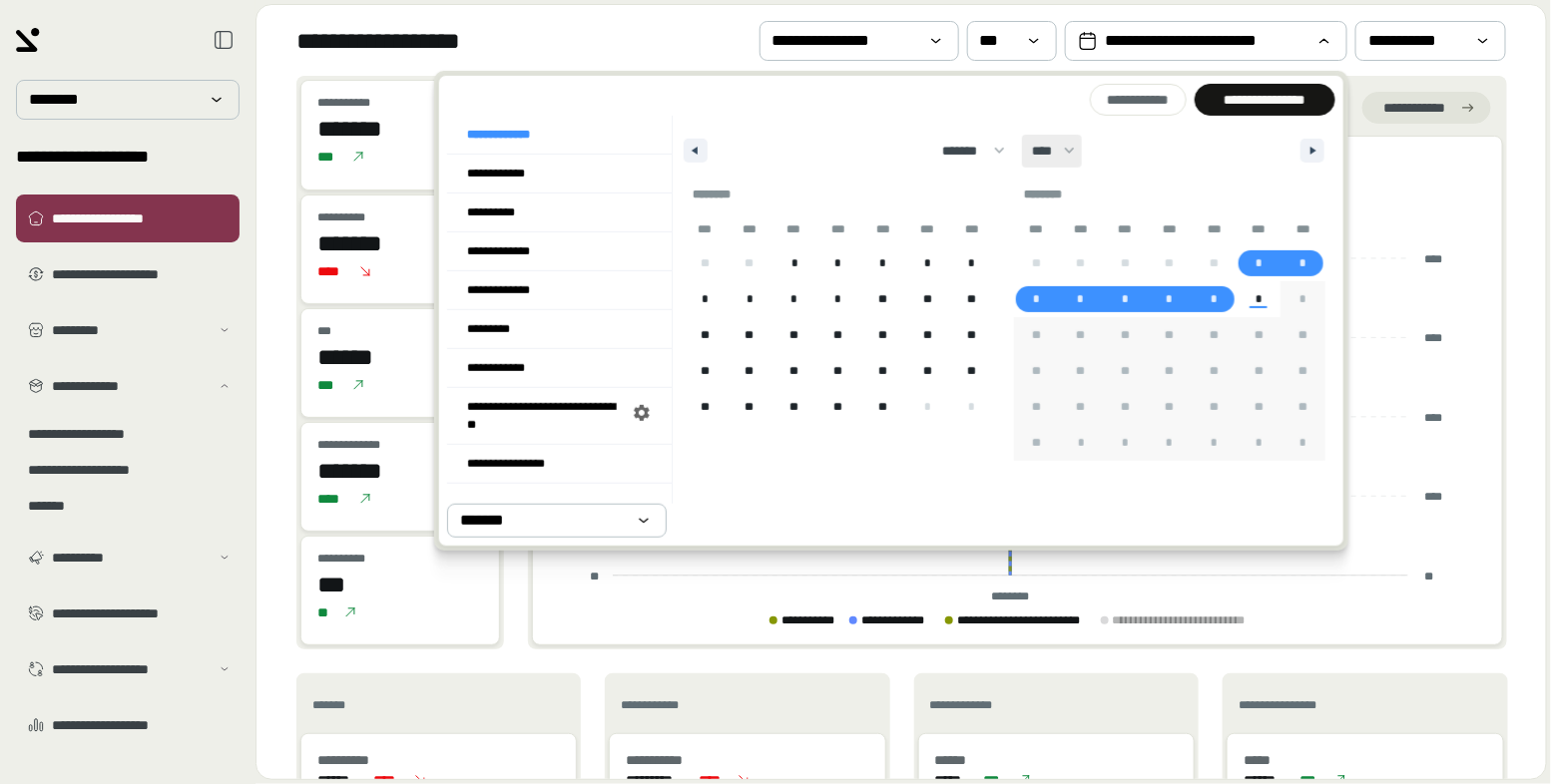 click on "**** **** **** **** **** **** **** **** **** **** **** **** **** **** **** **** **** **** **** **** **** **** **** **** **** **** **** **** **** **** **** **** **** **** **** **** **** **** **** **** **** **** **** **** **** **** **** **** **** **** **** **** **** **** **** **** **** **** **** **** **** **** **** **** **** **** **** **** **** **** **** **** **** **** **** **** **** **** **** **** **** **** **** **** **** **** **** **** **** **** **** **** **** **** **** **** **** **** **** **** ****" at bounding box center [1052, 150] 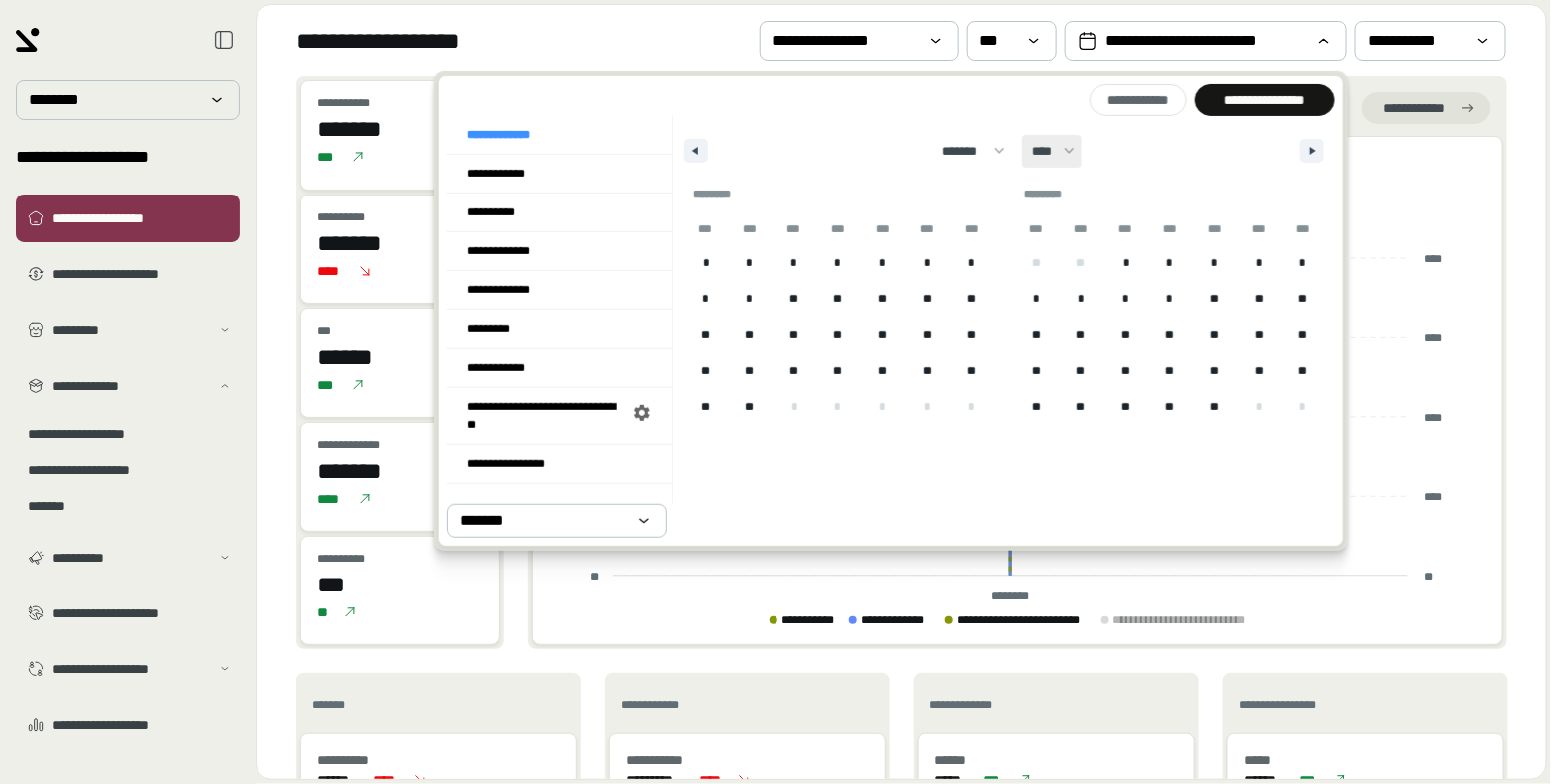 select on "****" 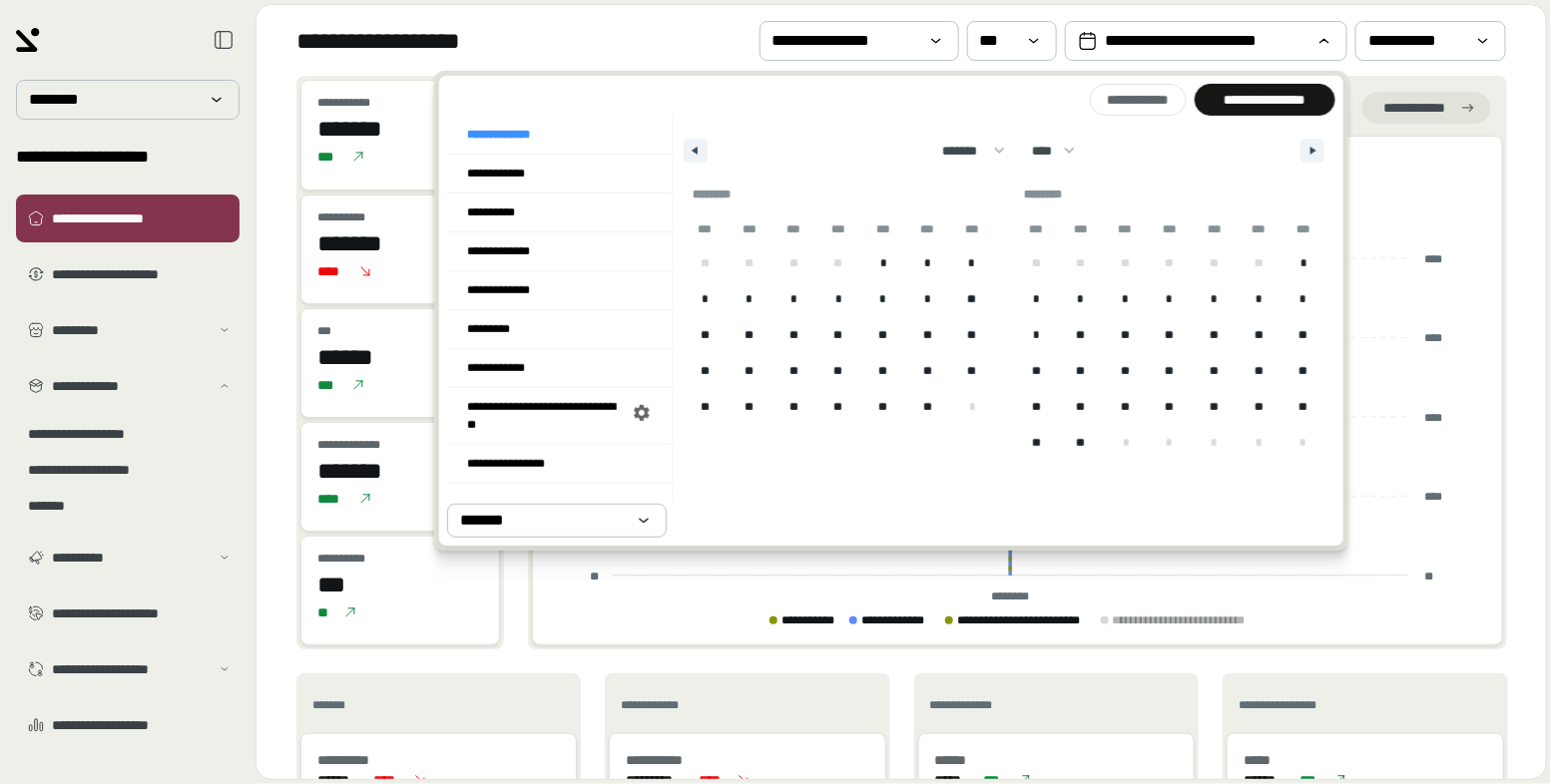 click on "******* ******** ***** ***** *** **** **** ****** ********* ******* ******** ******** **** **** **** **** **** **** **** **** **** **** **** **** **** **** **** **** **** **** **** **** **** **** **** **** **** **** **** **** **** **** **** **** **** **** **** **** **** **** **** **** **** **** **** **** **** **** **** **** **** **** **** **** **** **** **** **** **** **** **** **** **** **** **** **** **** **** **** **** **** **** **** **** **** **** **** **** **** **** **** **** **** **** **** **** **** **** **** **** **** **** **** **** **** **** **** **** **** **** **** **** ****" at bounding box center [1004, 150] 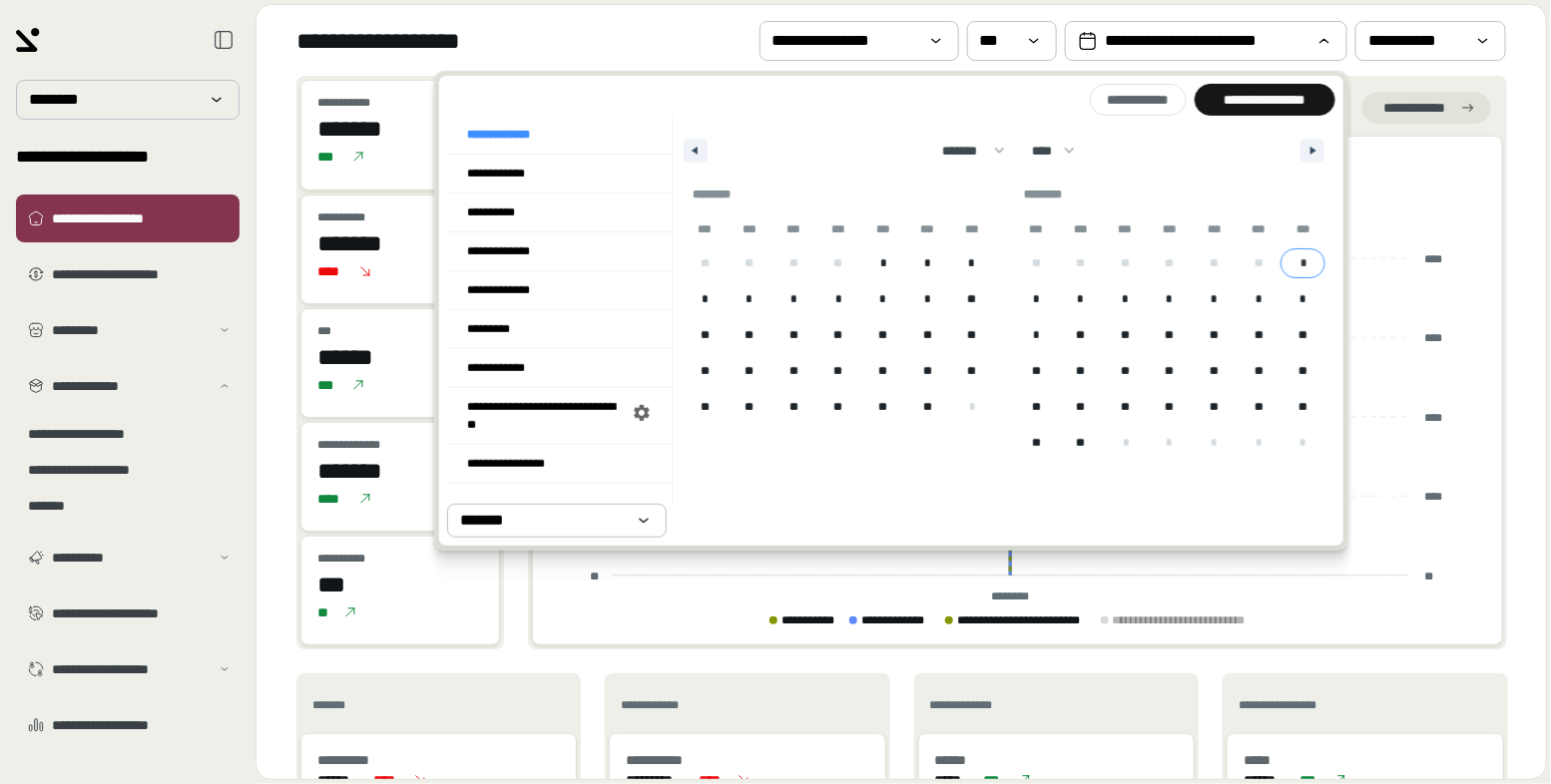 click on "*" at bounding box center [1303, 263] 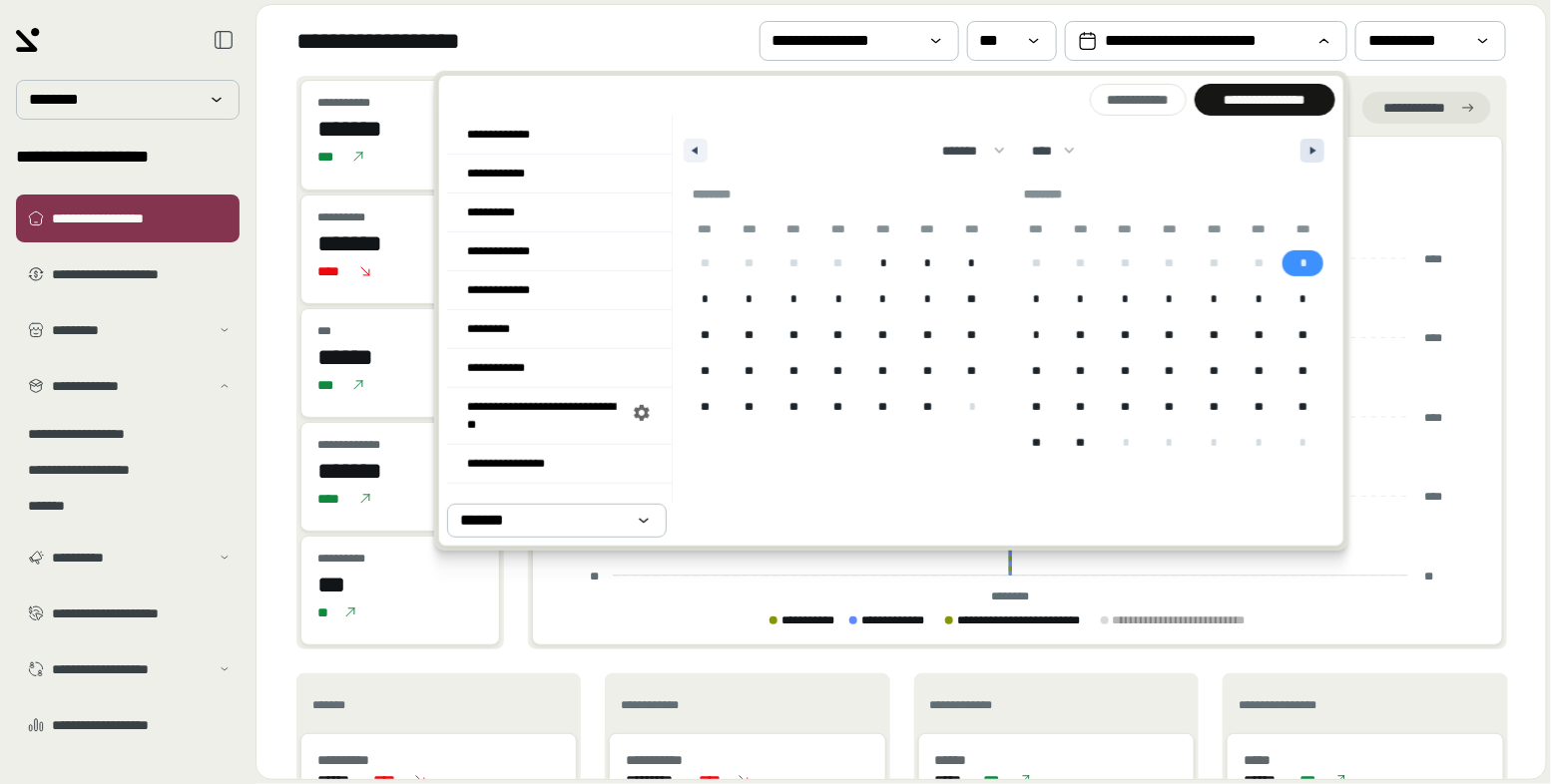 click at bounding box center [1312, 151] 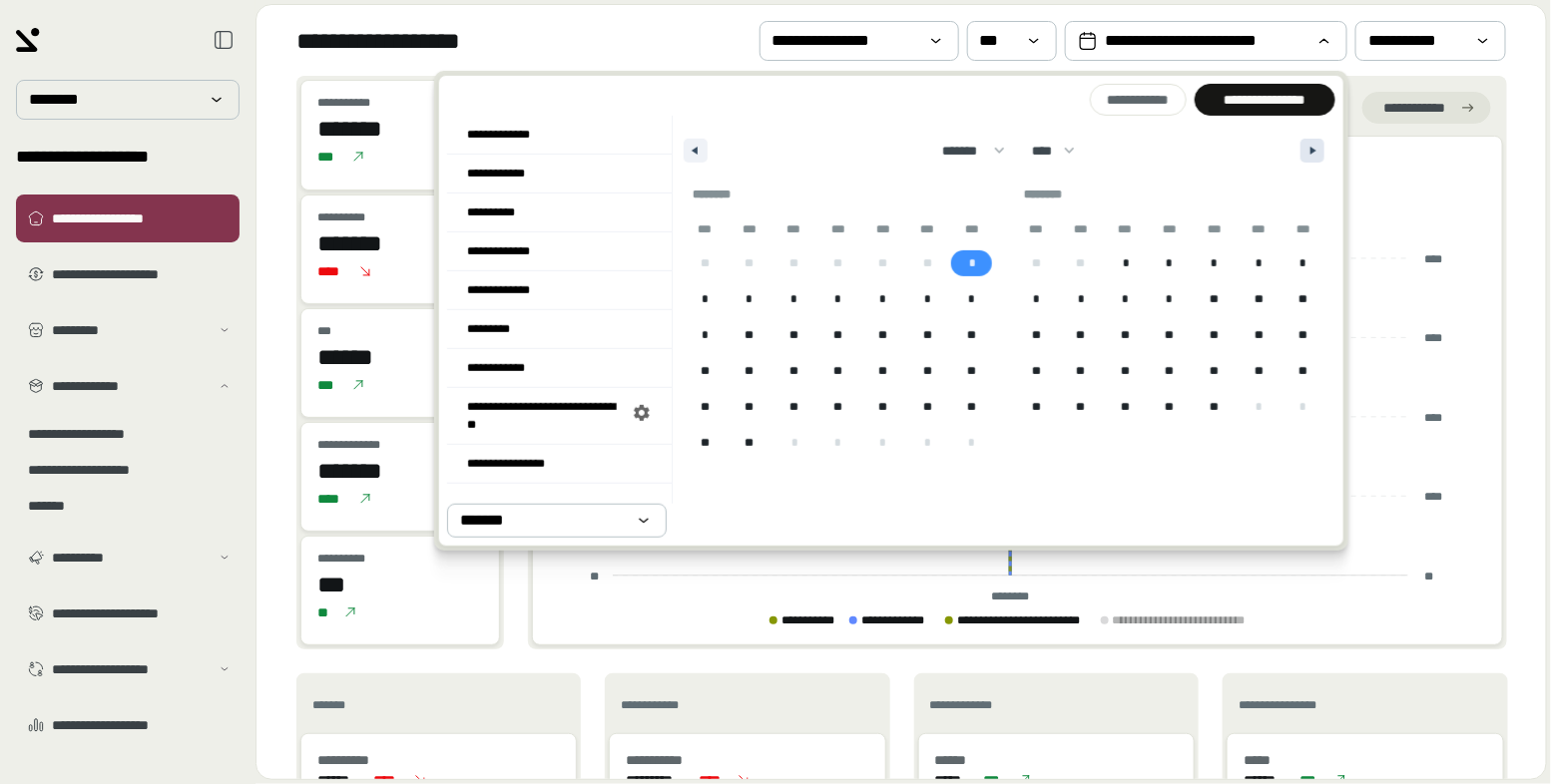 click at bounding box center [1312, 151] 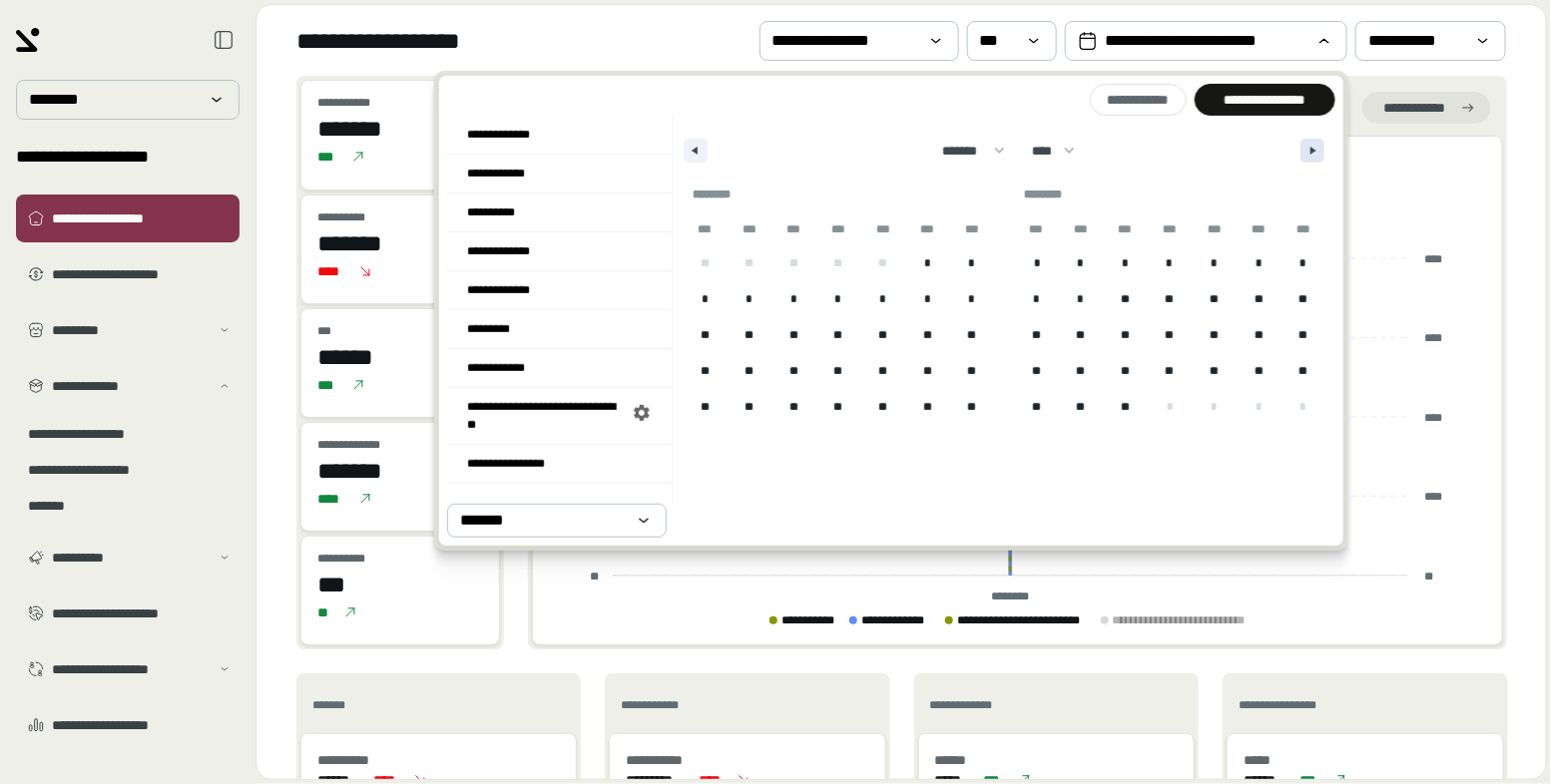 click at bounding box center [1312, 151] 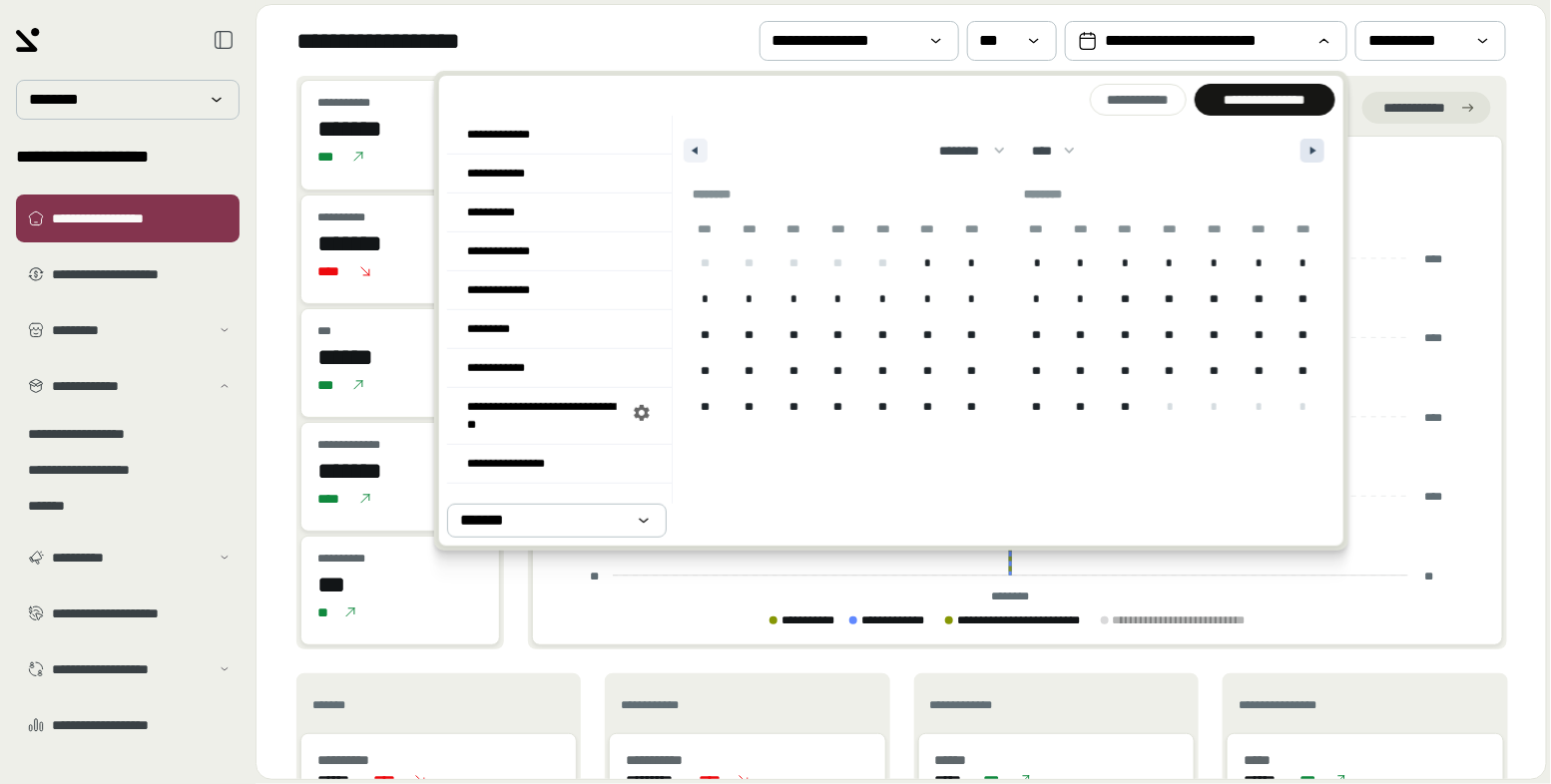 click at bounding box center (1312, 151) 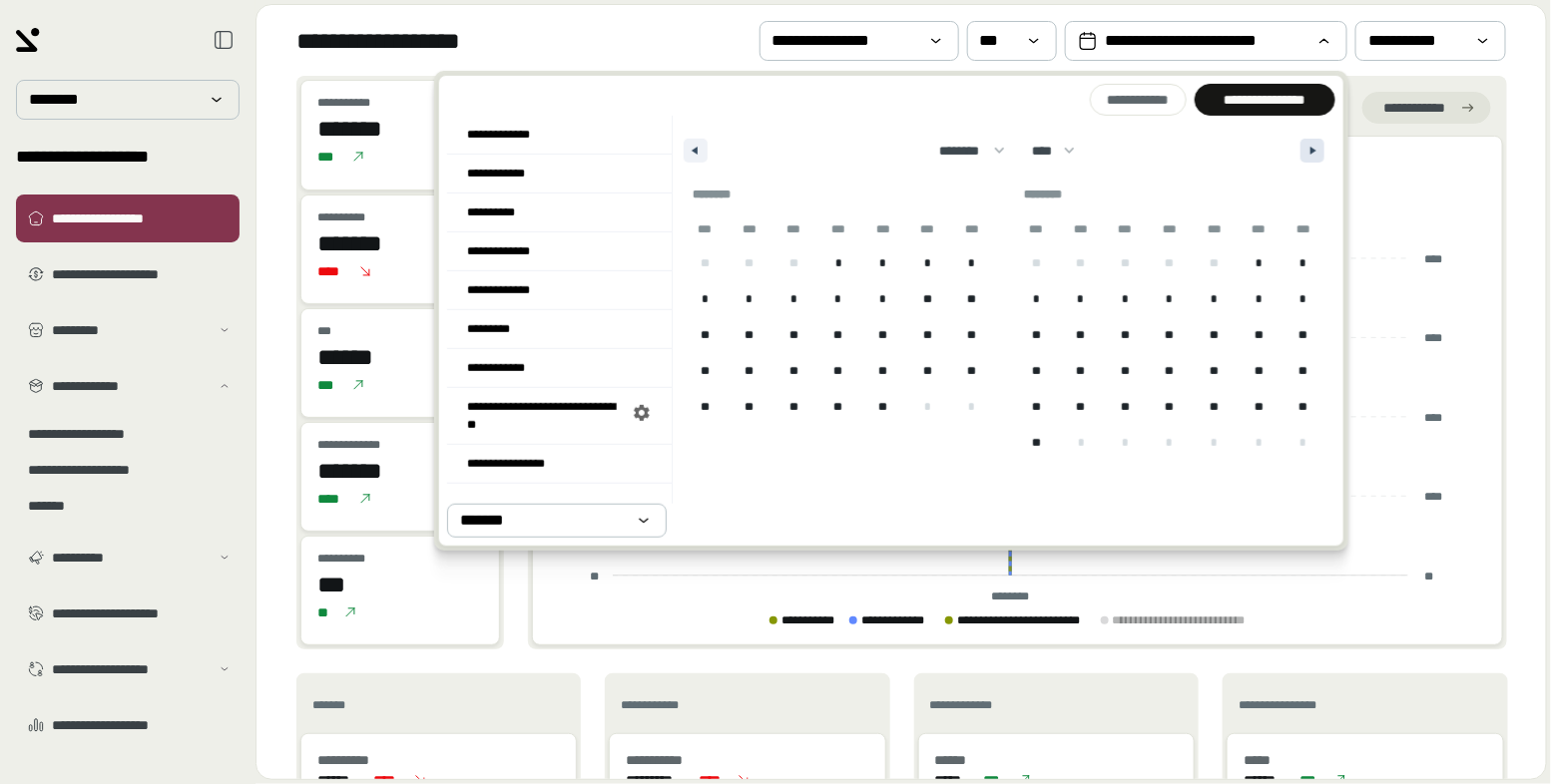 click at bounding box center [1312, 151] 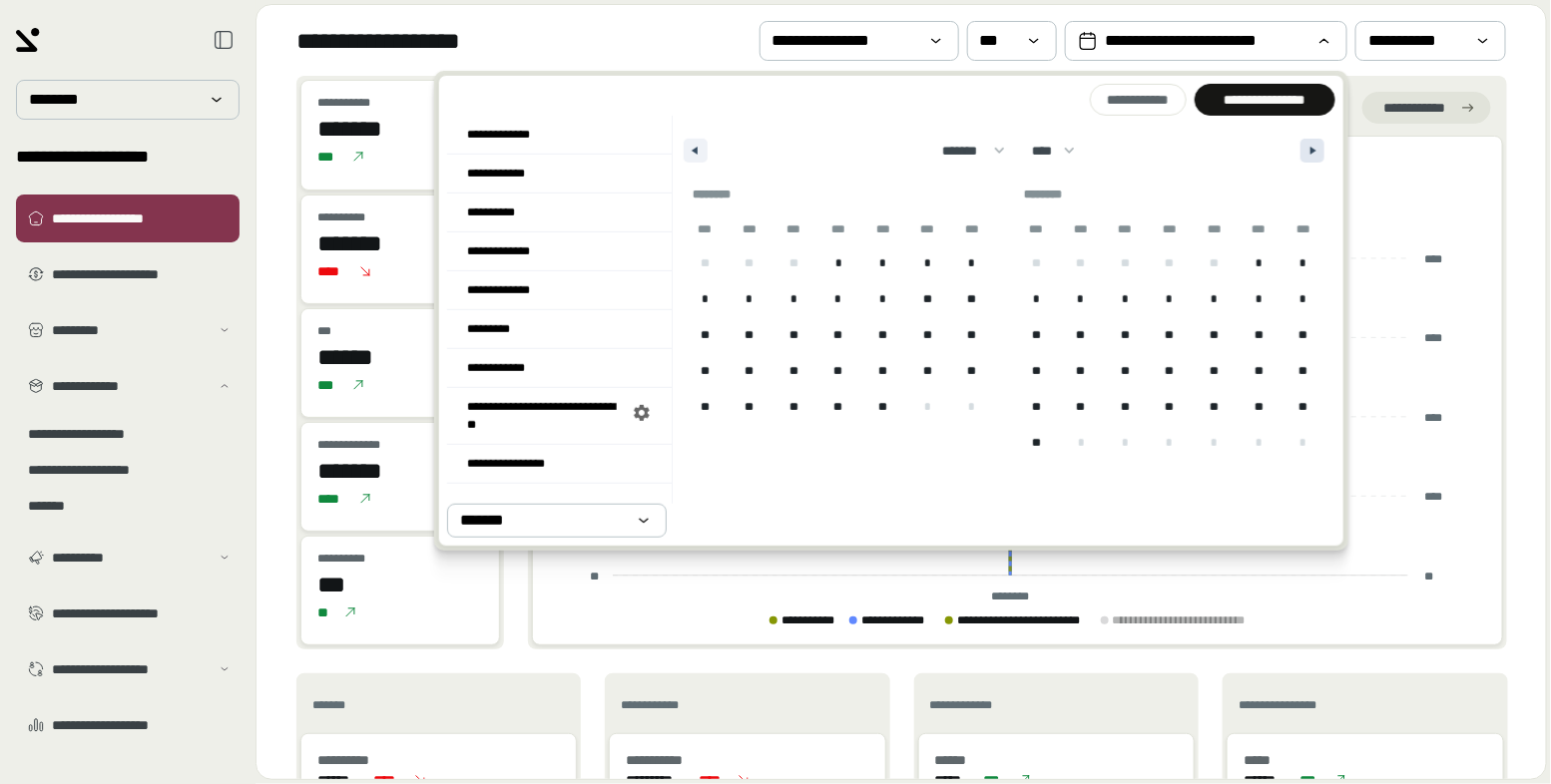click at bounding box center [1312, 151] 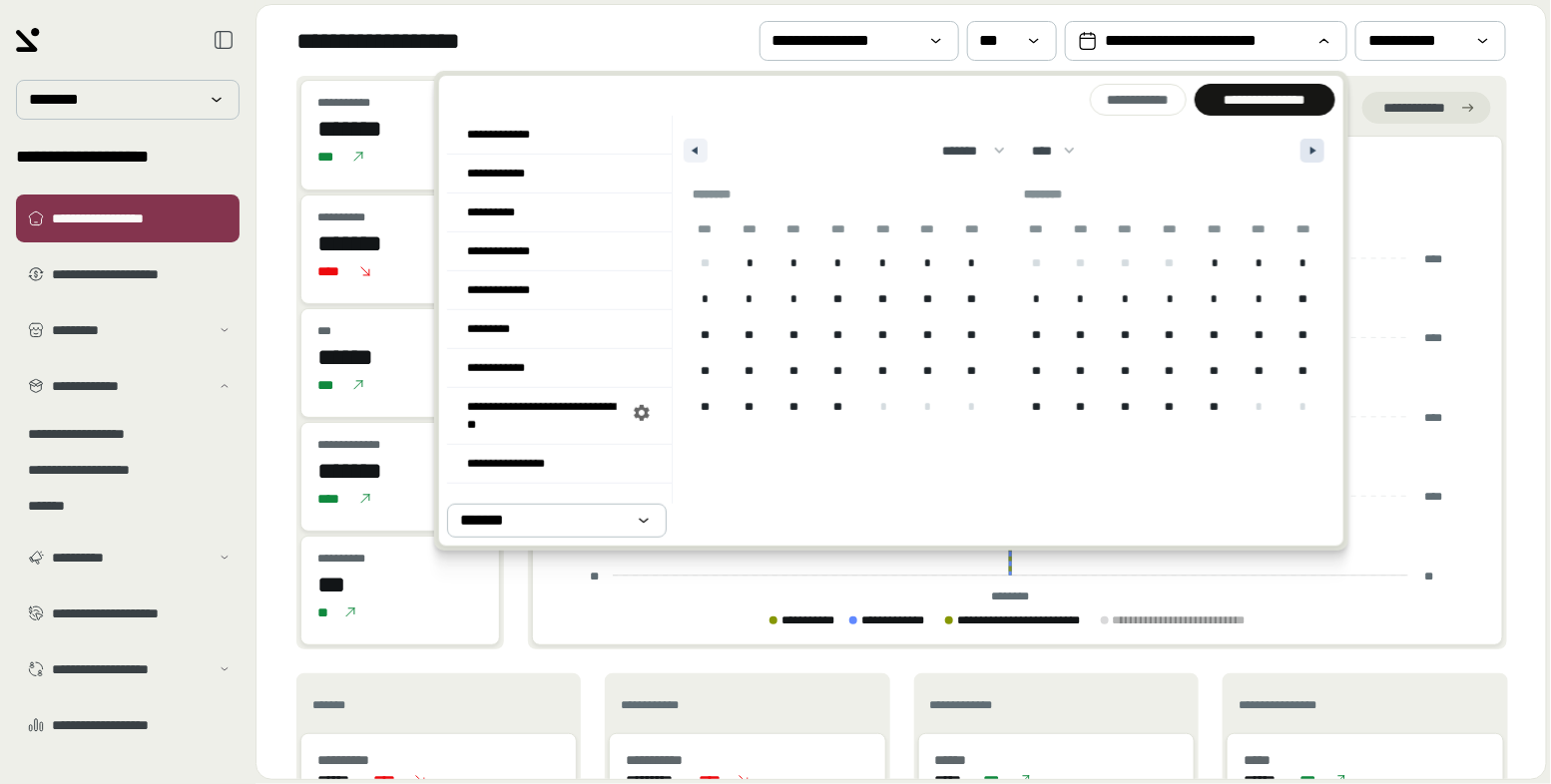 click at bounding box center [1312, 151] 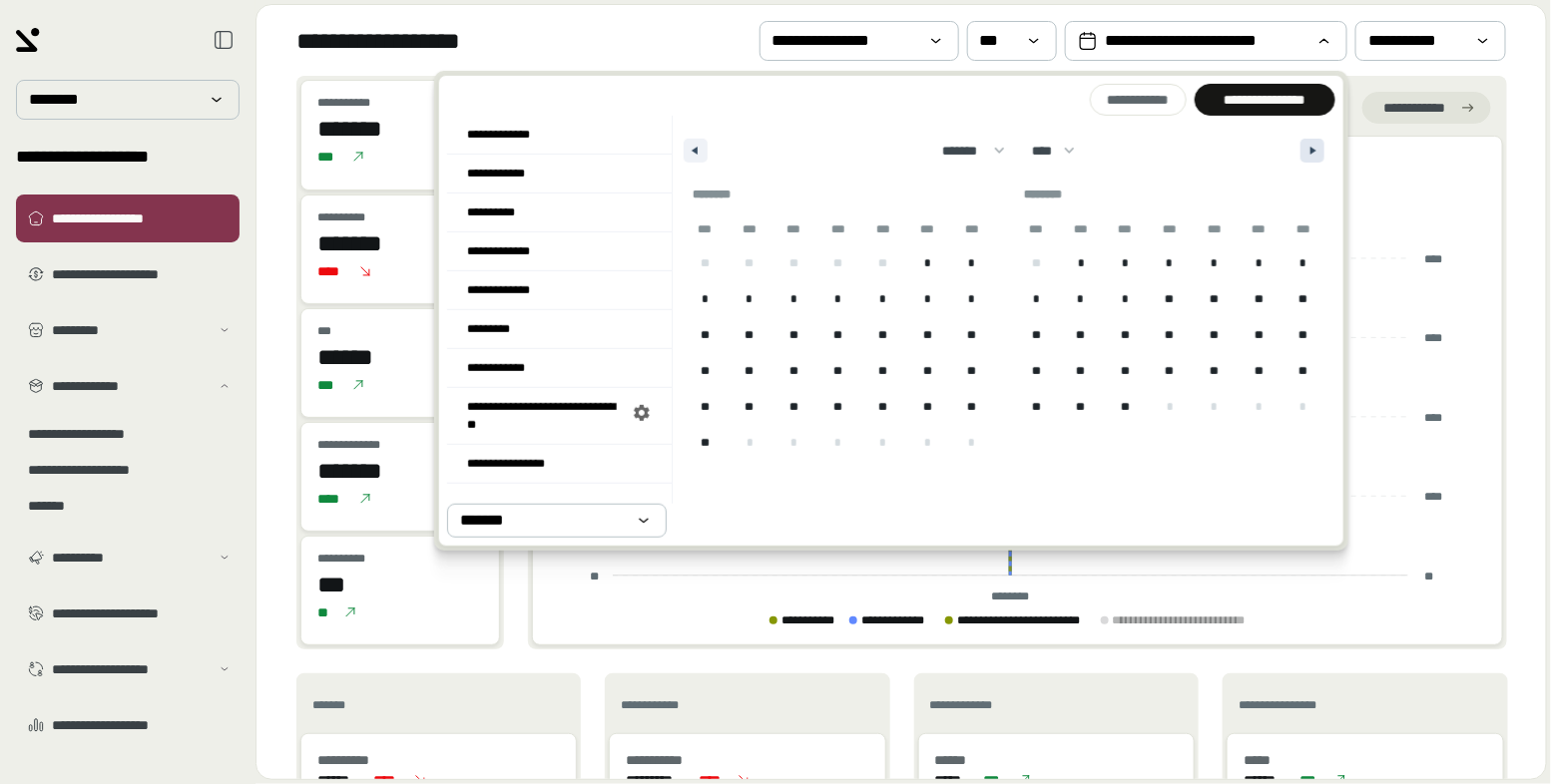 click at bounding box center [1312, 151] 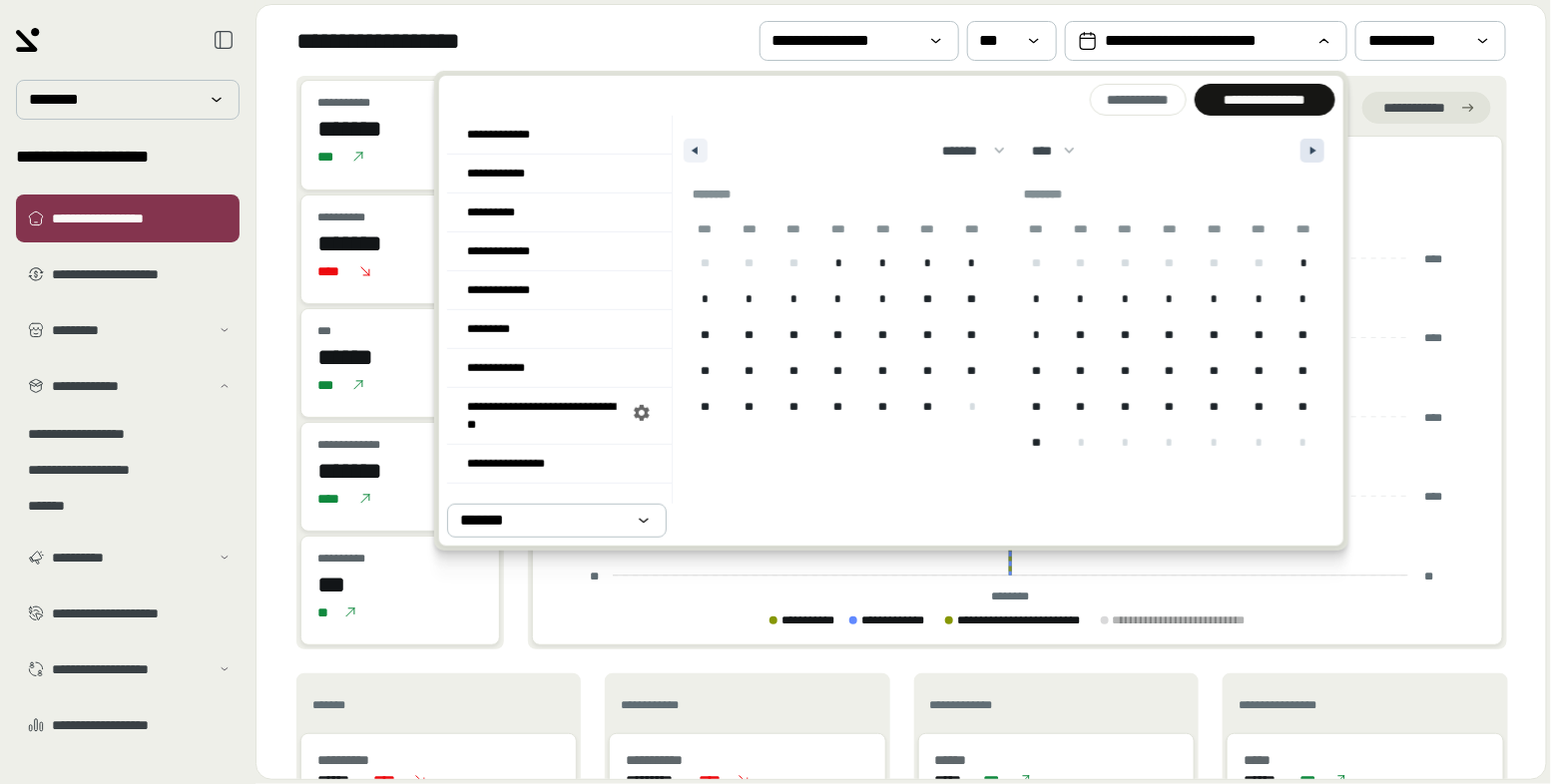 click at bounding box center (1312, 151) 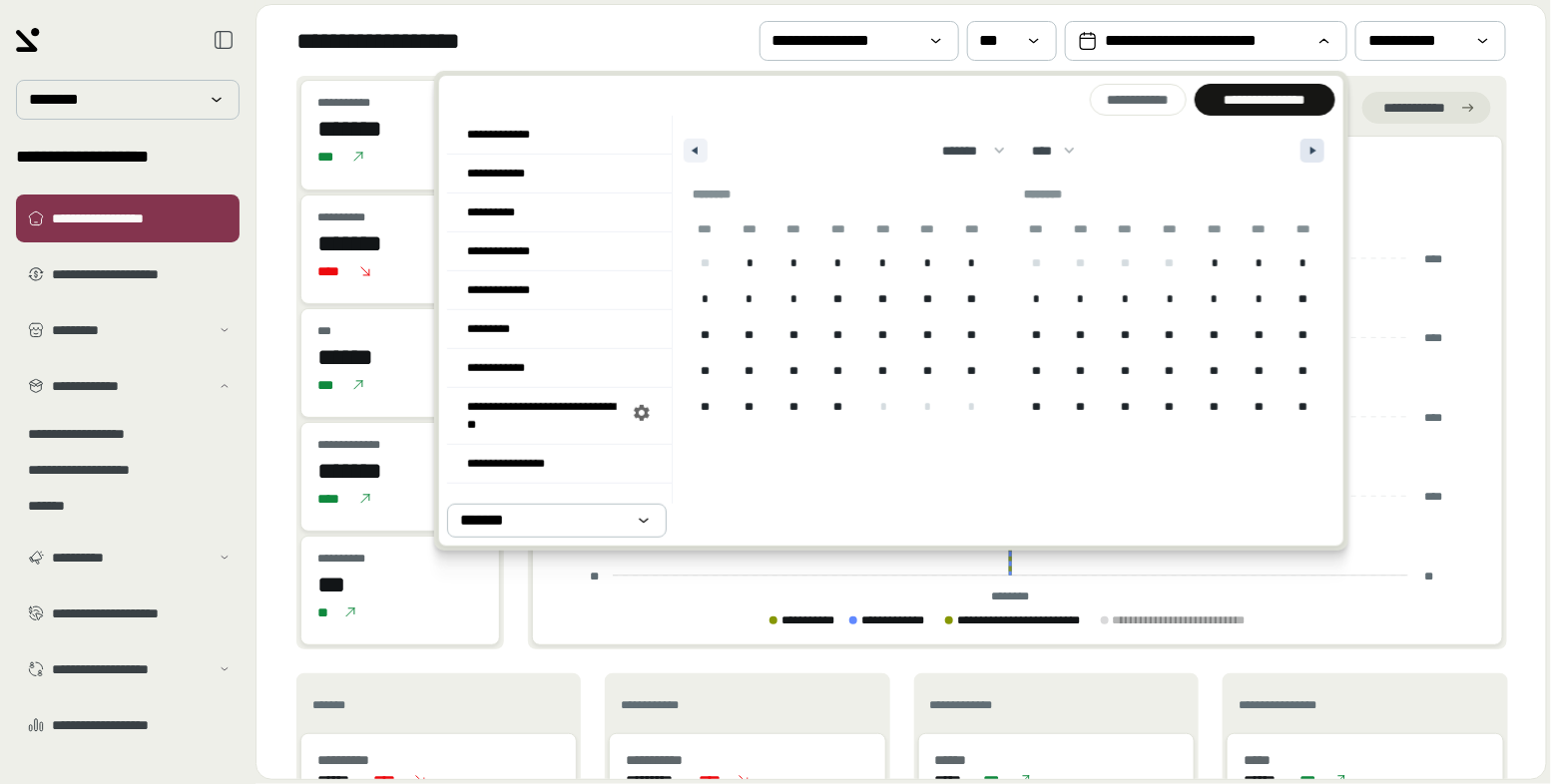 click at bounding box center (1312, 151) 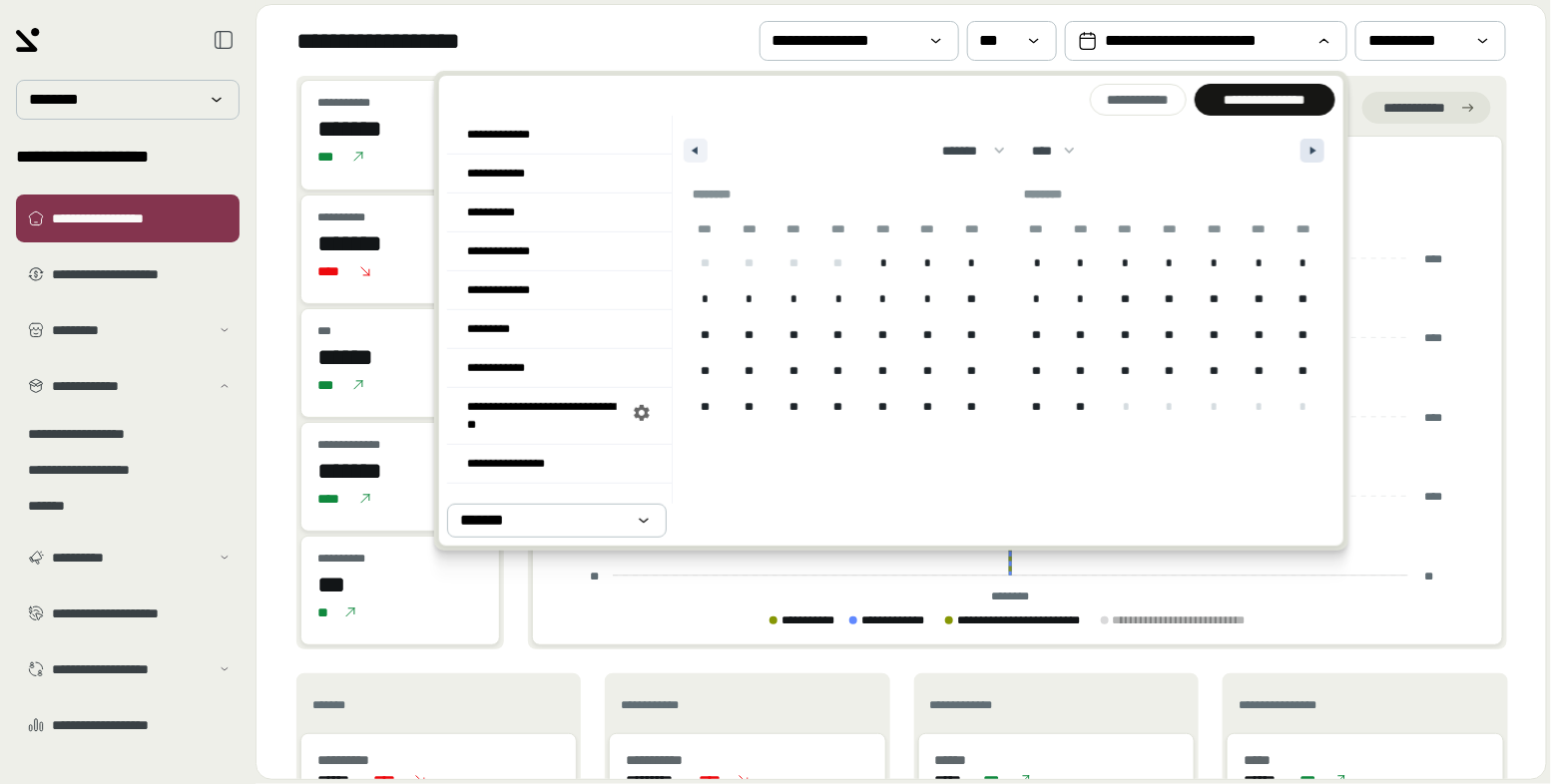 click at bounding box center (1312, 151) 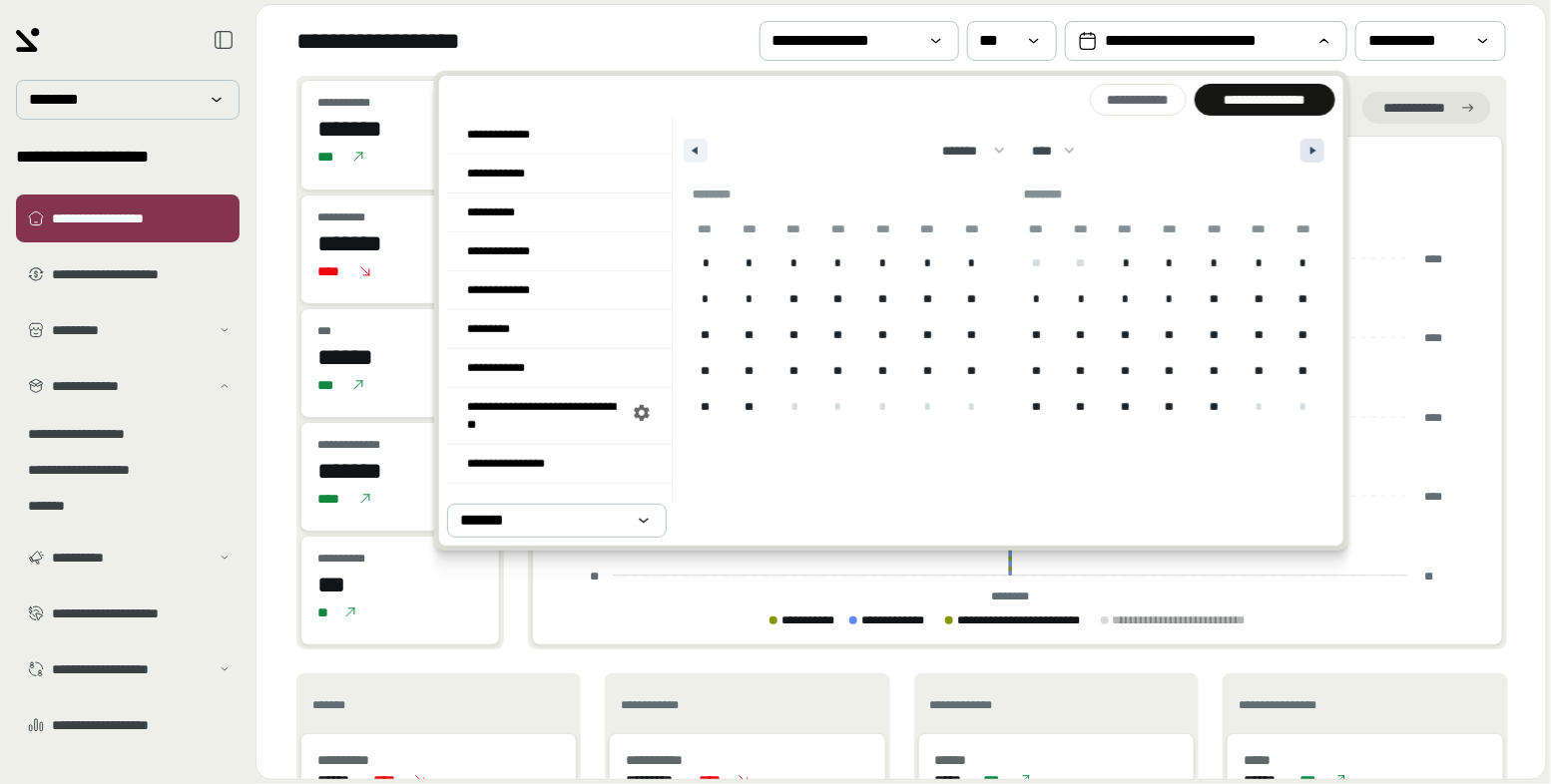click at bounding box center (1312, 151) 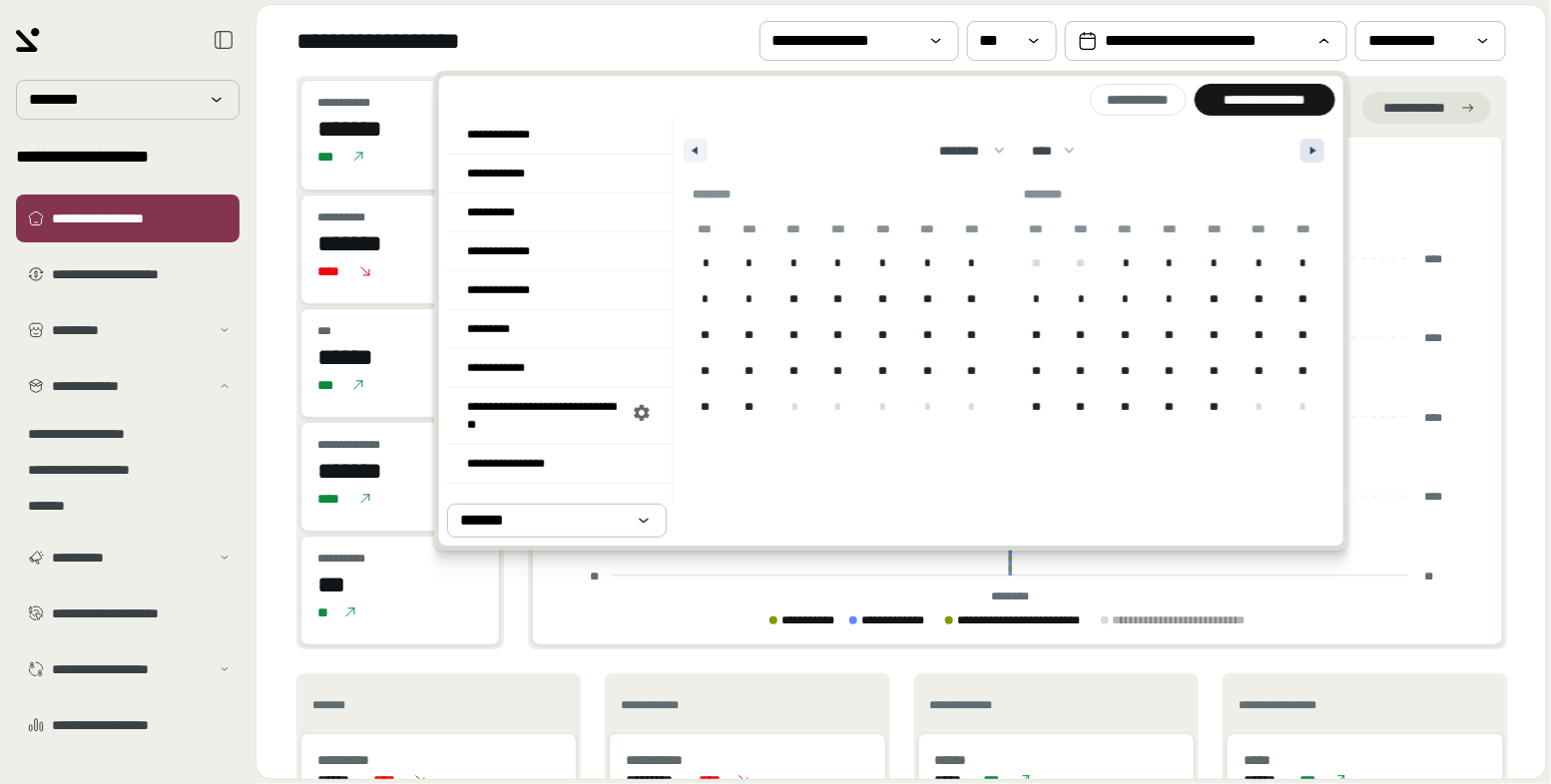 click at bounding box center (1312, 151) 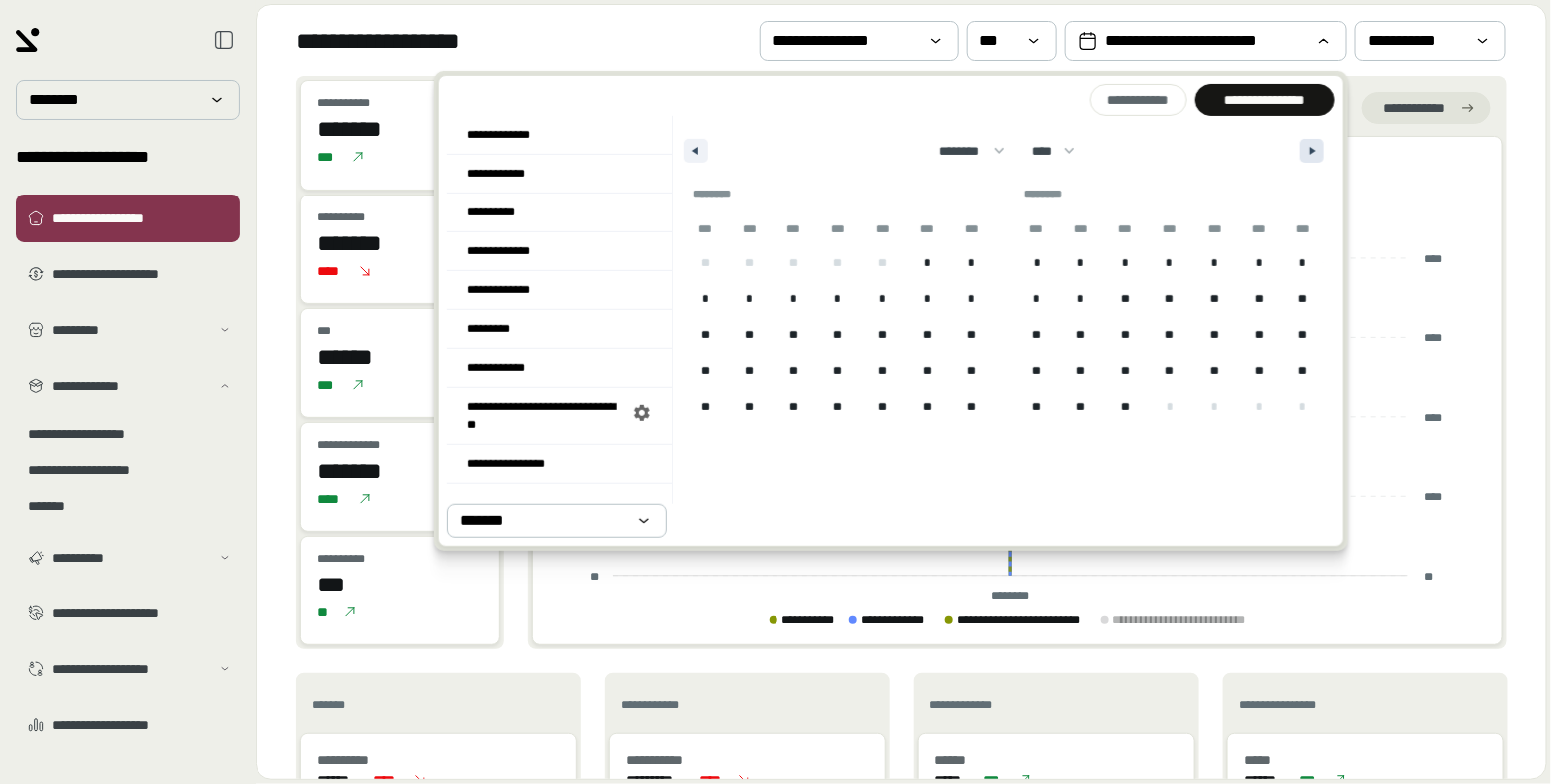 click at bounding box center (1312, 151) 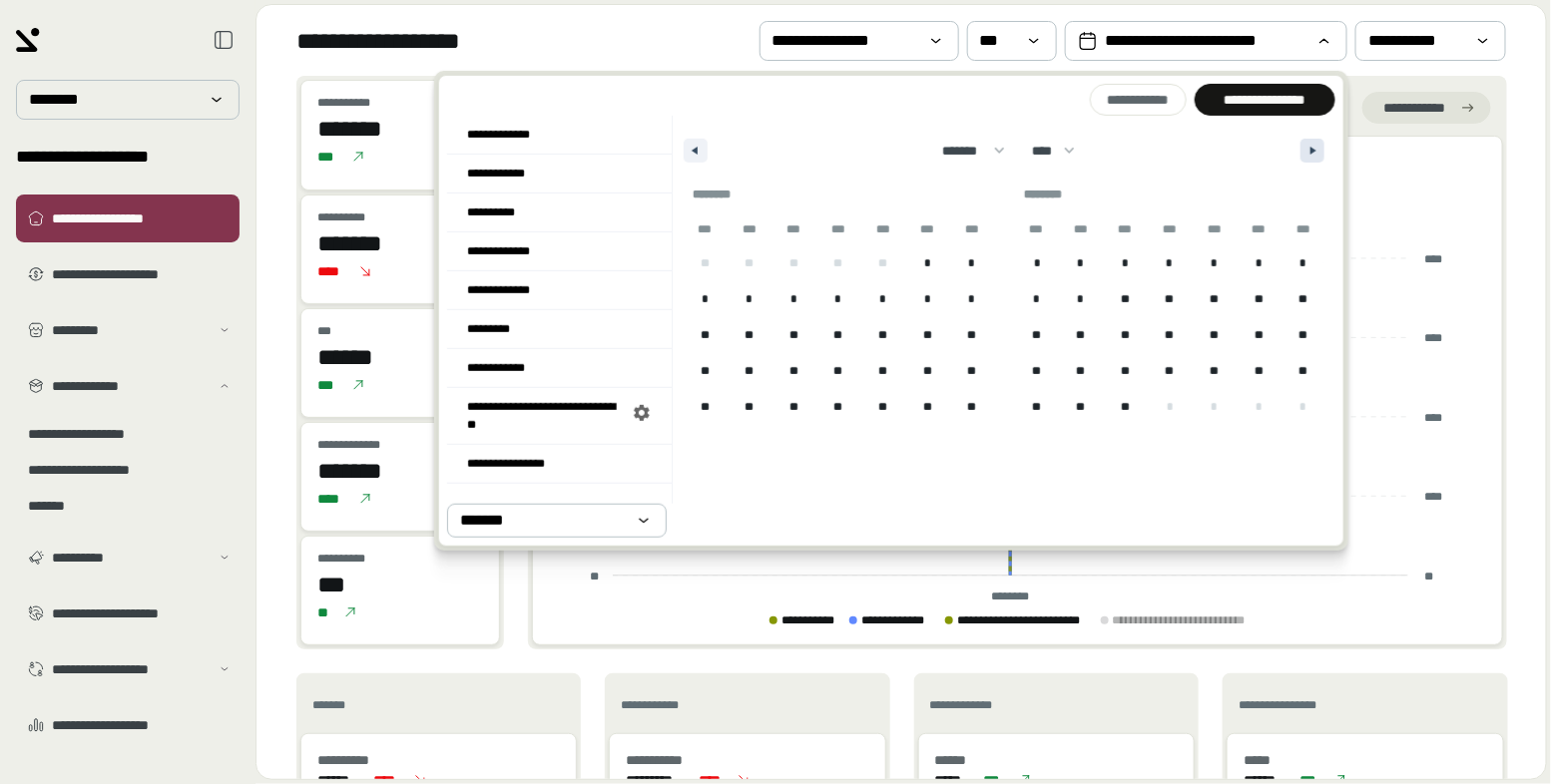 click at bounding box center [1312, 151] 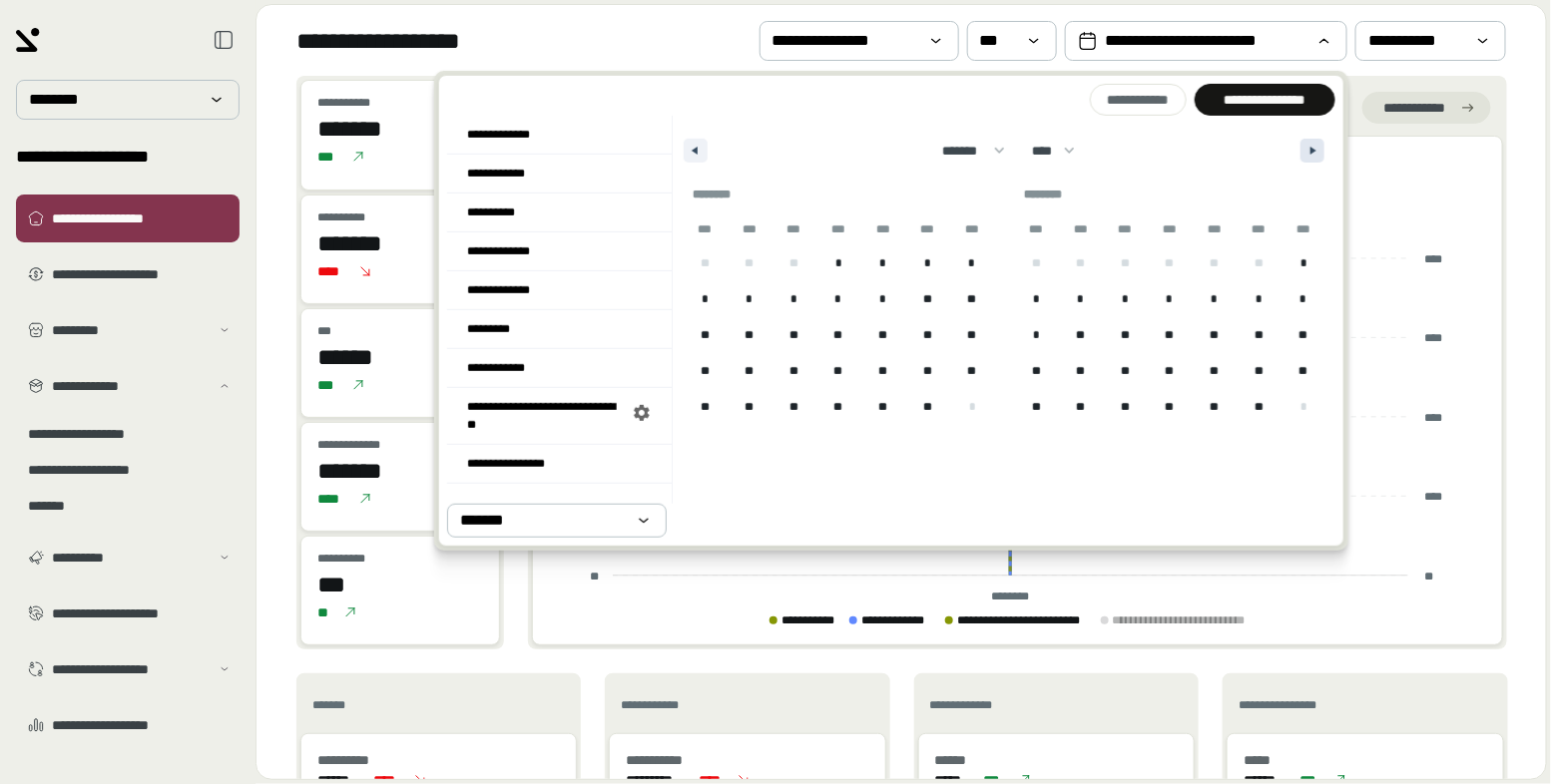 click at bounding box center [1312, 151] 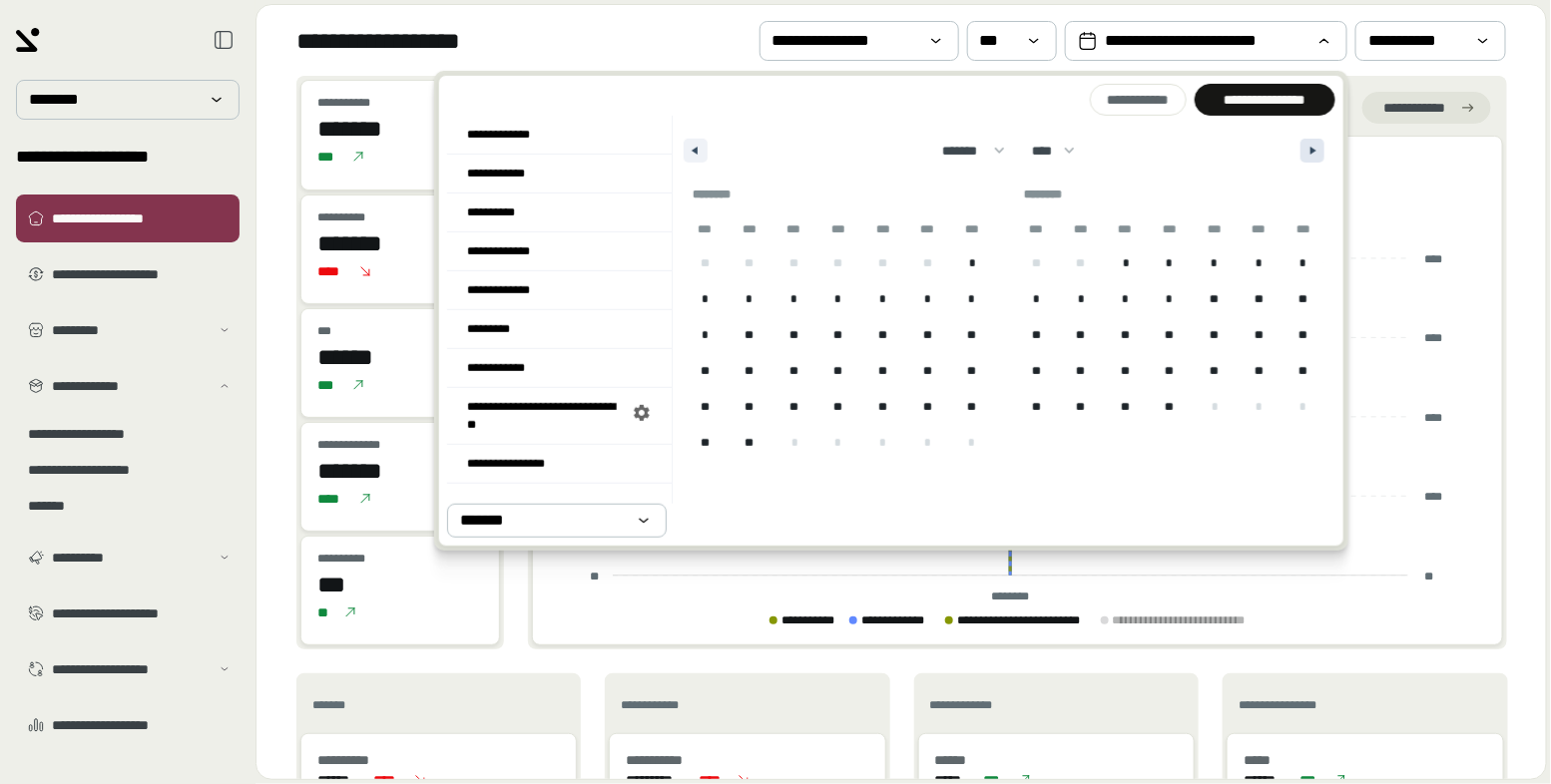 click at bounding box center (1312, 151) 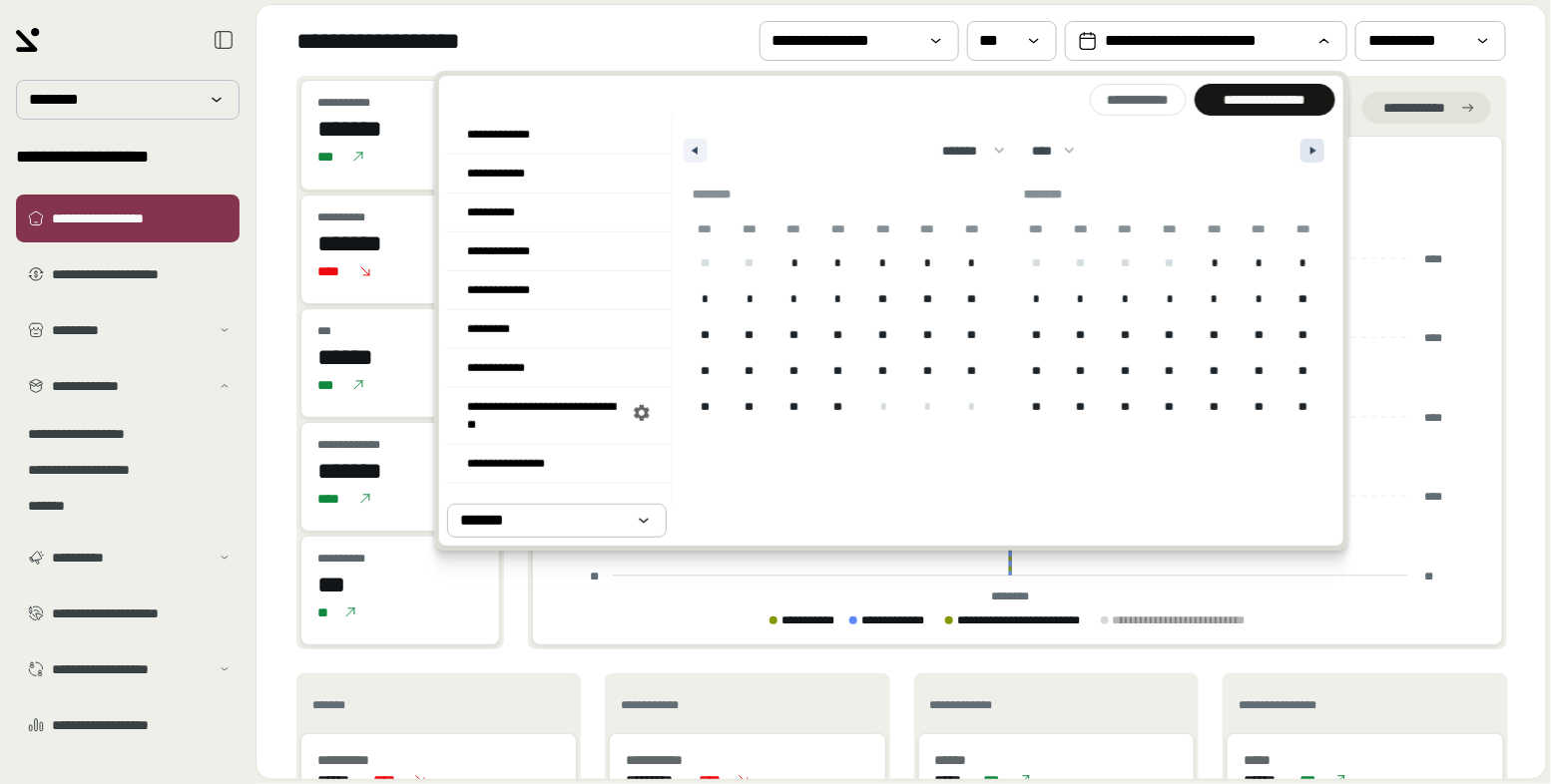 click at bounding box center (1312, 151) 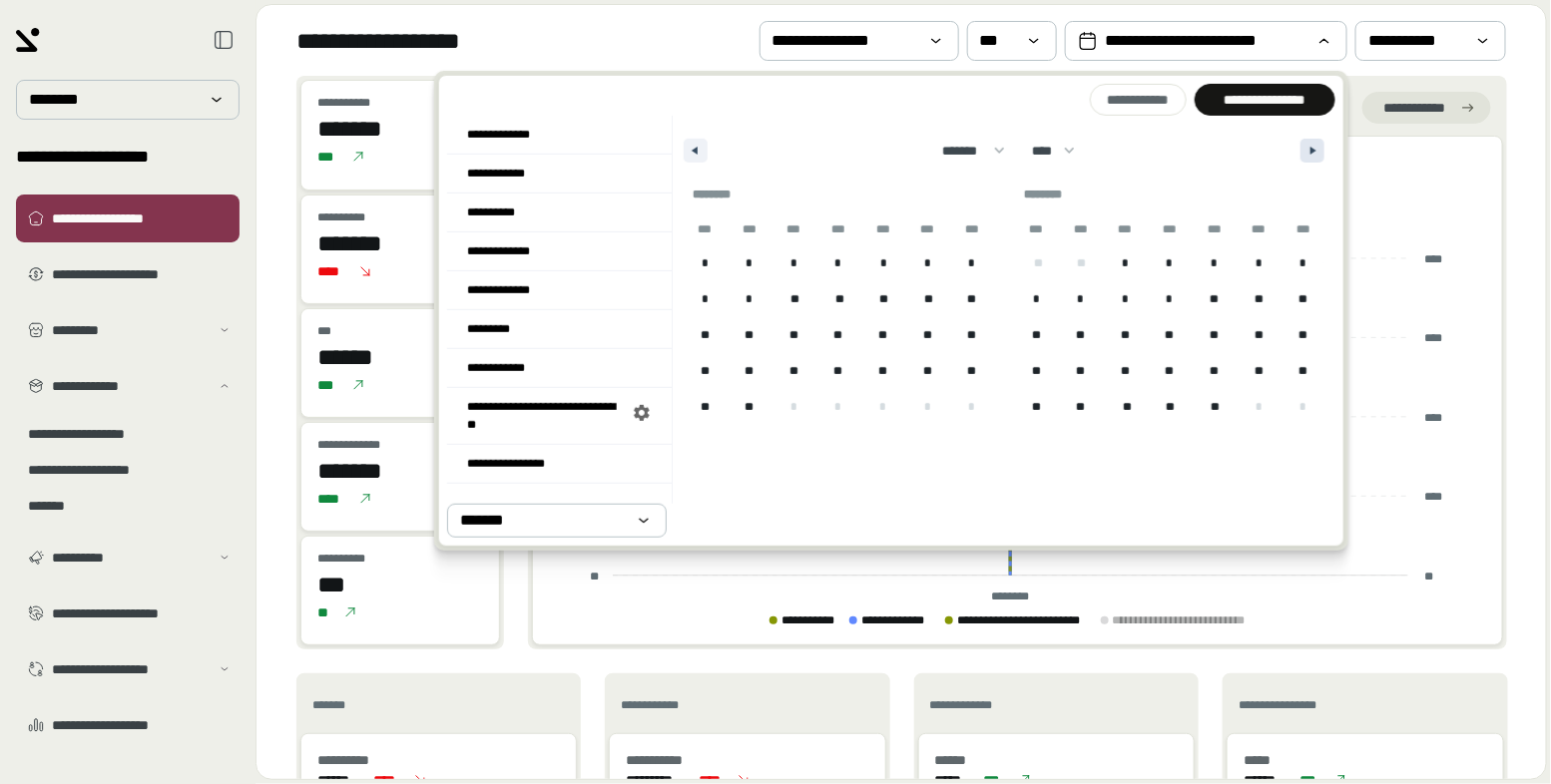 click at bounding box center [1312, 151] 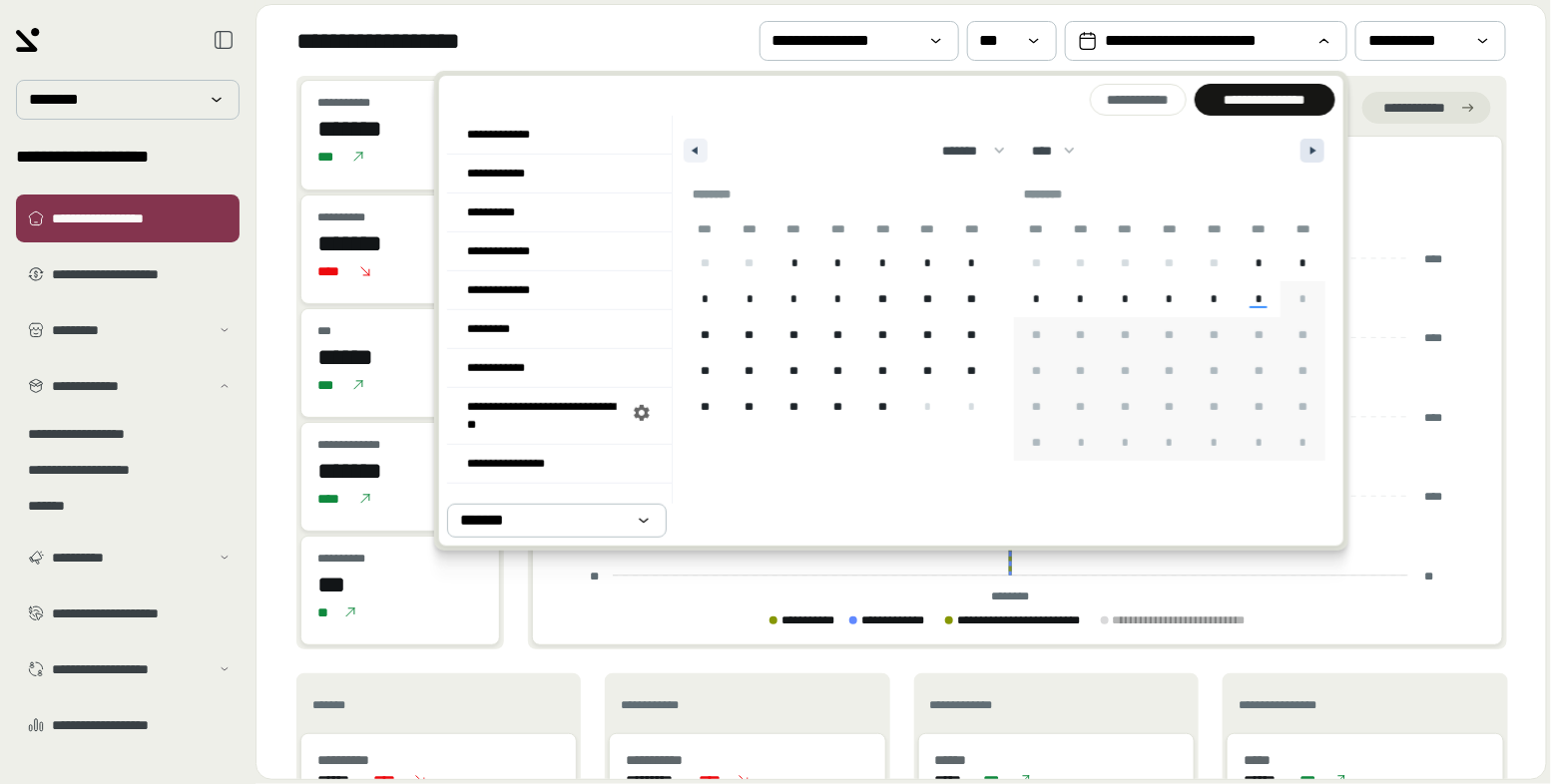 click at bounding box center (1312, 151) 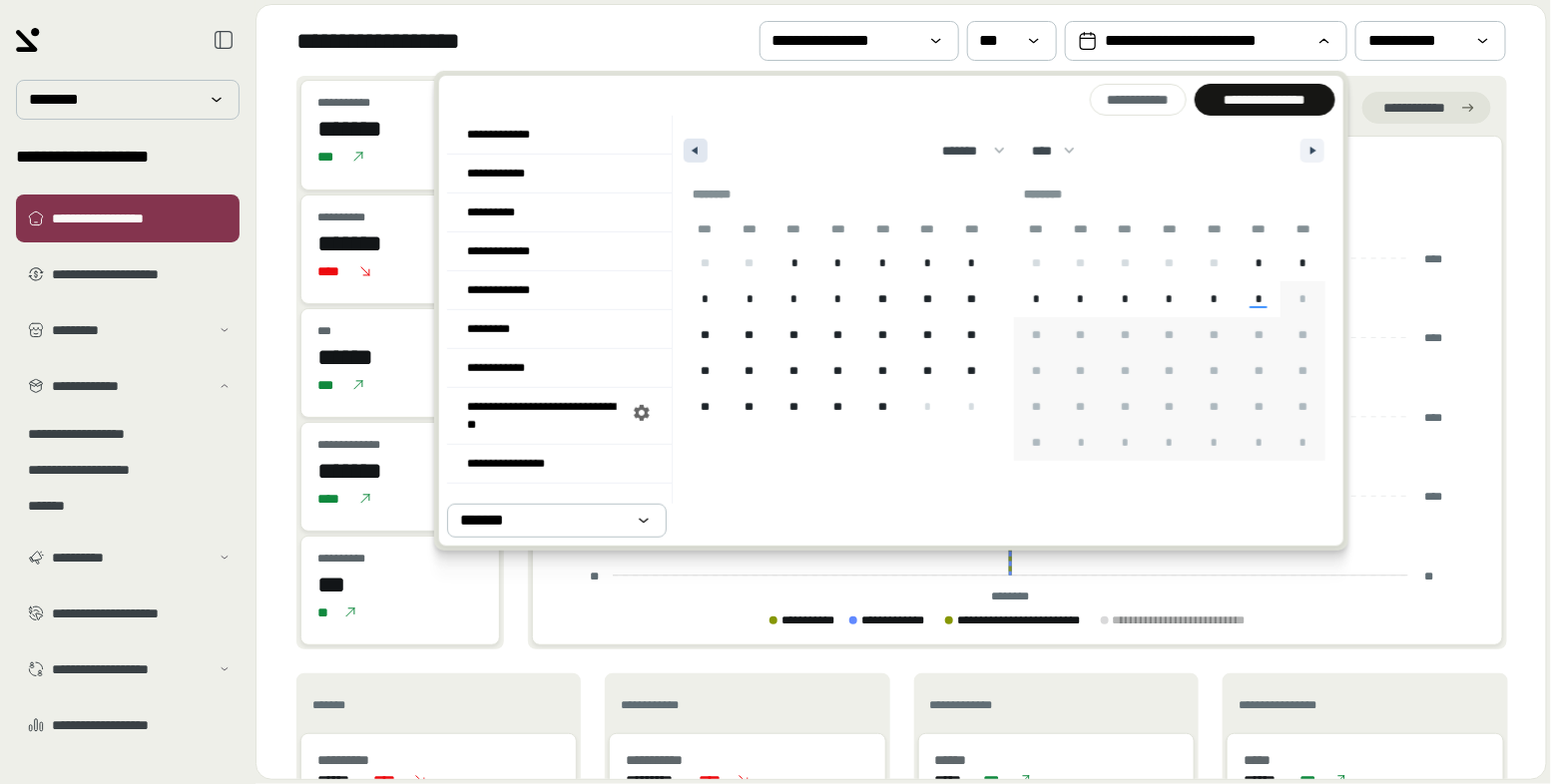 click at bounding box center (693, 151) 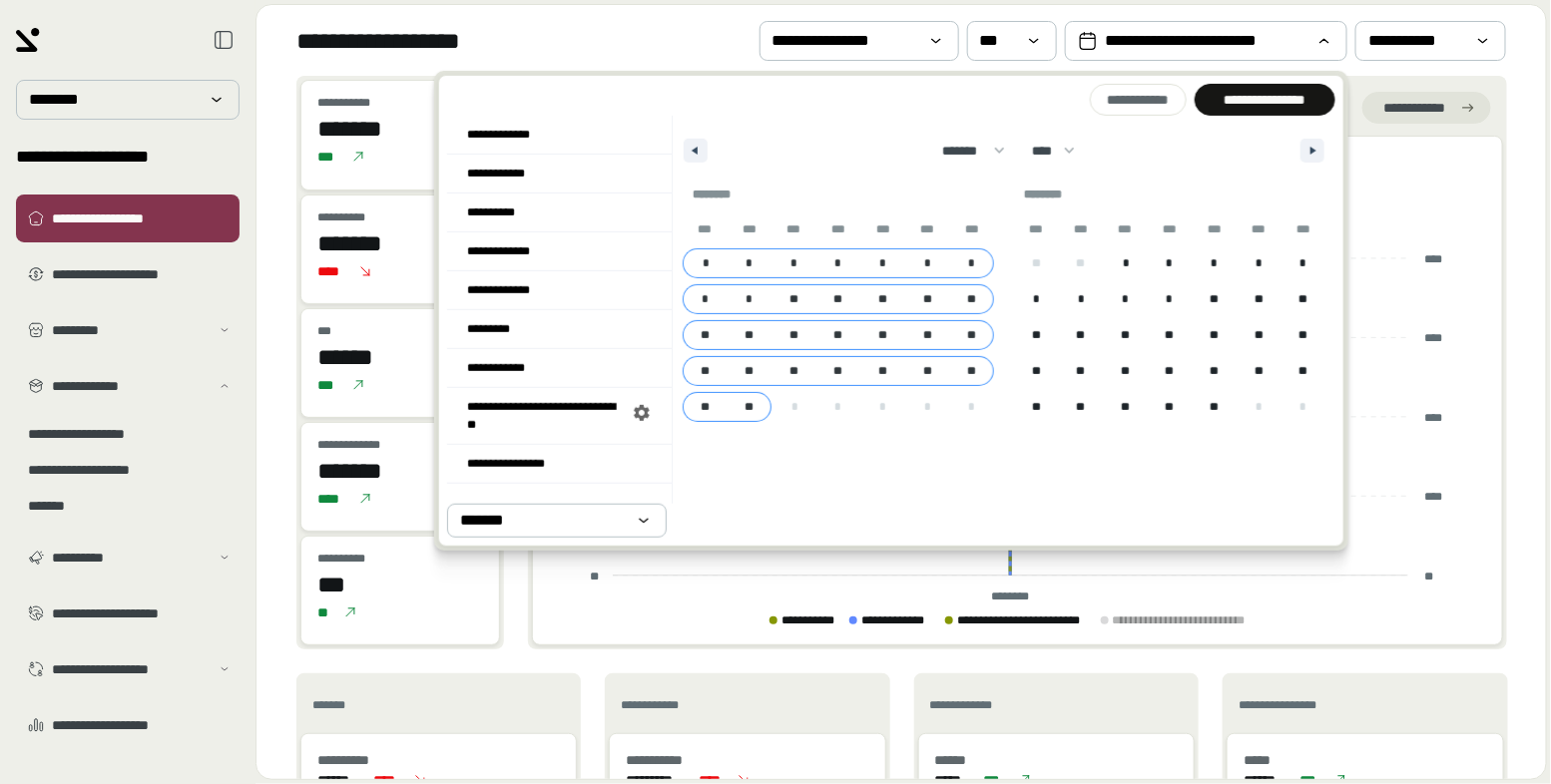 click on "**" at bounding box center (750, 407) 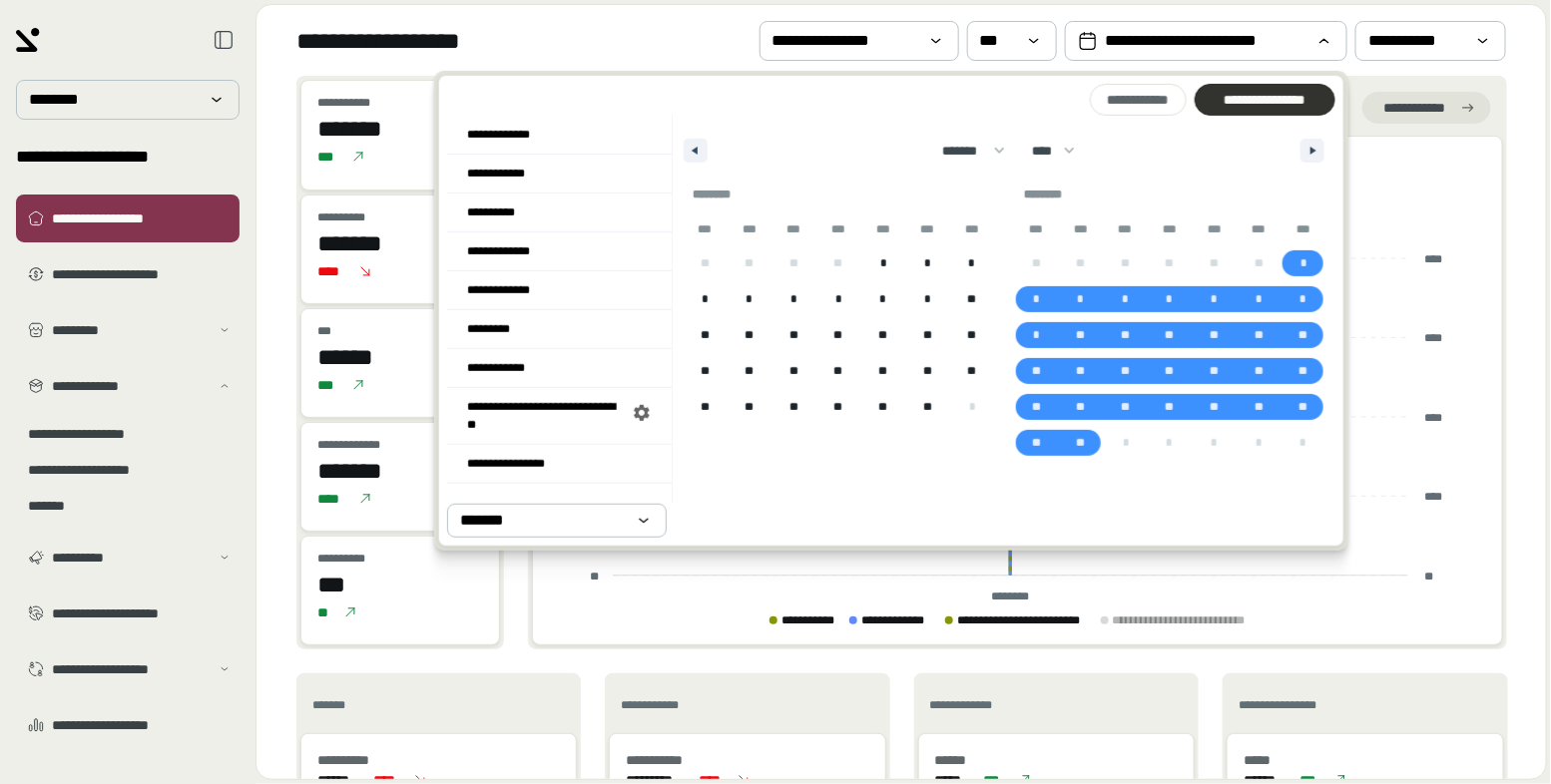 click on "**********" at bounding box center [1265, 100] 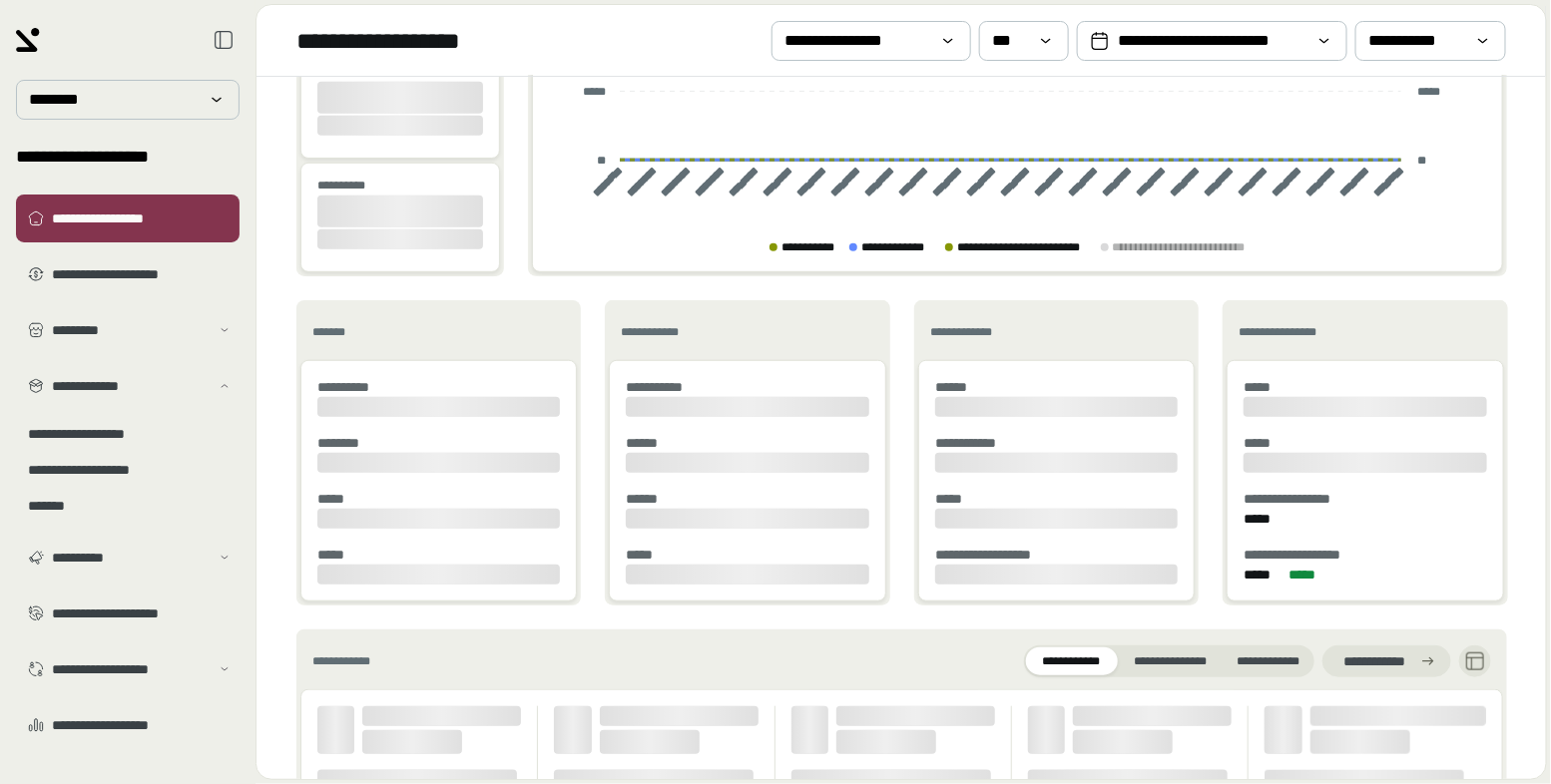 scroll, scrollTop: 374, scrollLeft: 0, axis: vertical 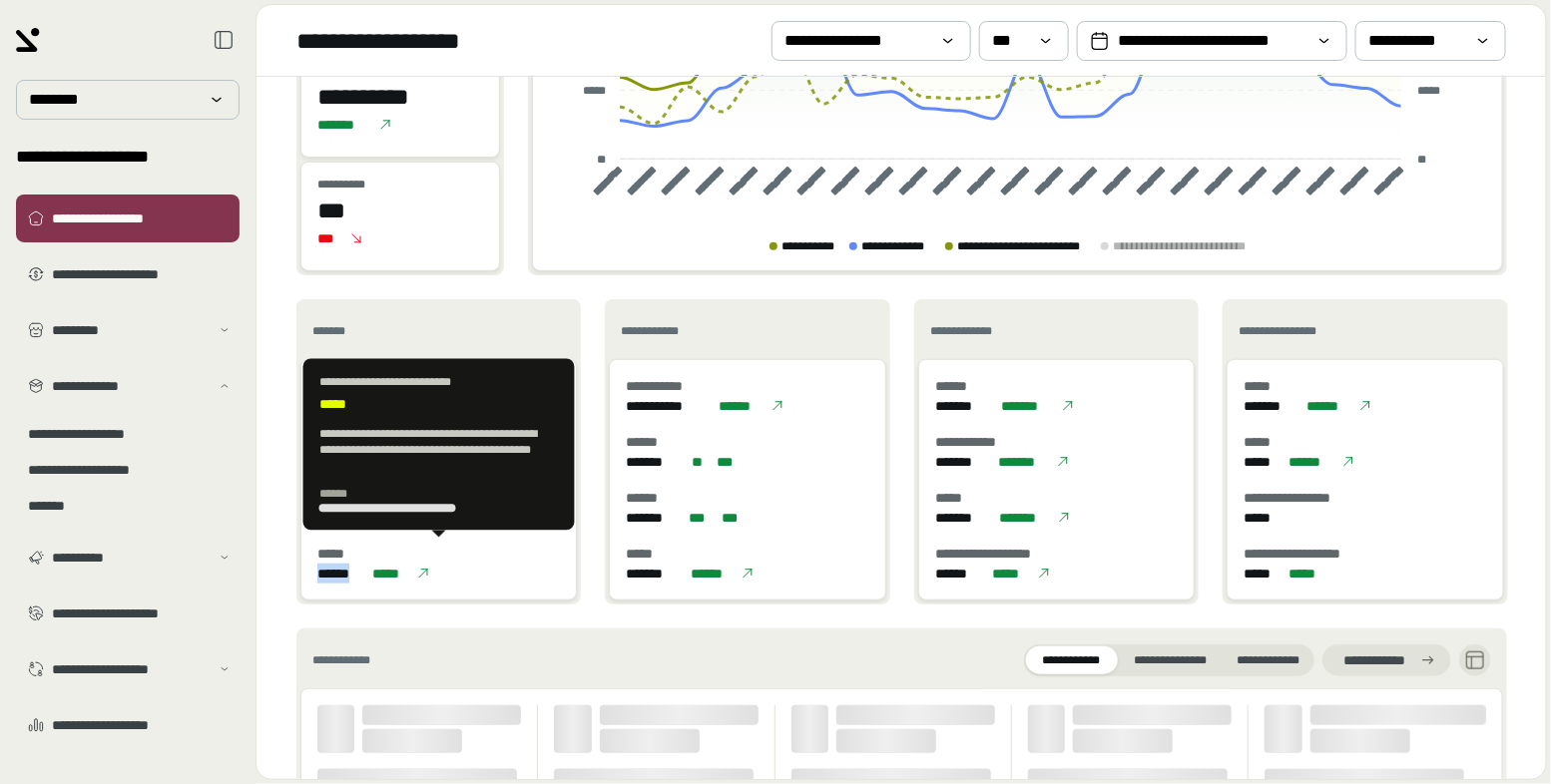 drag, startPoint x: 363, startPoint y: 579, endPoint x: 292, endPoint y: 574, distance: 71.17584 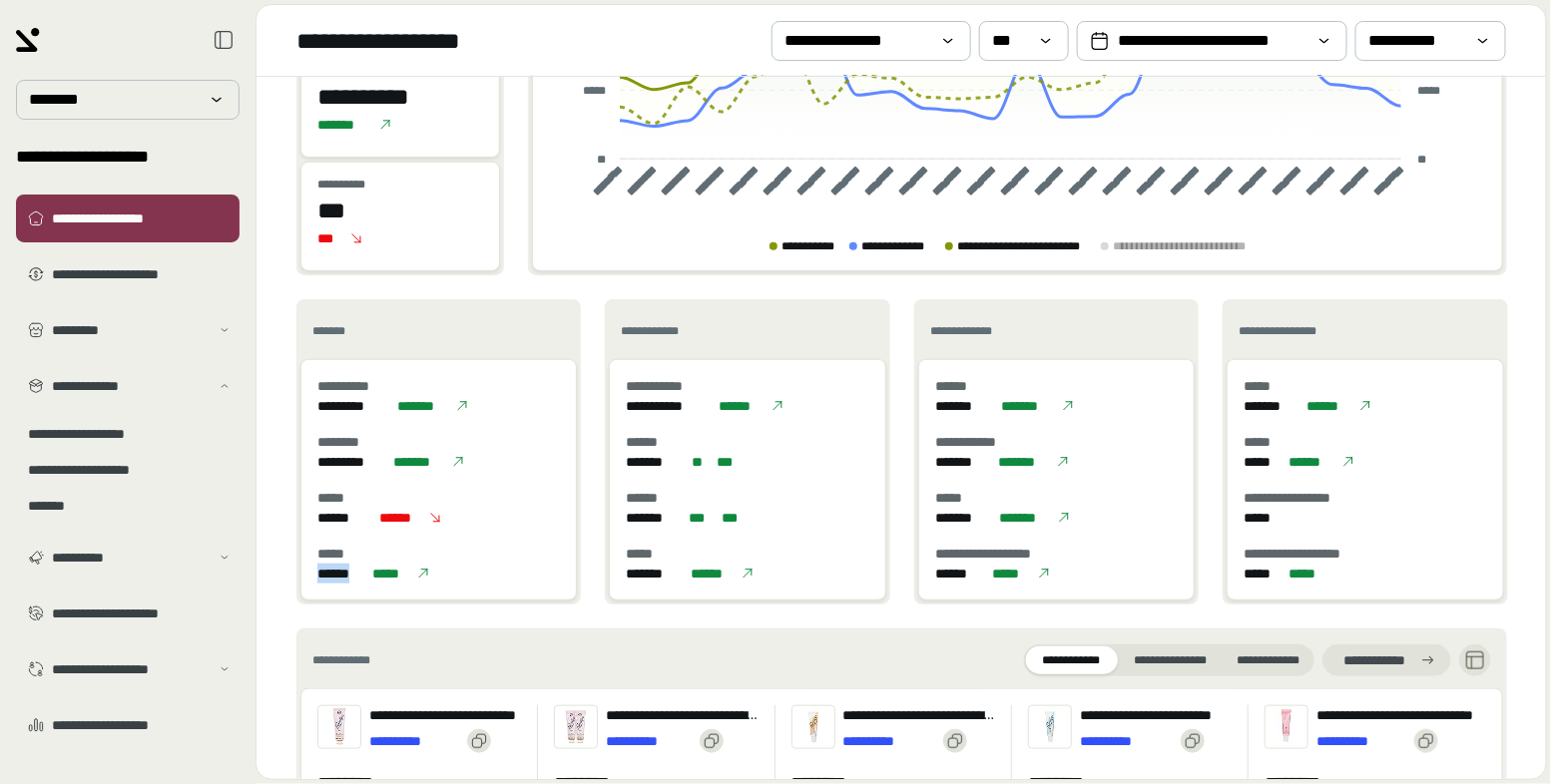 copy on "******" 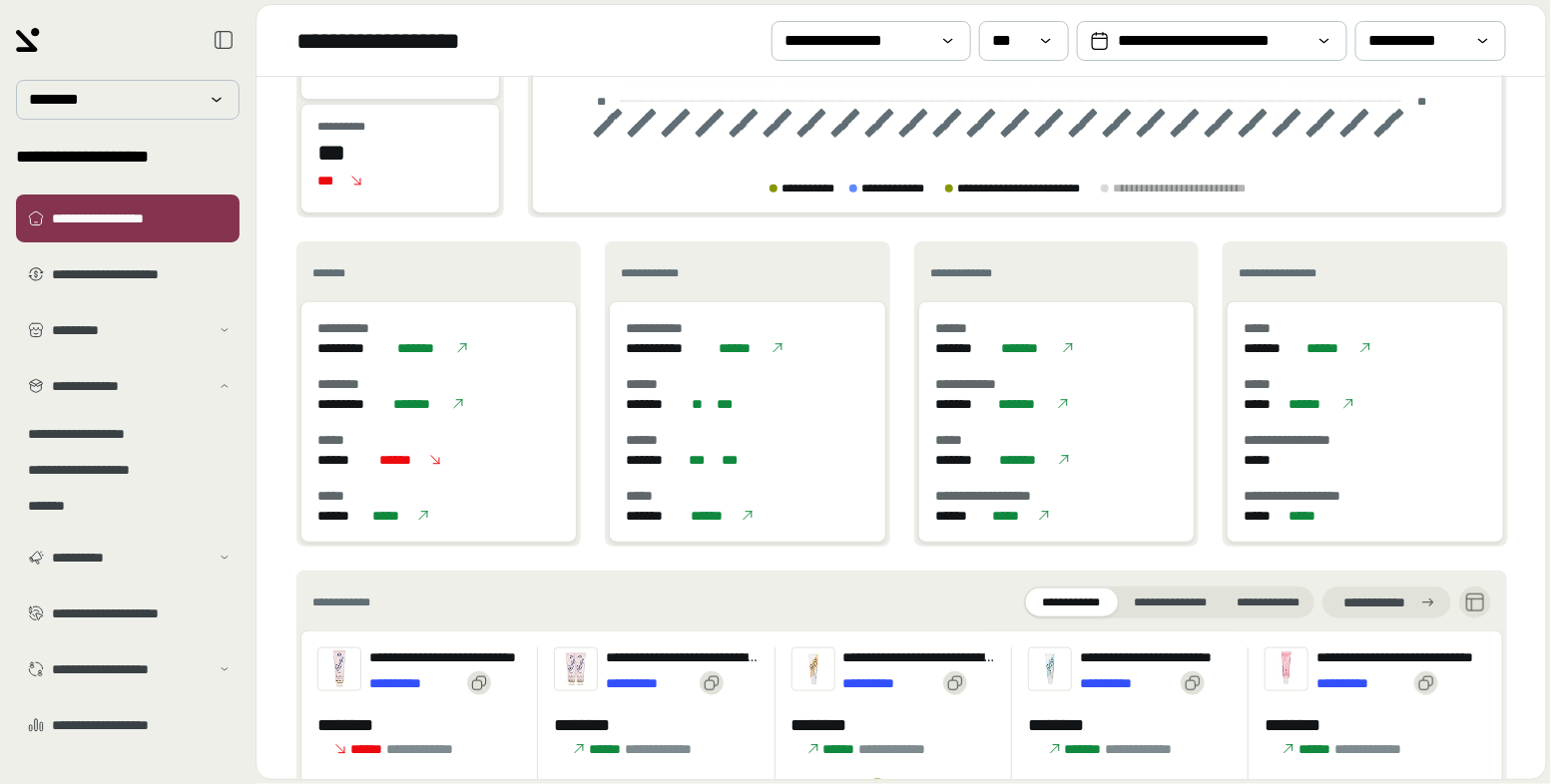 scroll, scrollTop: 438, scrollLeft: 0, axis: vertical 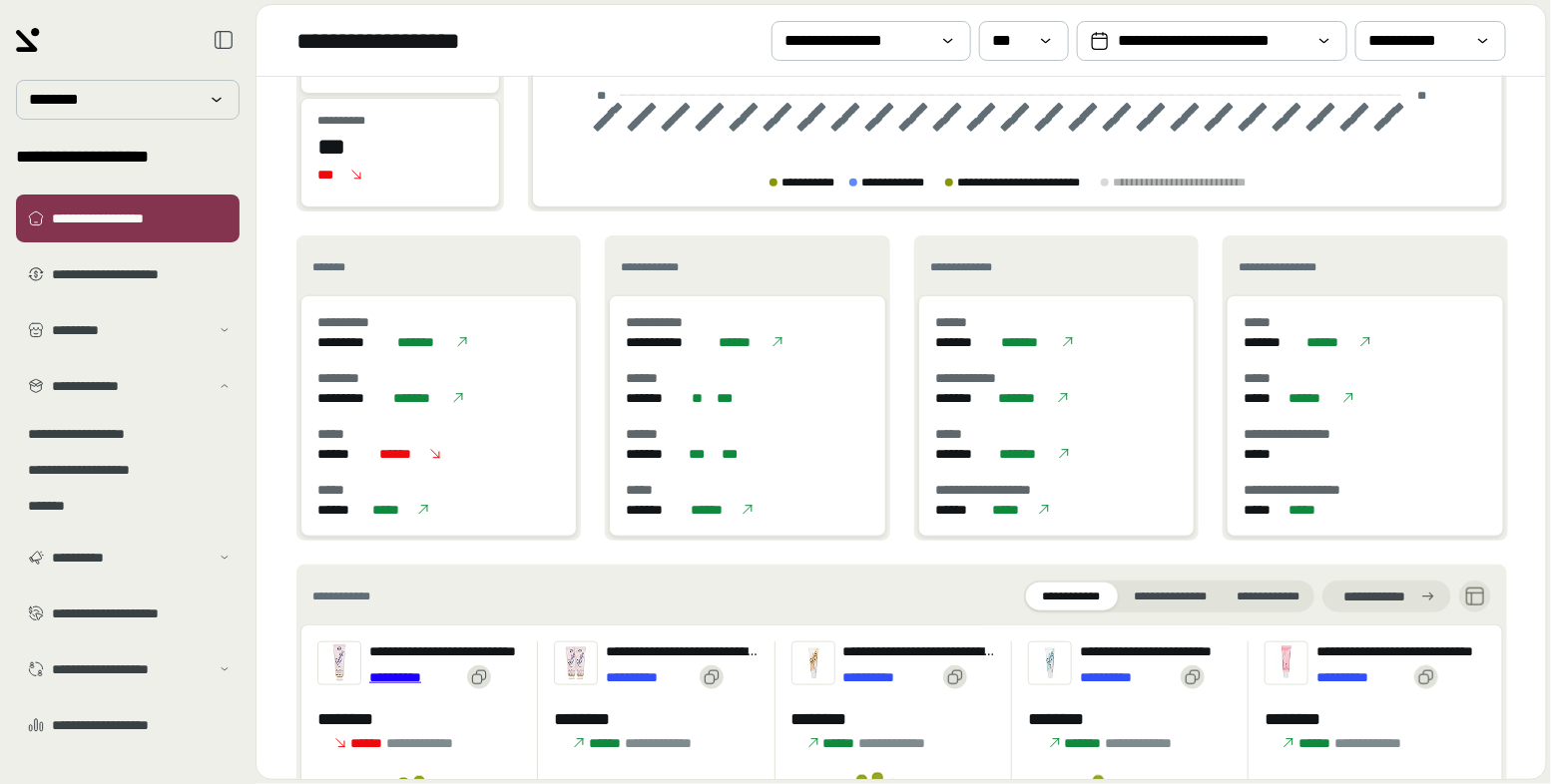 click on "**********" at bounding box center [414, 677] 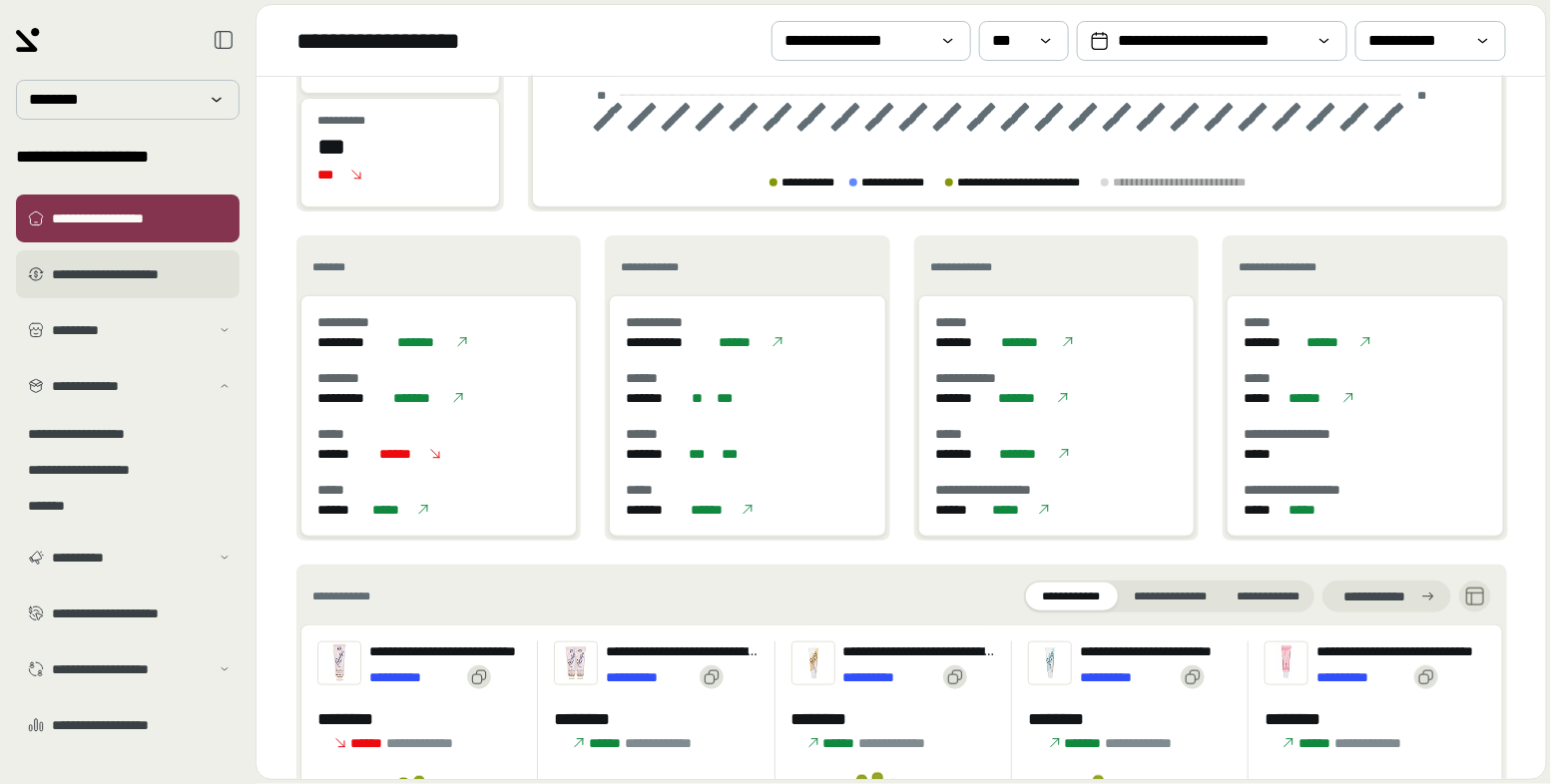 click on "**********" at bounding box center [142, 274] 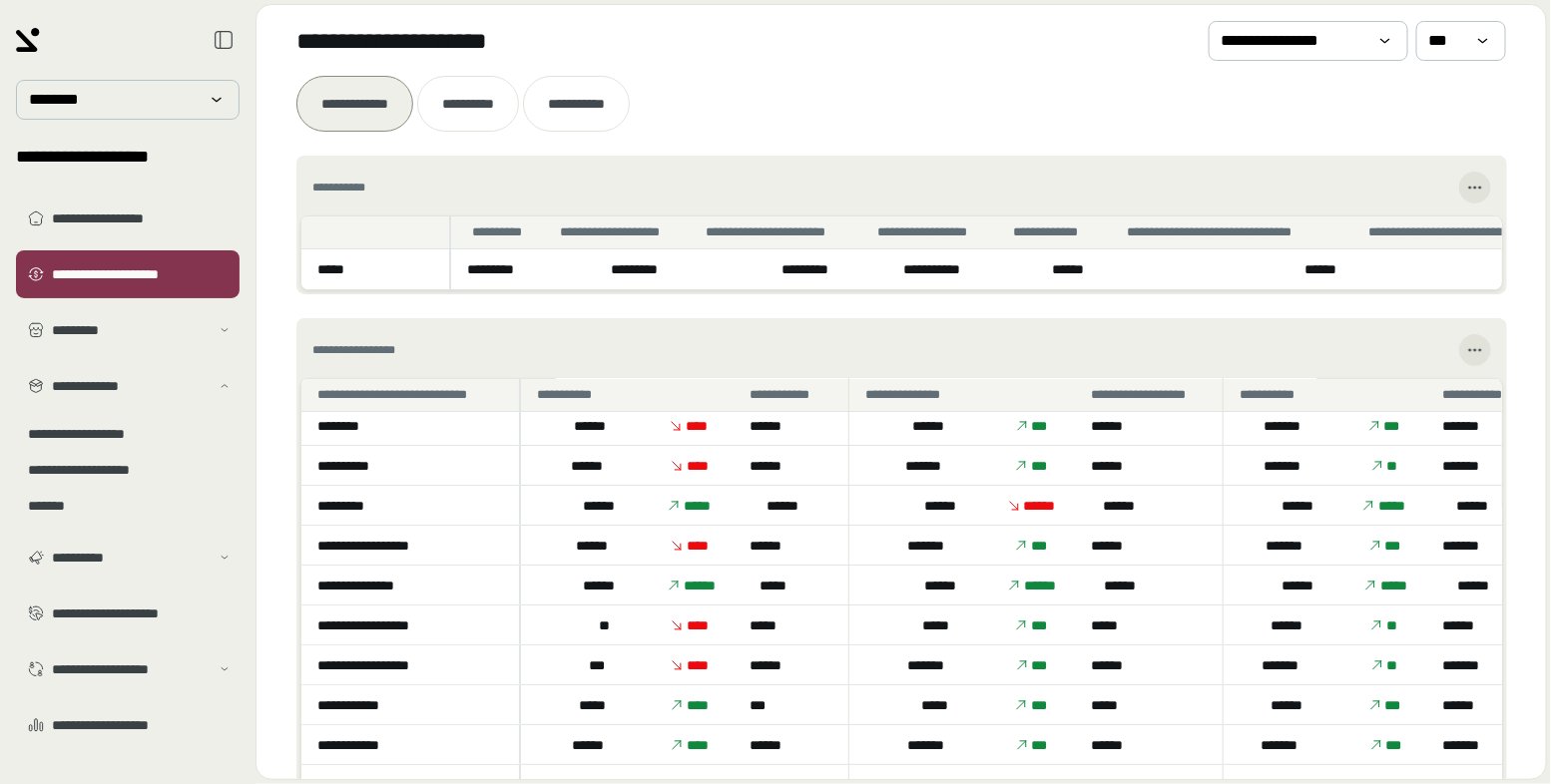 scroll, scrollTop: 0, scrollLeft: 0, axis: both 